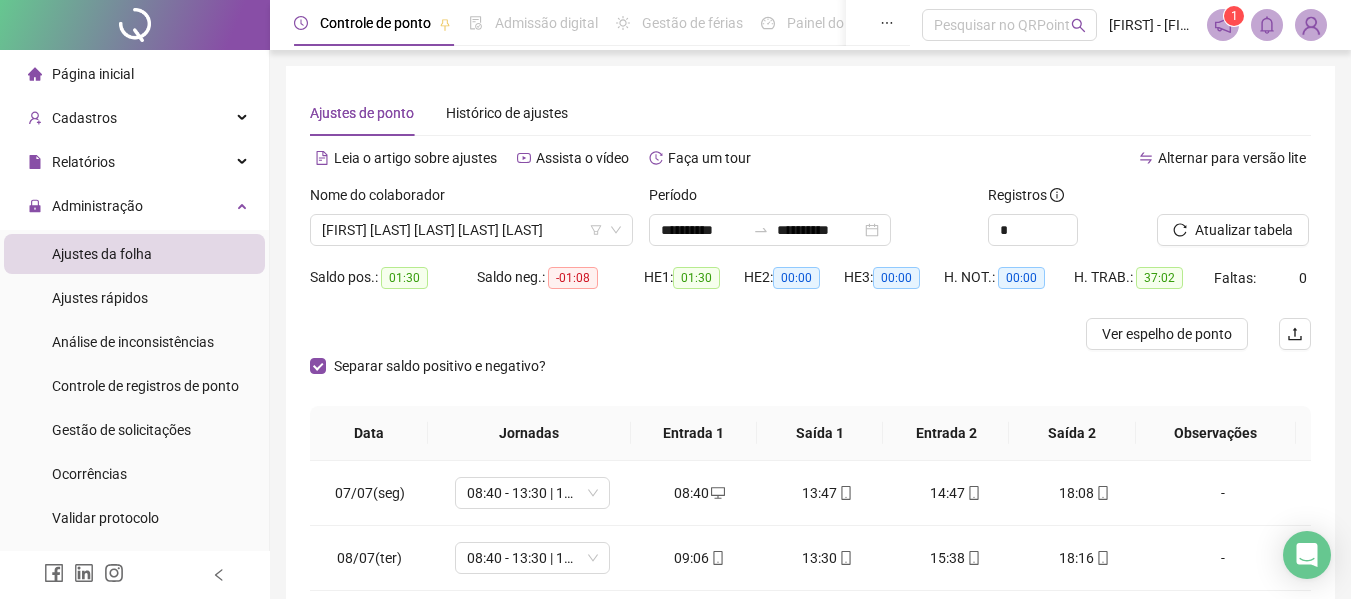 scroll, scrollTop: 297, scrollLeft: 0, axis: vertical 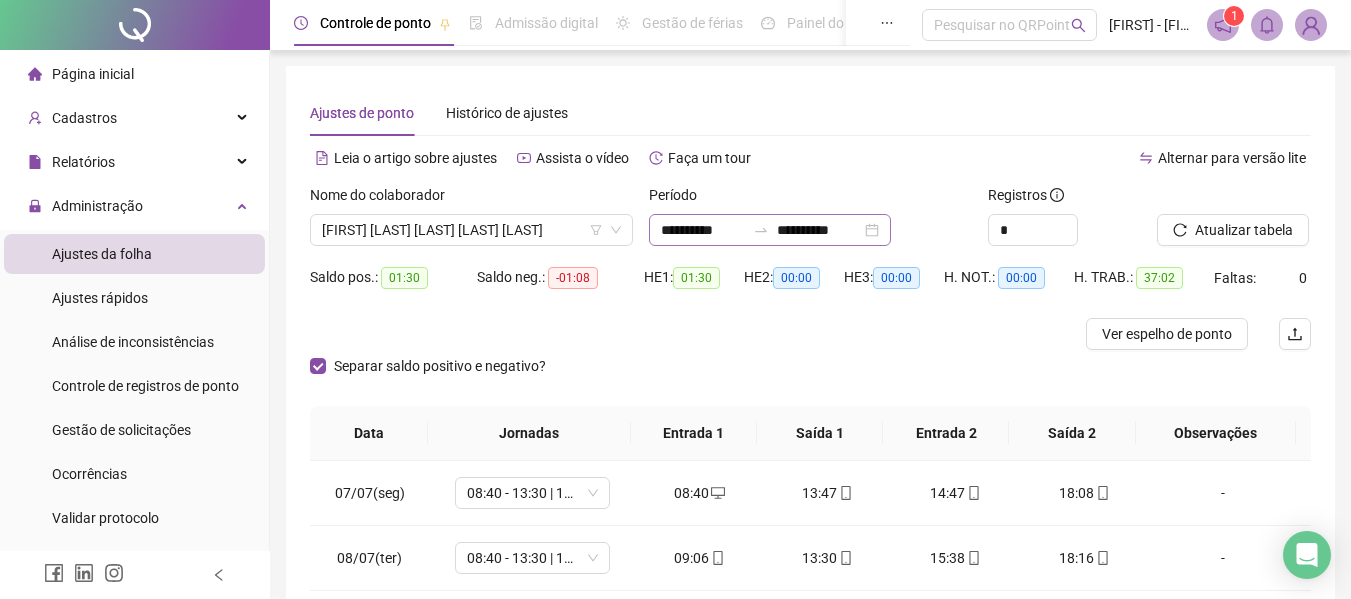 click on "**********" at bounding box center (770, 230) 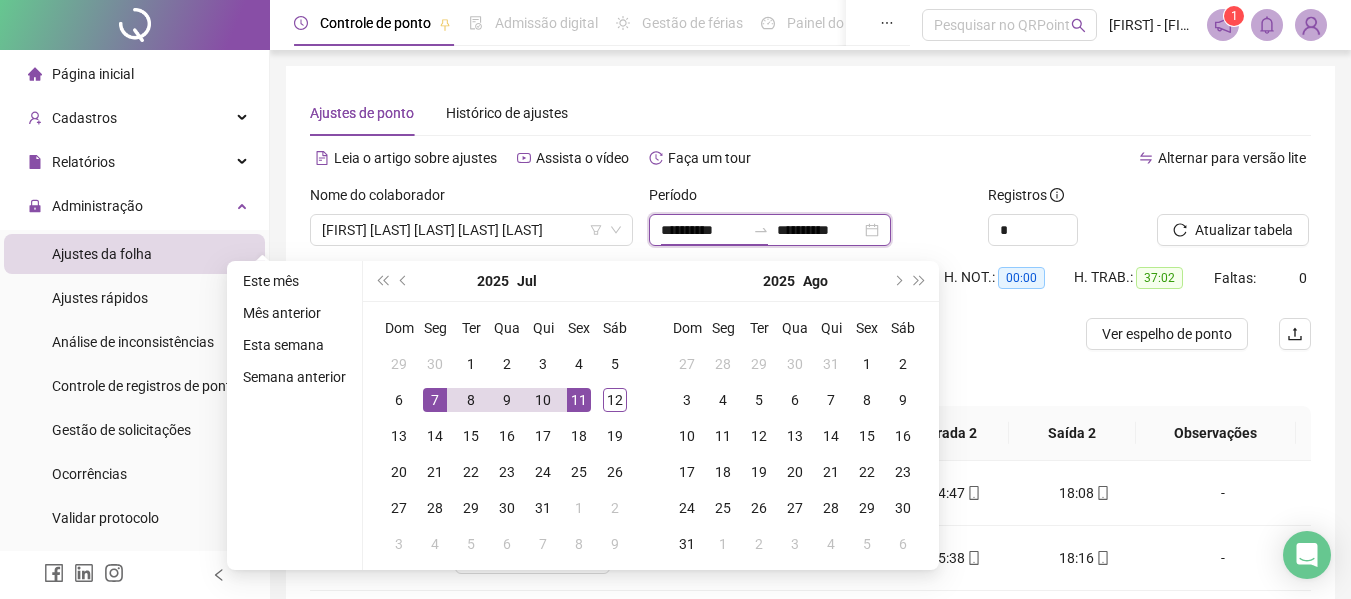 click on "**********" at bounding box center (703, 230) 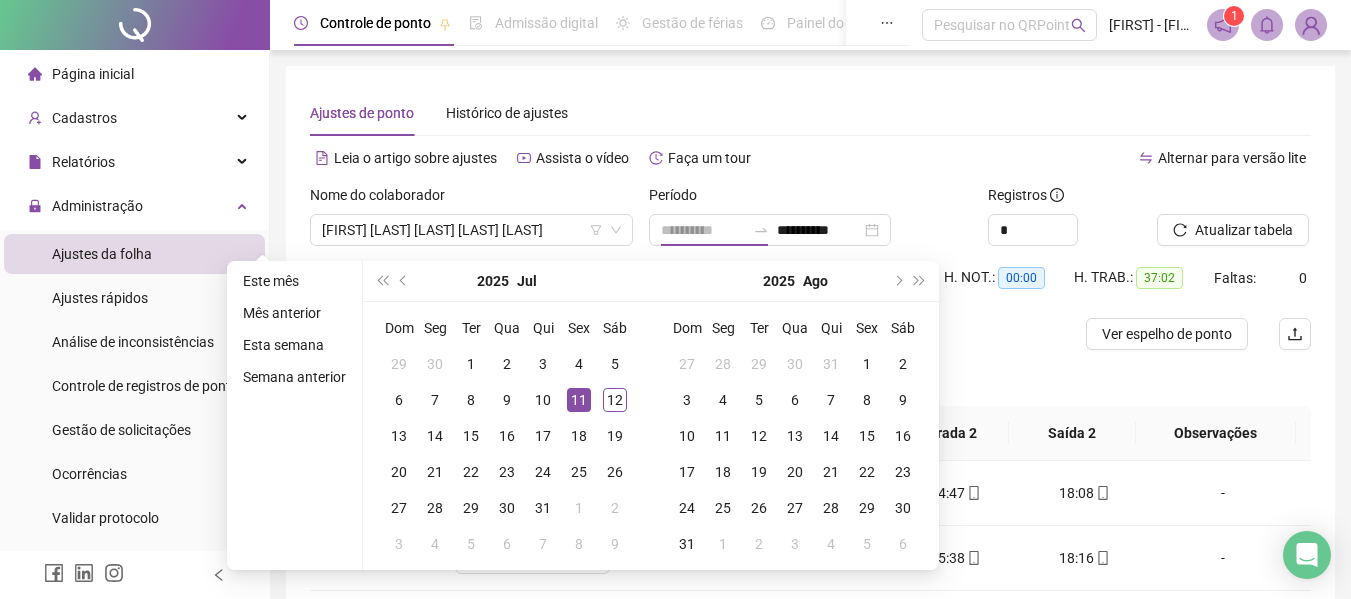 click on "11" at bounding box center (579, 400) 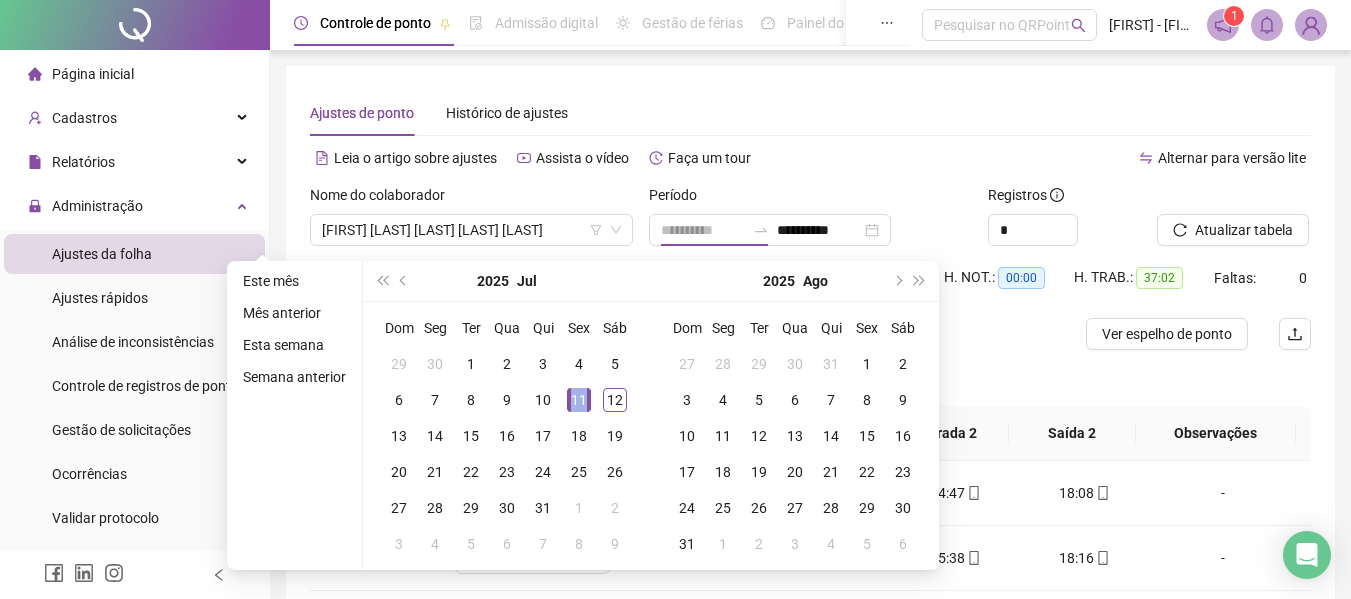 click on "11" at bounding box center [579, 400] 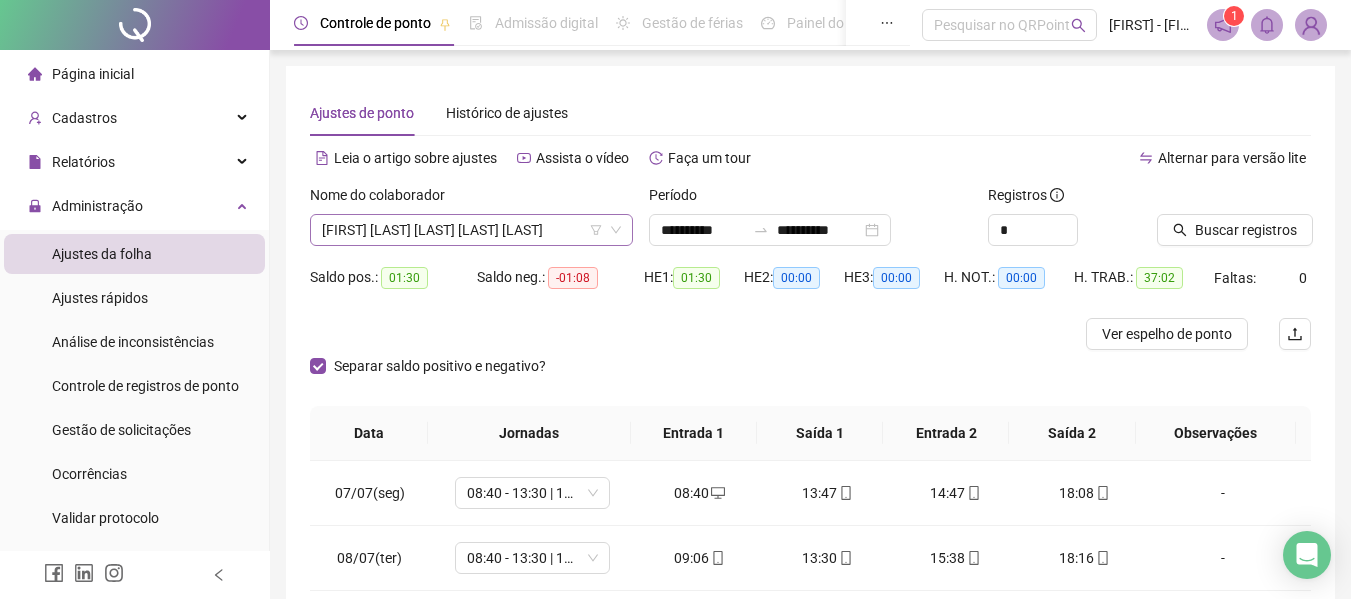 click on "[FIRST] [MIDDLE] [LAST] [LAST] [SUFFIX]" at bounding box center (471, 230) 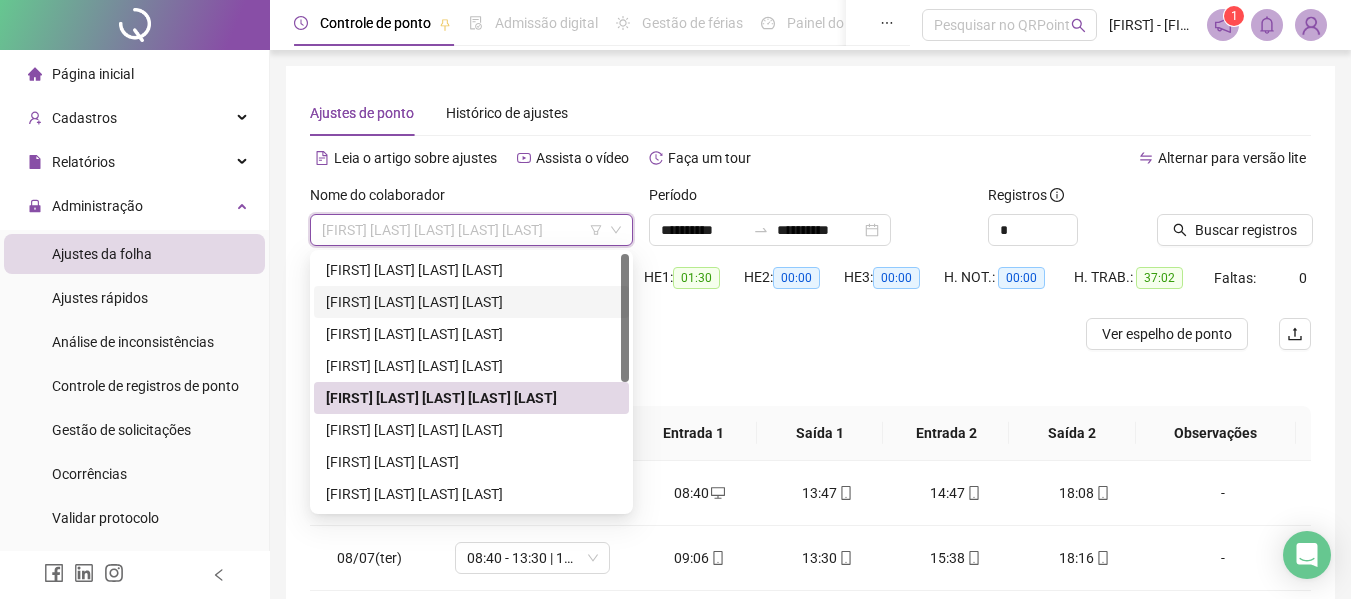 scroll, scrollTop: 100, scrollLeft: 0, axis: vertical 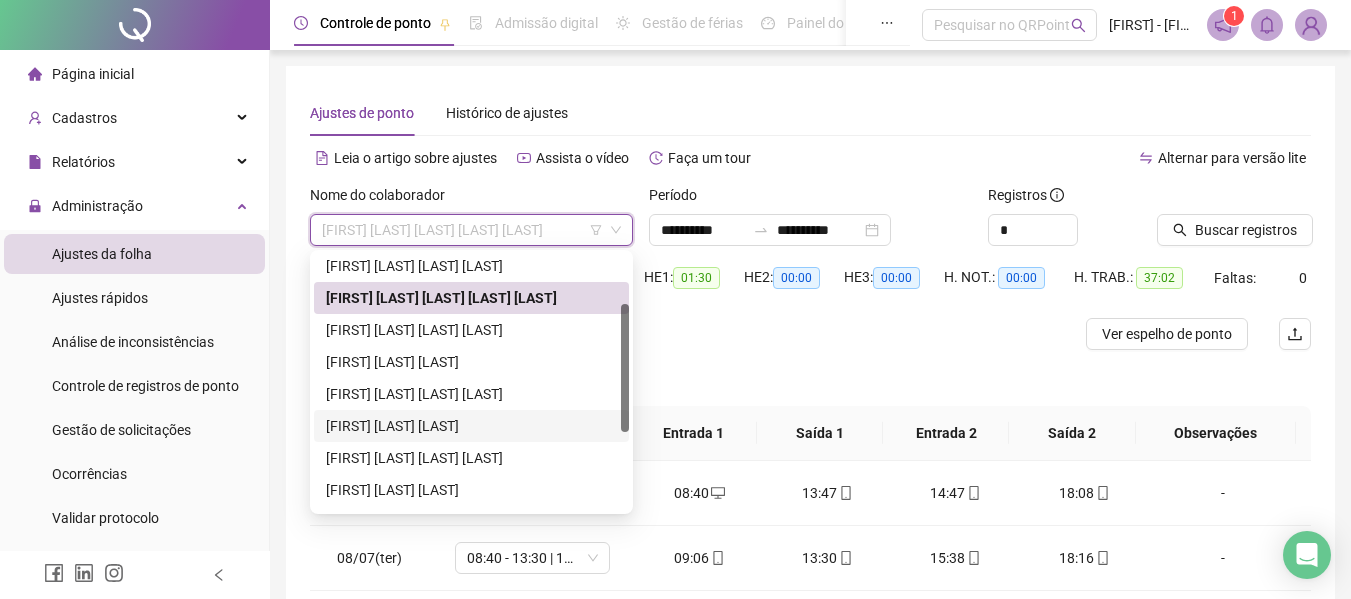 drag, startPoint x: 404, startPoint y: 427, endPoint x: 419, endPoint y: 419, distance: 17 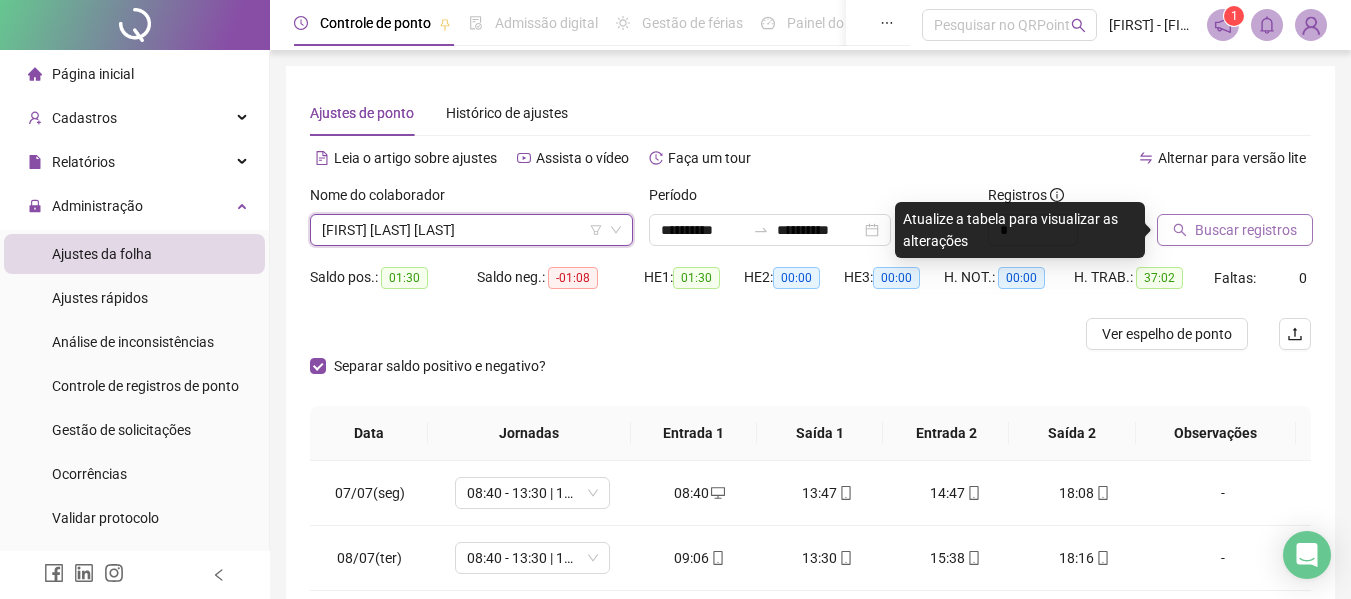 click on "Buscar registros" at bounding box center (1235, 230) 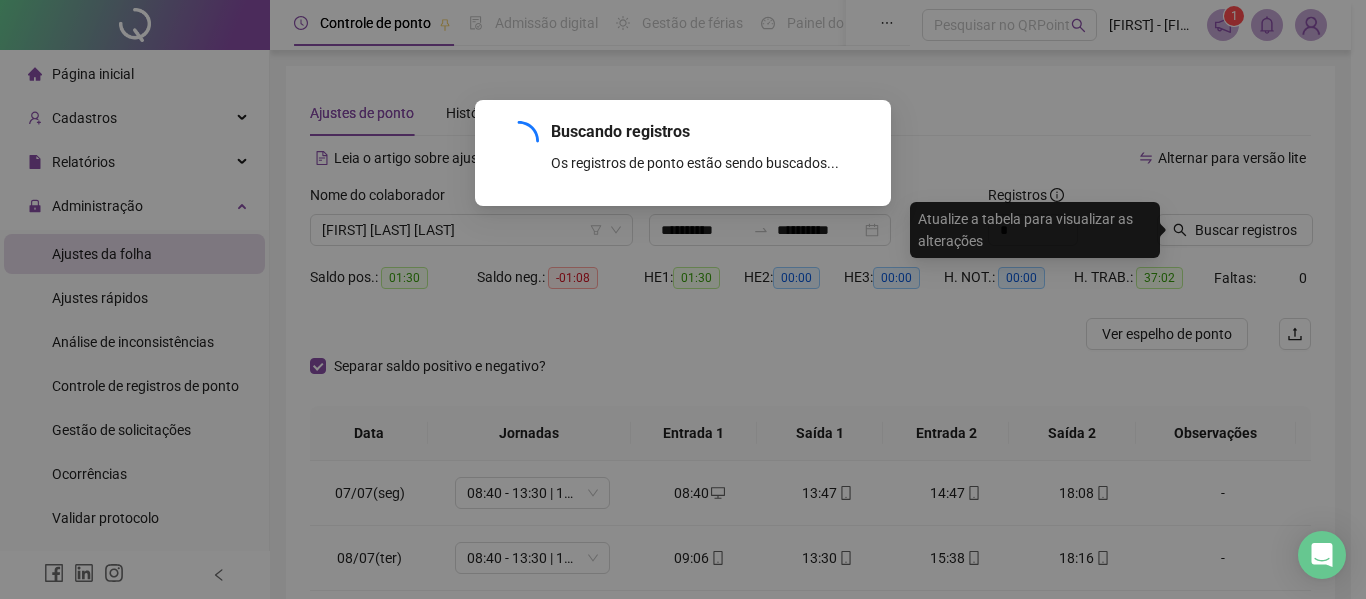 click on "Buscando registros Os registros de ponto estão sendo buscados... OK" at bounding box center [683, 299] 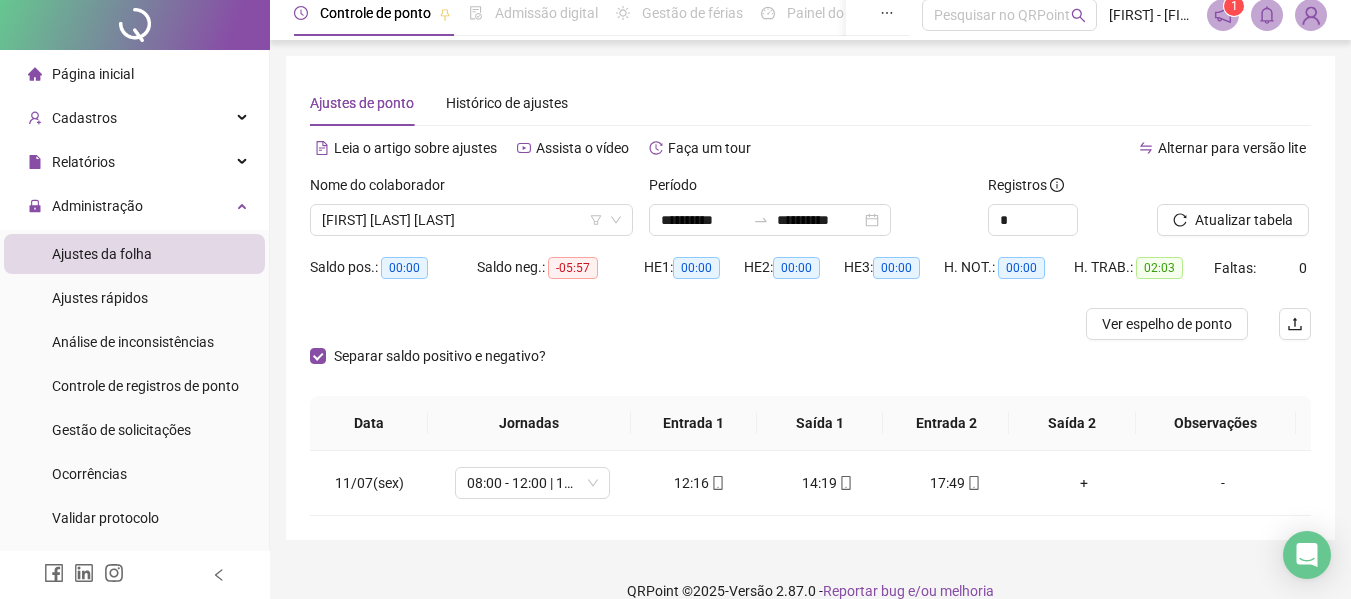 scroll, scrollTop: 37, scrollLeft: 0, axis: vertical 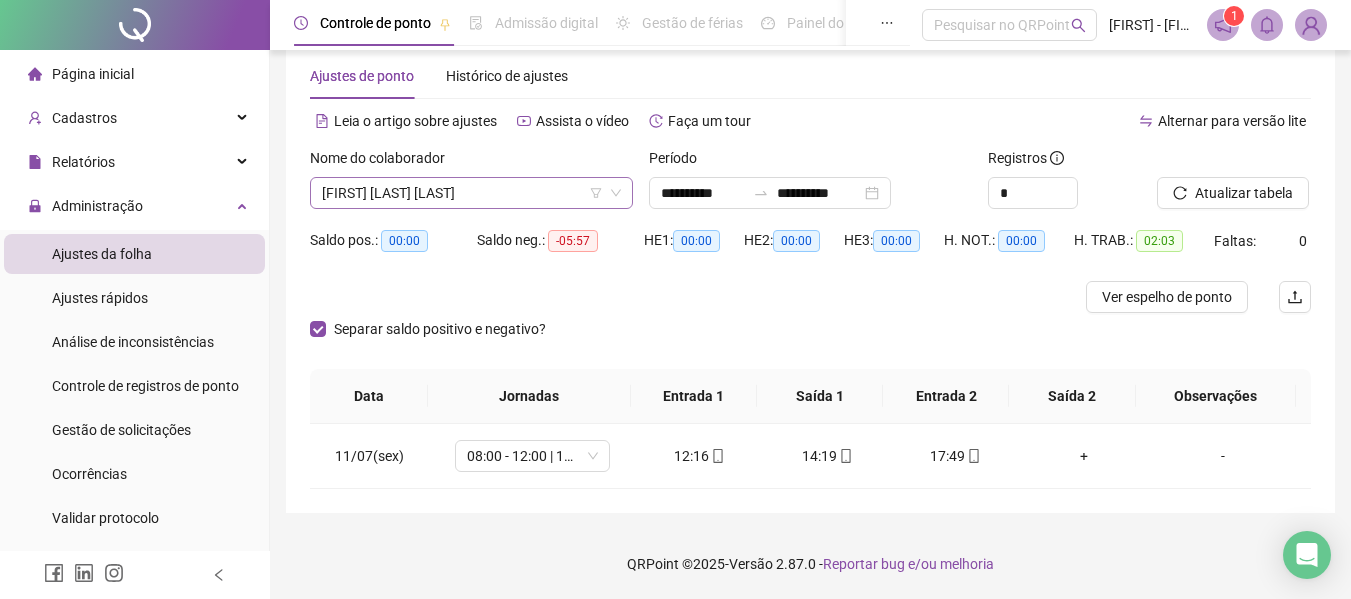 click on "[FIRST] [LAST] [LAST]" at bounding box center [471, 193] 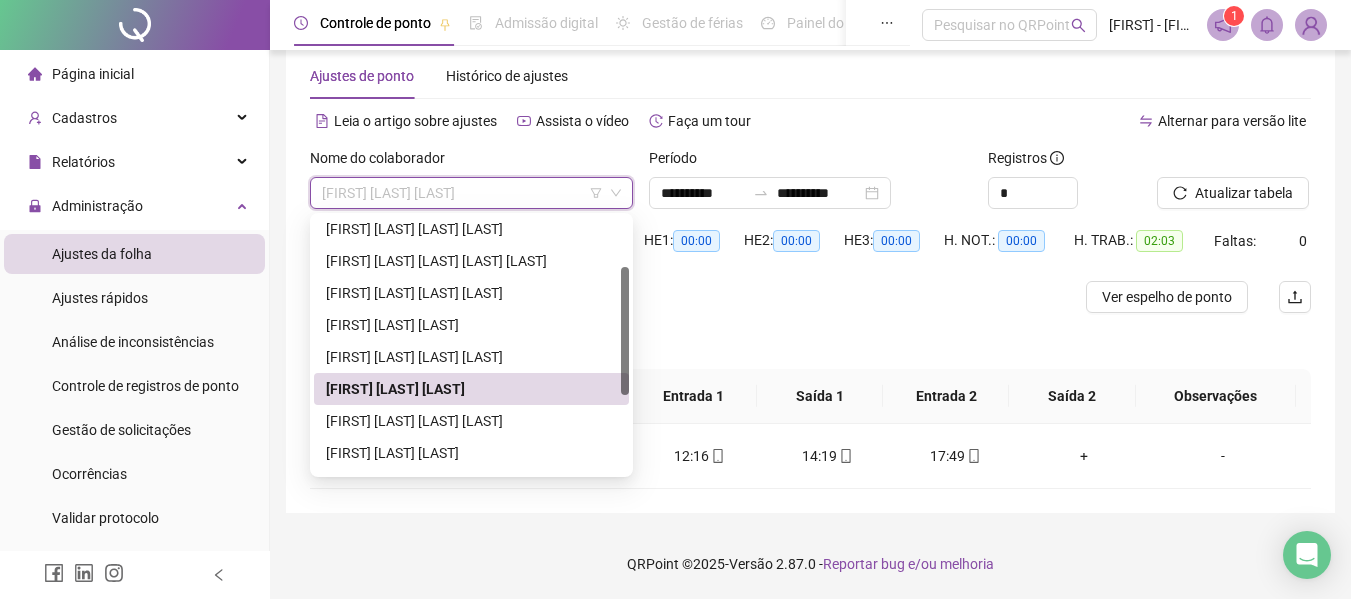 click at bounding box center (685, 297) 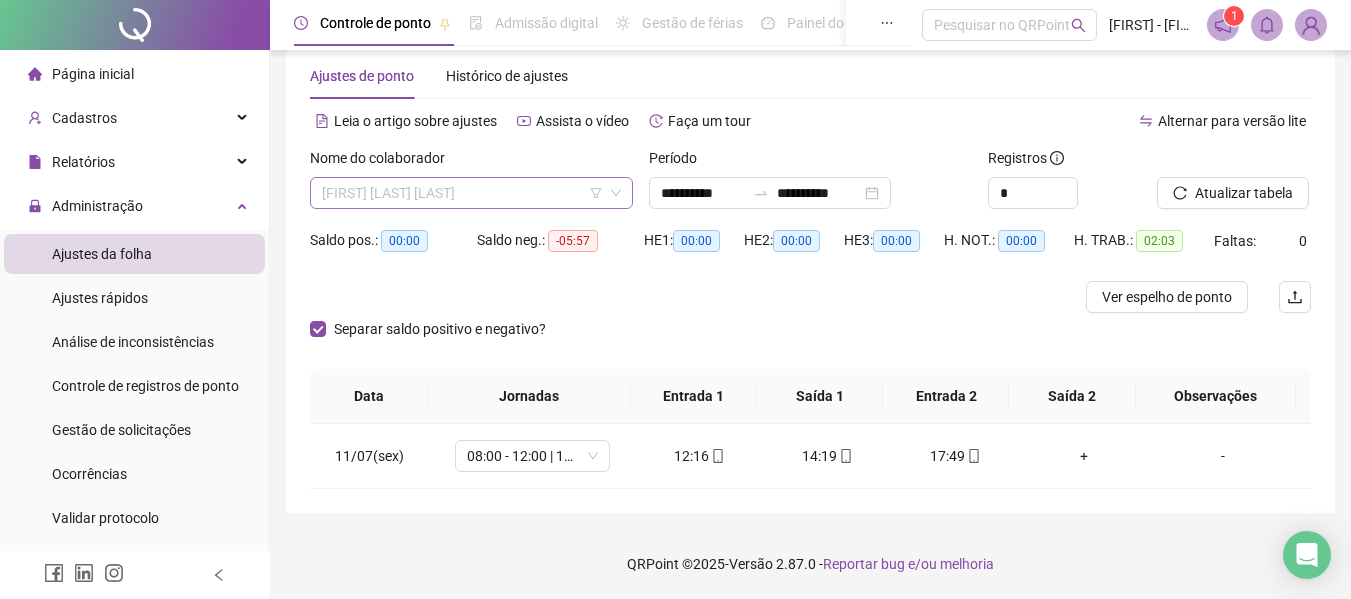 click on "[FIRST] [LAST] [LAST]" at bounding box center (471, 193) 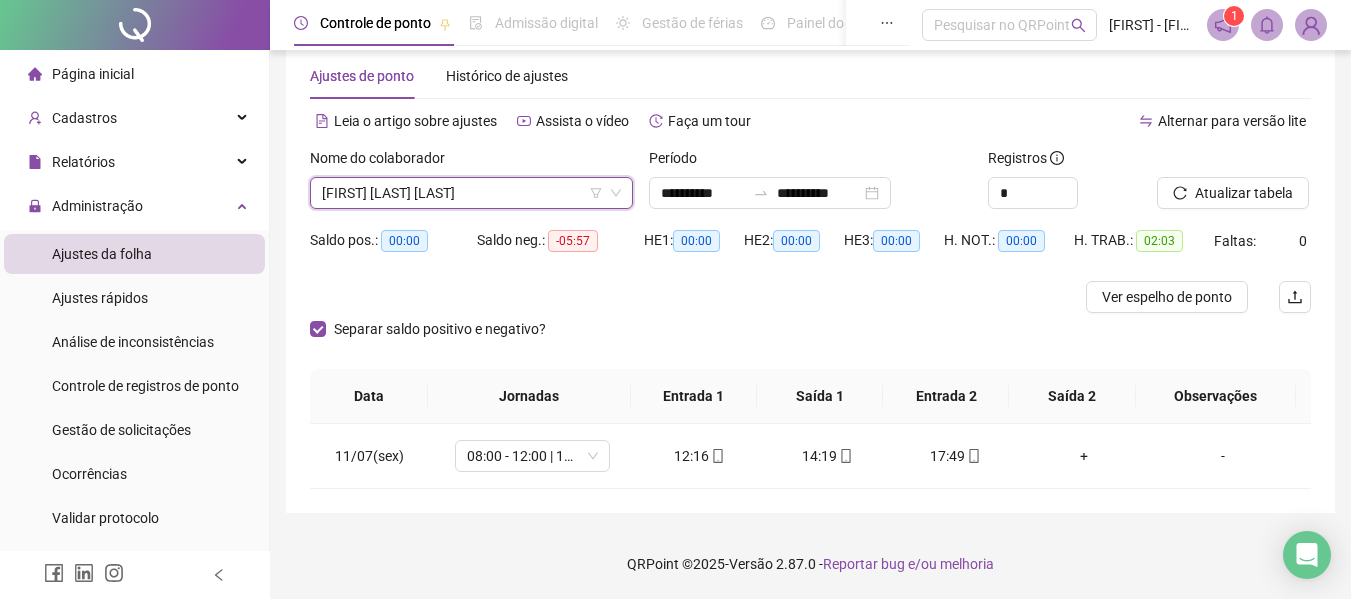 click on "Nome do colaborador" at bounding box center (471, 162) 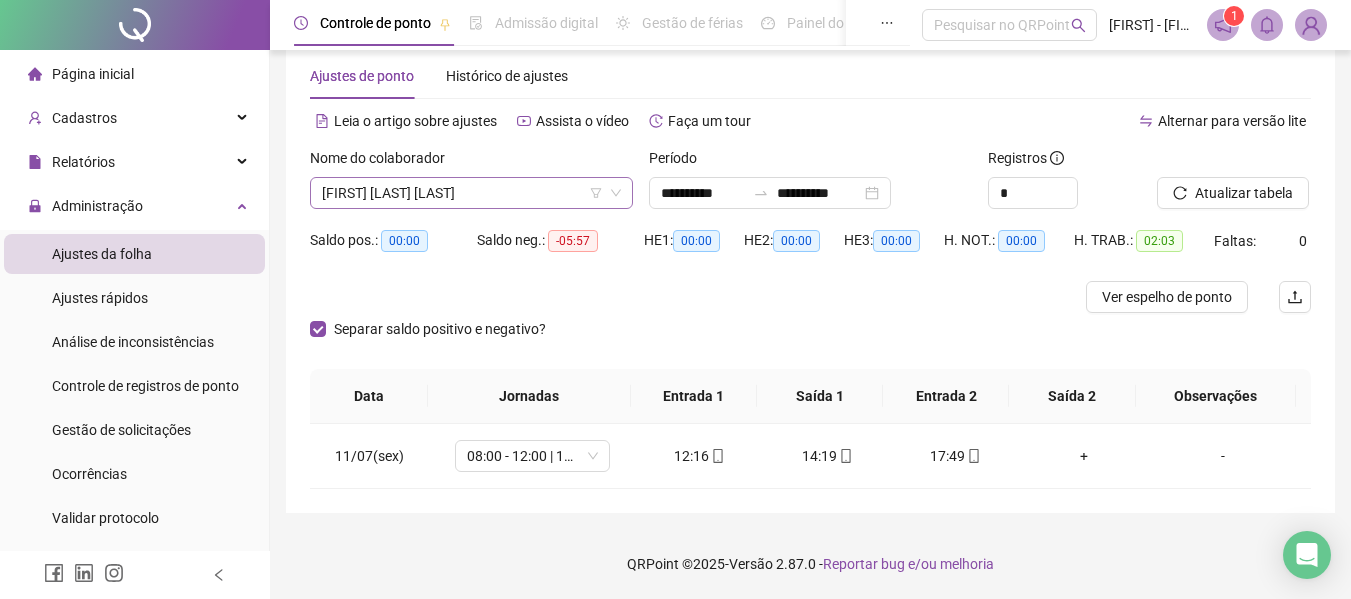 click on "[FIRST] [LAST] [LAST]" at bounding box center (471, 193) 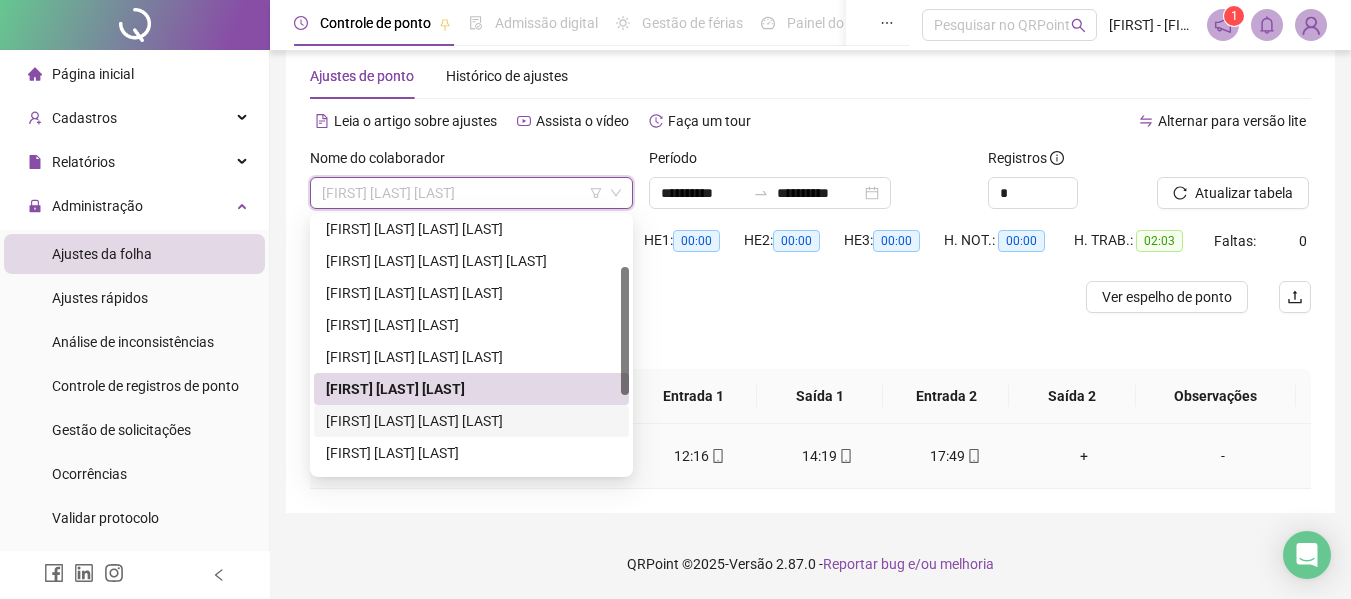 click on "+" at bounding box center (1084, 456) 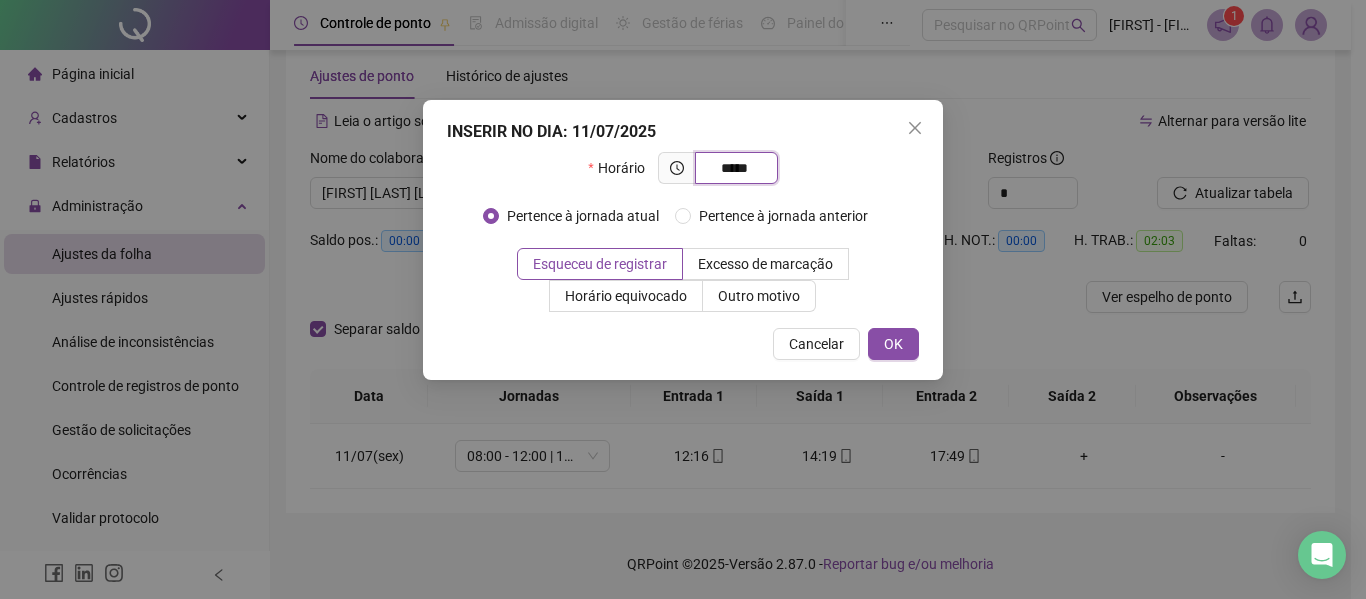 type on "*****" 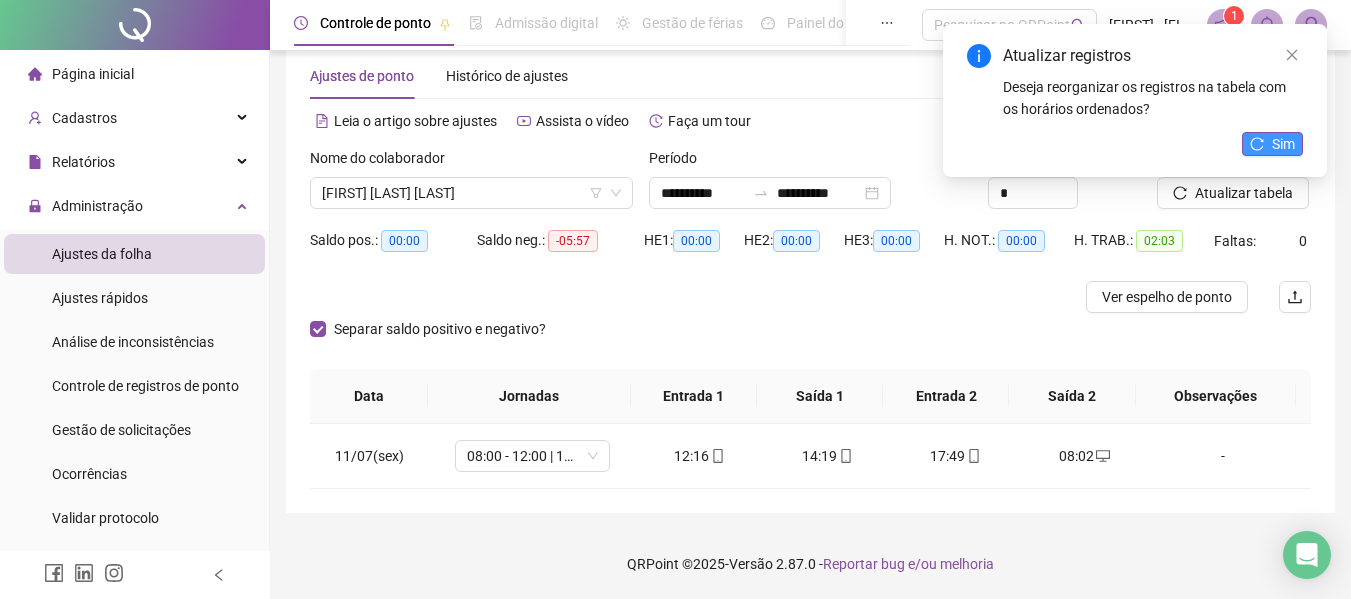 click on "Sim" at bounding box center (1272, 144) 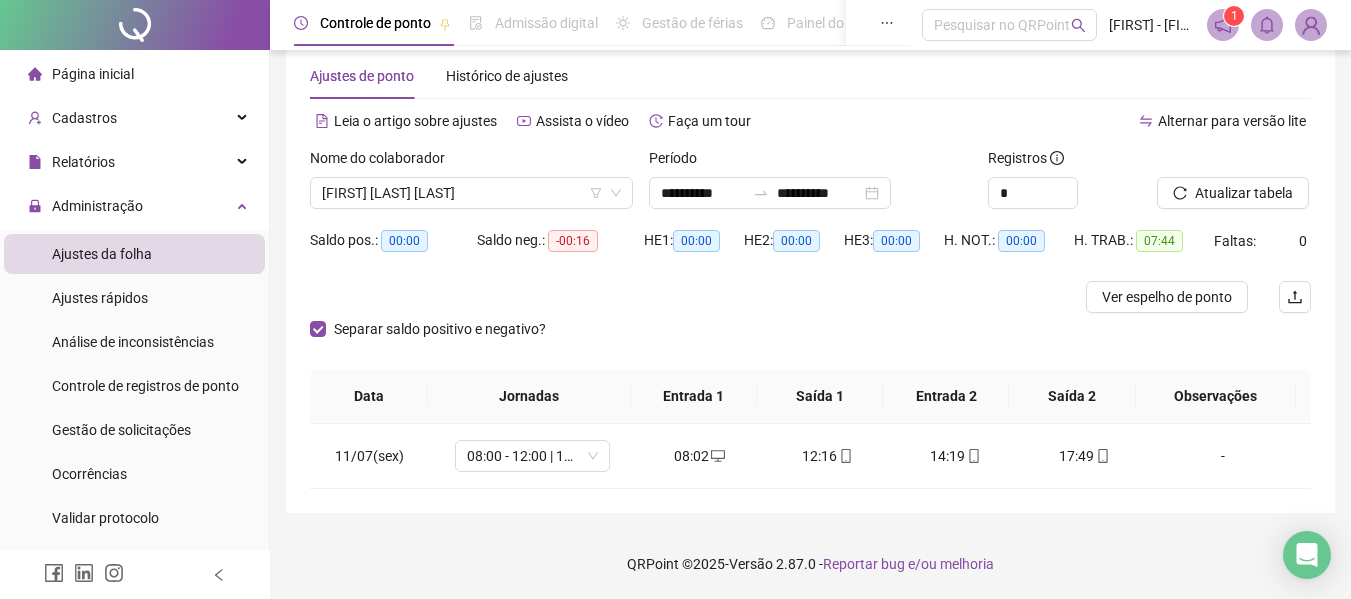 click on "Separar saldo positivo e negativo?" at bounding box center (810, 341) 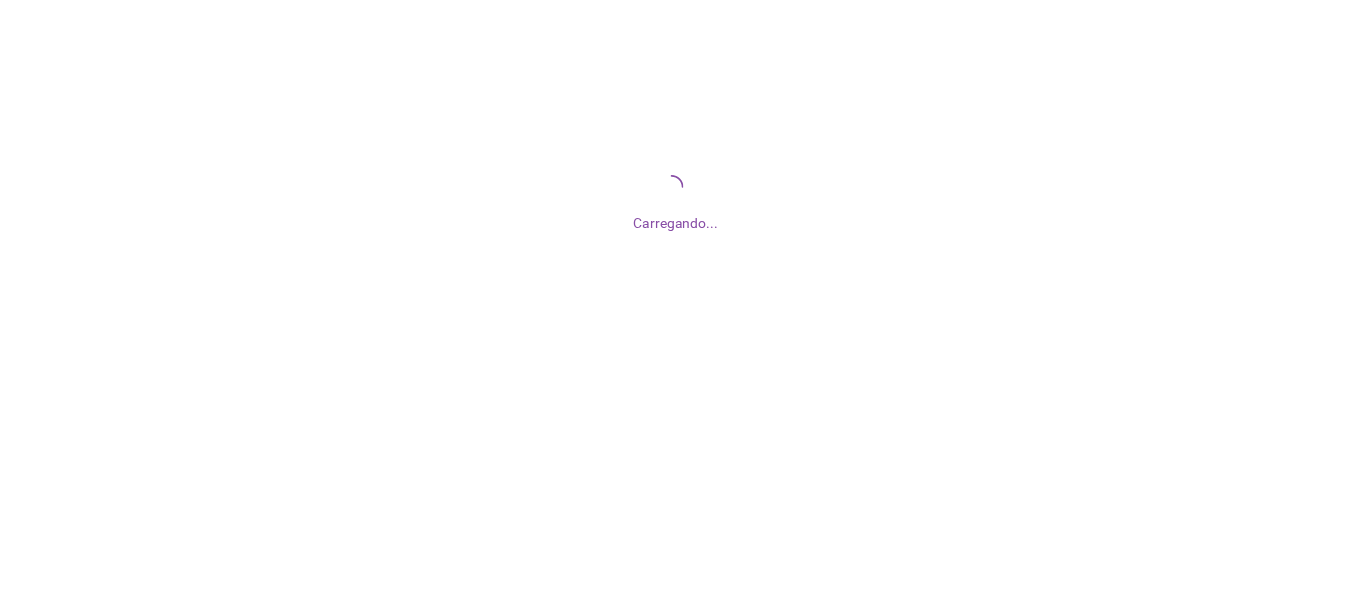 scroll, scrollTop: 0, scrollLeft: 0, axis: both 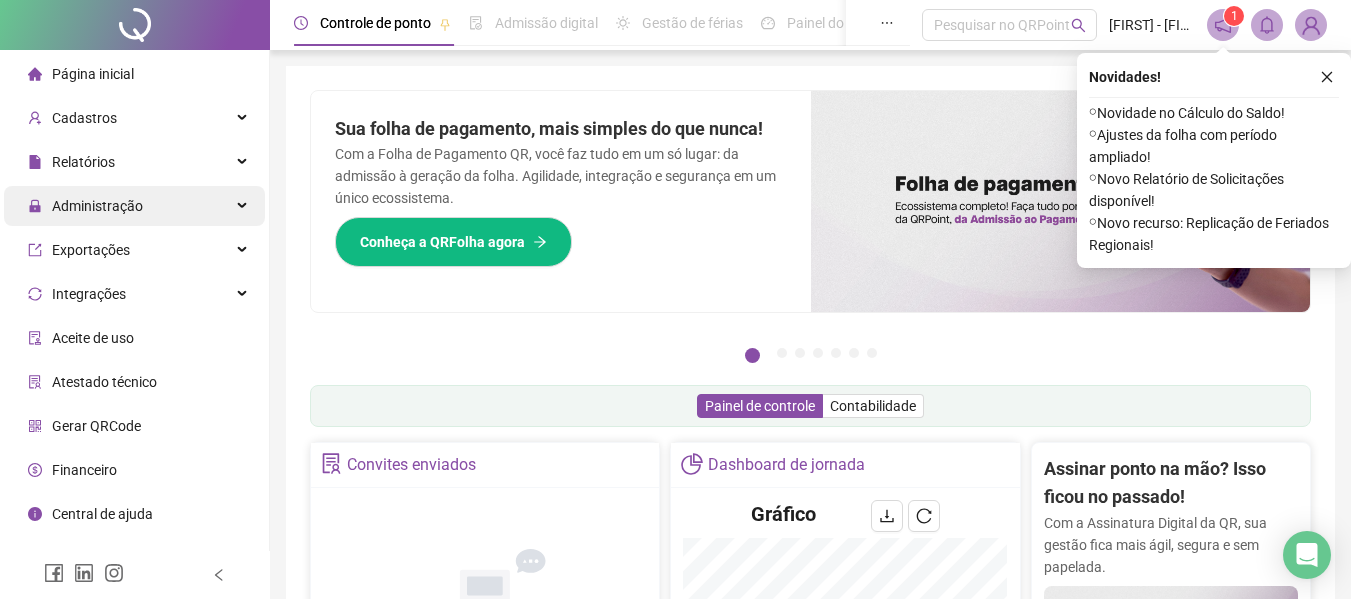 click on "Administração" at bounding box center [97, 206] 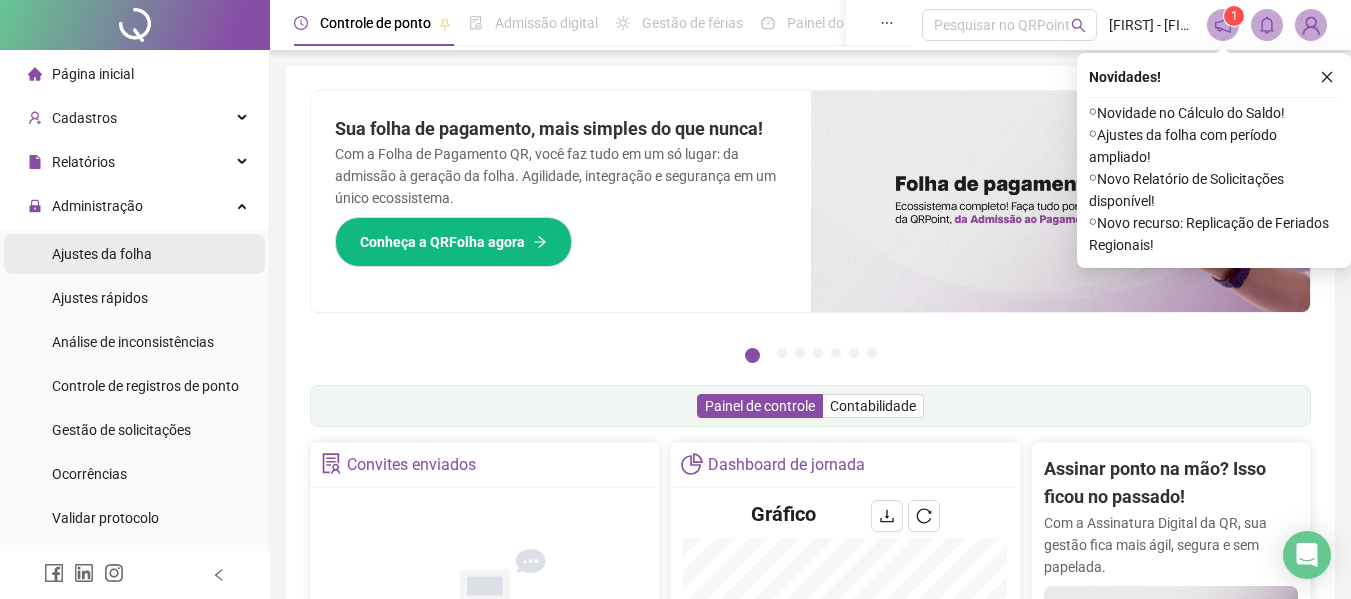 click on "Ajustes da folha" at bounding box center [134, 254] 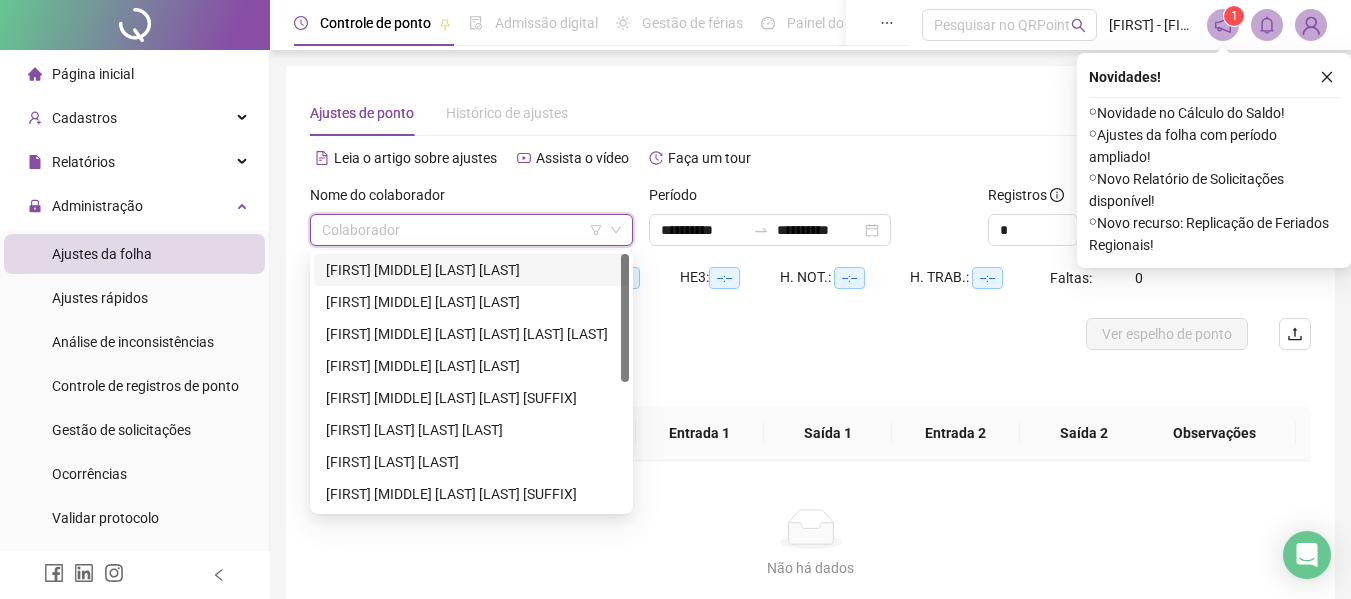 click at bounding box center [465, 230] 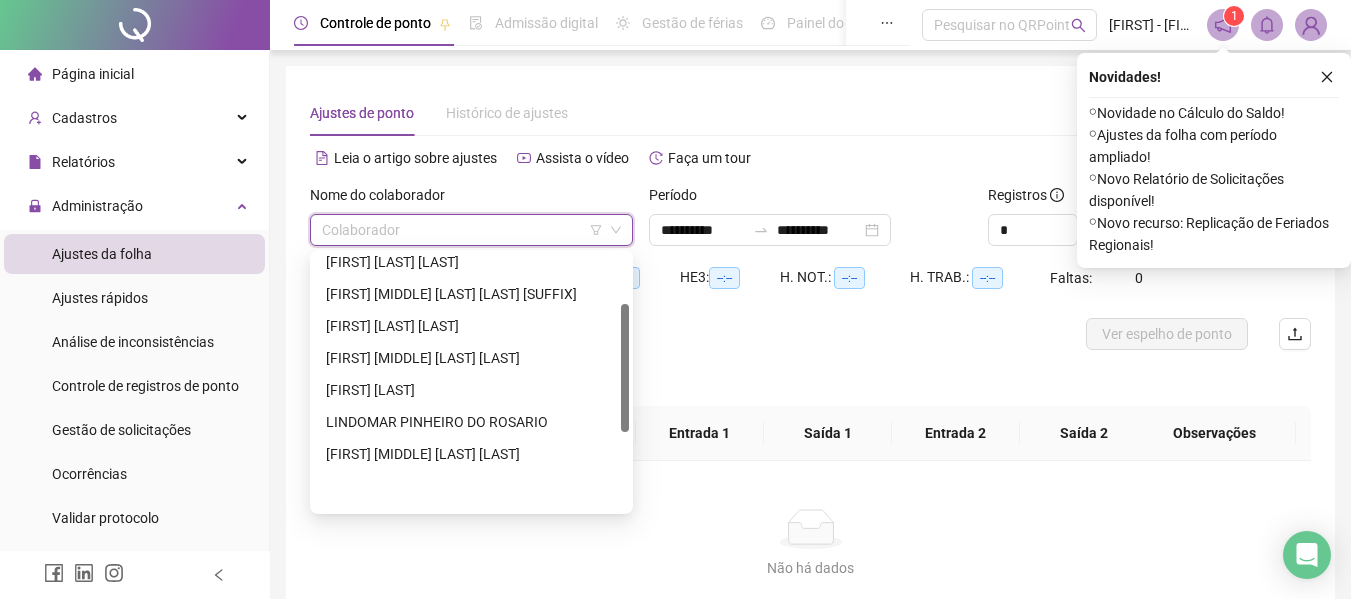 scroll, scrollTop: 256, scrollLeft: 0, axis: vertical 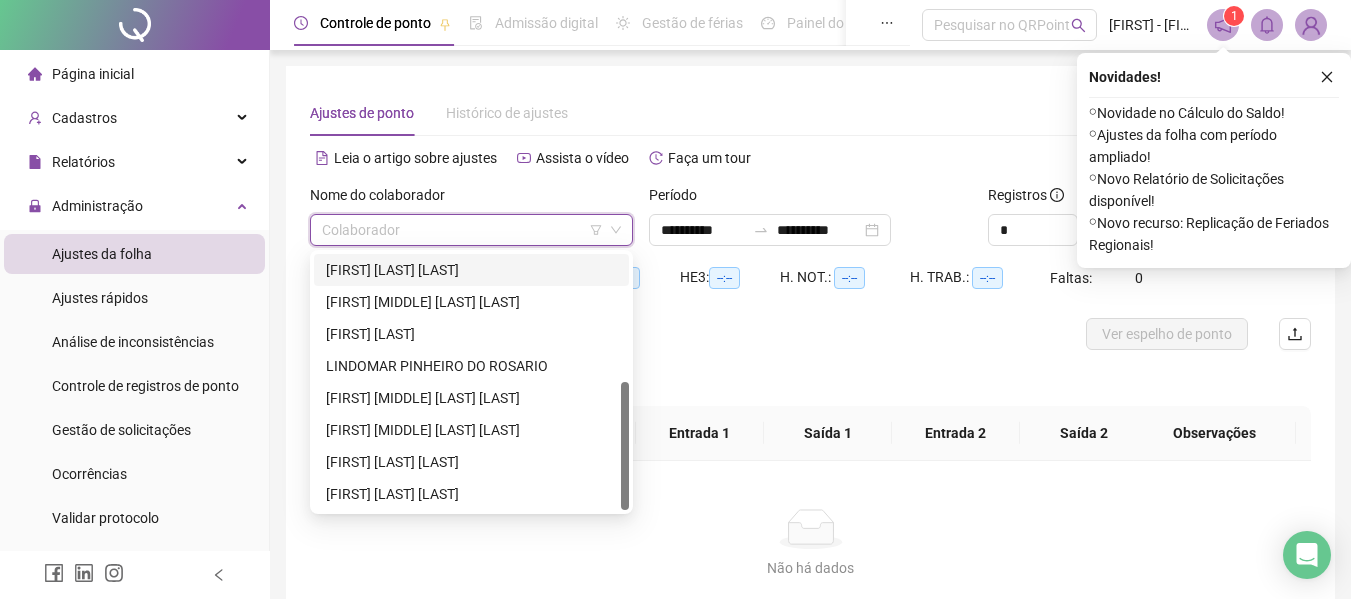 click at bounding box center (465, 230) 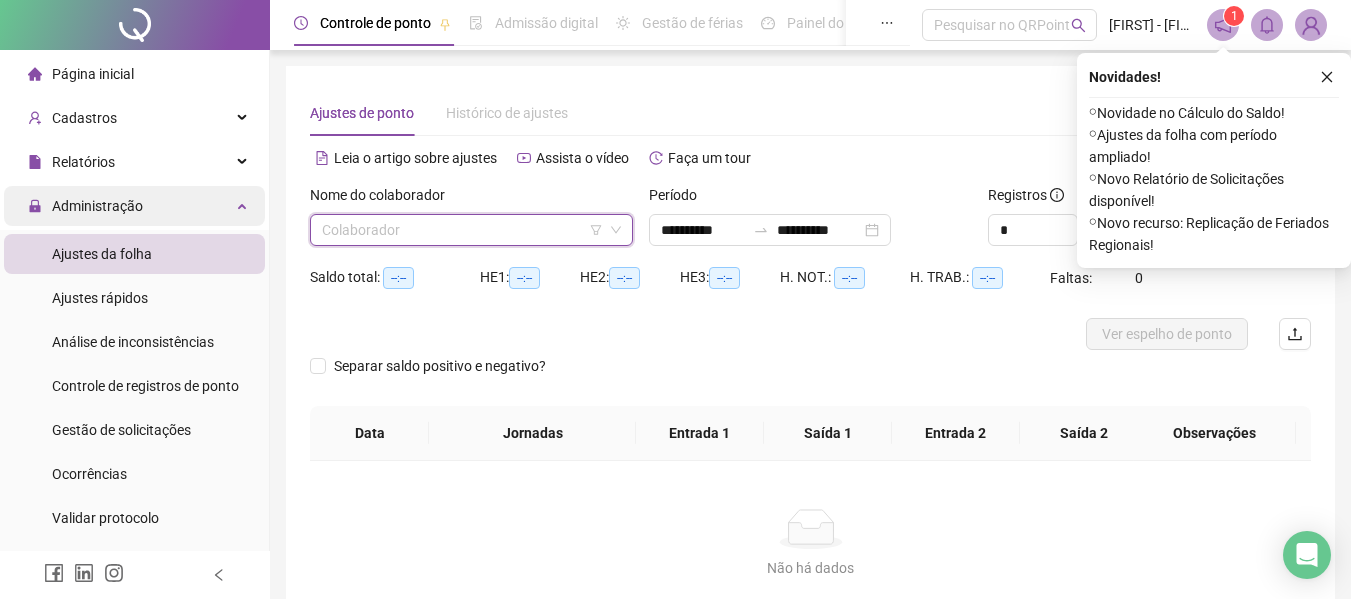 click on "Administração" at bounding box center [97, 206] 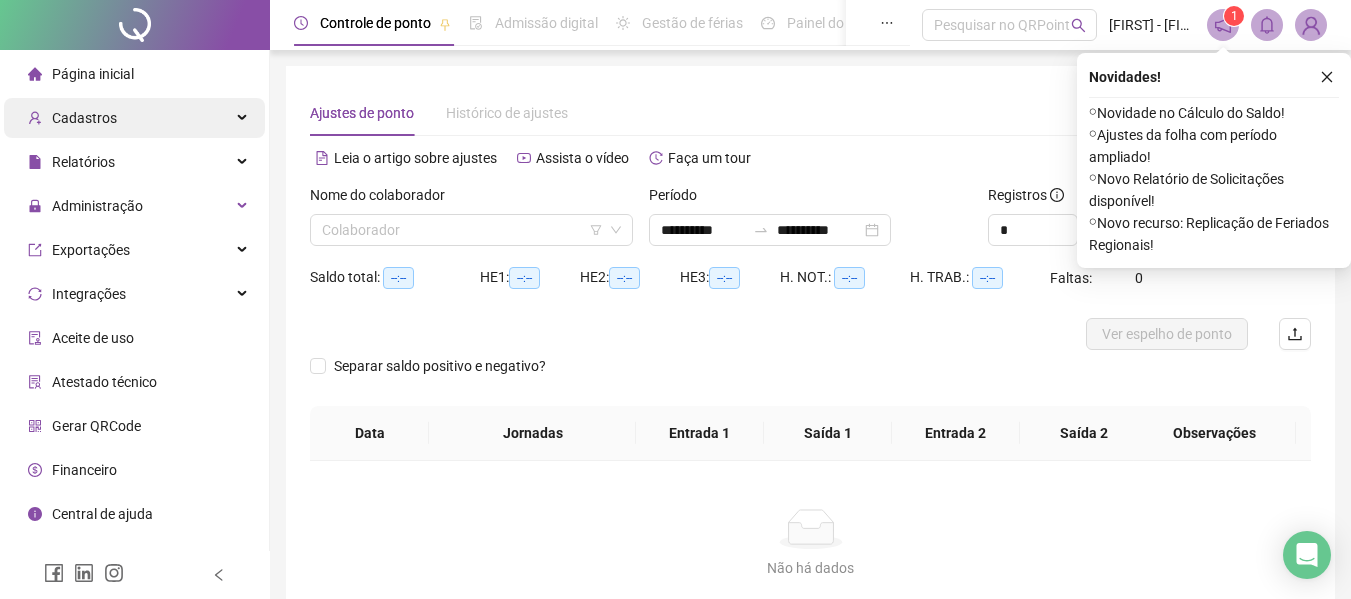 click on "Cadastros" at bounding box center [84, 118] 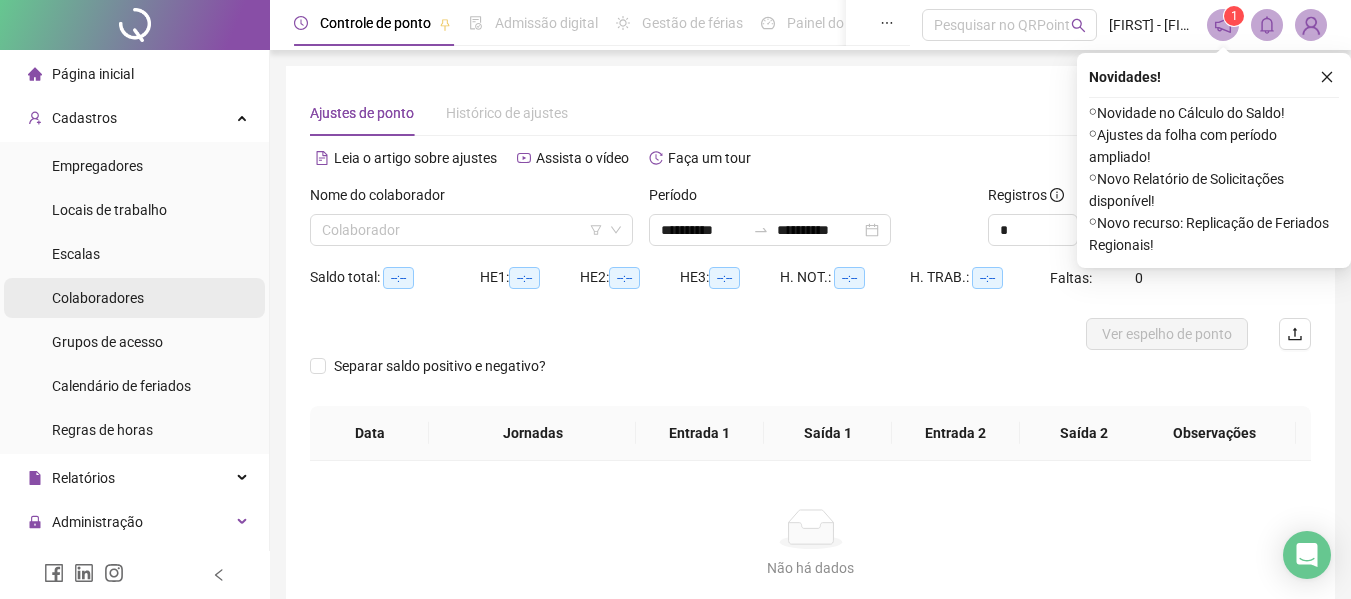 click on "Colaboradores" at bounding box center (98, 298) 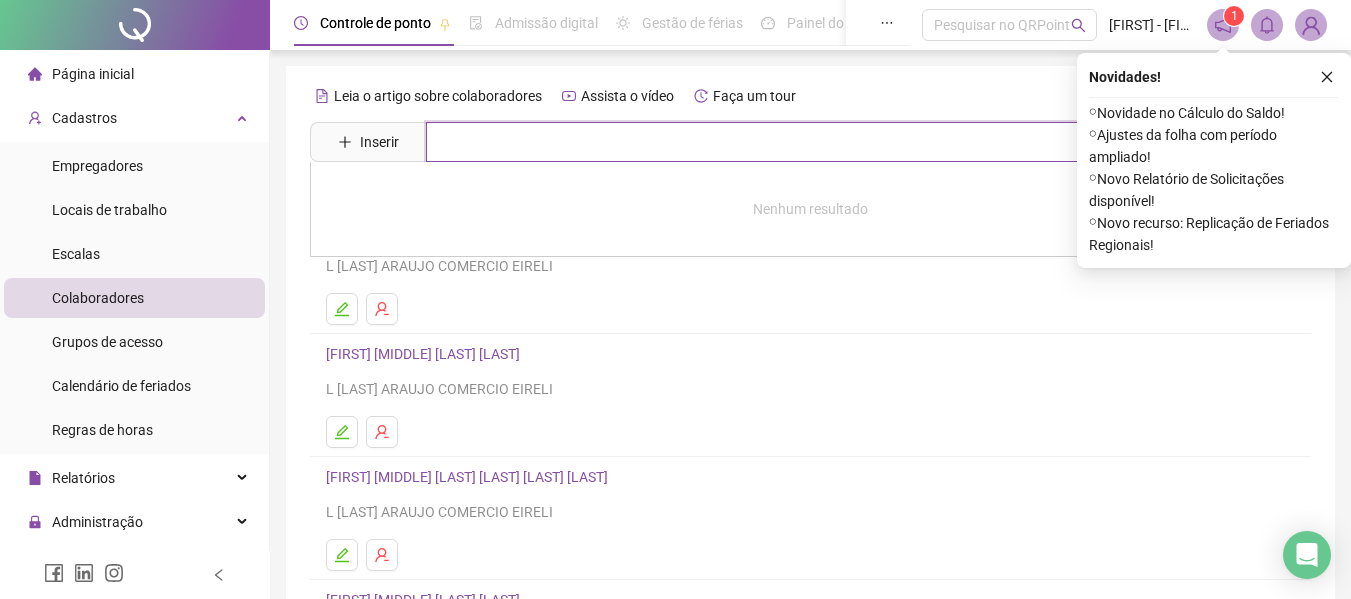 click at bounding box center (825, 142) 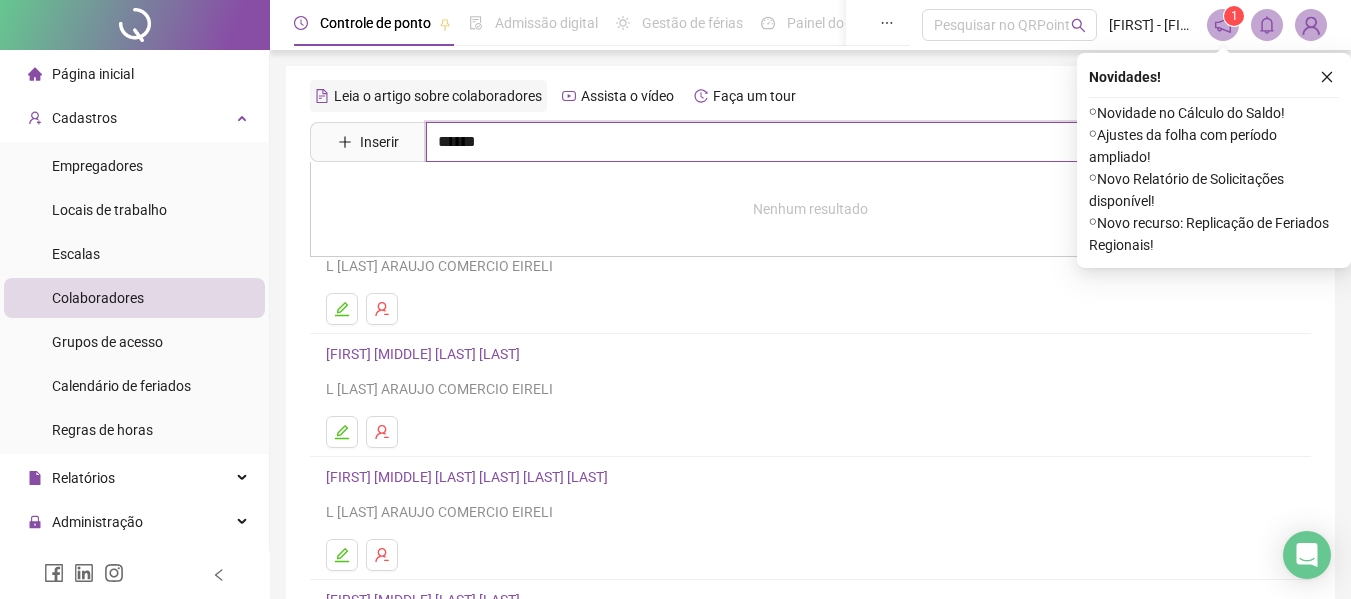 type on "******" 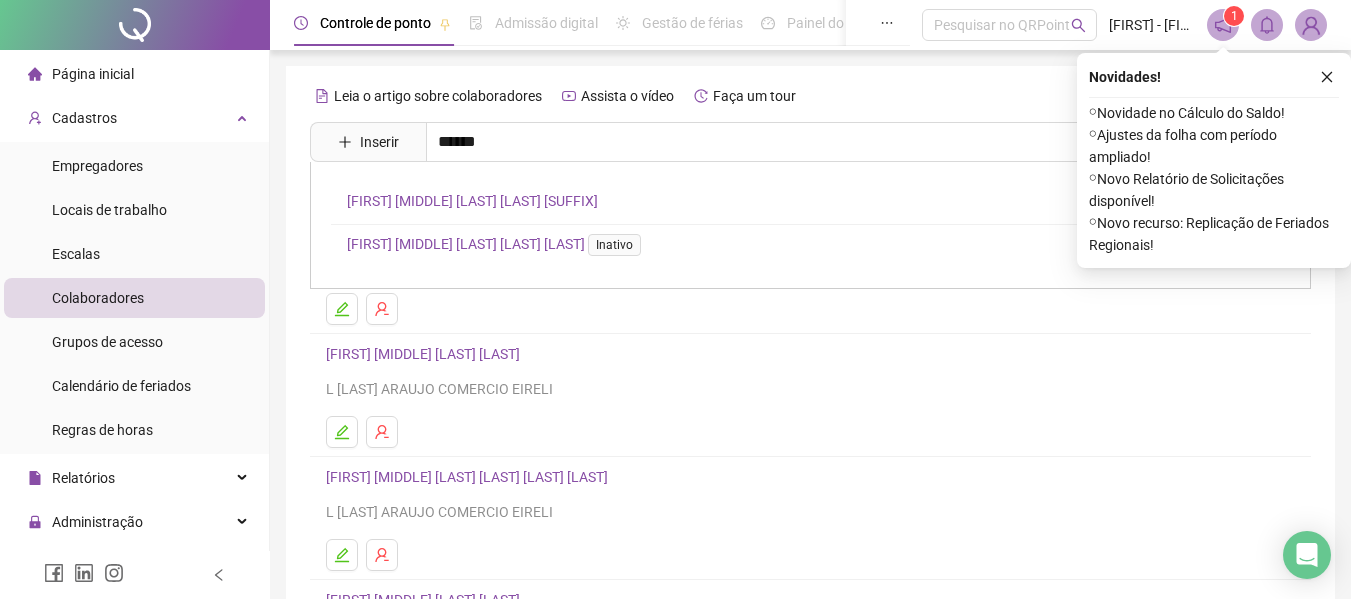 click on "[FIRST] [MIDDLE] [LAST] [LAST] [SUFFIX]" at bounding box center (472, 201) 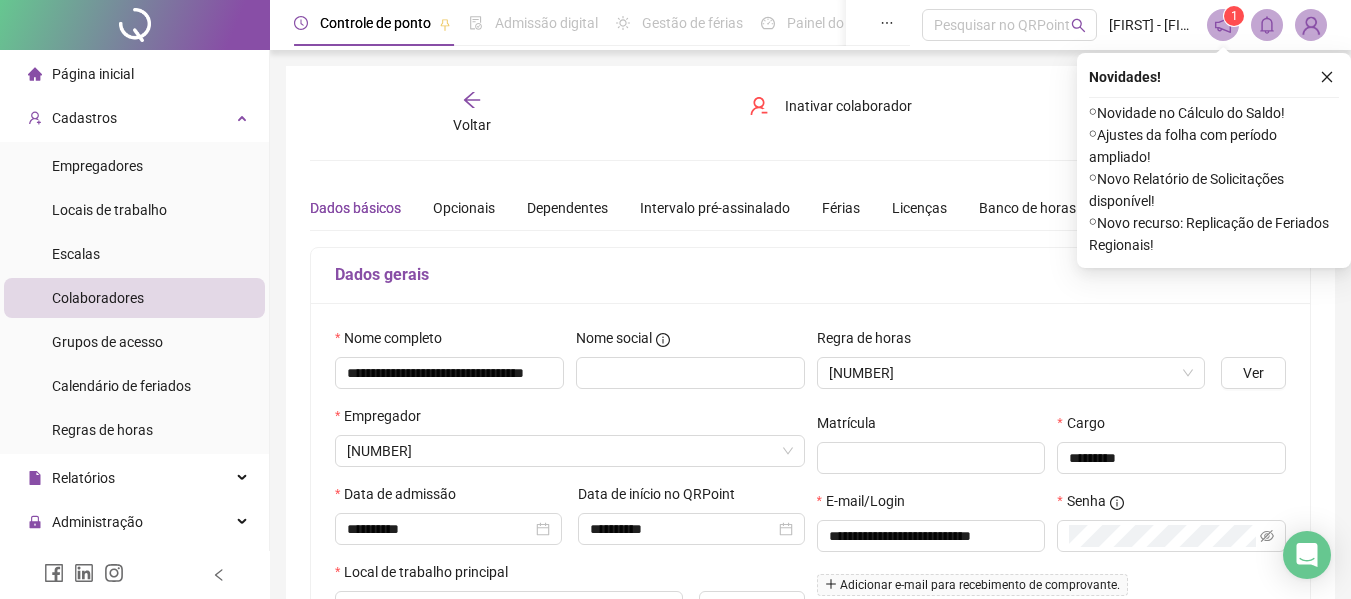 type on "**********" 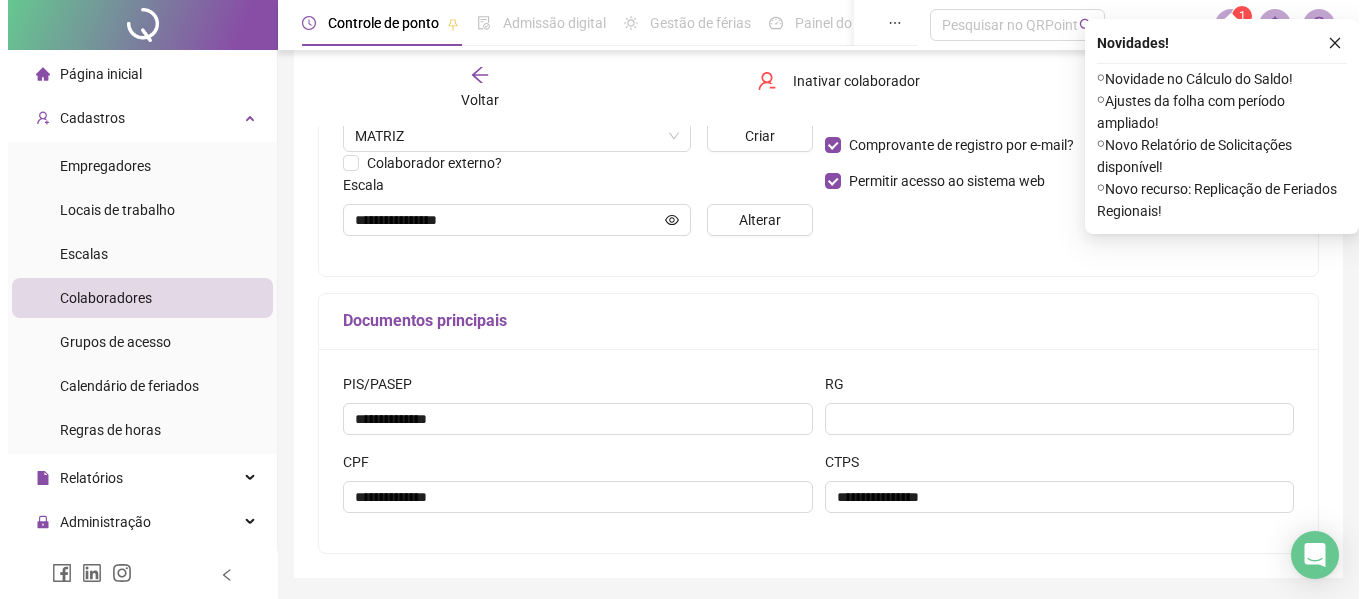 scroll, scrollTop: 442, scrollLeft: 0, axis: vertical 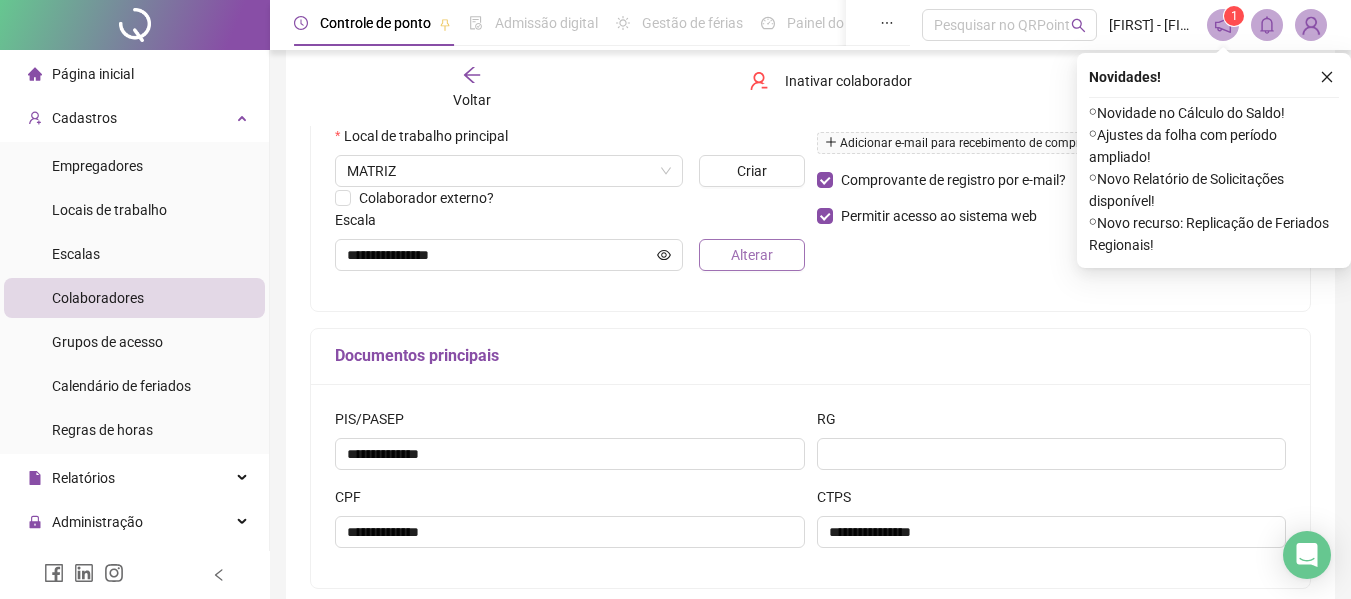click on "Alterar" at bounding box center [751, 255] 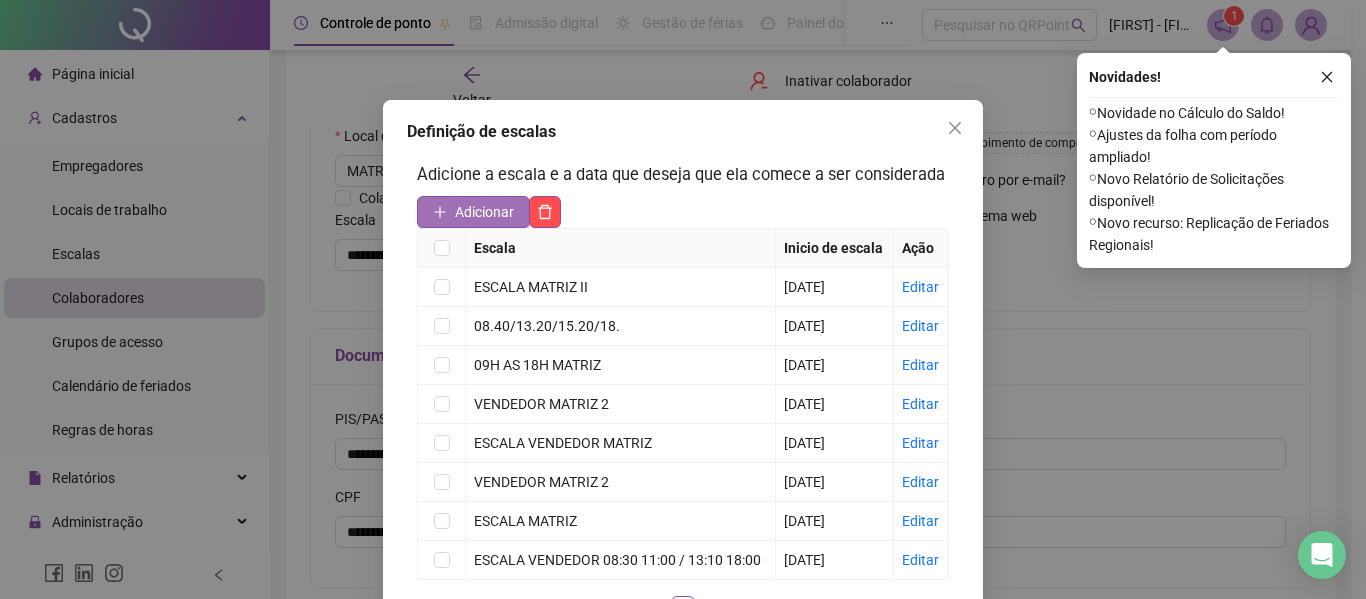 click on "Adicionar" at bounding box center (484, 212) 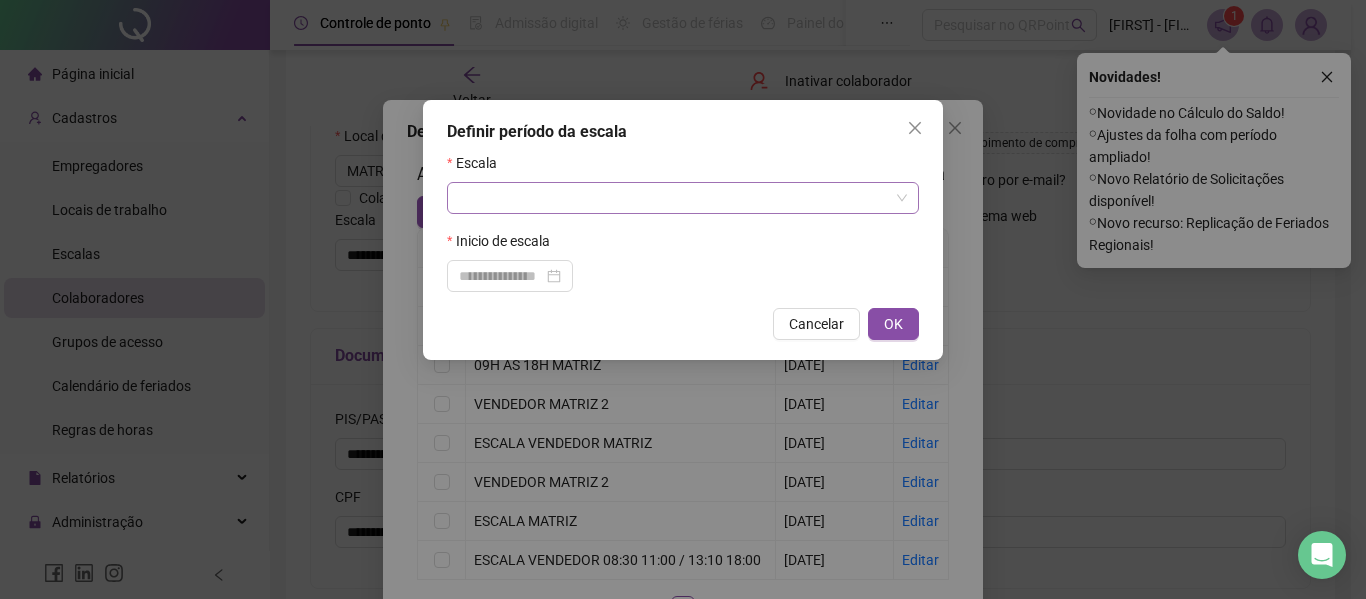 click at bounding box center (677, 198) 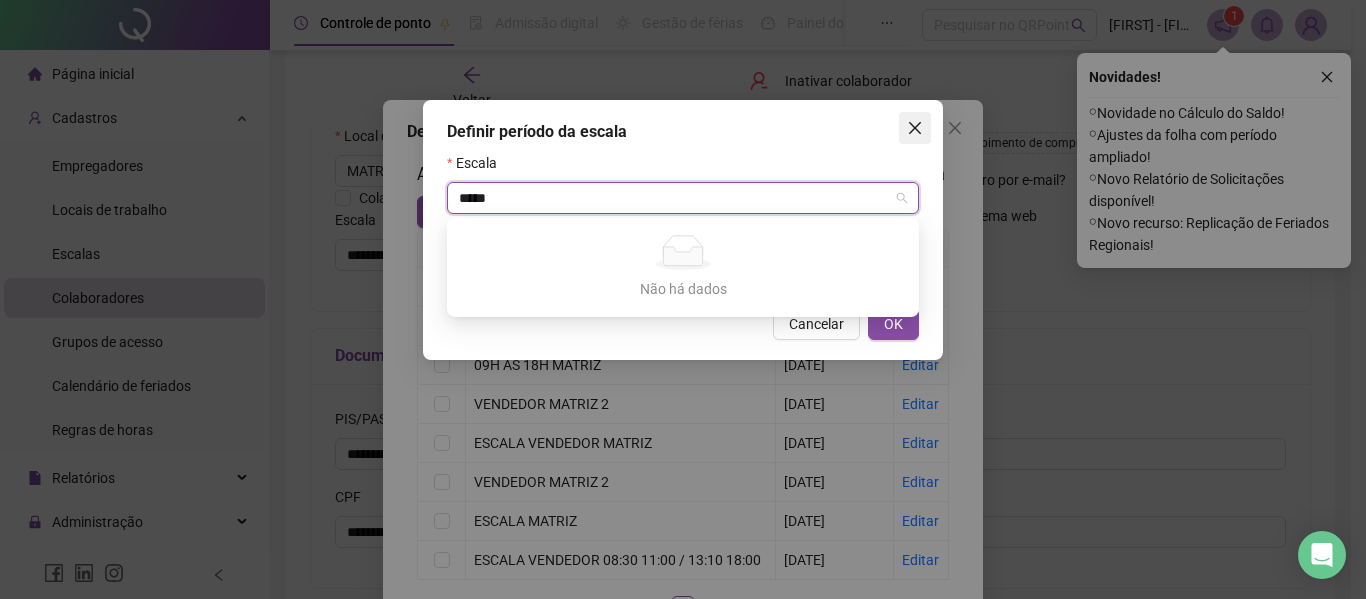 type on "****" 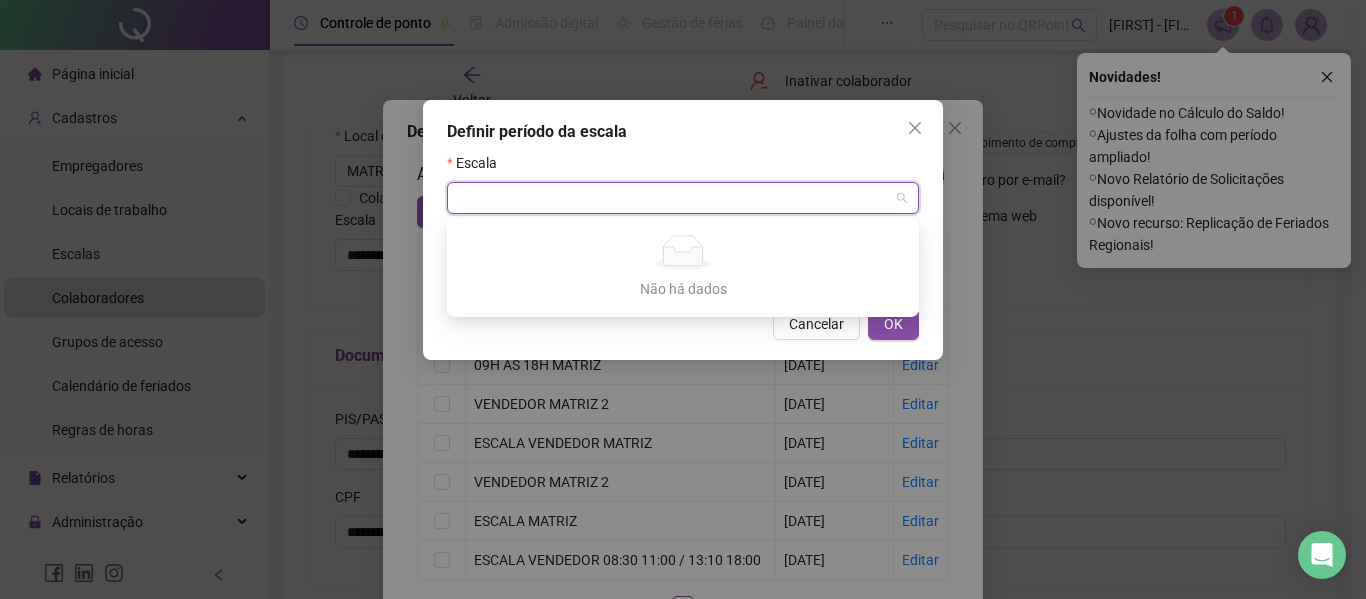click at bounding box center [915, 128] 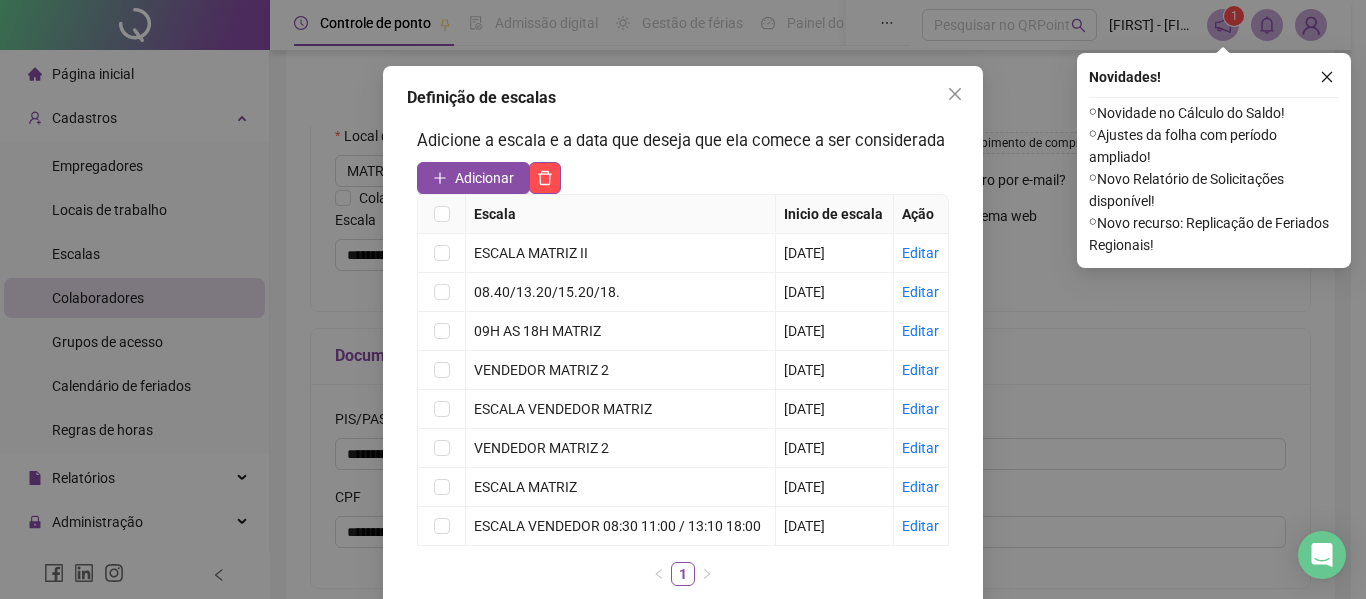scroll, scrollTop: 91, scrollLeft: 0, axis: vertical 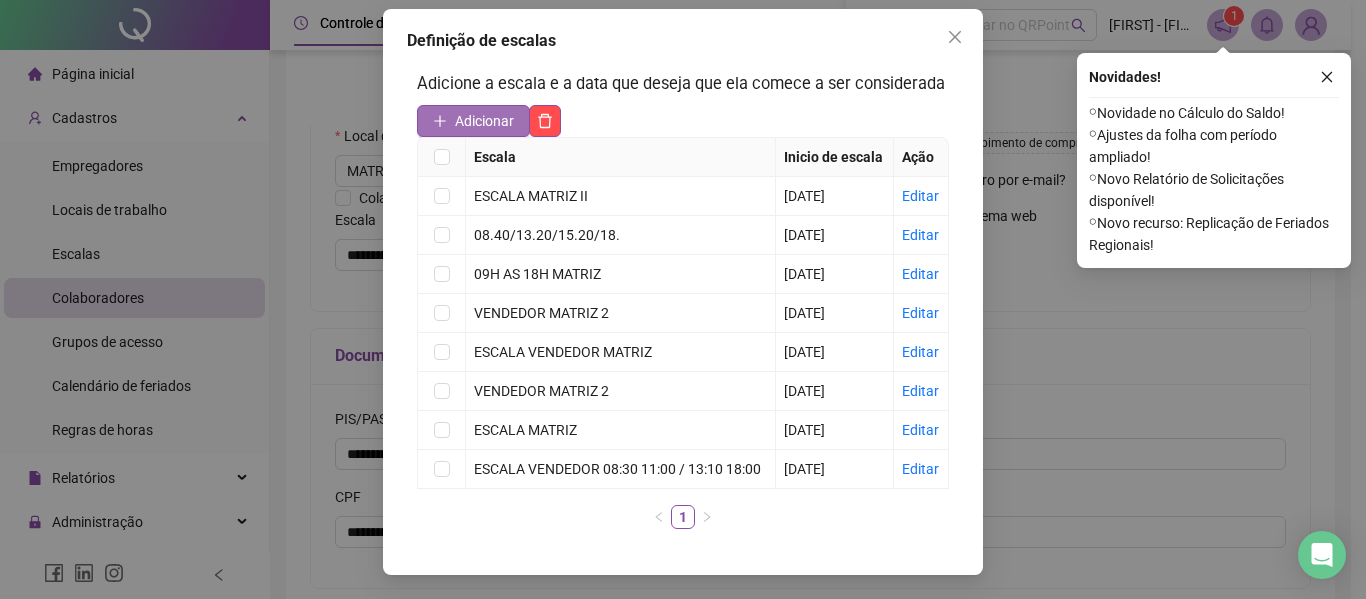 click on "Adicionar" at bounding box center [484, 121] 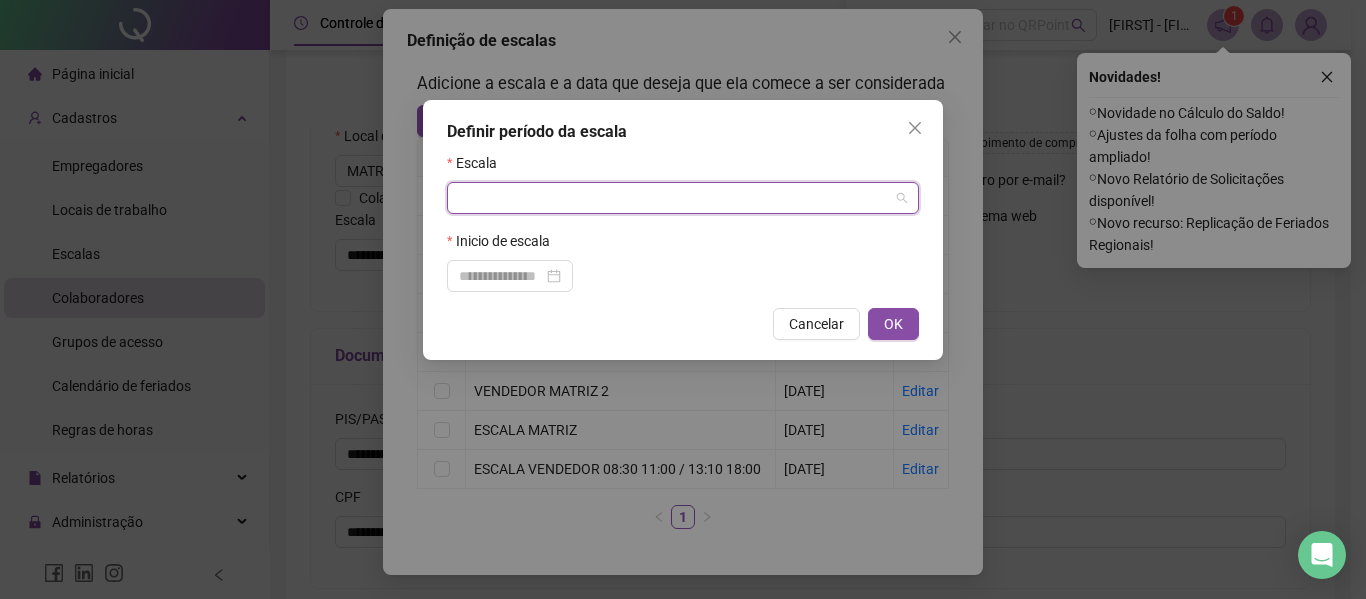 click at bounding box center (677, 198) 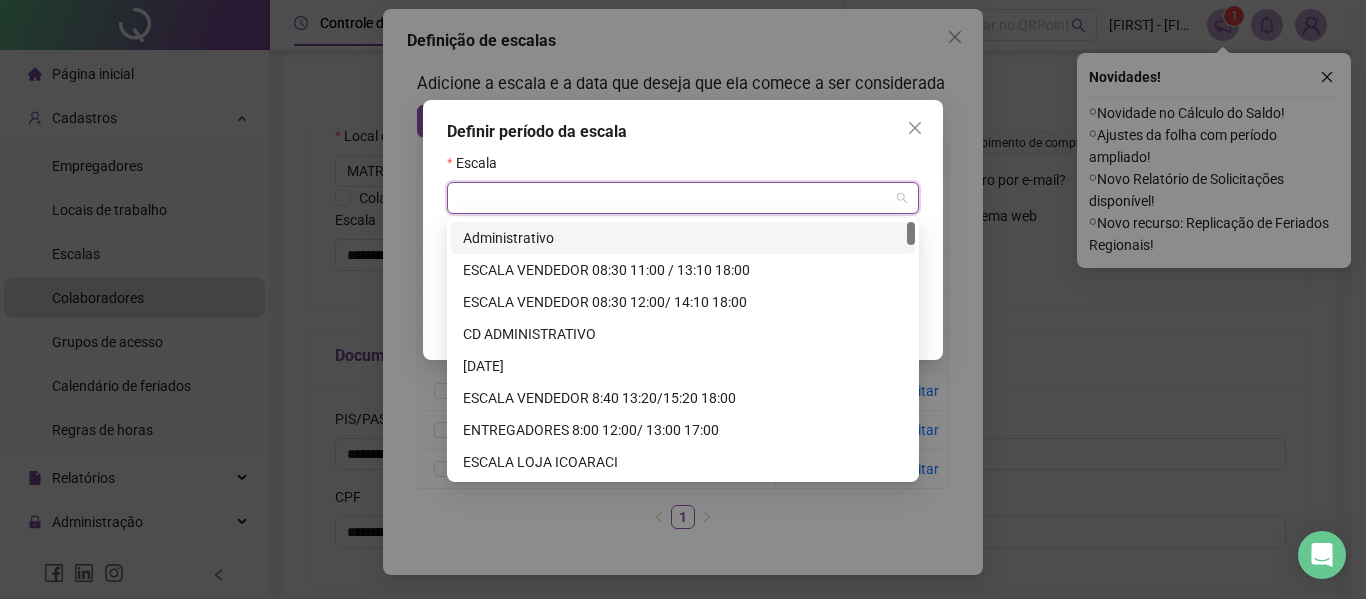 drag, startPoint x: 604, startPoint y: 185, endPoint x: 692, endPoint y: 212, distance: 92.0489 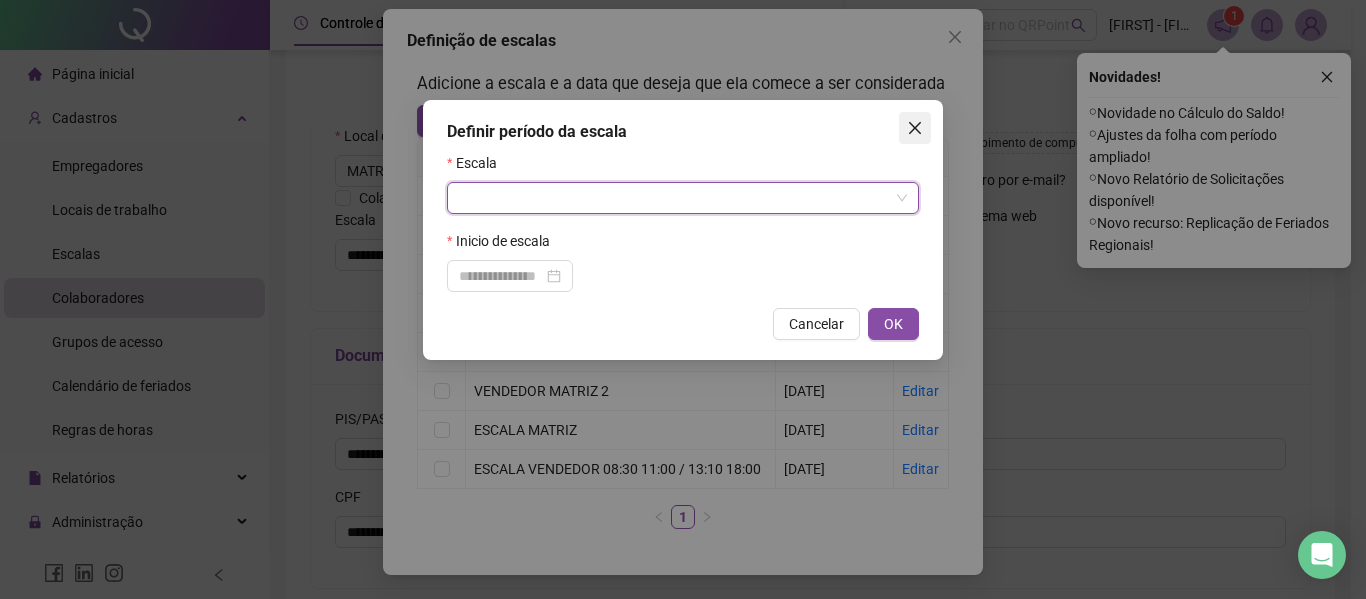 click at bounding box center (915, 128) 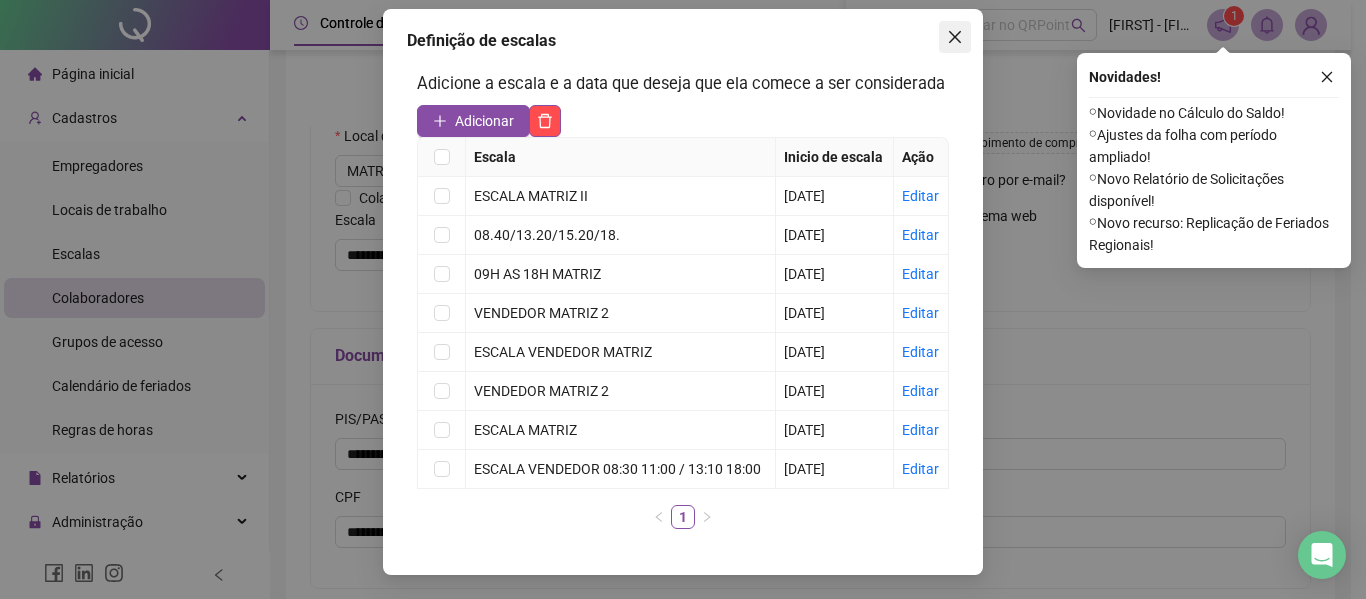 click 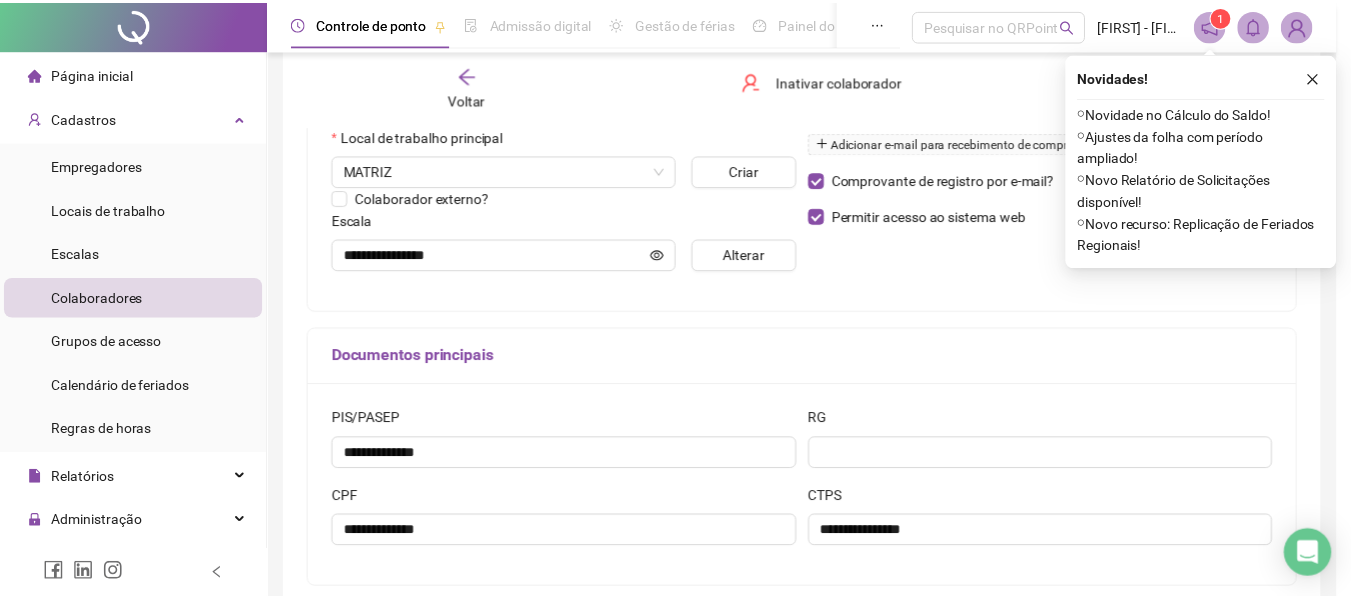 scroll, scrollTop: 0, scrollLeft: 0, axis: both 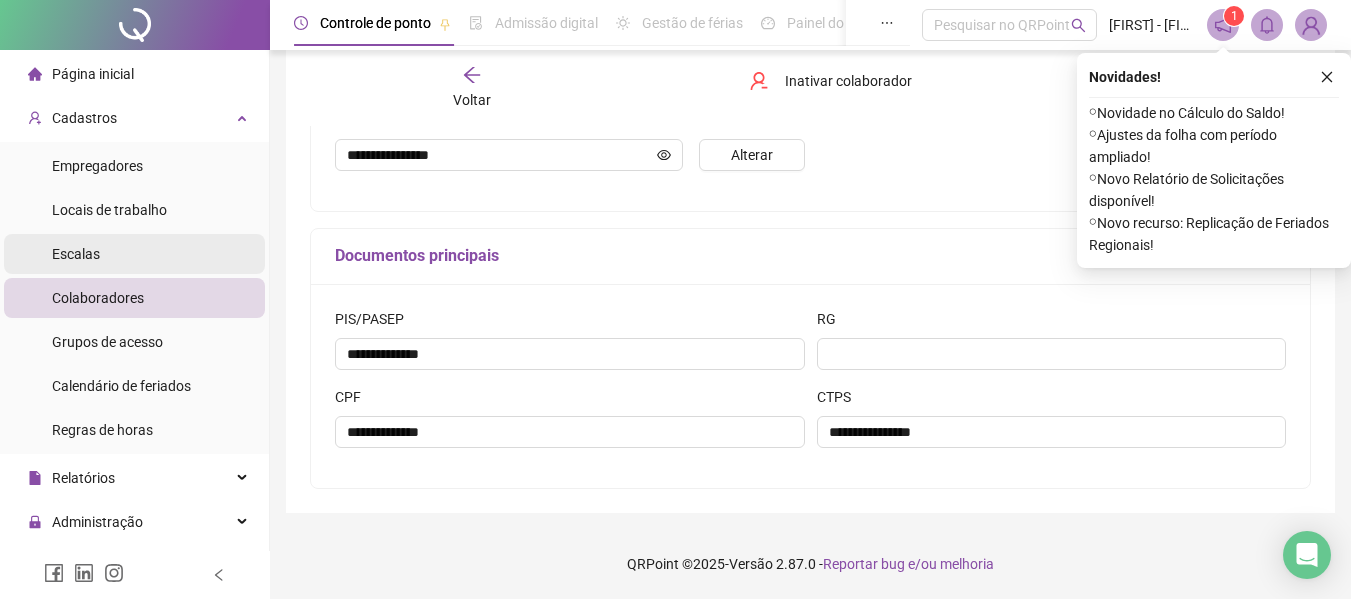click on "Escalas" at bounding box center [76, 254] 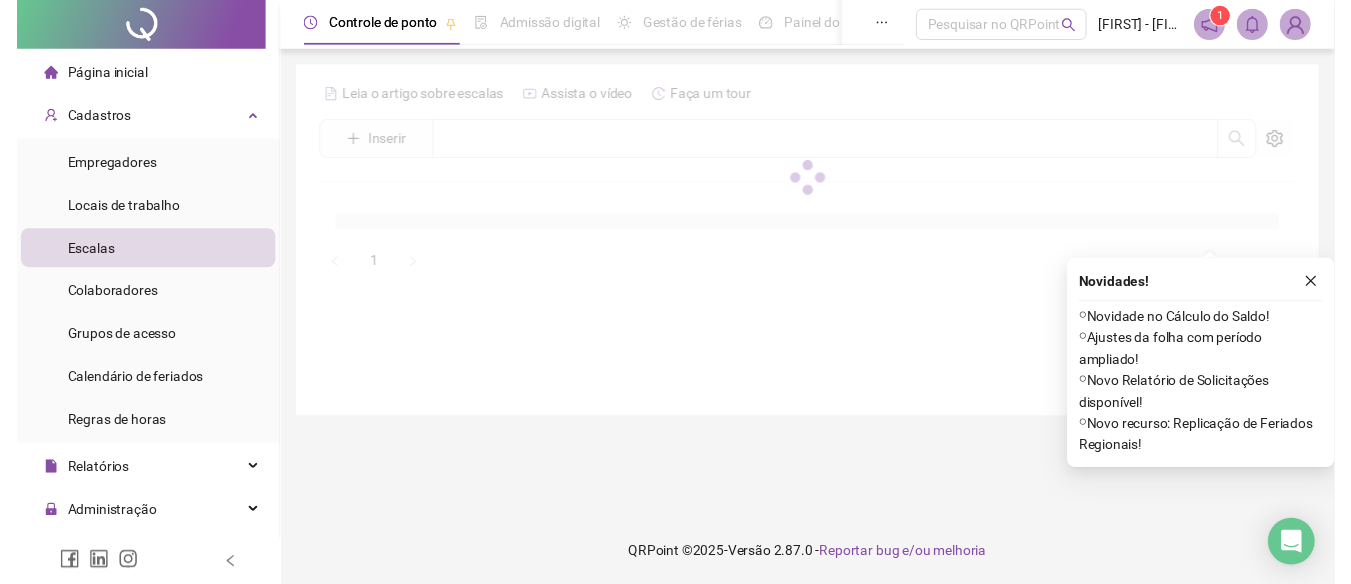 scroll, scrollTop: 0, scrollLeft: 0, axis: both 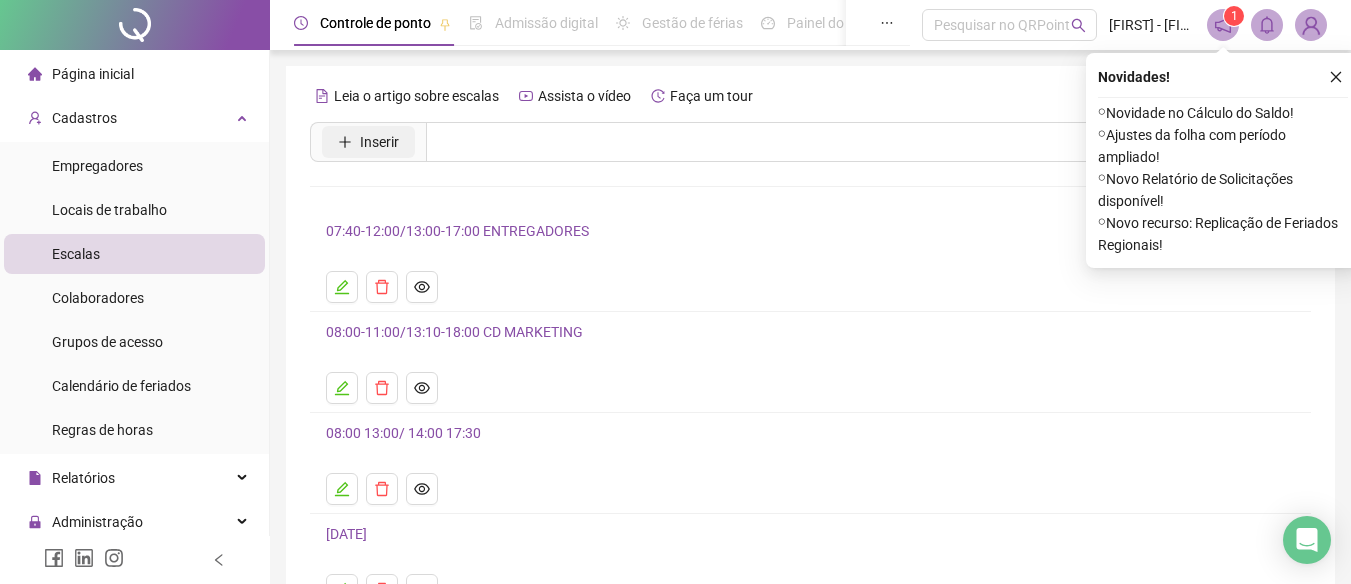 click 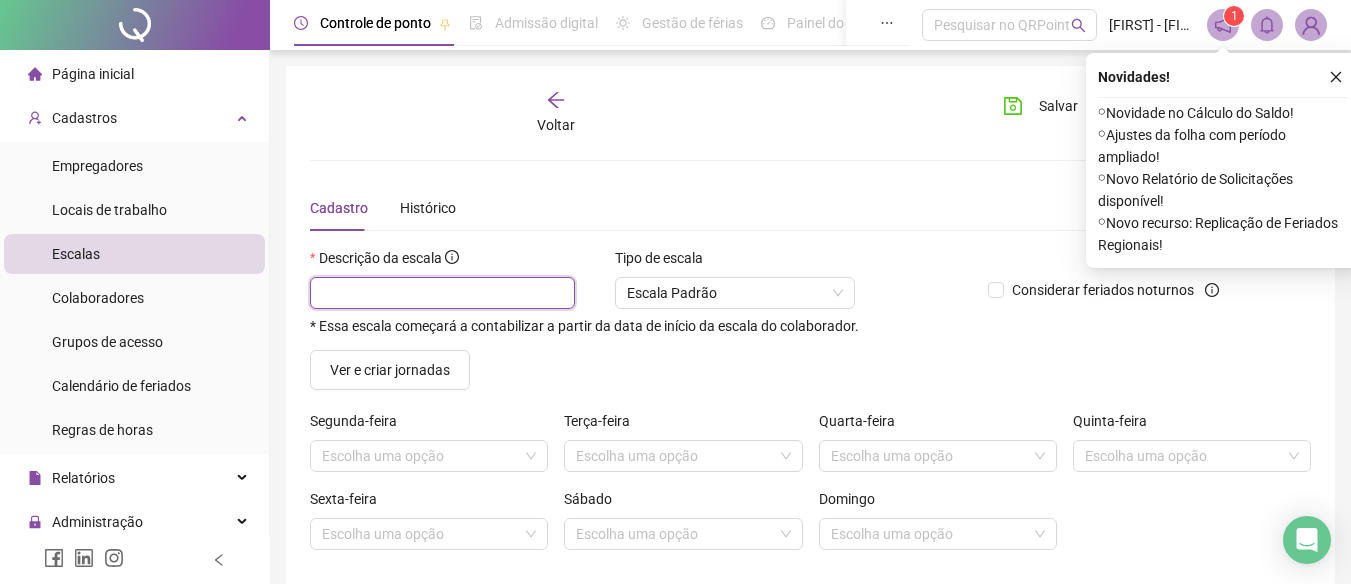 click at bounding box center (442, 293) 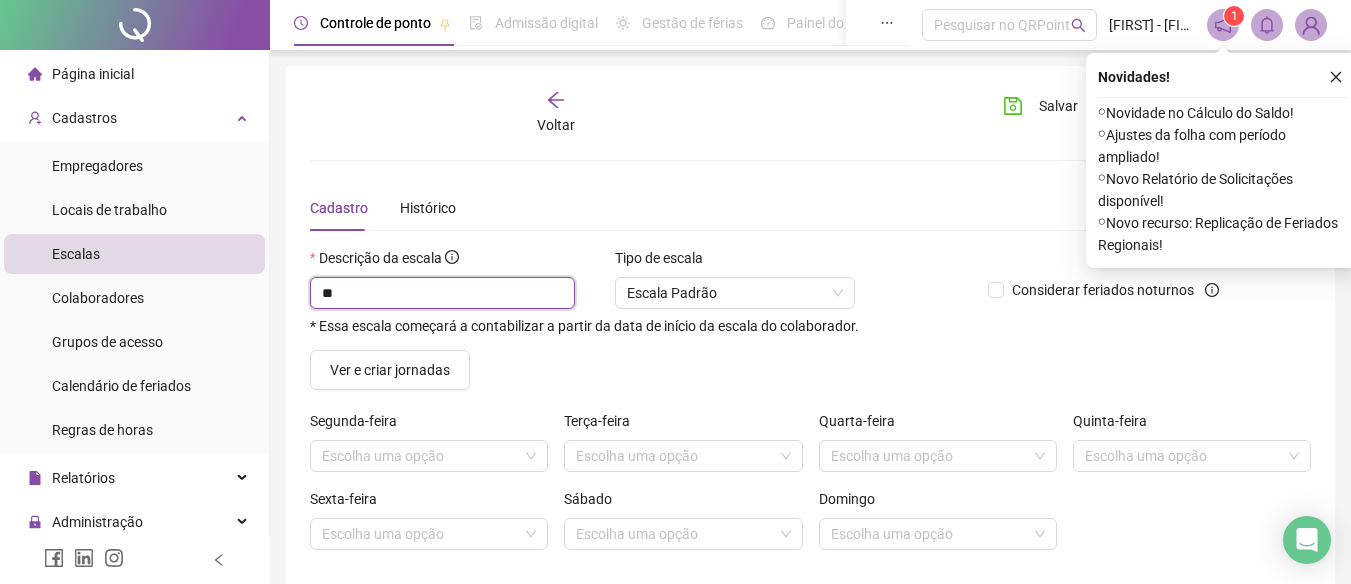 type on "*" 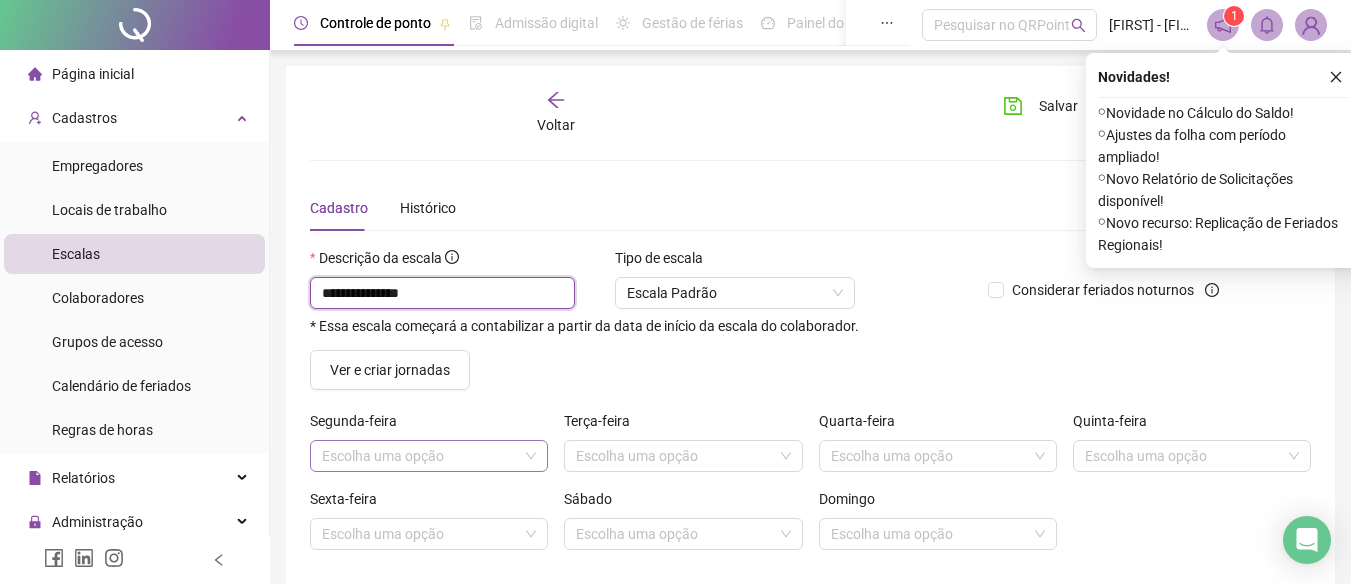 type on "**********" 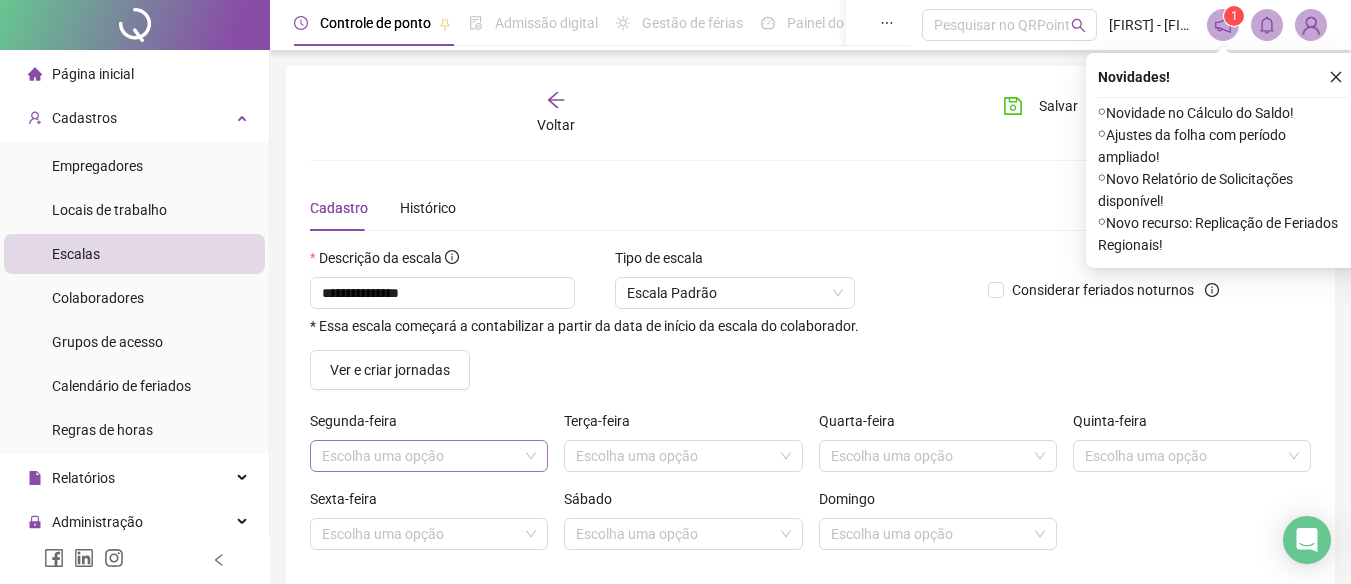 click at bounding box center [423, 456] 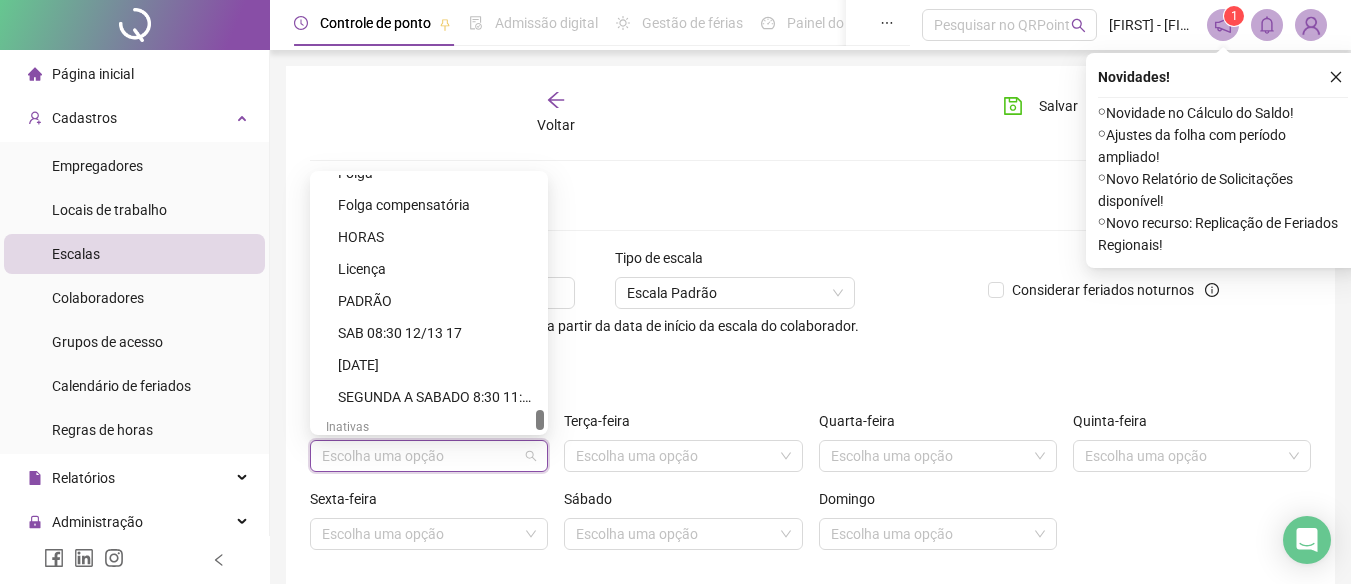 scroll, scrollTop: 3114, scrollLeft: 0, axis: vertical 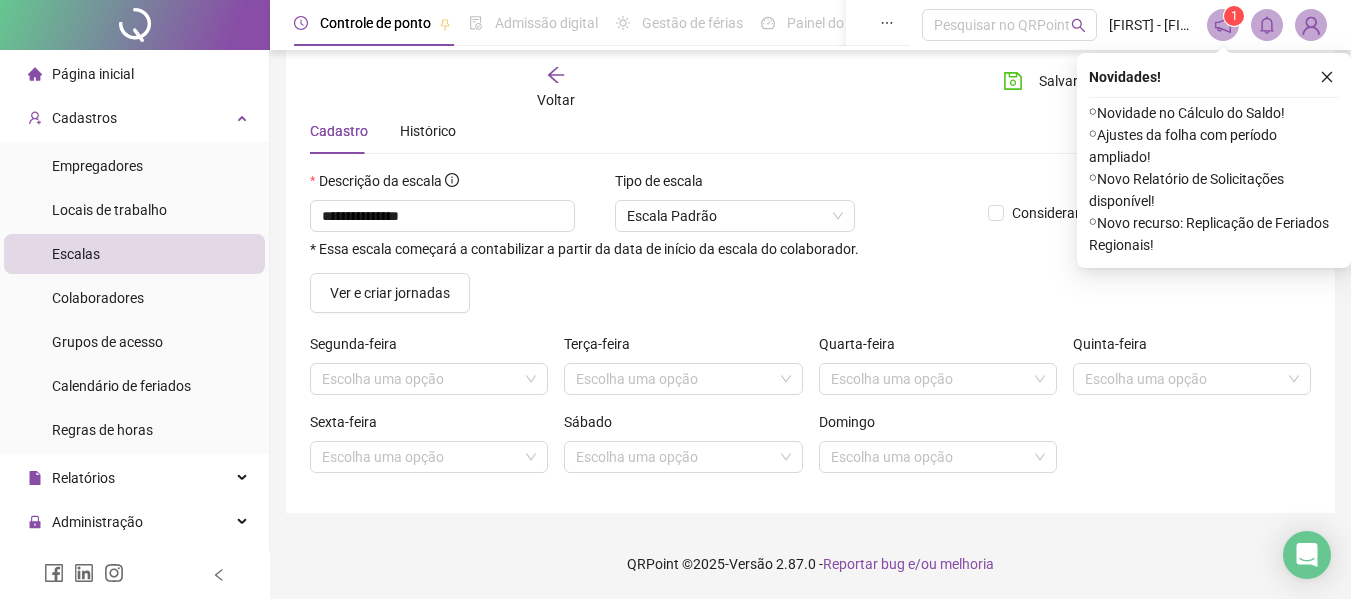 click on "Voltar Salvar" at bounding box center (810, 88) 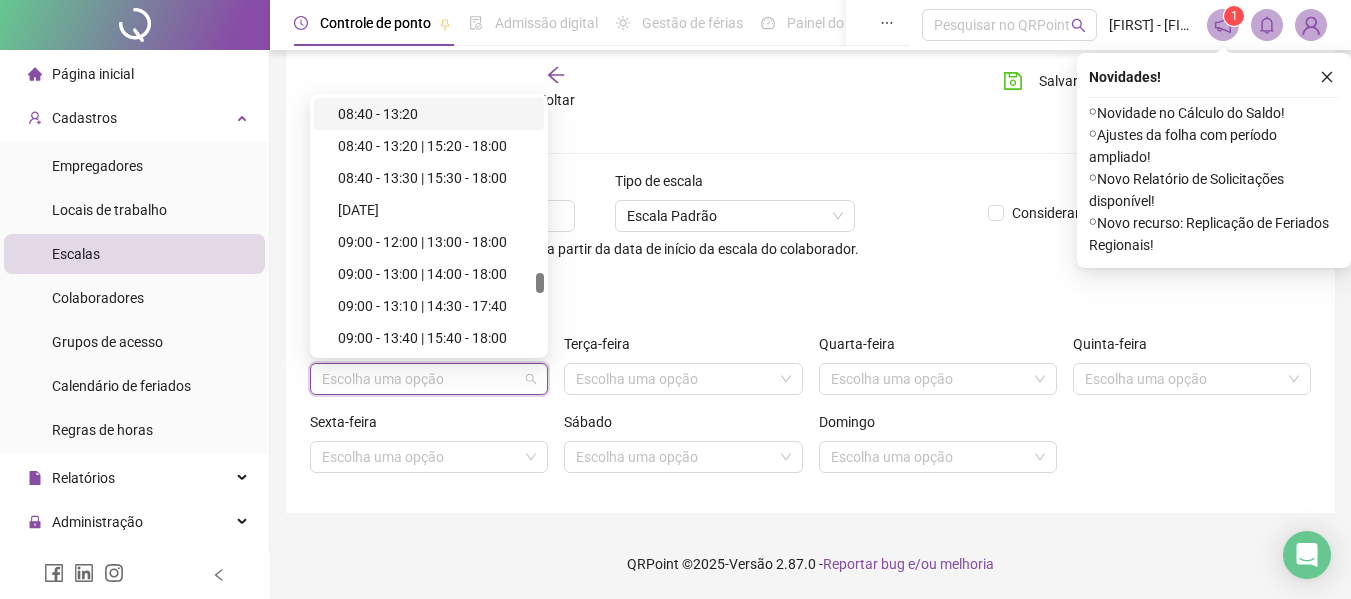 click at bounding box center [423, 379] 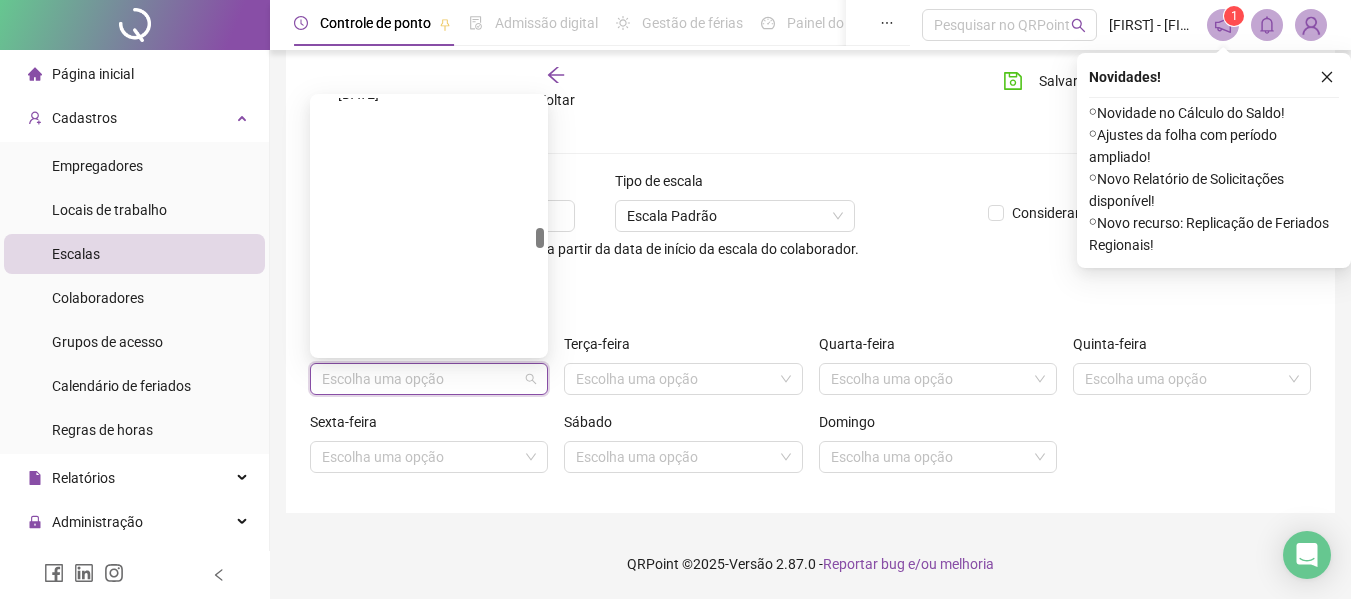 scroll, scrollTop: 1714, scrollLeft: 0, axis: vertical 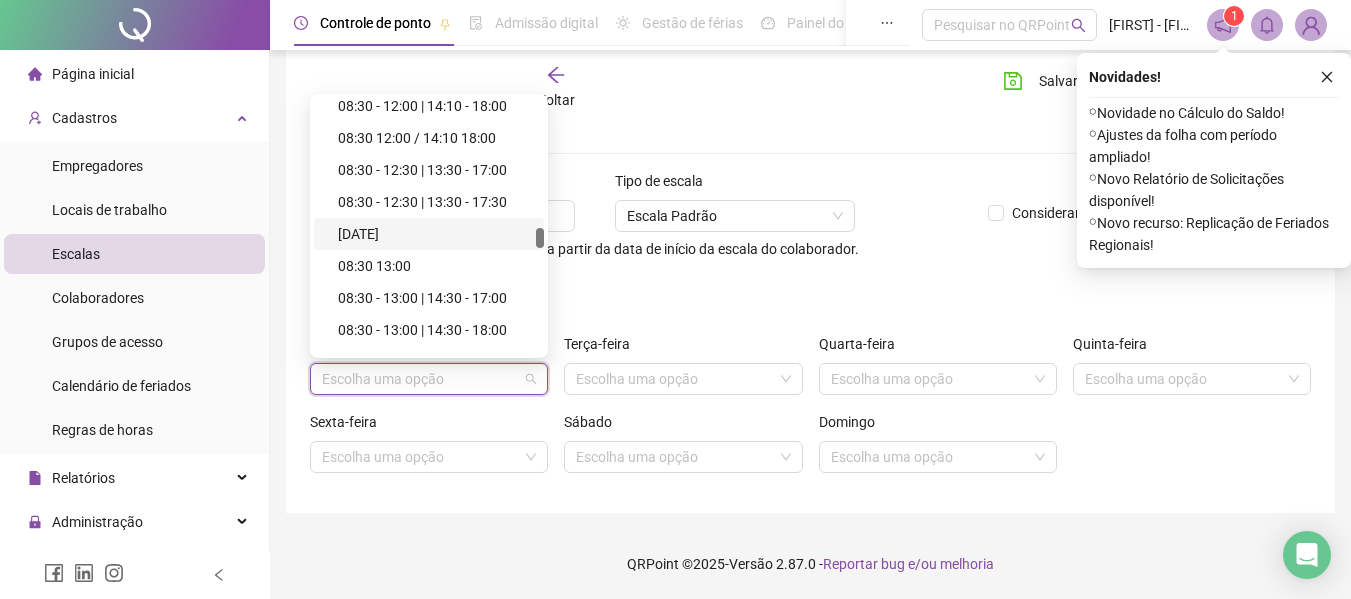 click on "Quarta-feira" at bounding box center [863, 344] 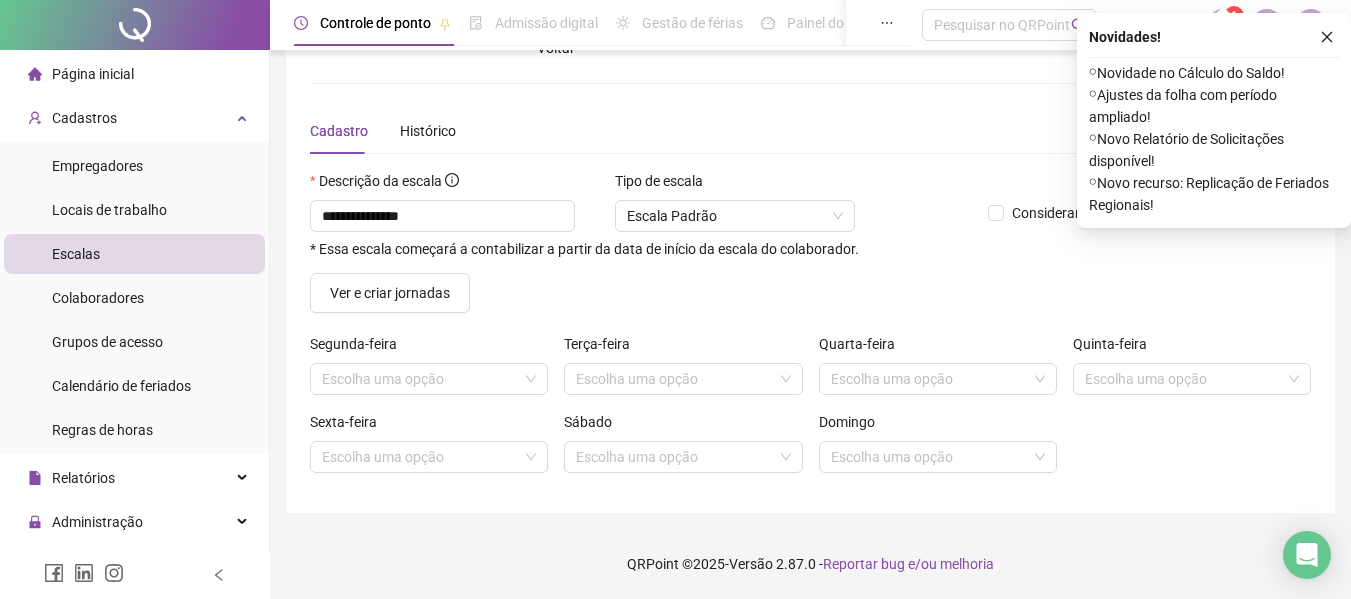 scroll, scrollTop: 0, scrollLeft: 0, axis: both 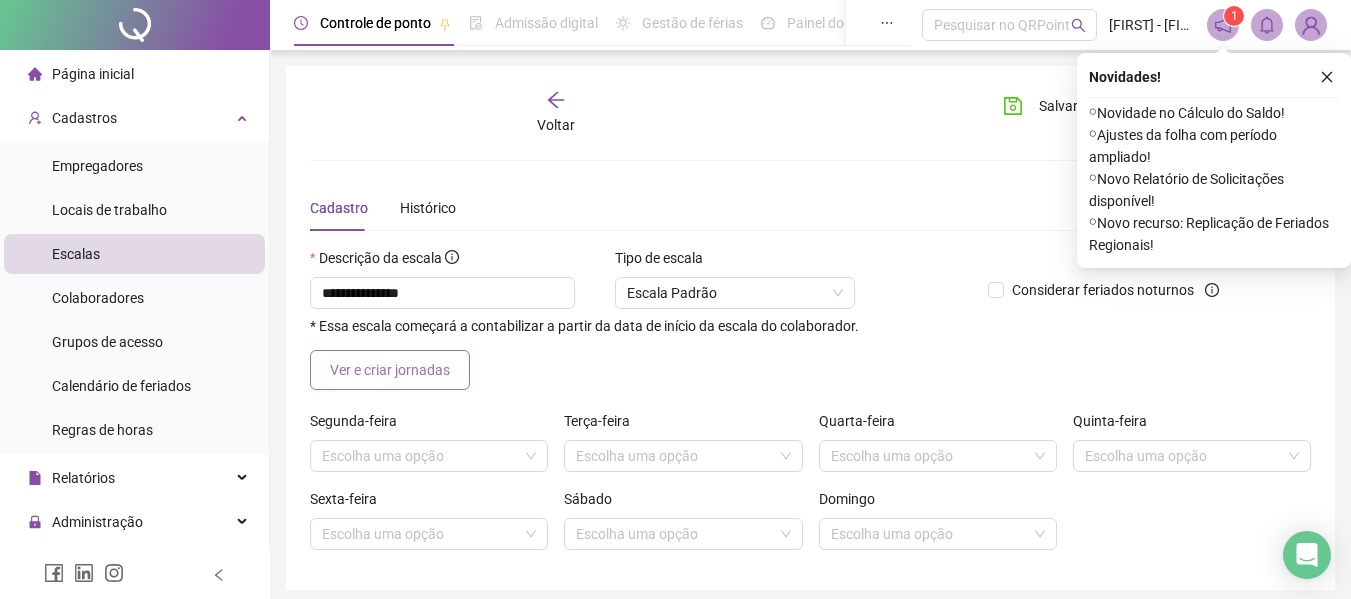 click on "Ver e criar jornadas" at bounding box center (390, 370) 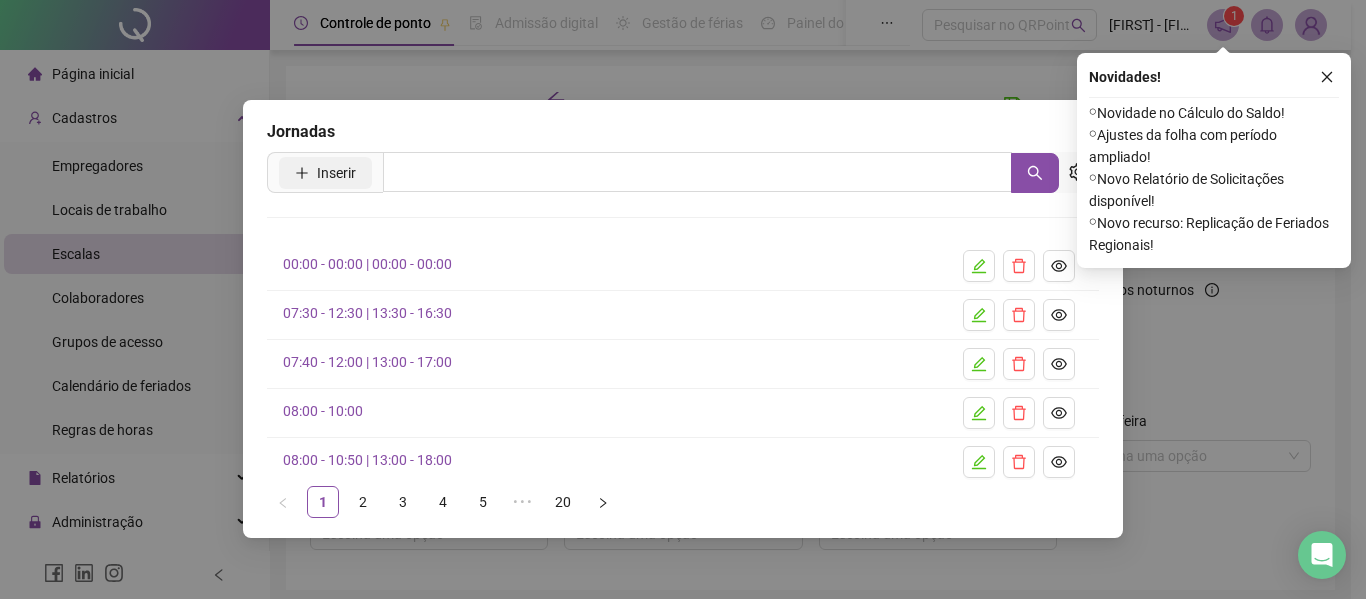click on "Inserir" at bounding box center [336, 173] 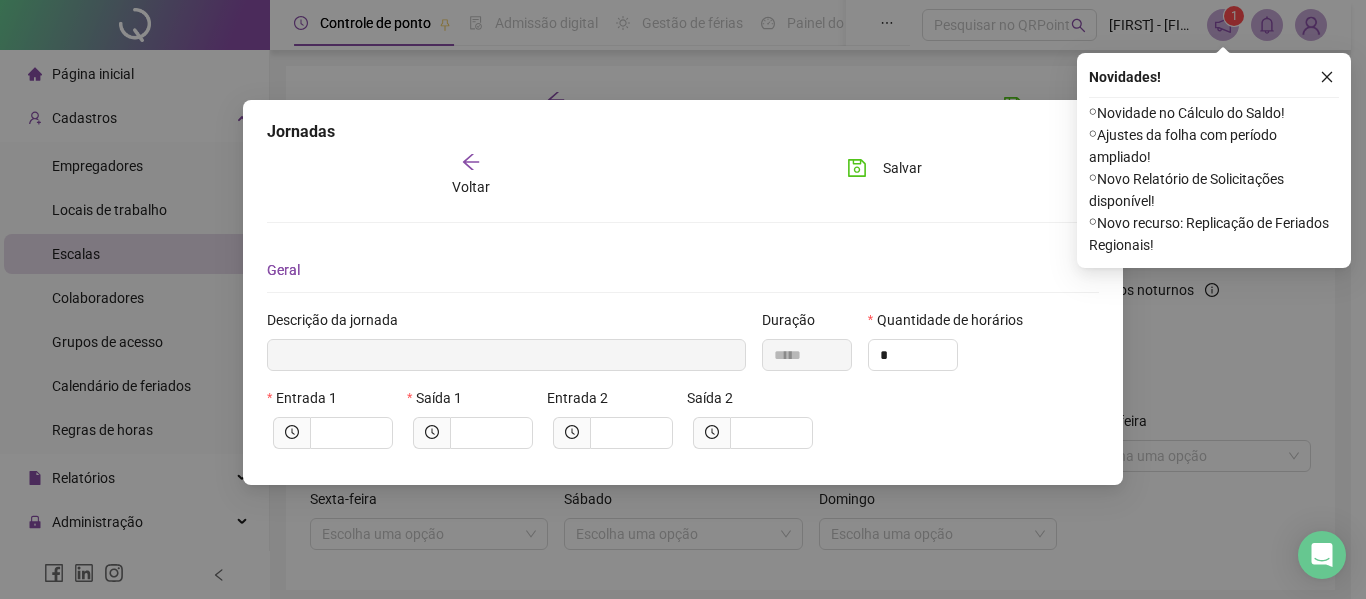 type 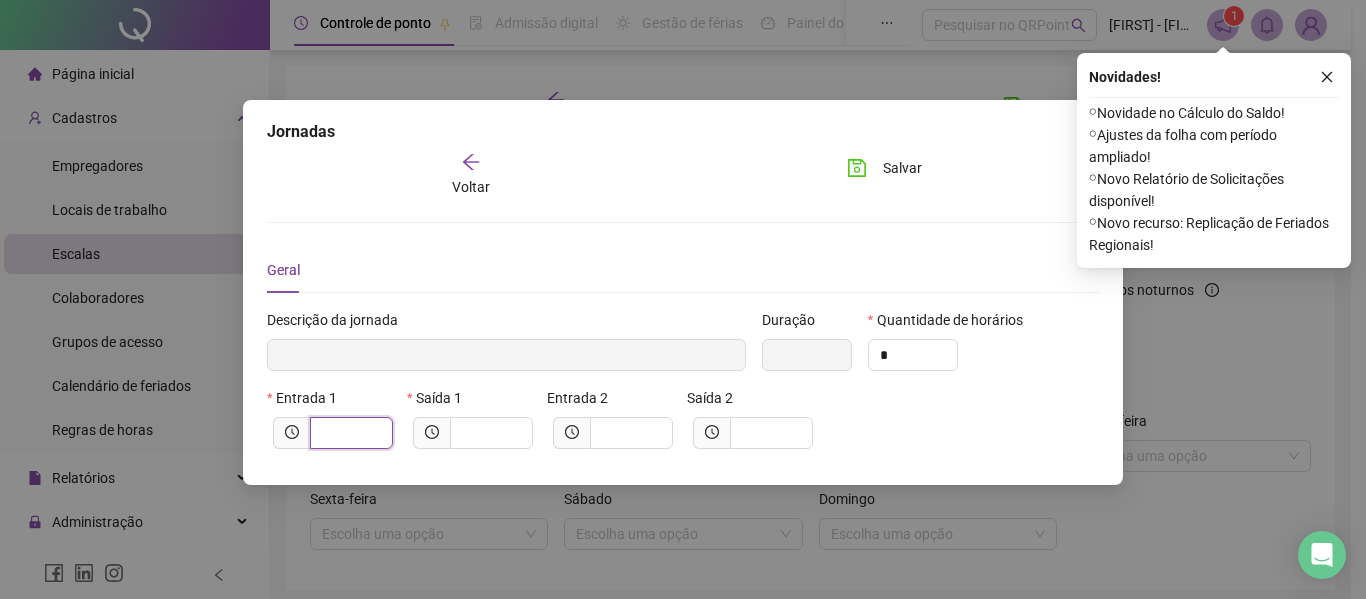 click at bounding box center (349, 433) 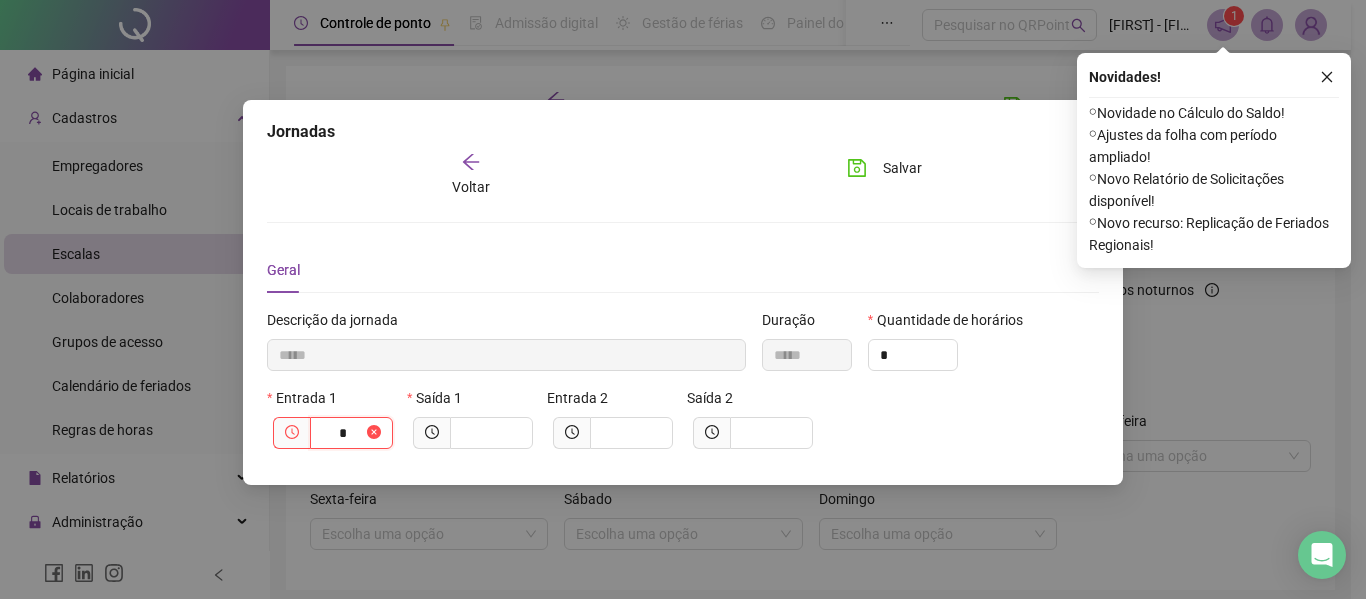 type on "******" 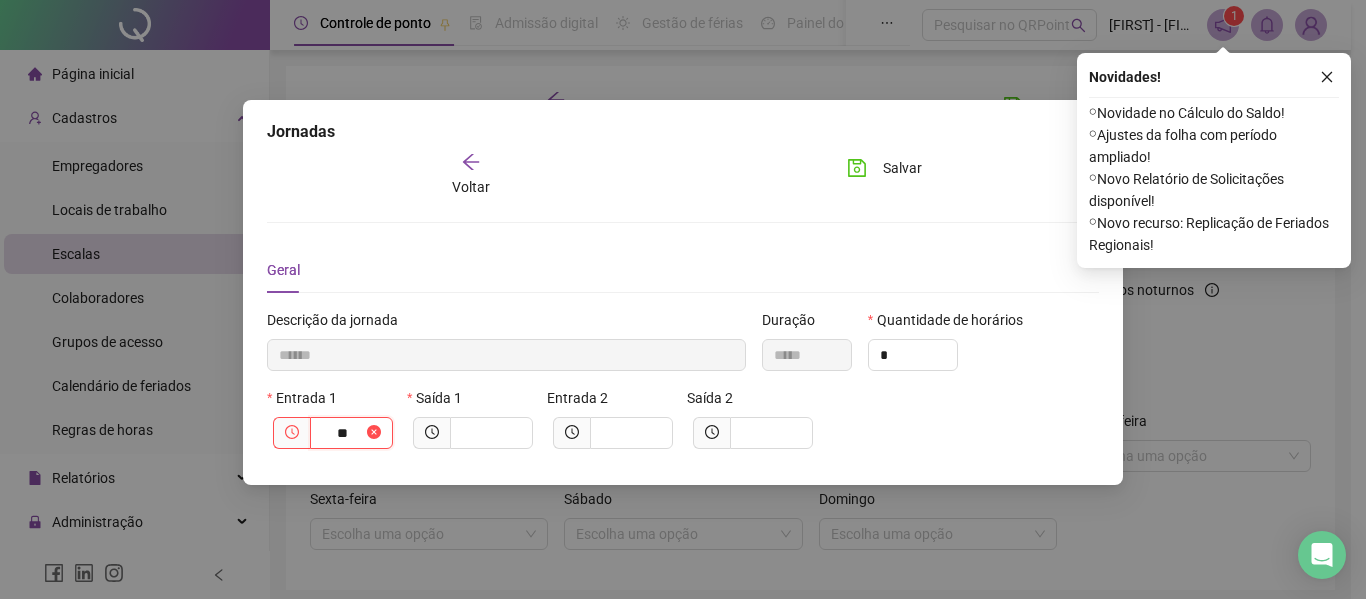 type on "********" 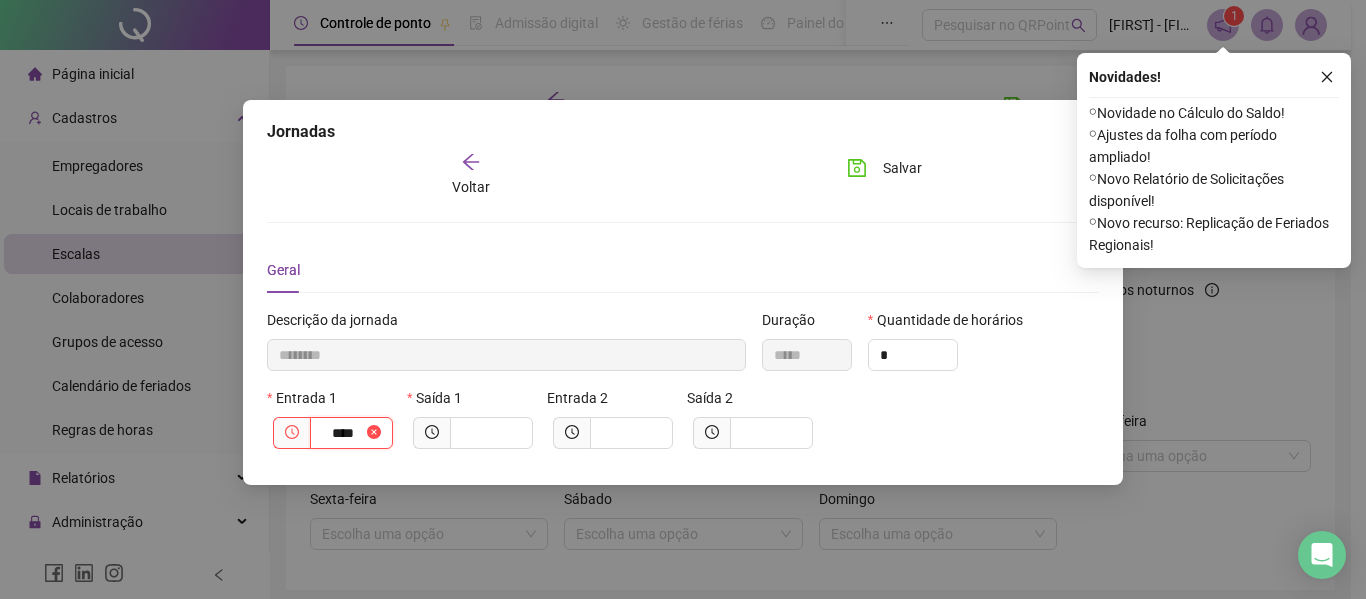 type on "*********" 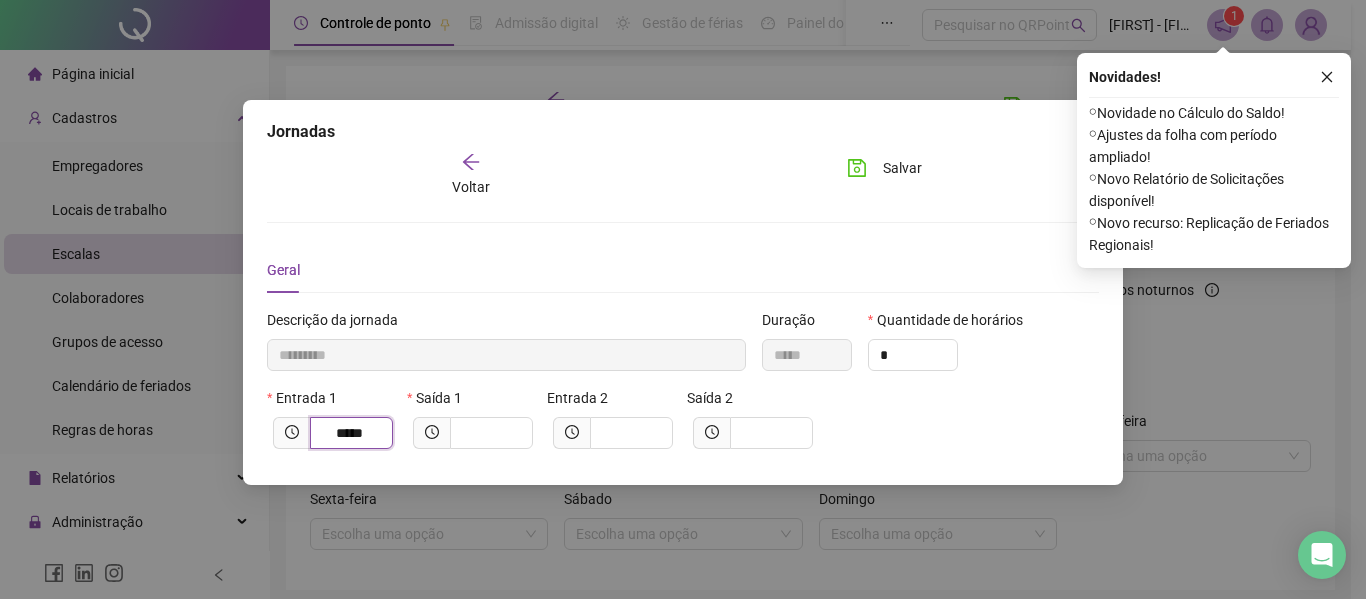 type on "*****" 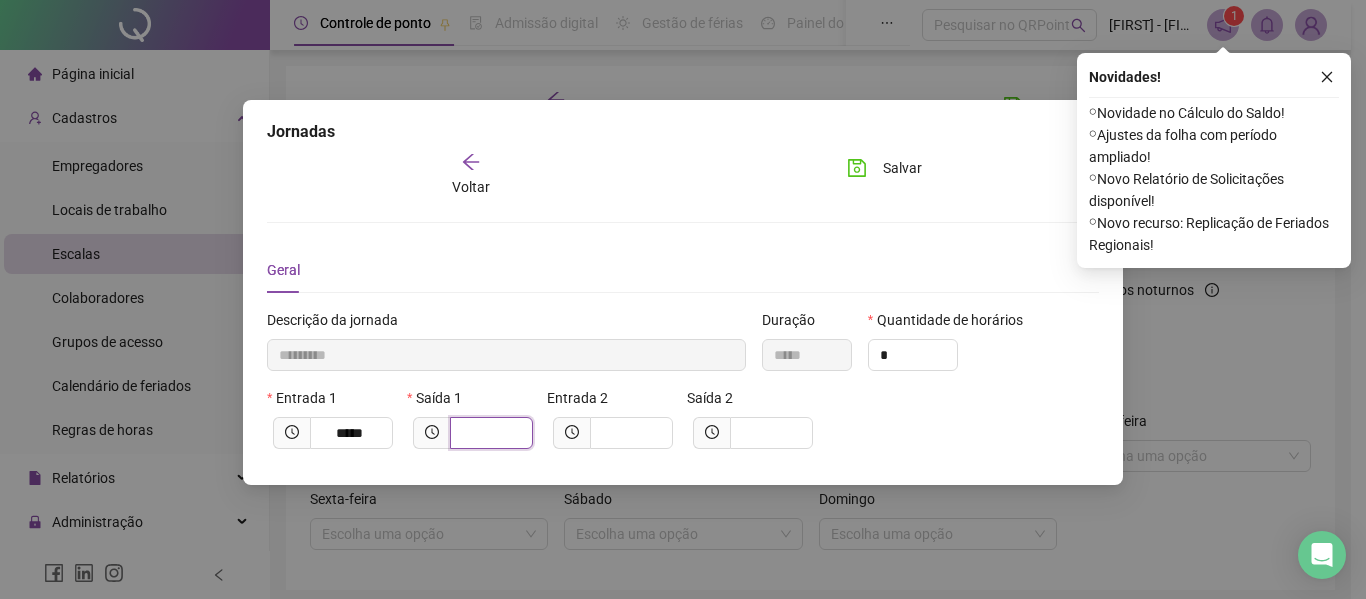 type on "*********" 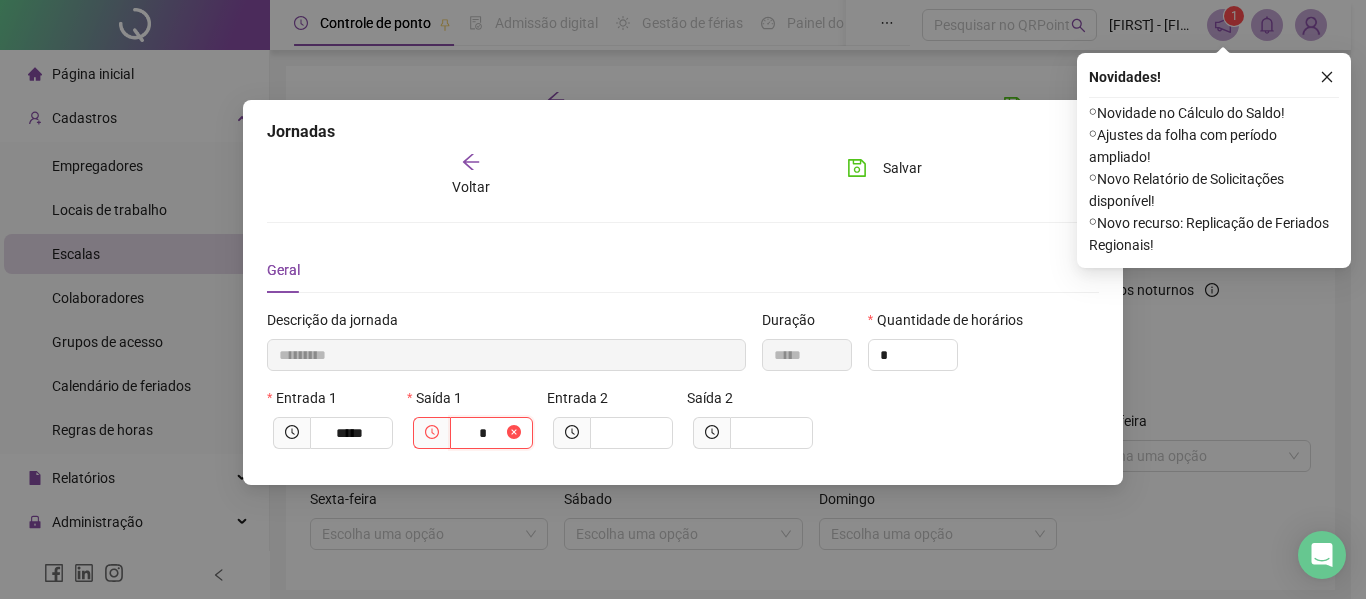 type on "**********" 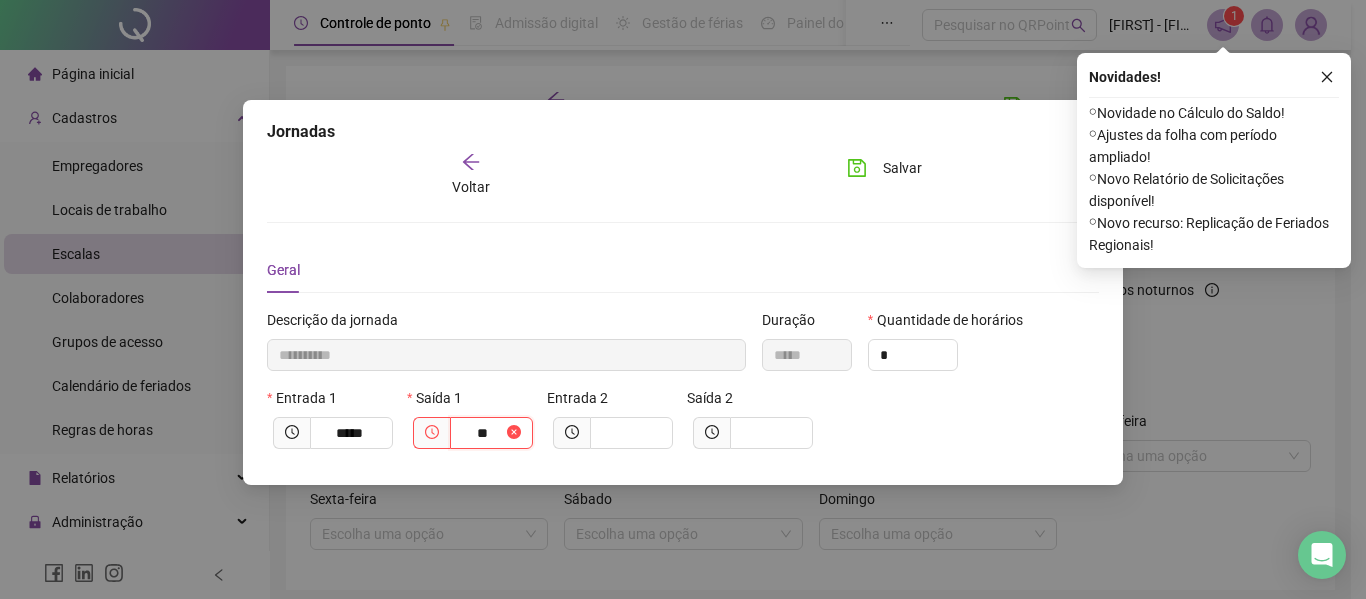type on "**" 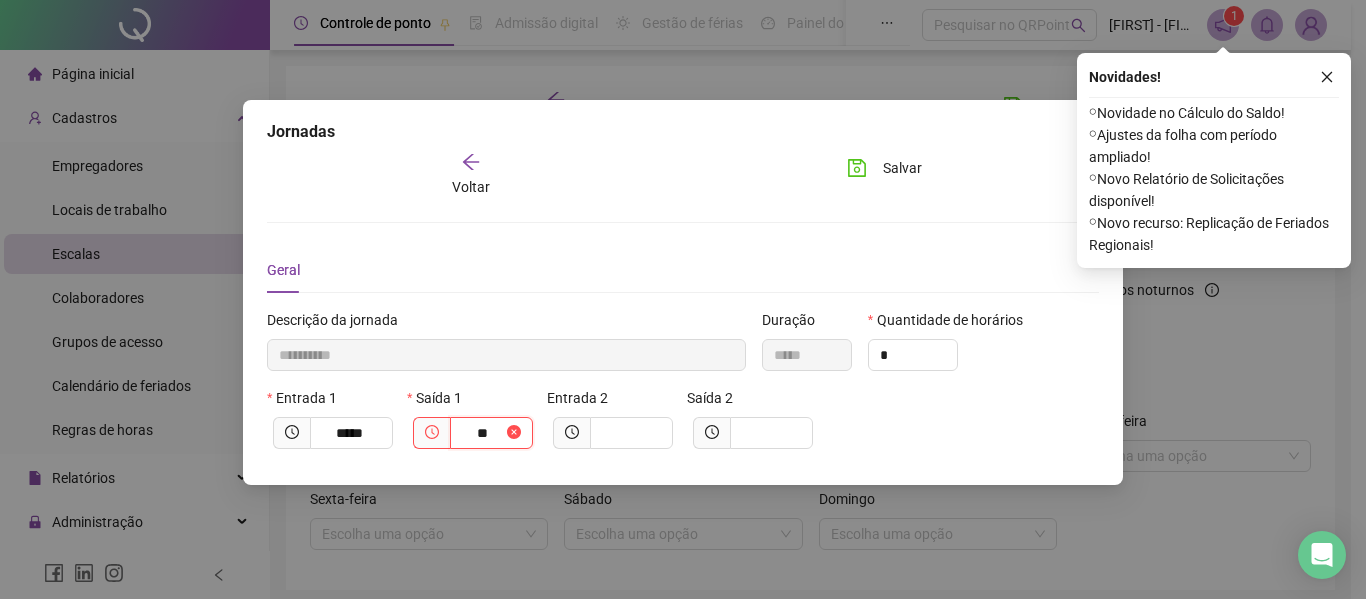 click on "**" at bounding box center (482, 433) 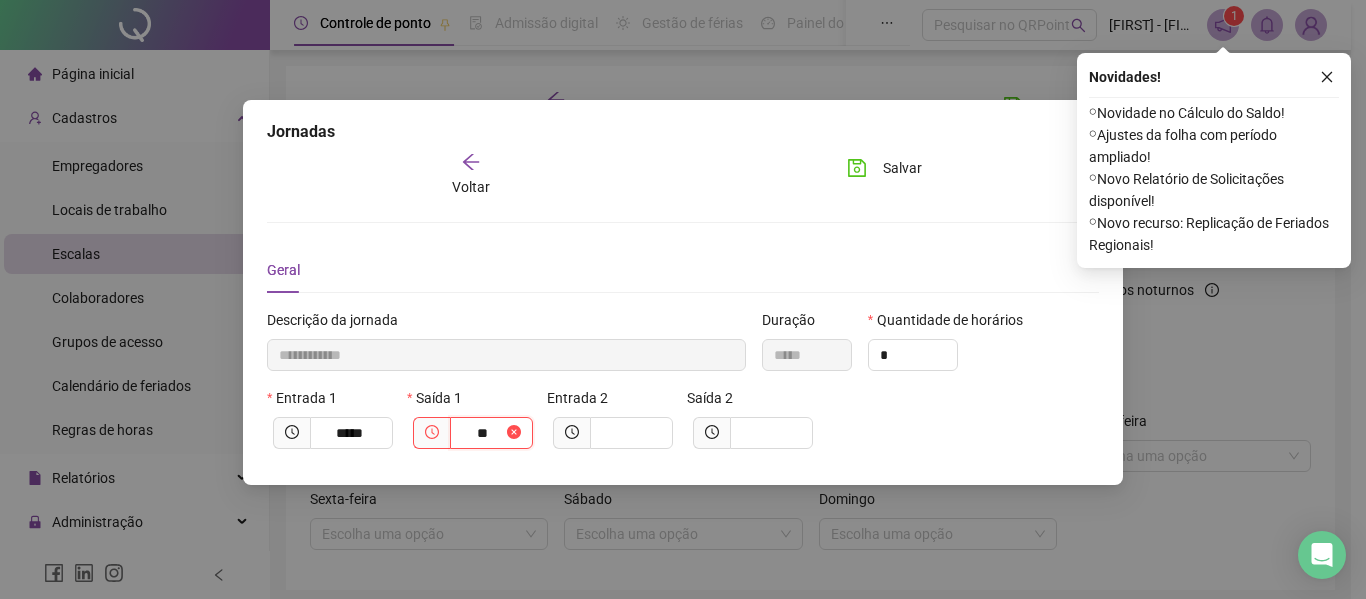 type on "*****" 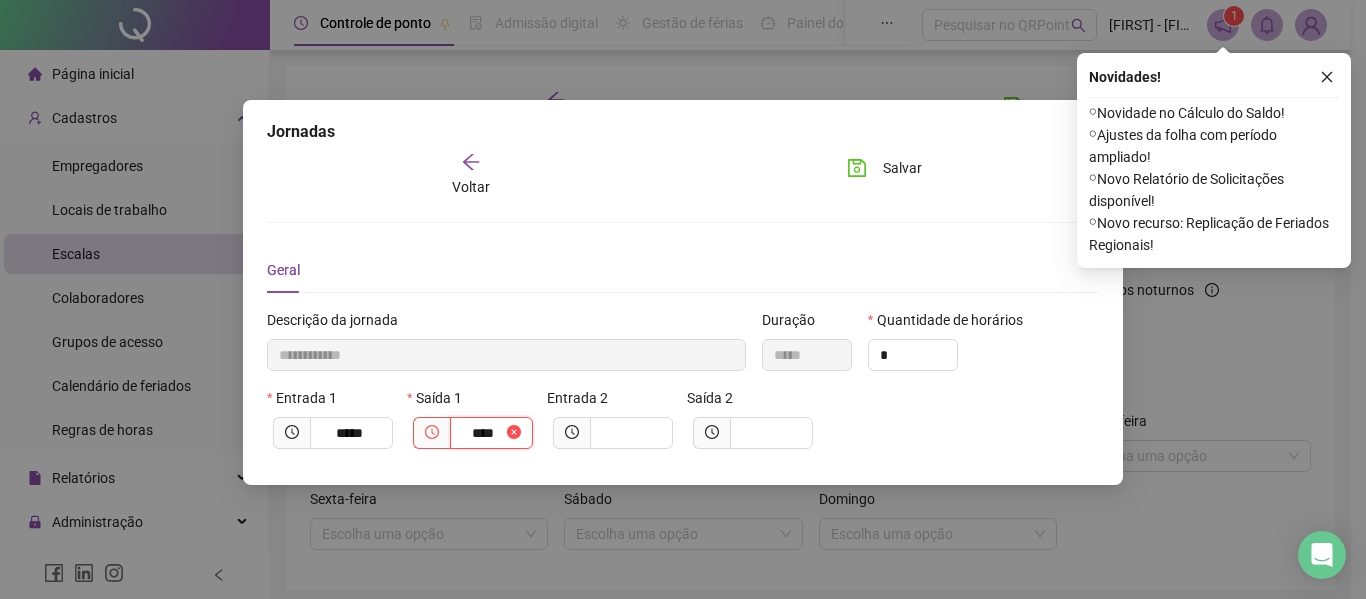 type on "**********" 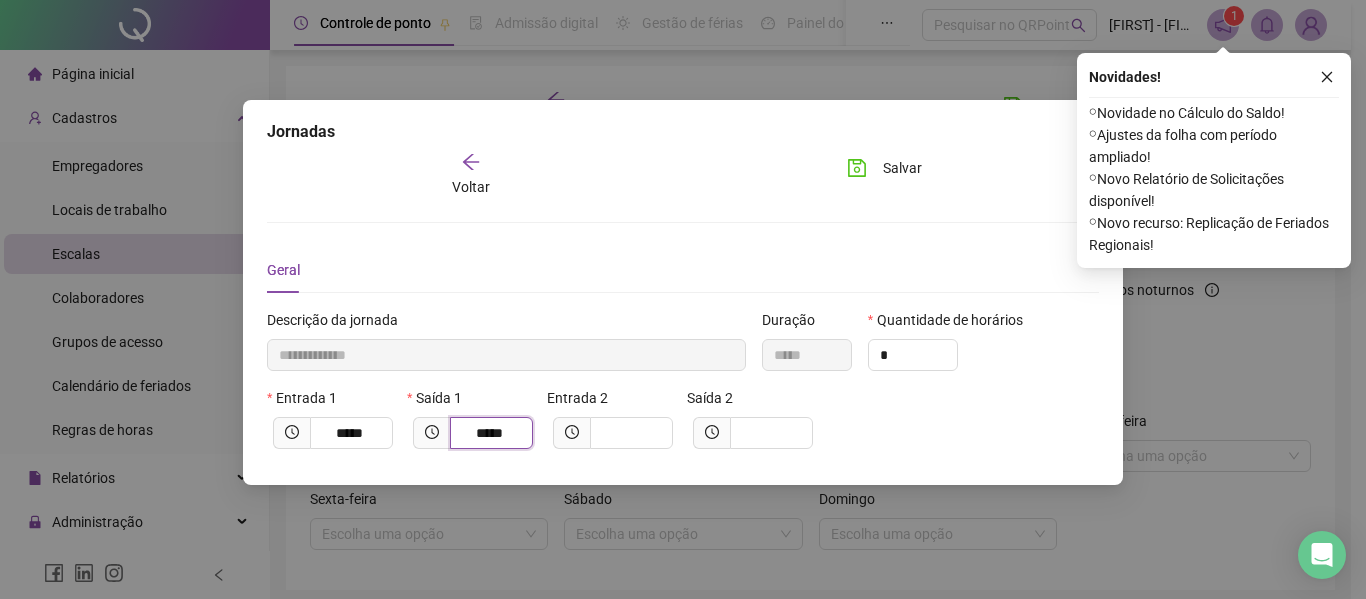 type on "*****" 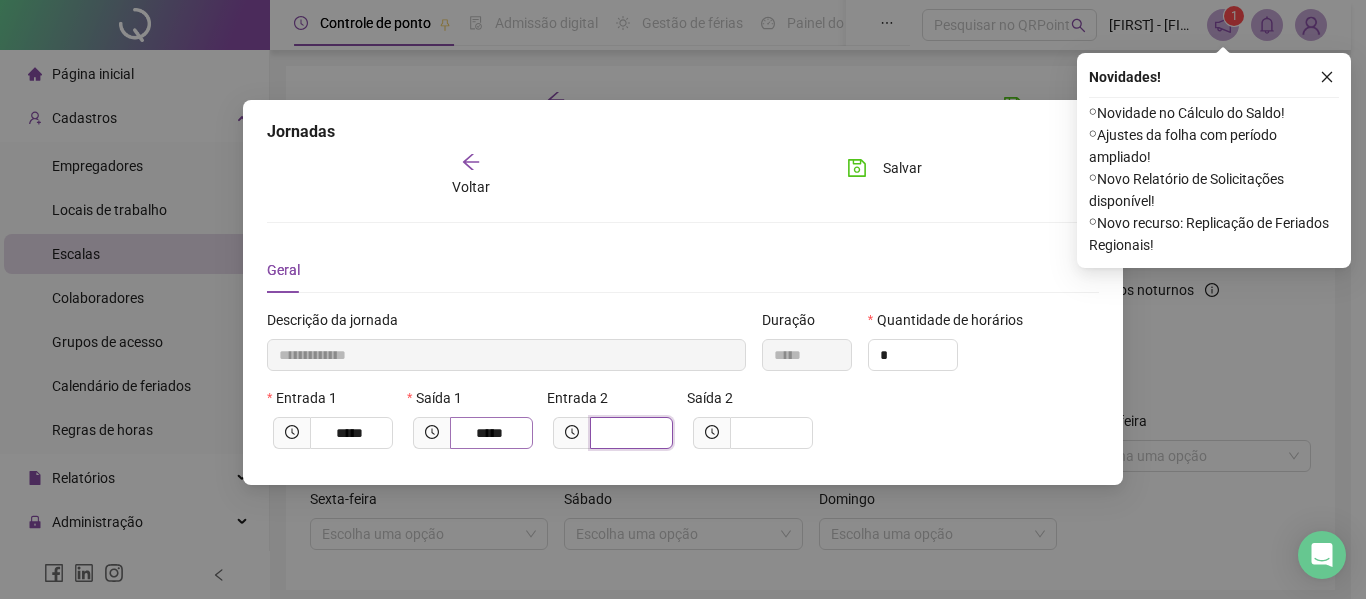 type on "**********" 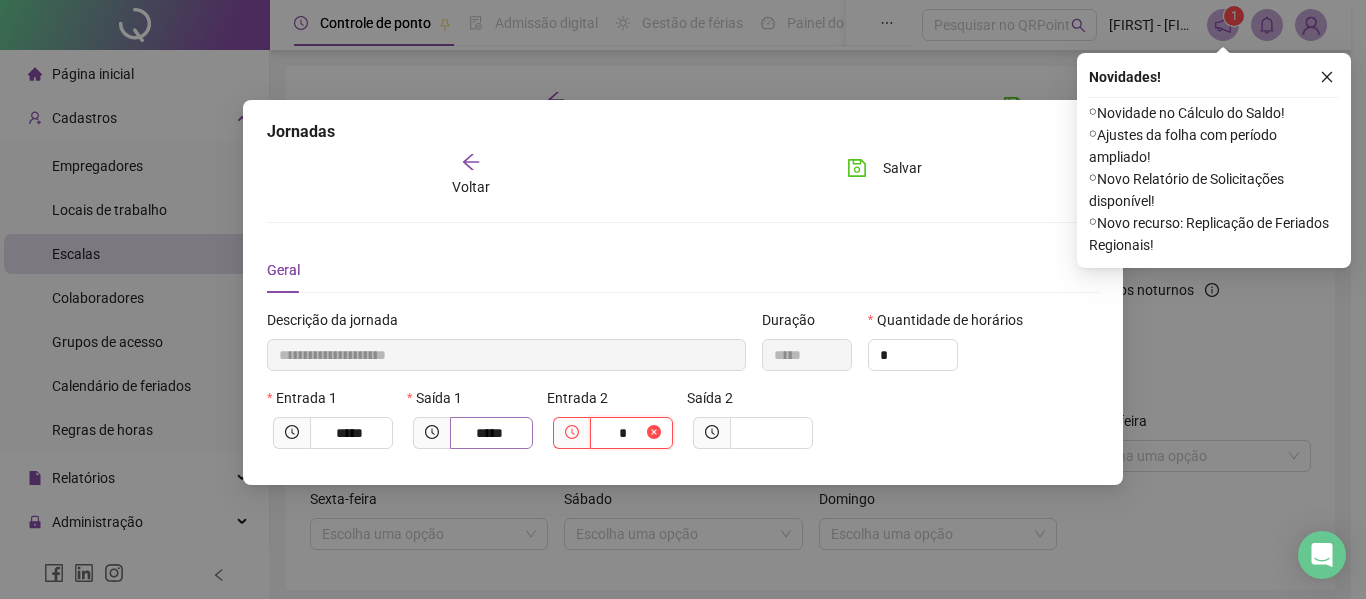 type on "**********" 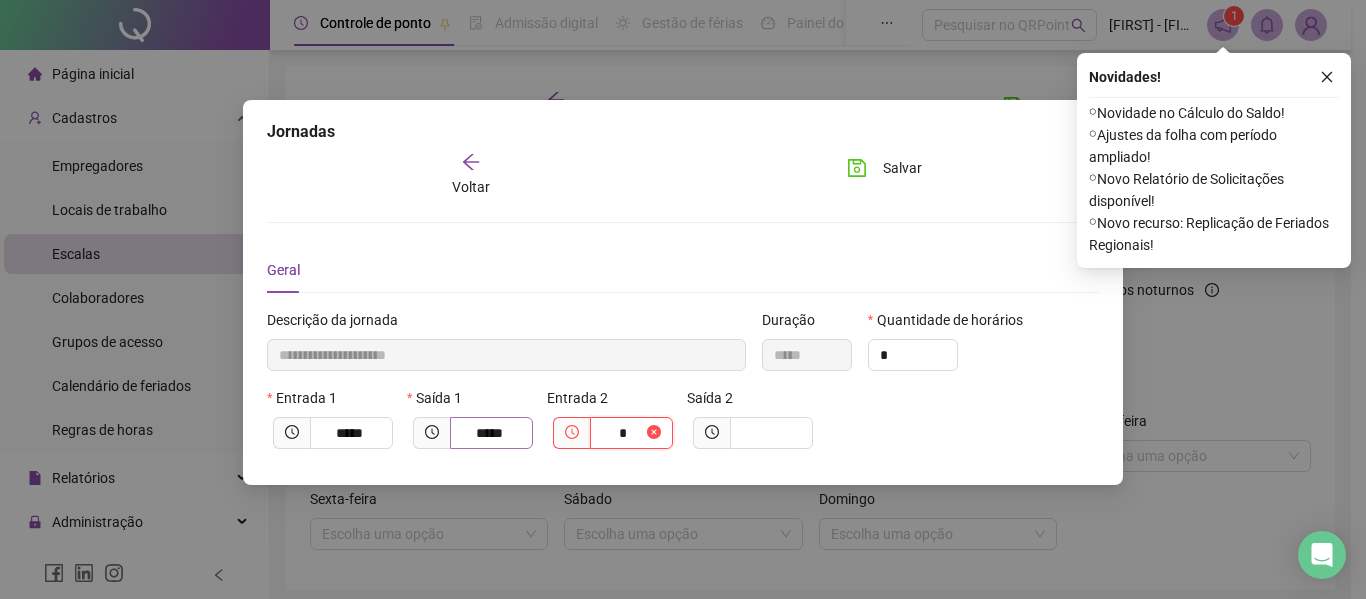 type on "**" 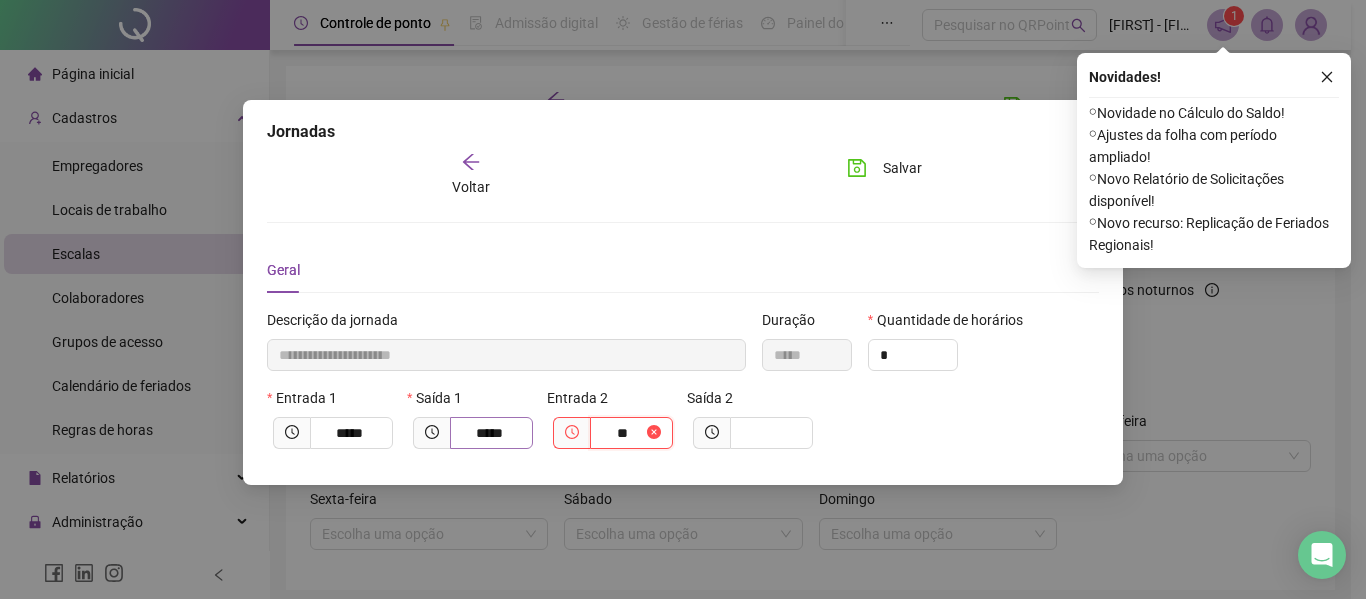 type on "**********" 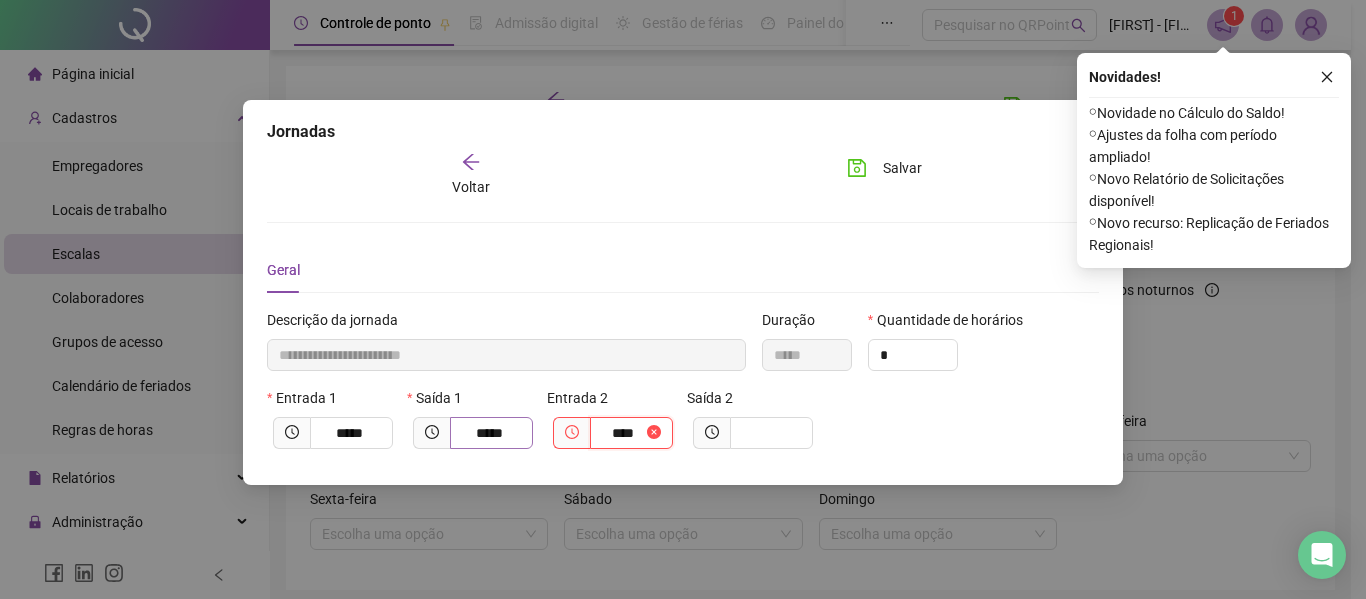 type on "**********" 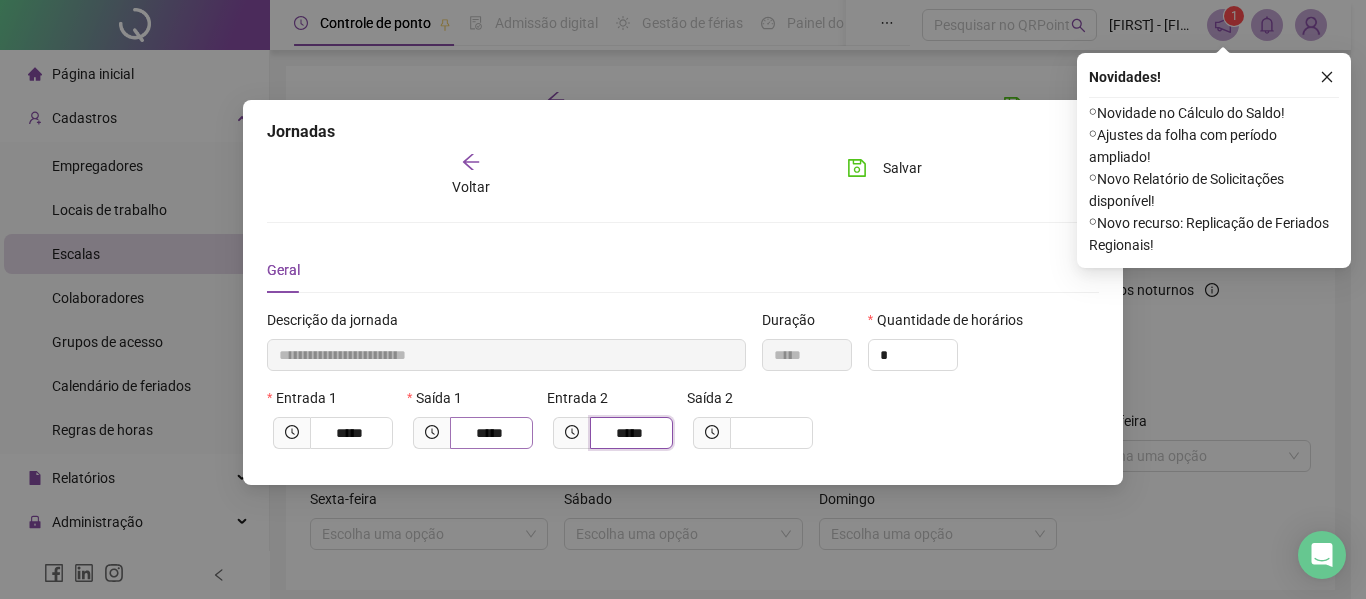 type on "*****" 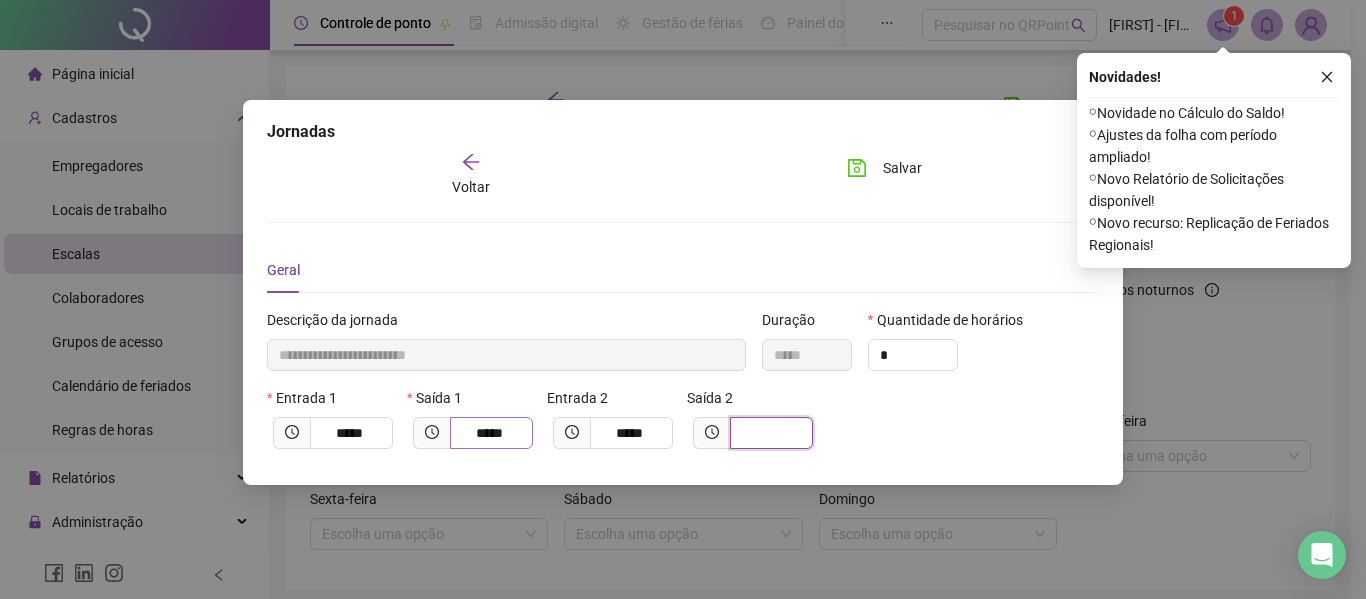 type on "**********" 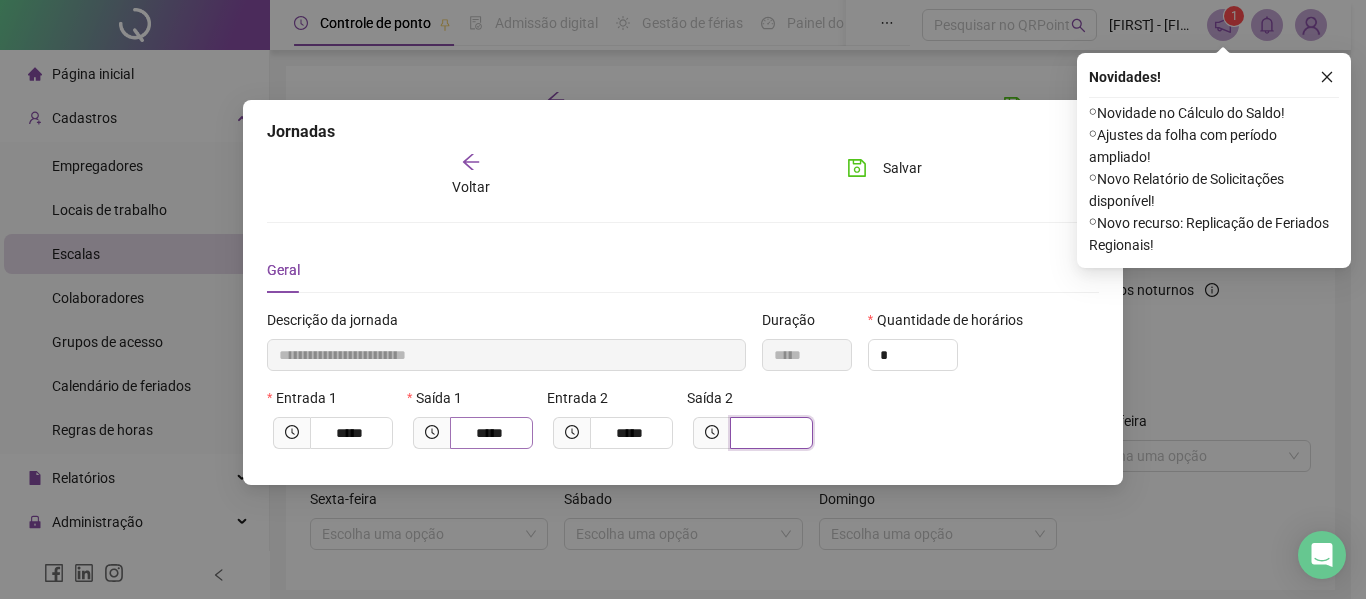 type on "*" 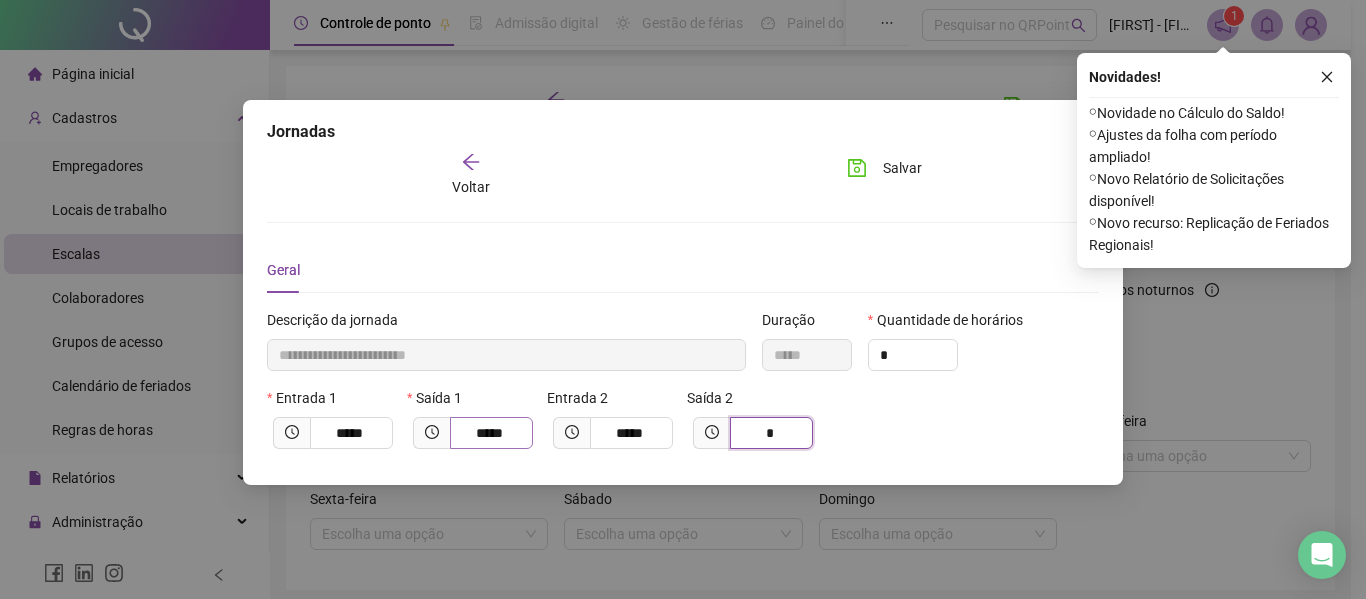 type on "**********" 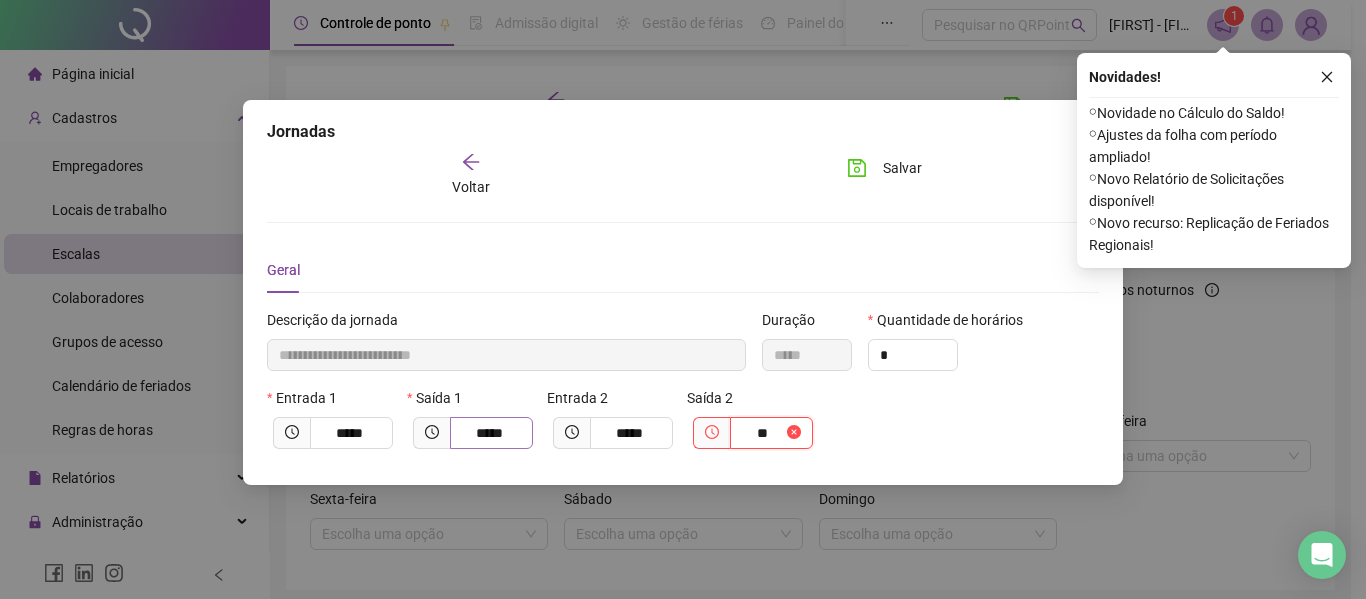 type on "**********" 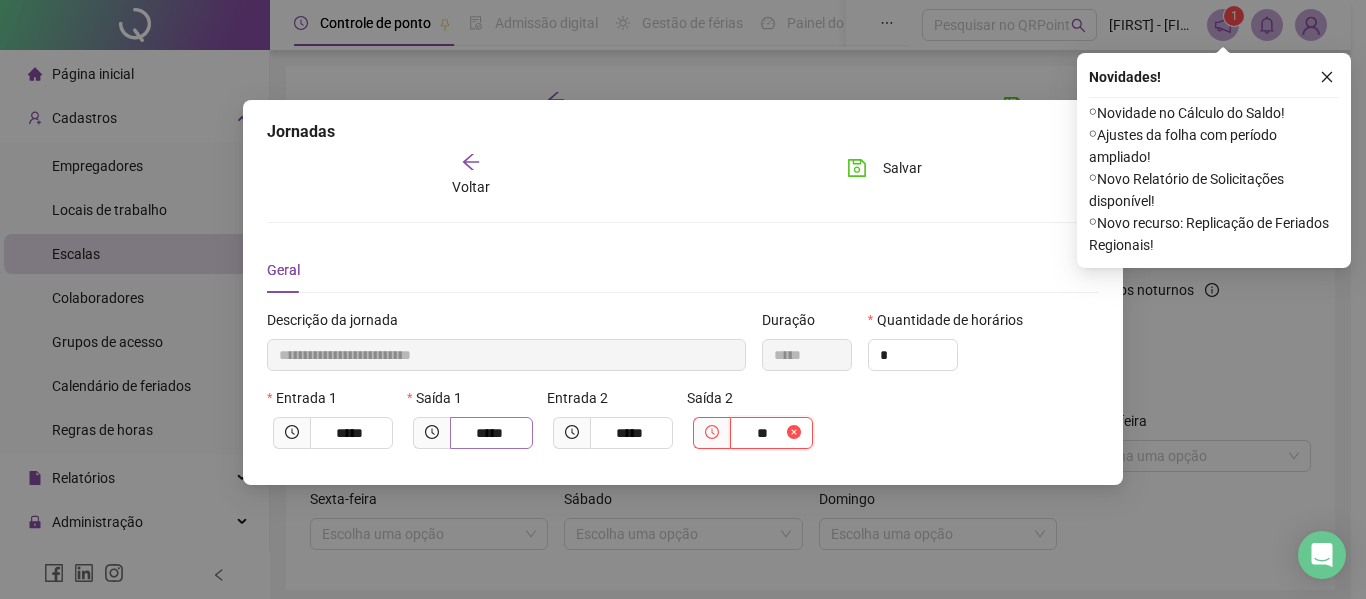 type on "*****" 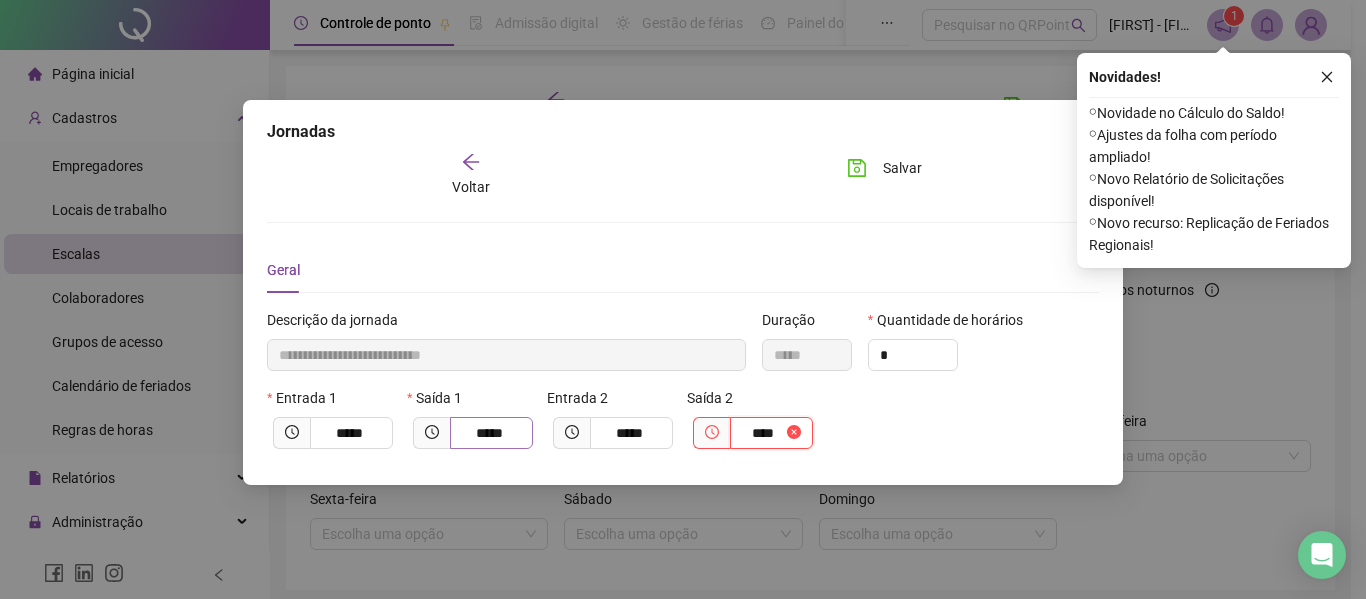 type on "**********" 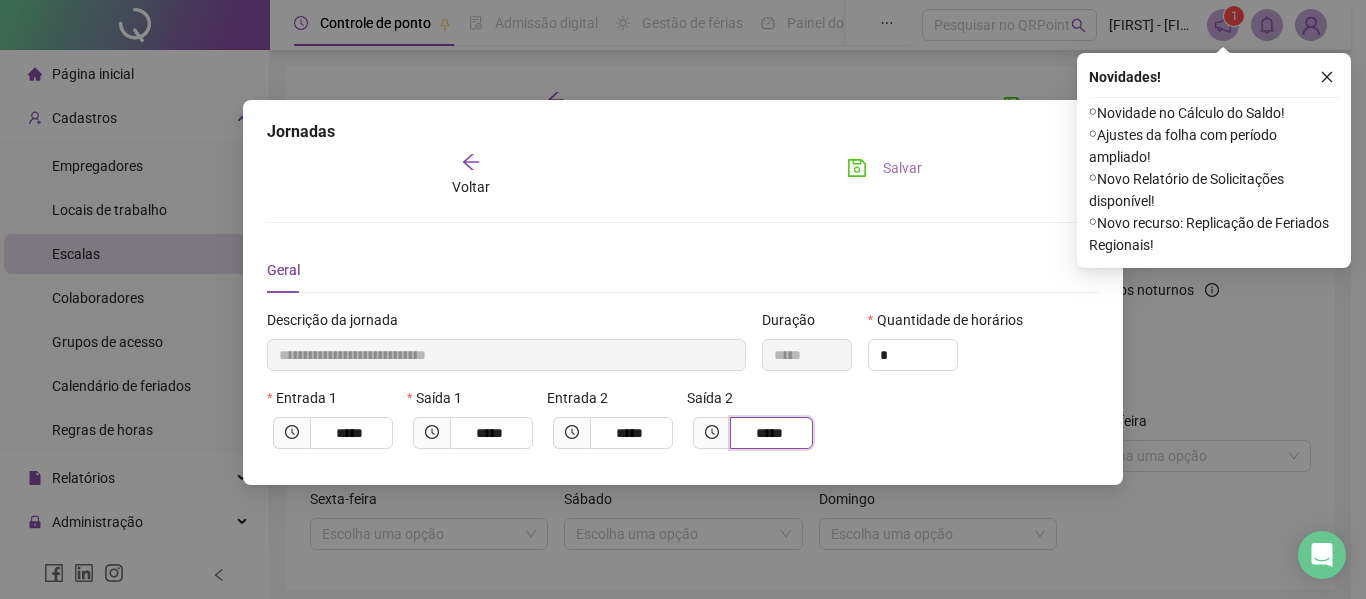 type on "*****" 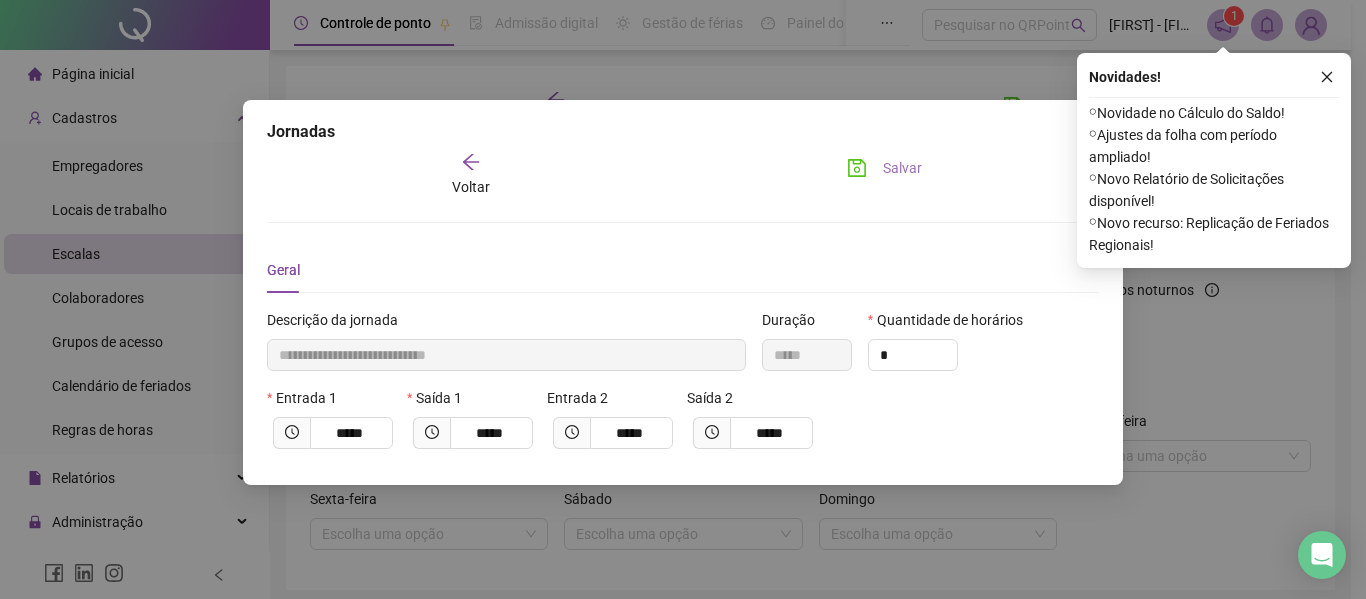 click 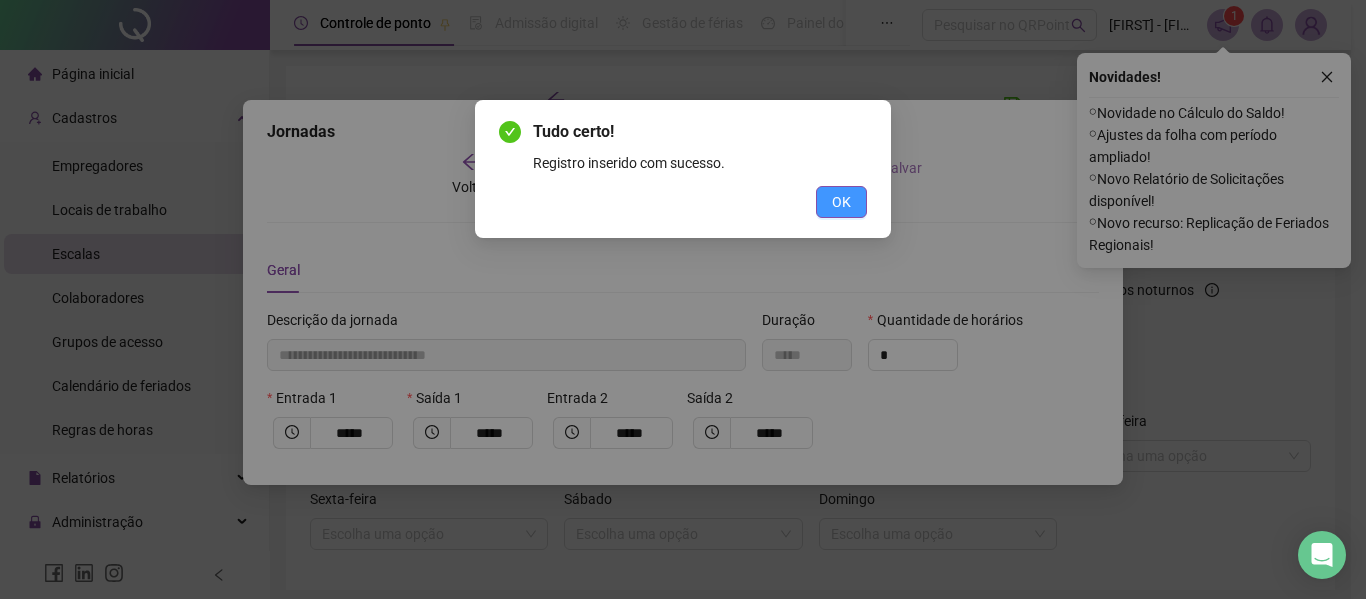 click on "OK" at bounding box center [841, 202] 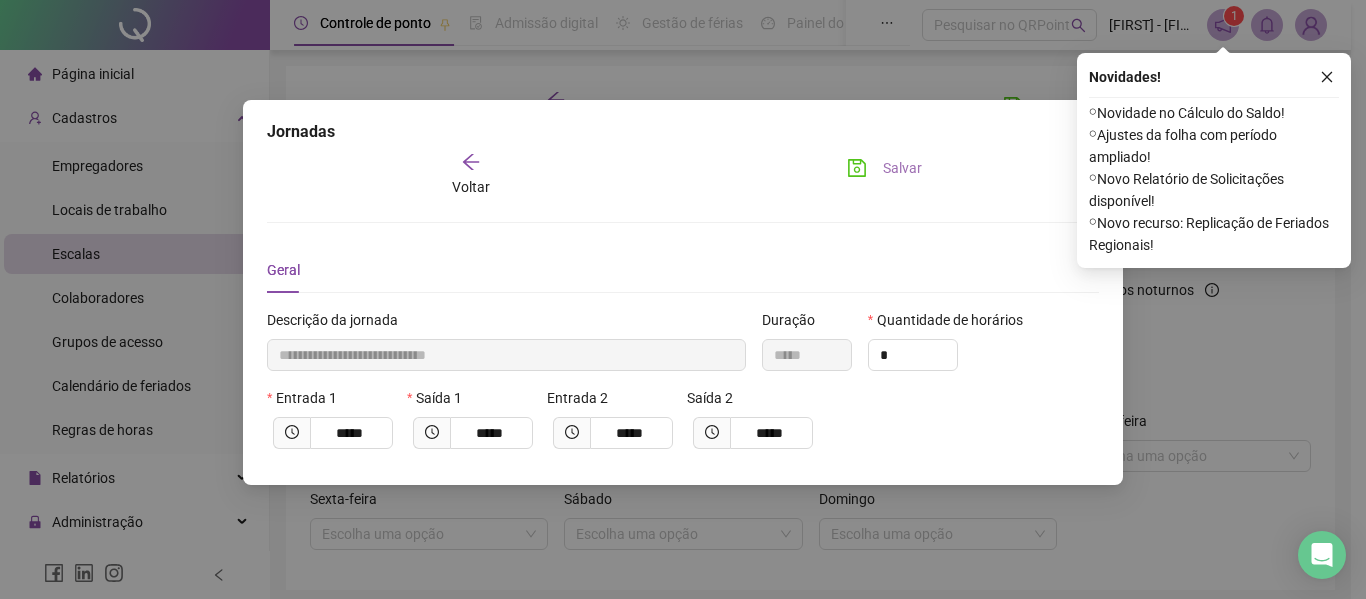 click on "Salvar" at bounding box center (884, 168) 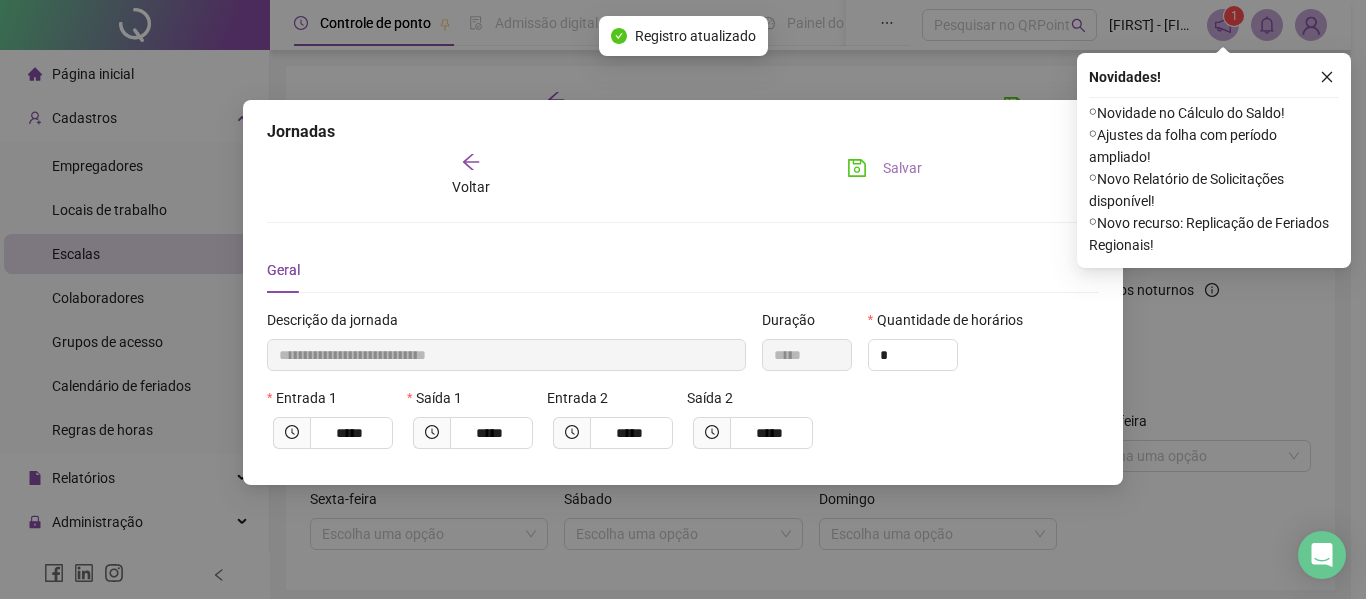 click on "Novidades ! ⚬  Novidade no Cálculo do Saldo! ⚬  Ajustes da folha com período ampliado! ⚬  Novo Relatório de Solicitações disponível! ⚬  Novo recurso: Replicação de Feriados Regionais!" at bounding box center (1214, 160) 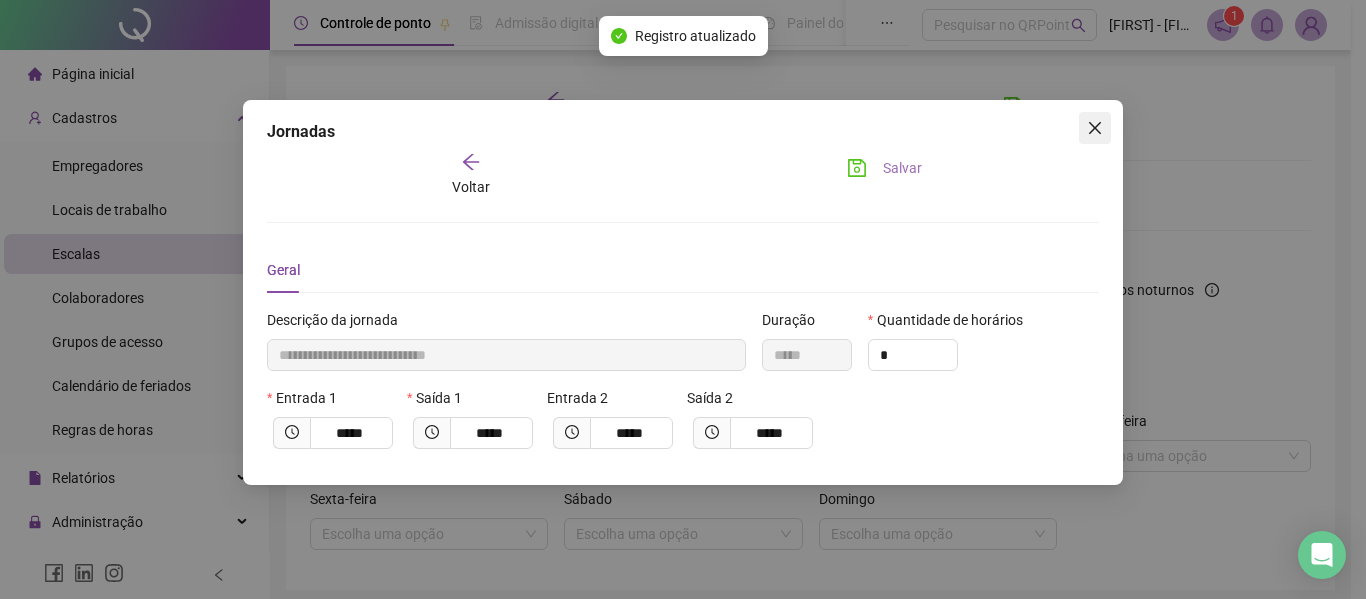 click at bounding box center [1095, 128] 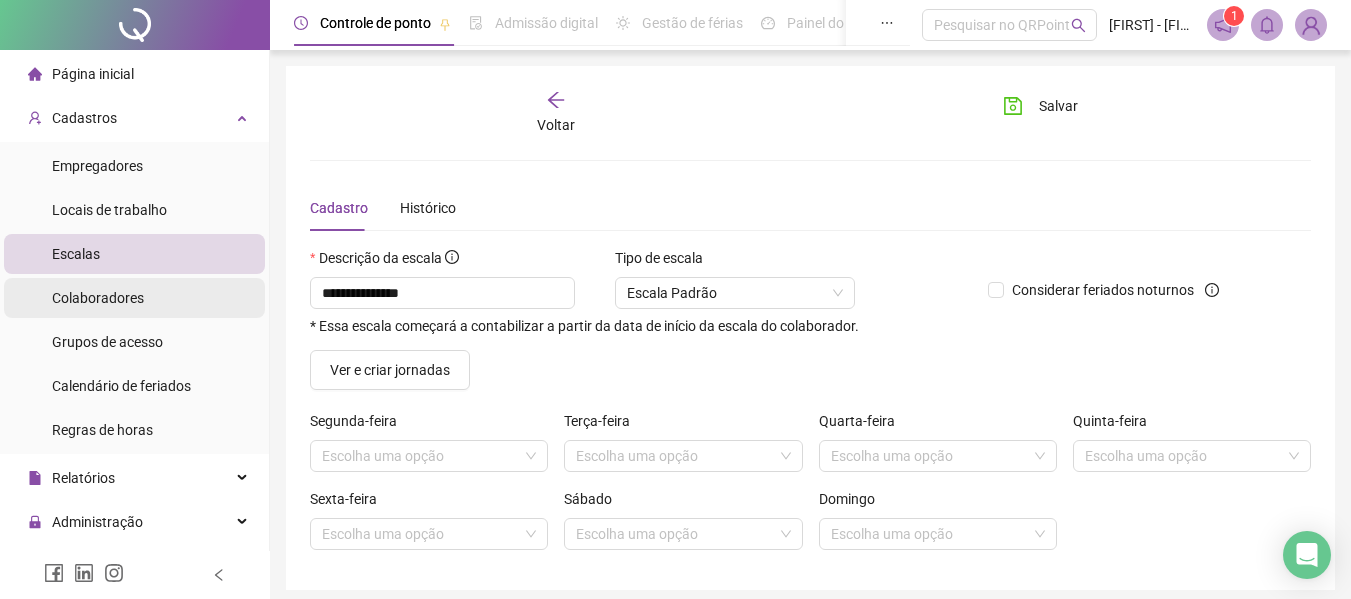 click on "Colaboradores" at bounding box center (98, 298) 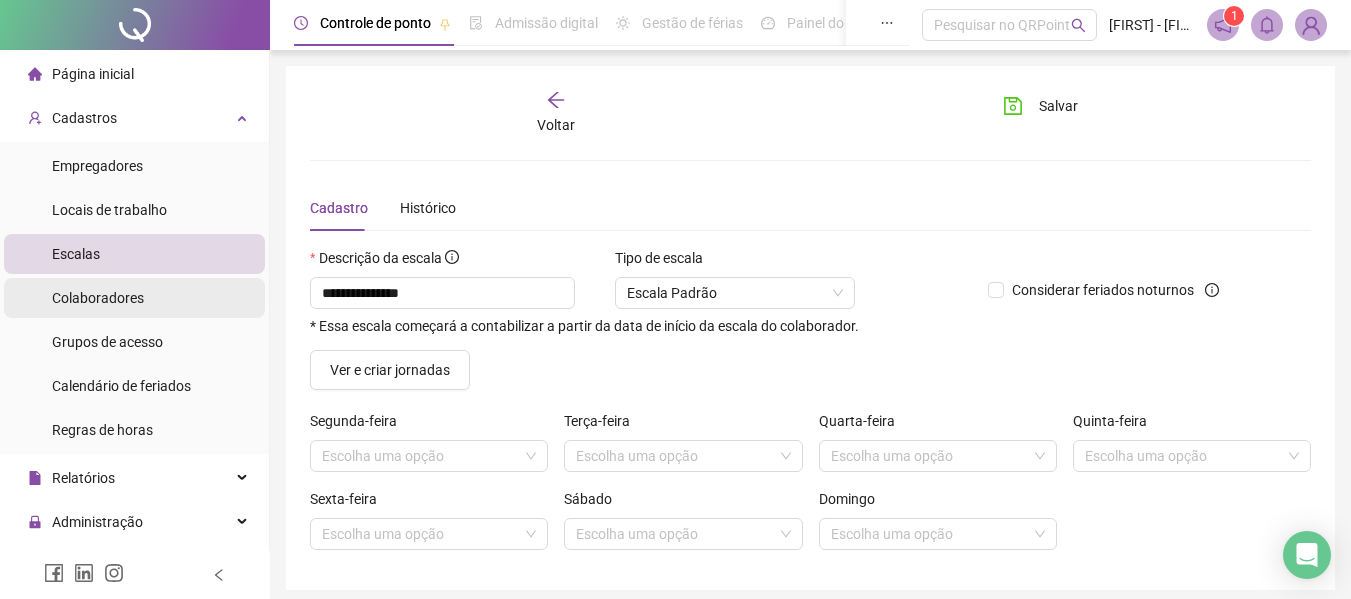 click on "Colaboradores" at bounding box center (98, 298) 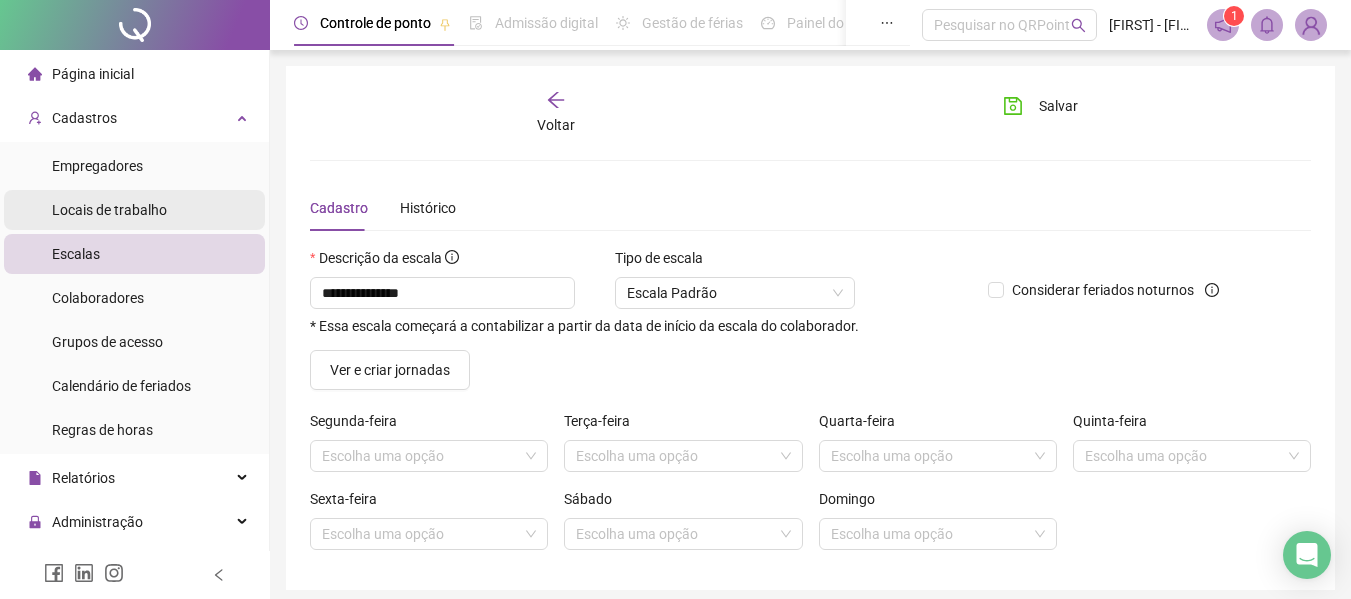 click on "Locais de trabalho" at bounding box center (109, 210) 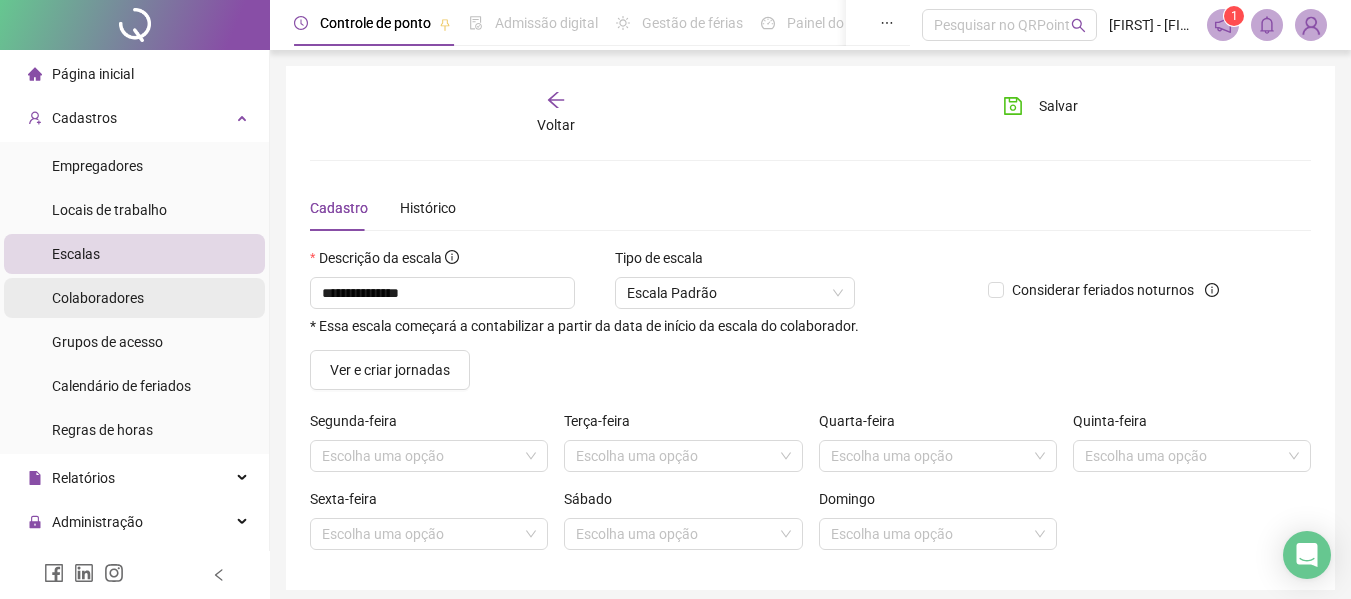 click on "Colaboradores" at bounding box center [98, 298] 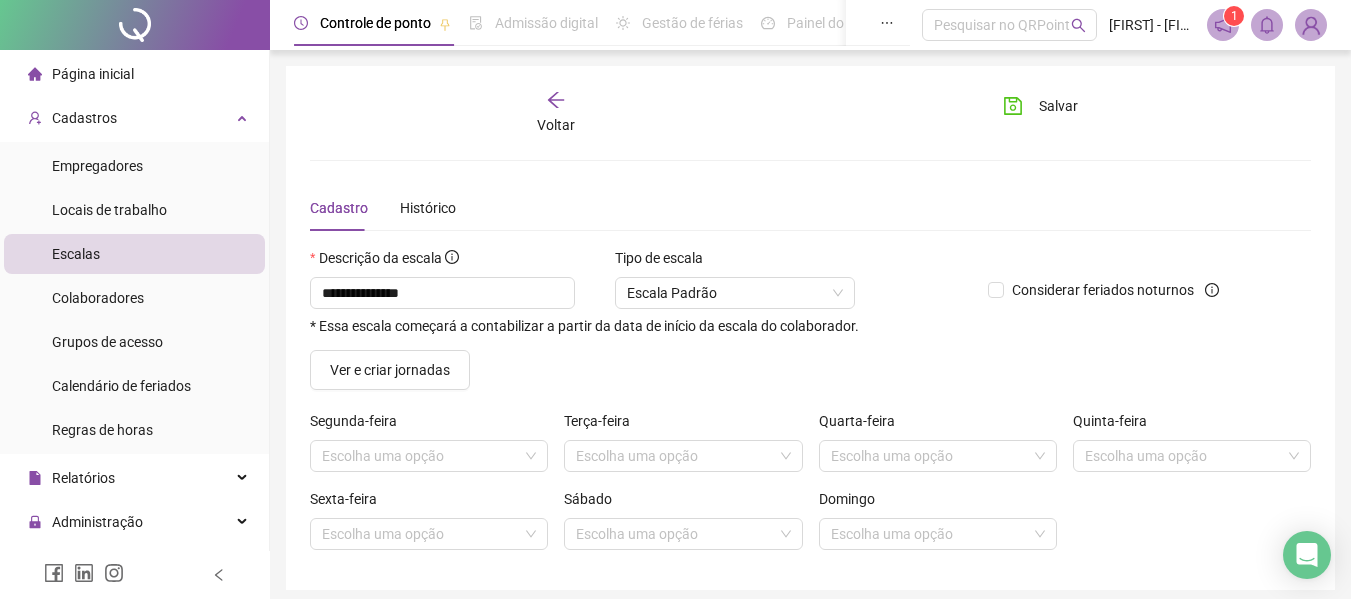 click on "Página inicial" at bounding box center (81, 74) 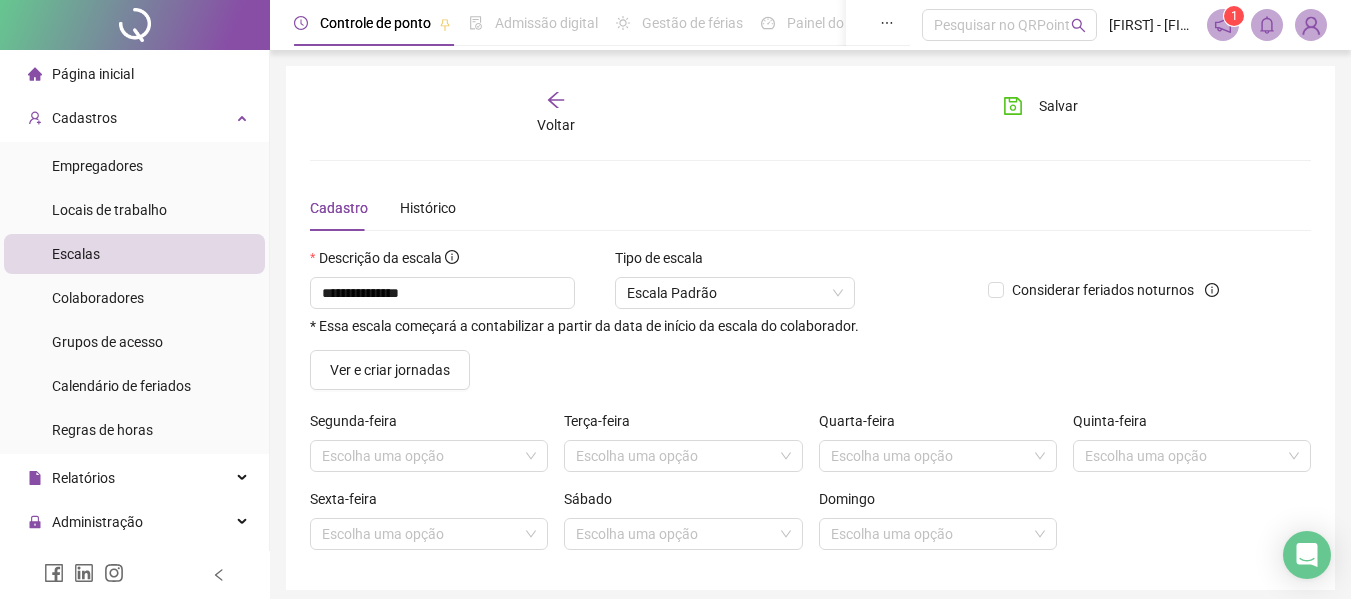 type 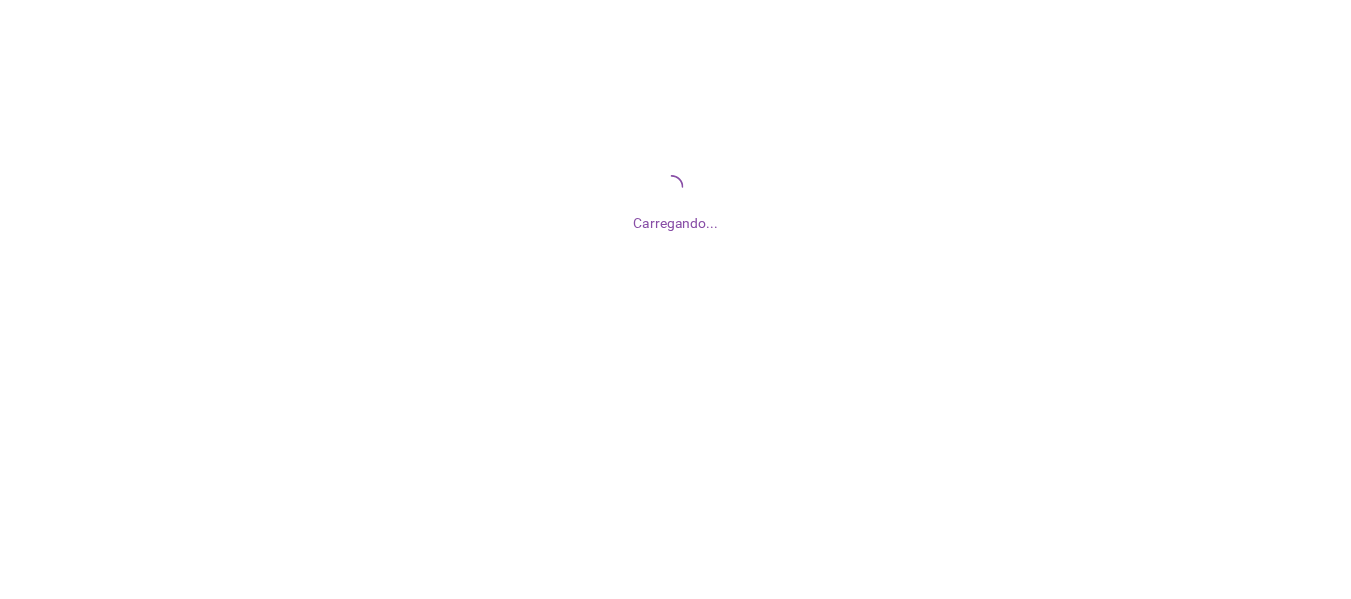scroll, scrollTop: 0, scrollLeft: 0, axis: both 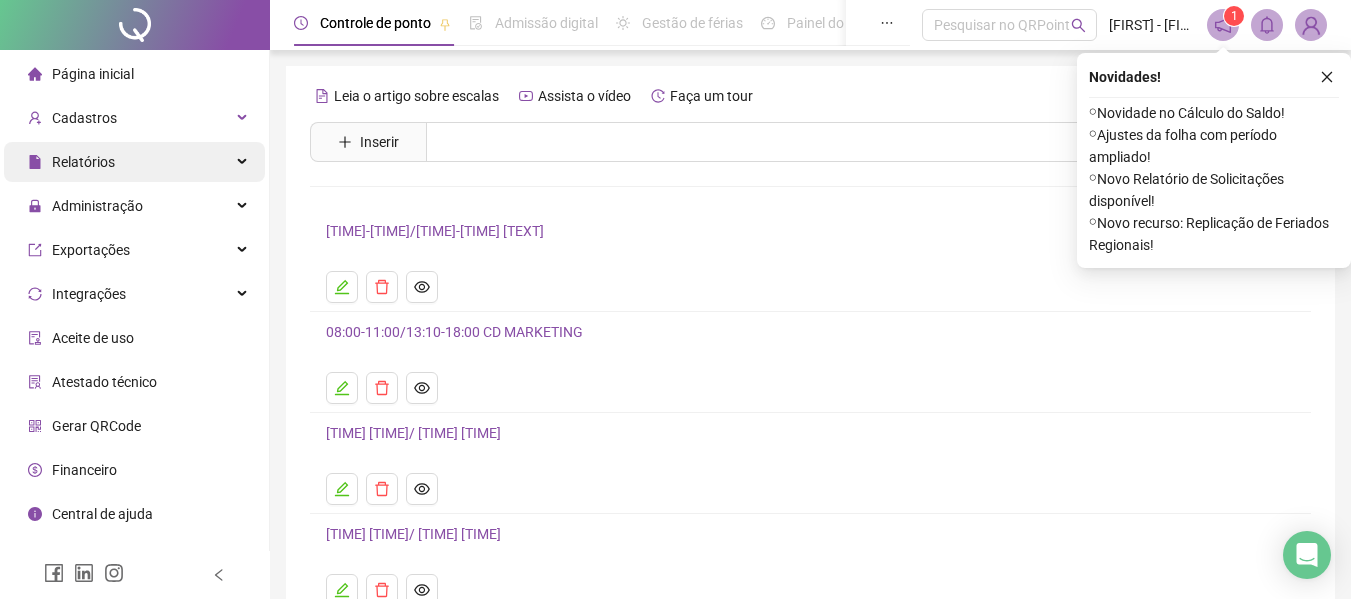 click on "Relatórios" at bounding box center (134, 162) 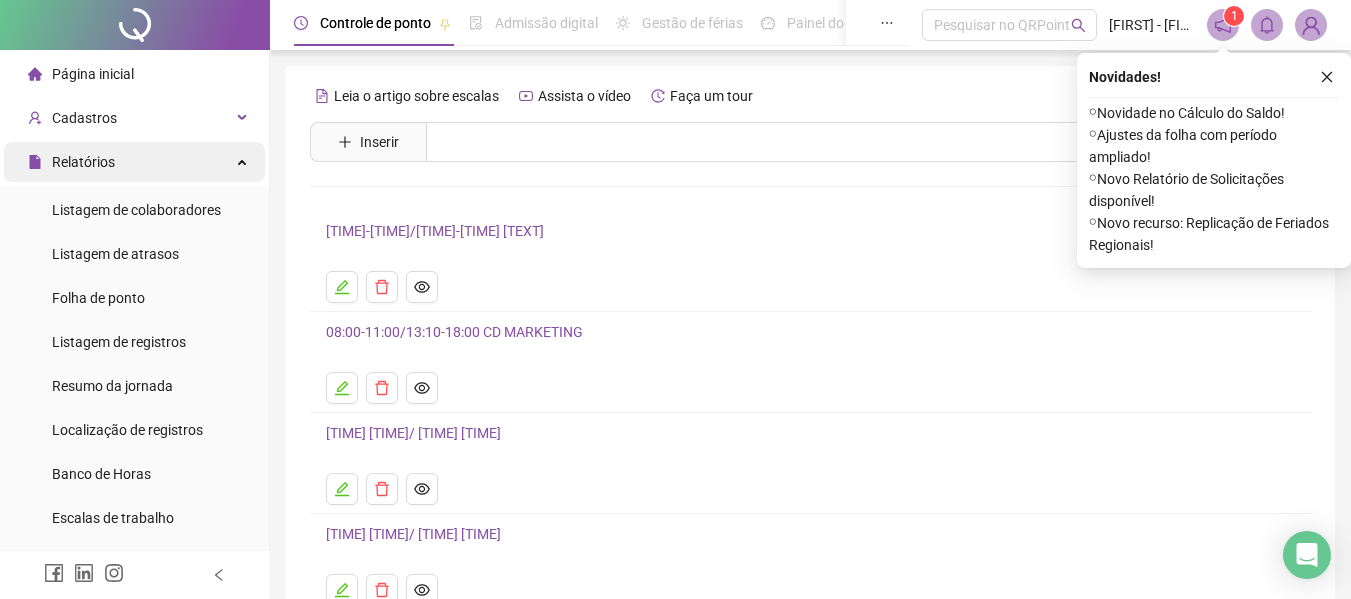 click on "Relatórios" at bounding box center (134, 162) 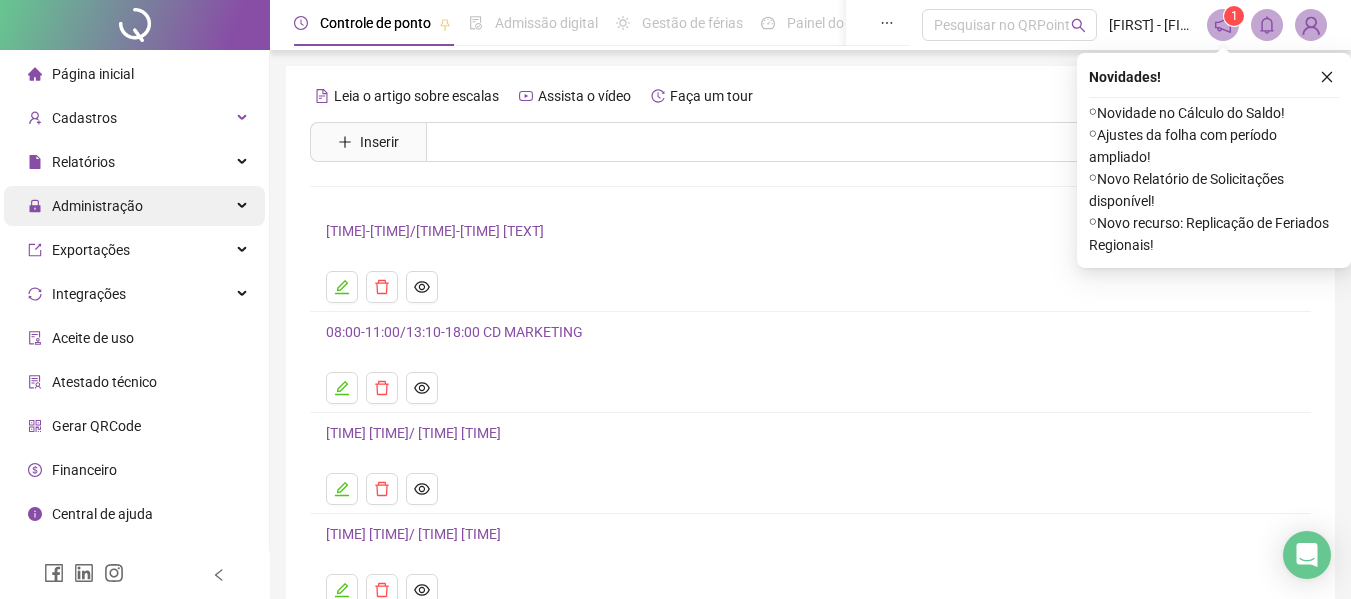 click on "Administração" at bounding box center [97, 206] 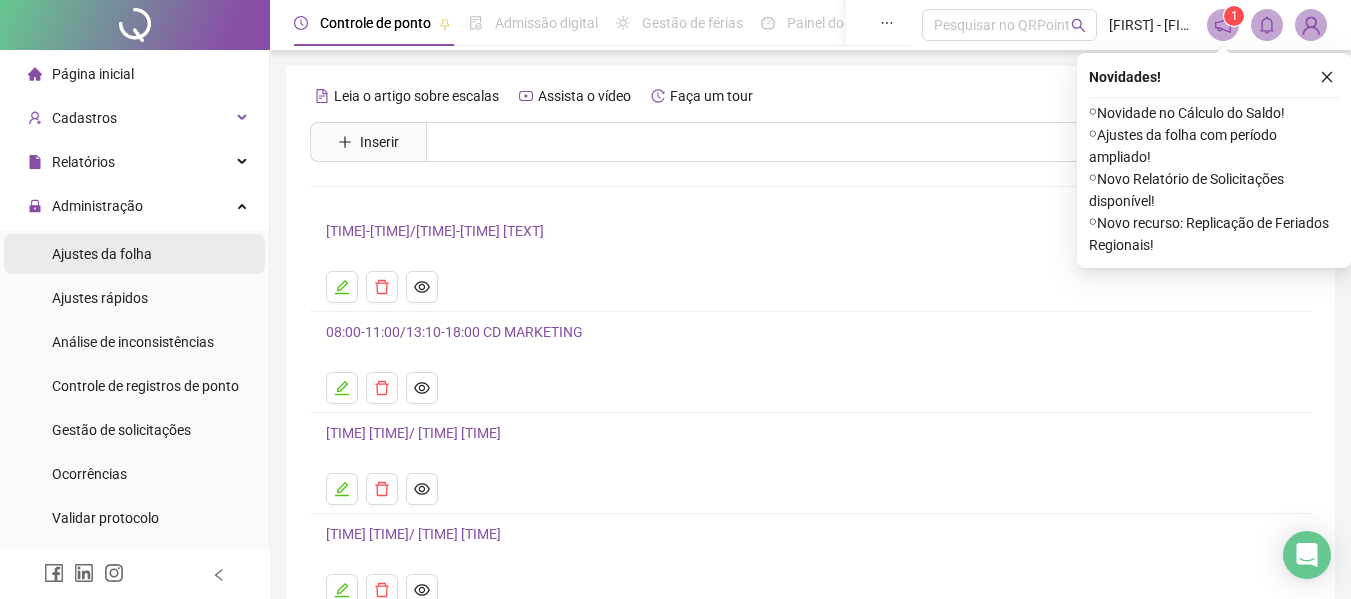 click on "Ajustes da folha" at bounding box center [134, 254] 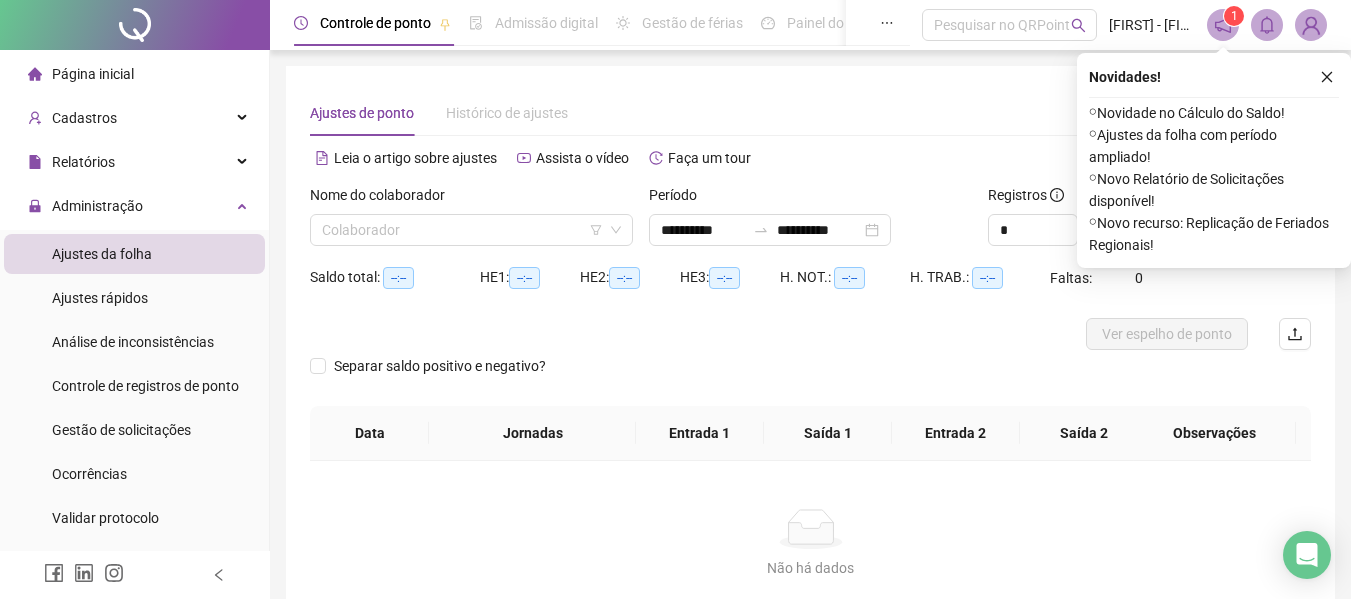 click on "Nome do colaborador" at bounding box center [471, 199] 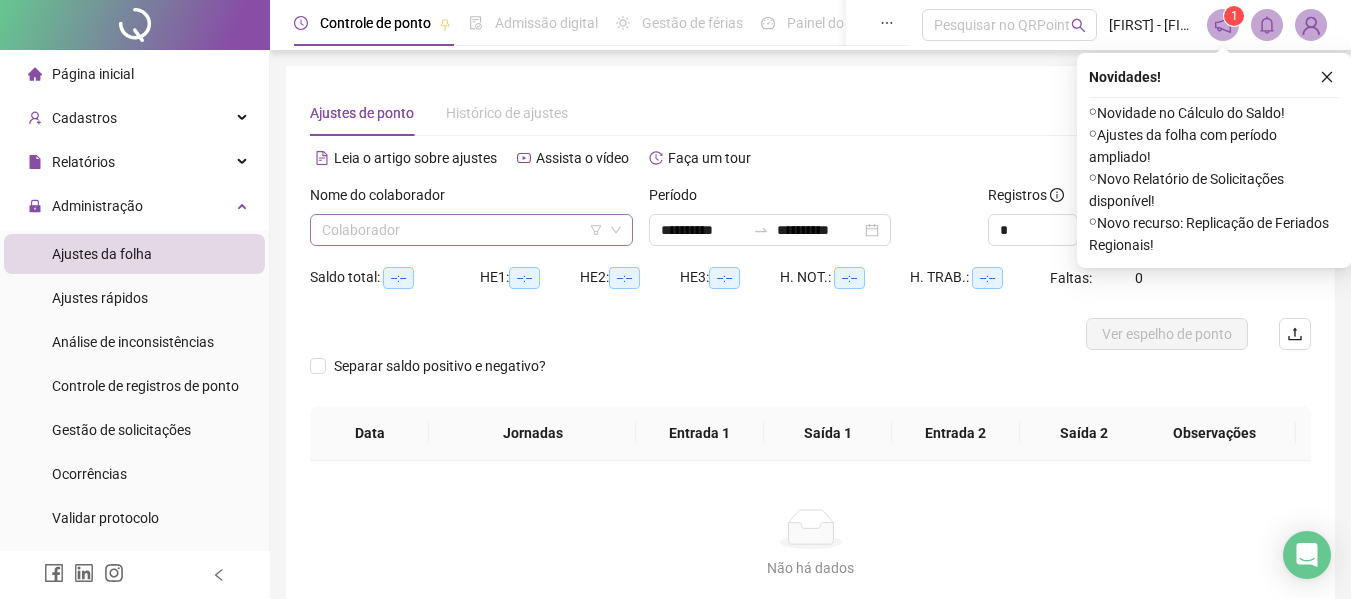 click on "Nome do colaborador Colaborador" at bounding box center [471, 215] 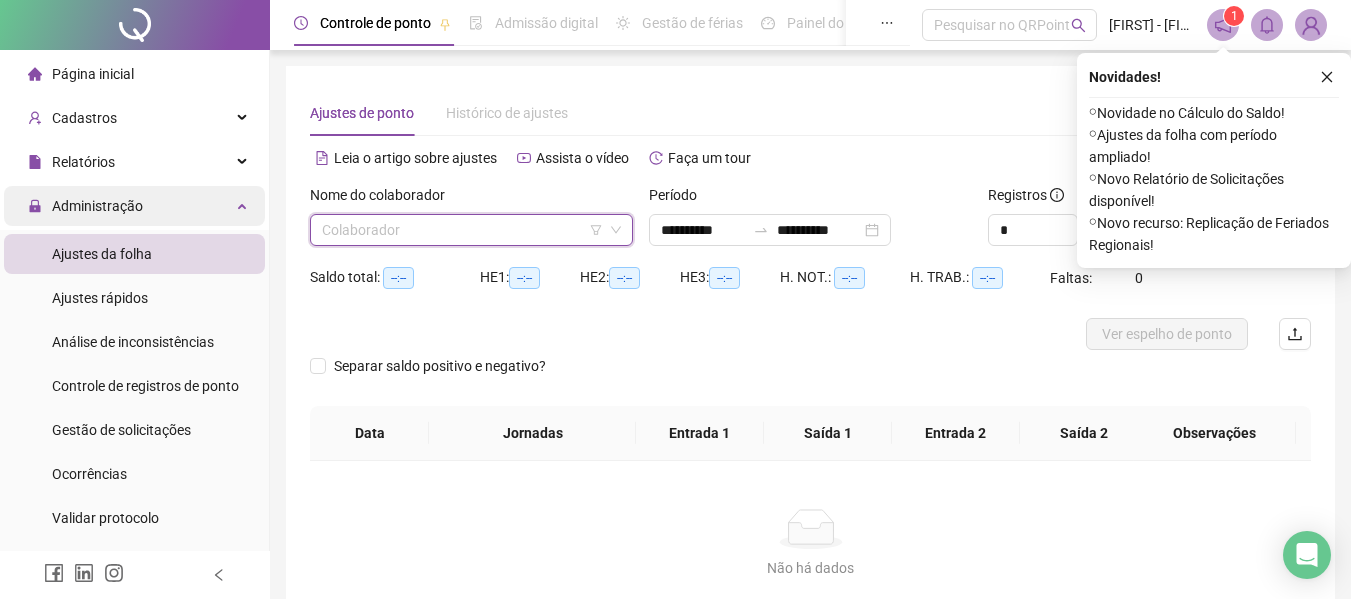 click on "Administração" at bounding box center (97, 206) 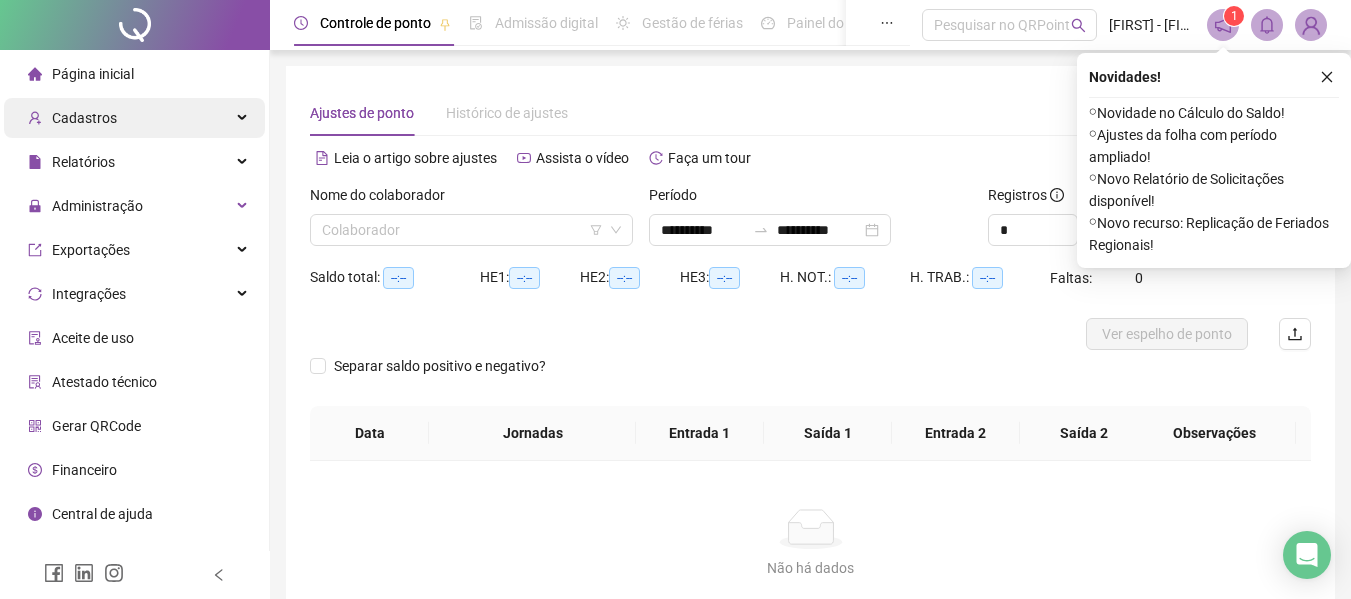 click on "Cadastros" at bounding box center [134, 118] 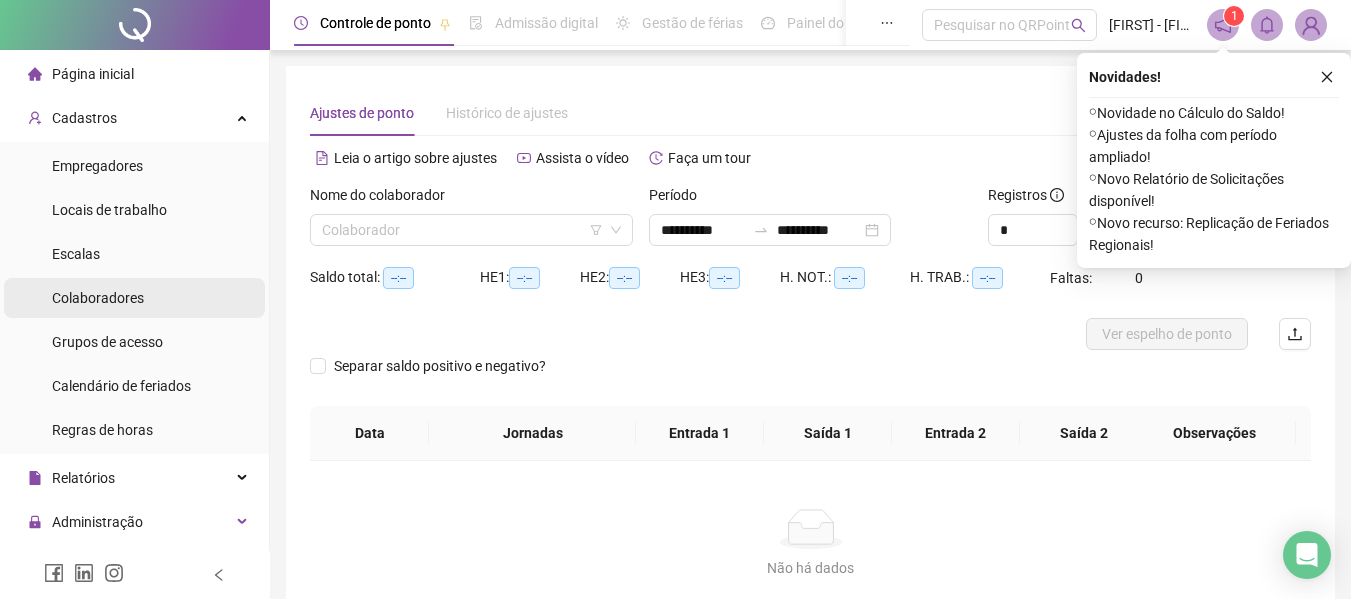 click on "Colaboradores" at bounding box center [98, 298] 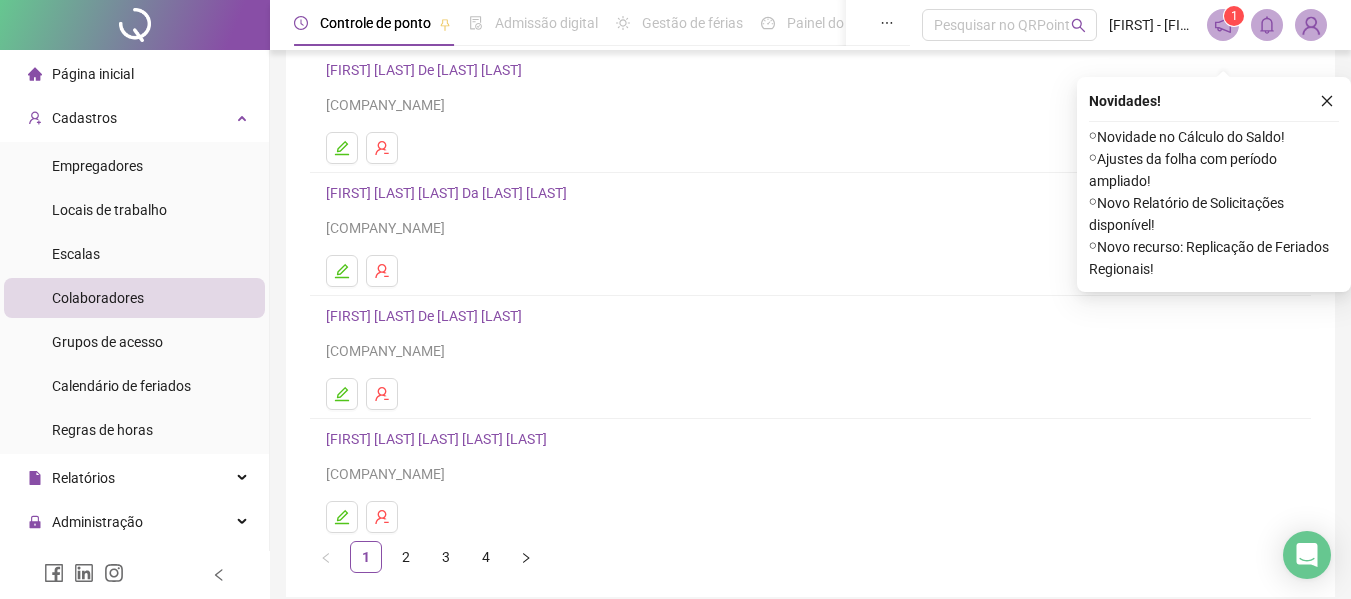 scroll, scrollTop: 368, scrollLeft: 0, axis: vertical 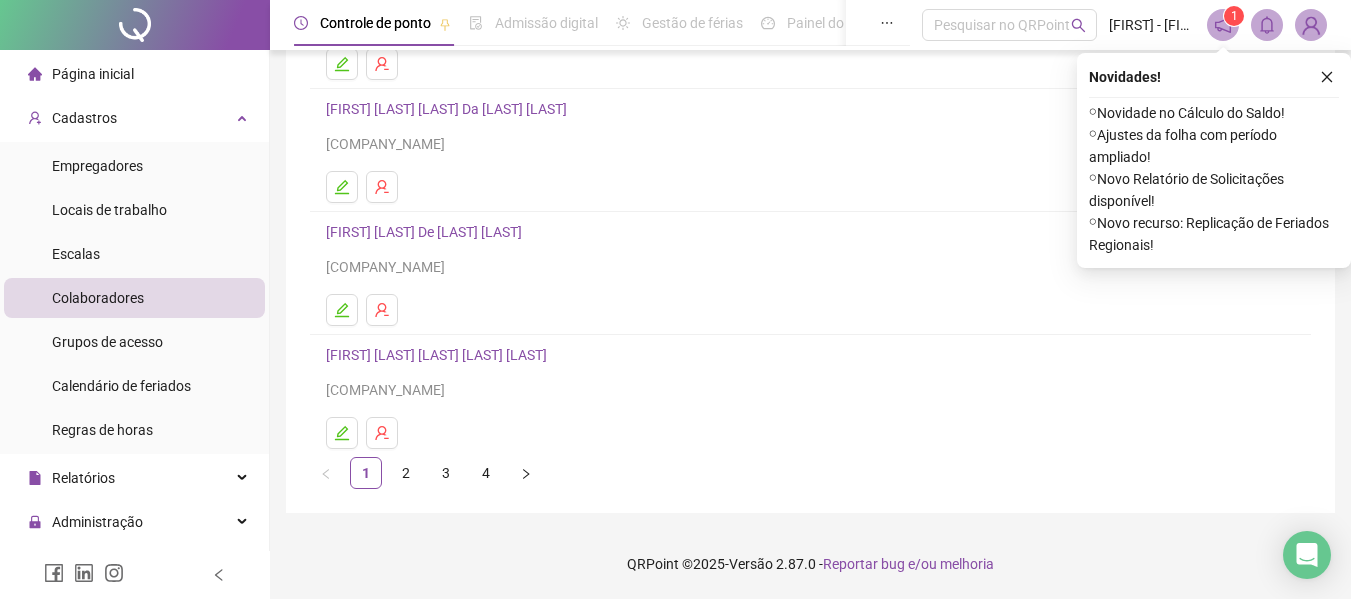 click on "[FIRST] [MIDDLE] [LAST] [LAST] [SUFFIX]" at bounding box center [439, 355] 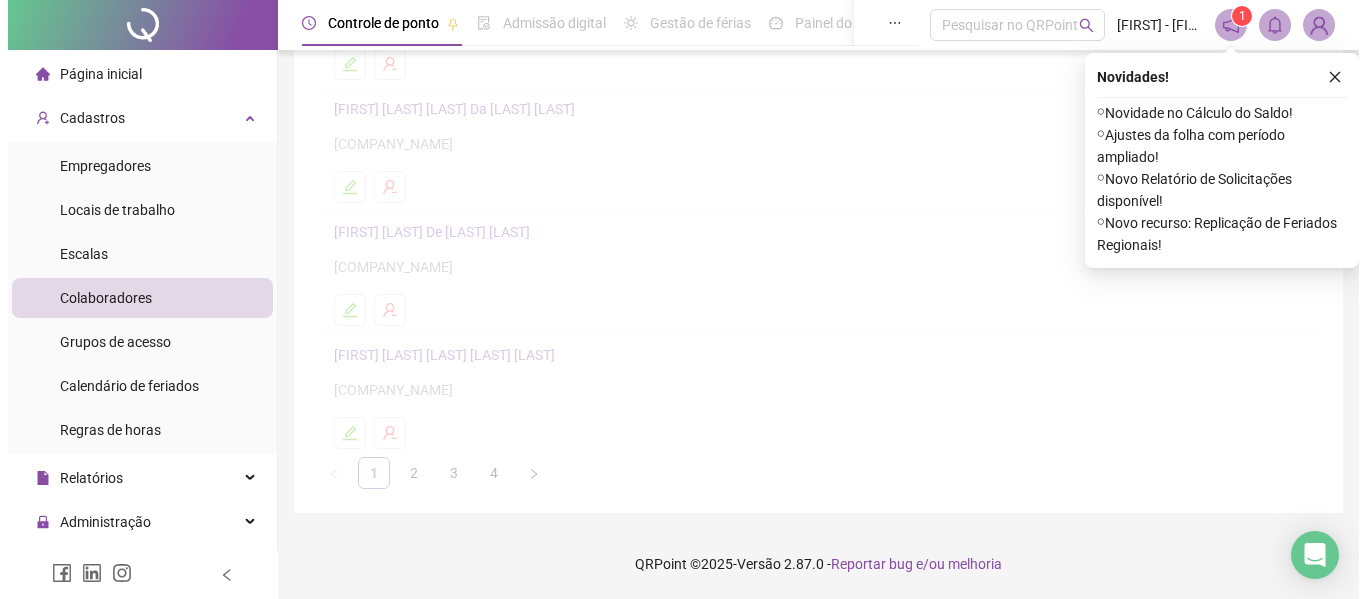 scroll, scrollTop: 378, scrollLeft: 0, axis: vertical 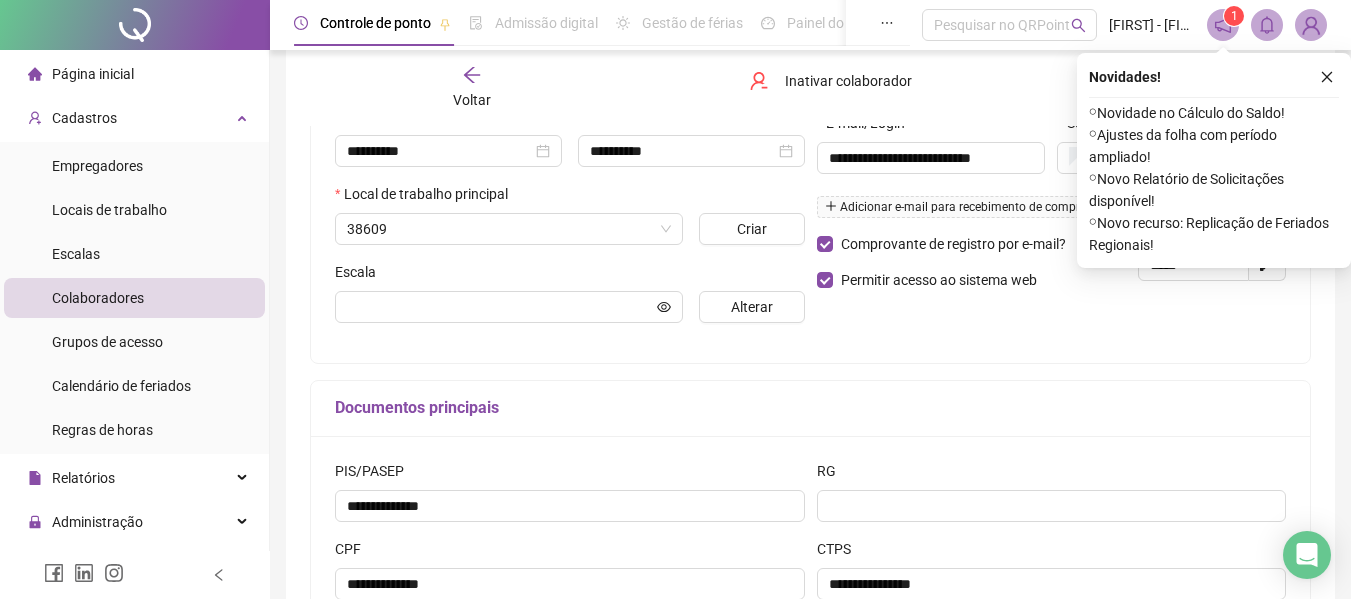type on "**********" 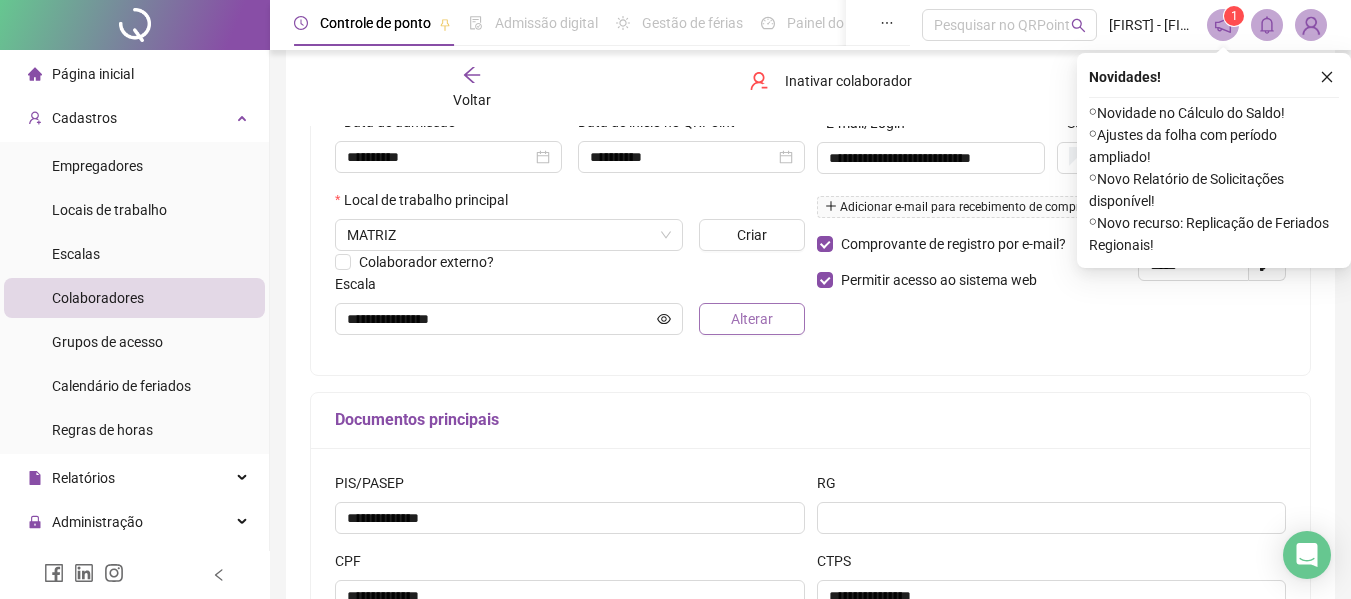 click on "Alterar" at bounding box center [752, 319] 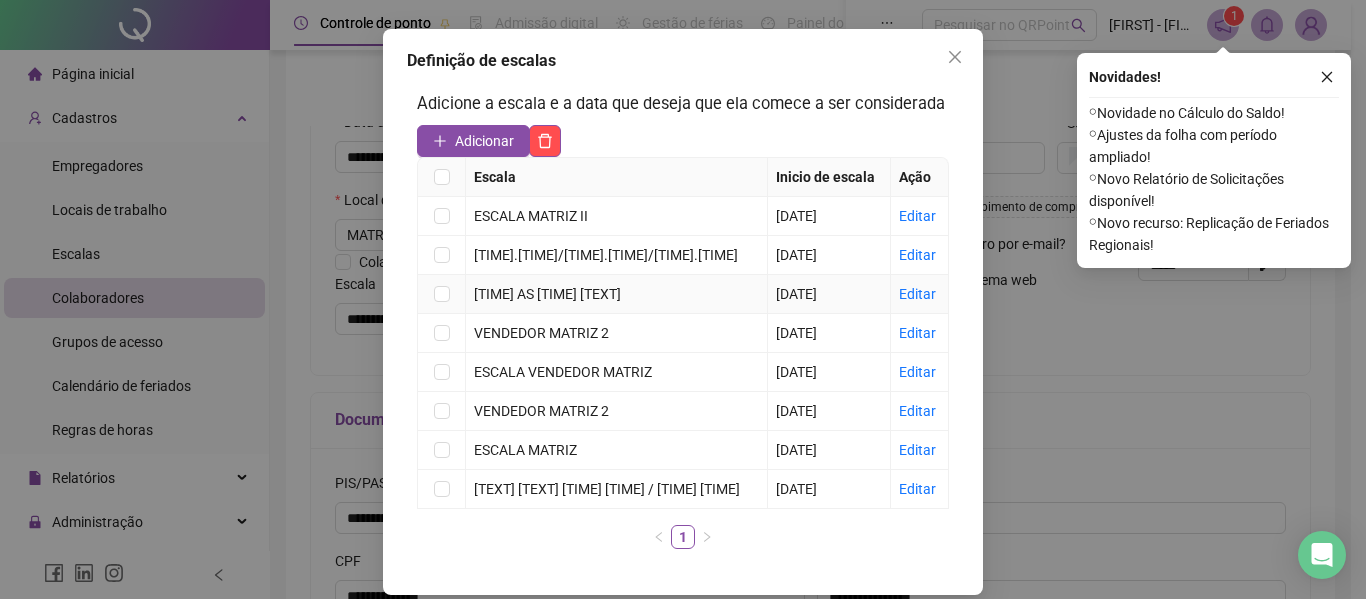 scroll, scrollTop: 91, scrollLeft: 0, axis: vertical 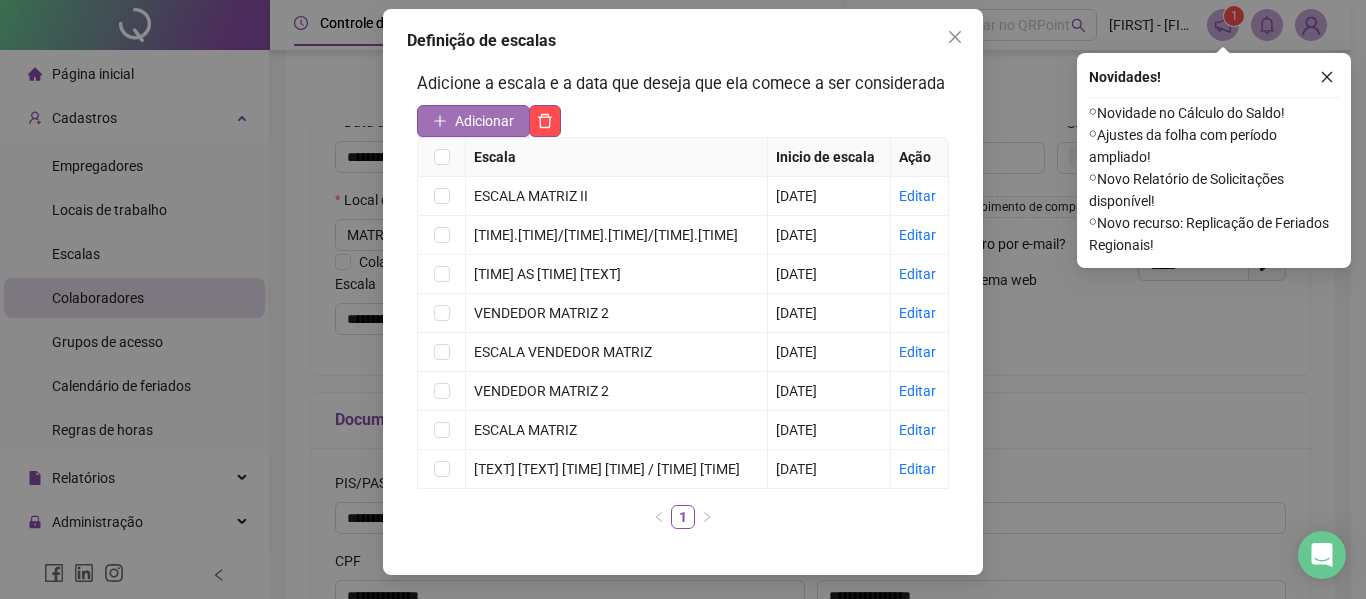click on "Adicionar" at bounding box center (473, 121) 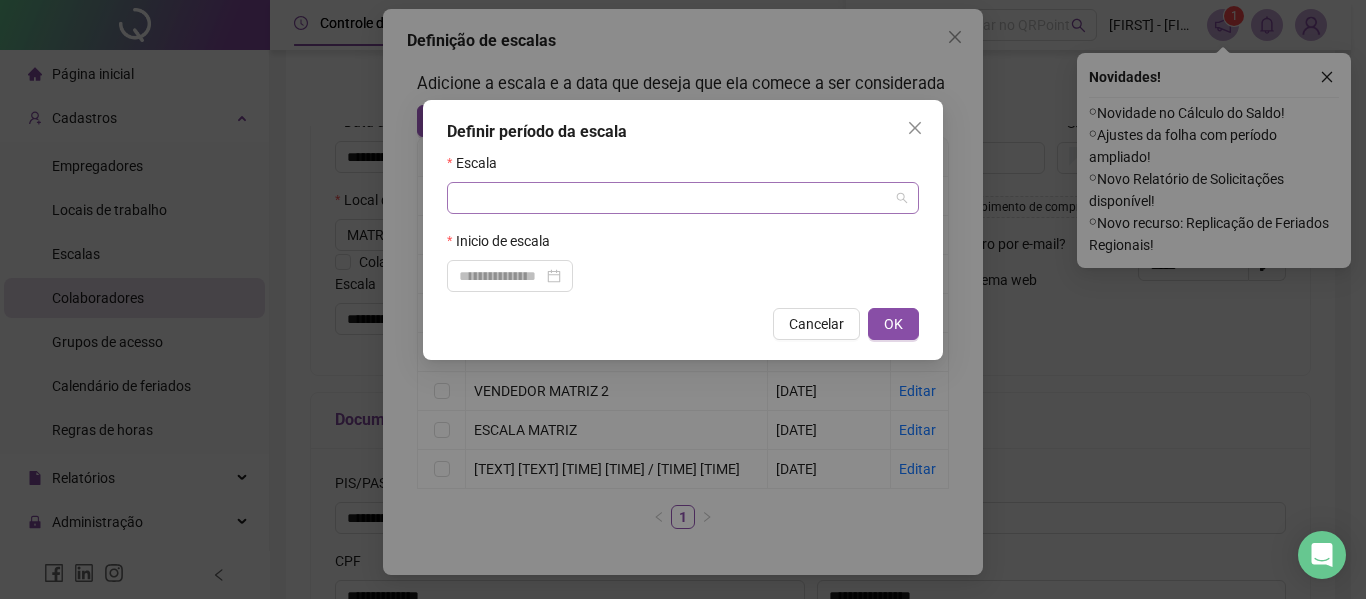 click at bounding box center [677, 198] 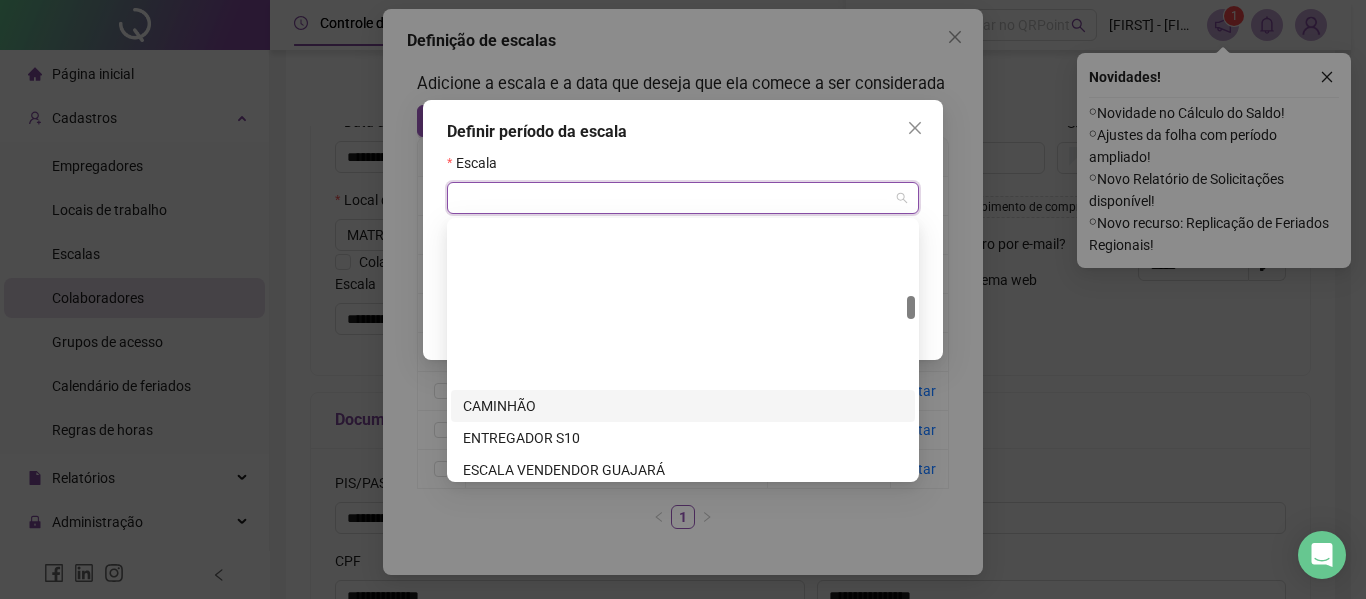 scroll, scrollTop: 800, scrollLeft: 0, axis: vertical 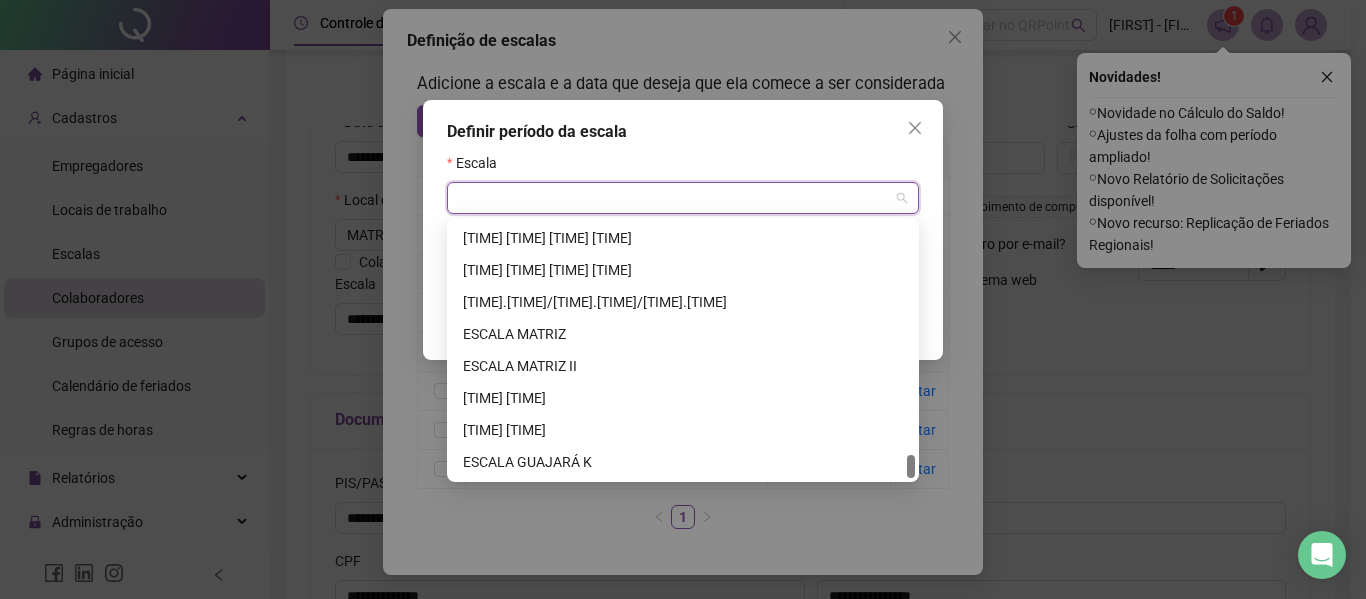 drag, startPoint x: 910, startPoint y: 309, endPoint x: 910, endPoint y: 489, distance: 180 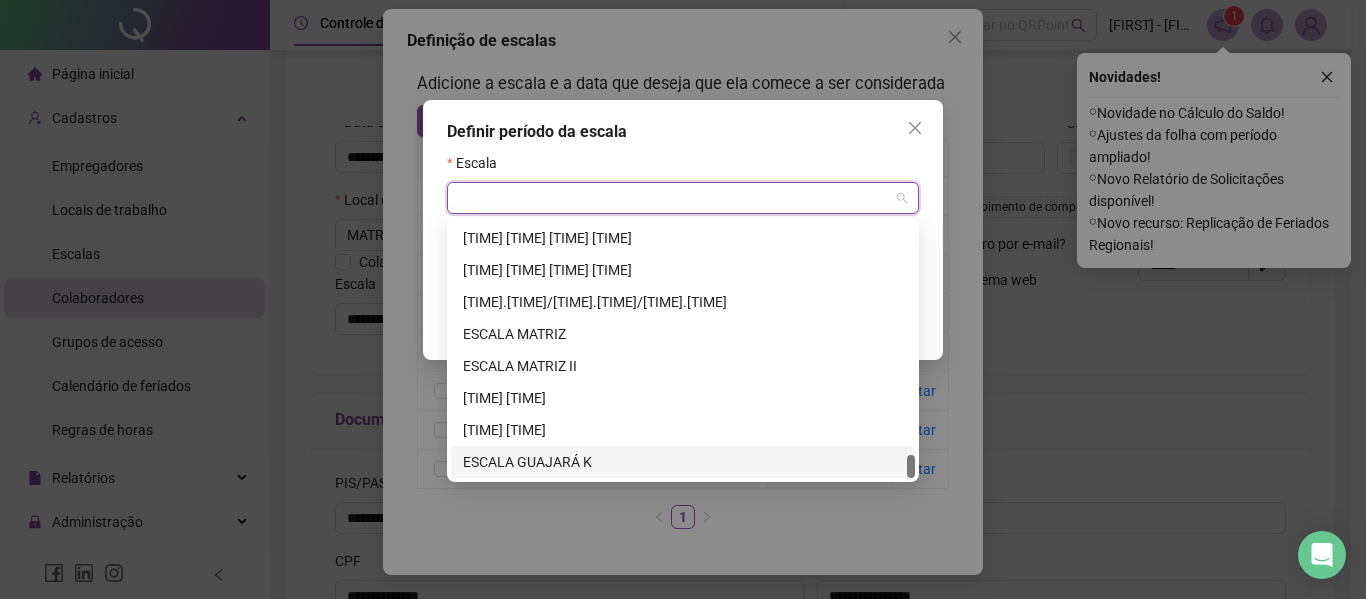 drag, startPoint x: 911, startPoint y: 468, endPoint x: 913, endPoint y: 484, distance: 16.124516 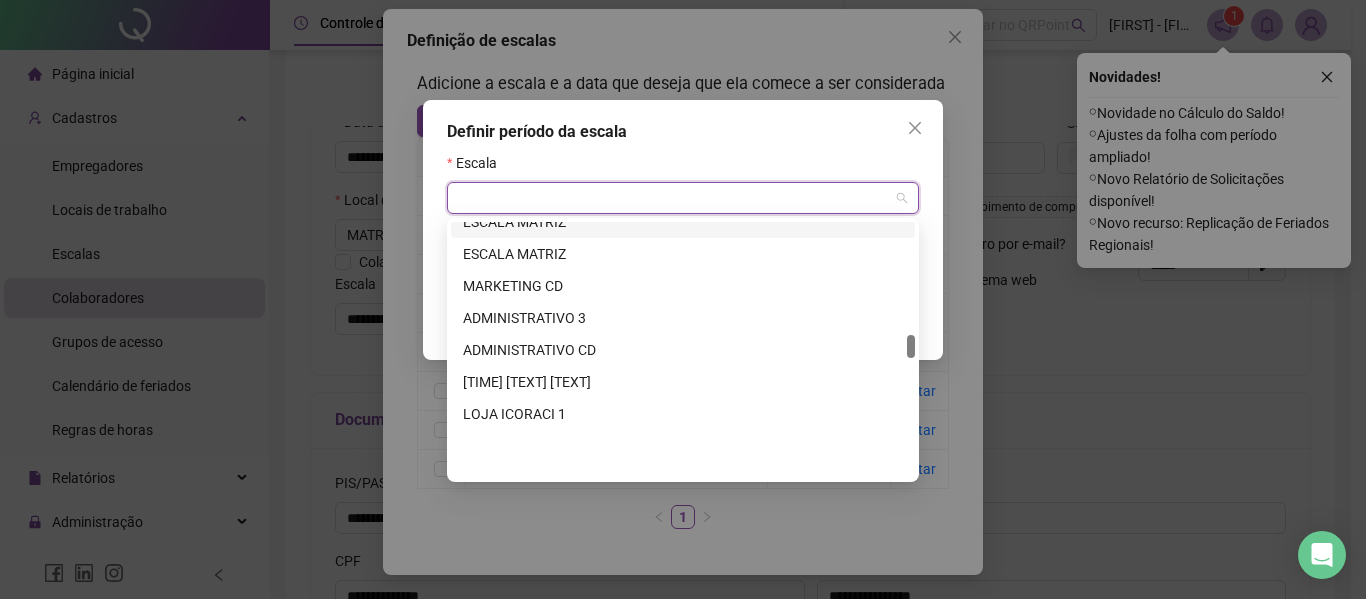 scroll, scrollTop: 1128, scrollLeft: 0, axis: vertical 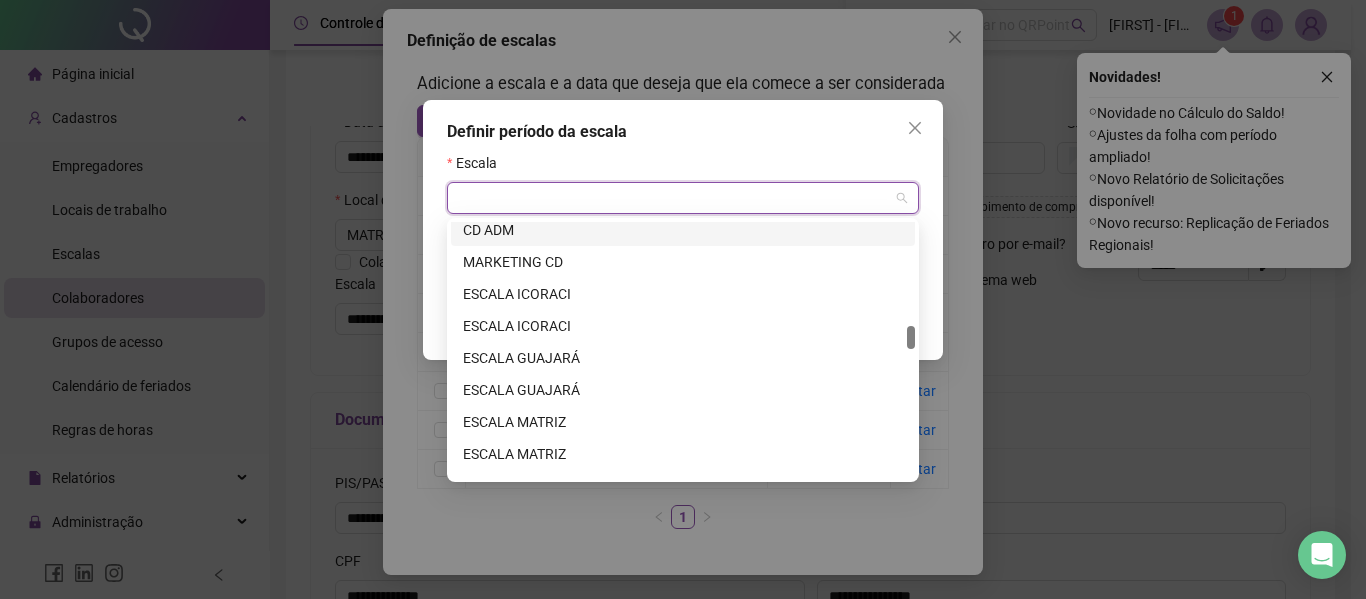 click at bounding box center [677, 198] 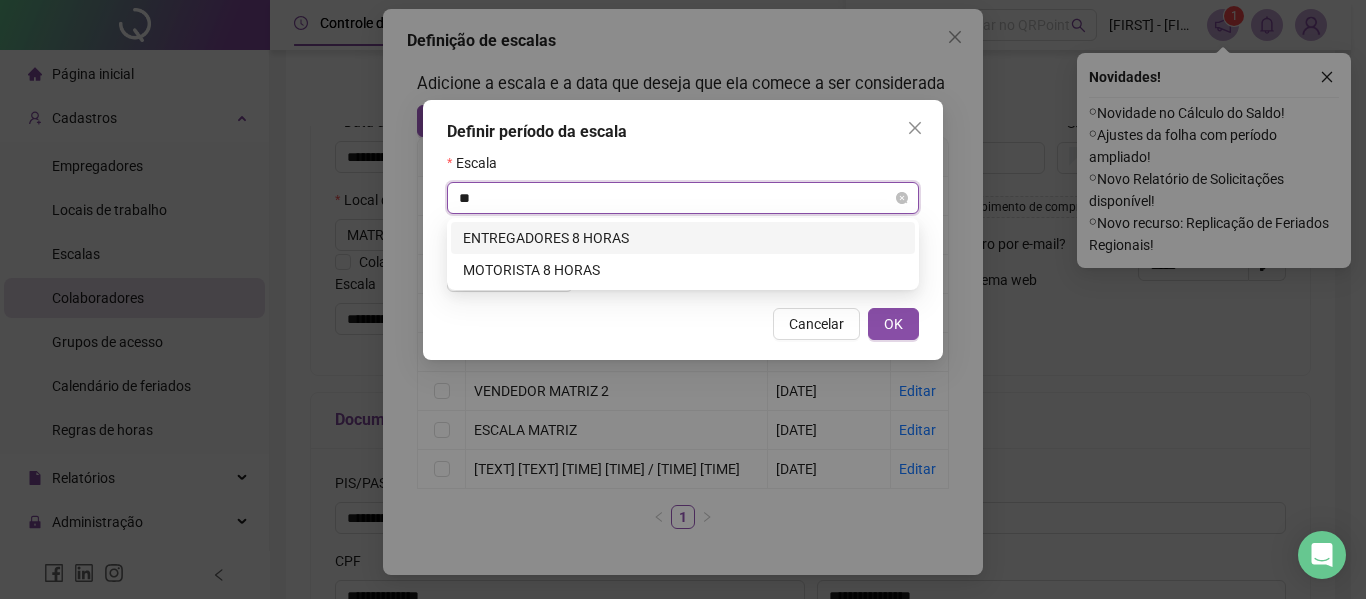 scroll, scrollTop: 0, scrollLeft: 0, axis: both 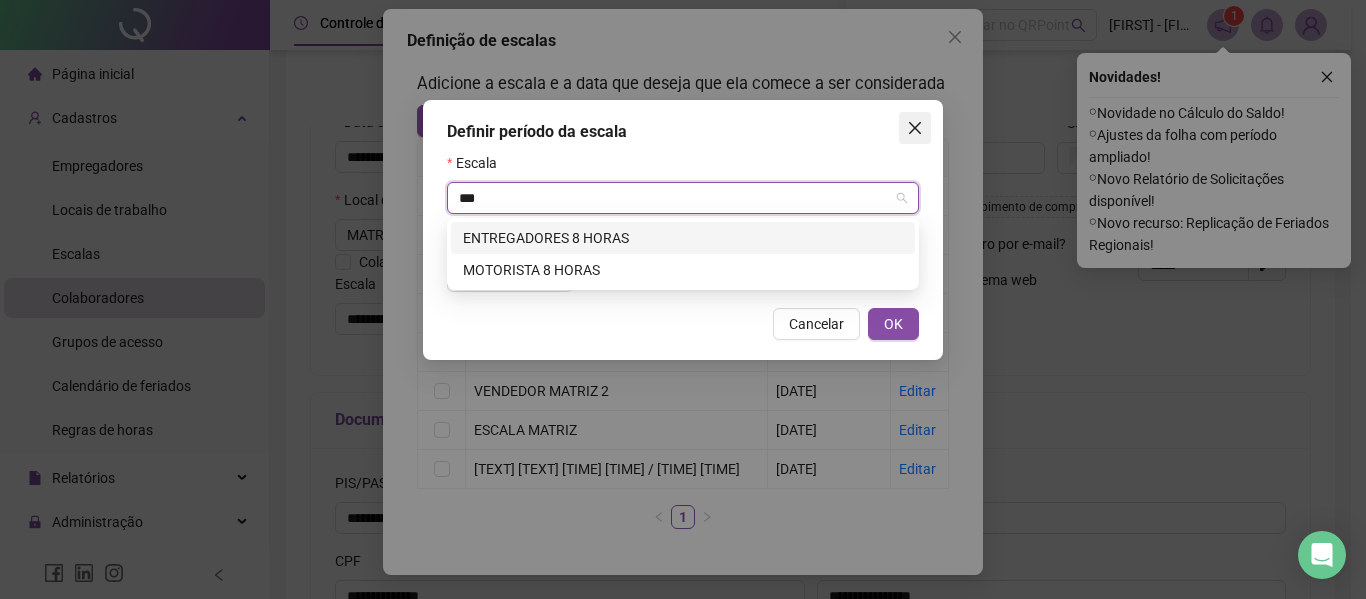type on "***" 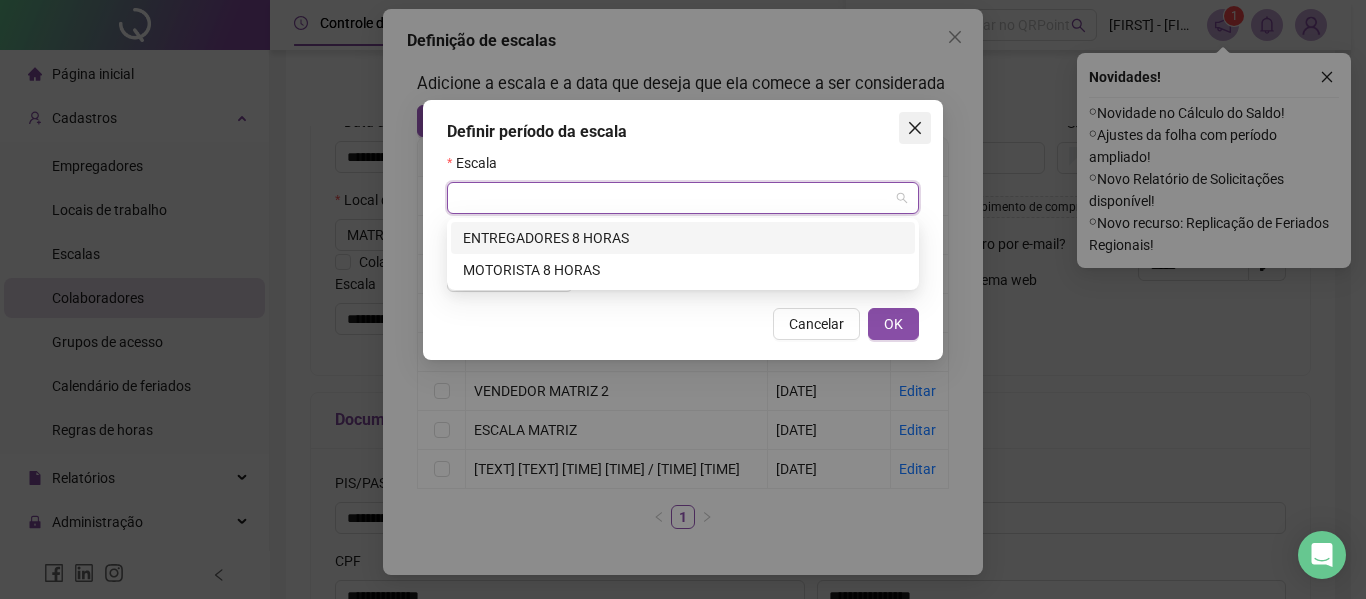 click 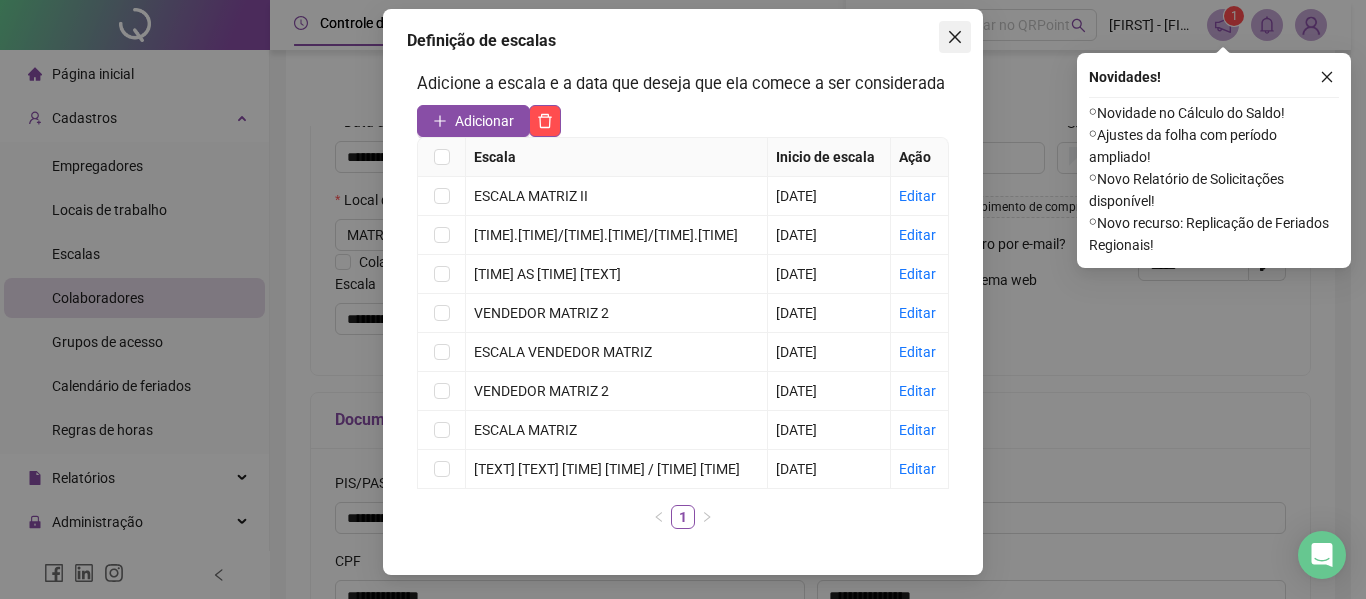 click at bounding box center [955, 37] 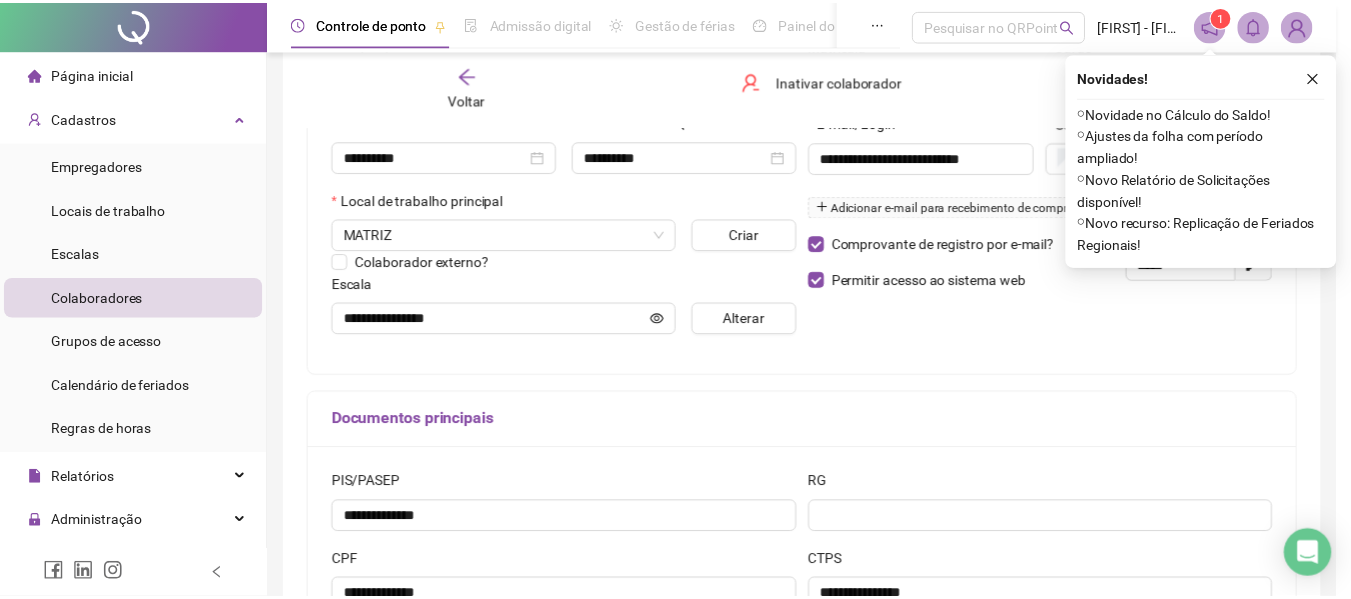 scroll, scrollTop: 0, scrollLeft: 0, axis: both 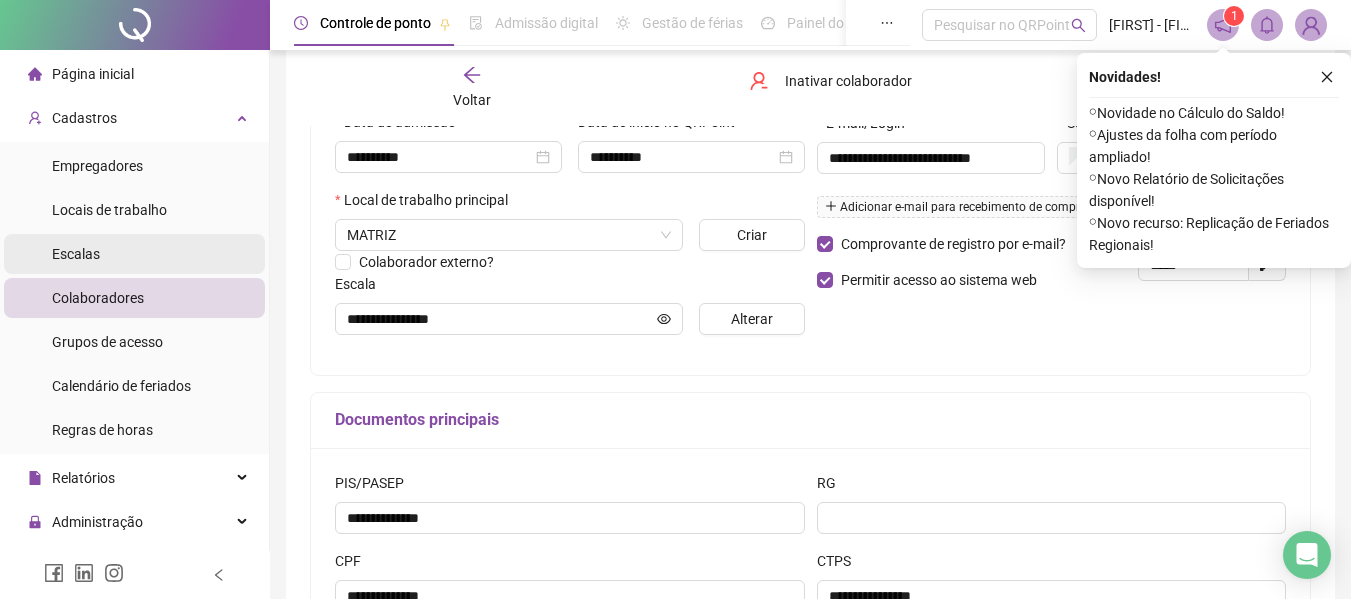 click on "Escalas" at bounding box center [134, 254] 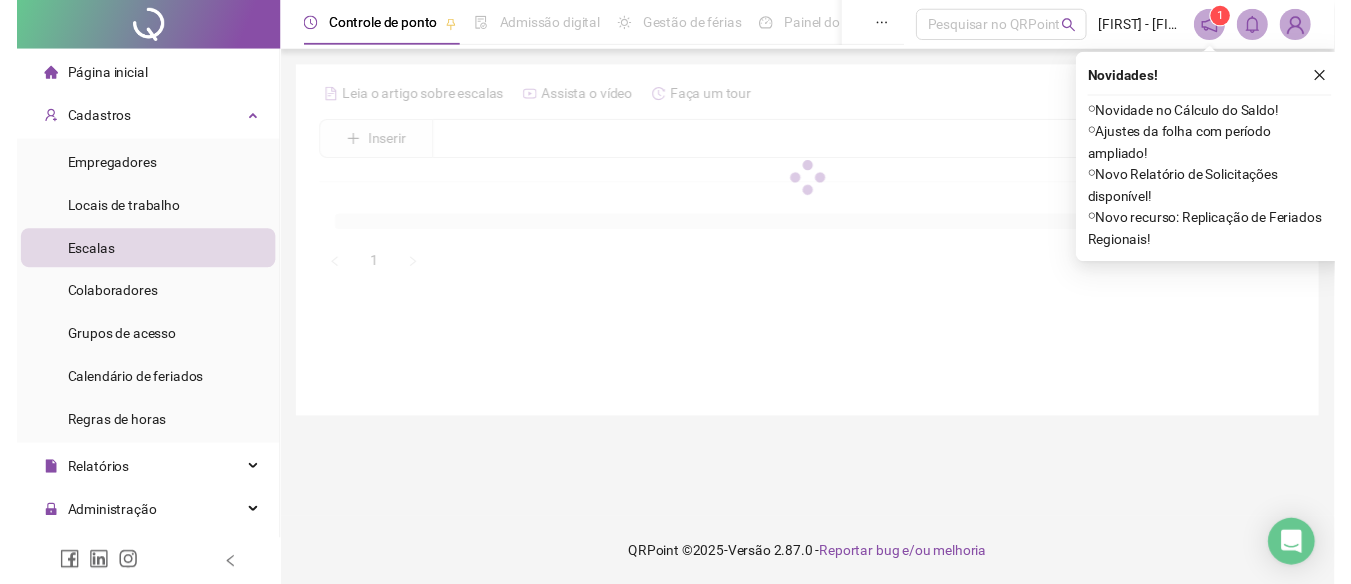 scroll, scrollTop: 0, scrollLeft: 0, axis: both 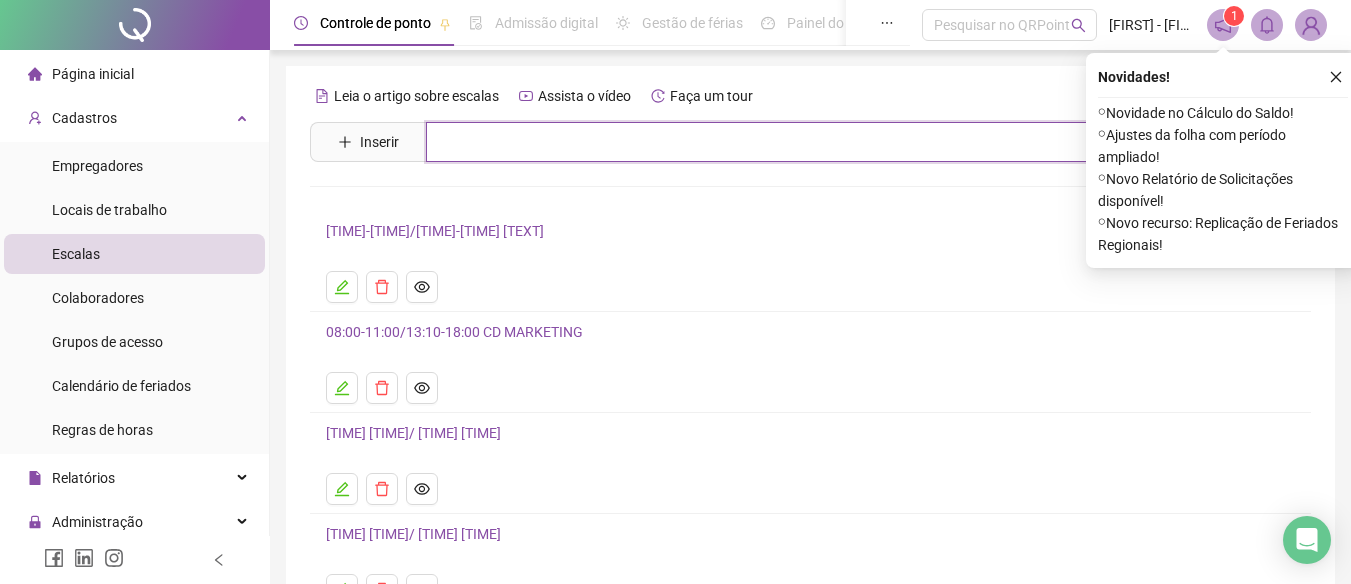 click at bounding box center [829, 142] 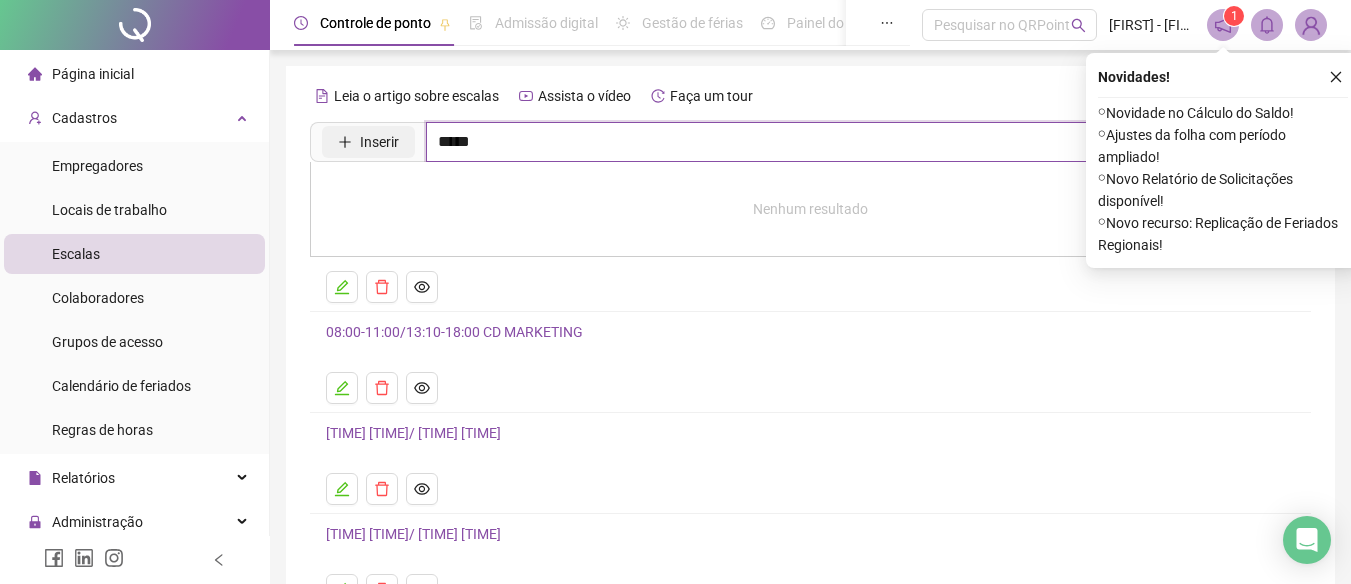 type on "*****" 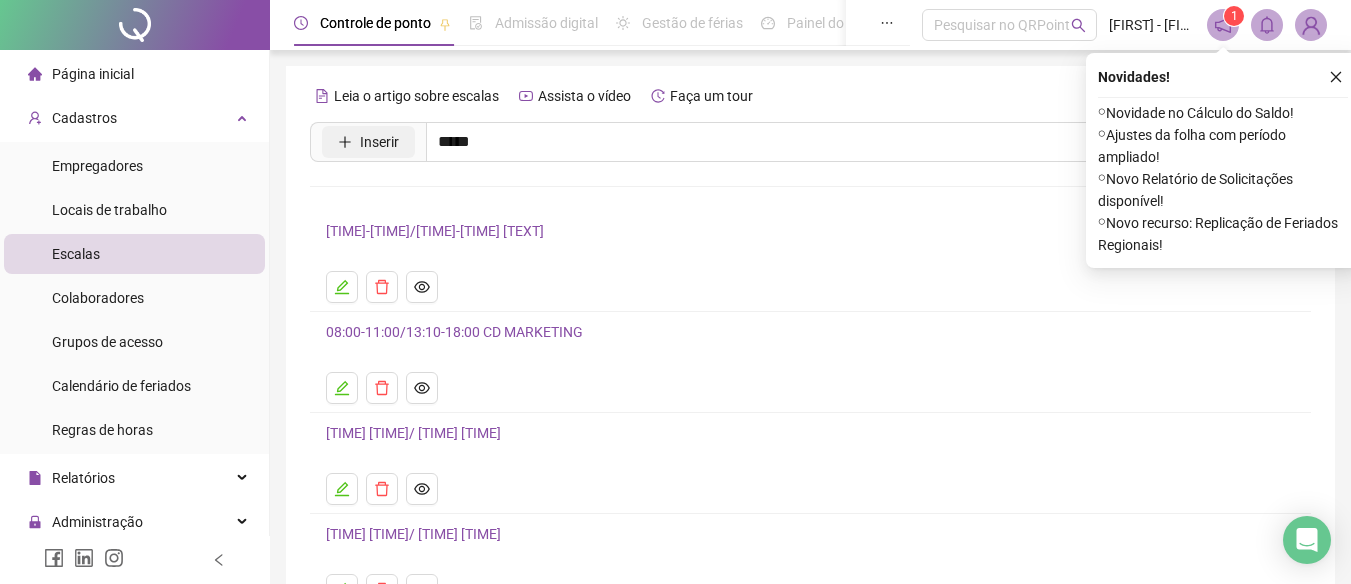 click on "Inserir" at bounding box center (368, 142) 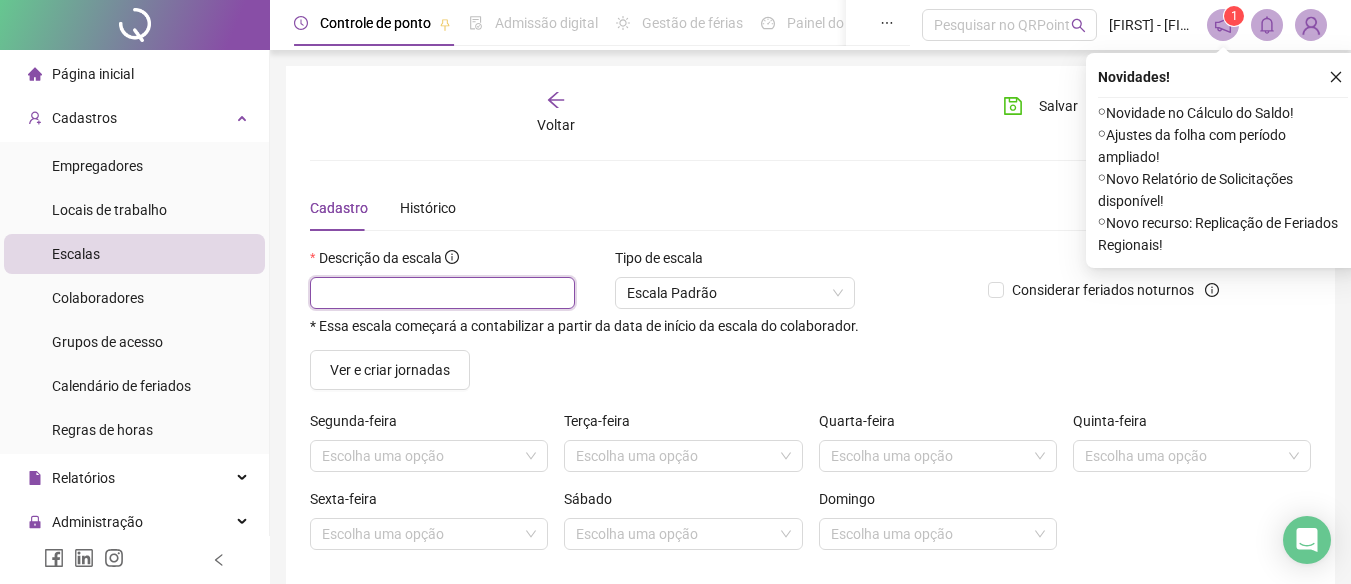 click at bounding box center (442, 293) 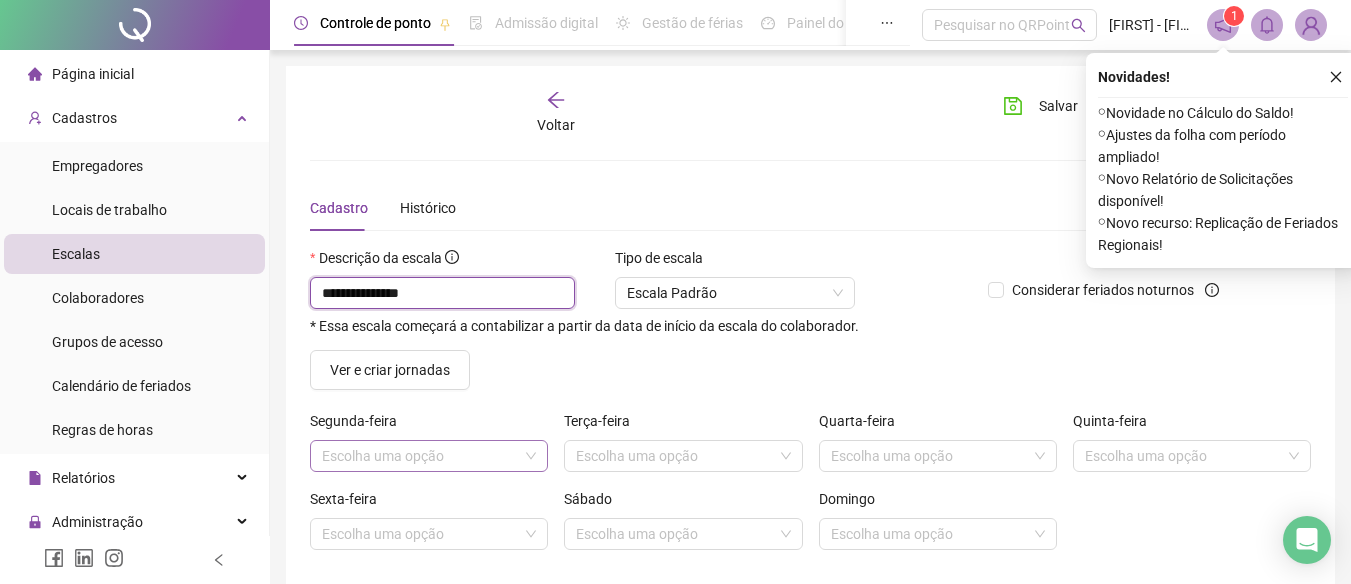 type on "**********" 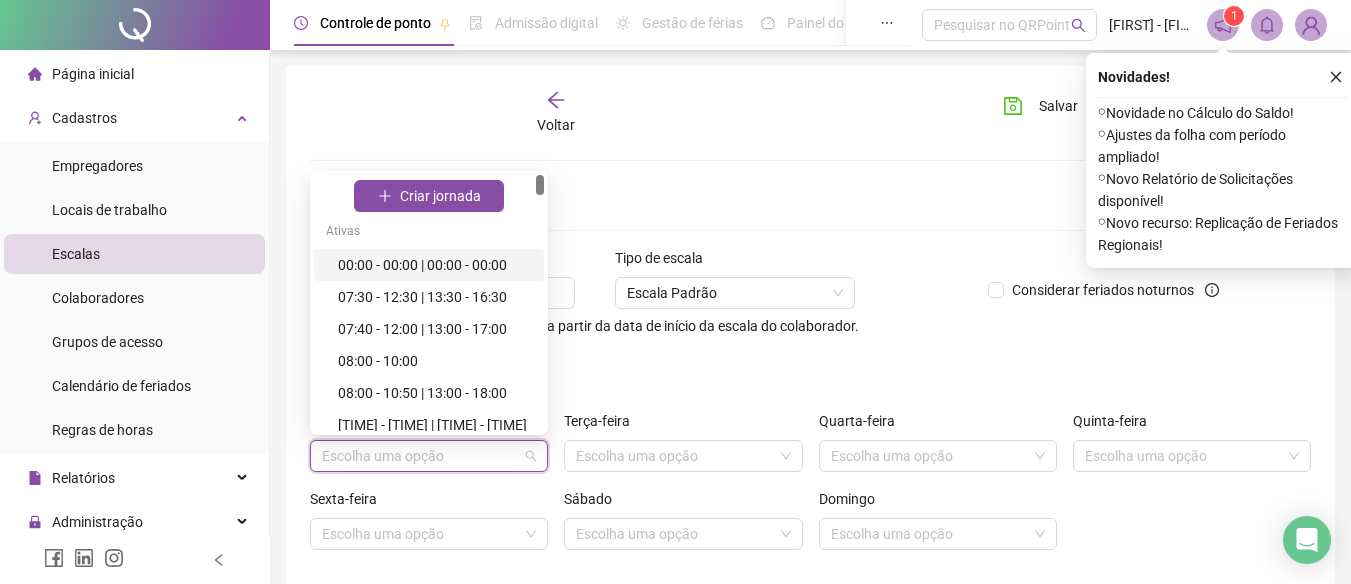 click at bounding box center (423, 456) 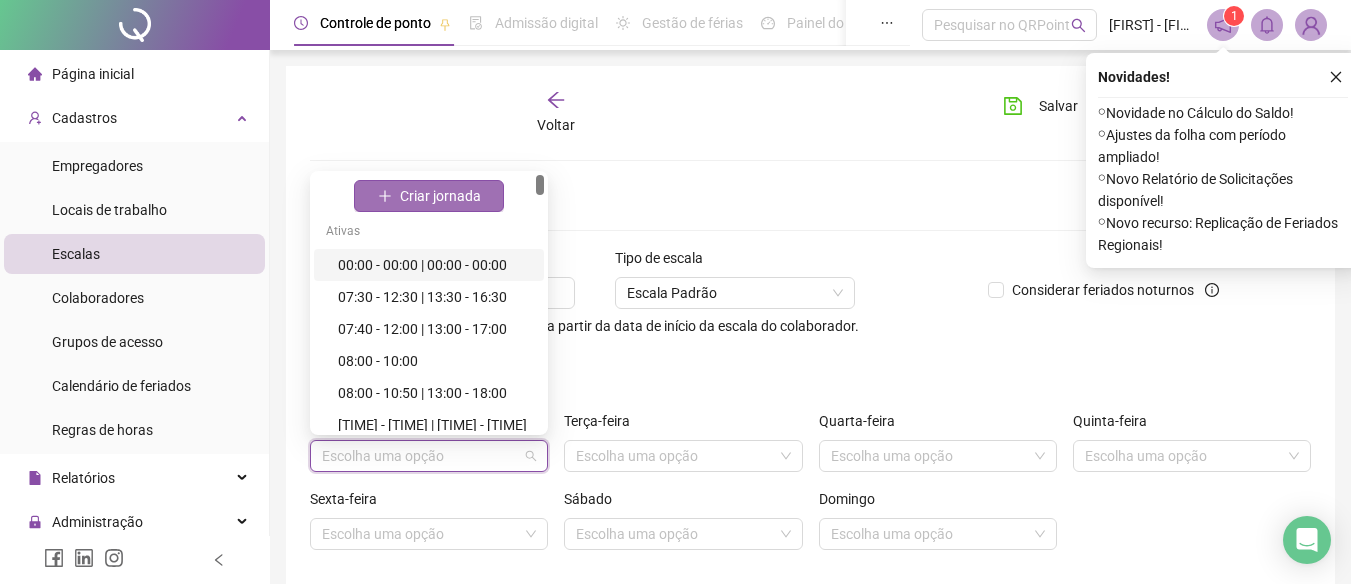 click on "Criar jornada" at bounding box center (440, 196) 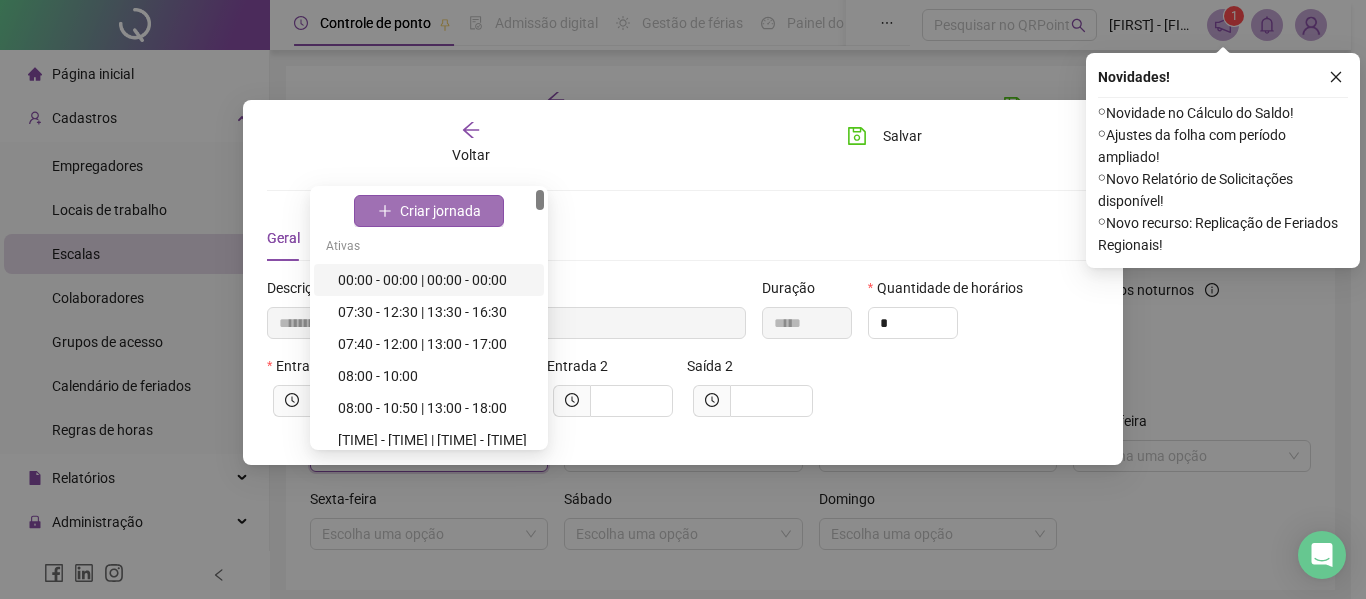 type 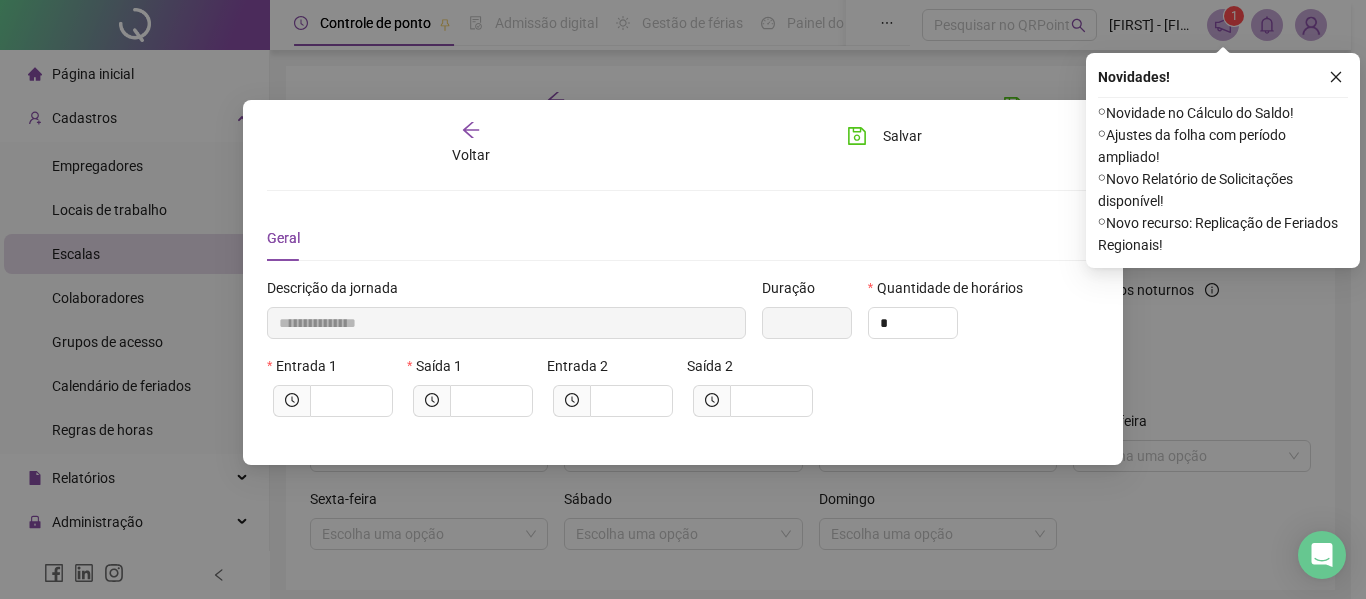 click on "Voltar" at bounding box center (470, 143) 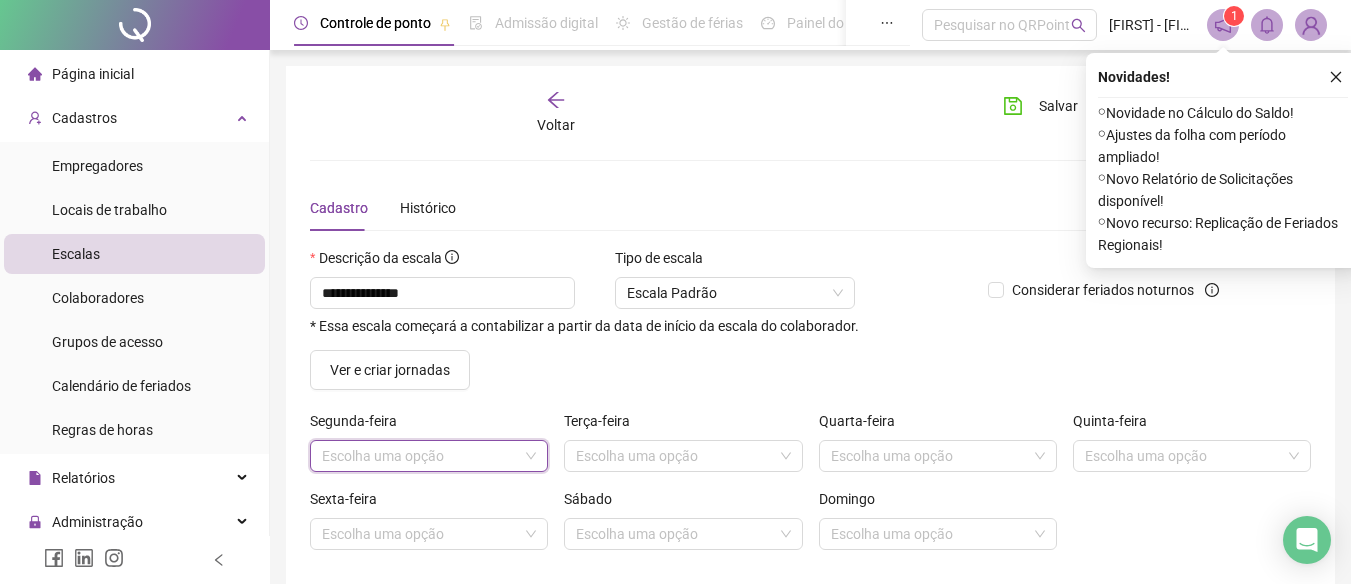 drag, startPoint x: 406, startPoint y: 438, endPoint x: 400, endPoint y: 461, distance: 23.769728 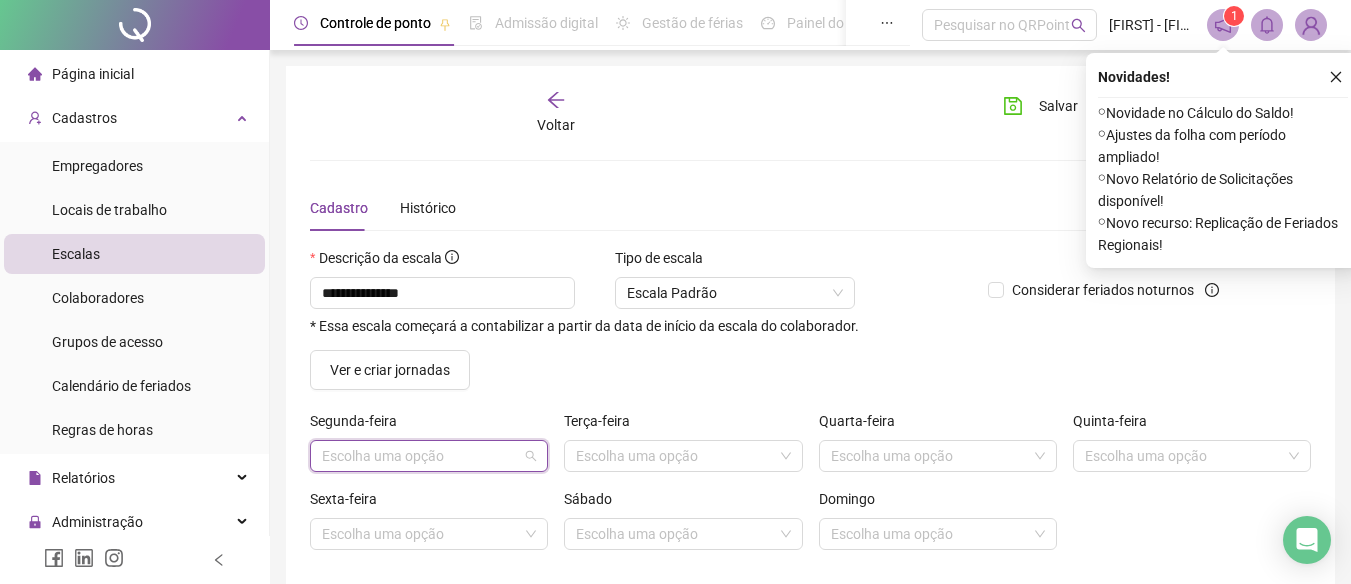 click at bounding box center (423, 456) 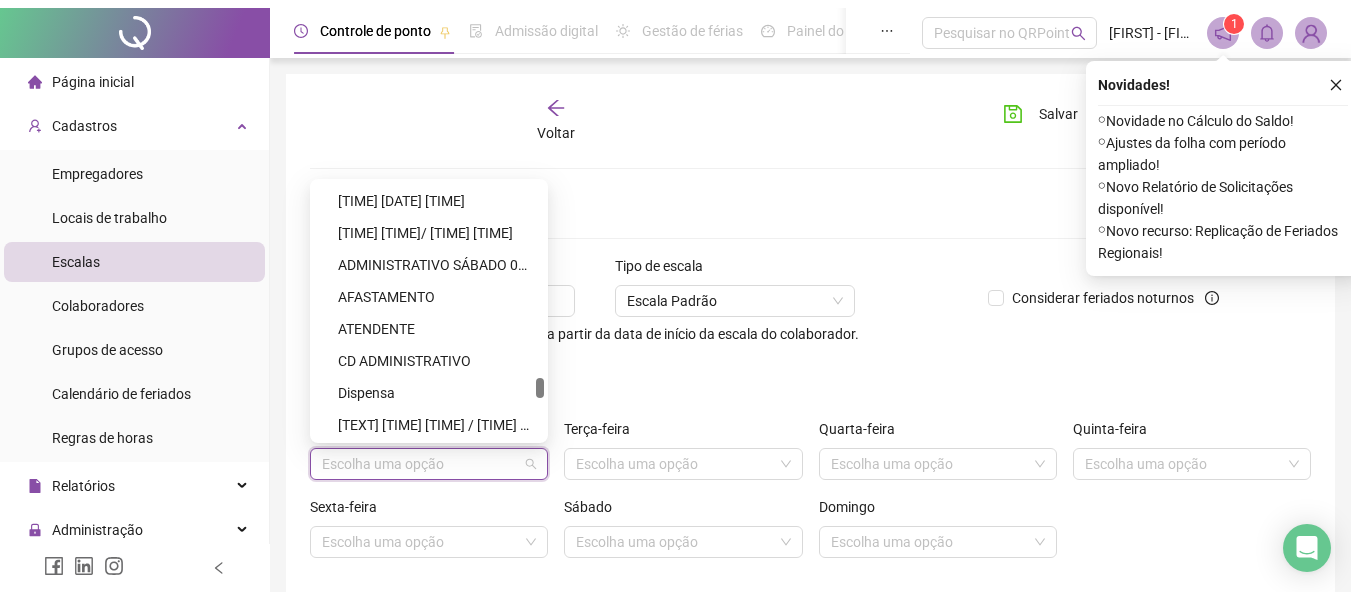 scroll, scrollTop: 2400, scrollLeft: 0, axis: vertical 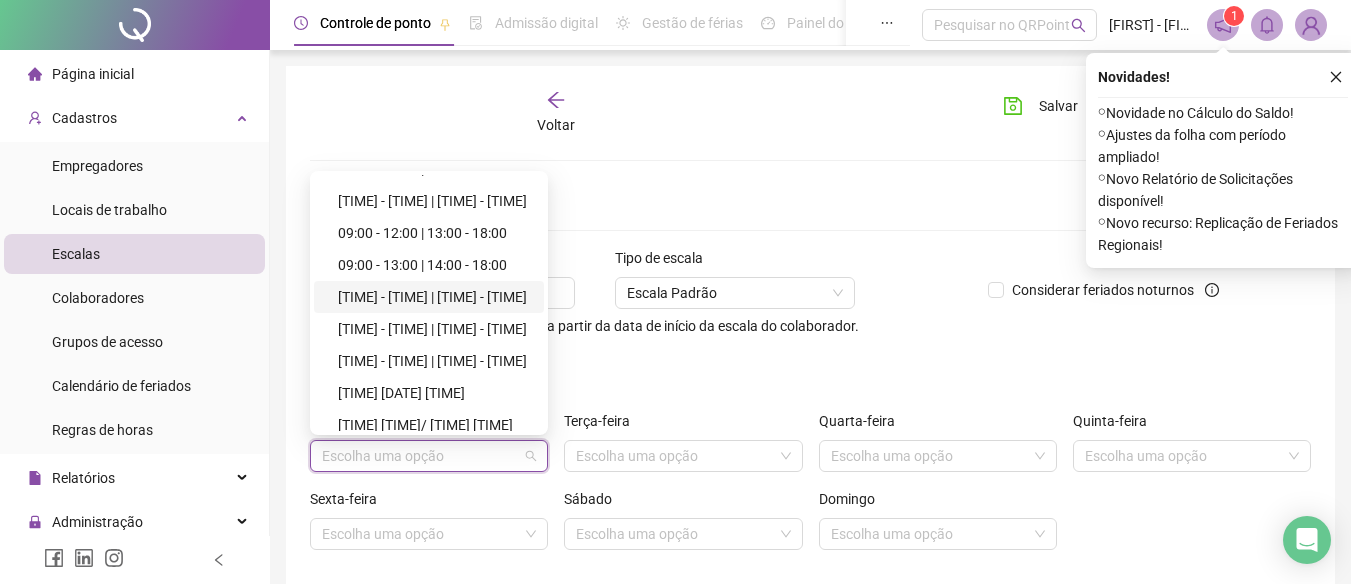 click on "Descrição da escala" at bounding box center (641, 262) 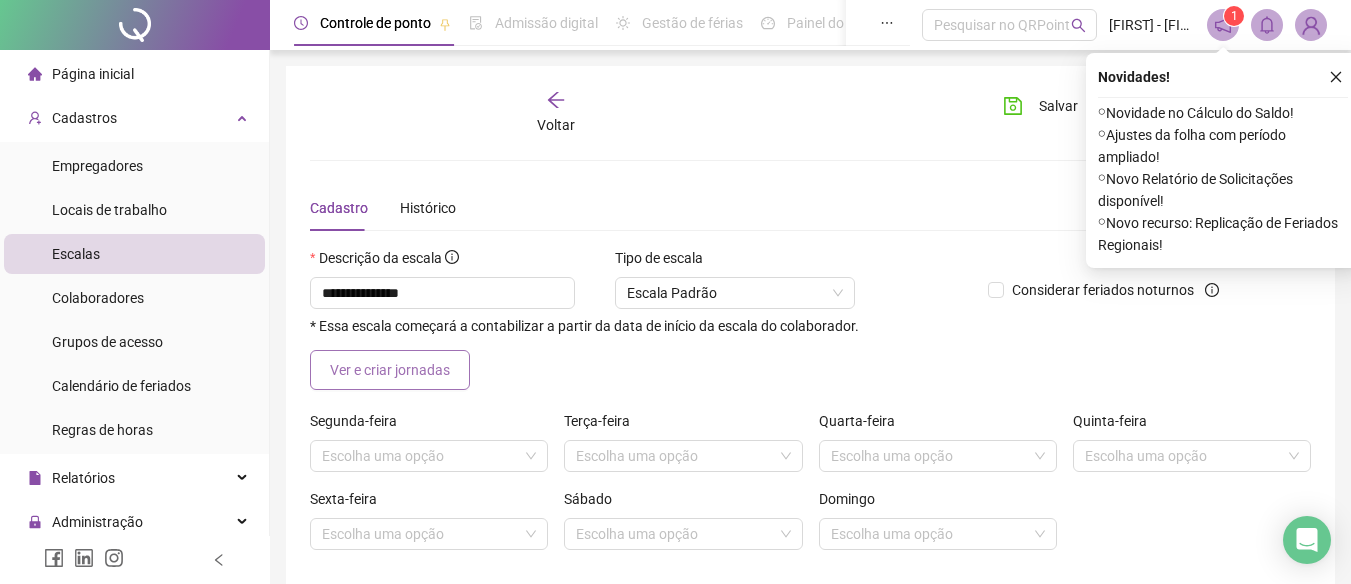 click on "Ver e criar jornadas" at bounding box center (390, 370) 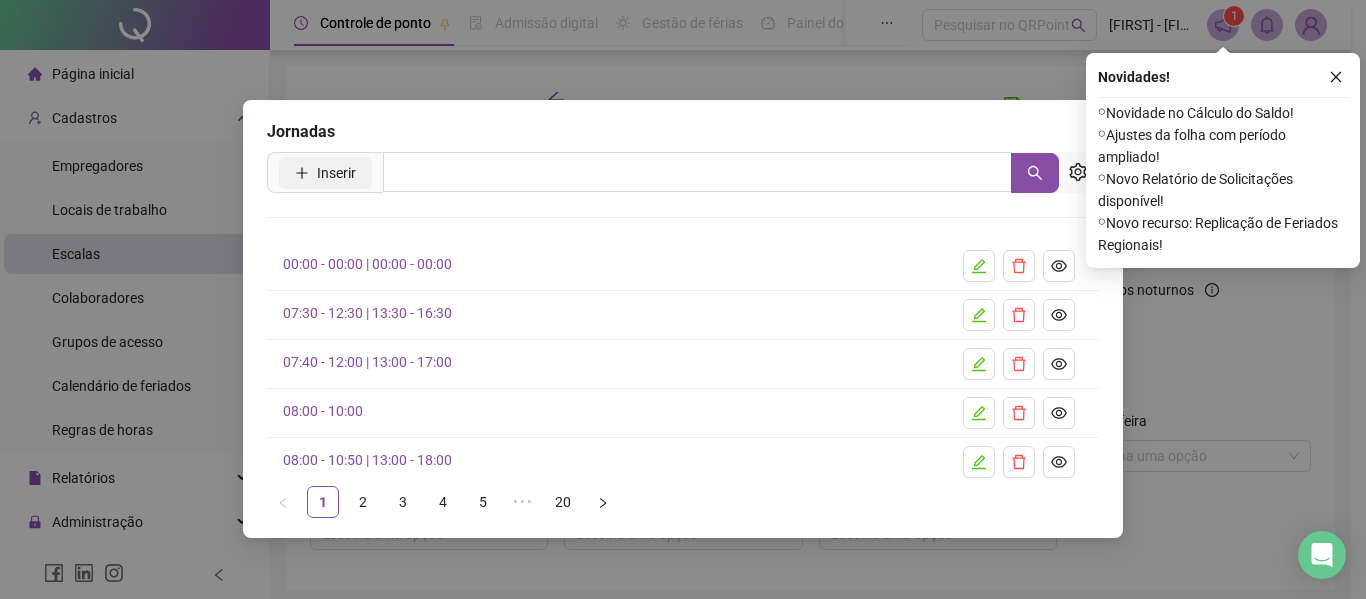 click on "Inserir" at bounding box center [325, 172] 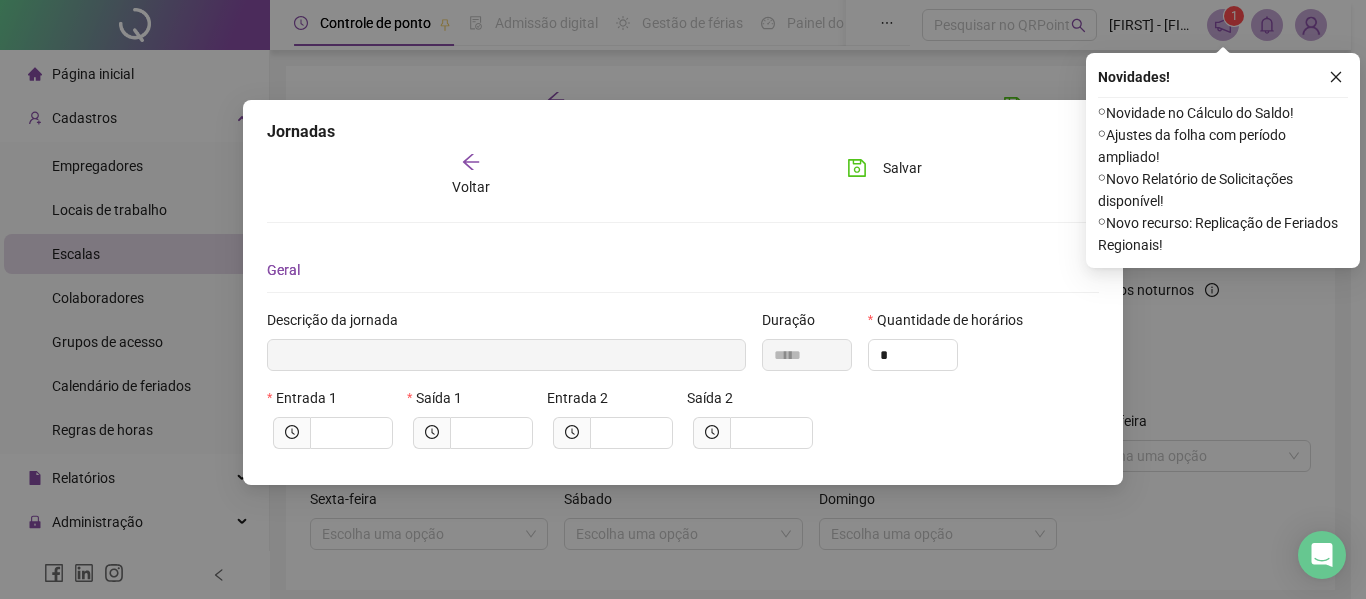 type 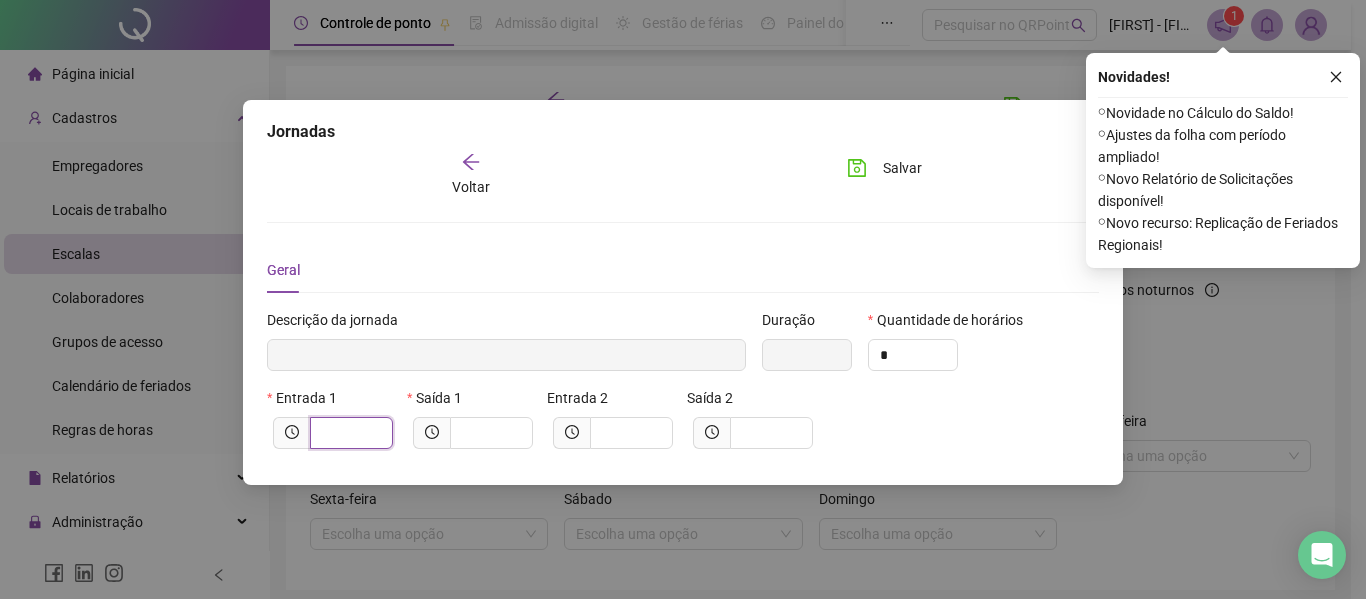 click at bounding box center (349, 433) 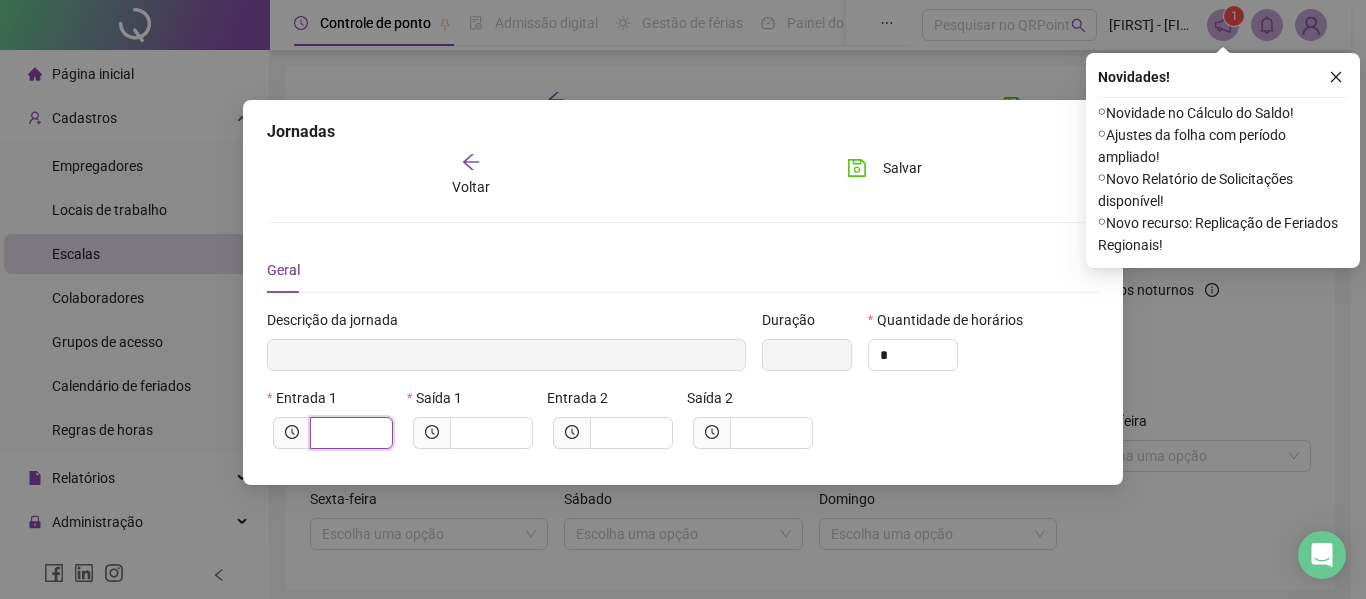type on "*****" 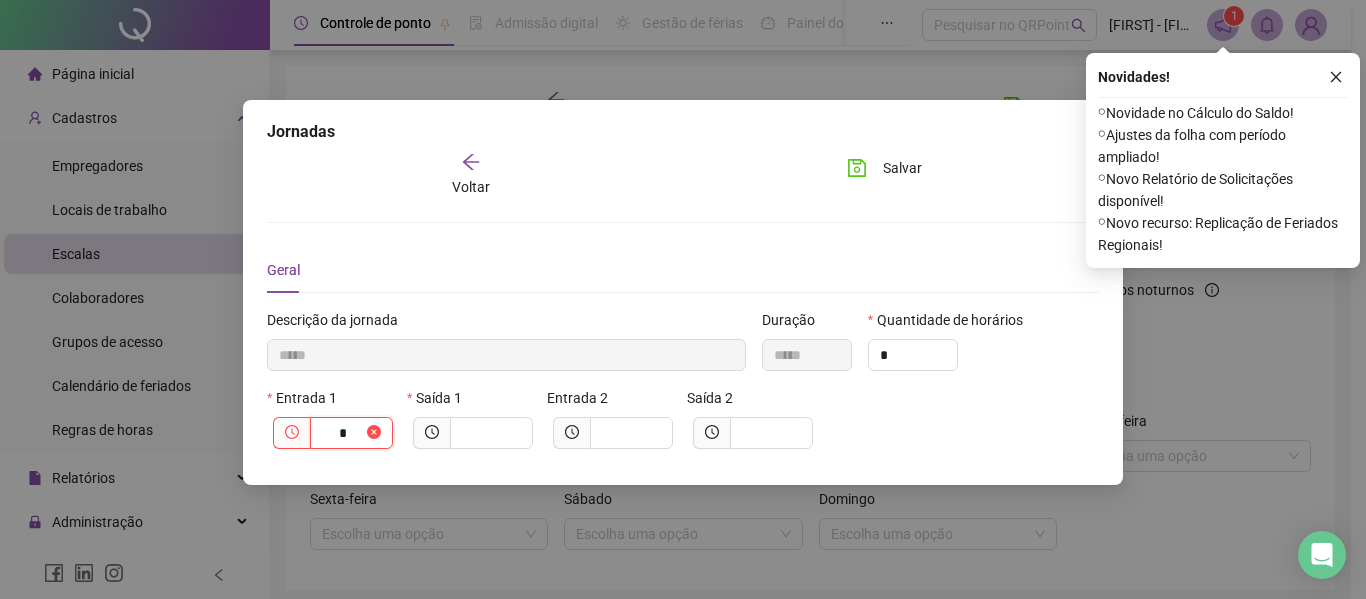 type on "*****" 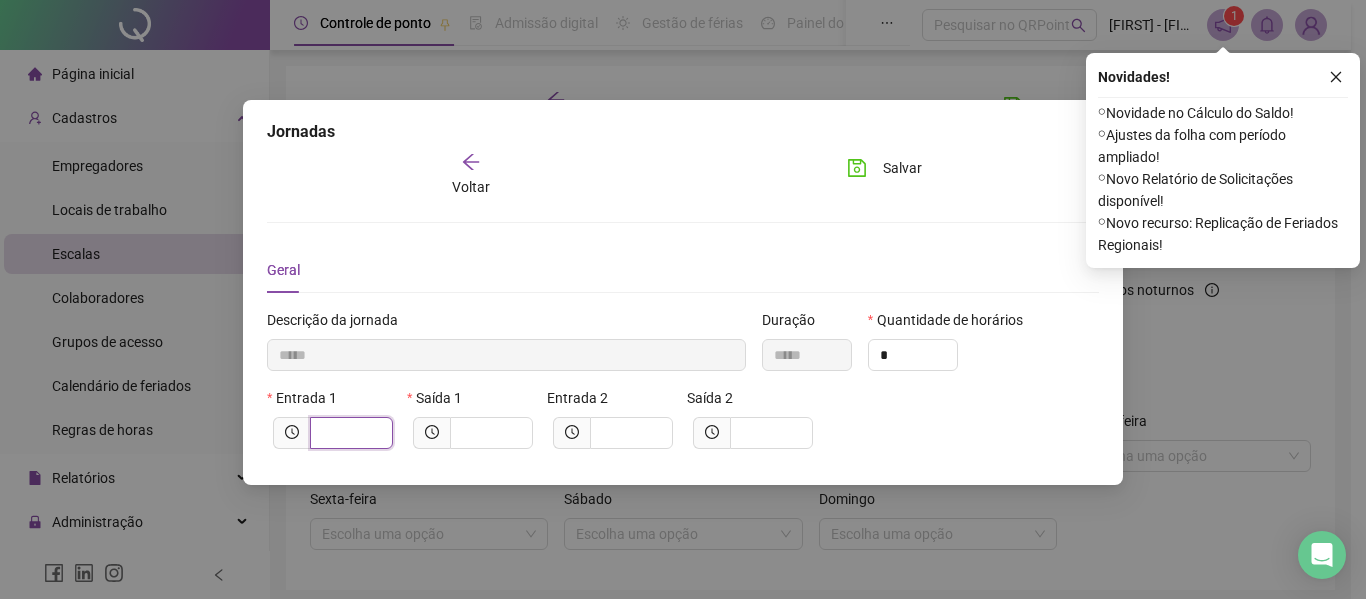 type on "*****" 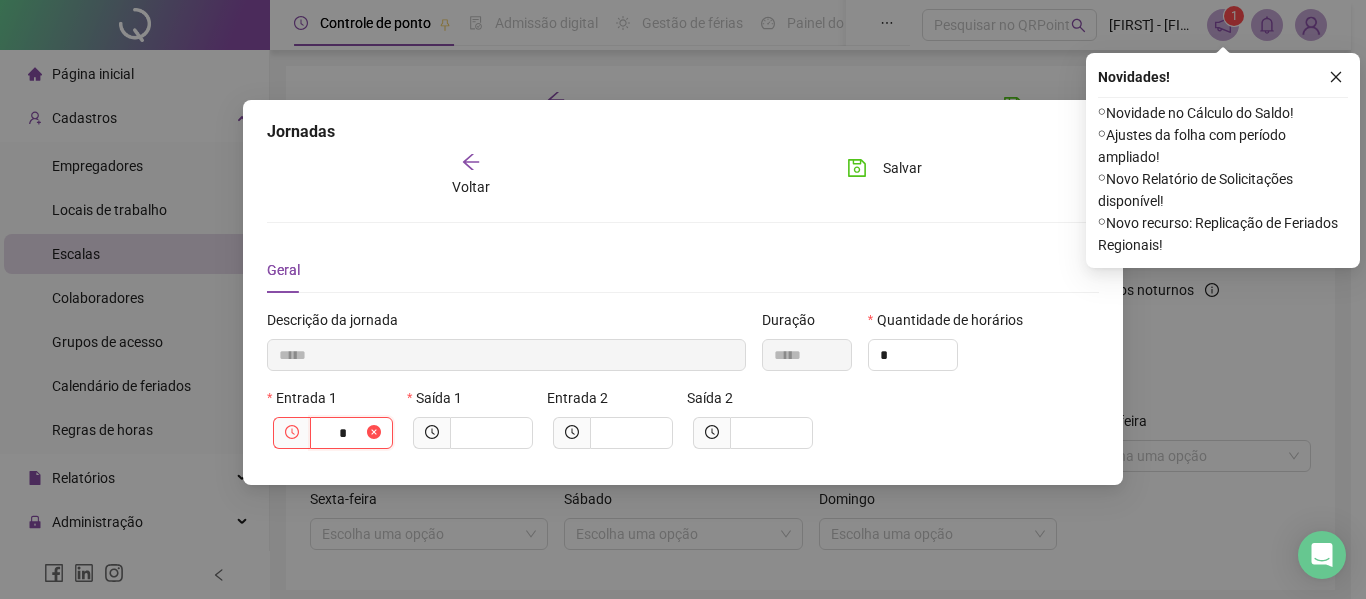 type on "******" 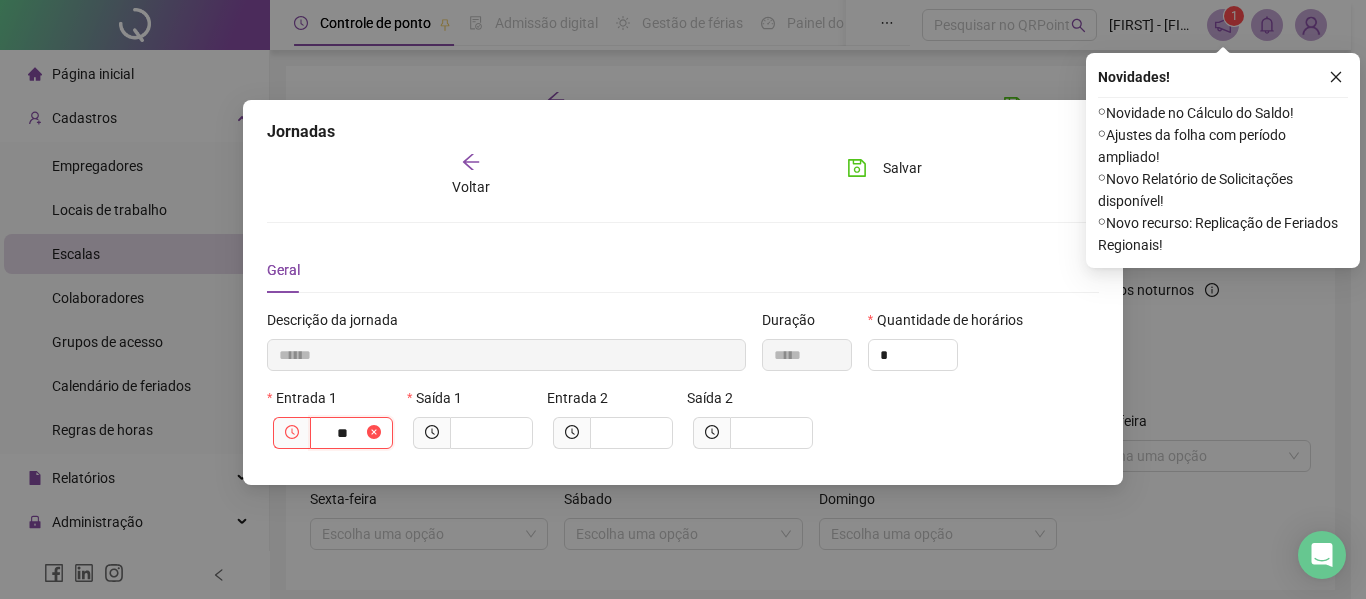 type on "********" 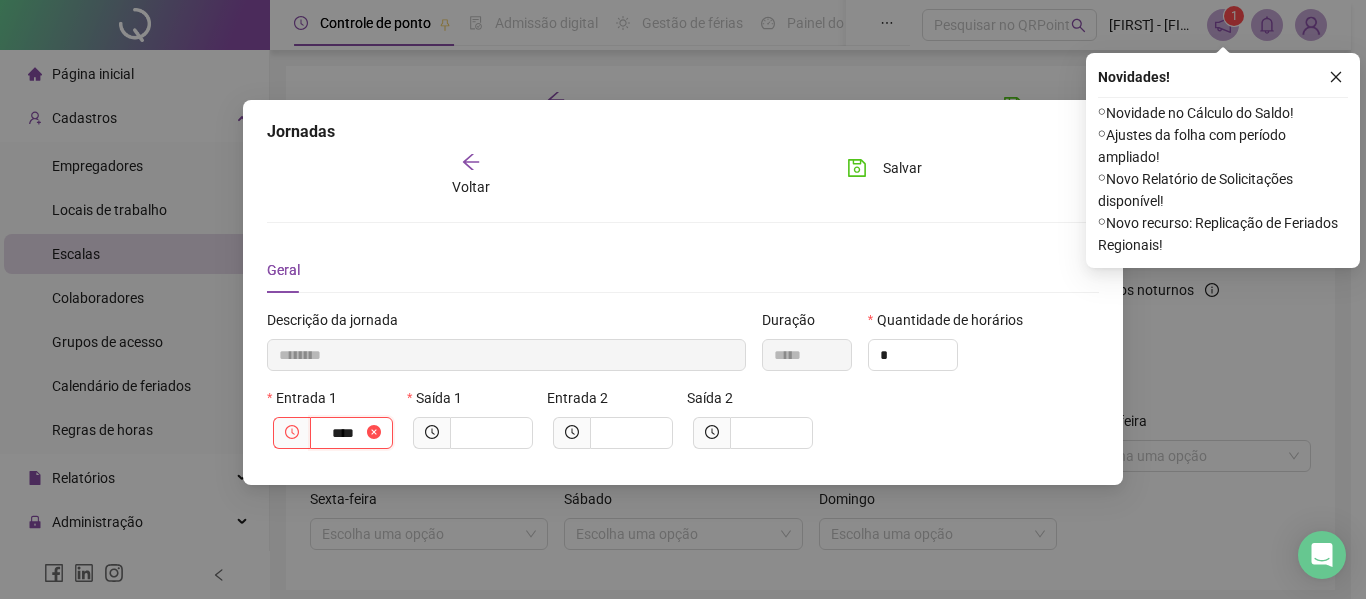 type on "*********" 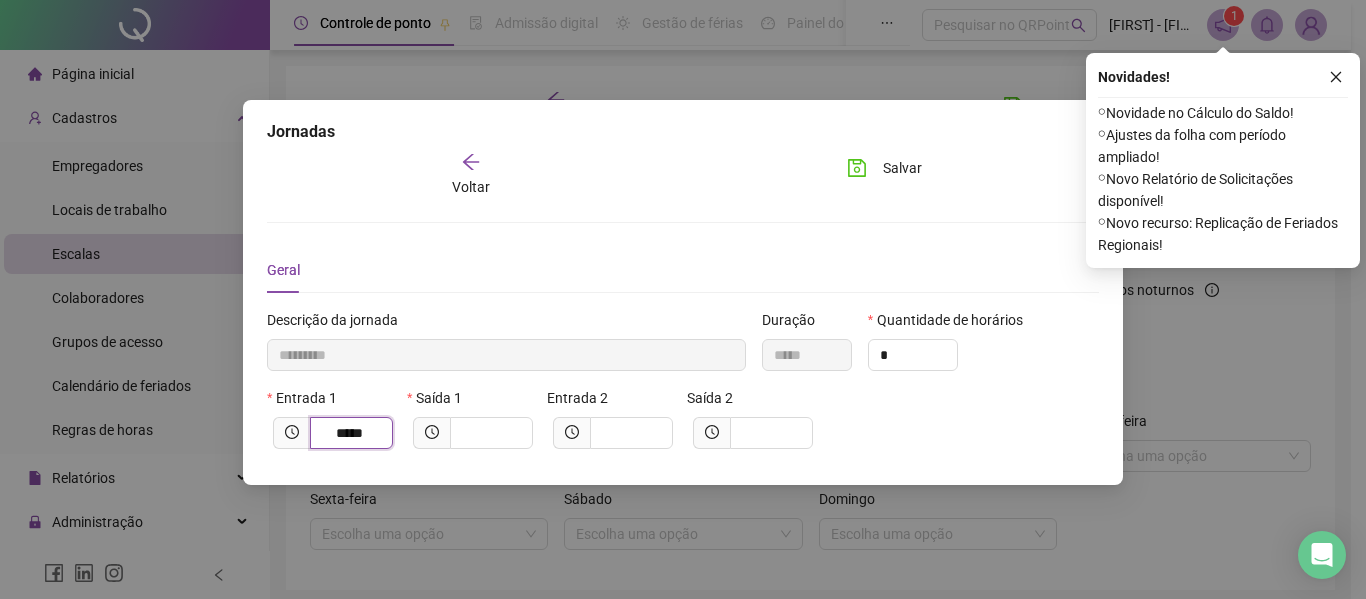 type on "*****" 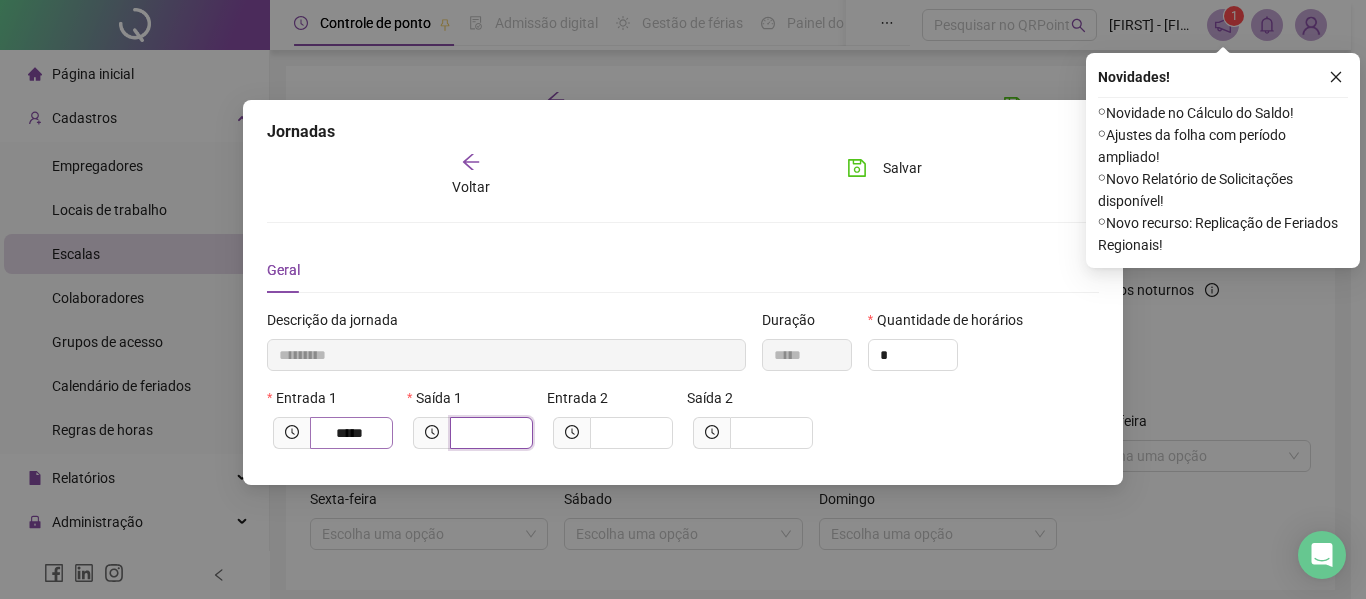 type on "*********" 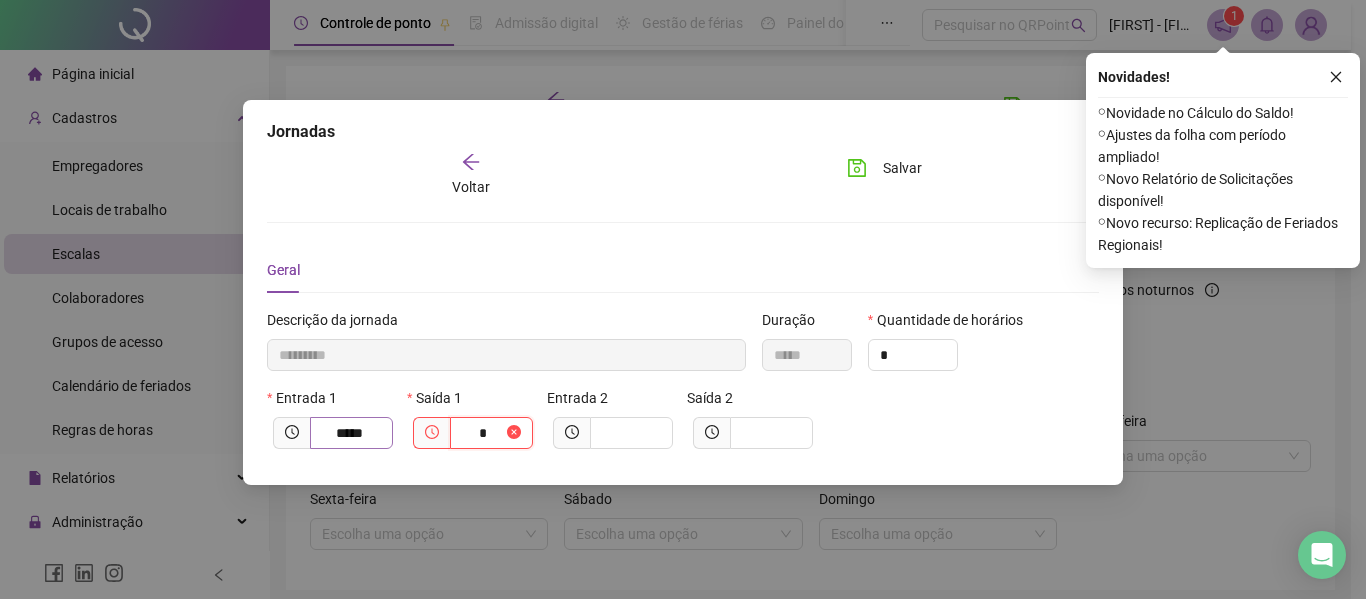 type on "**********" 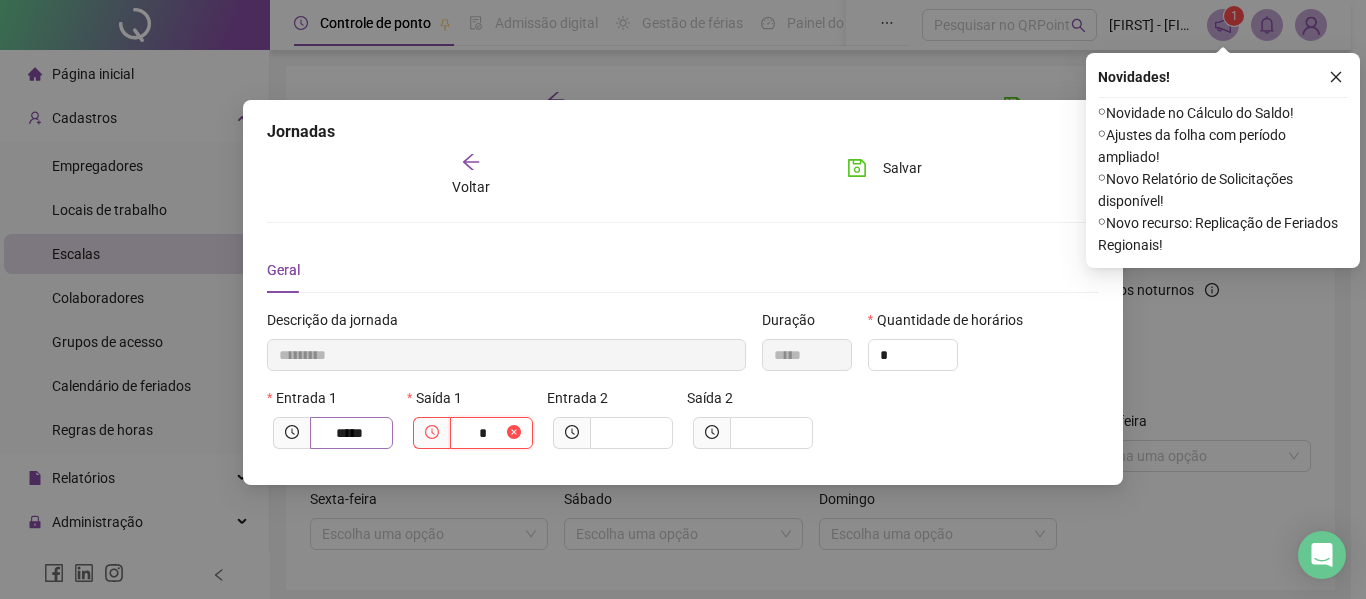 type on "**" 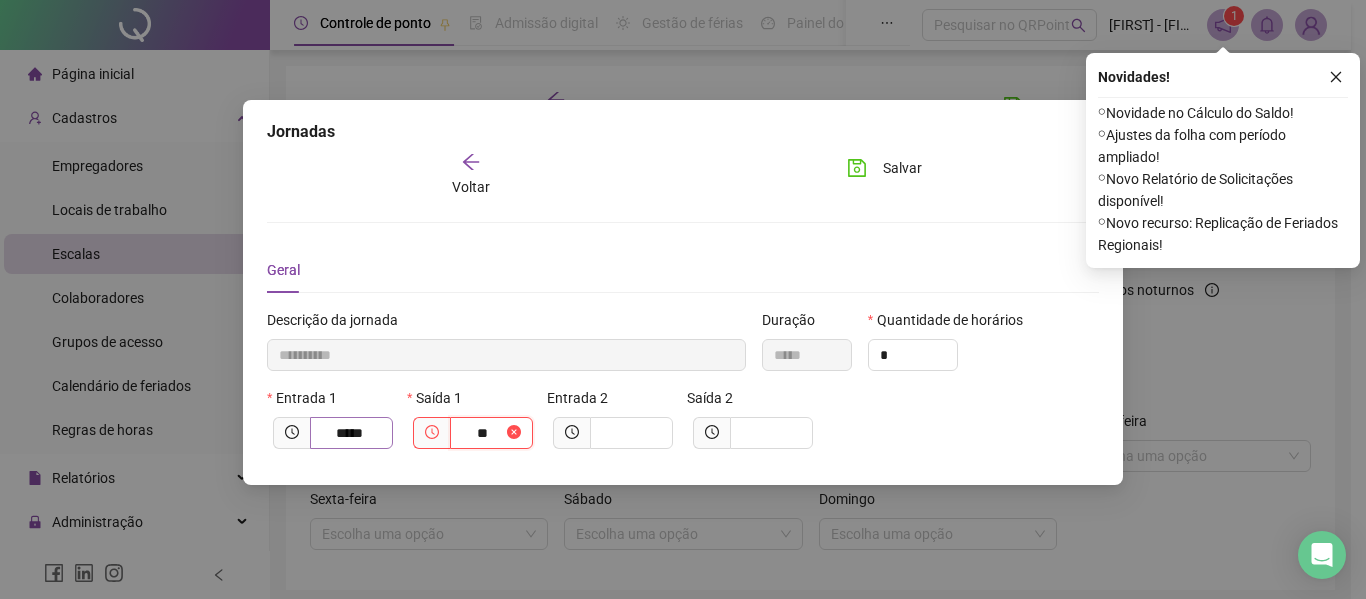 type on "**********" 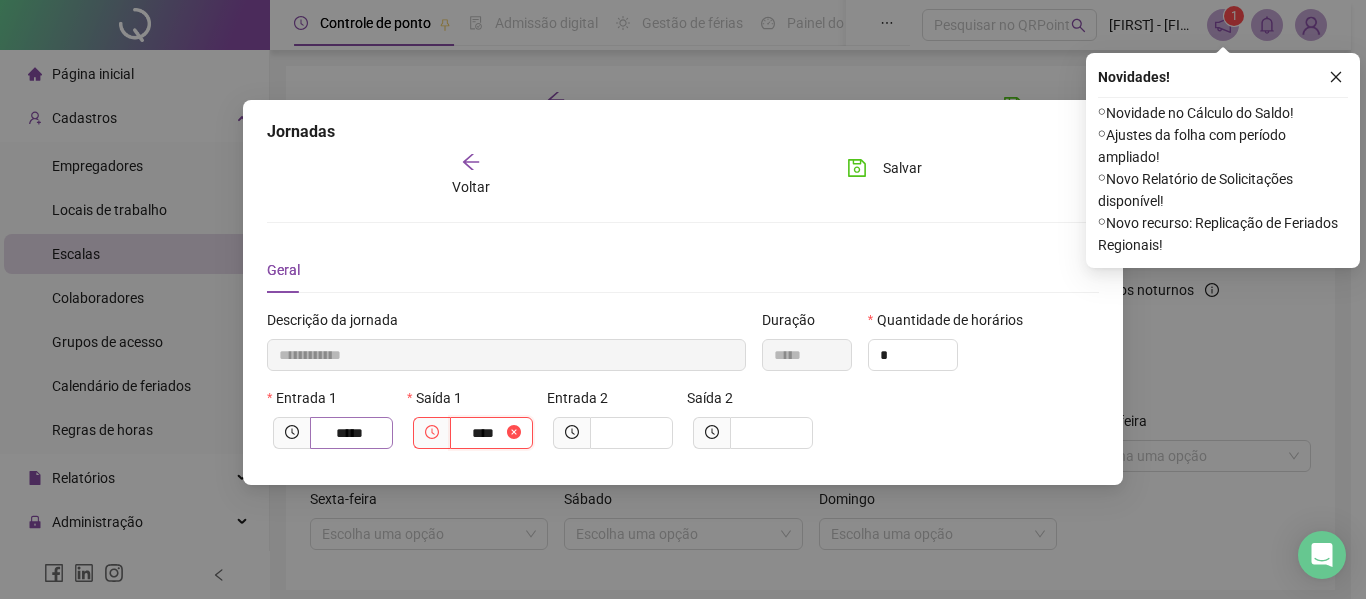 type on "**********" 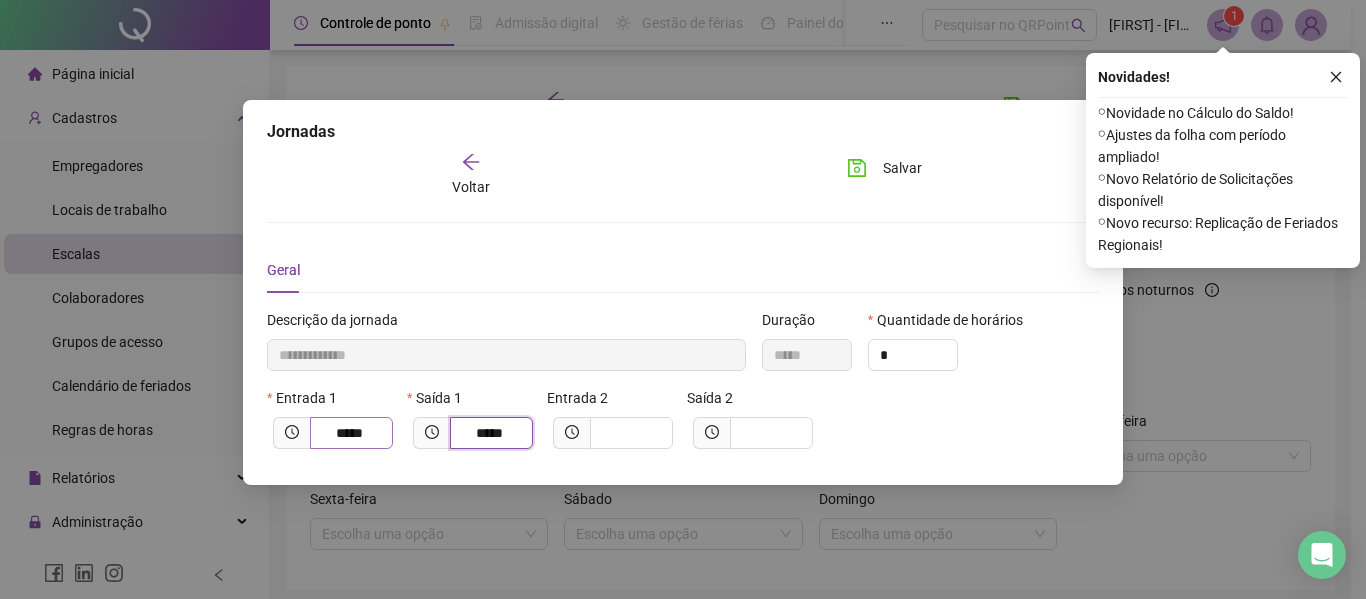 type on "*****" 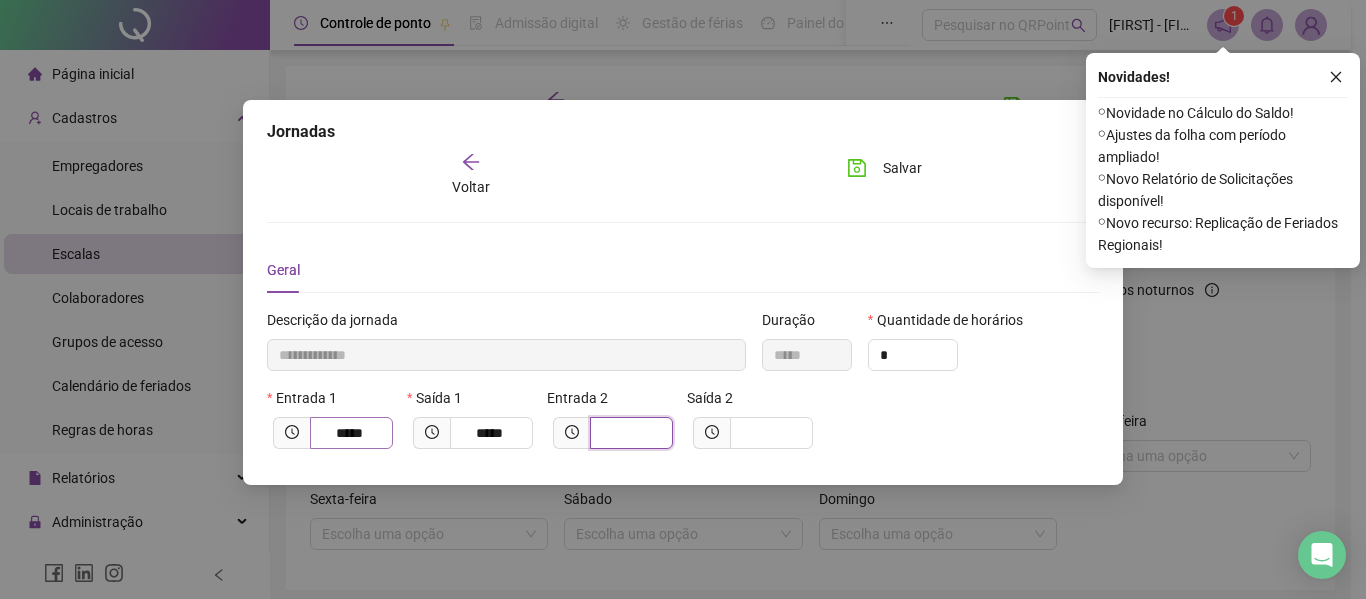 type on "**********" 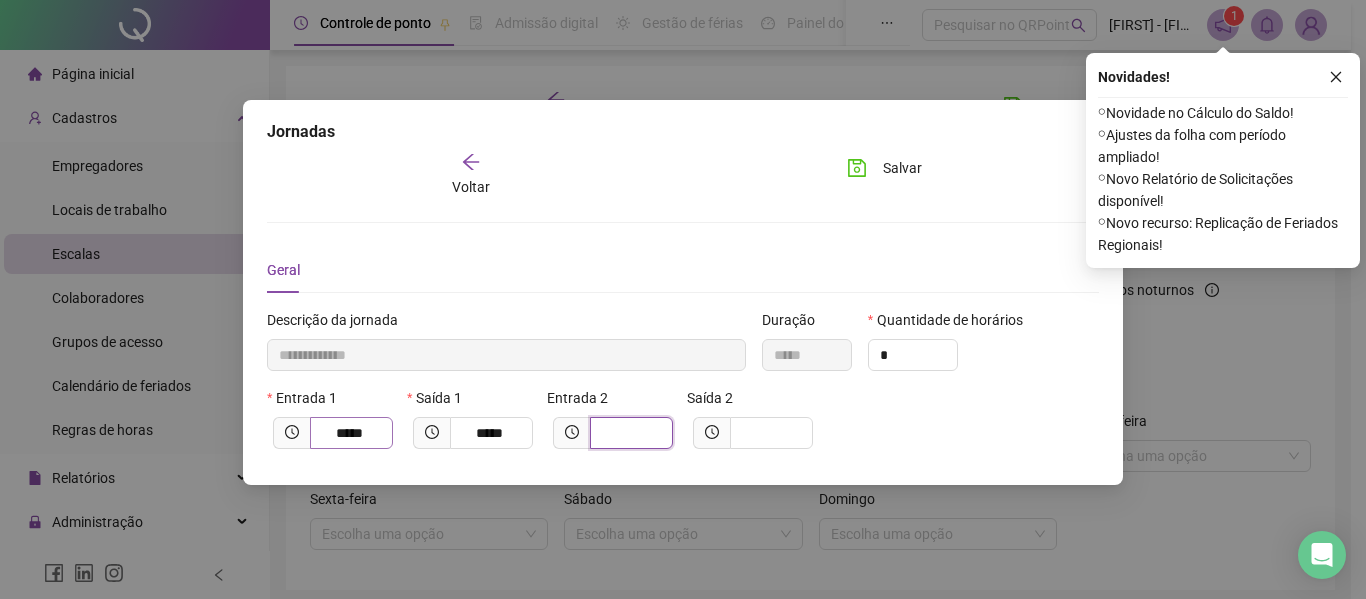 type on "*" 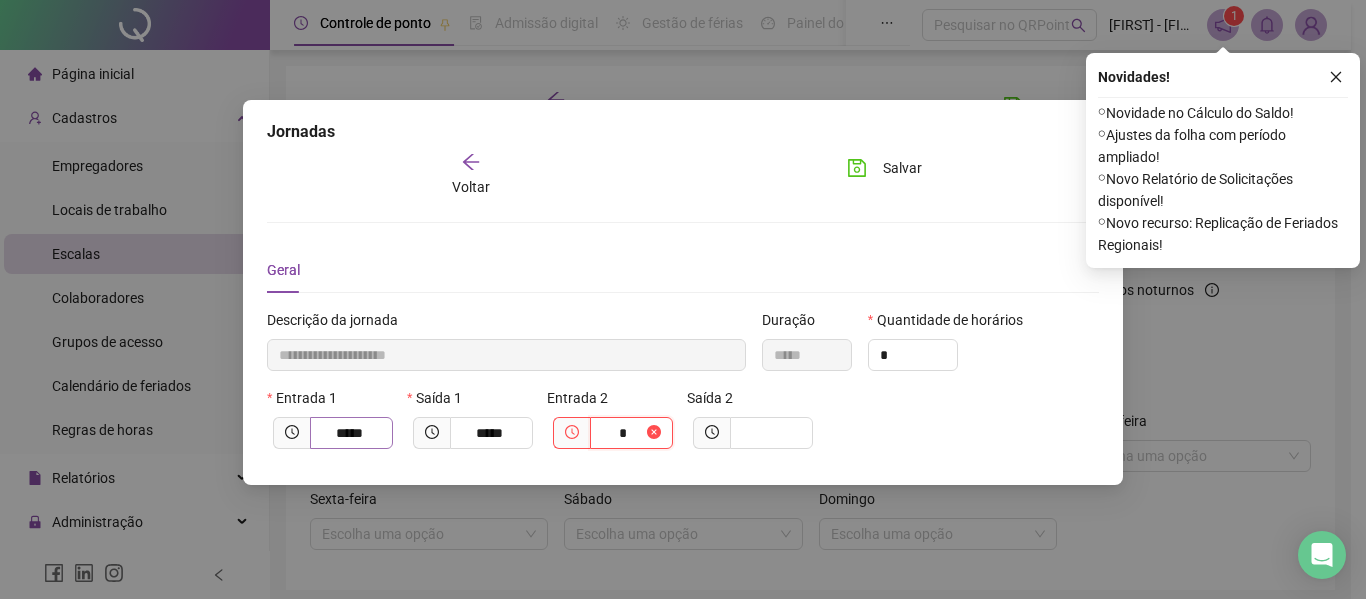 type on "**********" 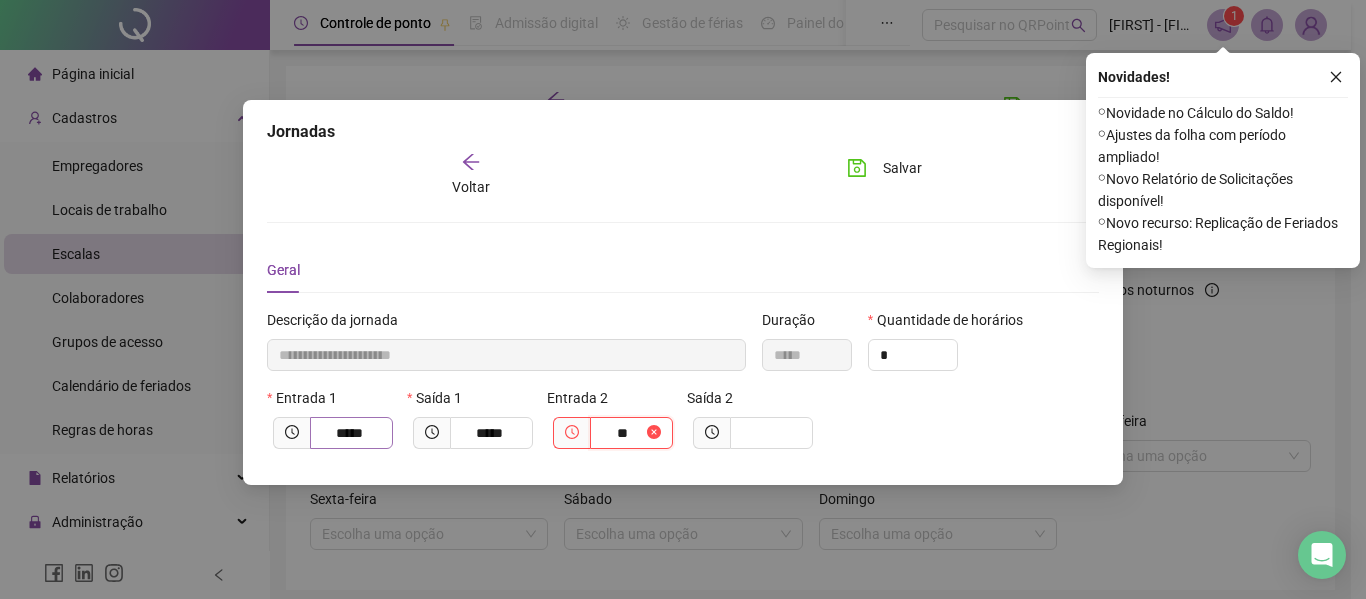 type on "**" 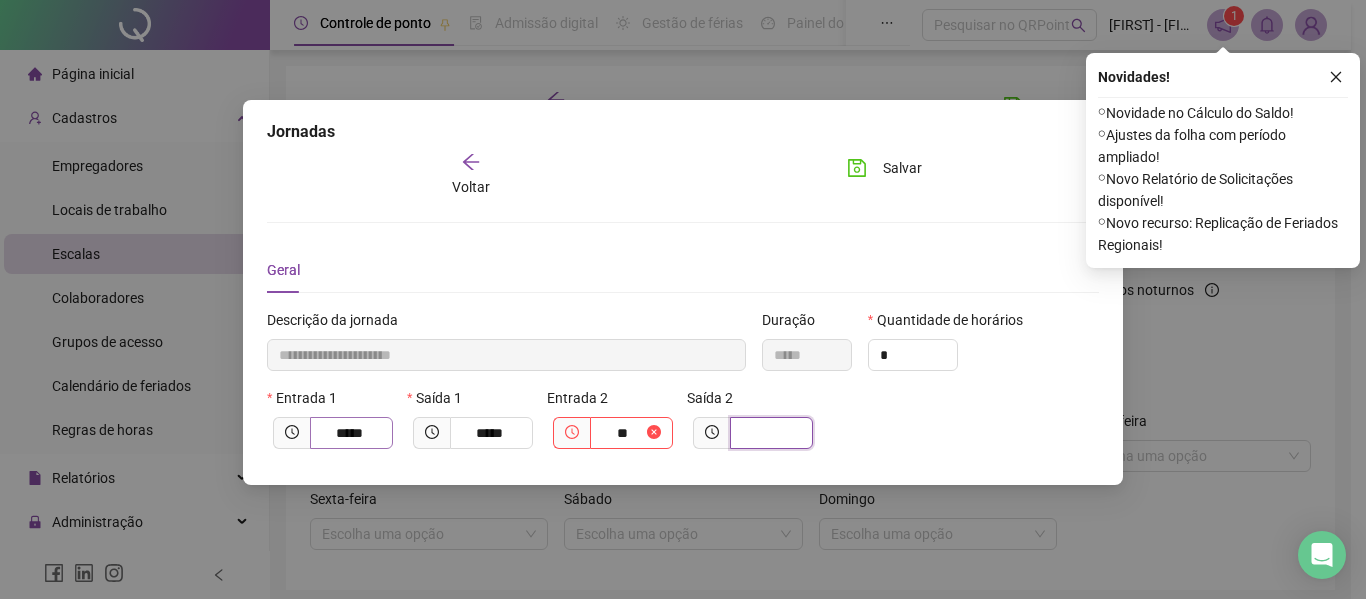 type on "**********" 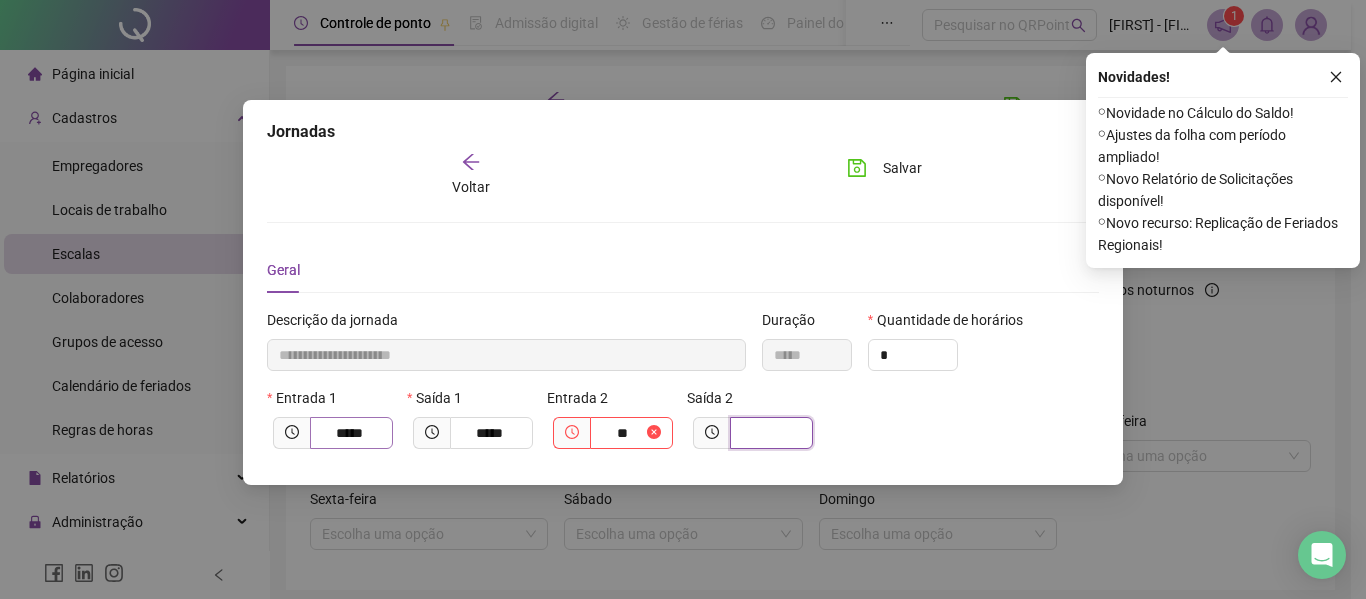 type on "*" 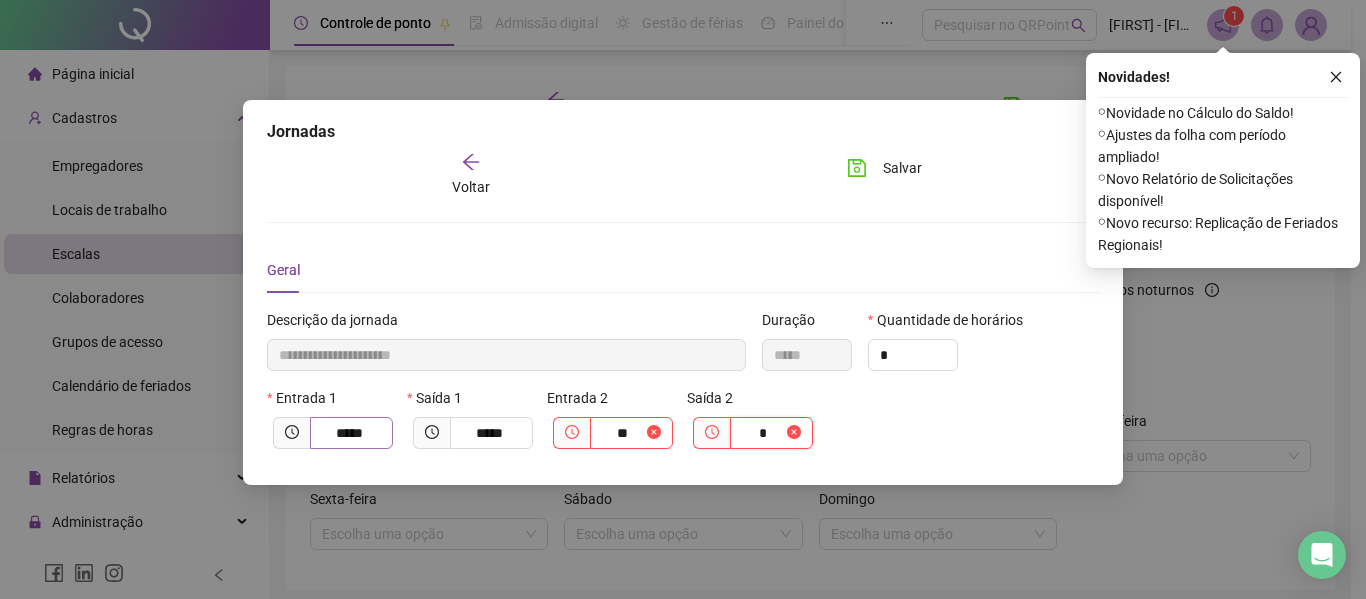 type on "**********" 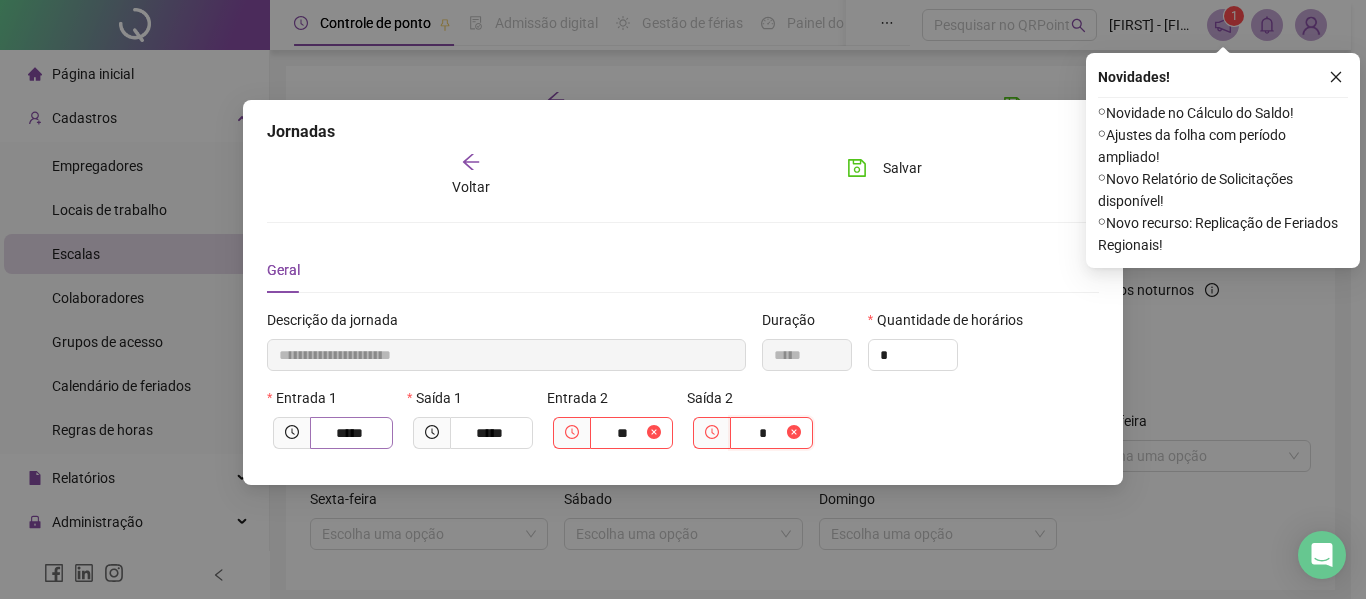 type on "**" 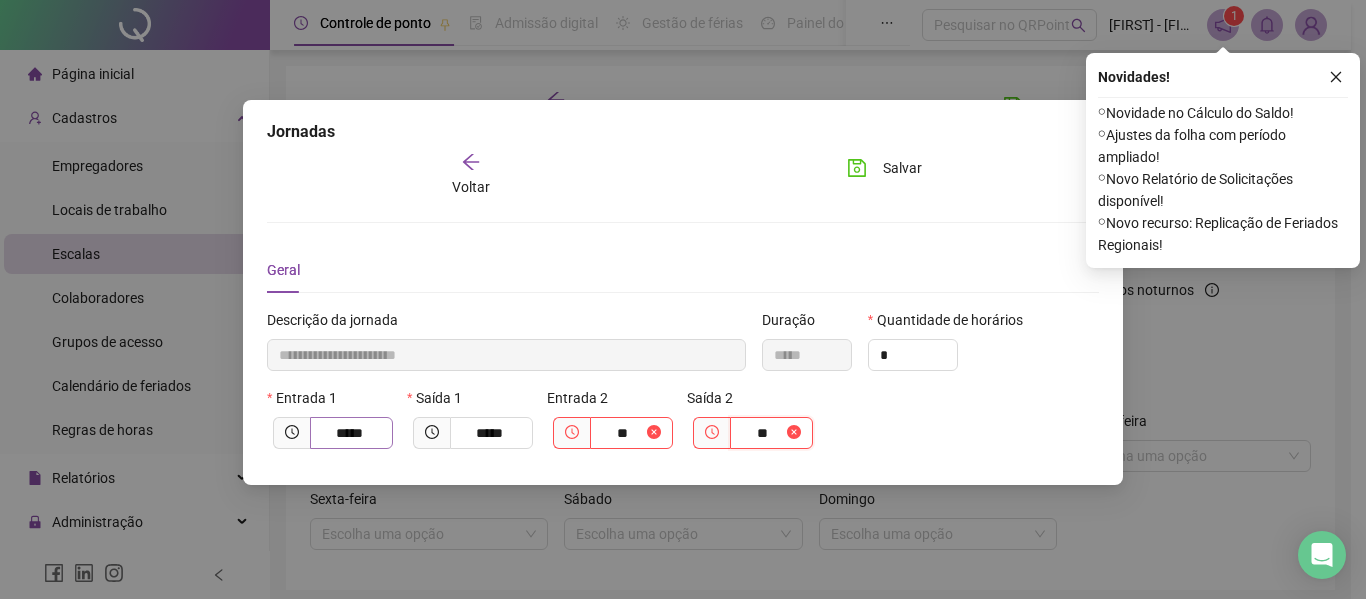 type on "**********" 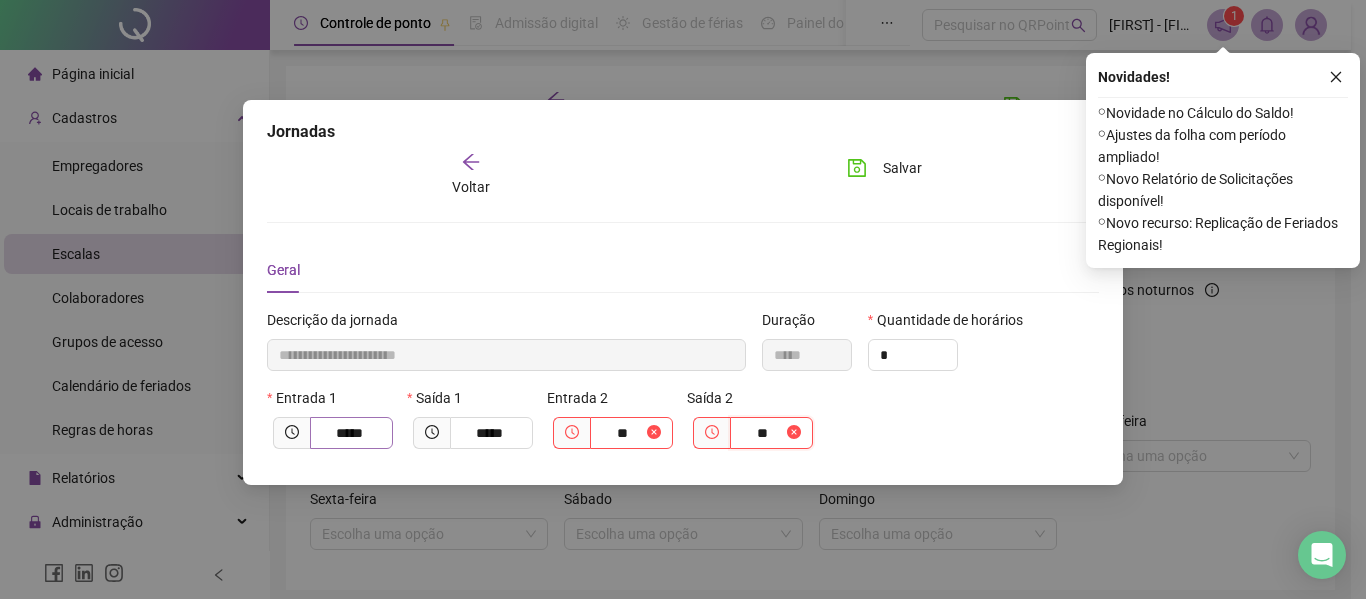 type on "*" 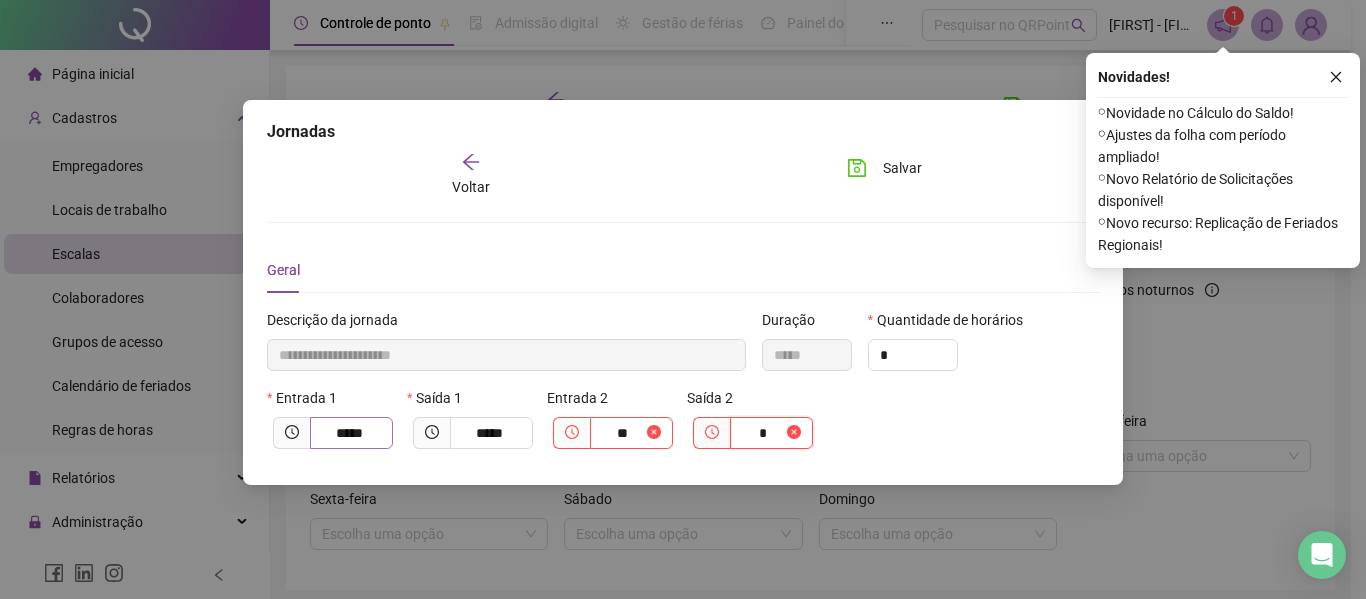 type on "**********" 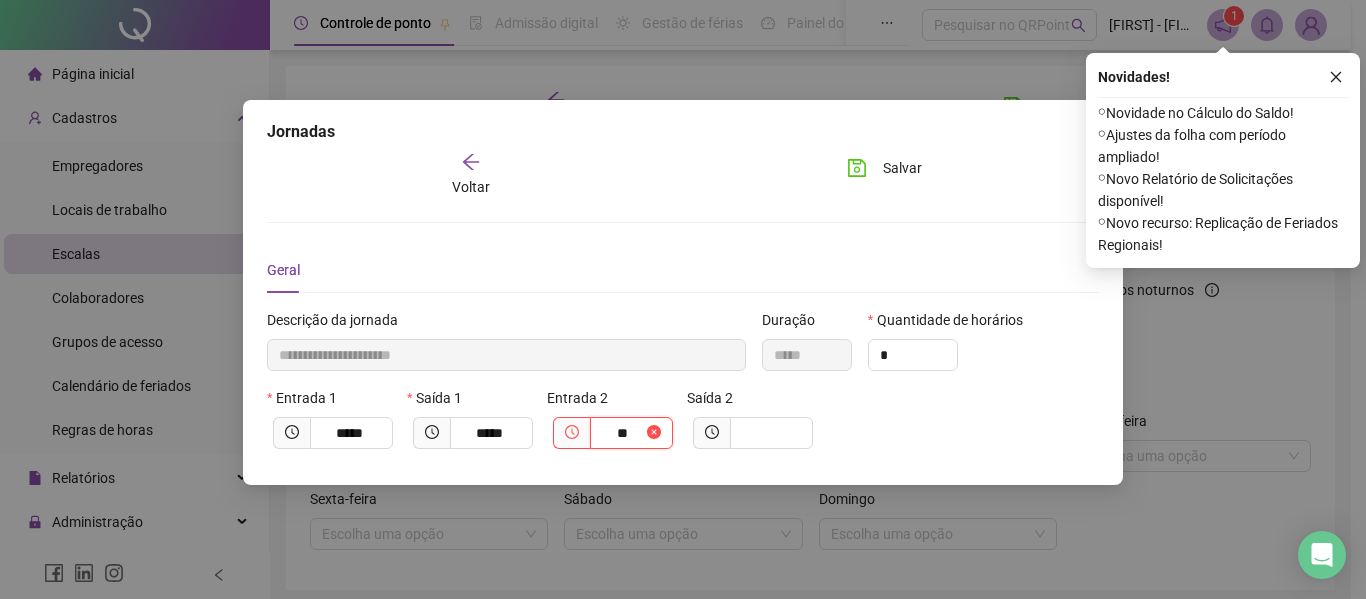 click on "**" at bounding box center (622, 433) 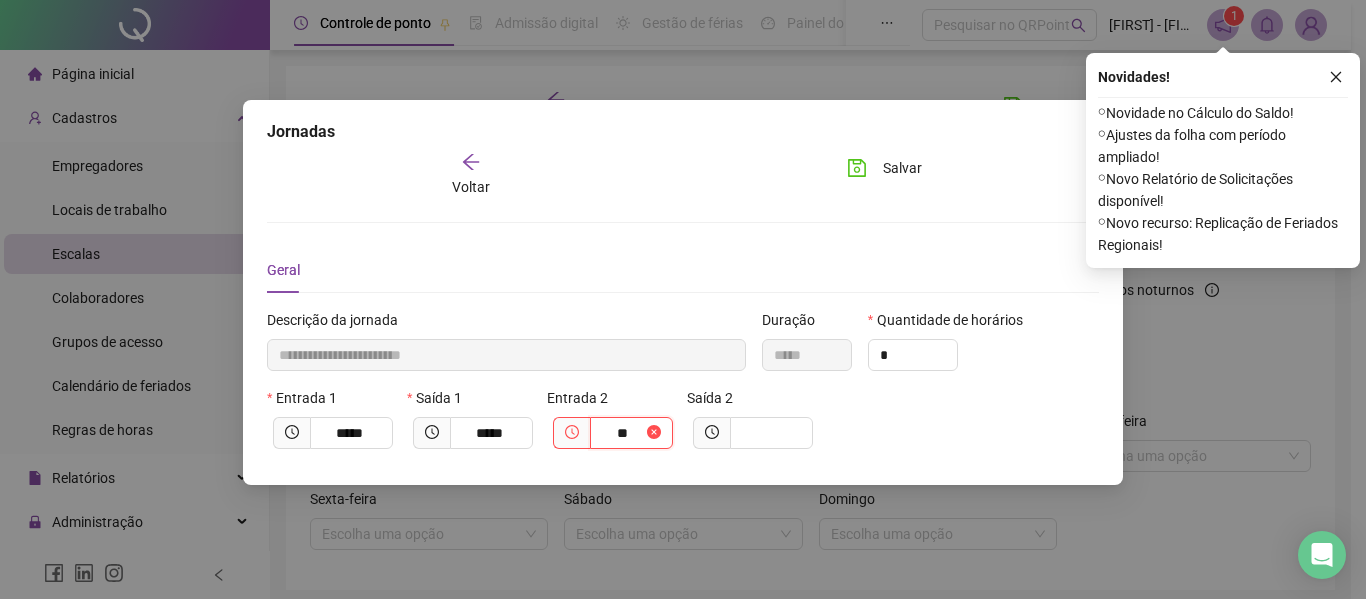 type on "****" 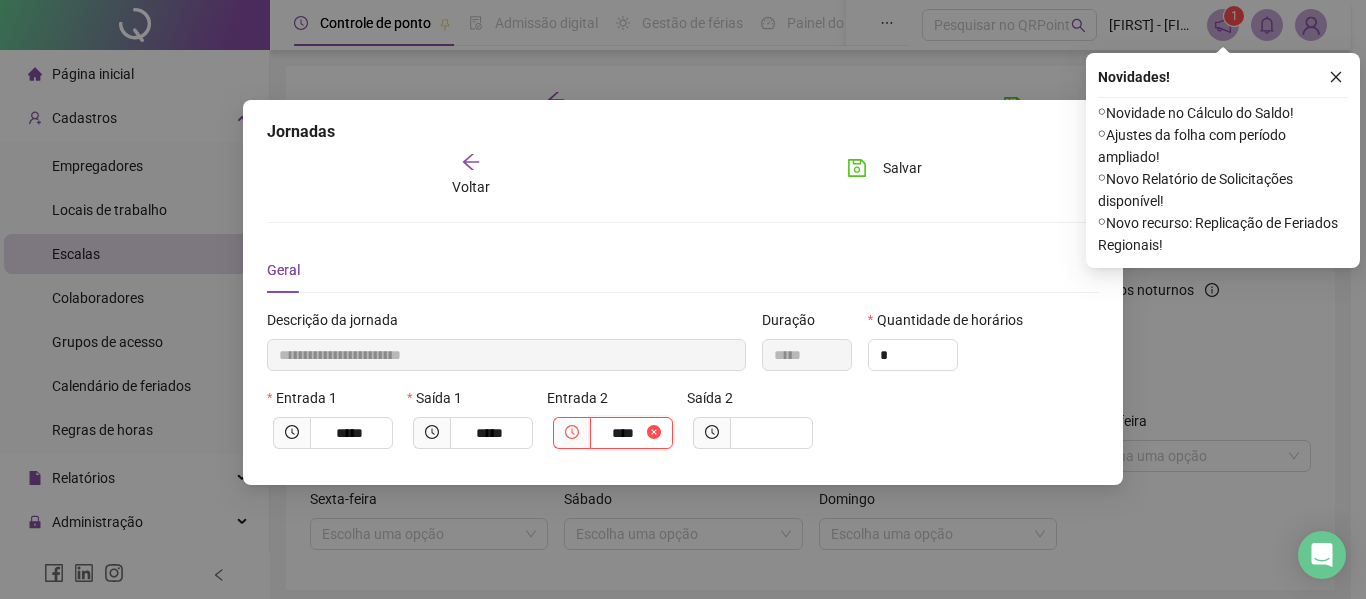 type on "**********" 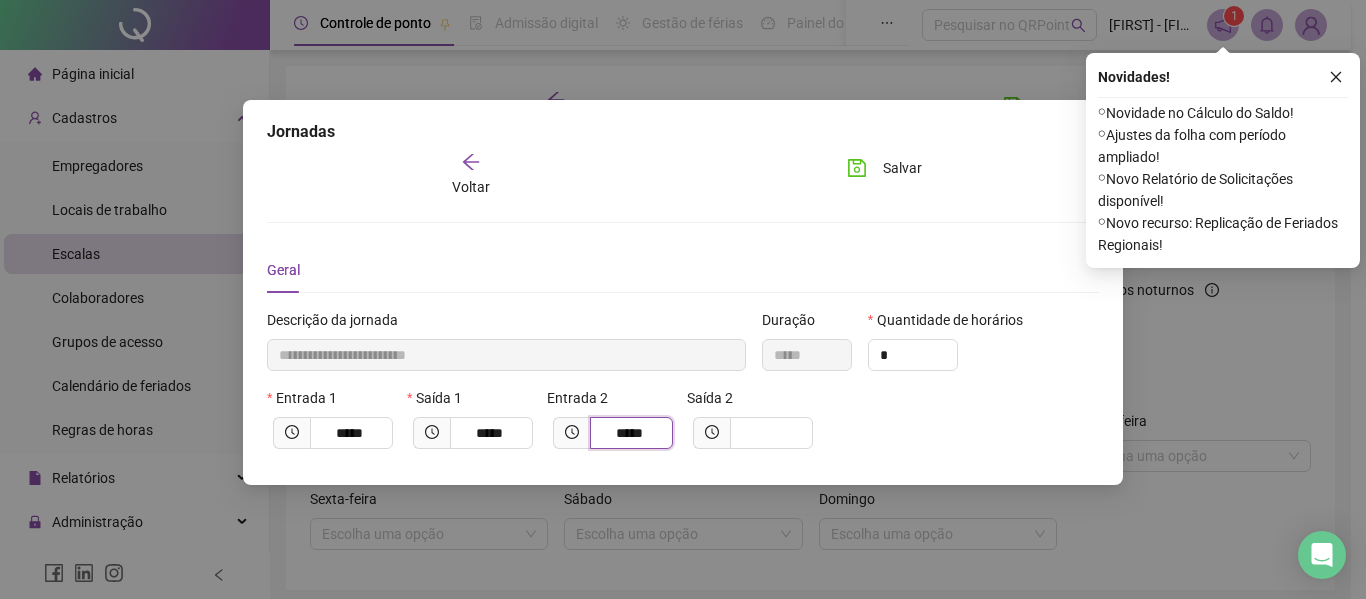 type on "*****" 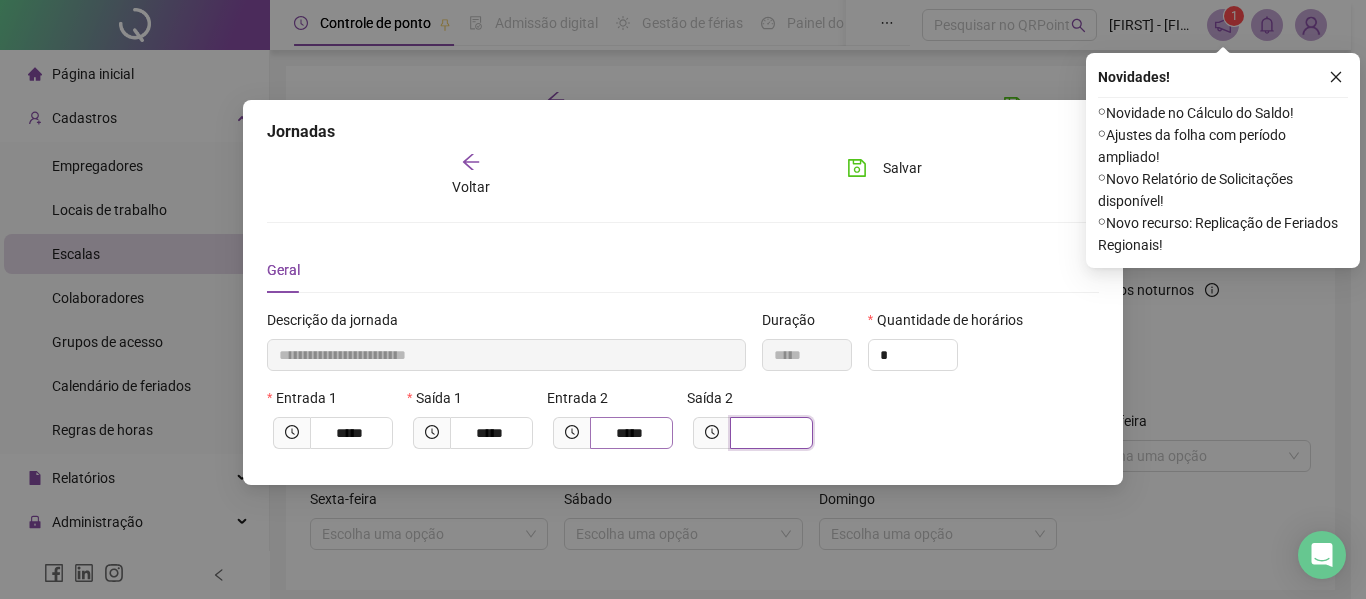 type on "**********" 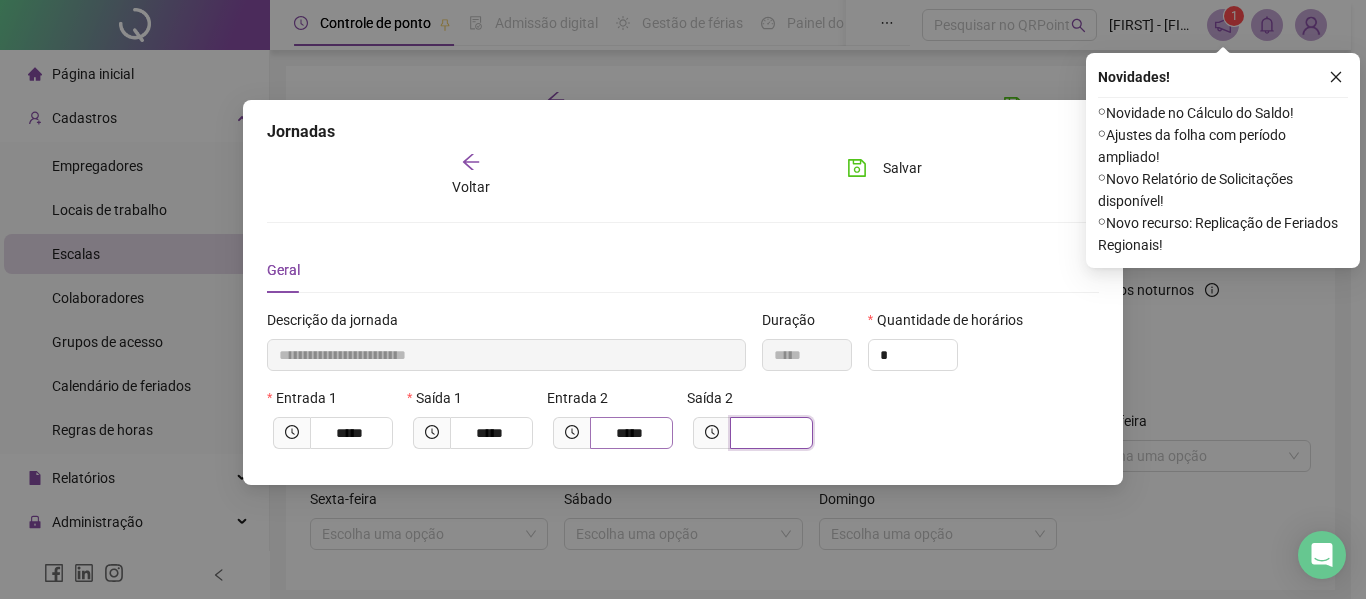type on "*" 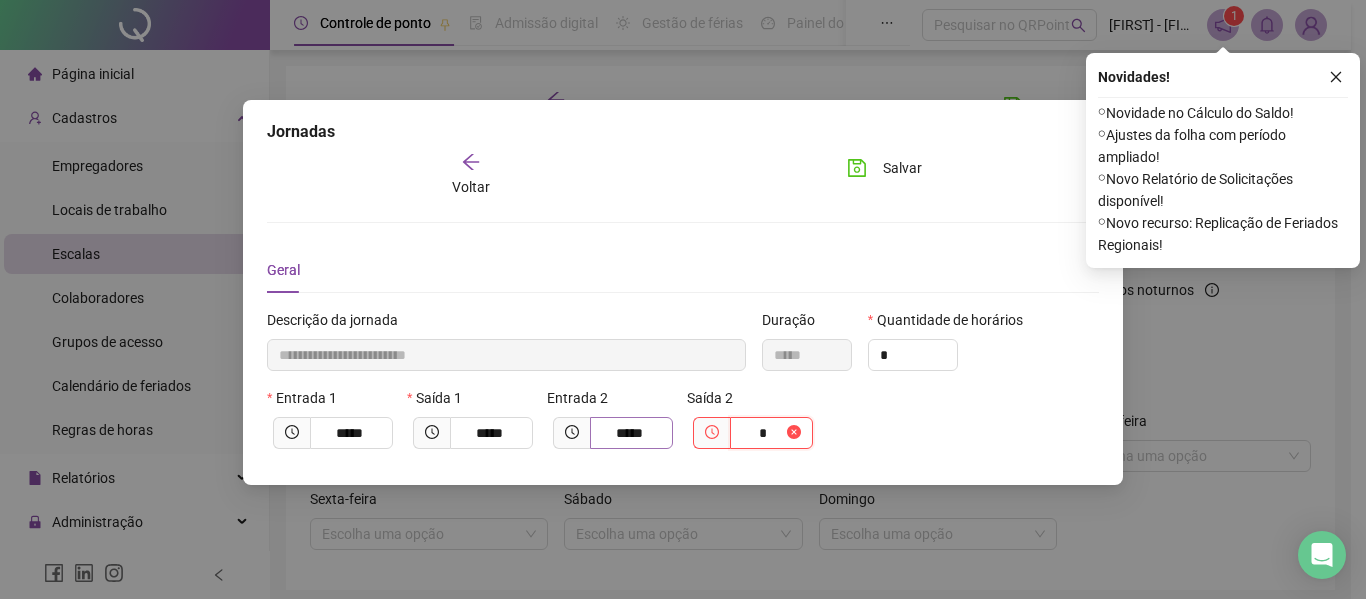 type on "**********" 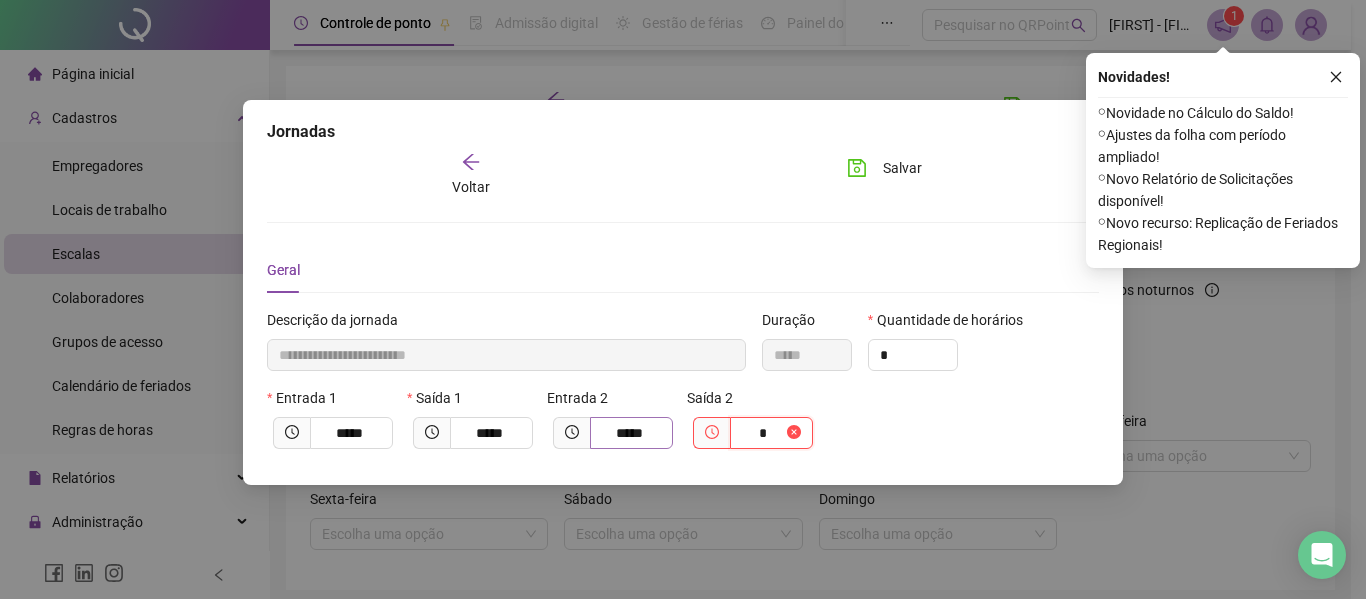 type on "**" 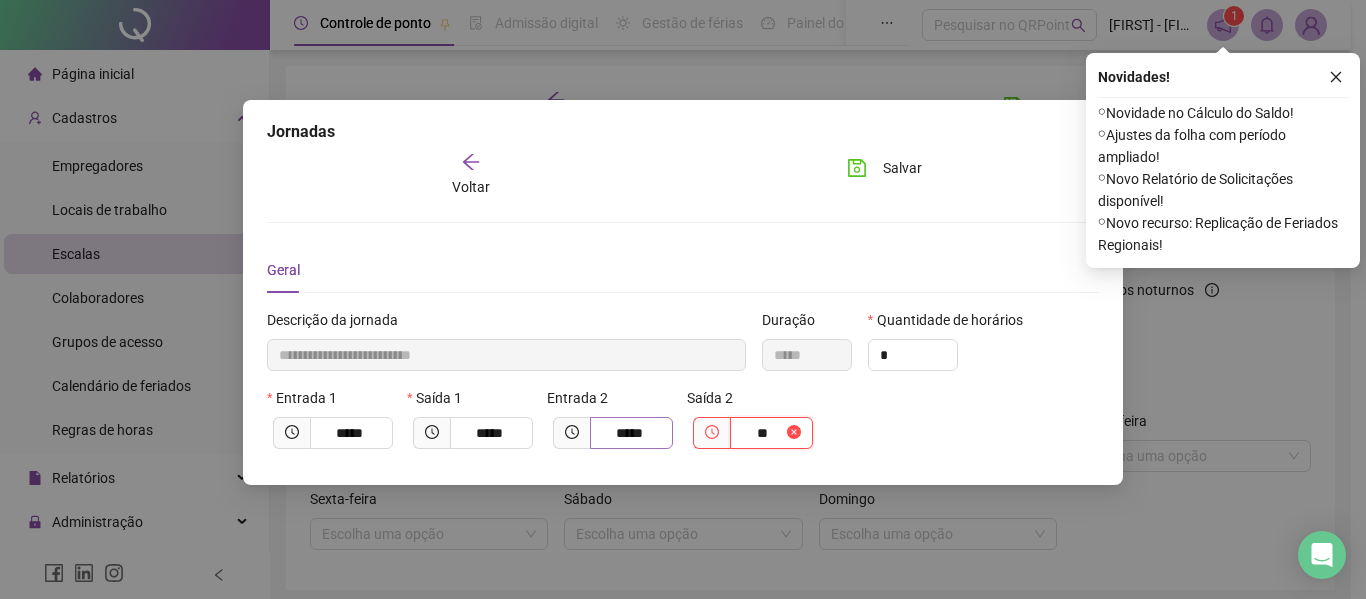 type on "**********" 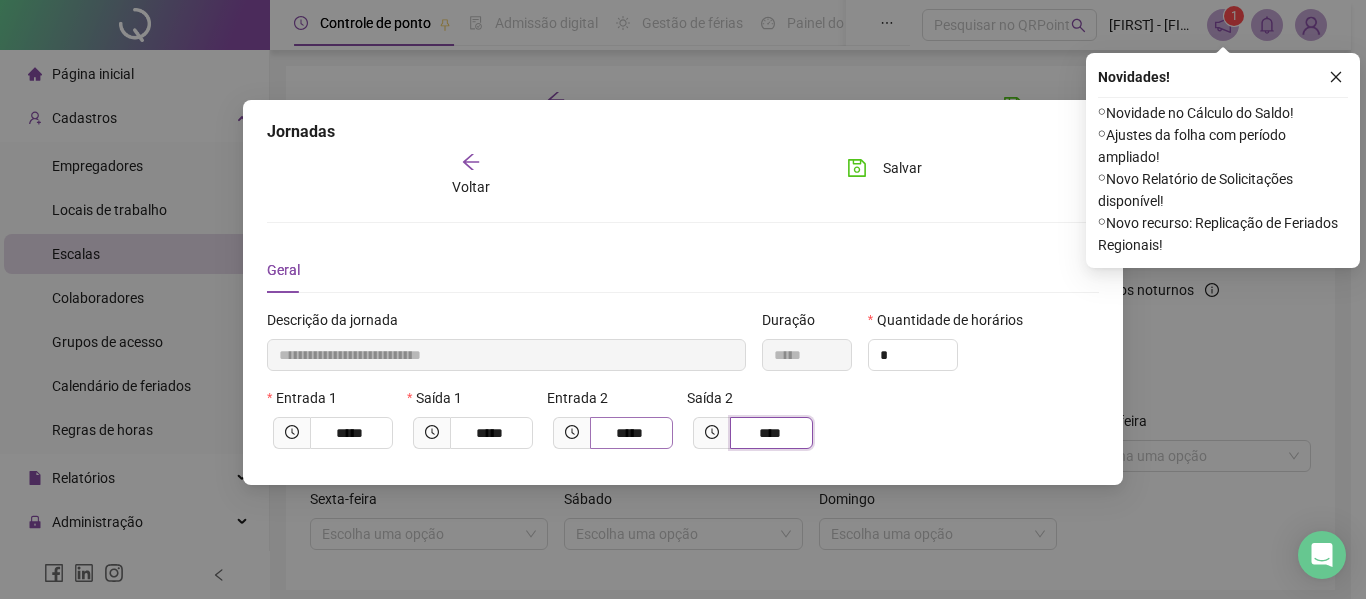 type on "**********" 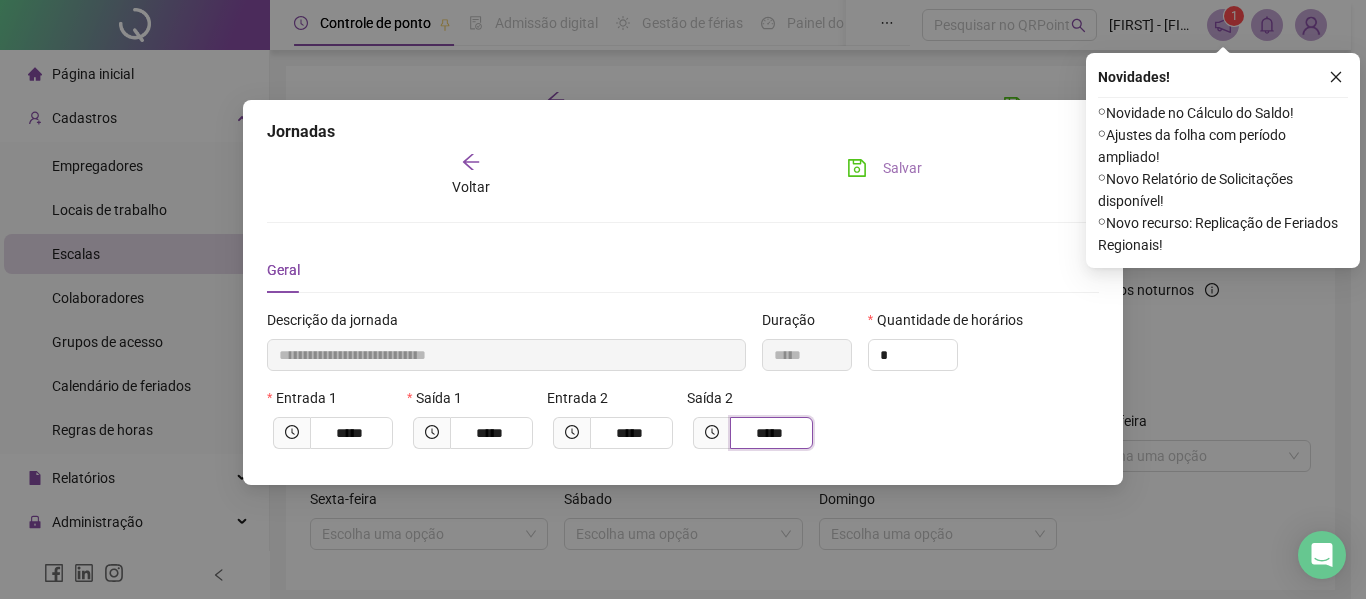 type on "*****" 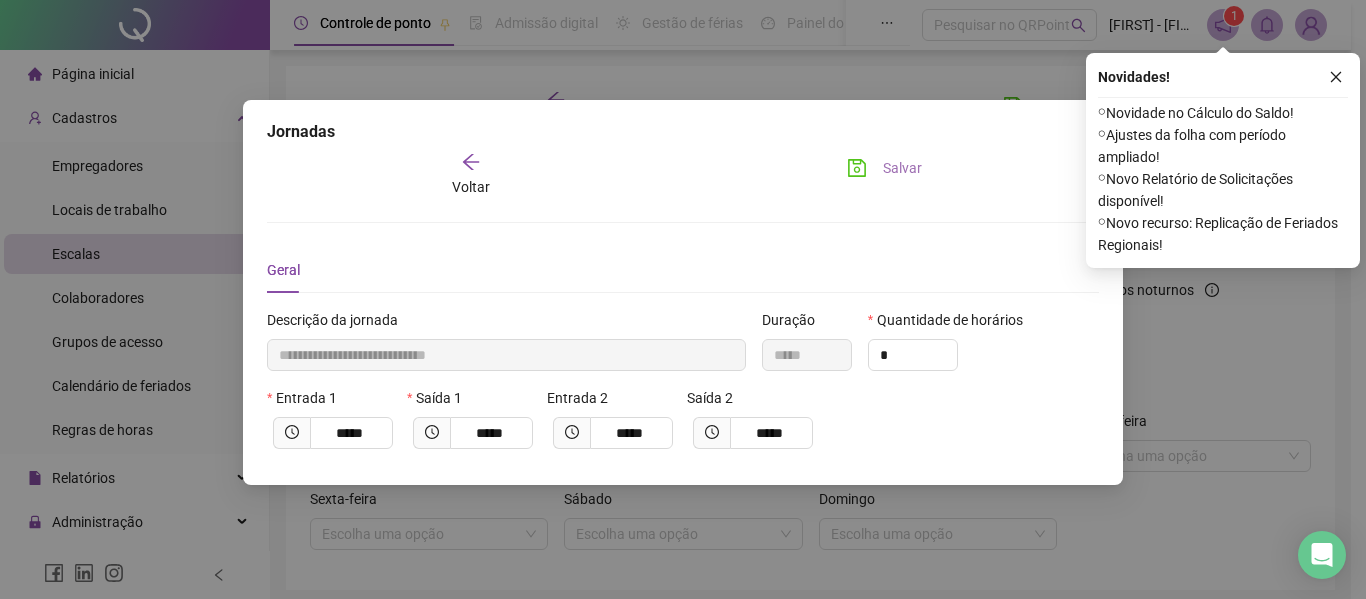 click 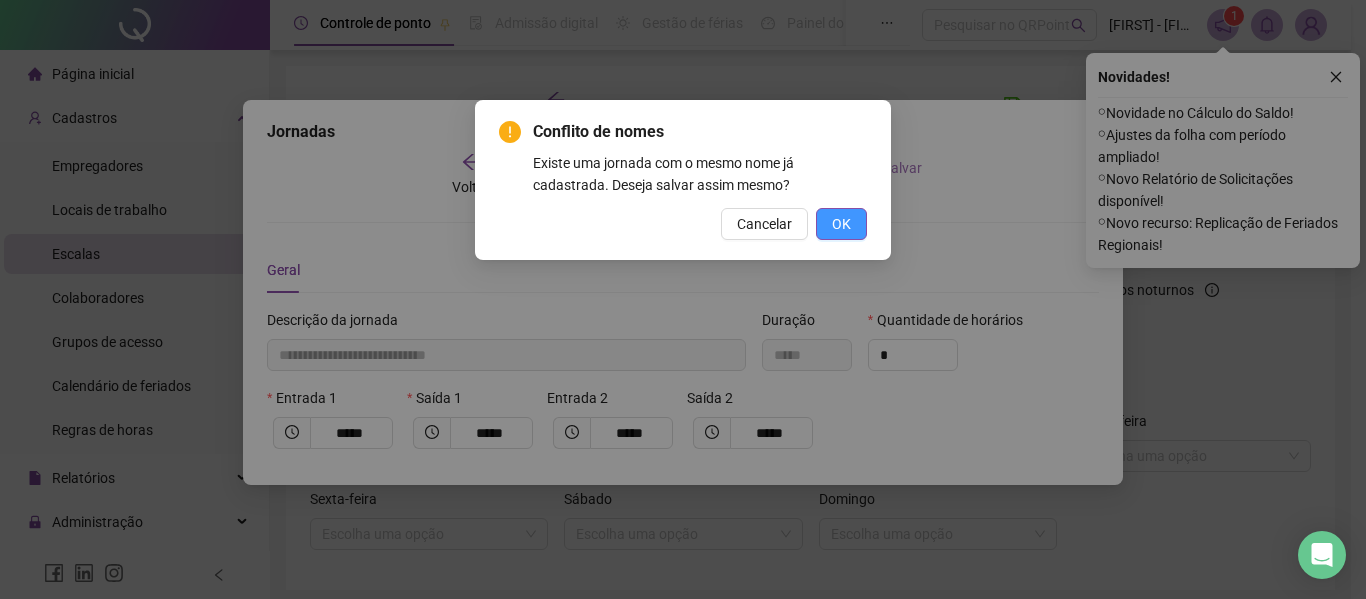 click on "OK" at bounding box center (841, 224) 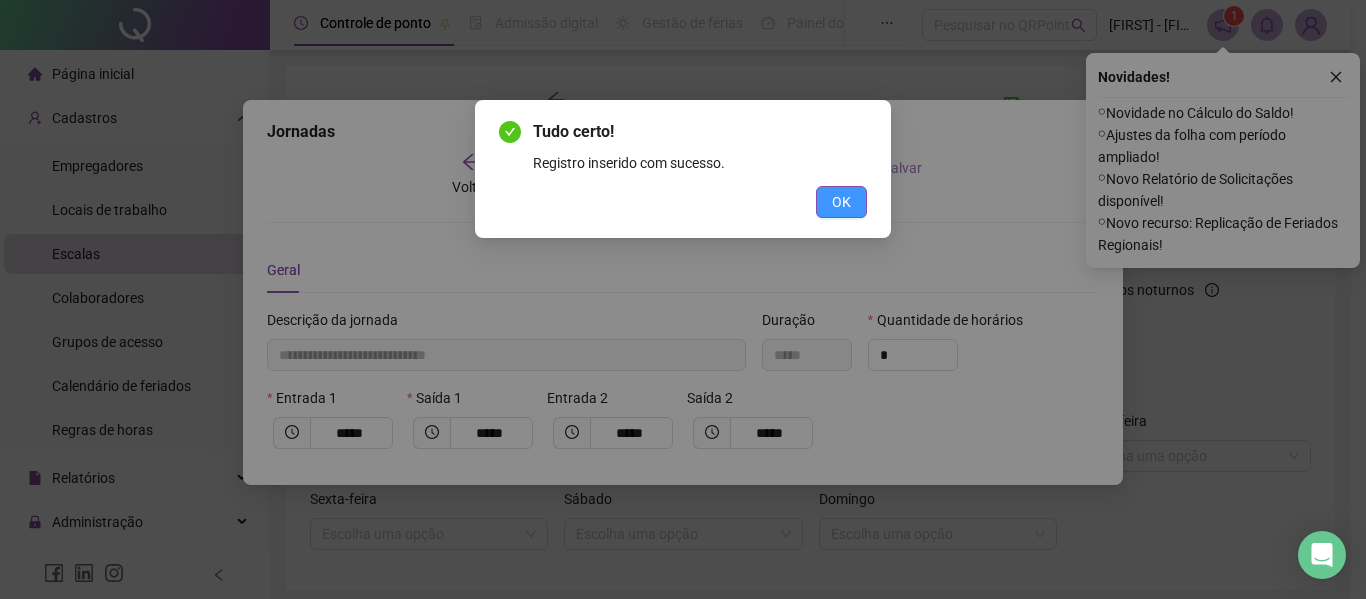 click on "OK" at bounding box center [841, 202] 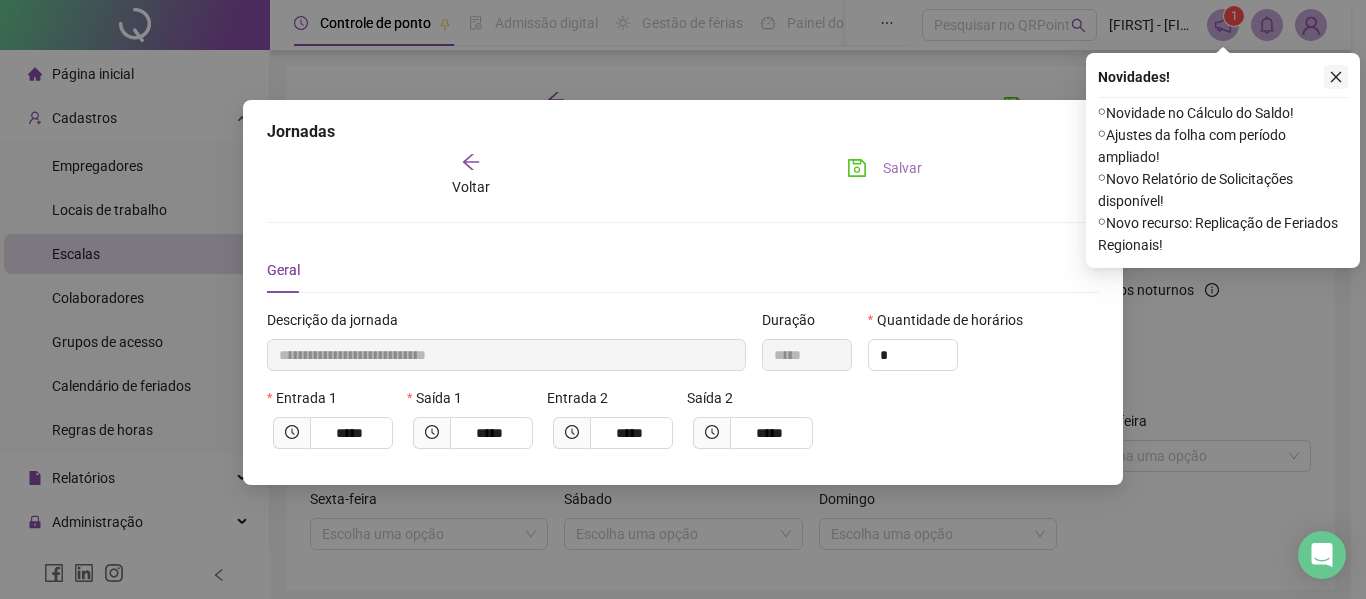 click 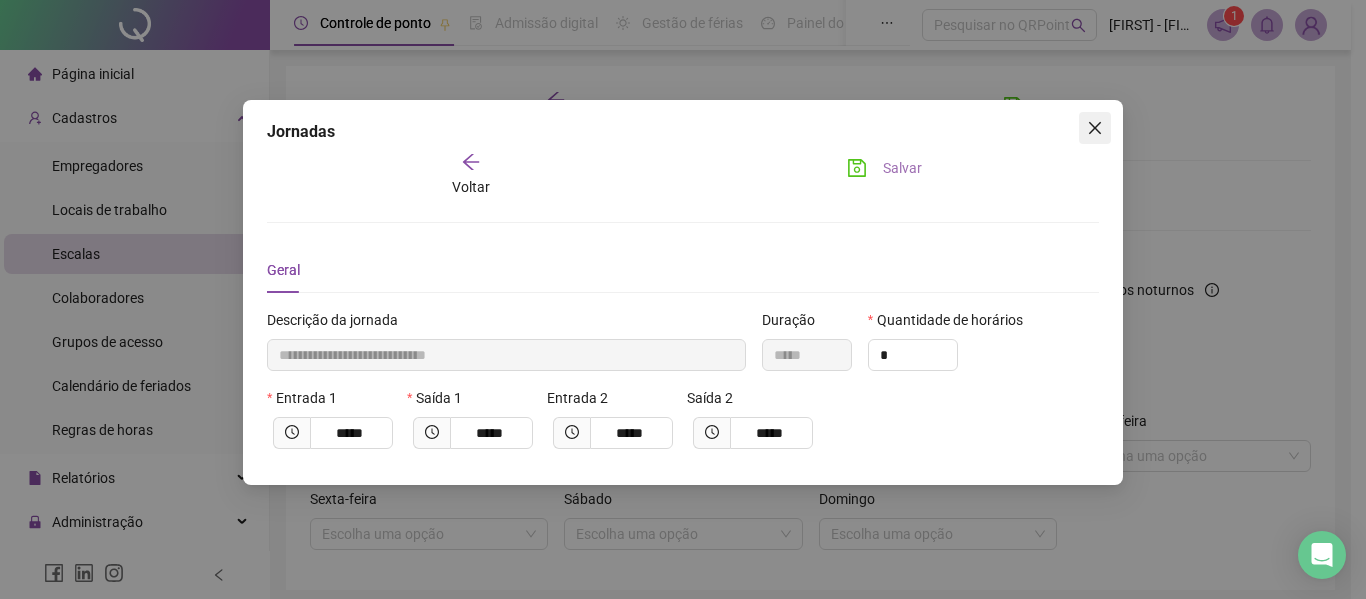 click 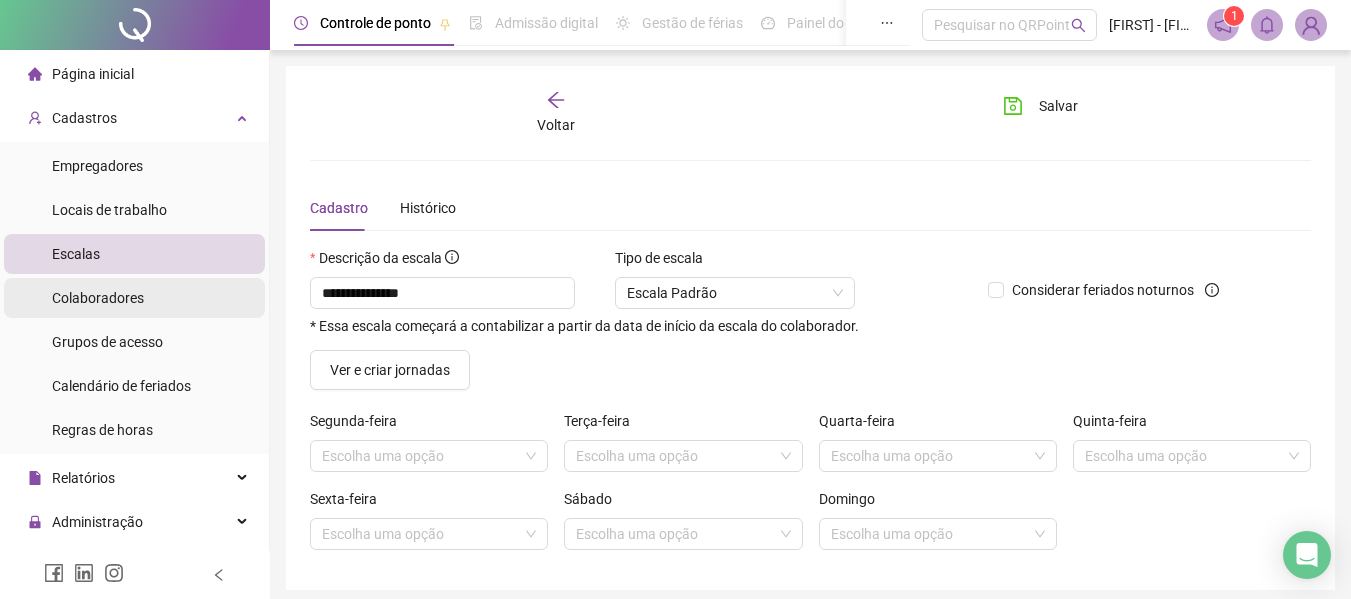 click on "Colaboradores" at bounding box center (98, 298) 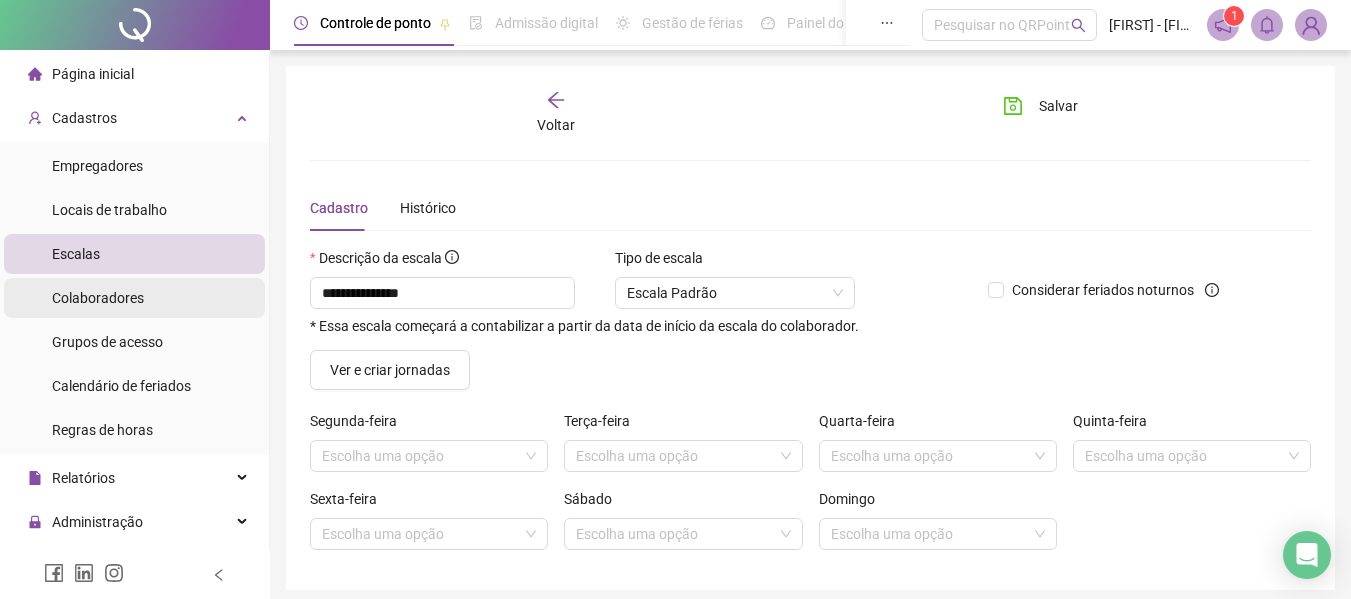 click on "Colaboradores" at bounding box center (134, 298) 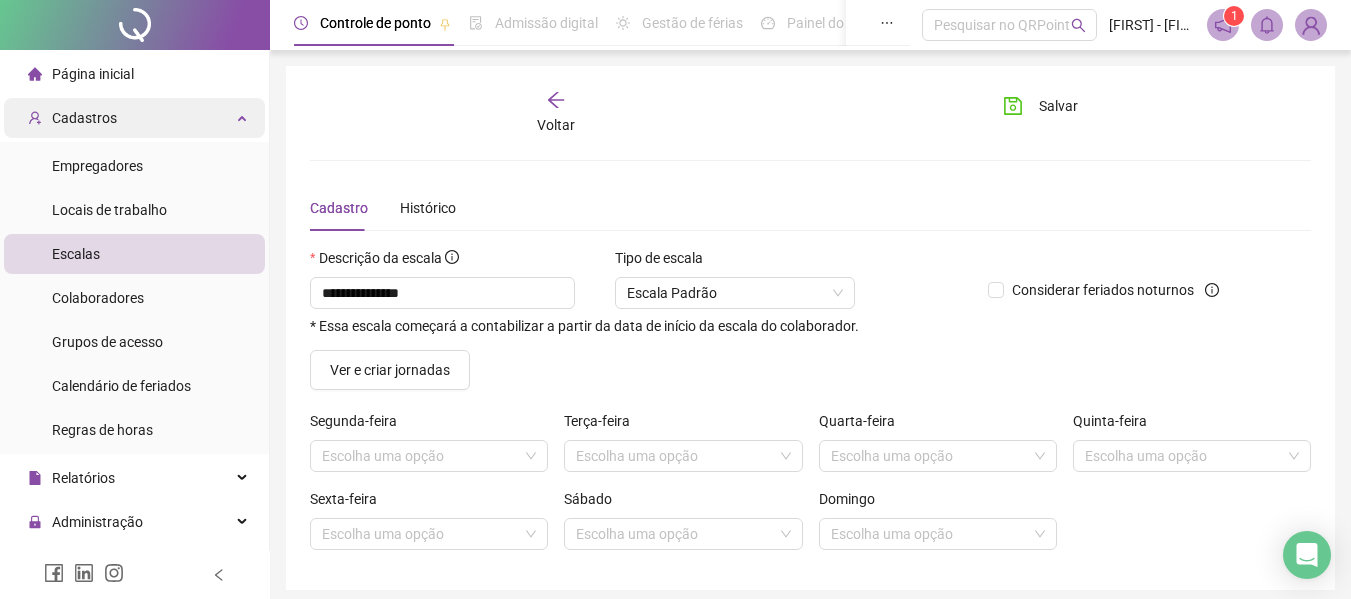 click on "Cadastros" at bounding box center [134, 118] 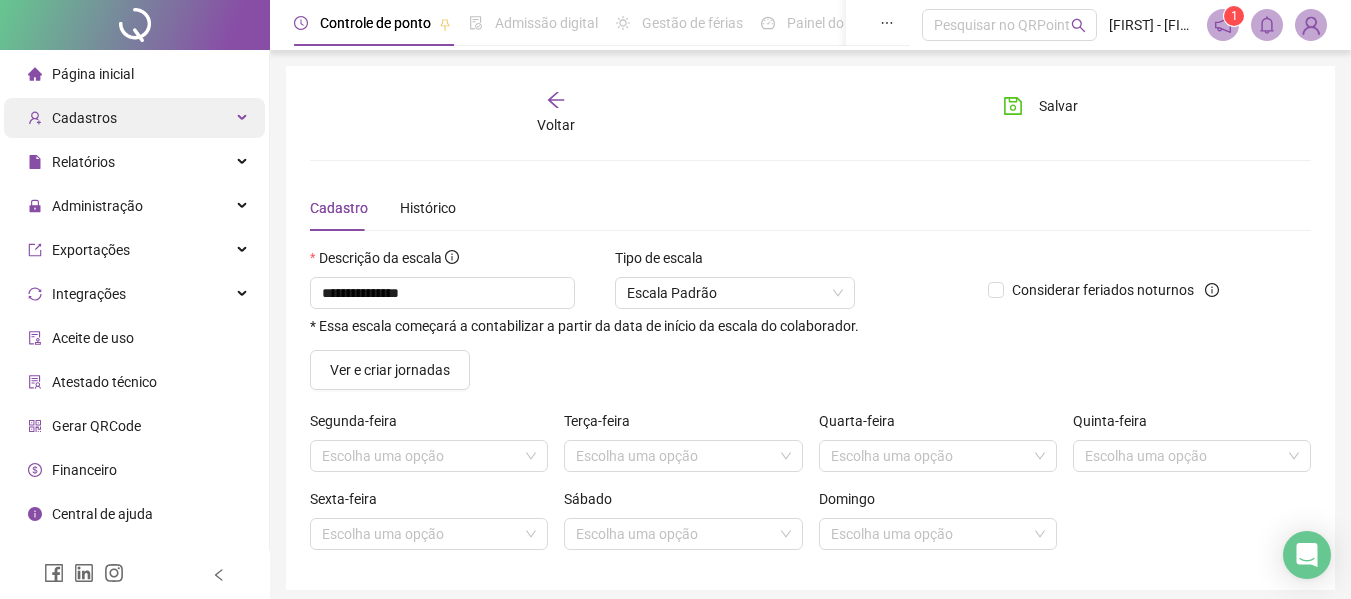 click on "Cadastros" at bounding box center (134, 118) 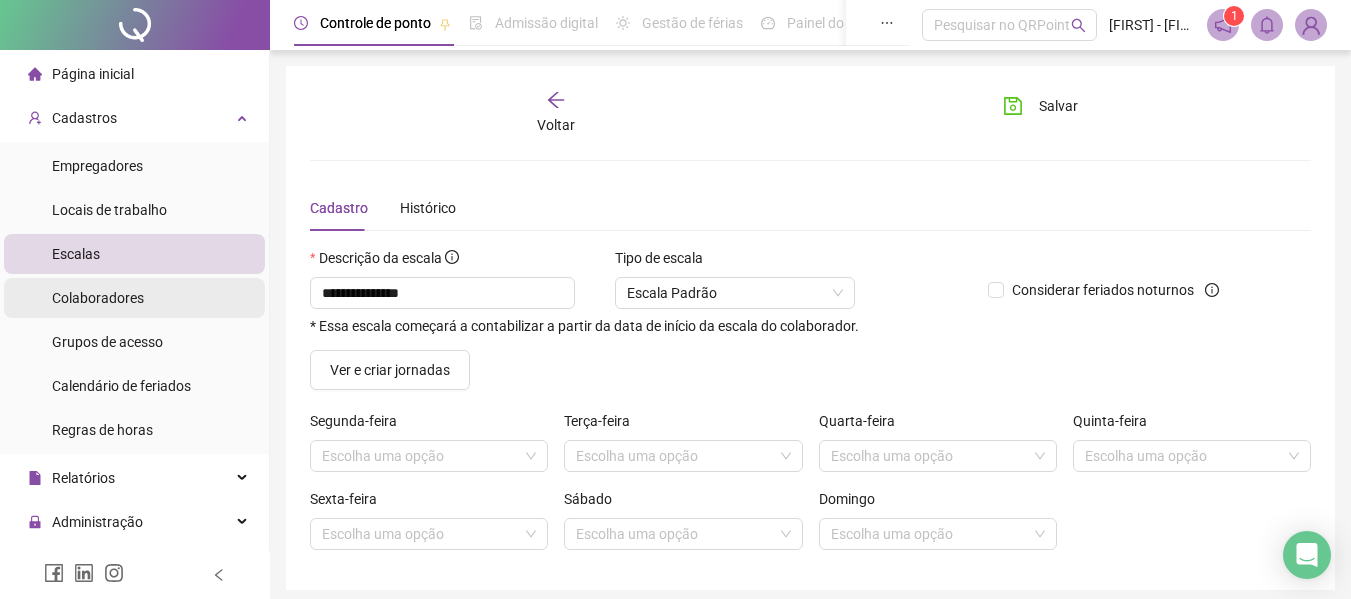 click on "Colaboradores" at bounding box center [98, 298] 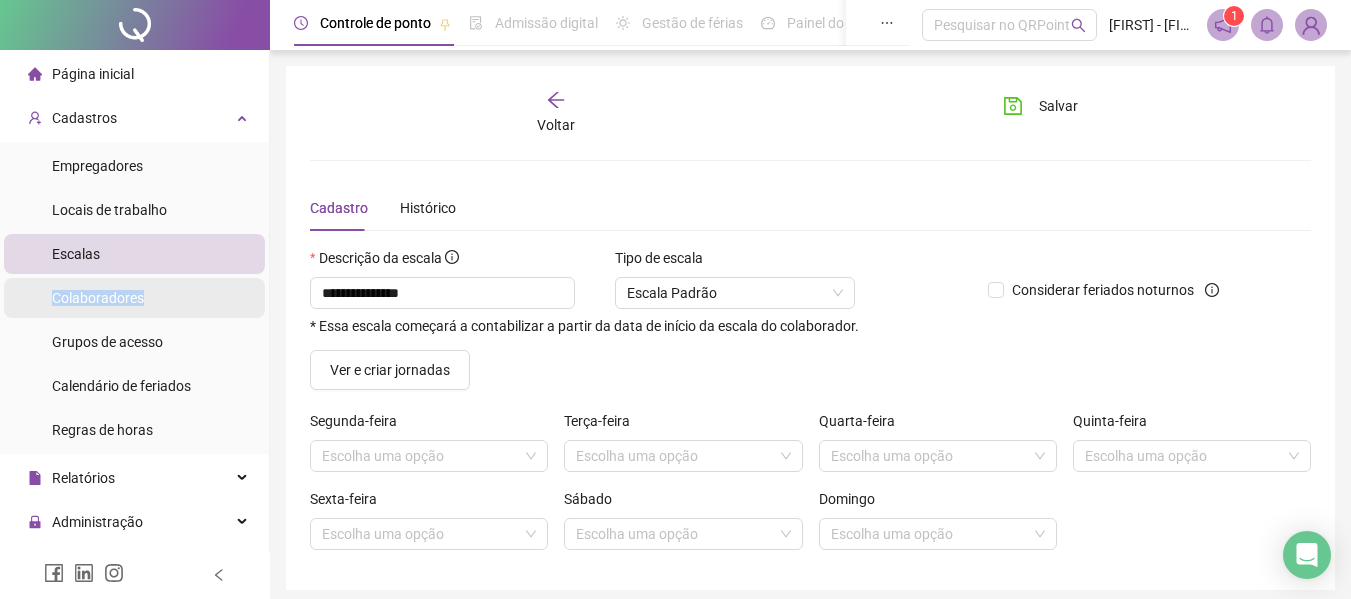 click on "Colaboradores" at bounding box center [98, 298] 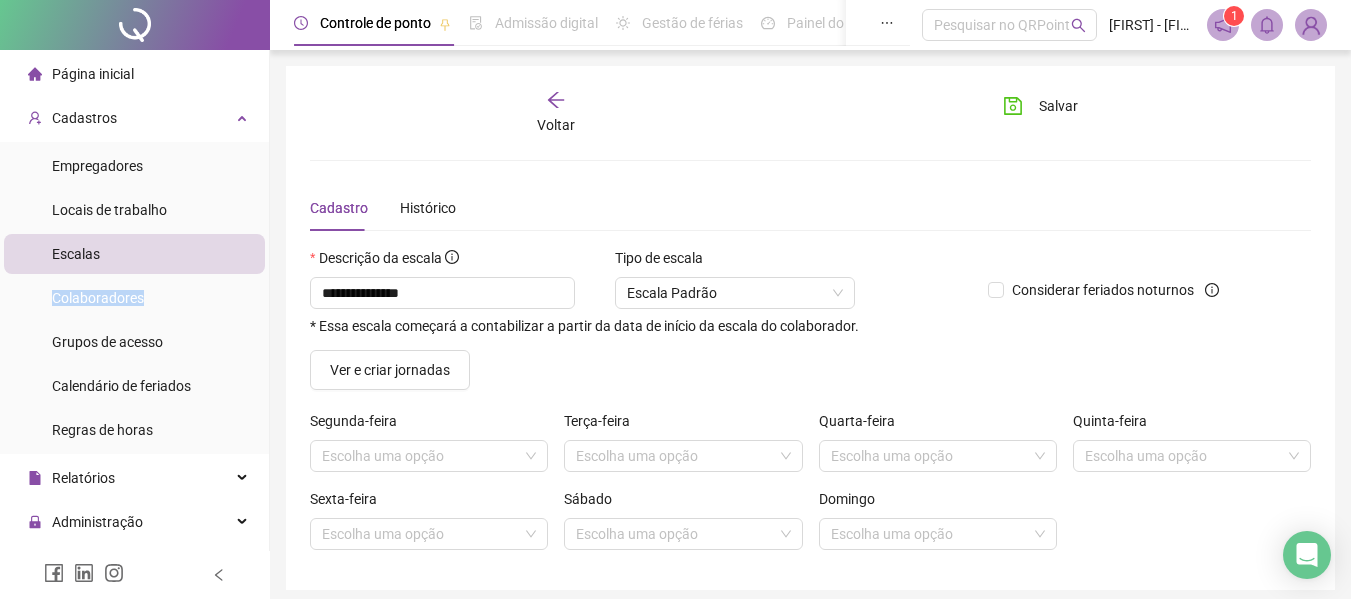 click on "Colaboradores" at bounding box center [98, 298] 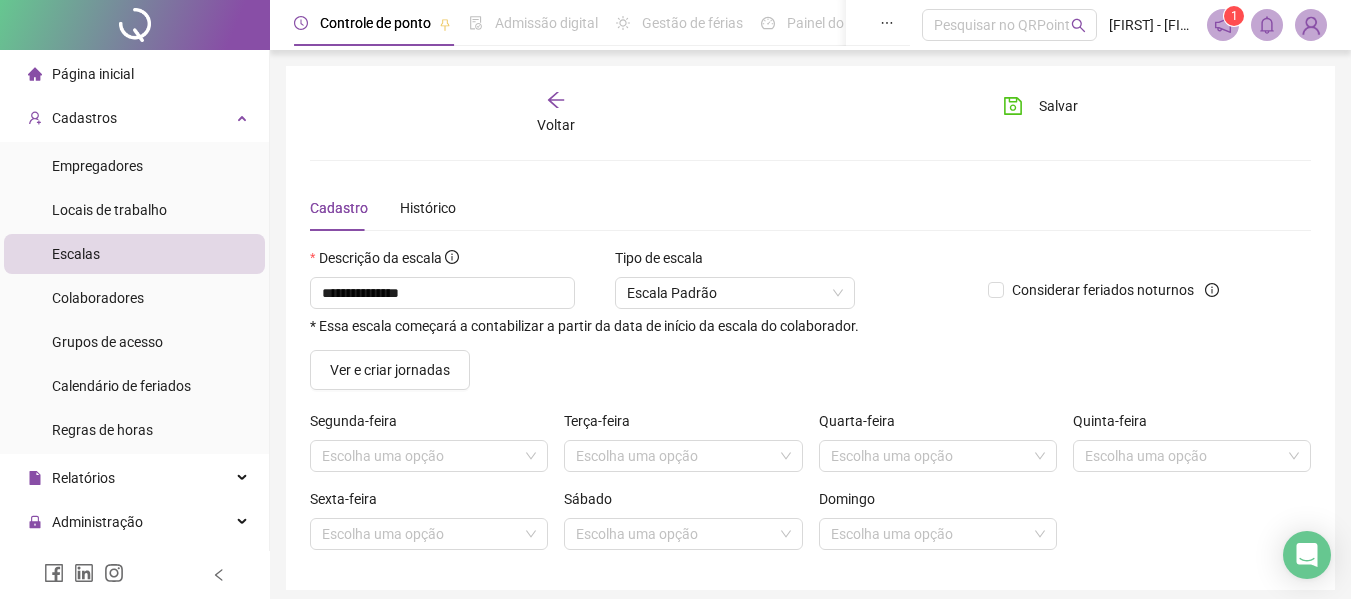 click on "Voltar" at bounding box center (556, 125) 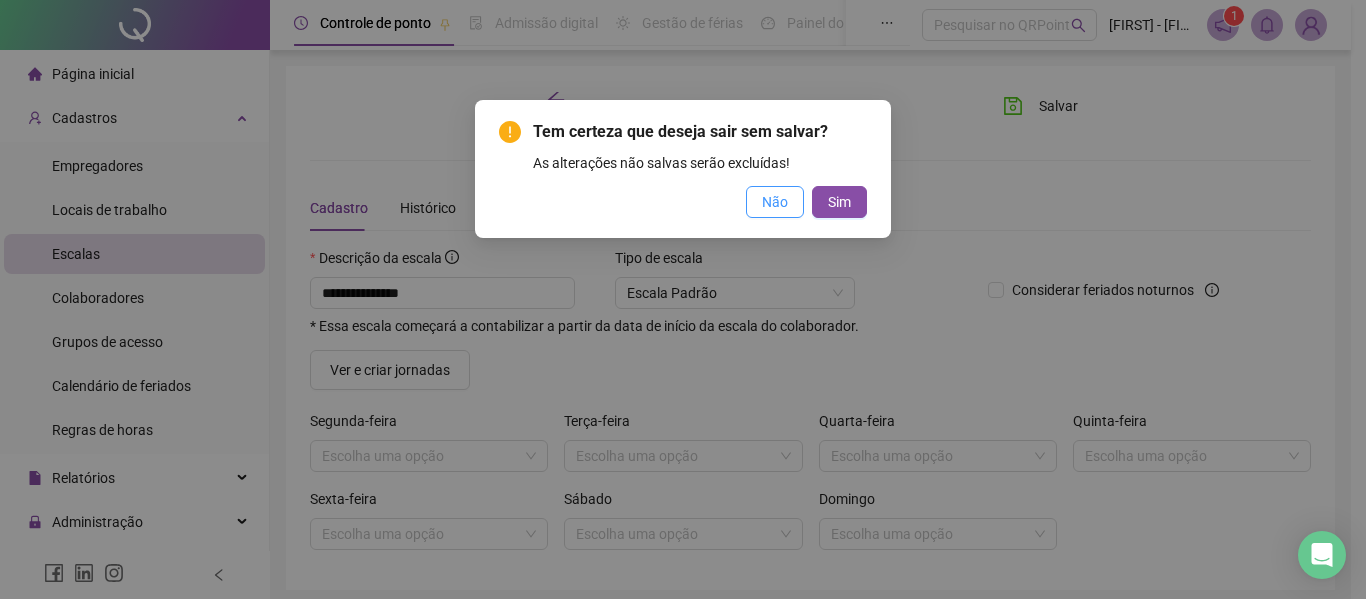 click on "Não" at bounding box center (775, 202) 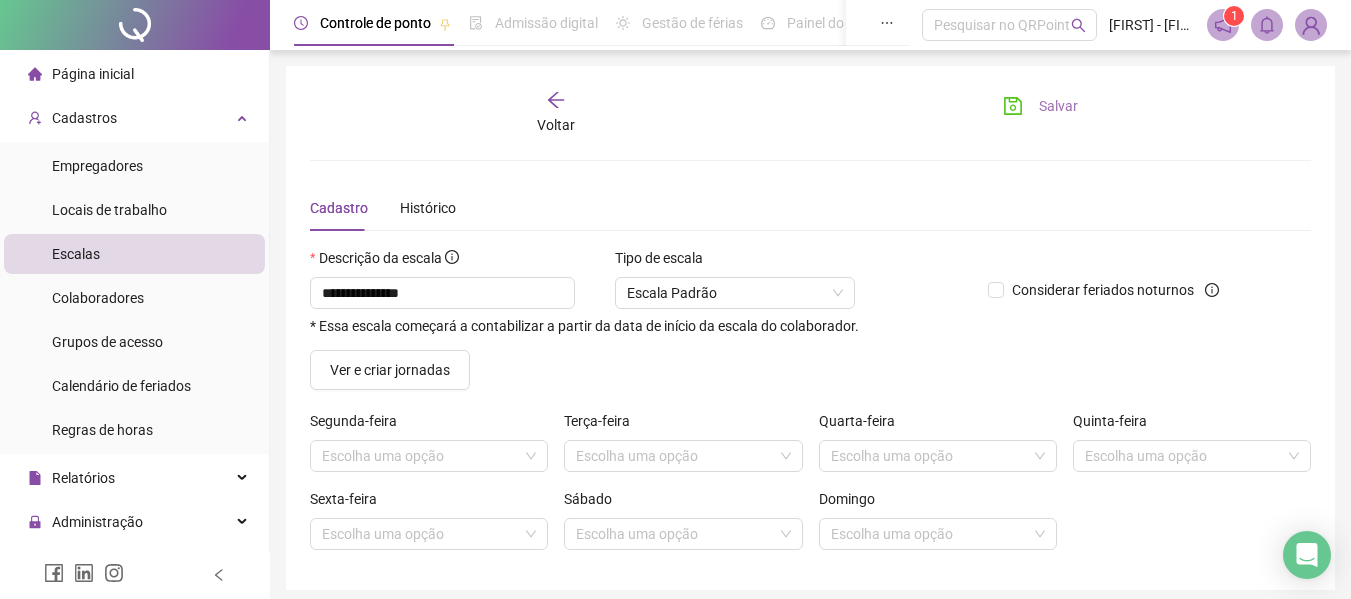click 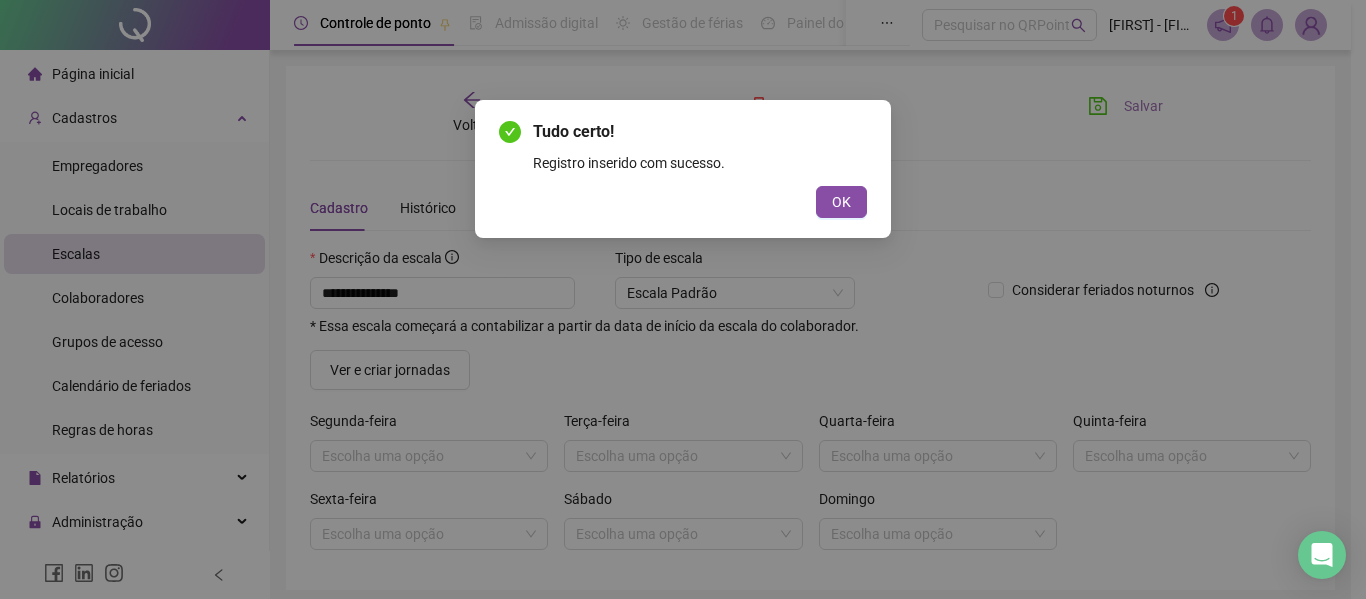 click on "Tudo certo! Registro inserido com sucesso. OK" at bounding box center [683, 169] 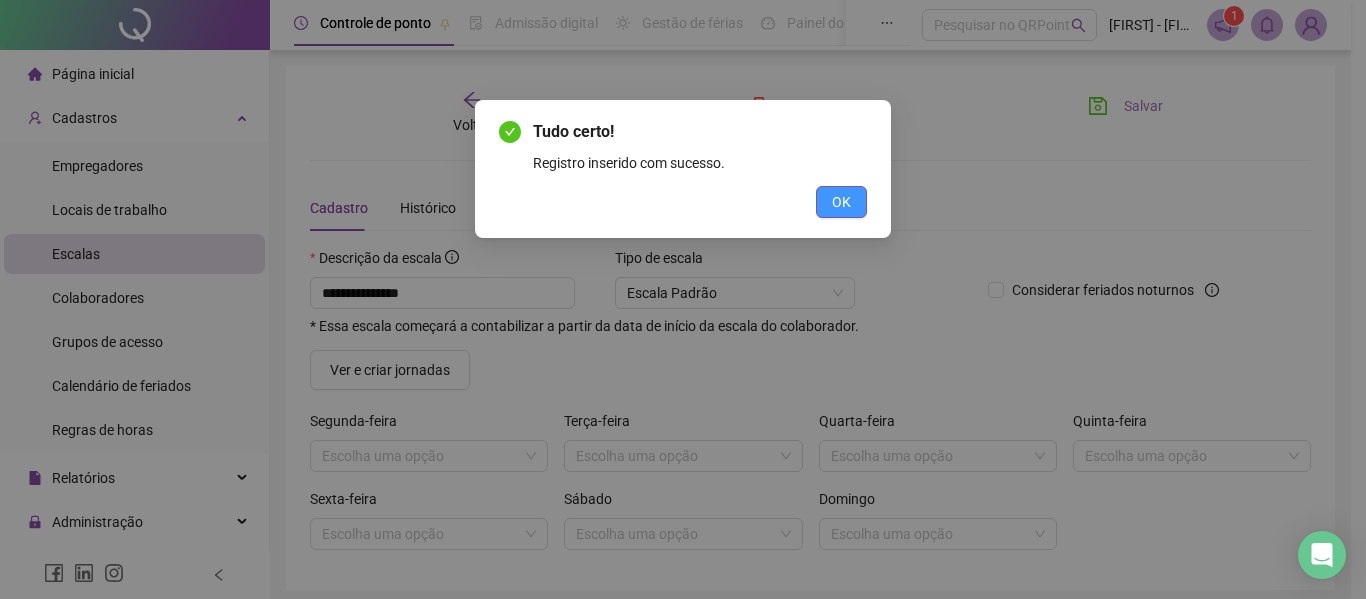 drag, startPoint x: 804, startPoint y: 187, endPoint x: 826, endPoint y: 202, distance: 26.627054 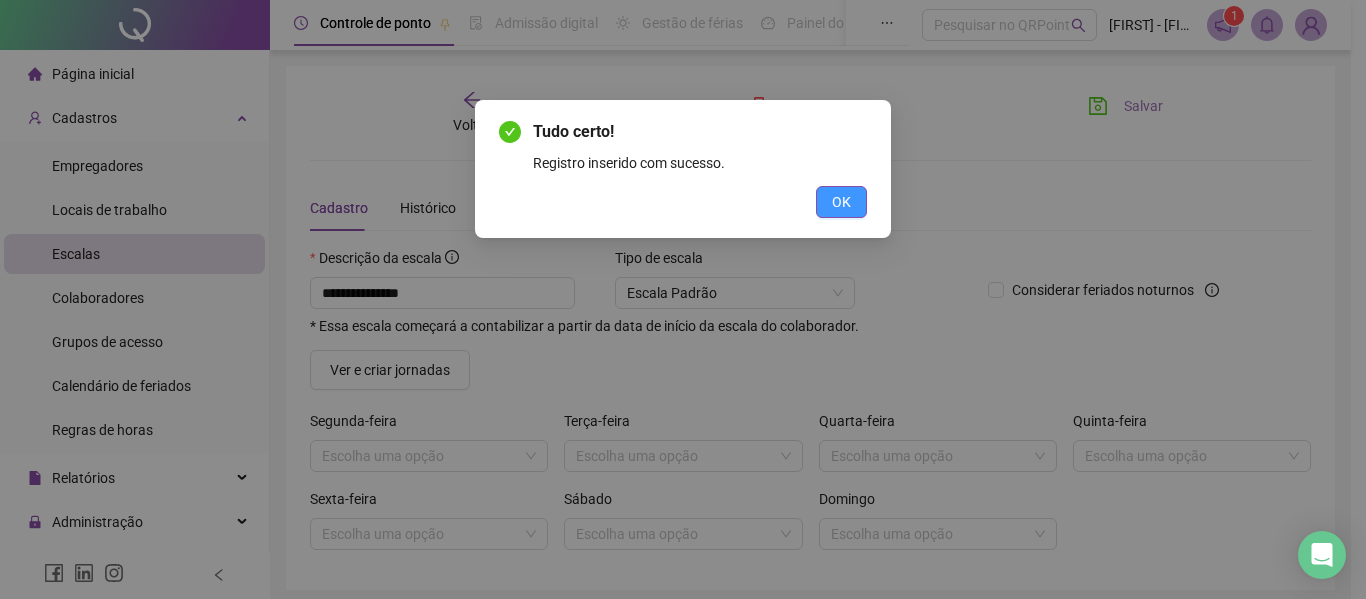 click on "OK" at bounding box center (841, 202) 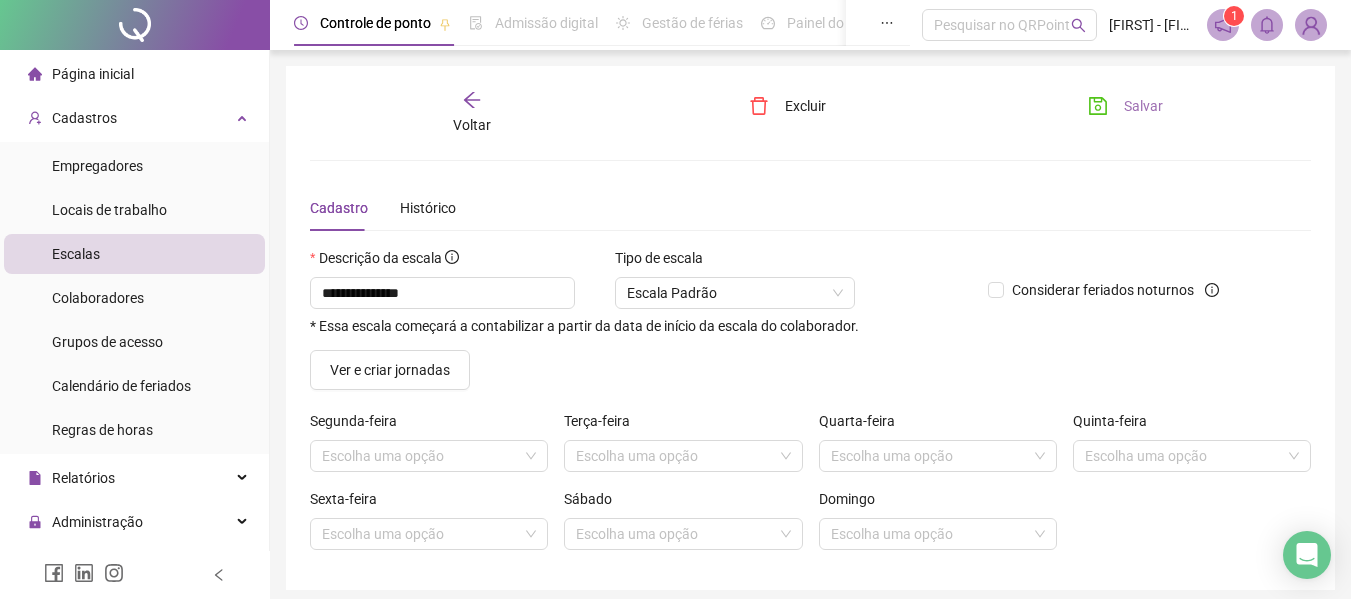 click 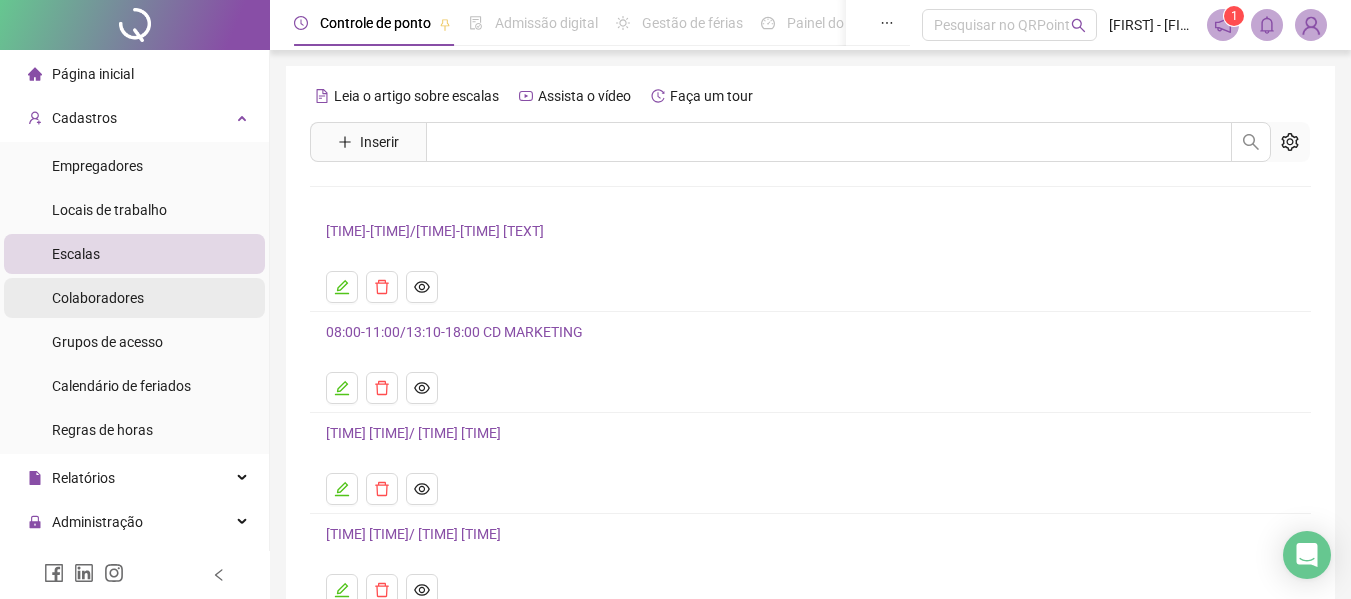 click on "Colaboradores" at bounding box center (134, 298) 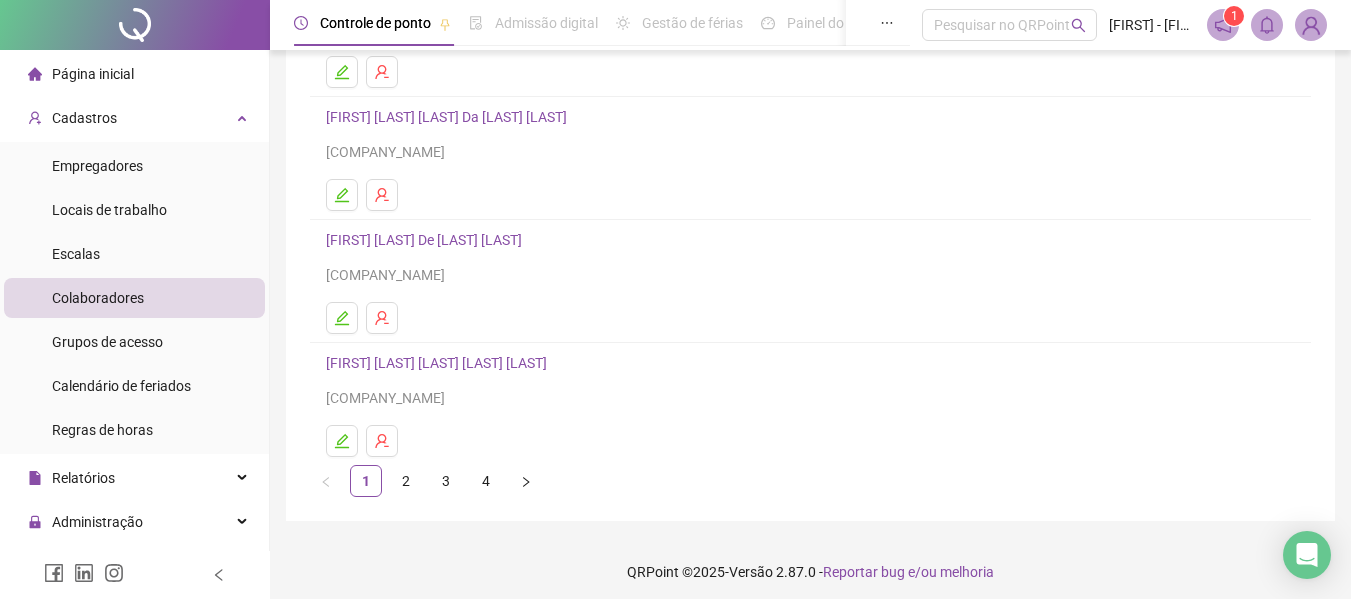 scroll, scrollTop: 368, scrollLeft: 0, axis: vertical 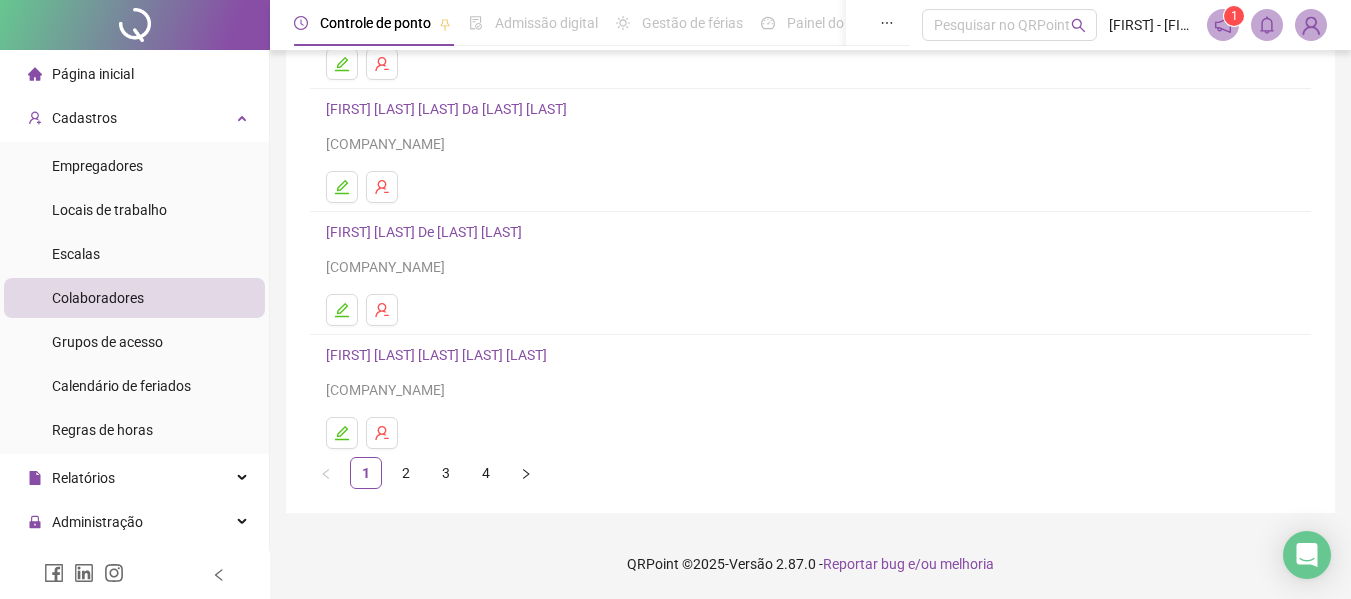click on "[FIRST] [MIDDLE] [LAST] [LAST] [SUFFIX]" at bounding box center (439, 355) 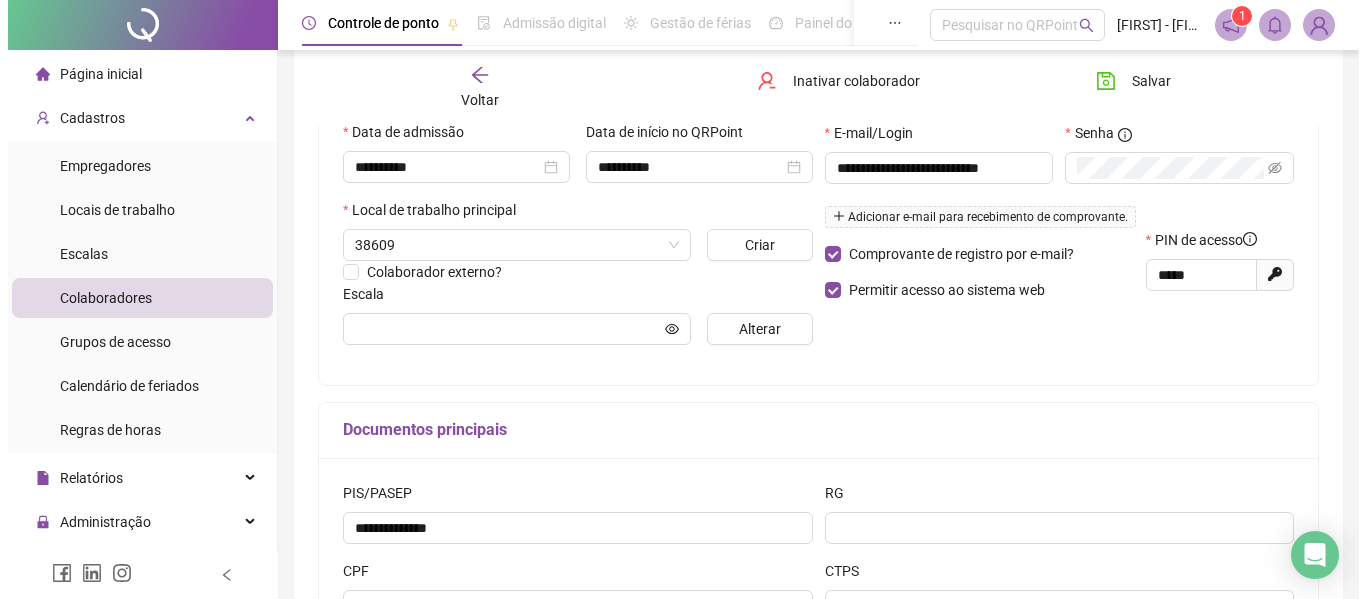scroll, scrollTop: 378, scrollLeft: 0, axis: vertical 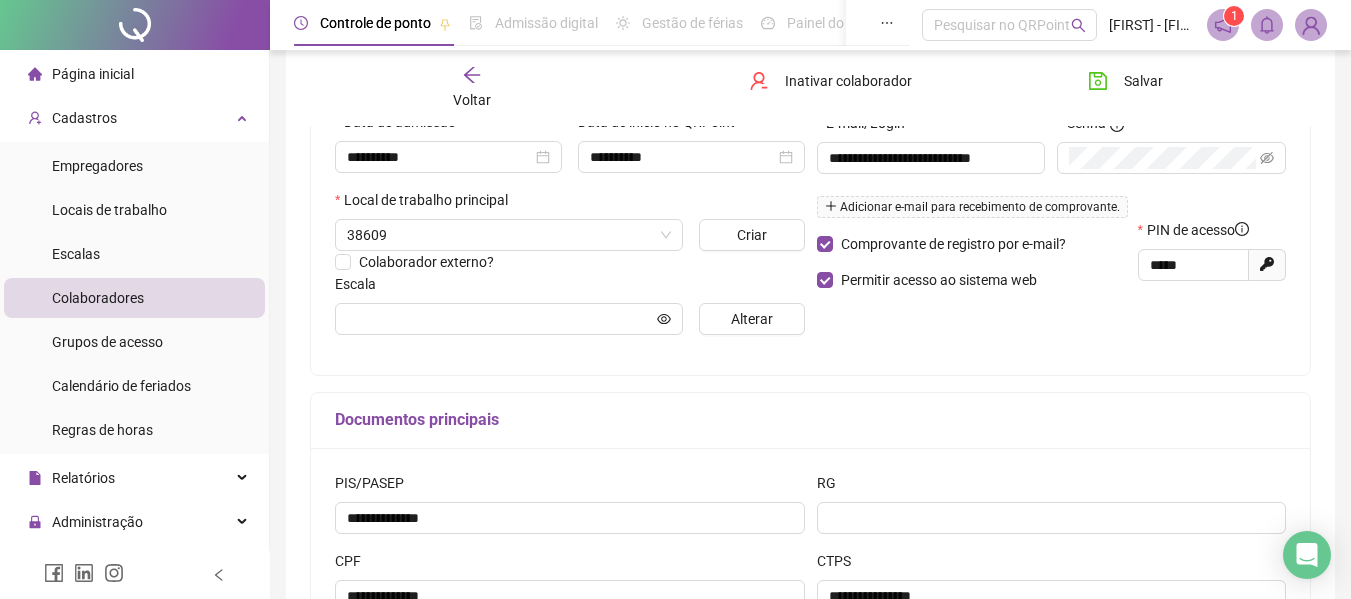 type on "**********" 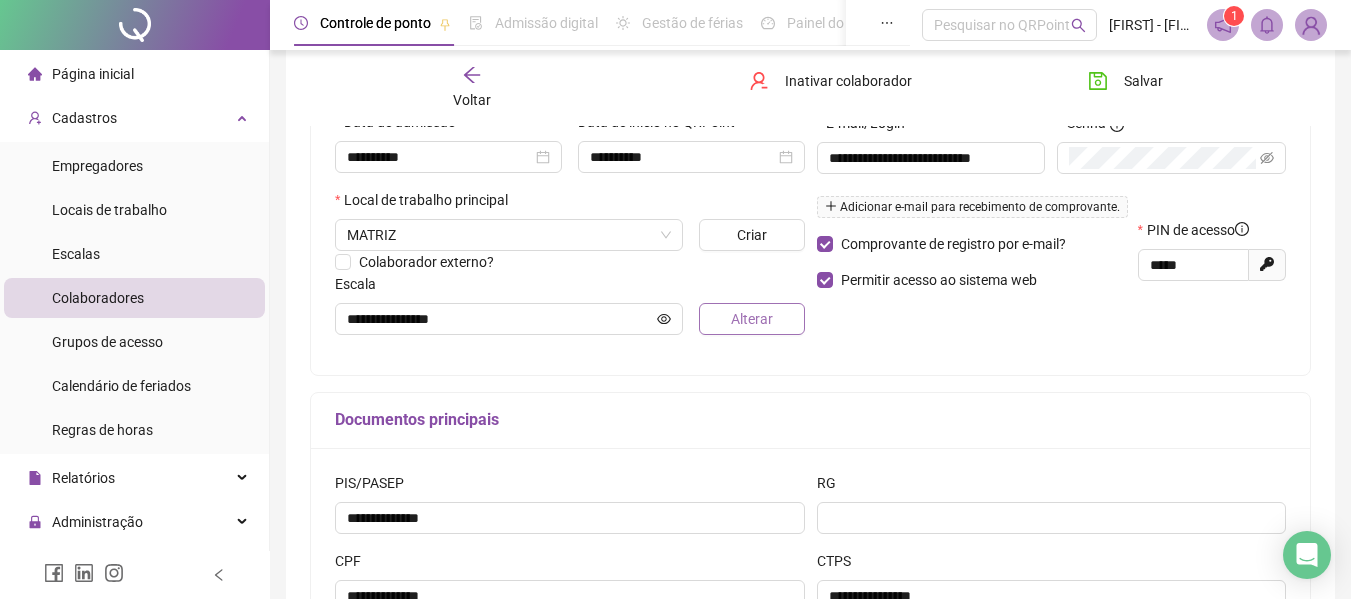 click on "Alterar" at bounding box center (751, 319) 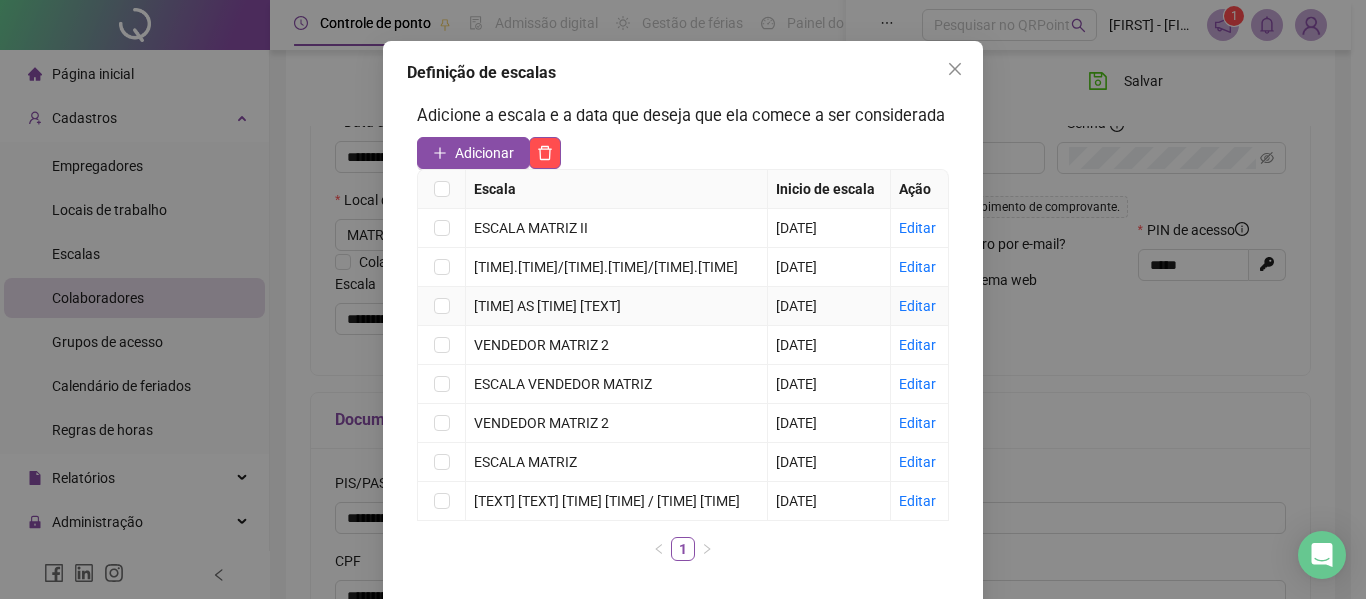 scroll, scrollTop: 91, scrollLeft: 0, axis: vertical 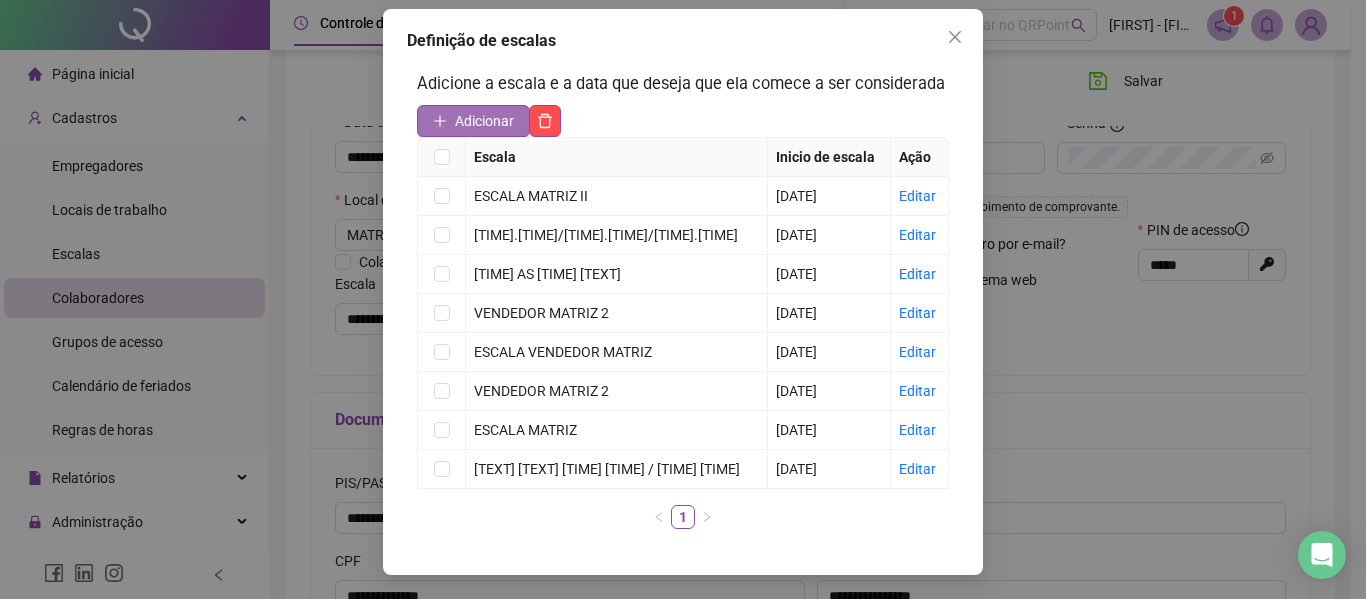 click on "Adicionar" at bounding box center (484, 121) 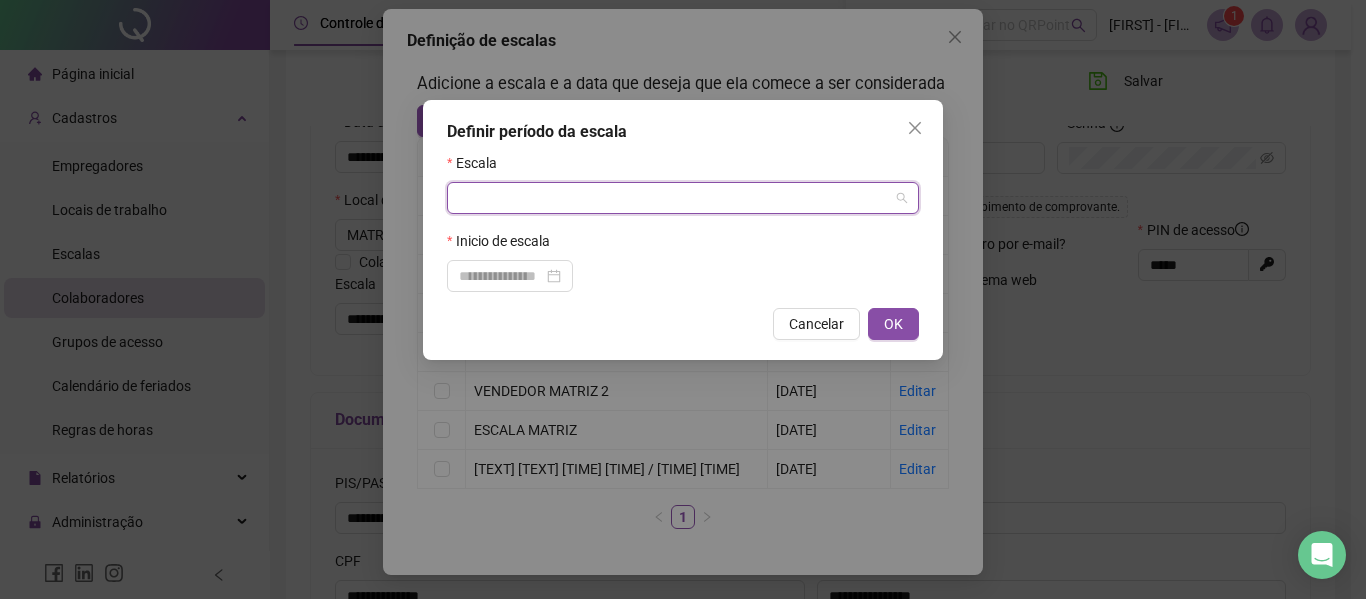 click at bounding box center [677, 198] 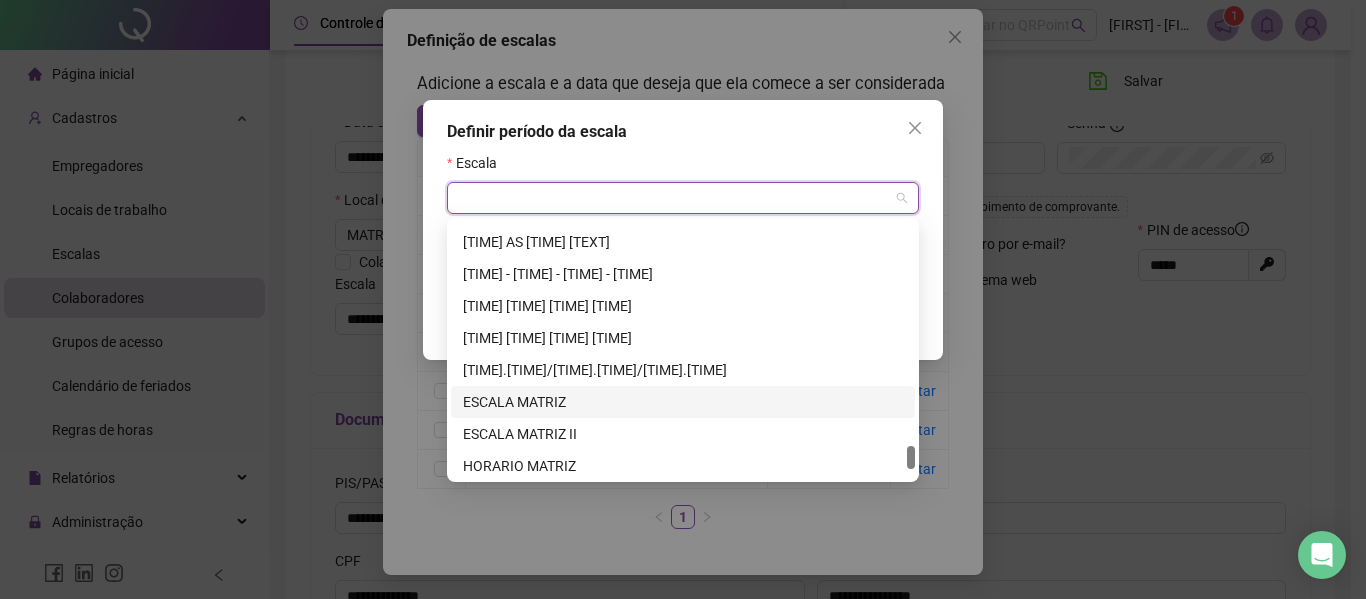 scroll, scrollTop: 2560, scrollLeft: 0, axis: vertical 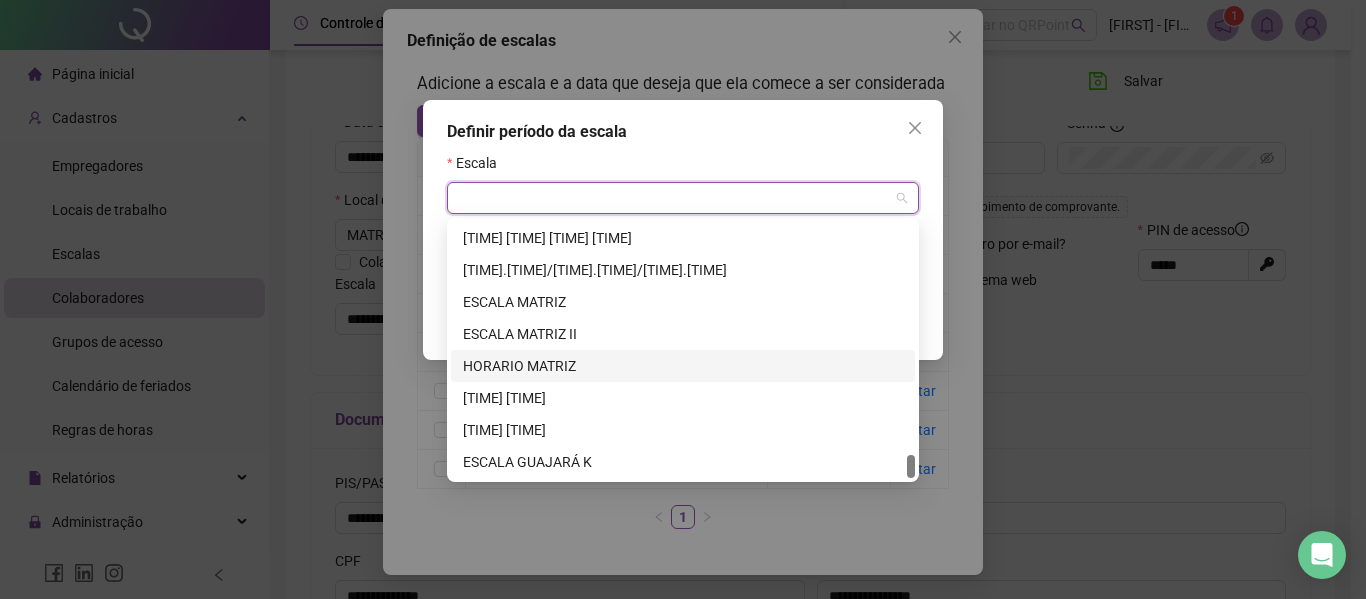 click on "HORARIO MATRIZ" at bounding box center (683, 366) 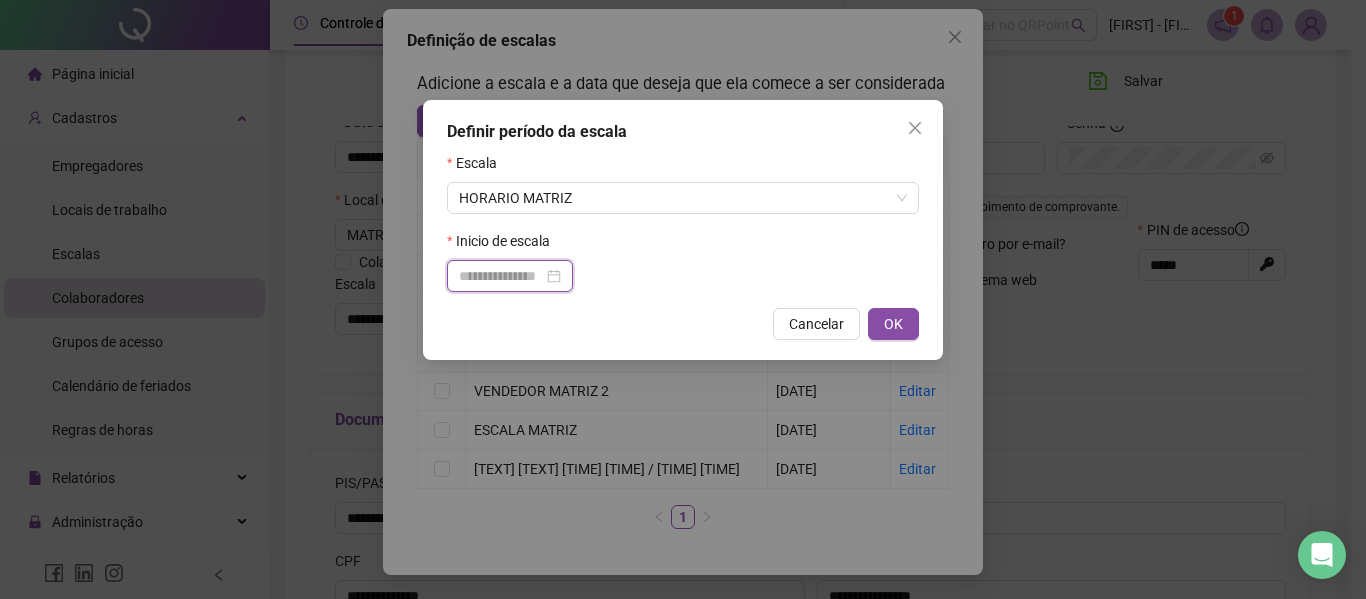 click at bounding box center (501, 276) 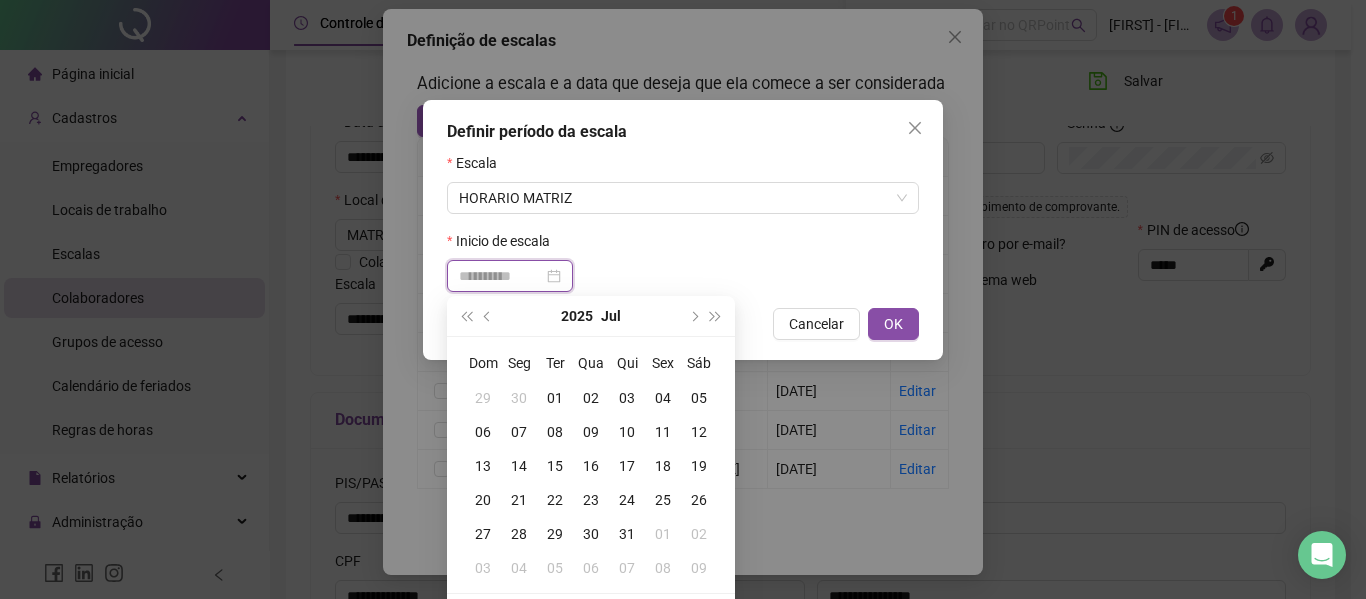 type on "**********" 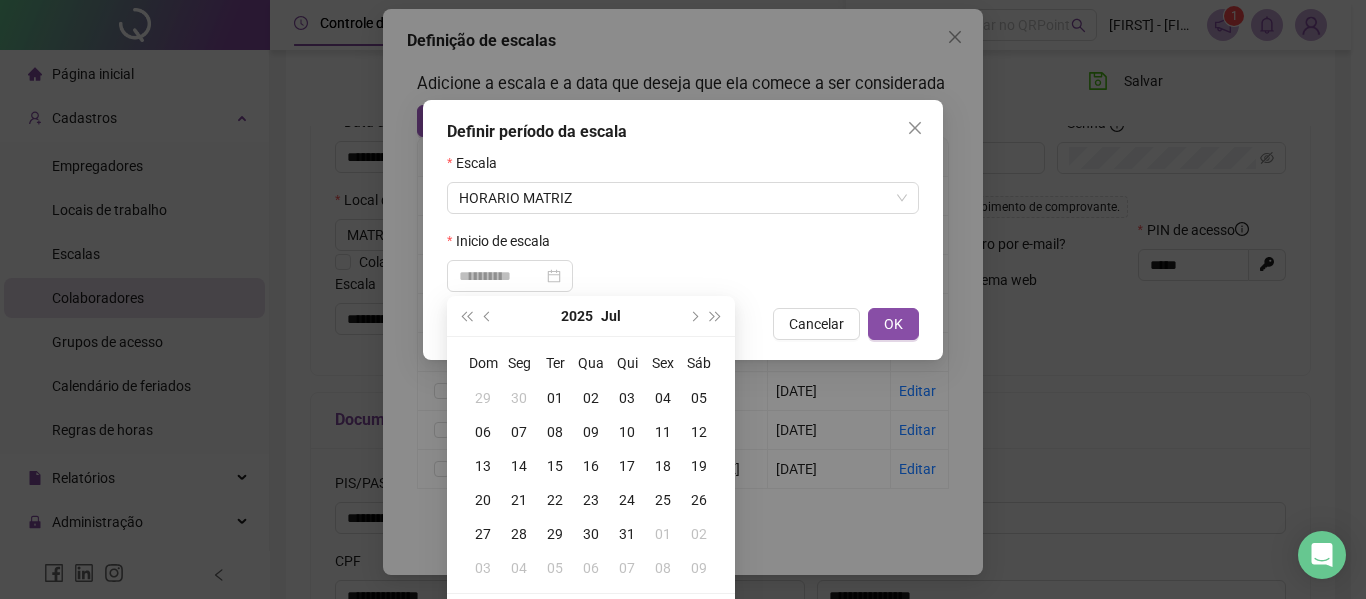 click on "14" at bounding box center (519, 466) 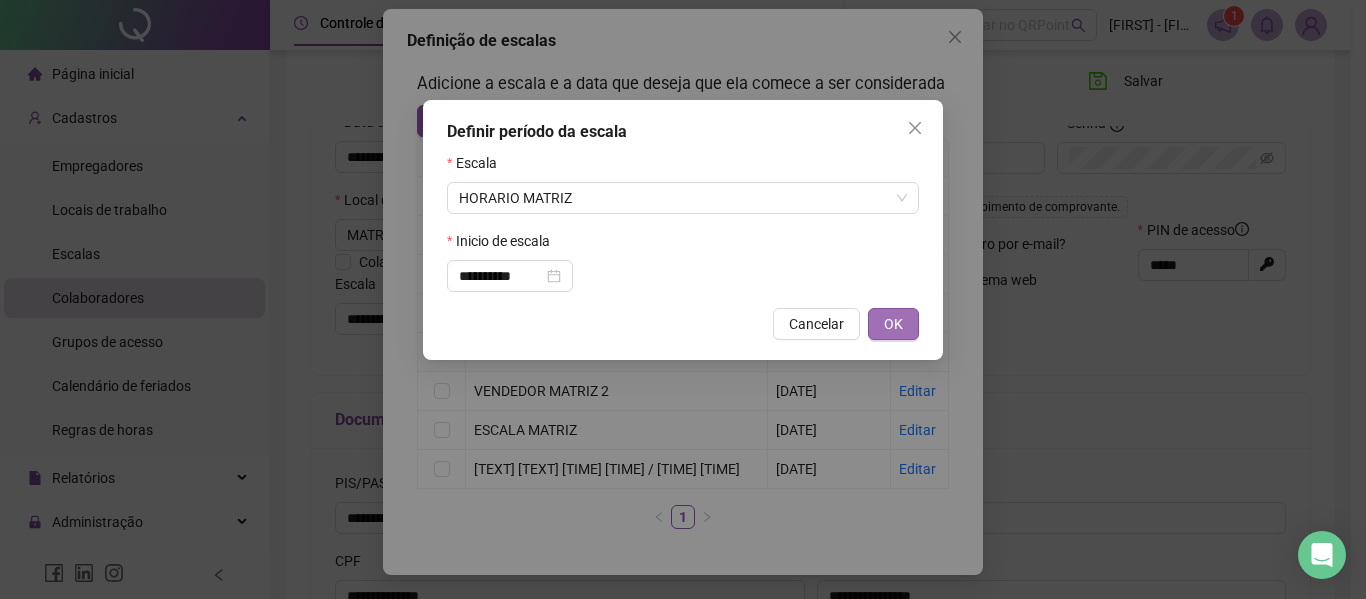 click on "OK" at bounding box center (893, 324) 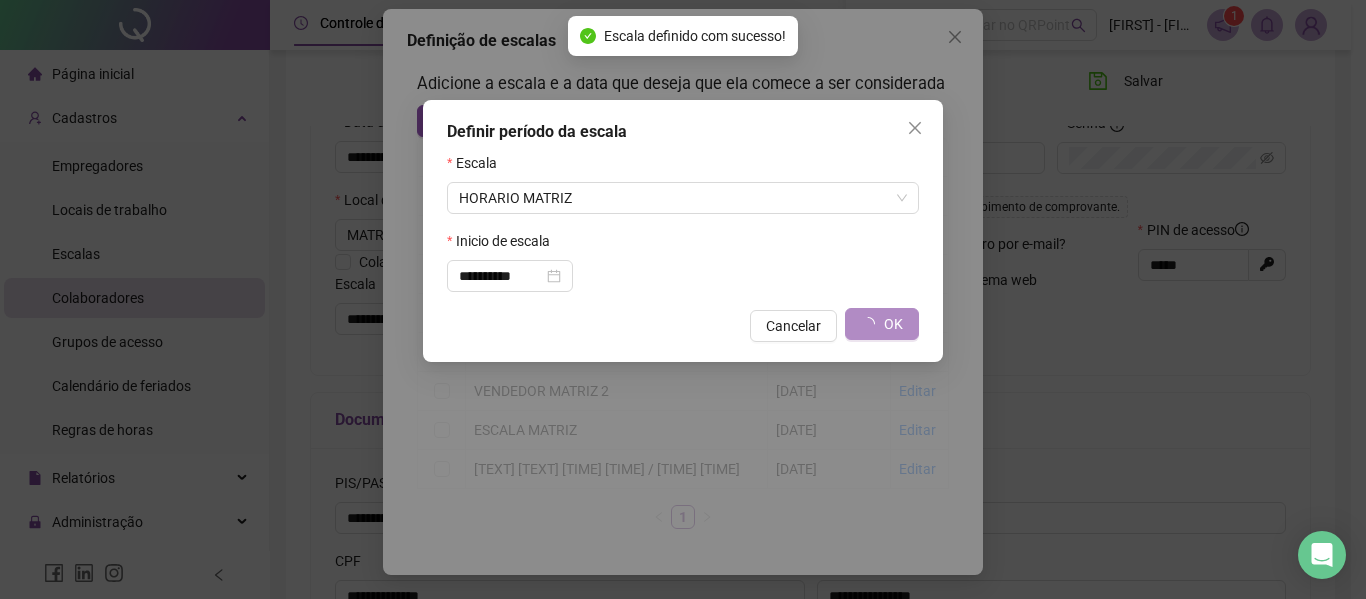 type on "**********" 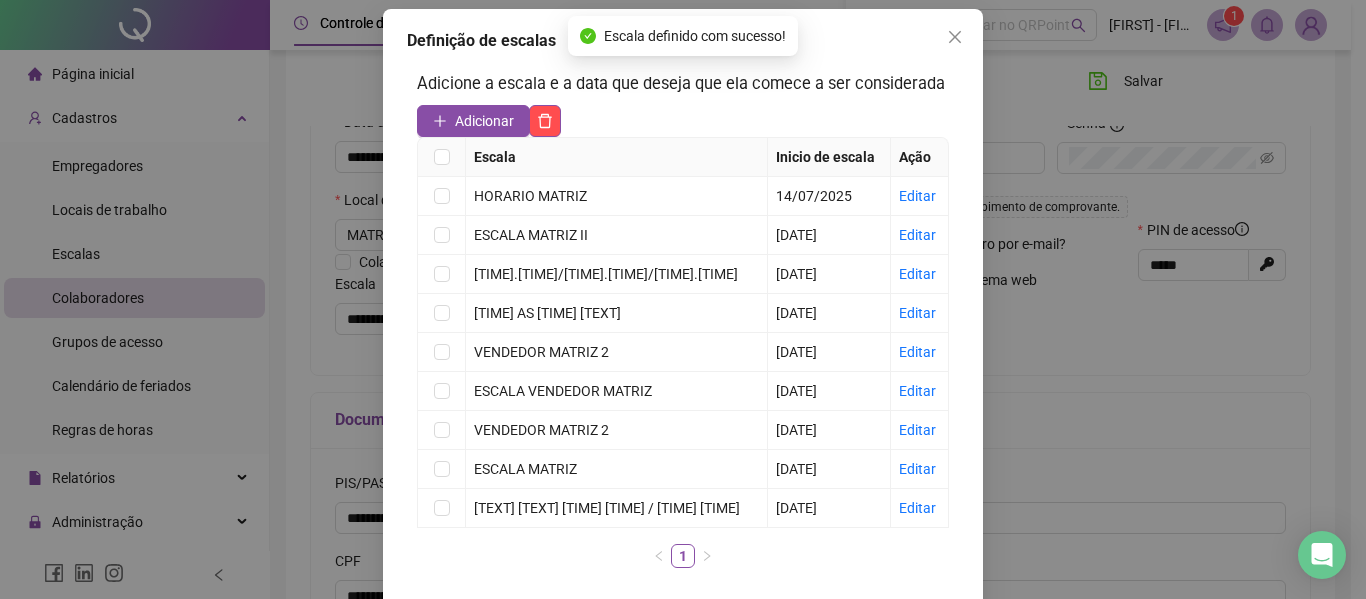 click at bounding box center (955, 37) 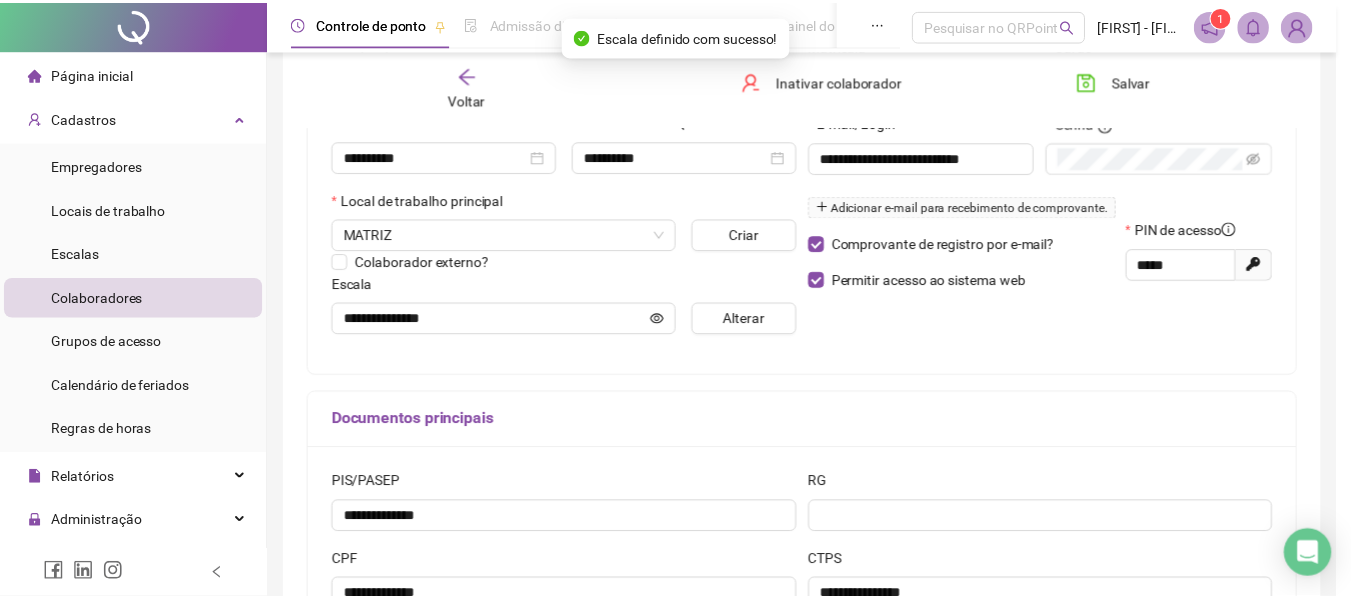 scroll, scrollTop: 30, scrollLeft: 0, axis: vertical 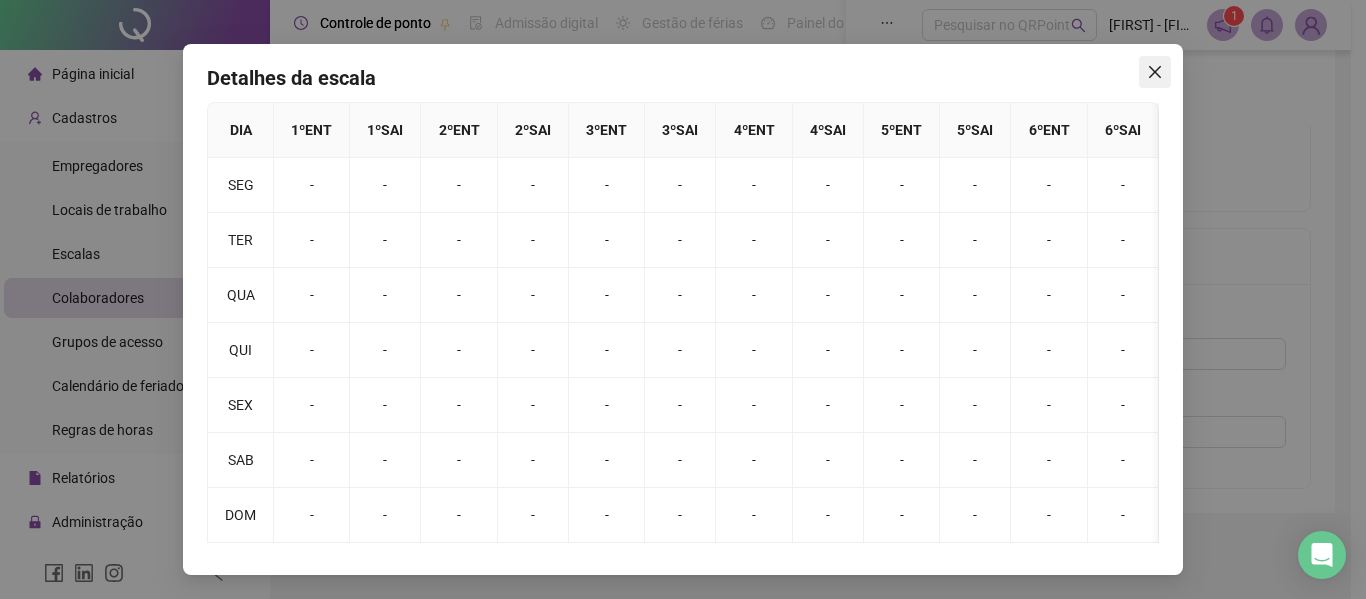 click at bounding box center [1155, 72] 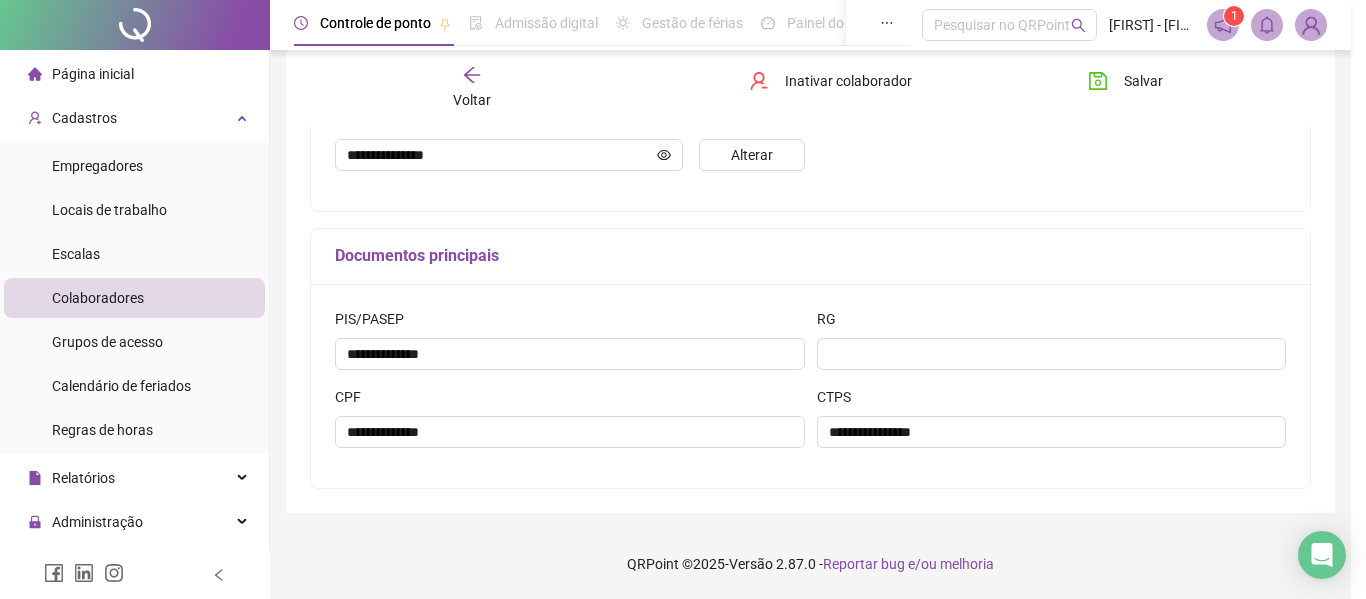 scroll, scrollTop: 0, scrollLeft: 0, axis: both 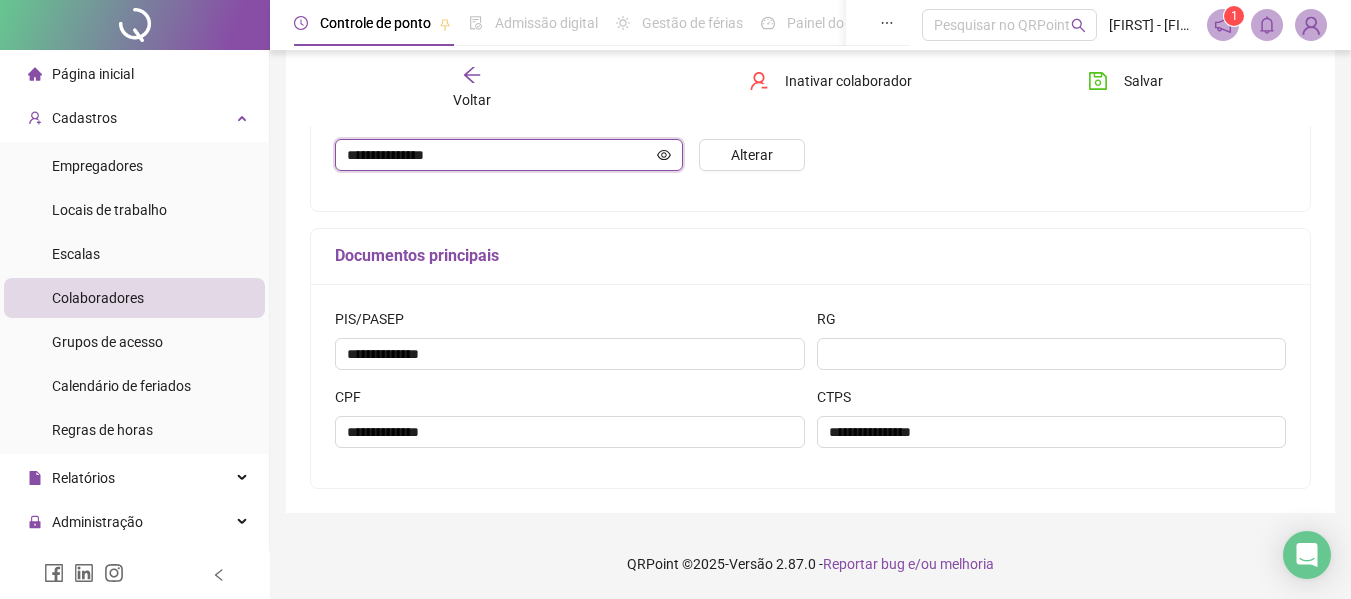 click 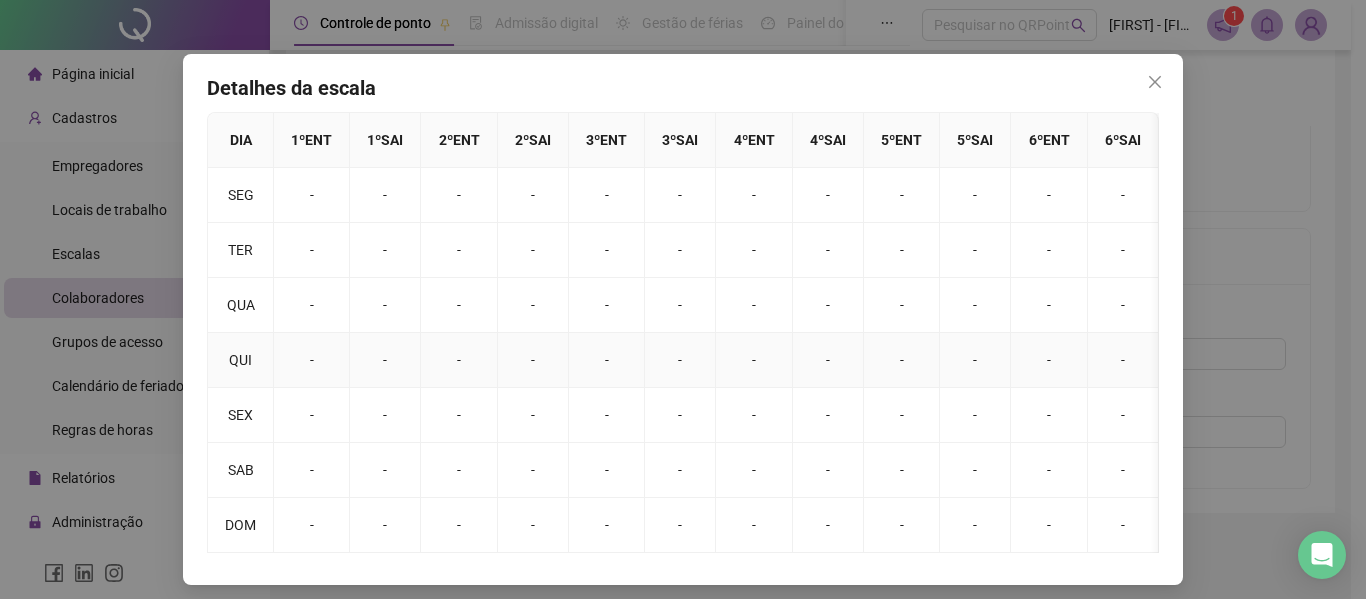 scroll, scrollTop: 71, scrollLeft: 0, axis: vertical 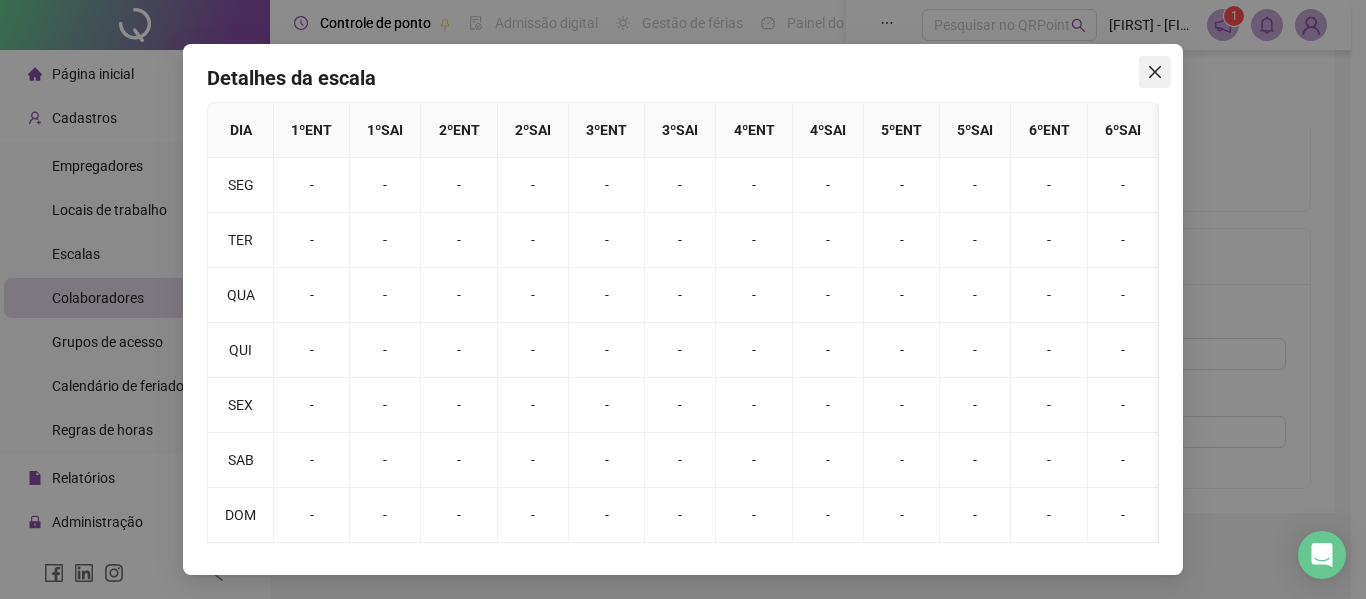 click 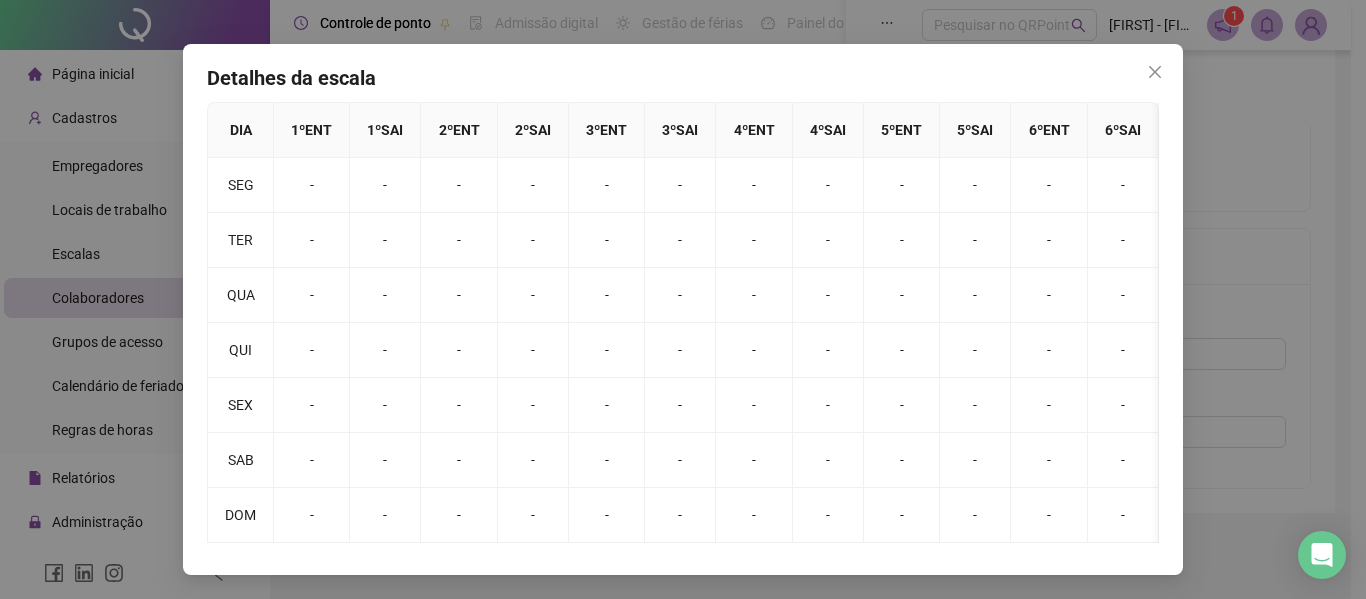 scroll, scrollTop: 0, scrollLeft: 0, axis: both 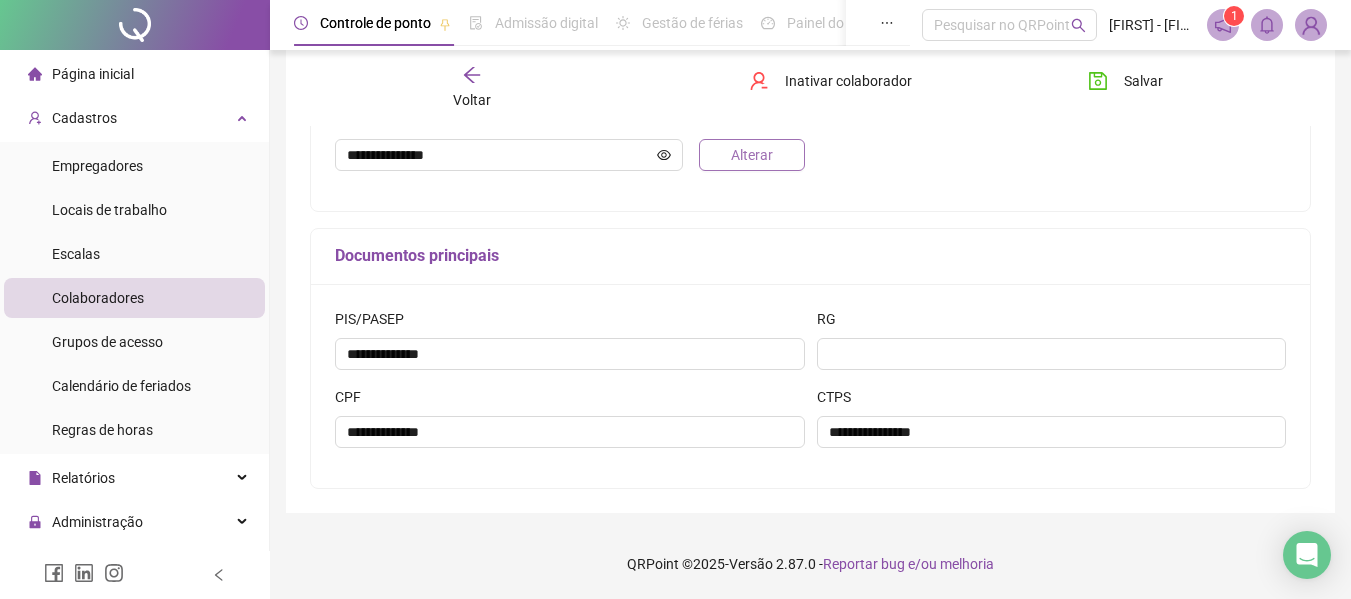 click on "Alterar" at bounding box center (751, 155) 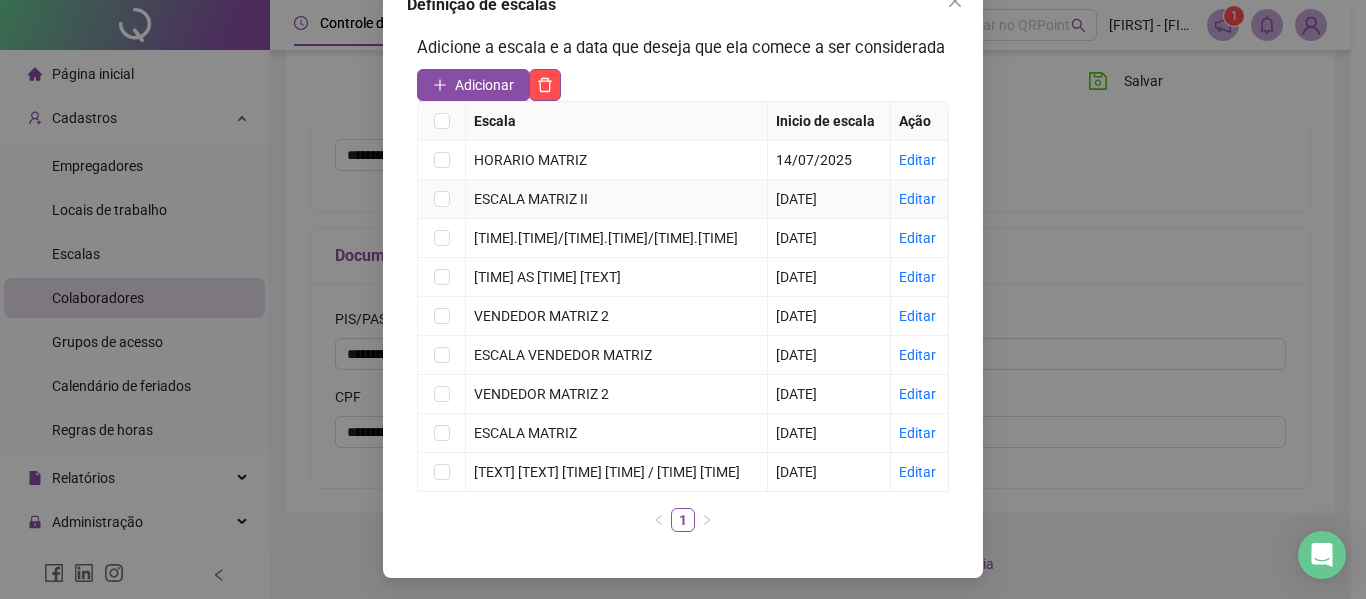 scroll, scrollTop: 130, scrollLeft: 0, axis: vertical 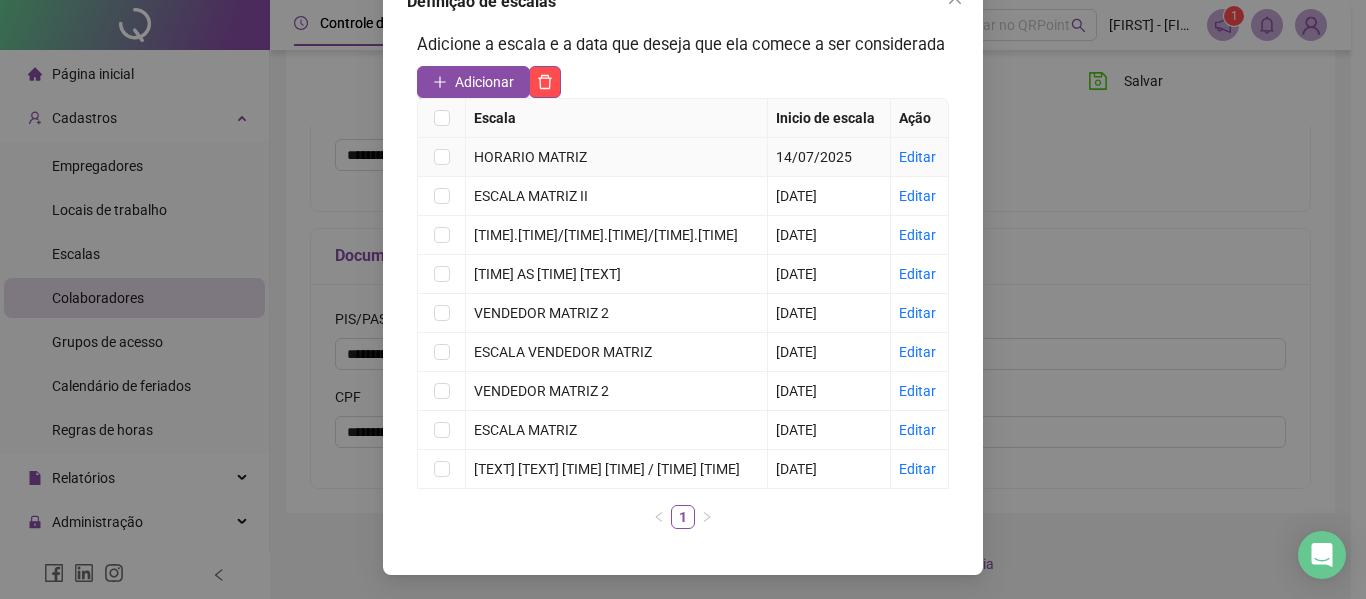 click on "HORARIO MATRIZ" at bounding box center [616, 157] 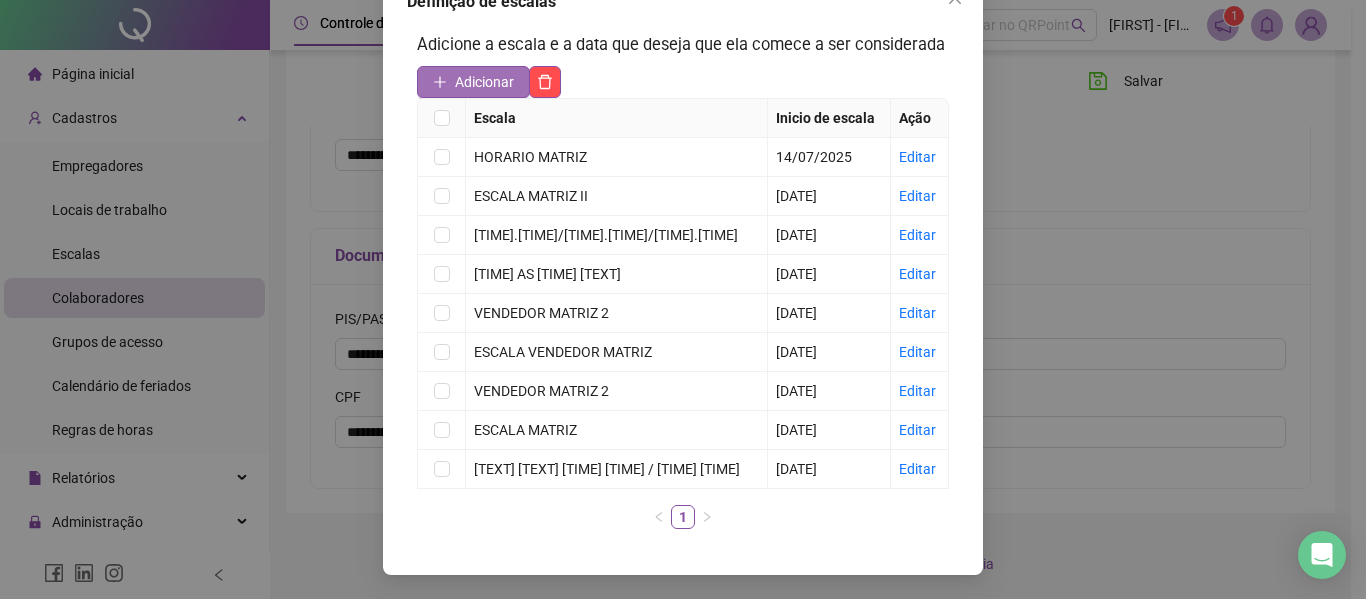 click on "Adicionar" at bounding box center (484, 82) 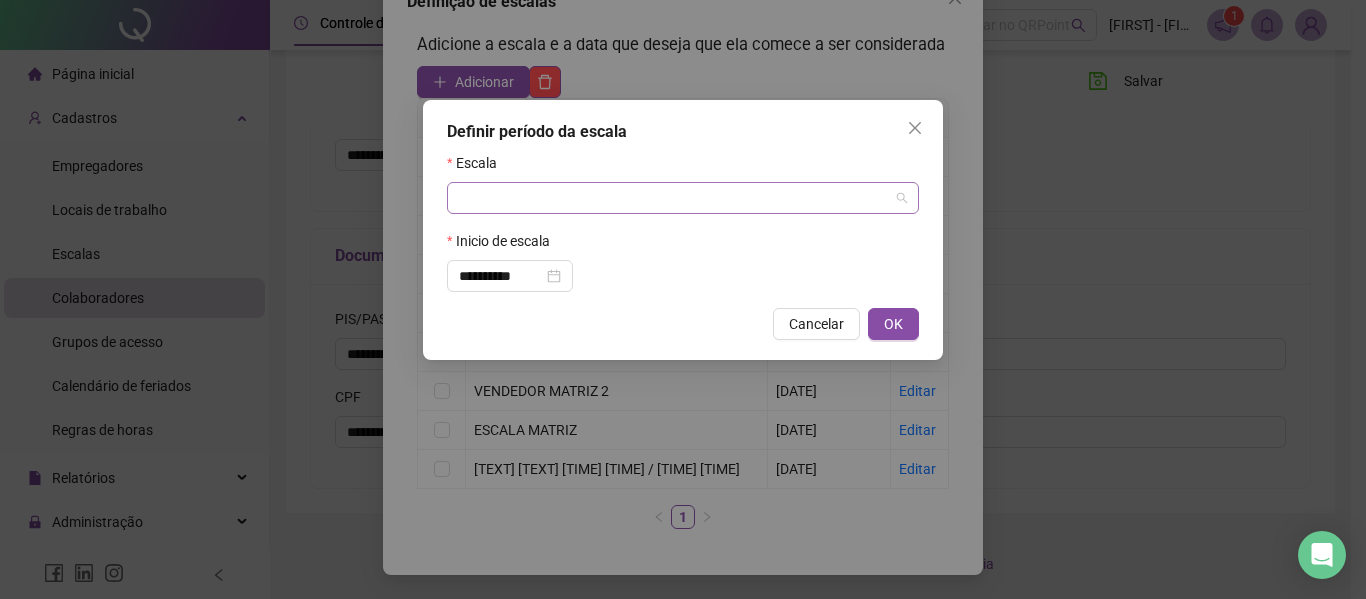 click at bounding box center [677, 198] 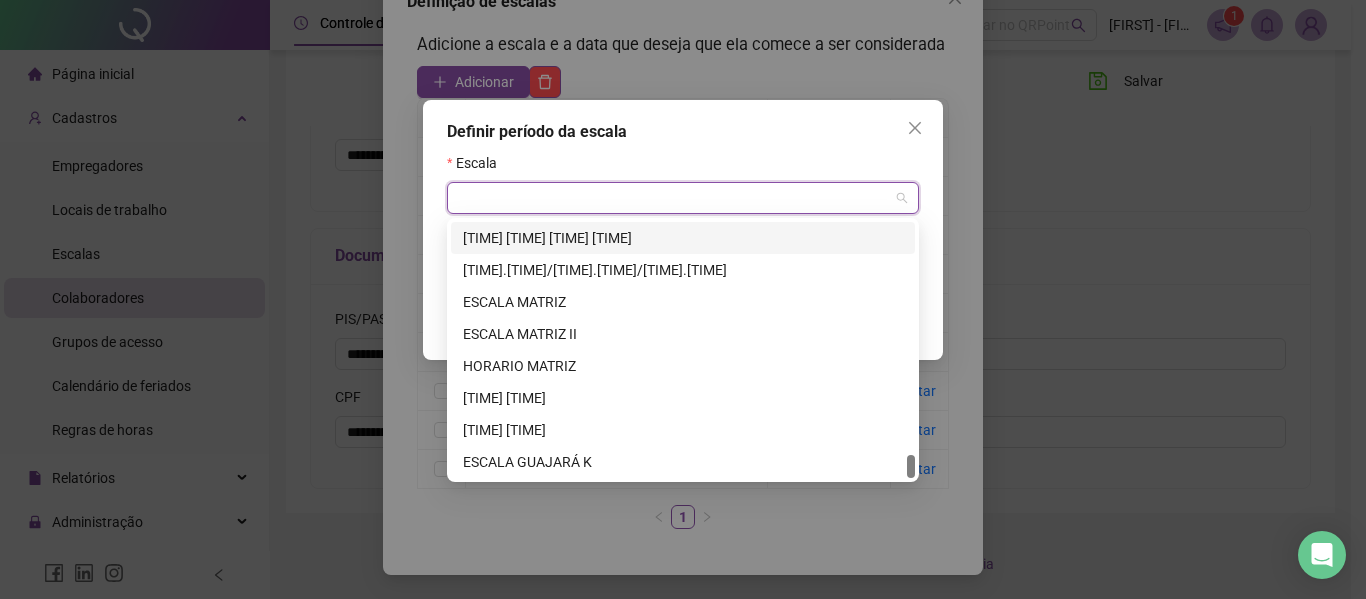 click at bounding box center (677, 198) 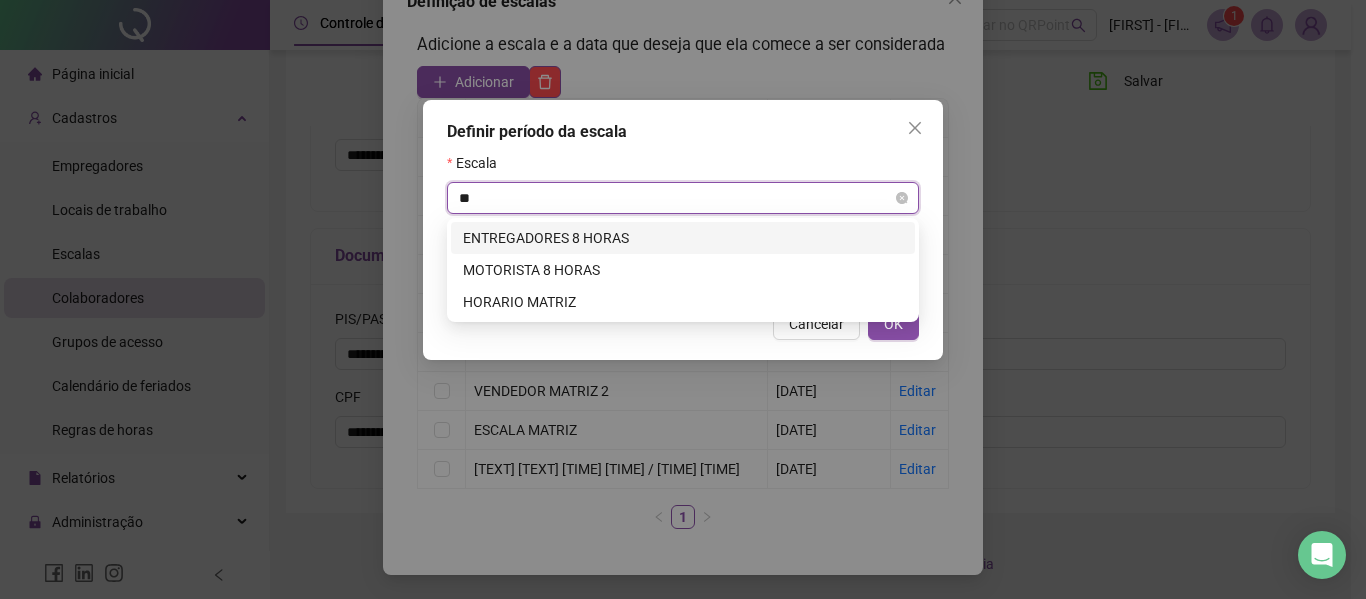 scroll, scrollTop: 0, scrollLeft: 0, axis: both 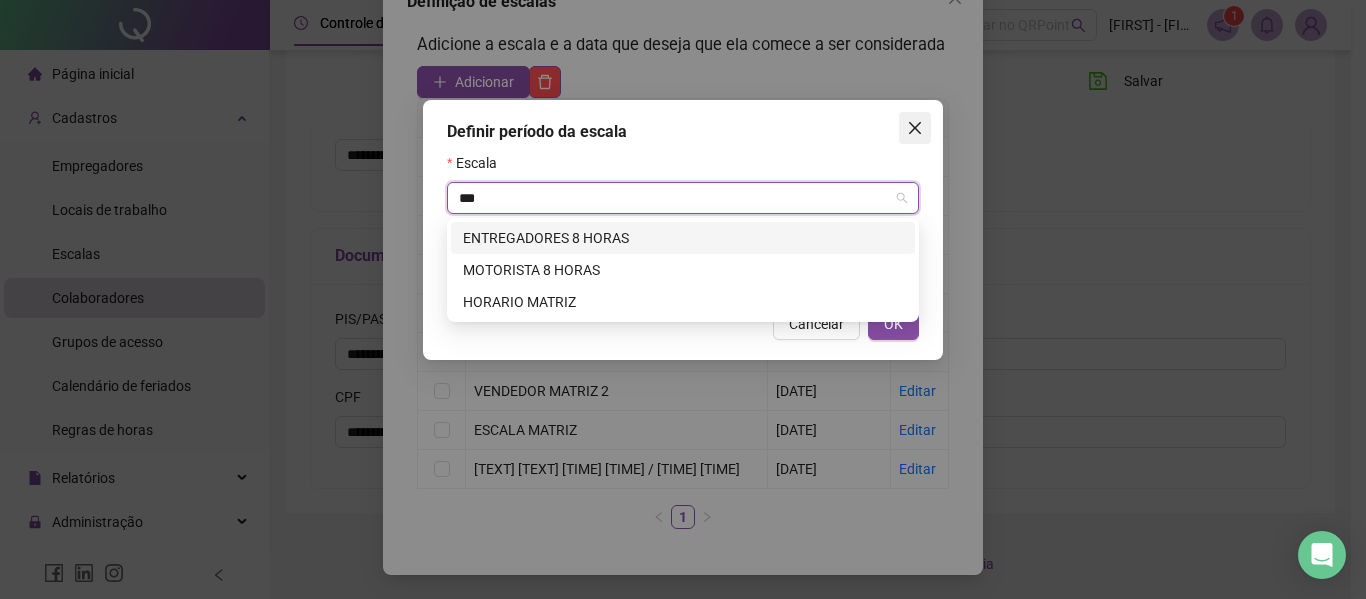 type on "***" 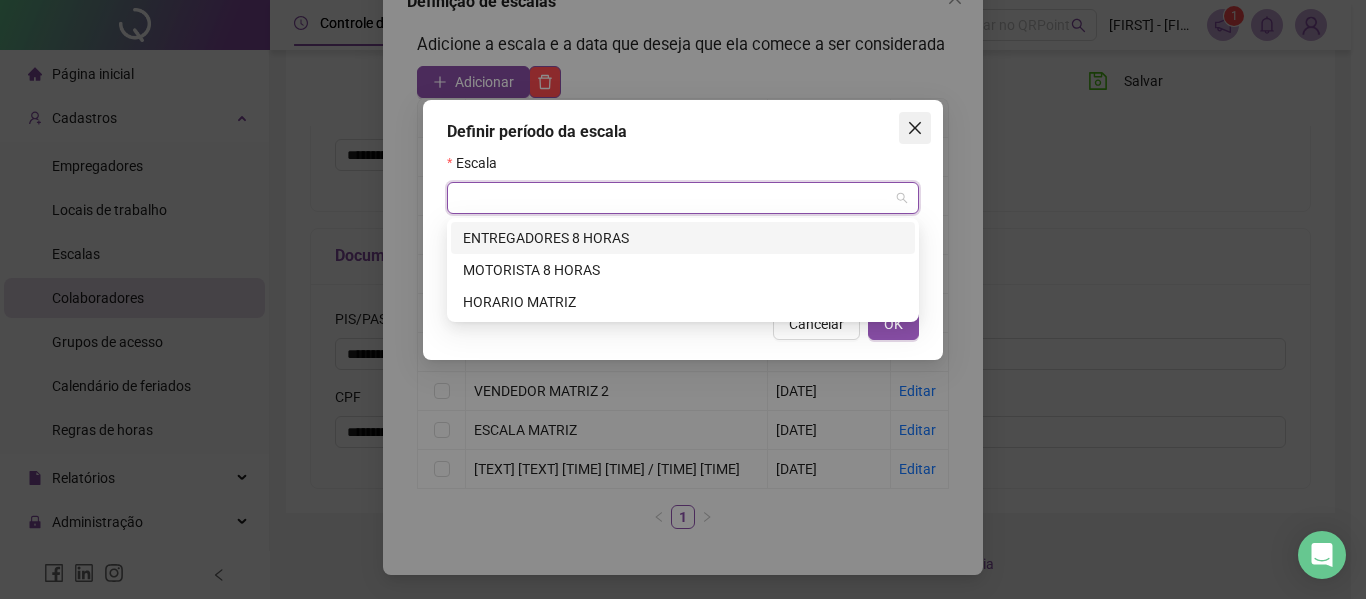 click at bounding box center (915, 128) 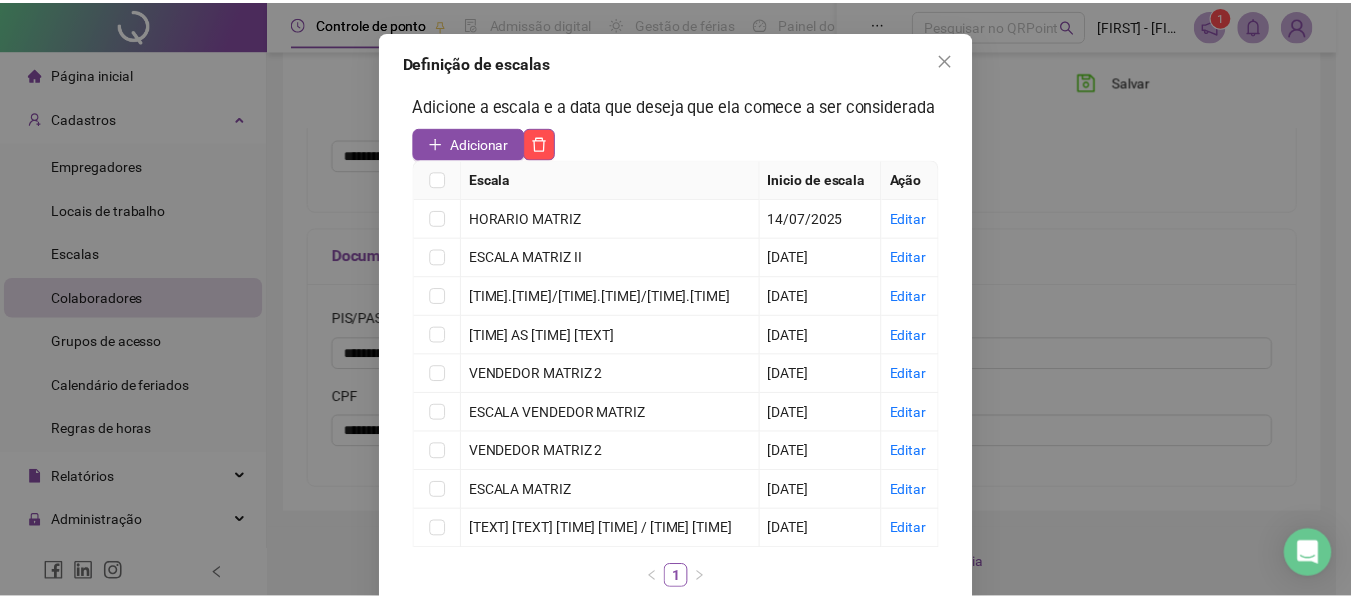 scroll, scrollTop: 0, scrollLeft: 0, axis: both 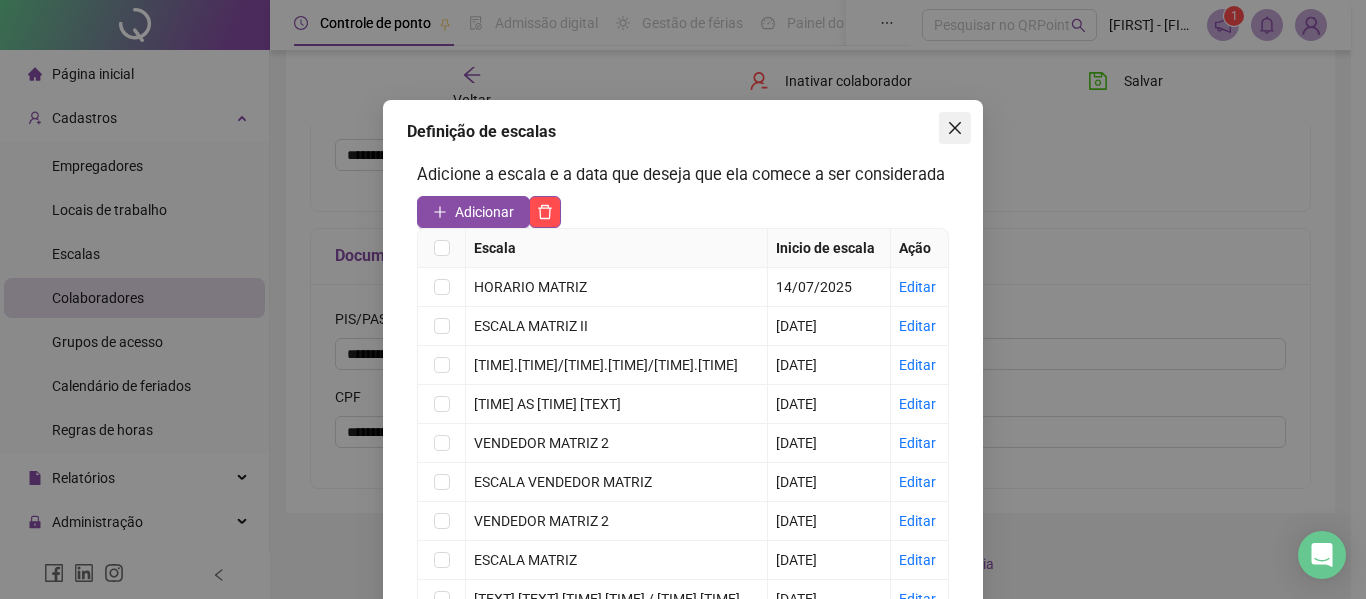 click 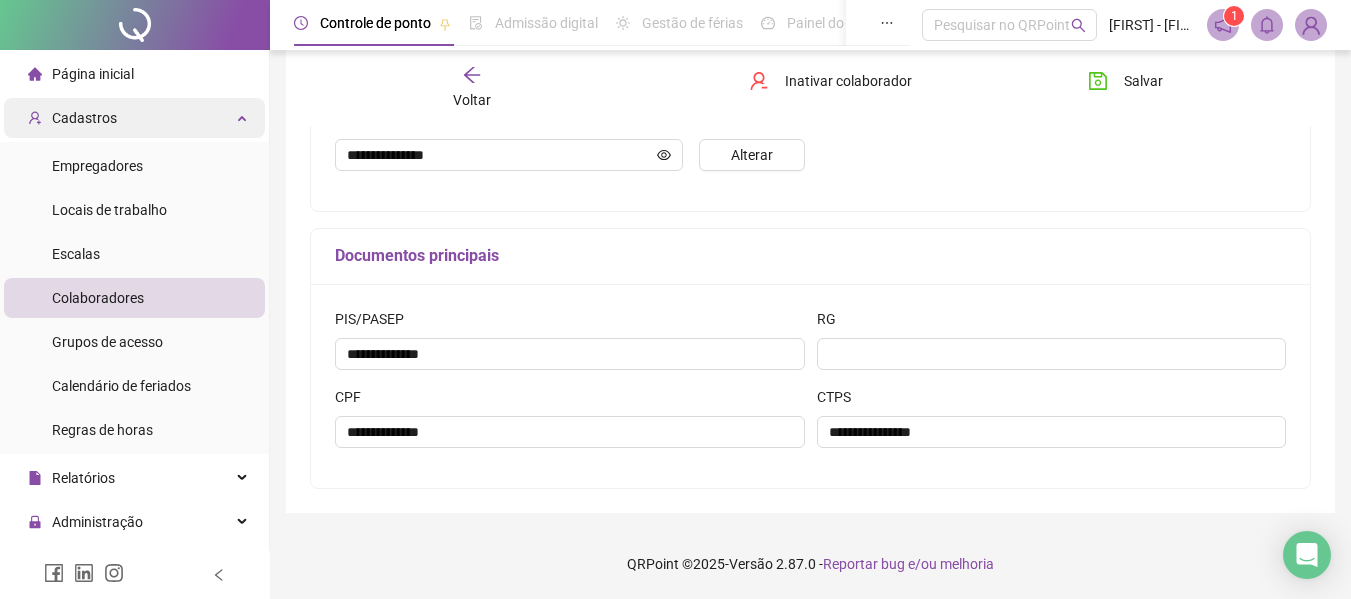 click on "Cadastros" at bounding box center (134, 118) 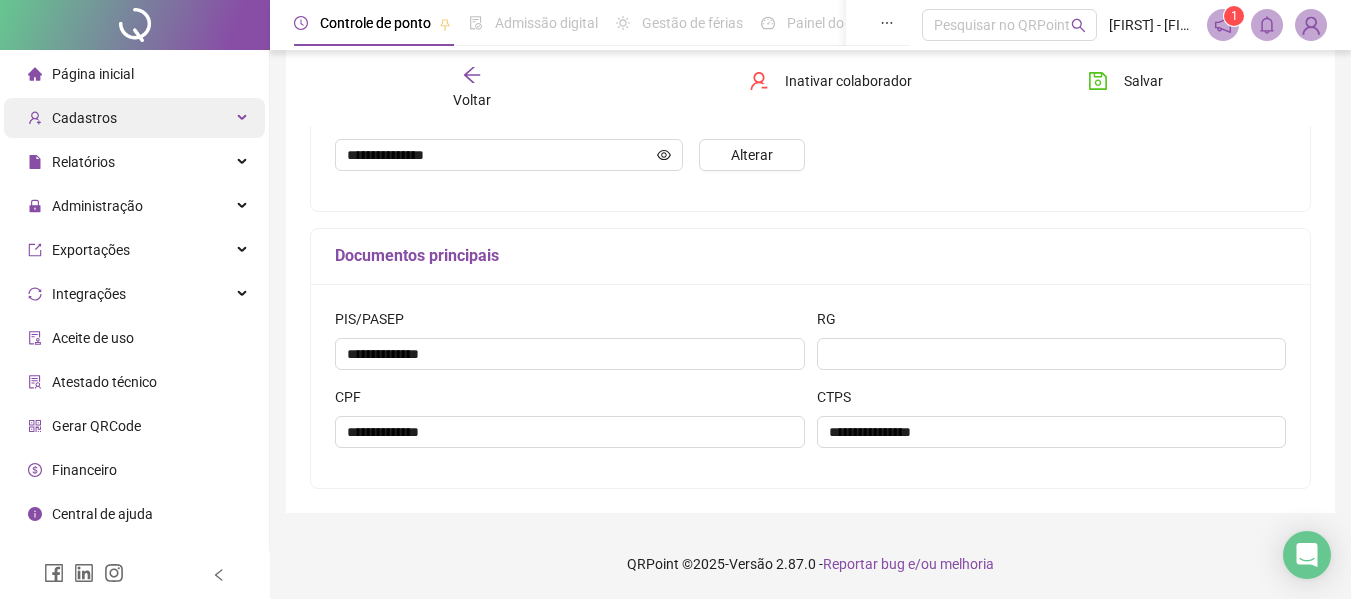 click on "Cadastros" at bounding box center [134, 118] 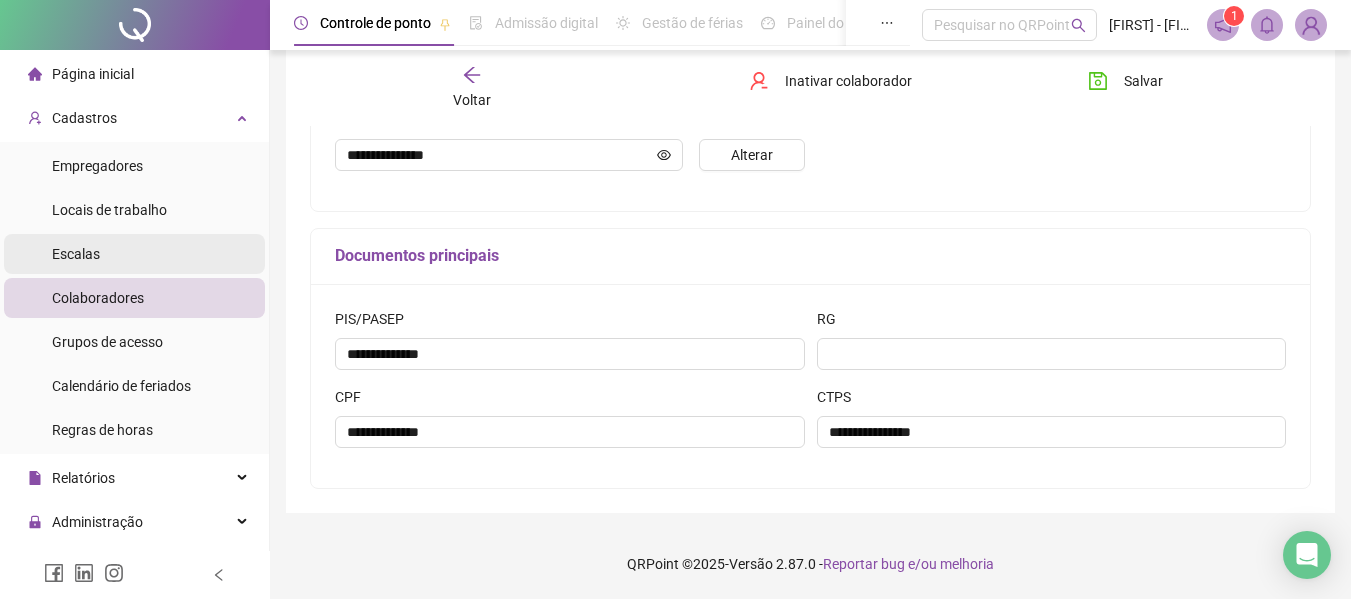 click on "Escalas" at bounding box center (134, 254) 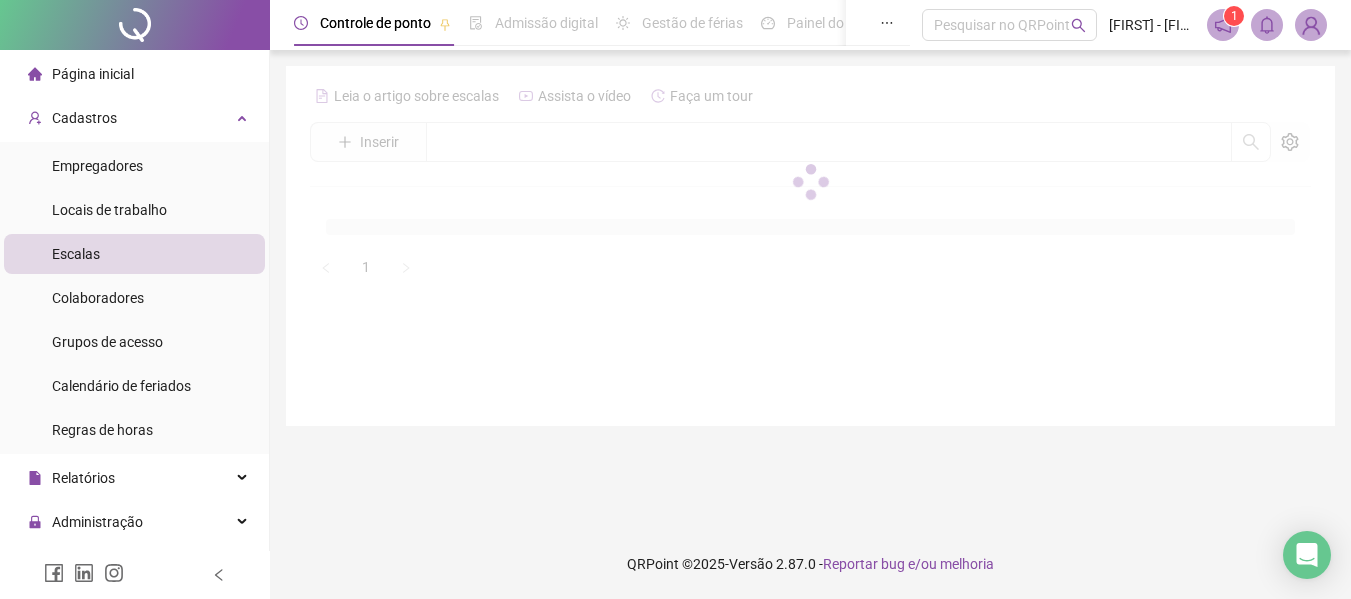 scroll, scrollTop: 0, scrollLeft: 0, axis: both 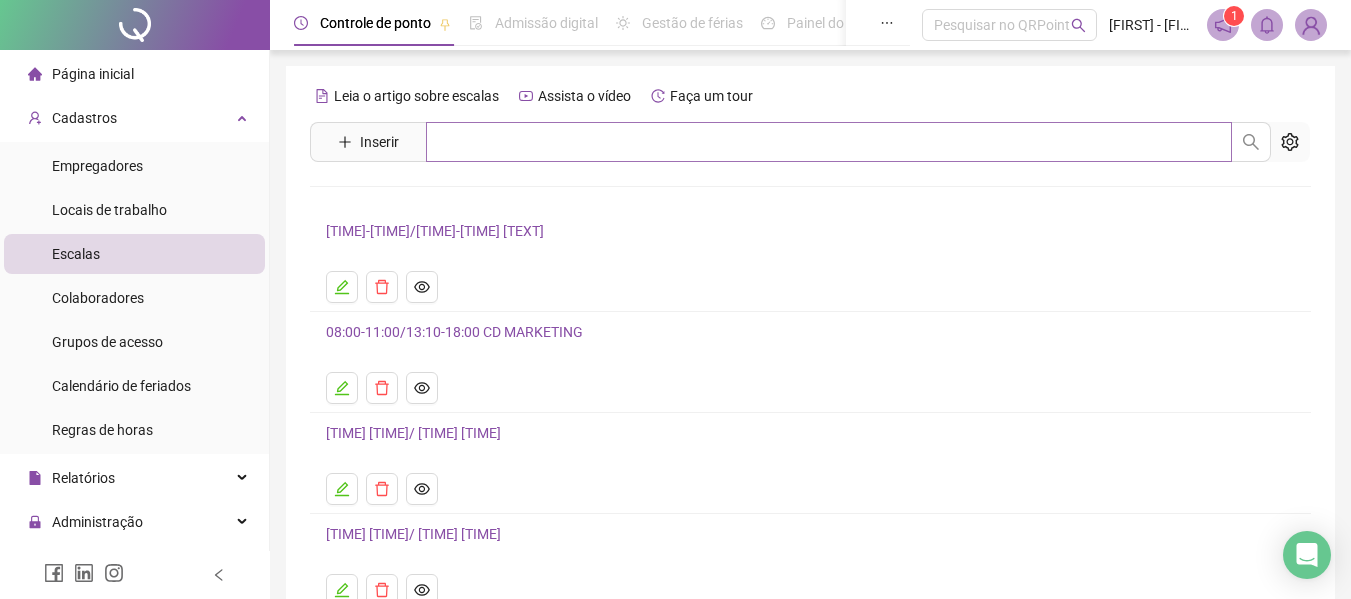 click on "Leia o artigo sobre escalas Assista o vídeo Faça um tour Inserir Nenhum resultado 07:40-12:00/13:00-17:00 ENTREGADORES   08:00-11:00/13:10-18:00 CD MARKETING   08:00 13:00/ 14:00 17:30   08:30 11:00/ 12:30 18:00   08:30 - 11:00 | 13:10 - 18:00 ICOARACI 1   1 2 3 4 5 ••• 18" at bounding box center [810, 413] 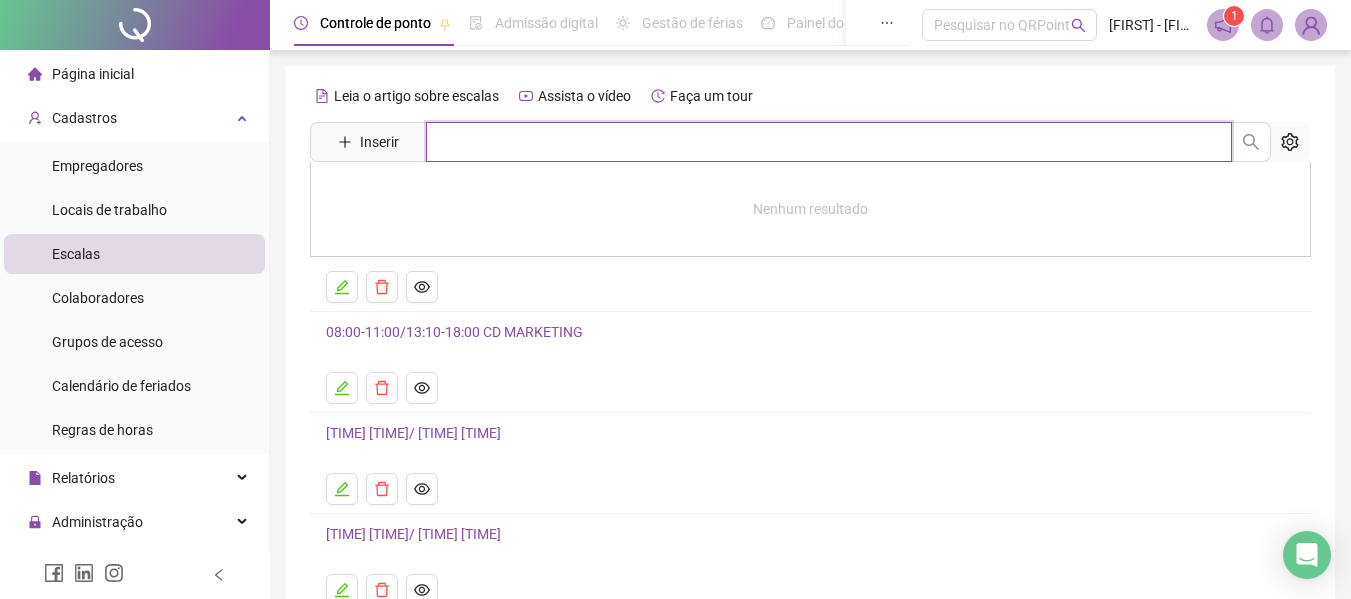 click at bounding box center (829, 142) 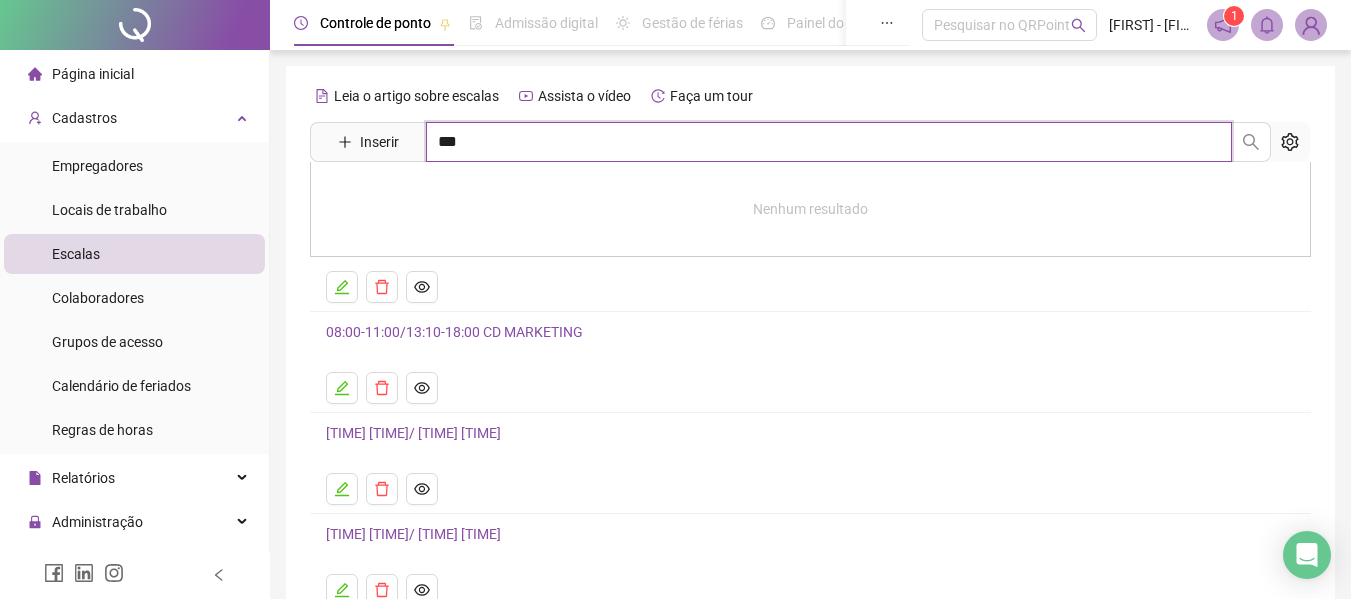 type on "***" 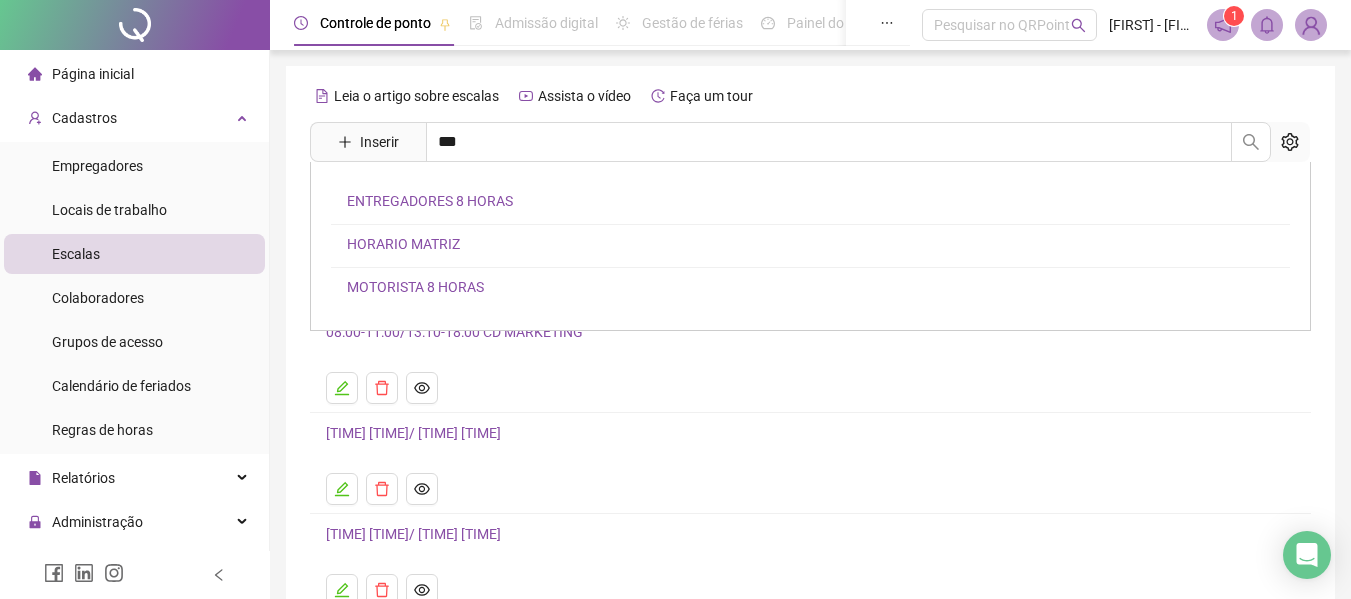 click on "HORARIO MATRIZ" at bounding box center (403, 244) 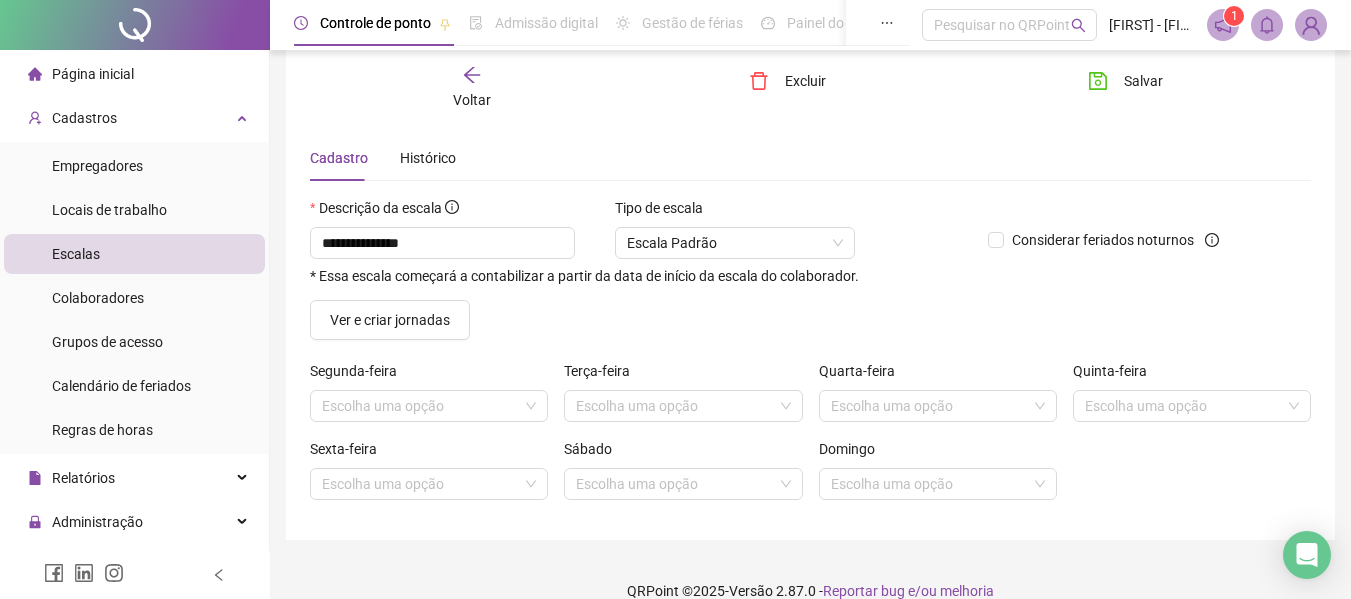 scroll, scrollTop: 77, scrollLeft: 0, axis: vertical 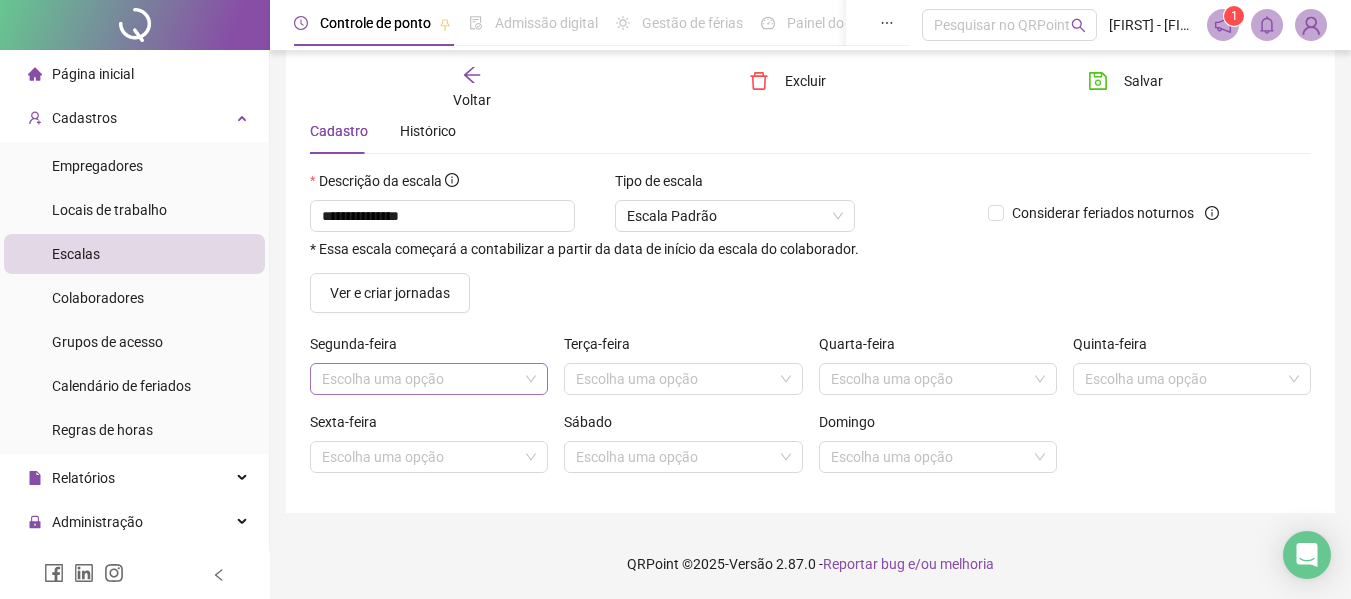 click at bounding box center [423, 379] 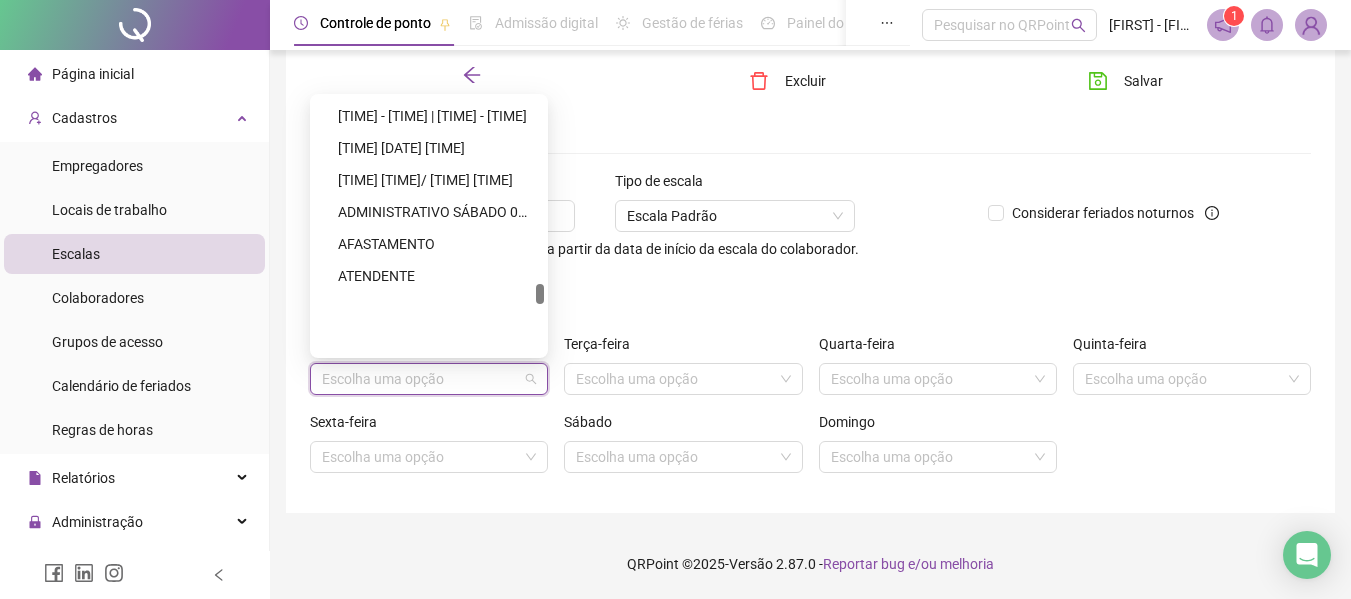 scroll, scrollTop: 2500, scrollLeft: 0, axis: vertical 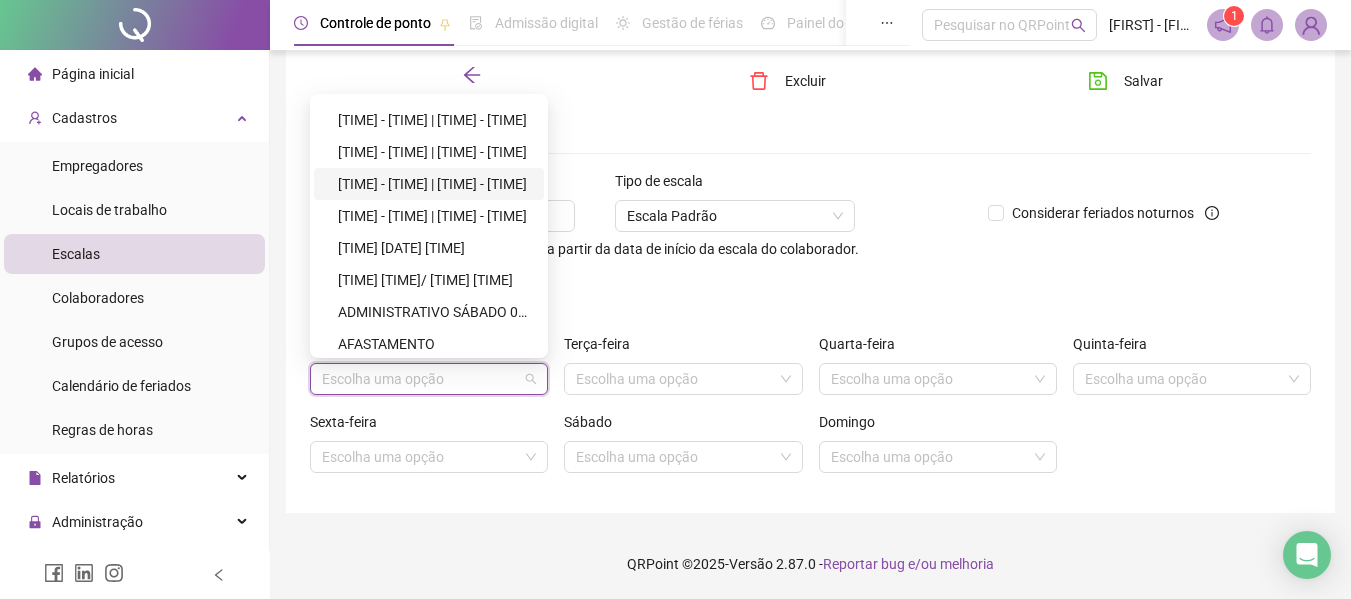 click on "09:00 - 13:30 | 15:10 - 18:00" at bounding box center [435, 184] 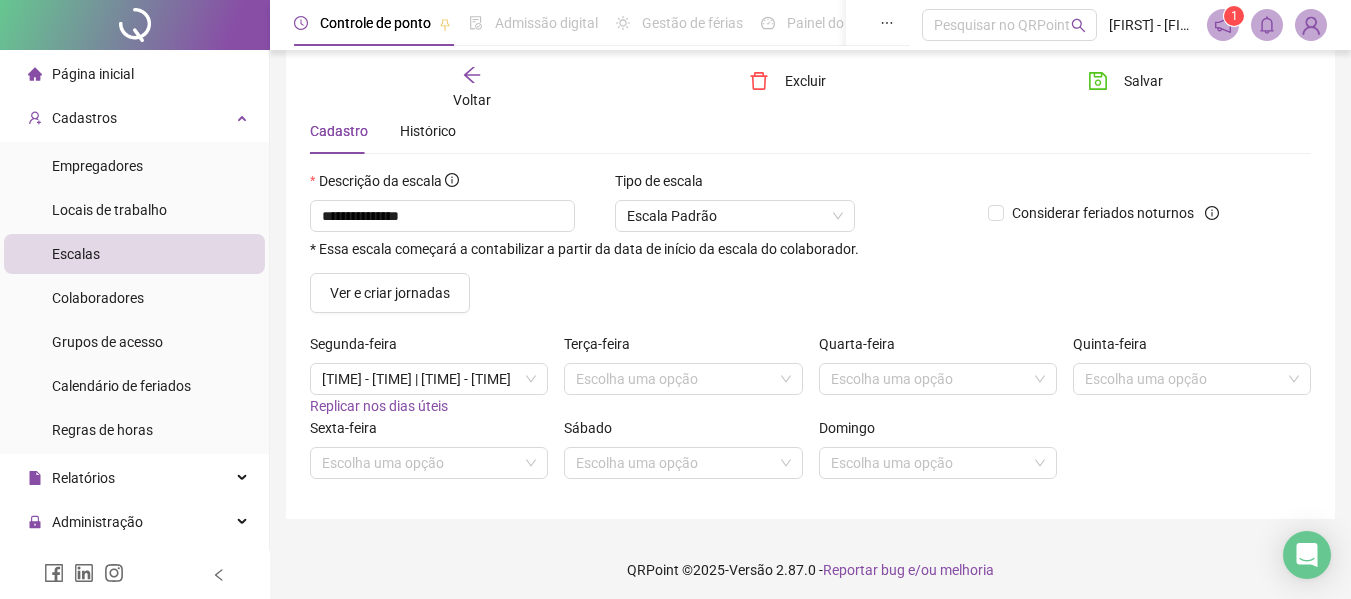 click on "Replicar nos dias úteis" at bounding box center (379, 406) 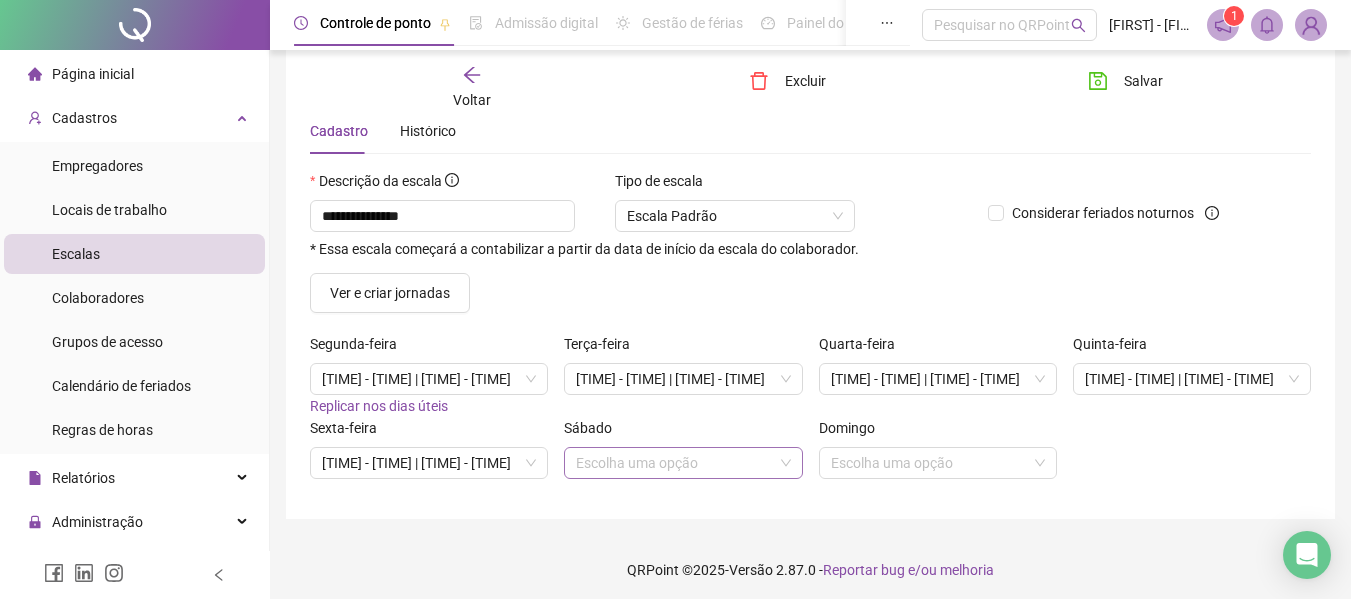 click at bounding box center (677, 463) 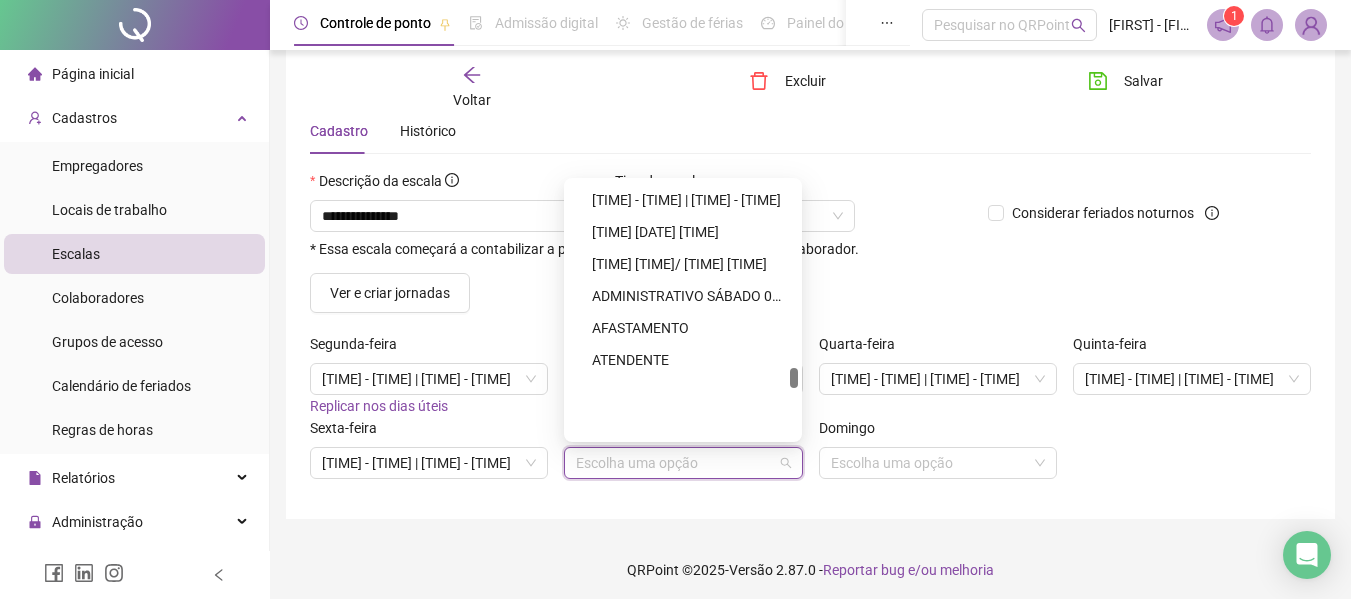 scroll, scrollTop: 2500, scrollLeft: 0, axis: vertical 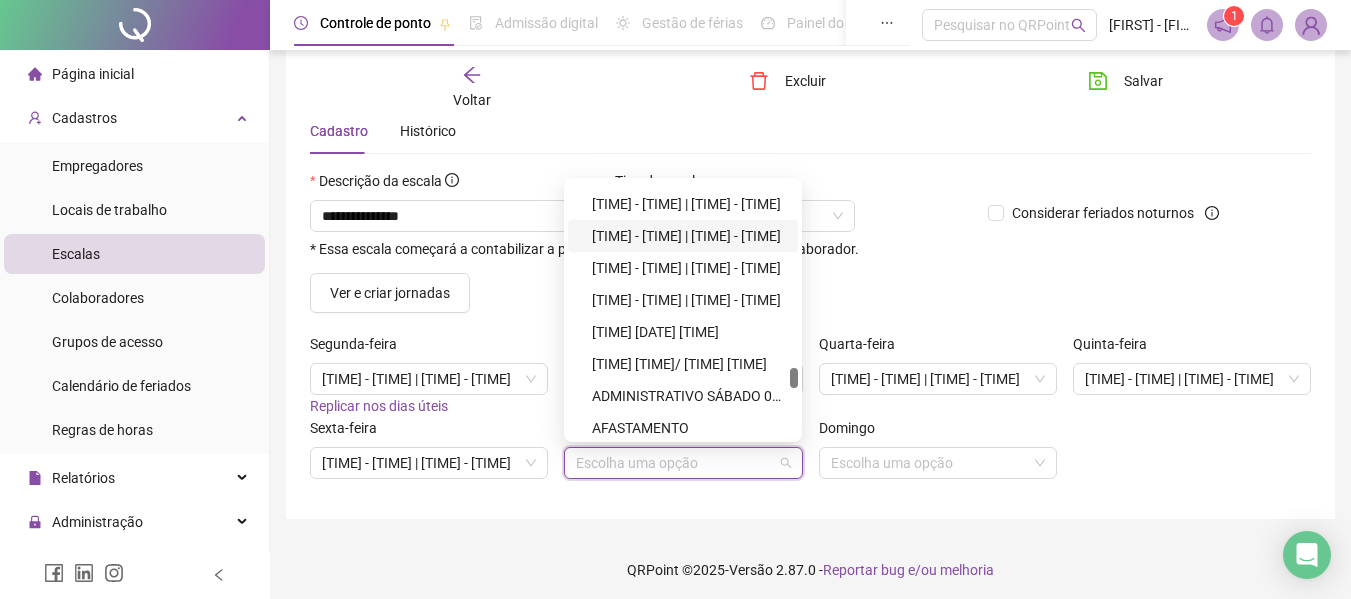 click on "09:00 - 13:30 | 15:10 - 18:00" at bounding box center (689, 236) 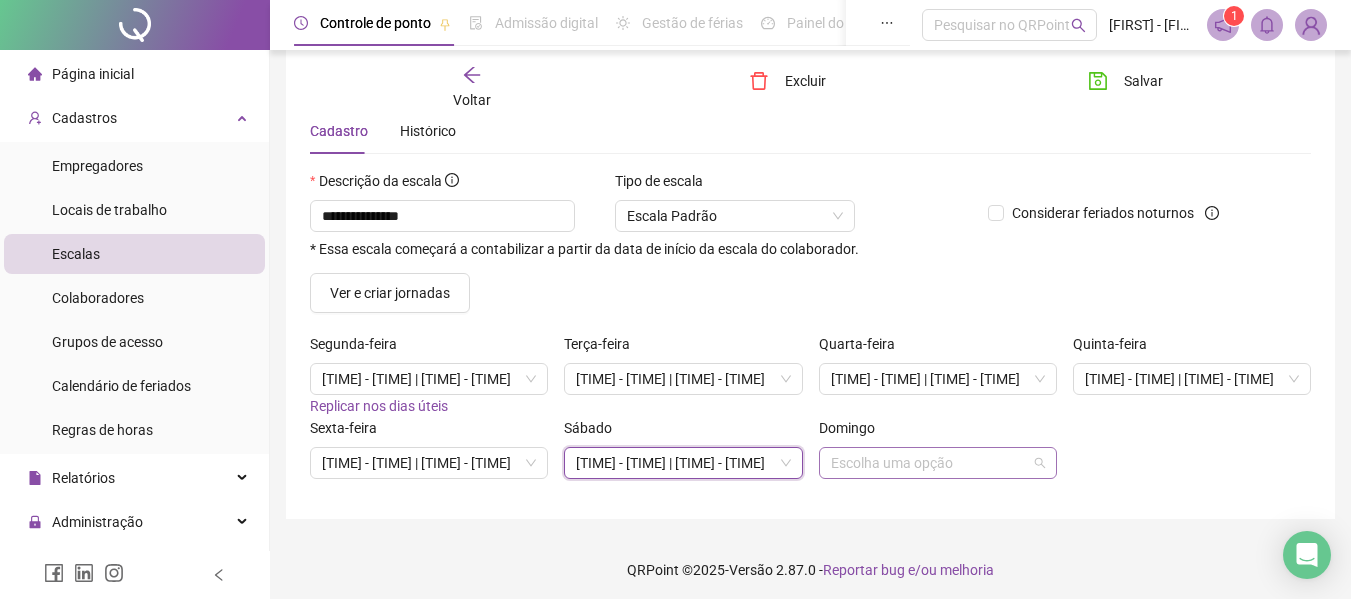 click at bounding box center (932, 463) 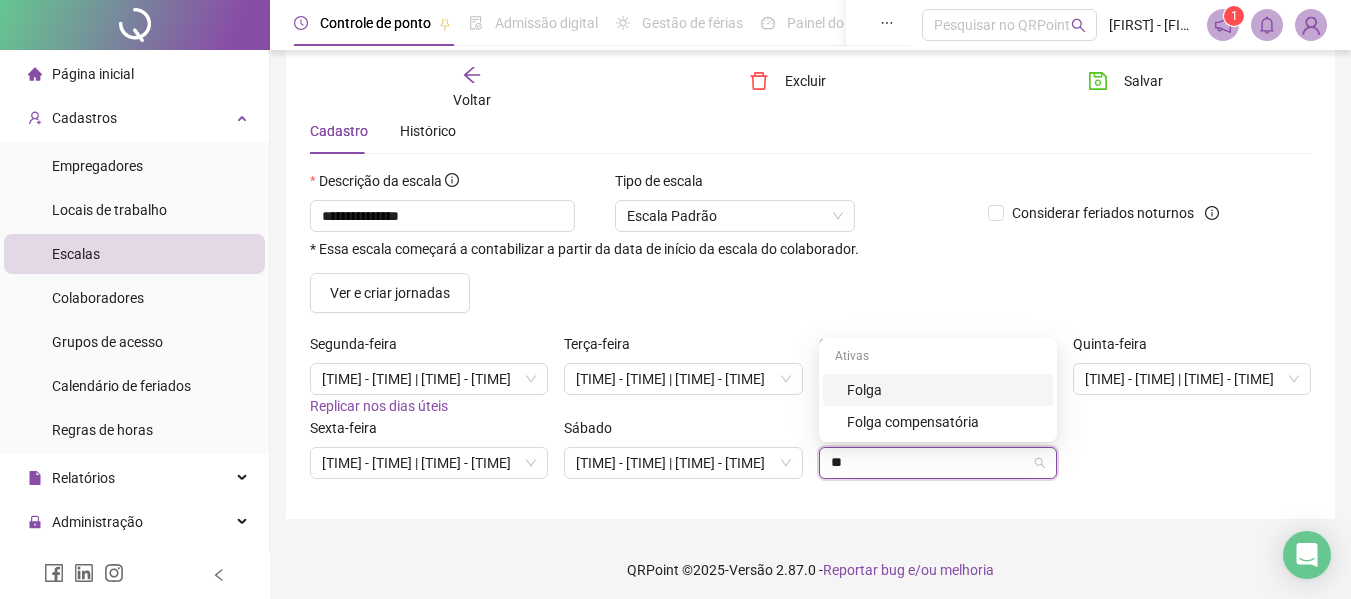 type on "***" 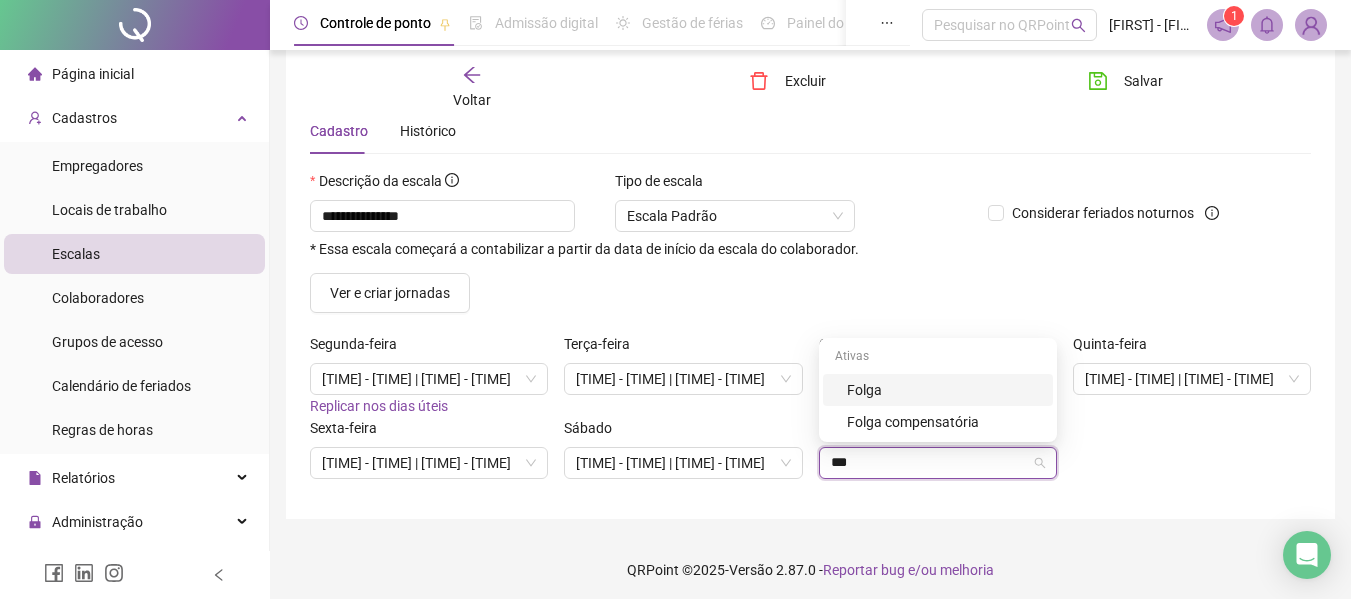 click on "Folga" at bounding box center (944, 390) 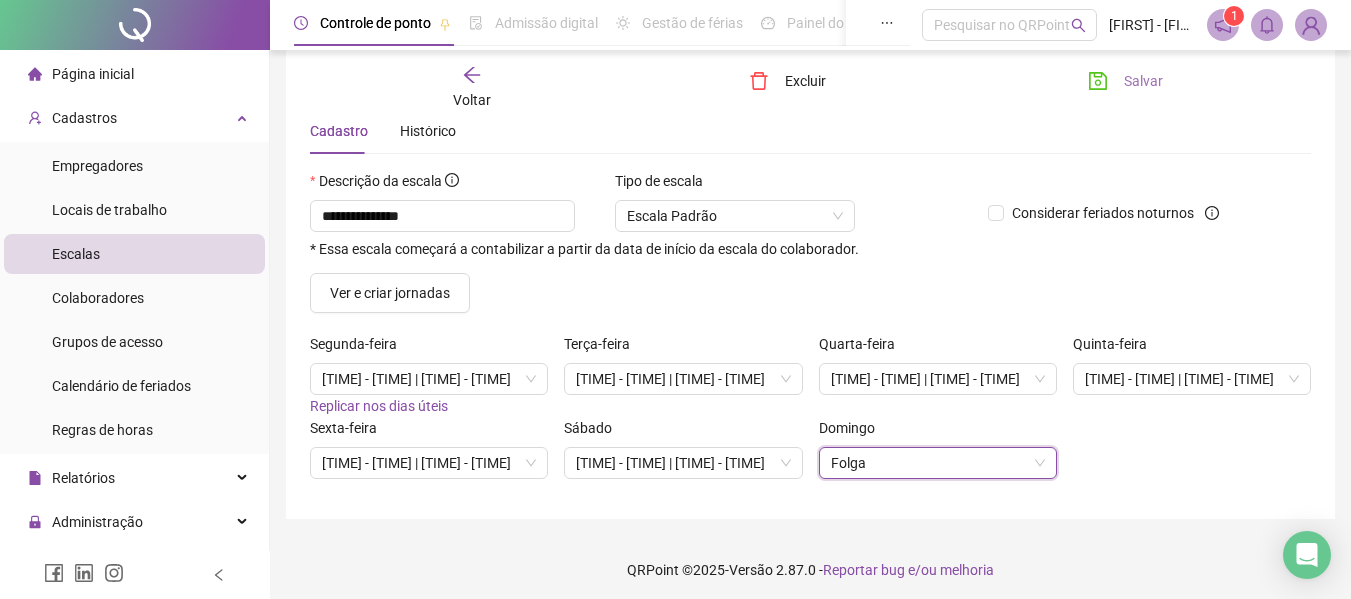 click 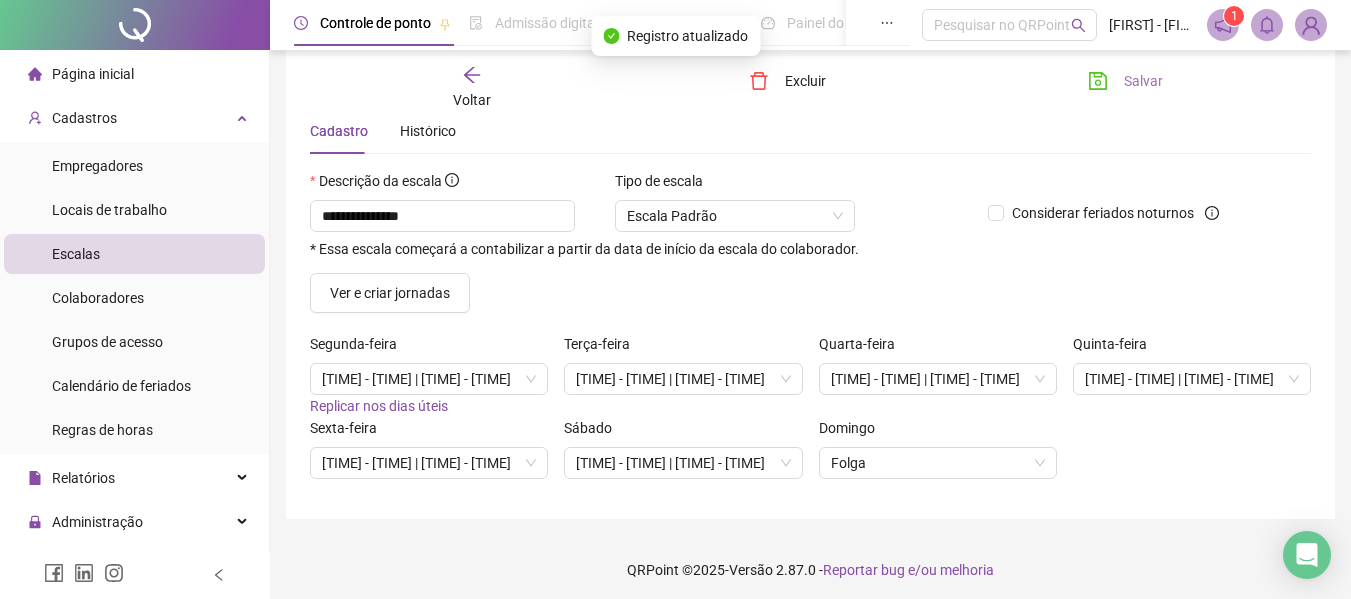 click 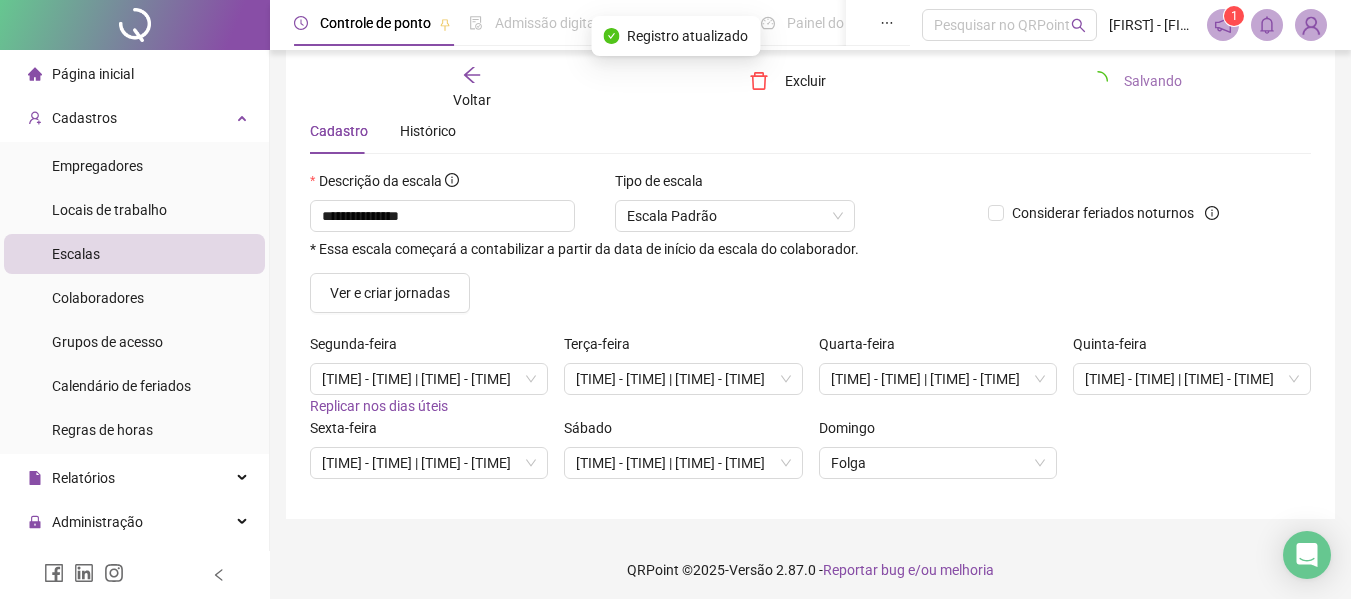click 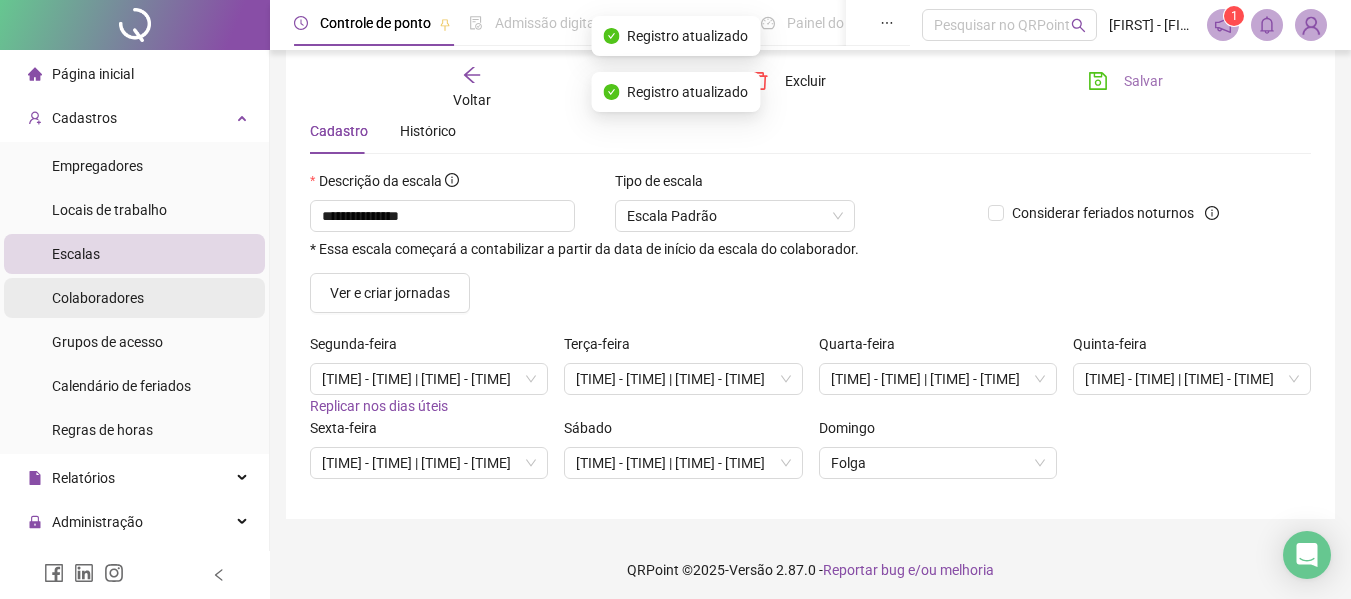 click on "Colaboradores" at bounding box center (98, 298) 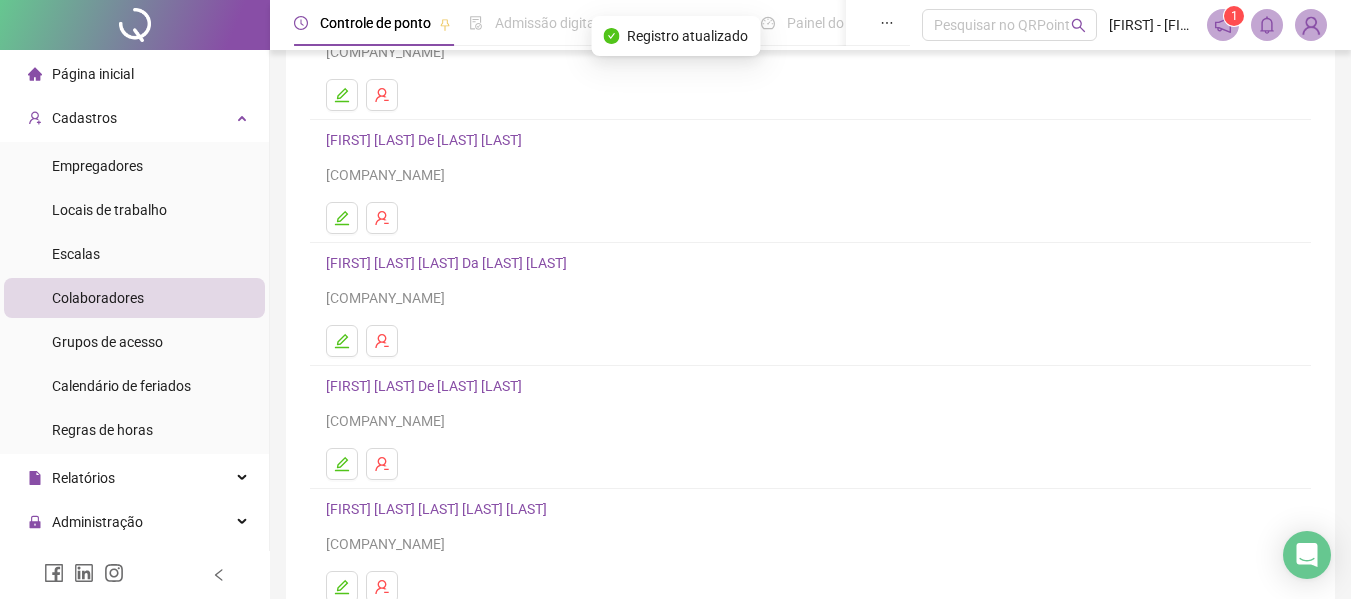 scroll, scrollTop: 368, scrollLeft: 0, axis: vertical 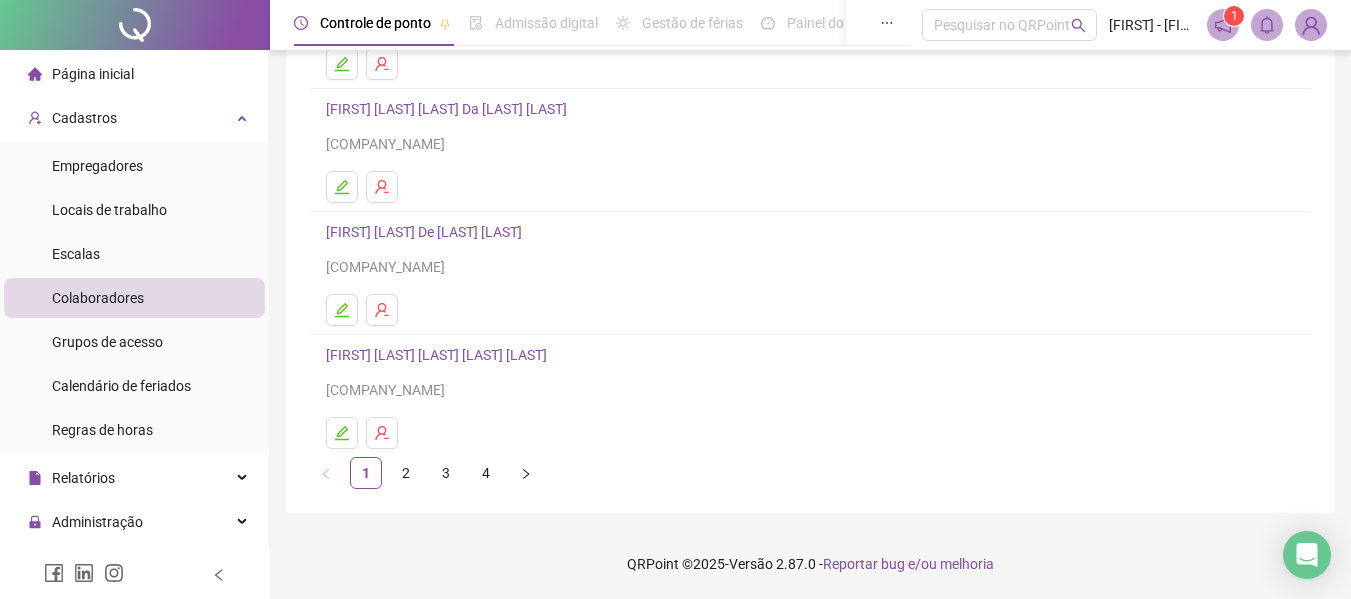 click on "[FIRST] [MIDDLE] [LAST] [LAST] [SUFFIX]" at bounding box center [439, 355] 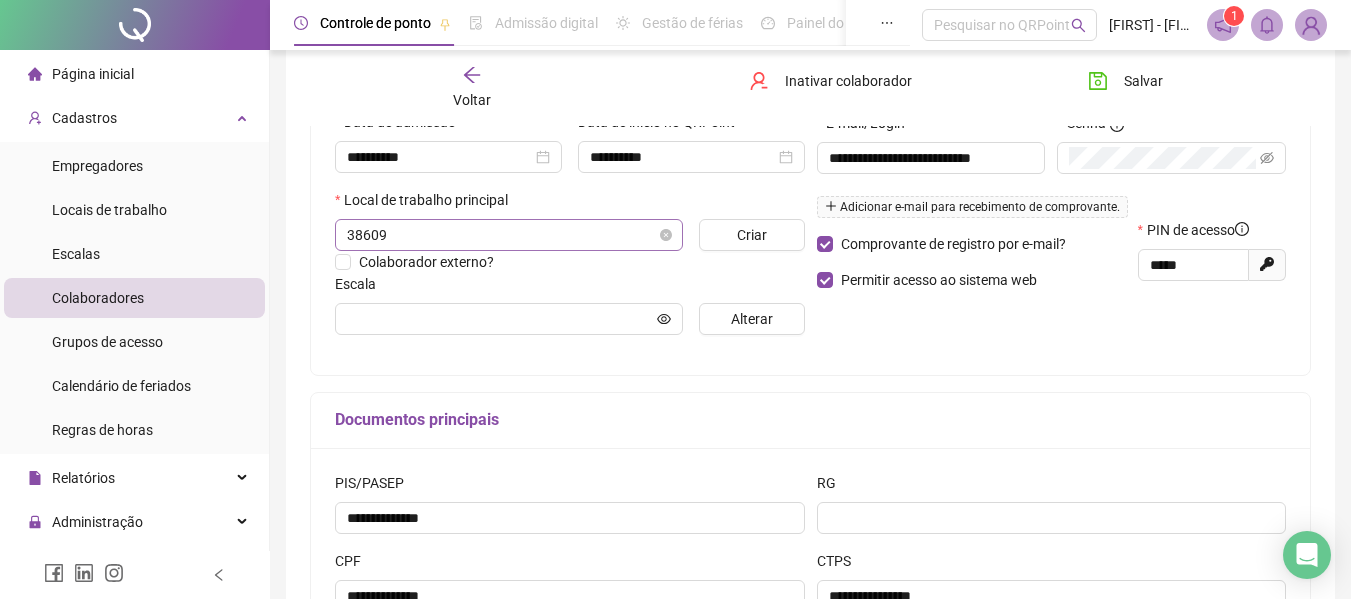 type on "**********" 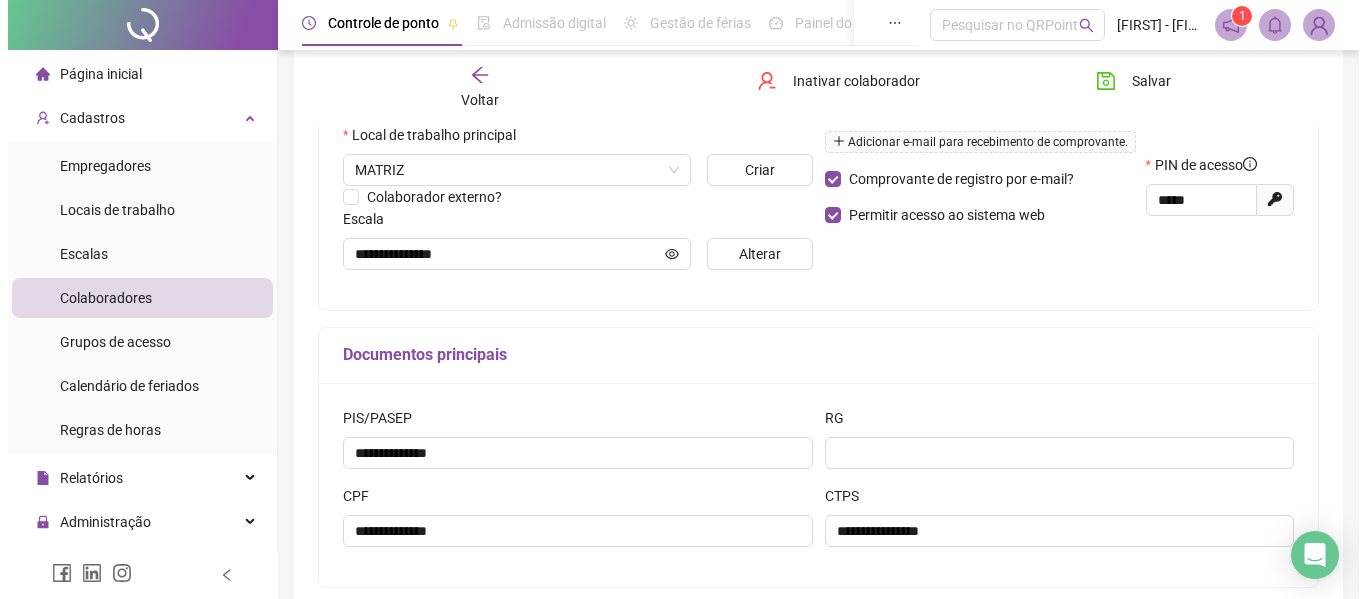 scroll, scrollTop: 478, scrollLeft: 0, axis: vertical 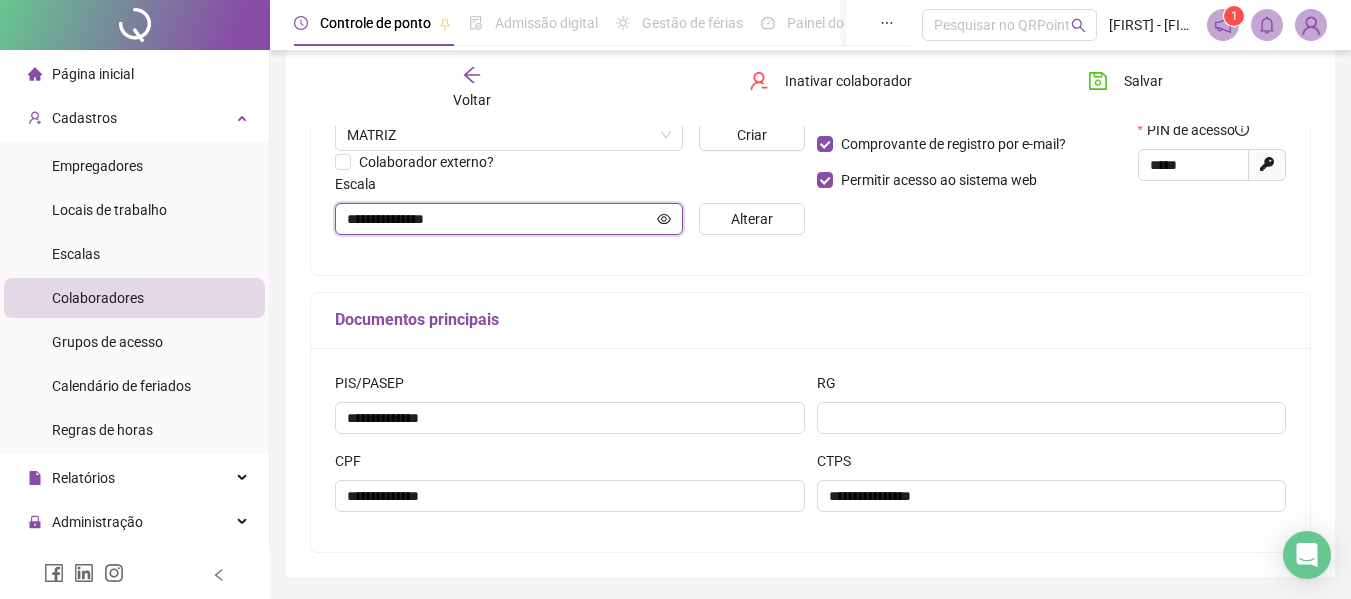 click 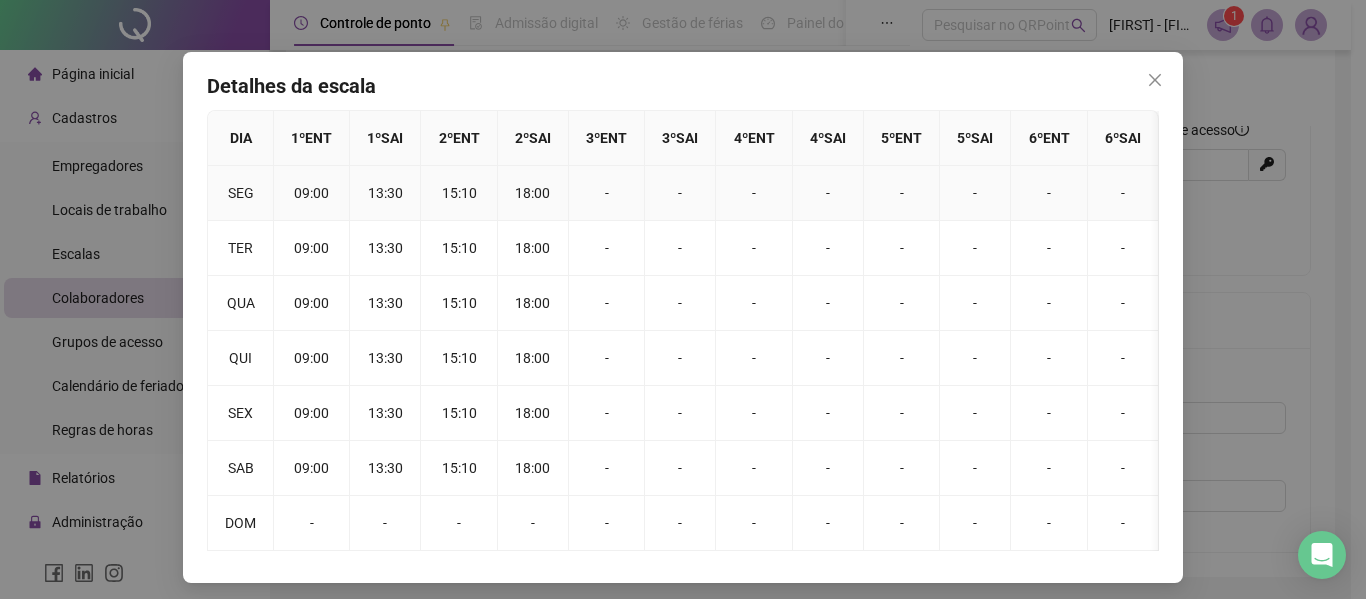 scroll, scrollTop: 71, scrollLeft: 0, axis: vertical 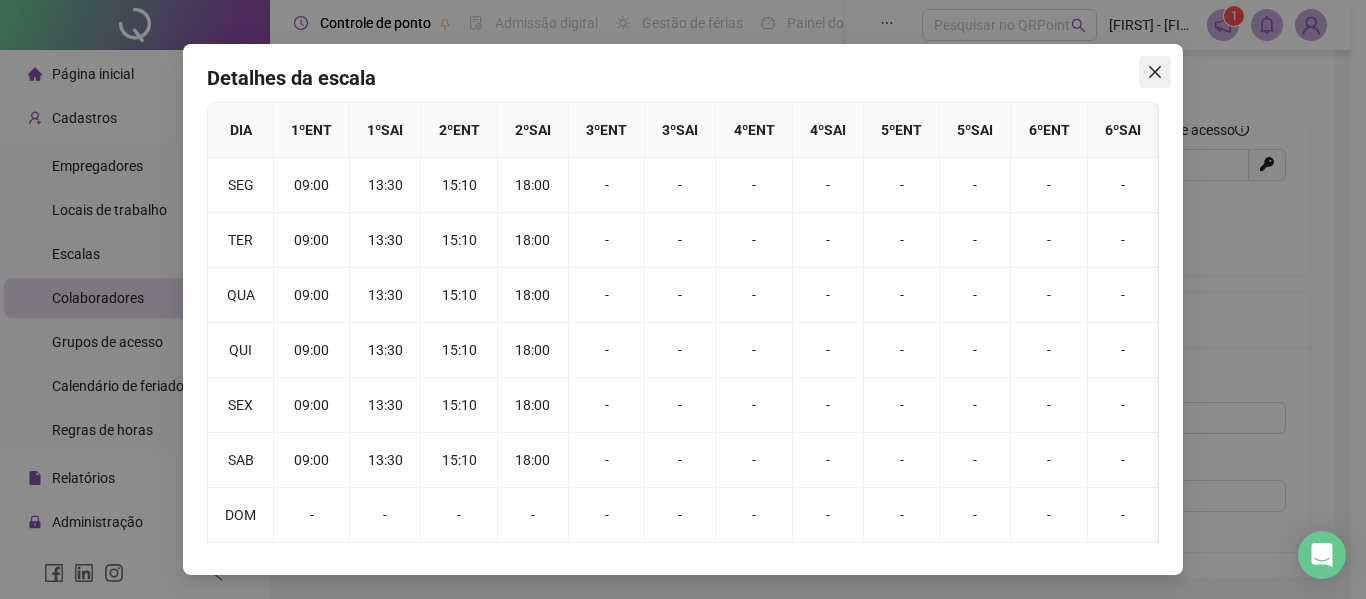 click 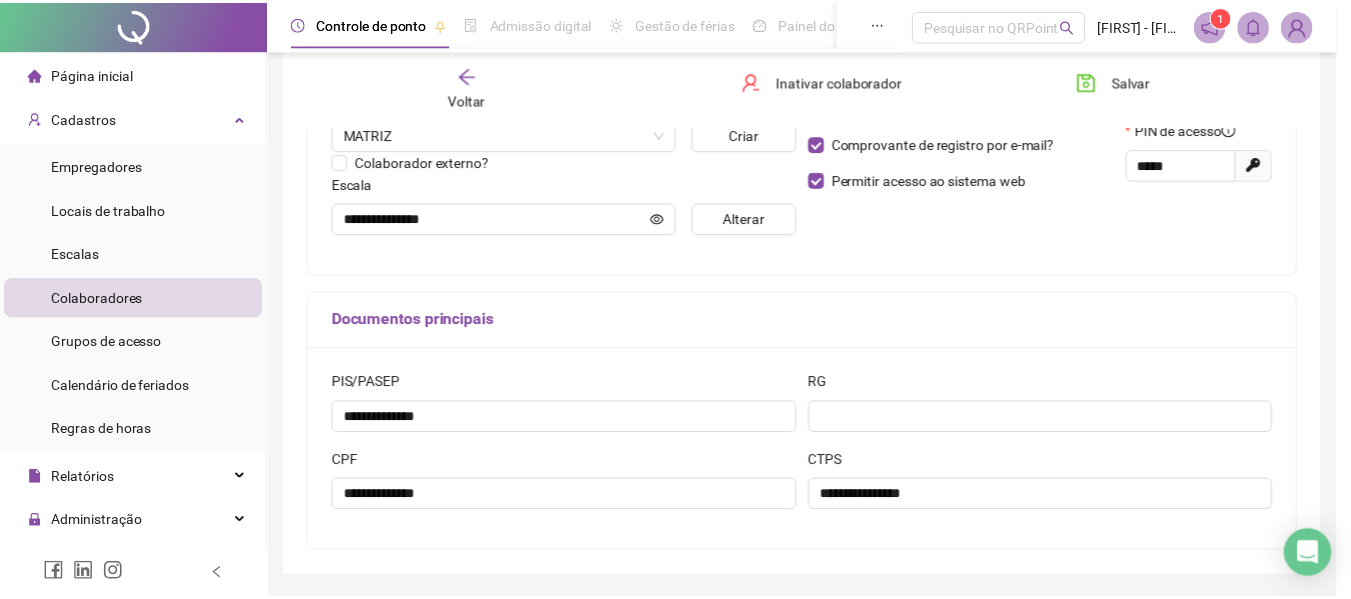 scroll, scrollTop: 0, scrollLeft: 0, axis: both 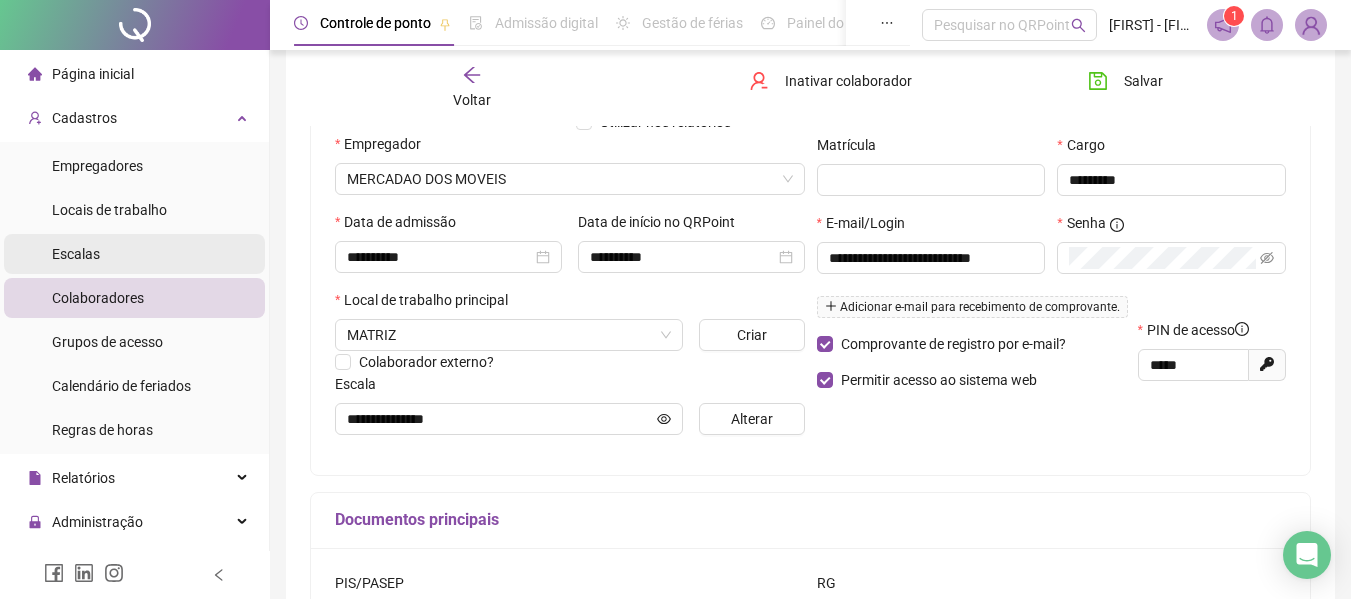 click on "Escalas" at bounding box center (134, 254) 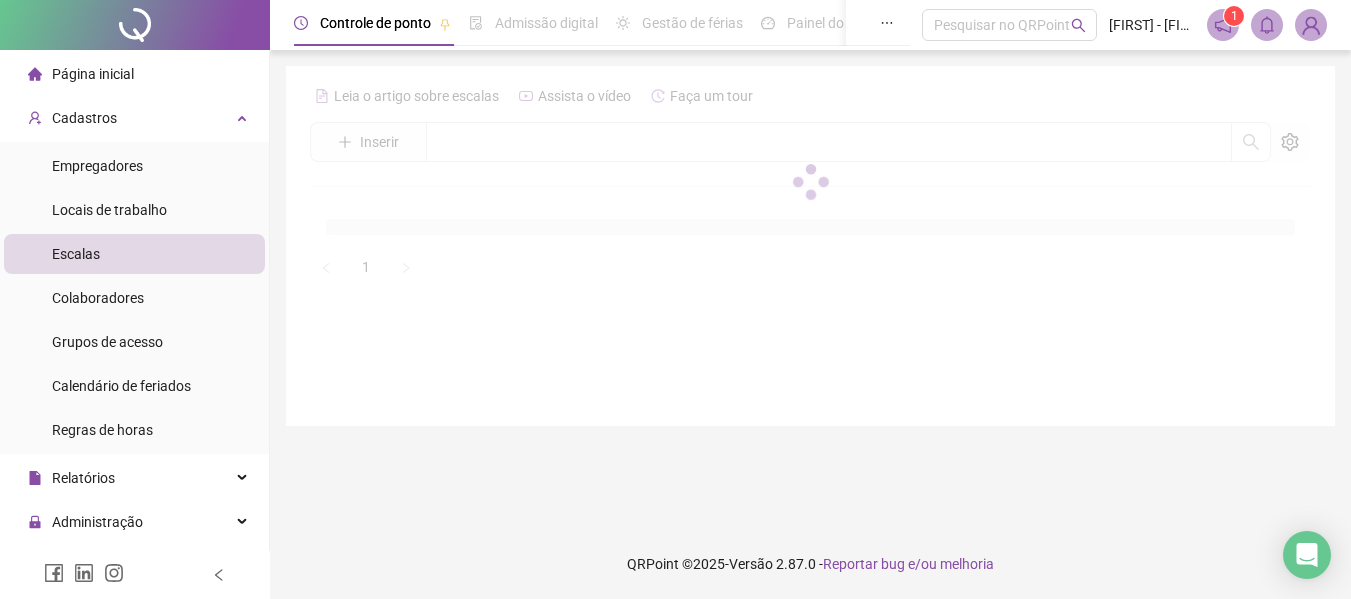 scroll, scrollTop: 0, scrollLeft: 0, axis: both 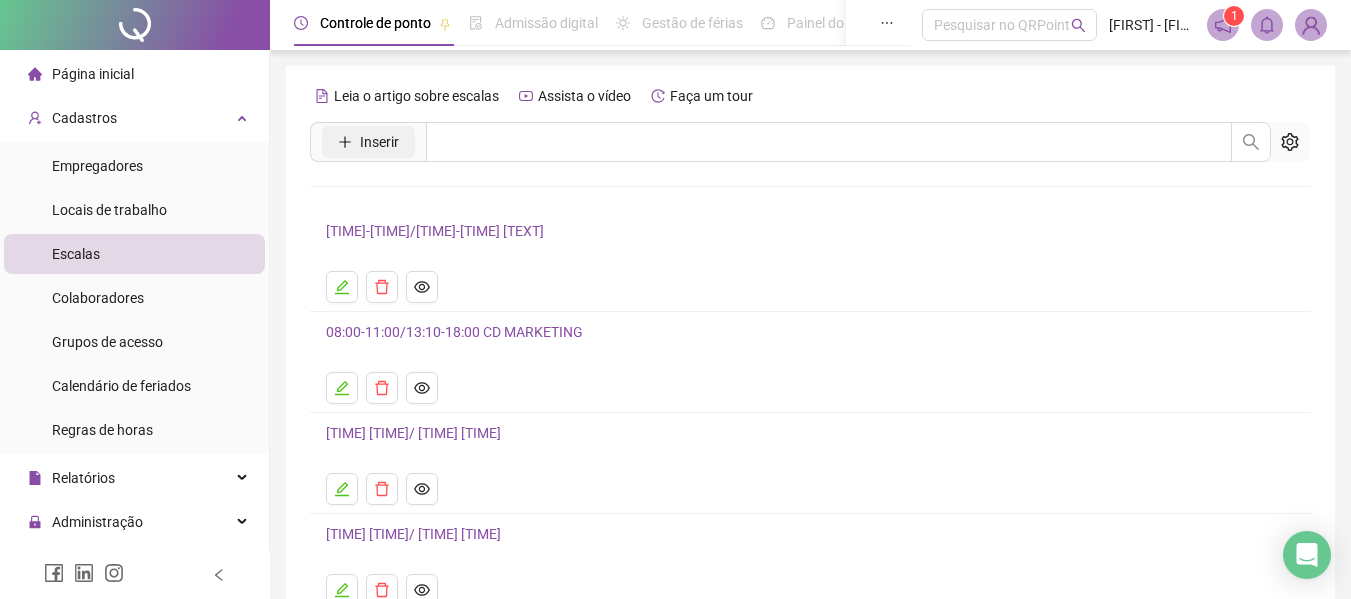 click on "Inserir" at bounding box center [368, 142] 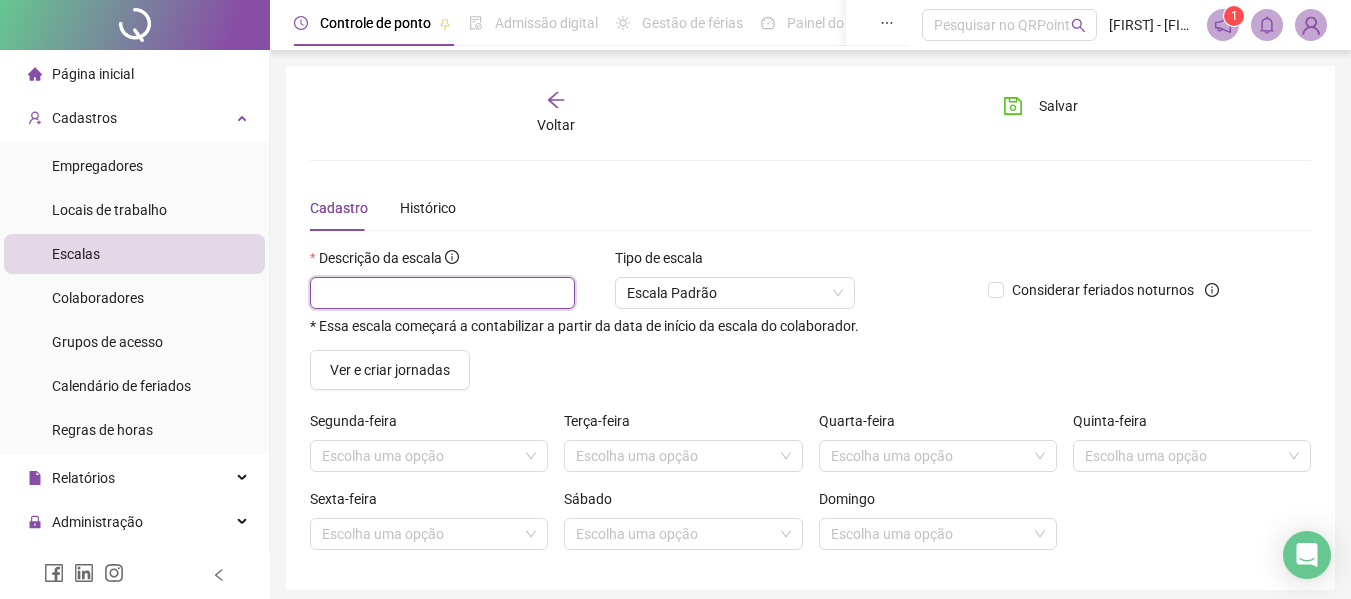 click at bounding box center [442, 293] 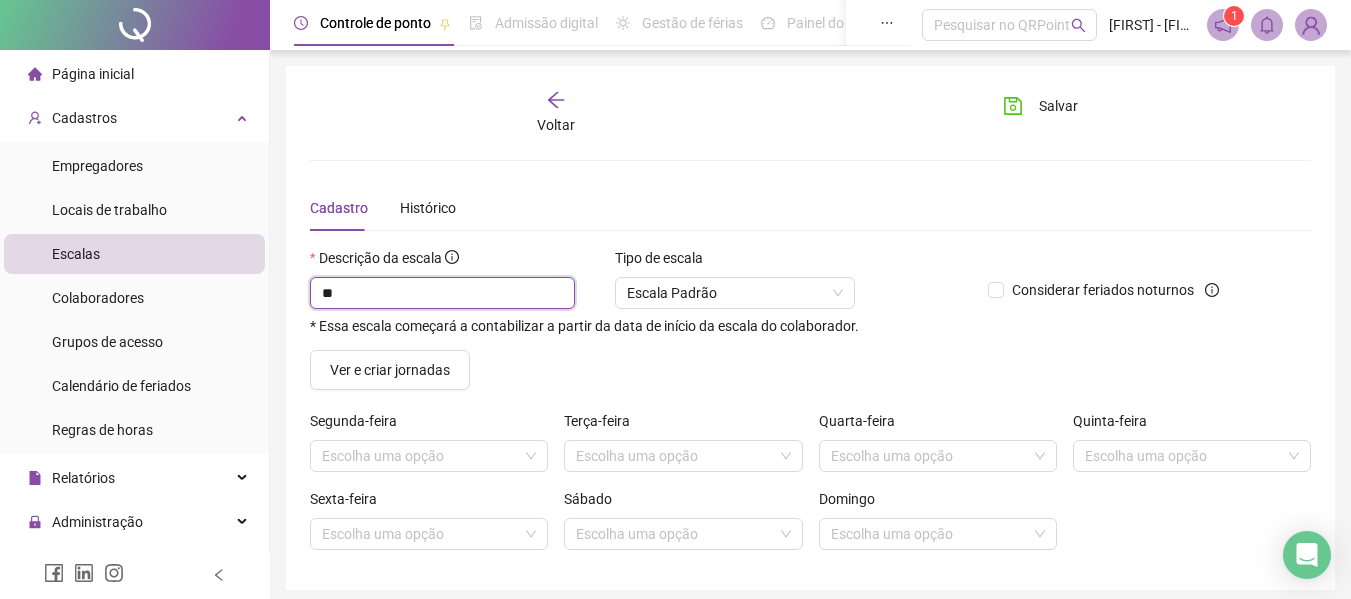 type on "*" 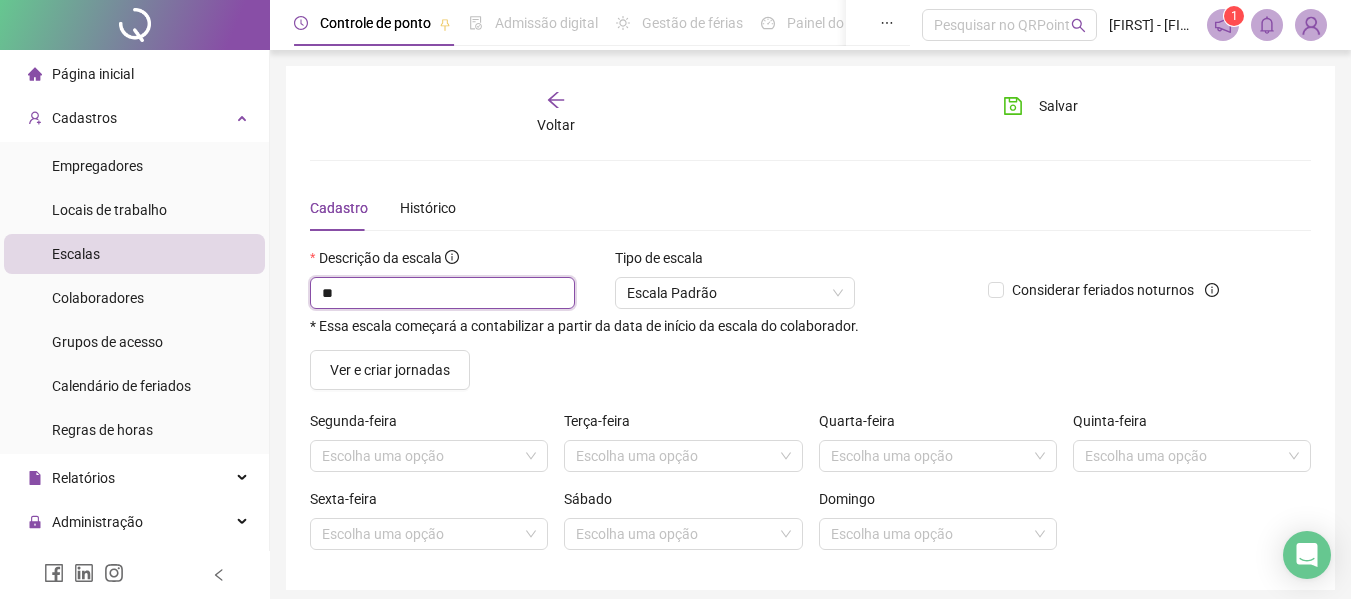 type on "*" 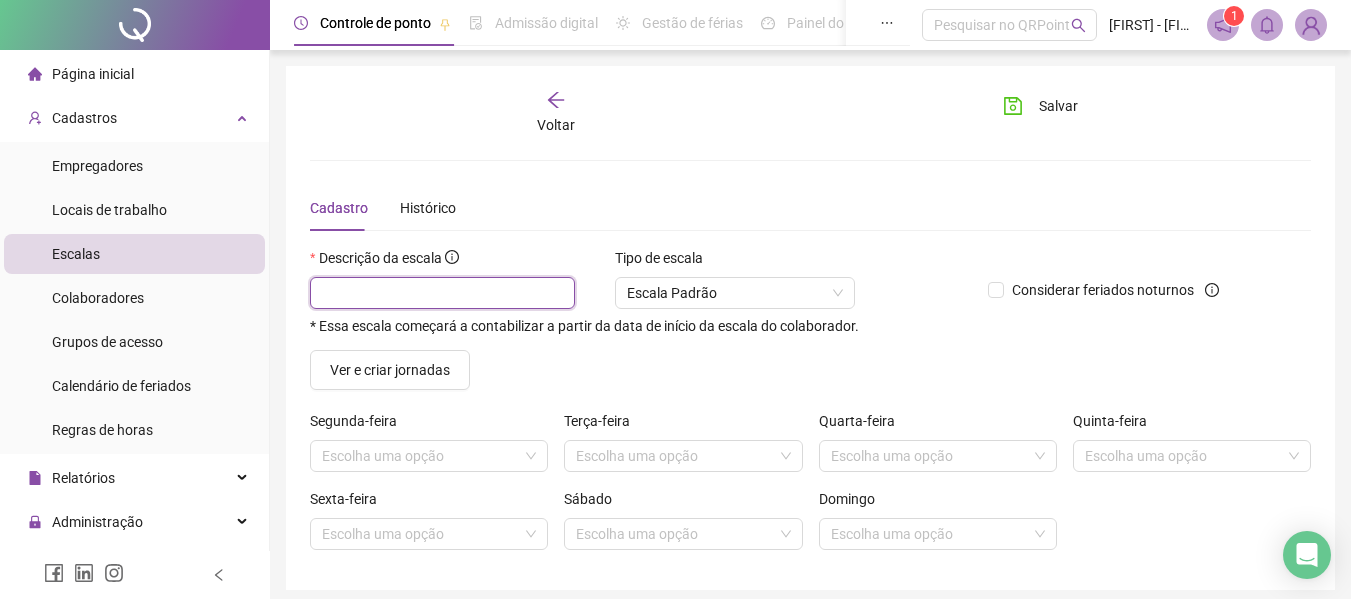 type on "*" 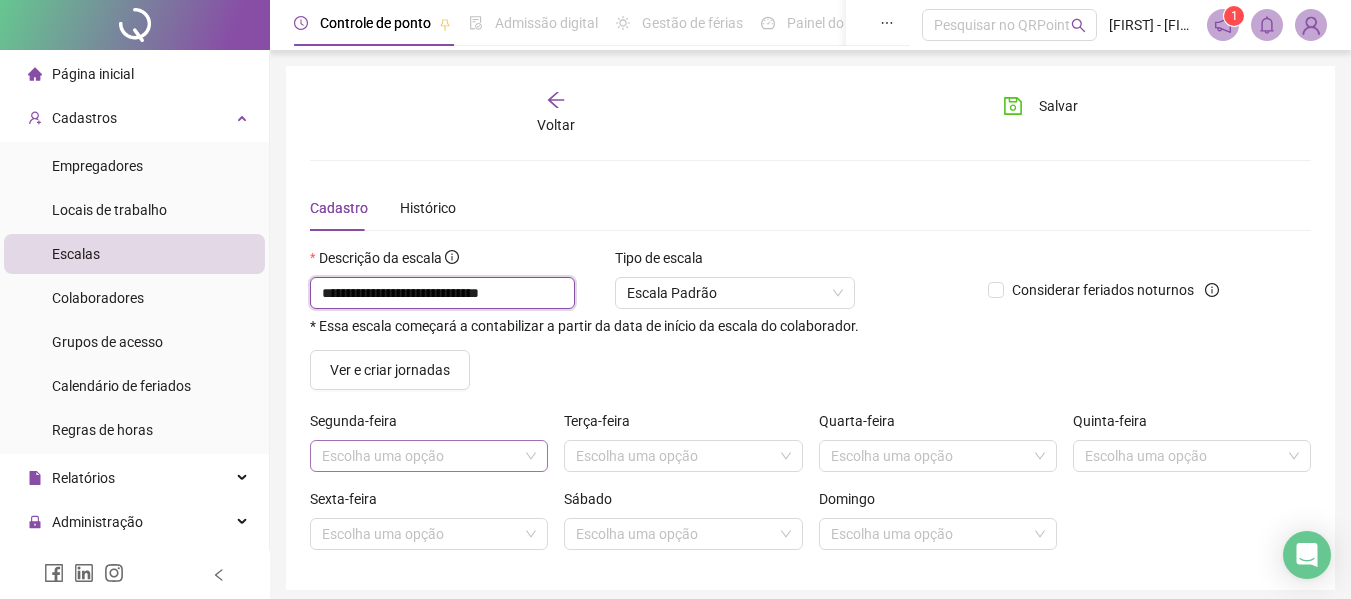 type on "**********" 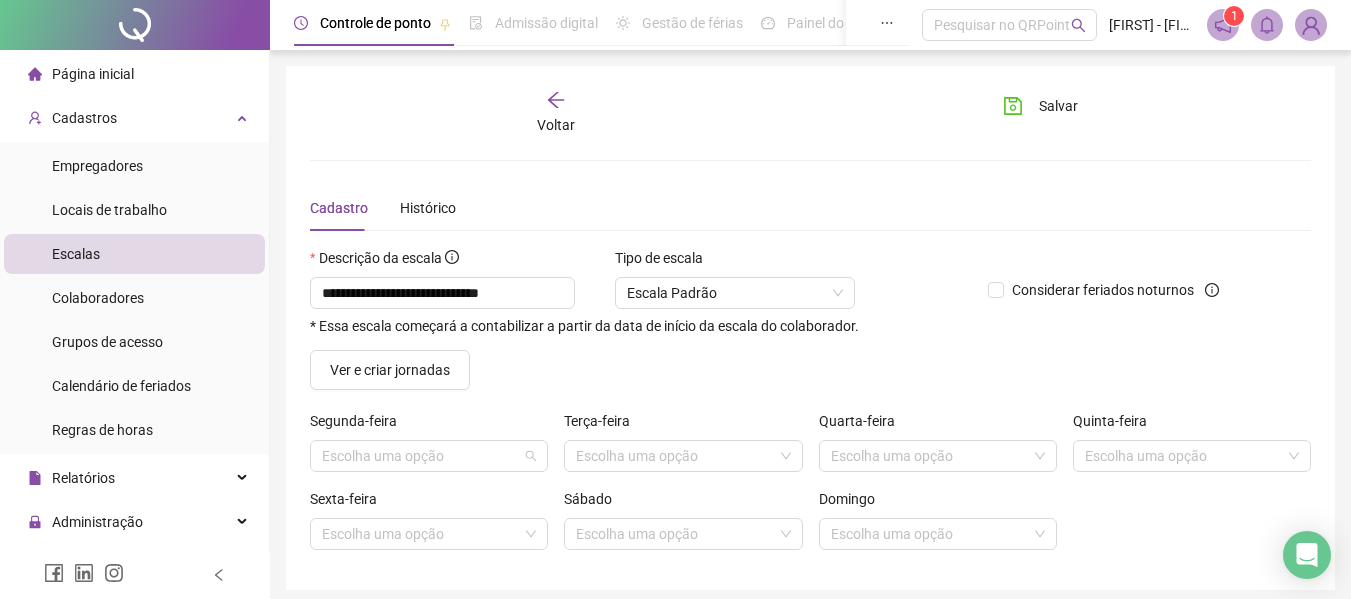 drag, startPoint x: 455, startPoint y: 457, endPoint x: 459, endPoint y: 432, distance: 25.317978 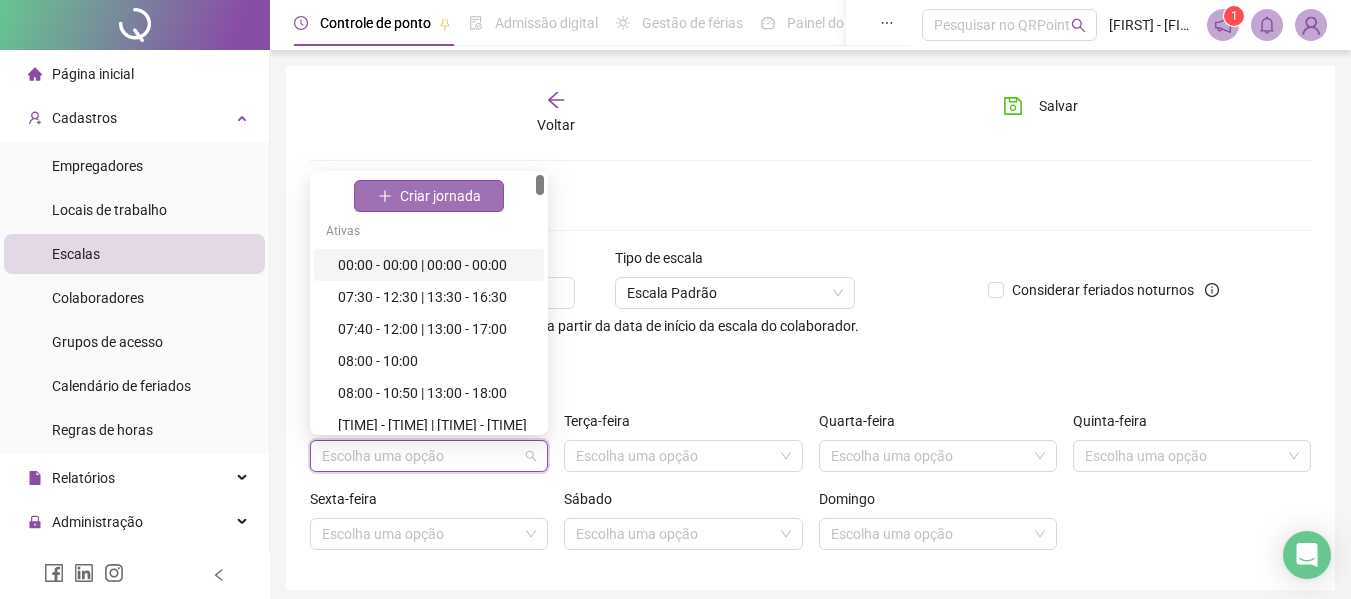 click on "Criar jornada" at bounding box center (440, 196) 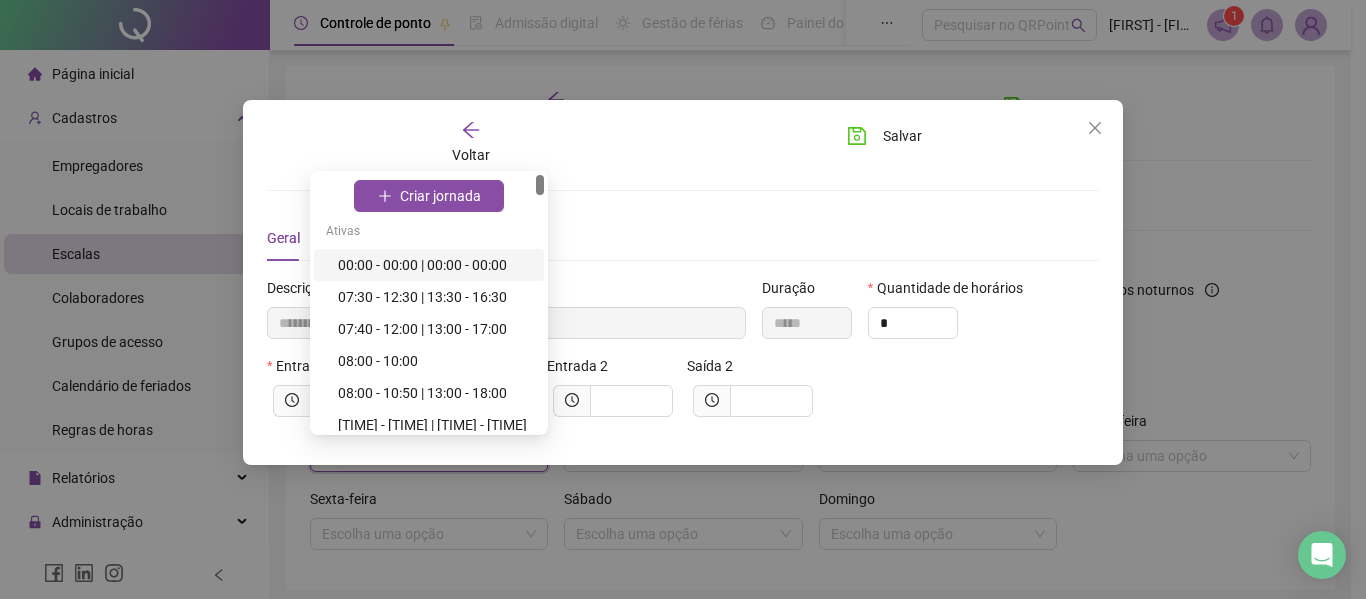 type 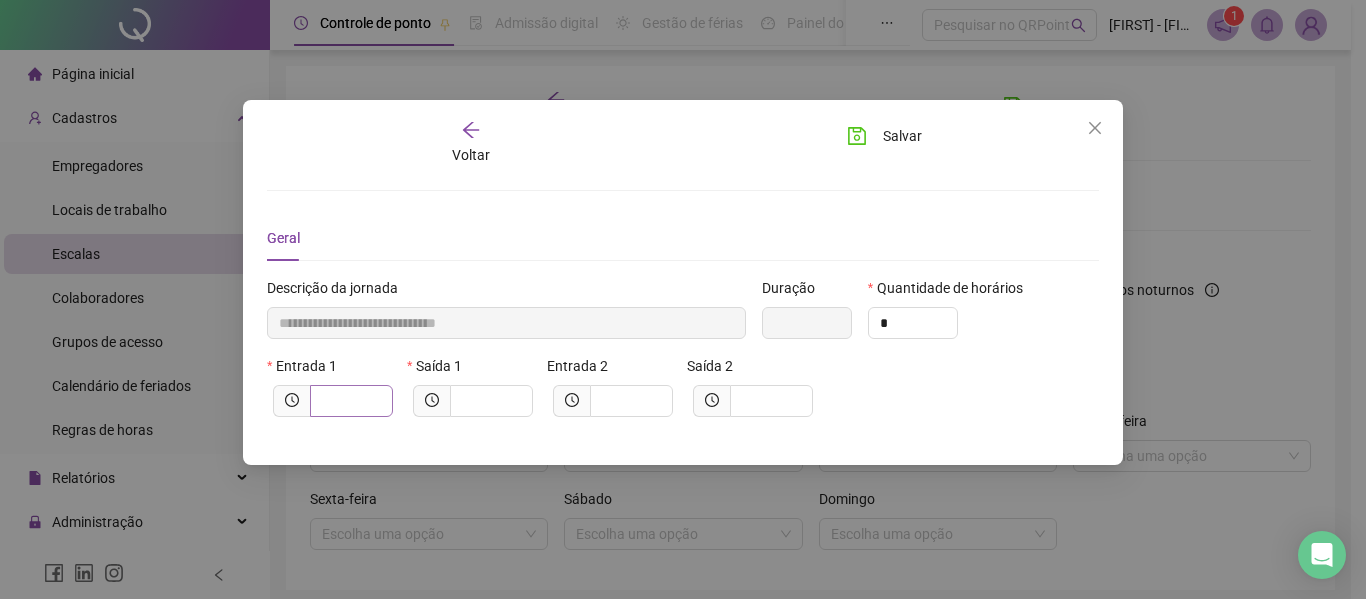 click at bounding box center (351, 401) 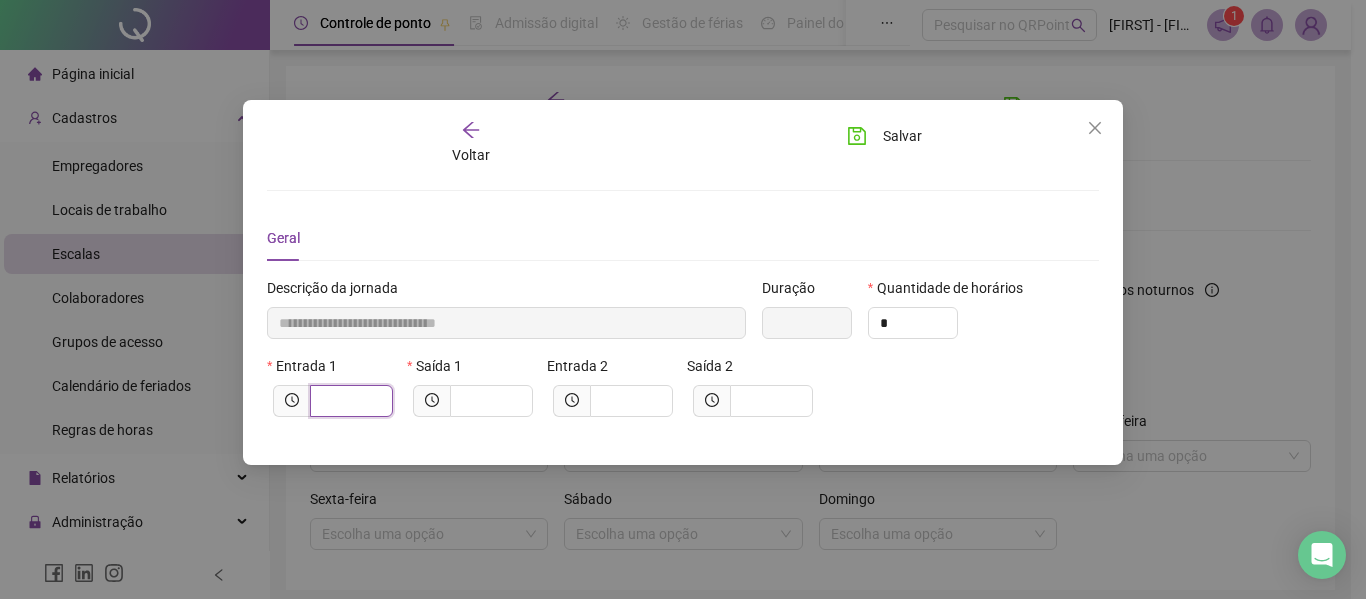type on "*****" 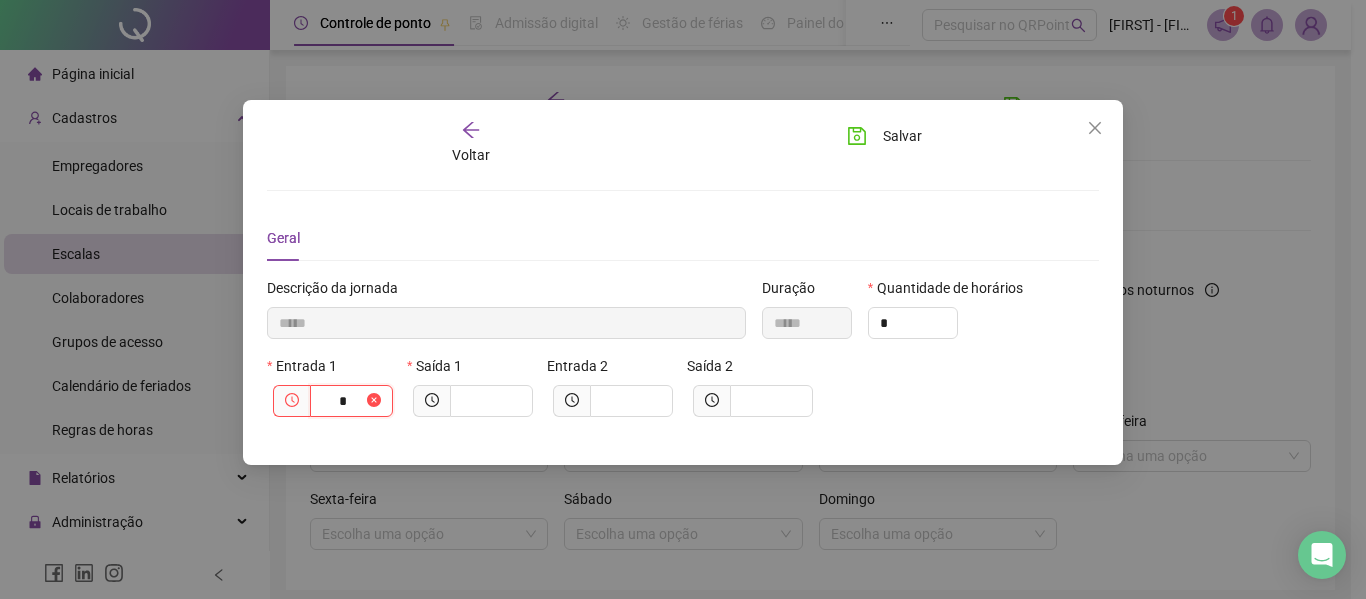 type on "******" 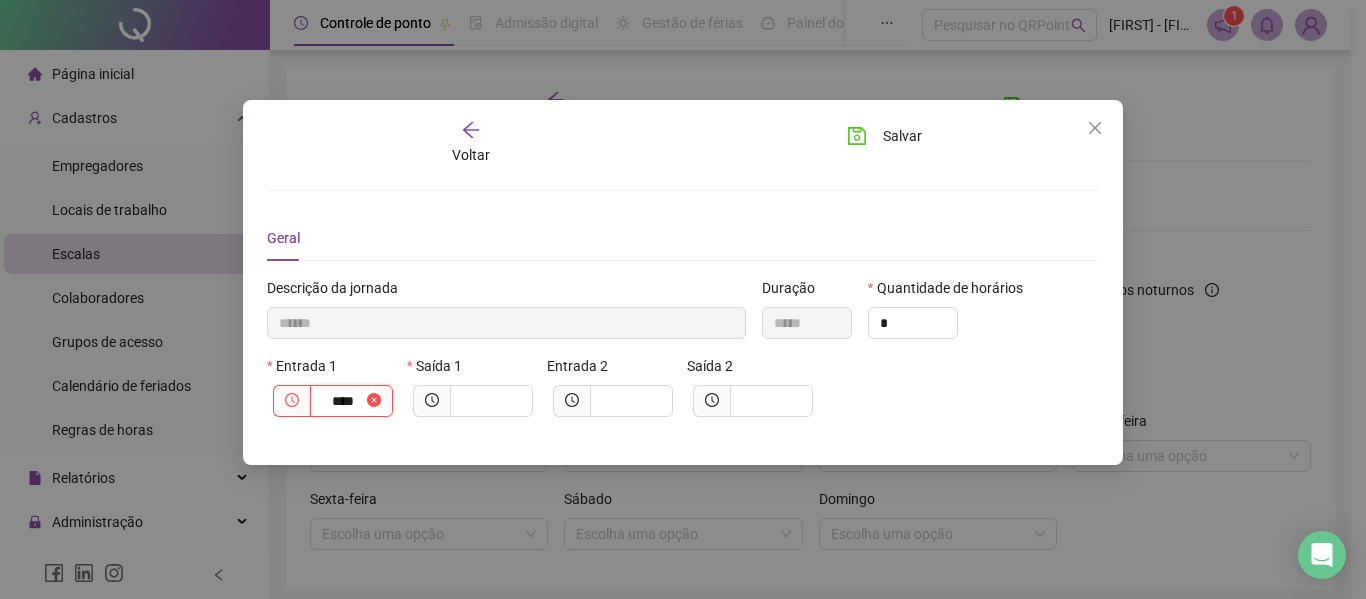 type on "*****" 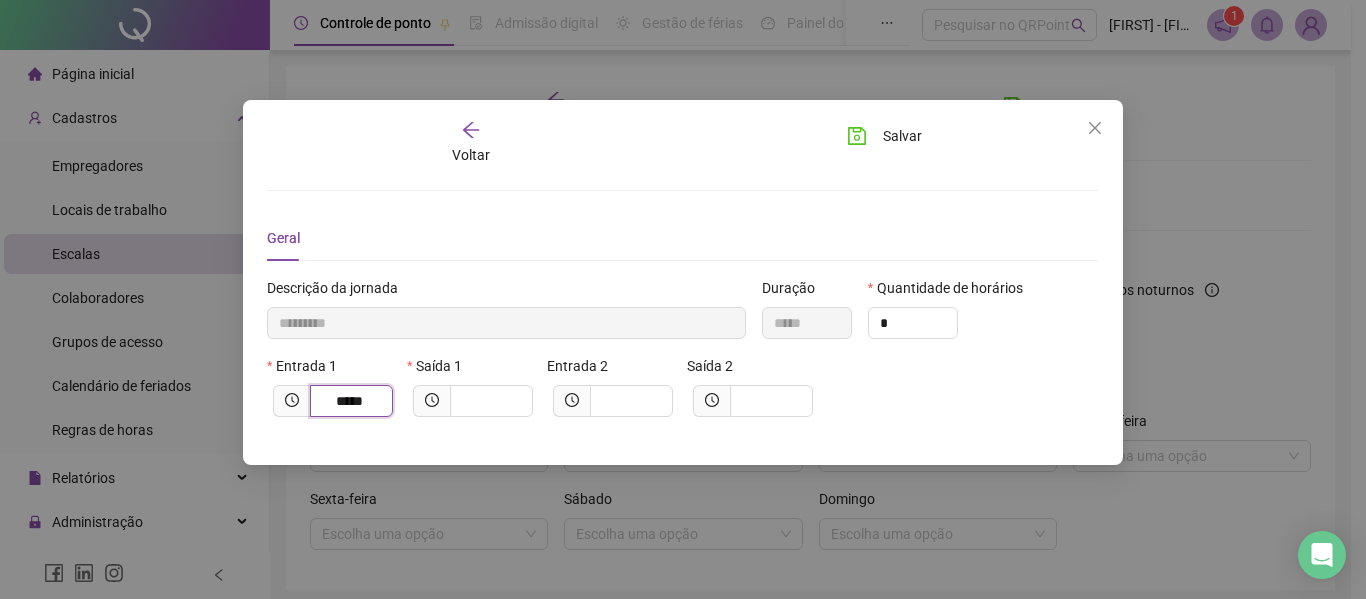 type on "********" 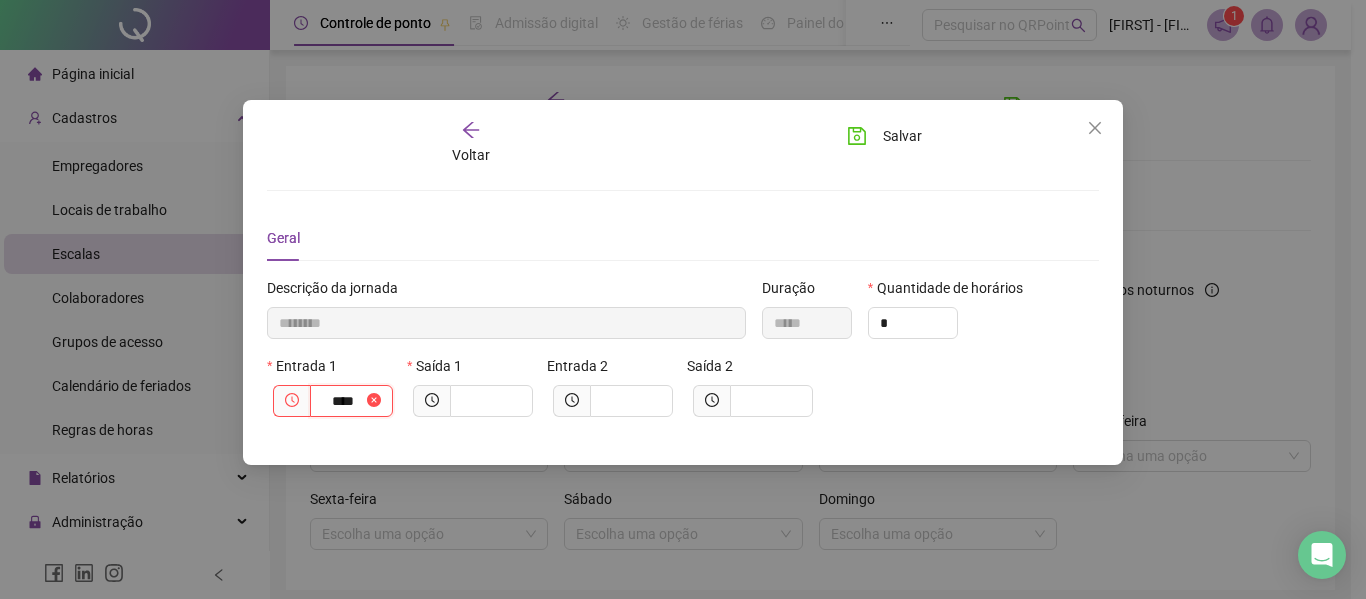 type on "*********" 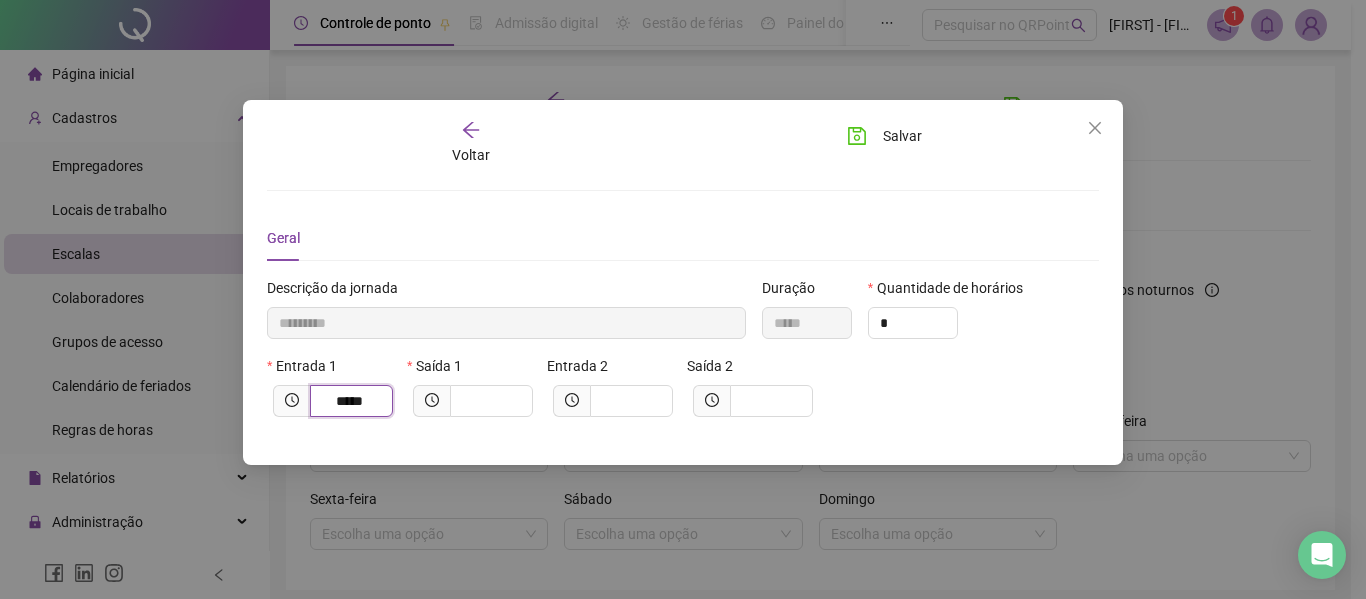 type on "*****" 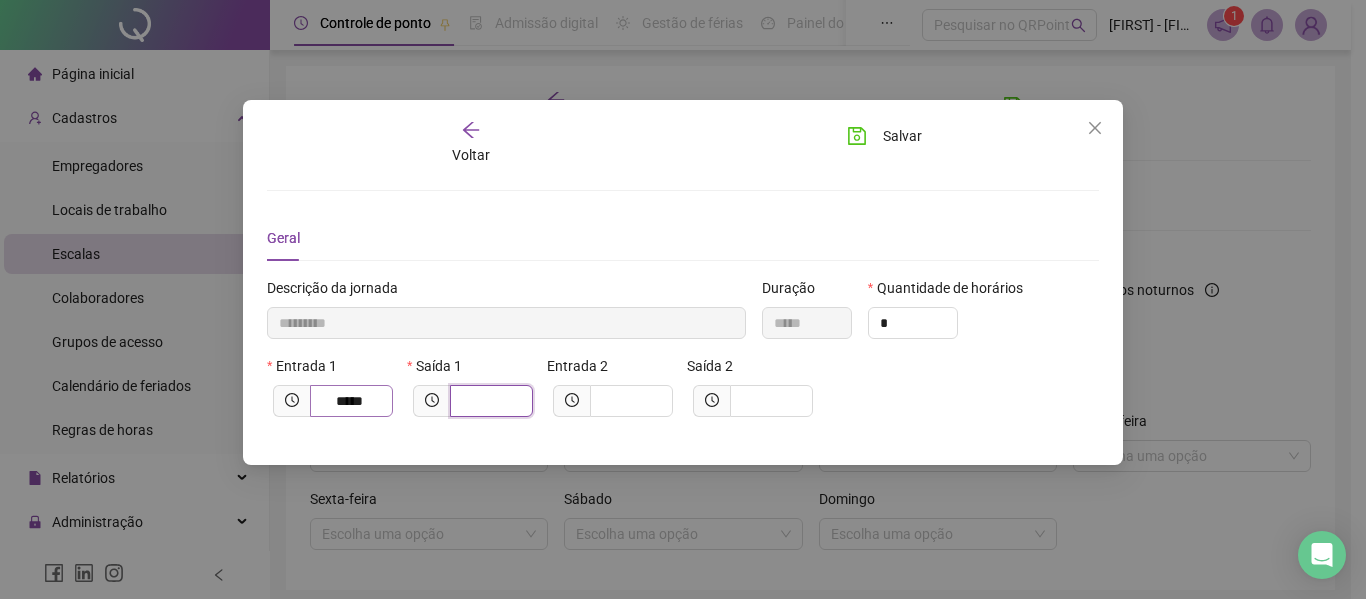 type on "*********" 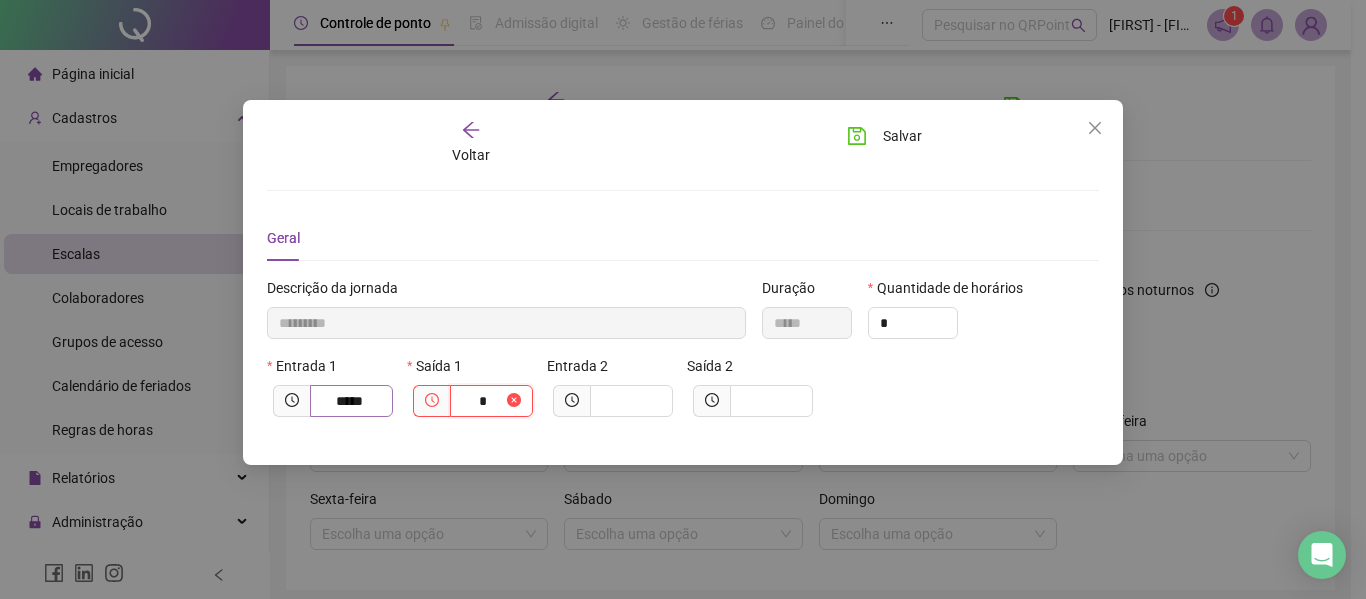 type on "**********" 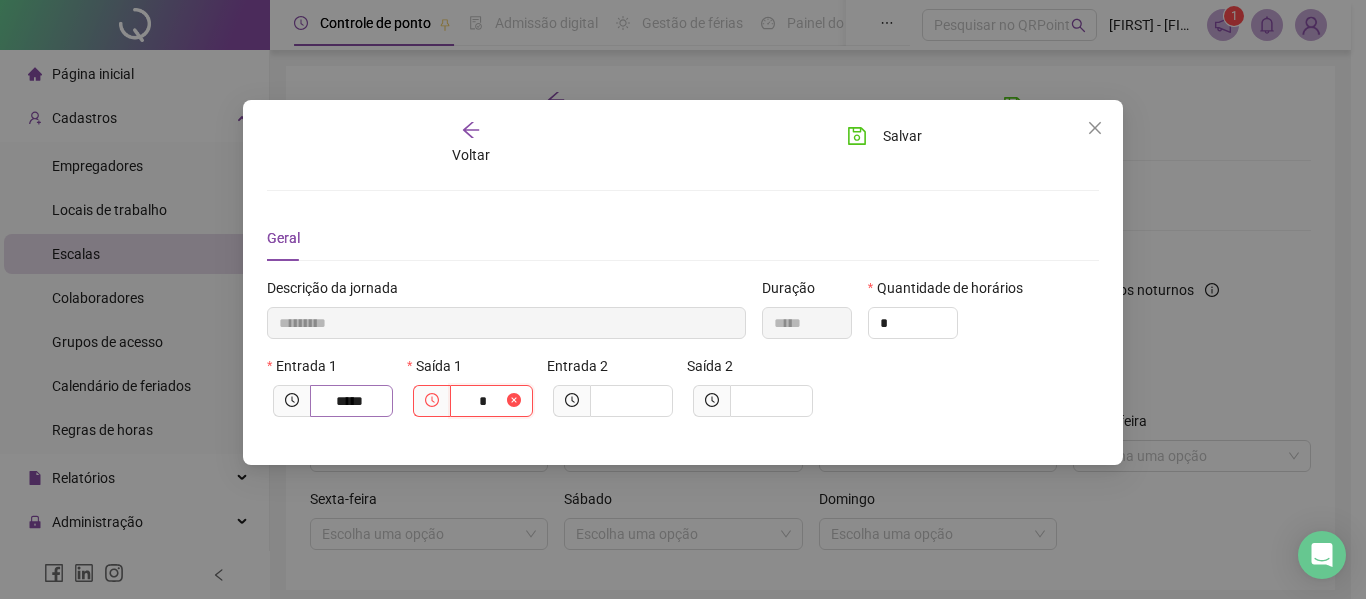 type on "**" 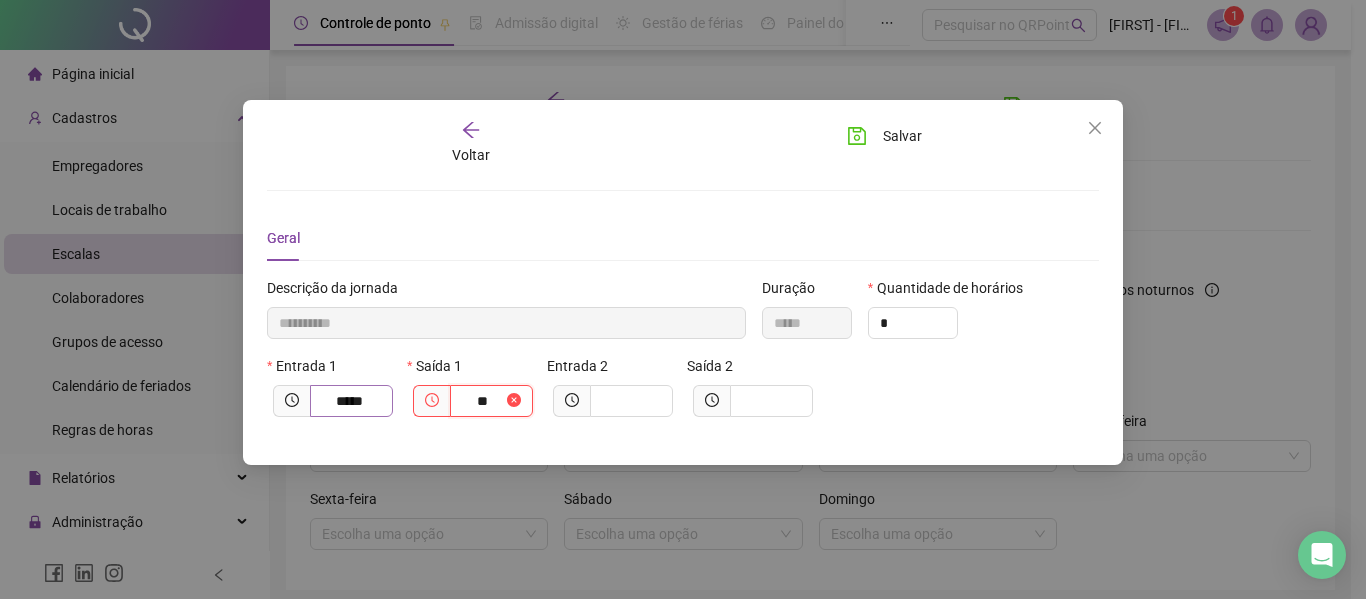 type on "**********" 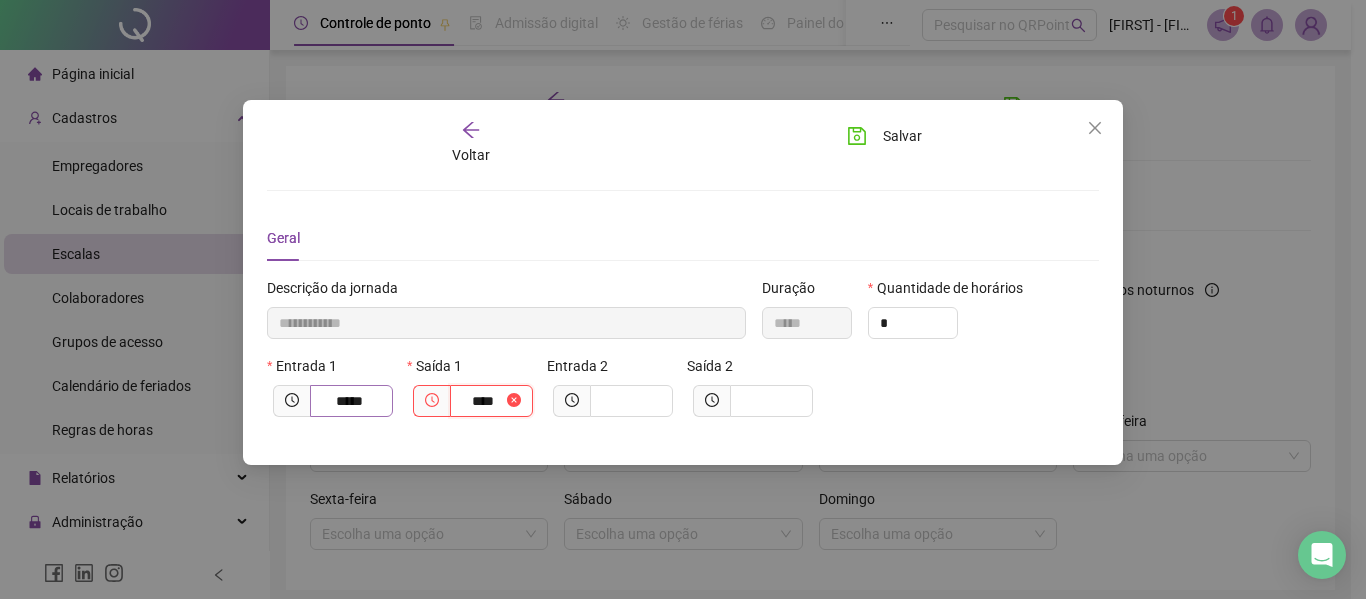 type on "**********" 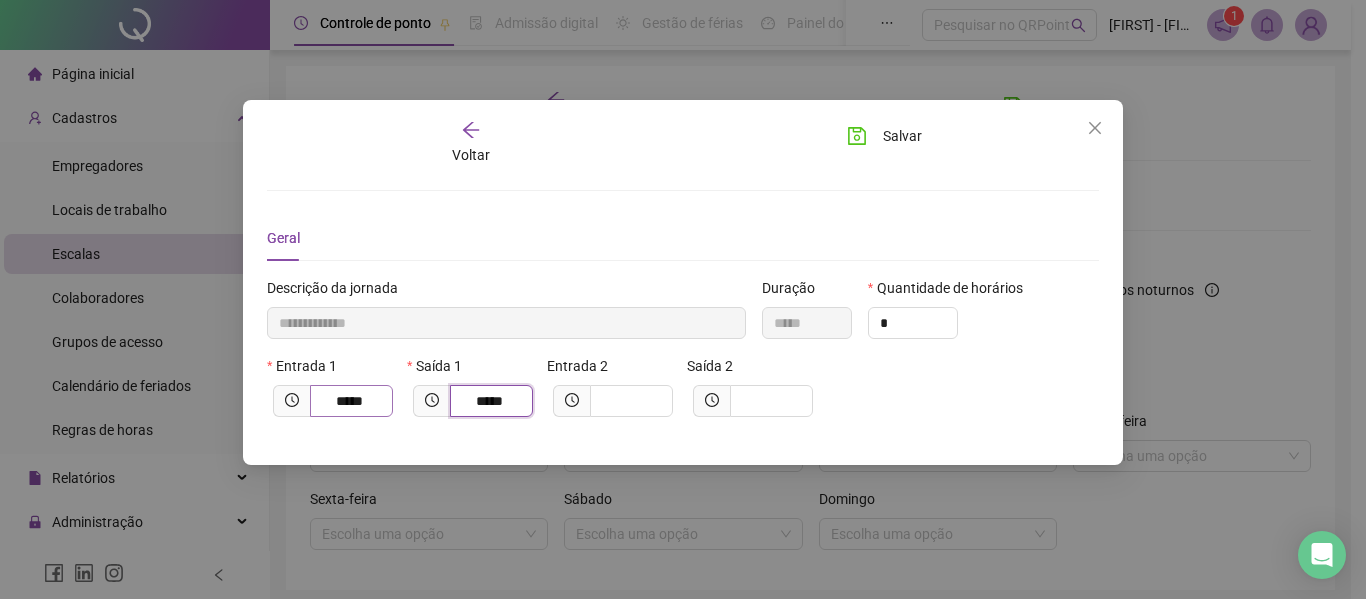 type on "*****" 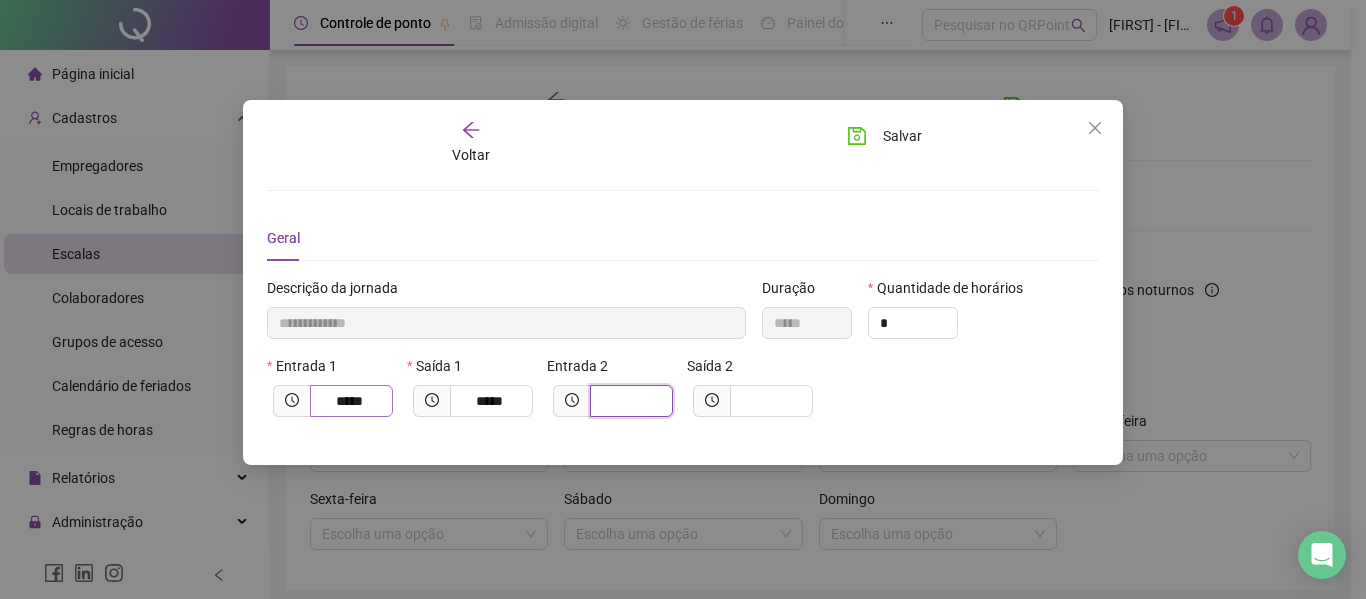 type on "**********" 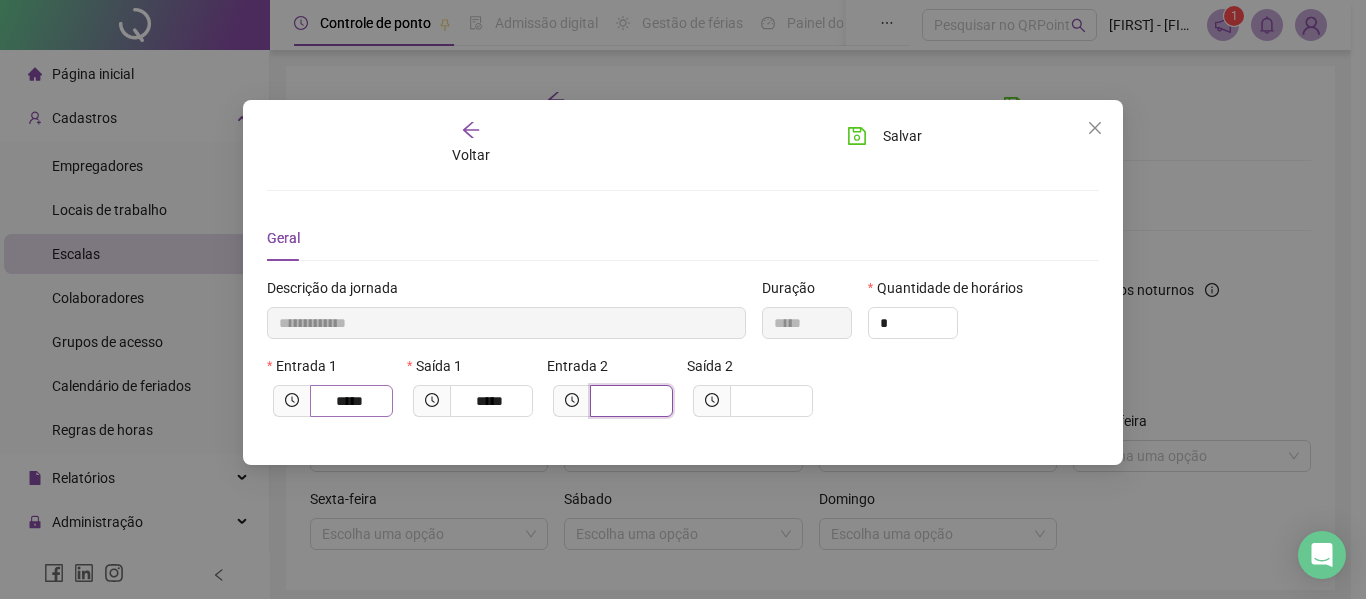 type on "*" 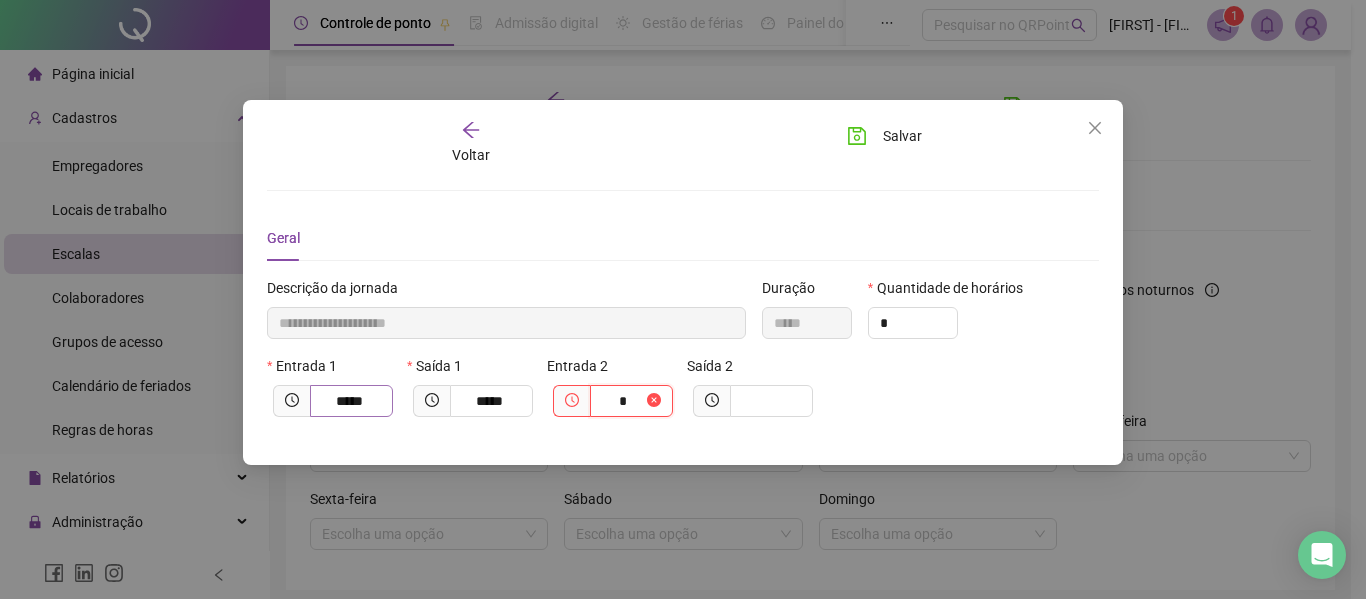 type on "**********" 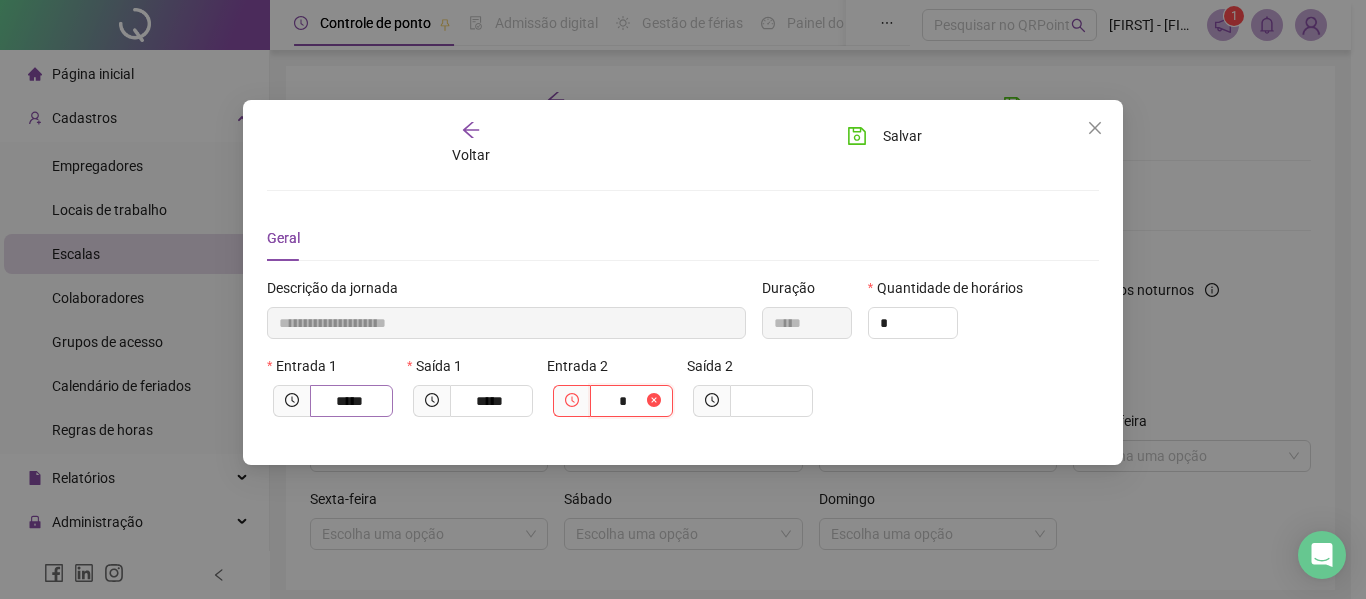 type on "**" 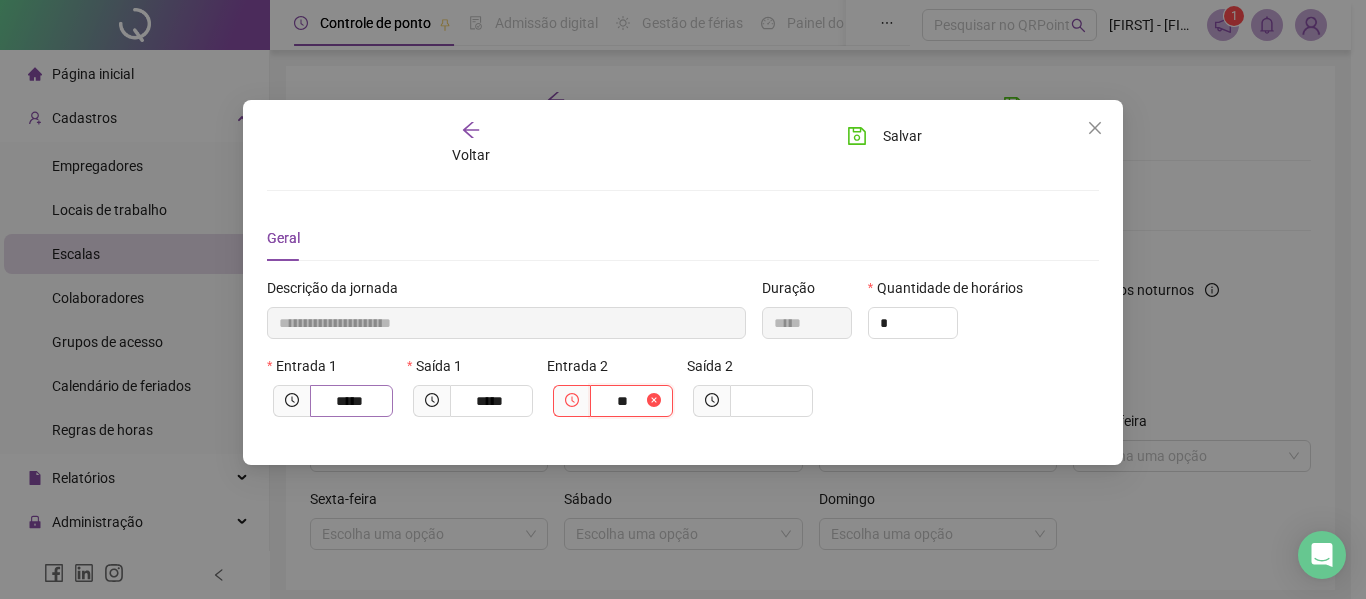 type on "**********" 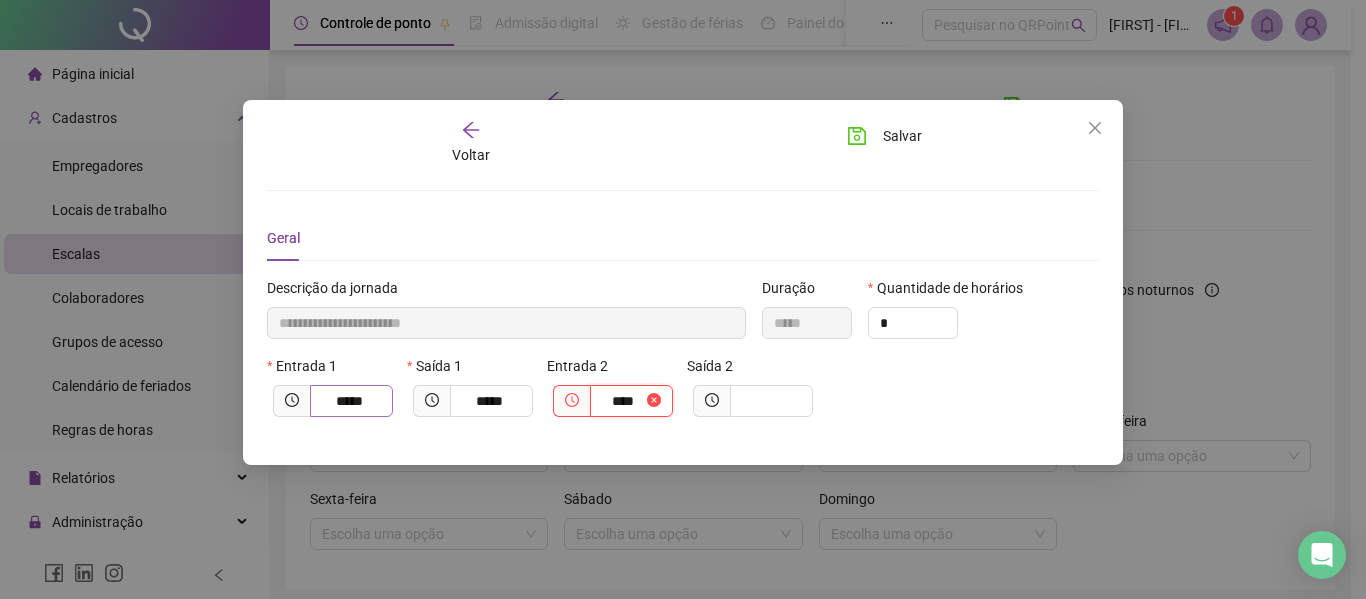 type on "**********" 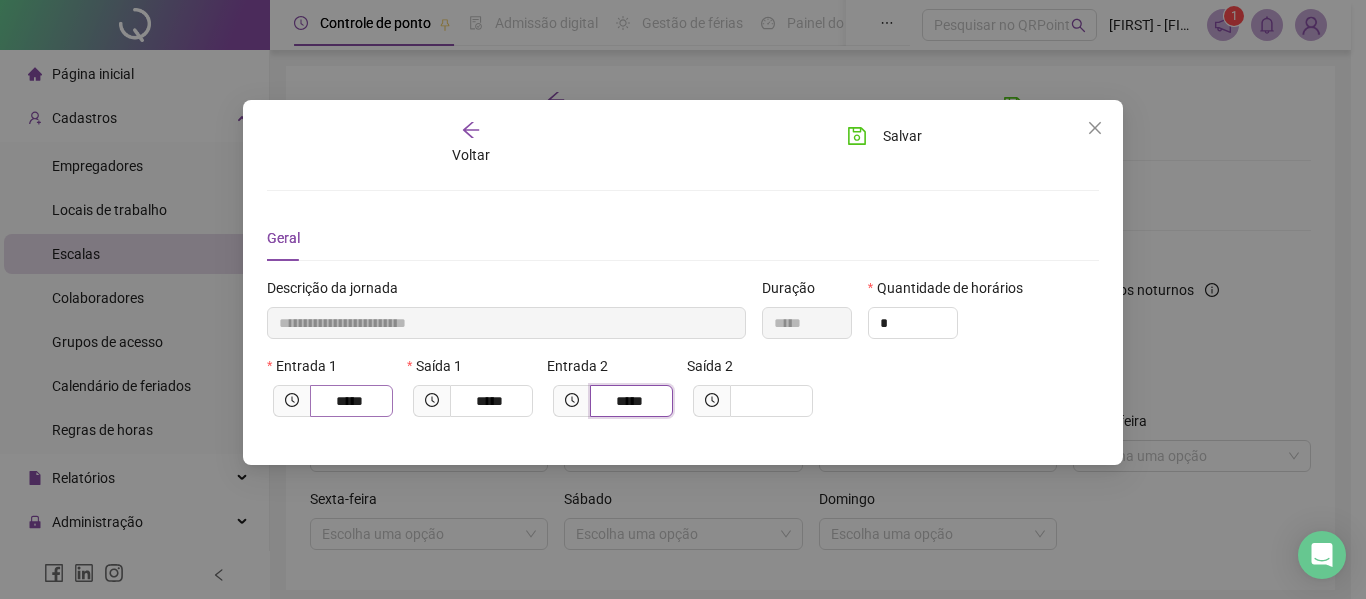 type on "*****" 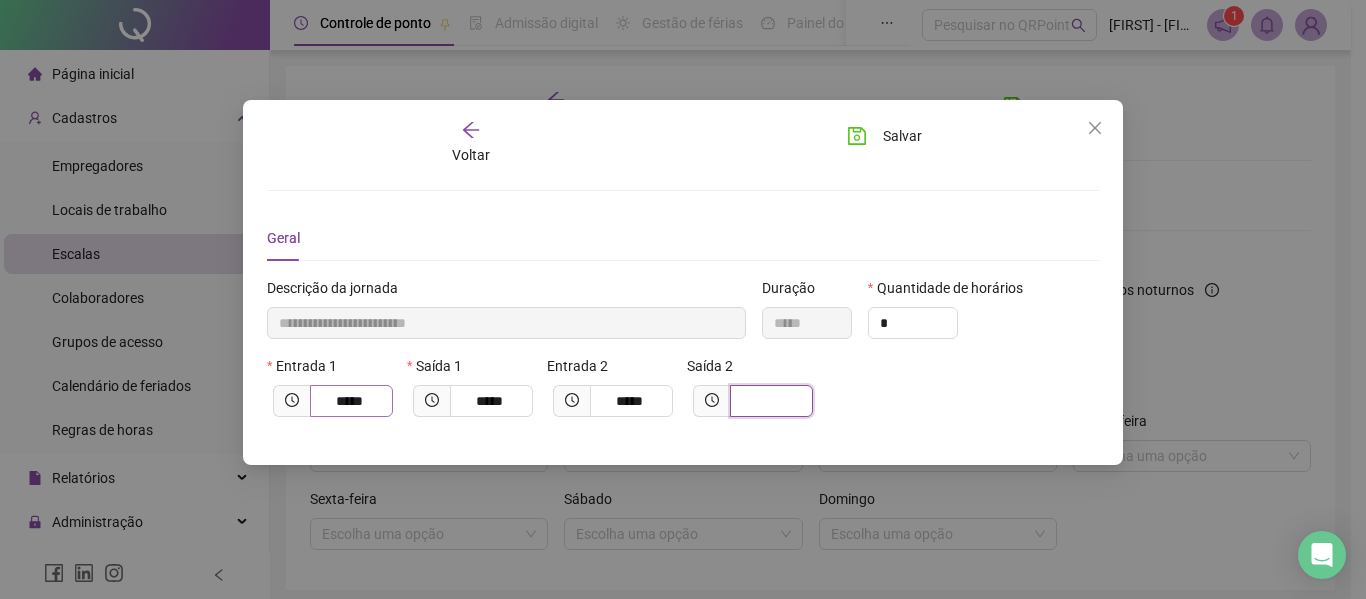 type on "**********" 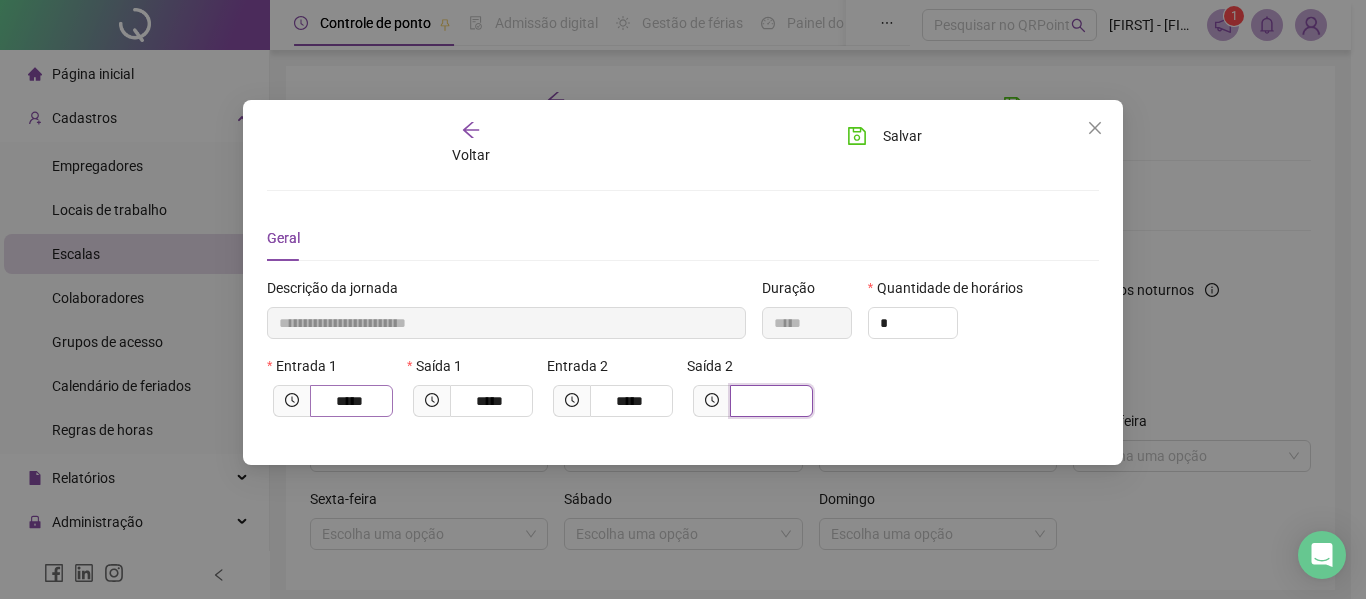 type on "*" 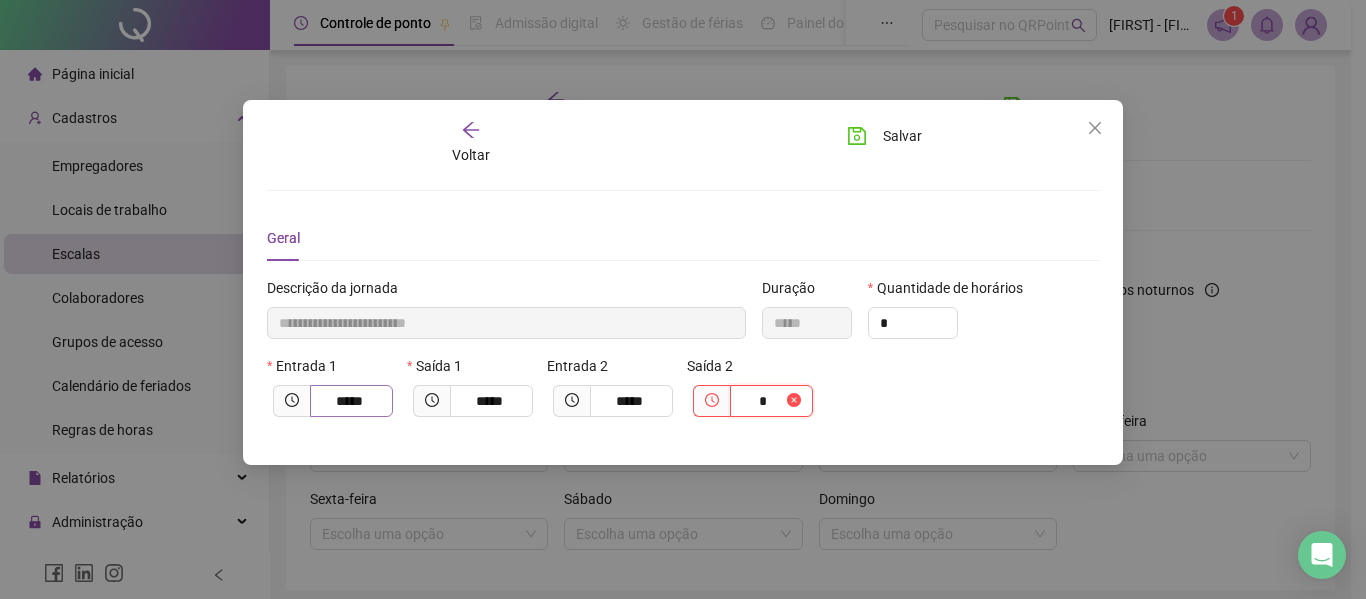 type on "**********" 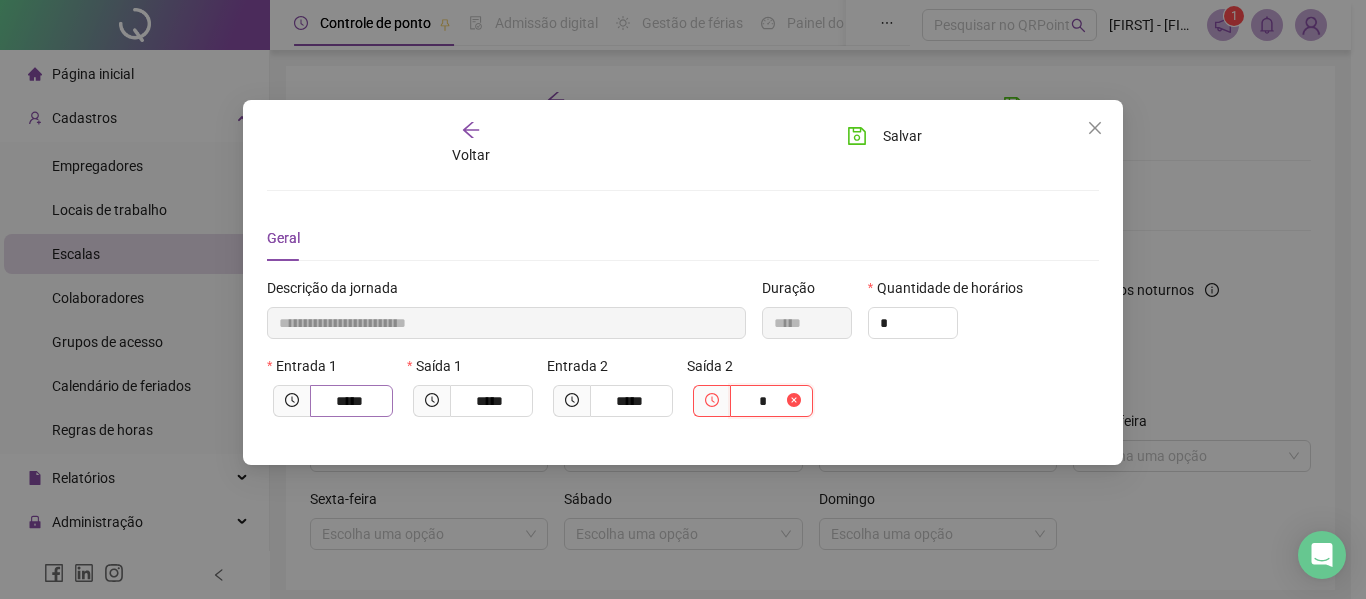 type on "**" 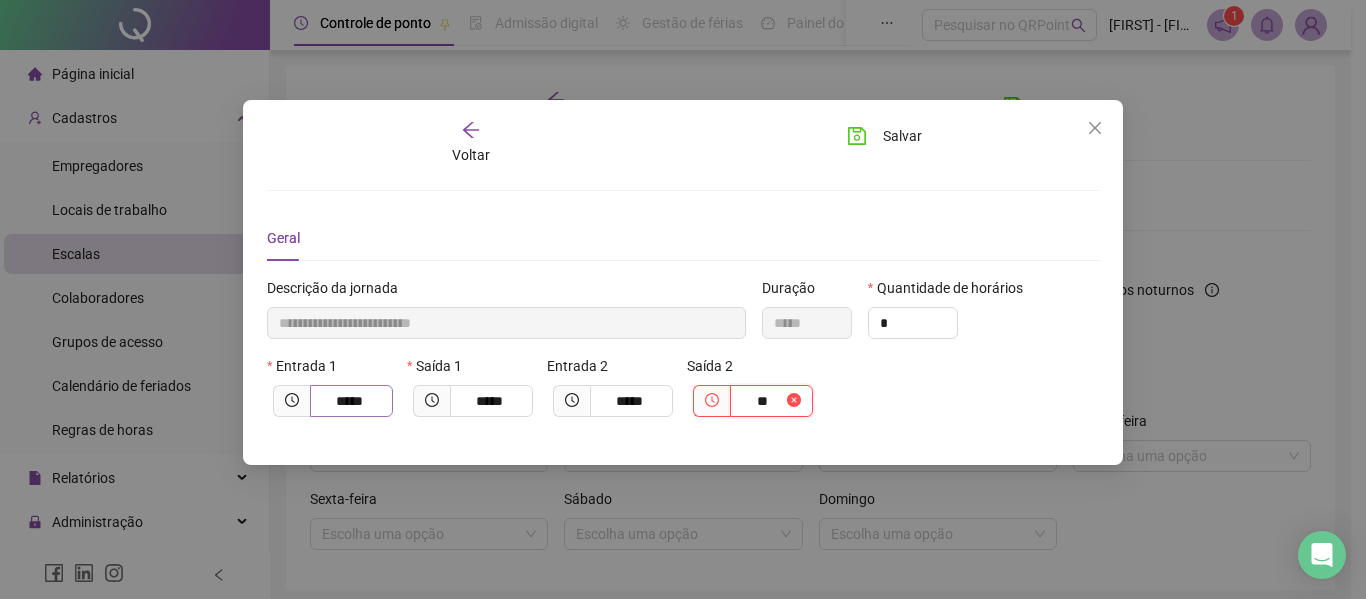 type on "**********" 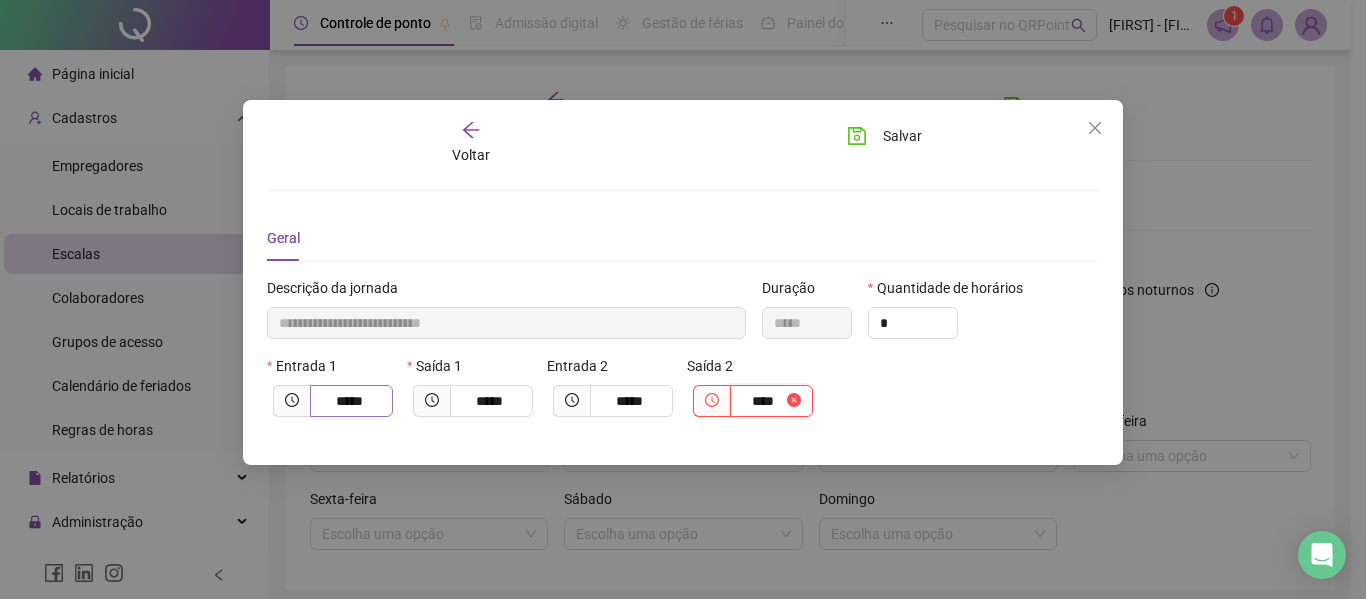 type on "**********" 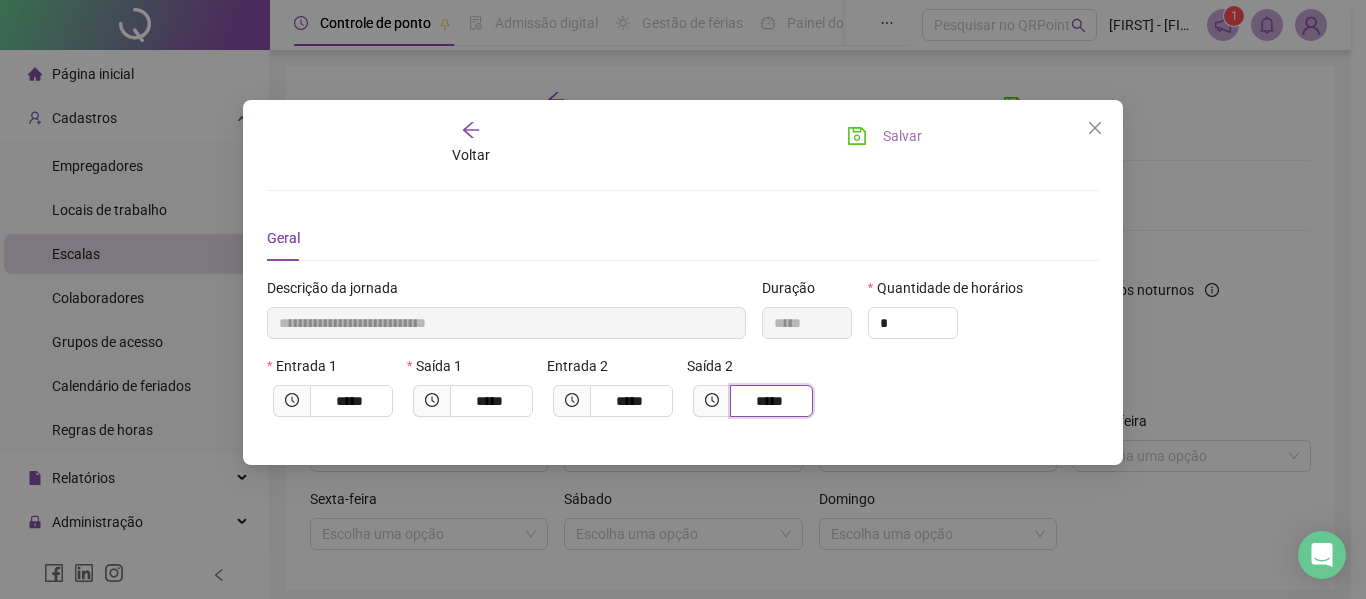 type on "*****" 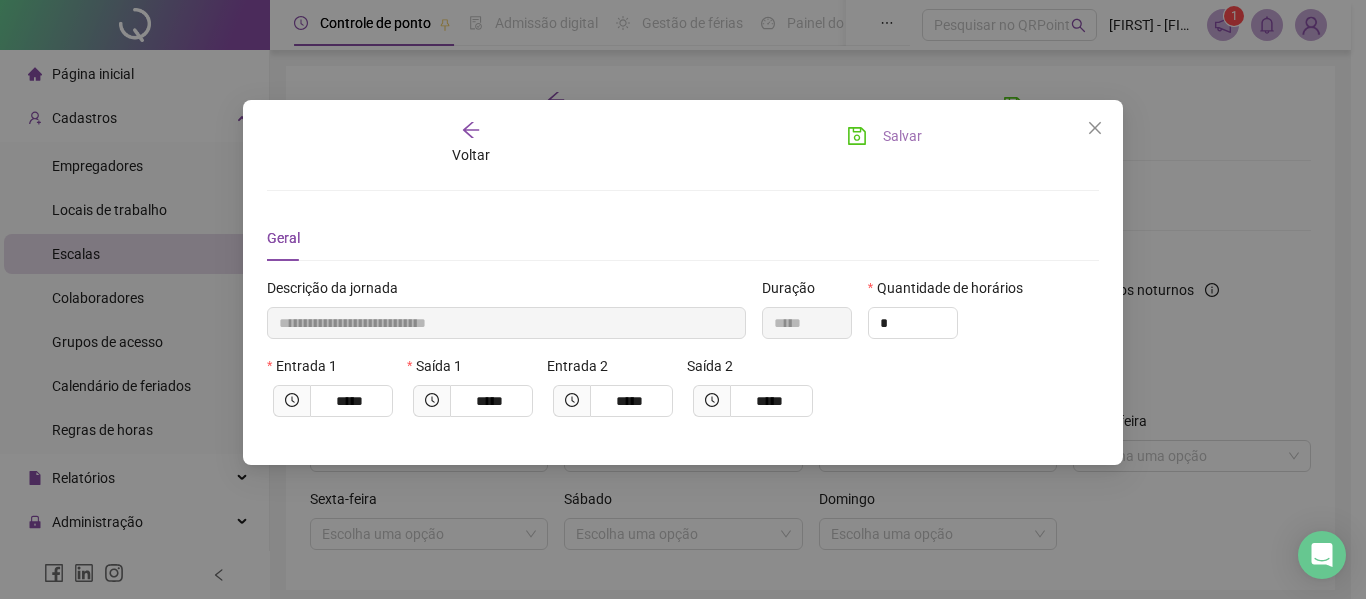 click 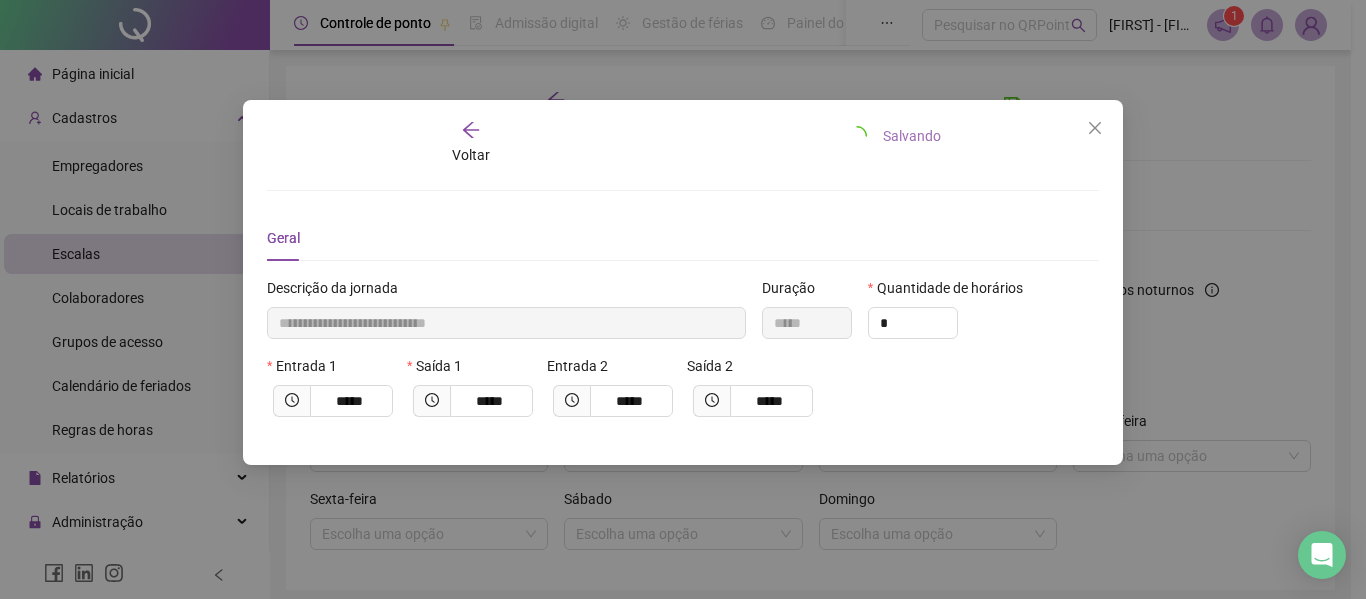 type 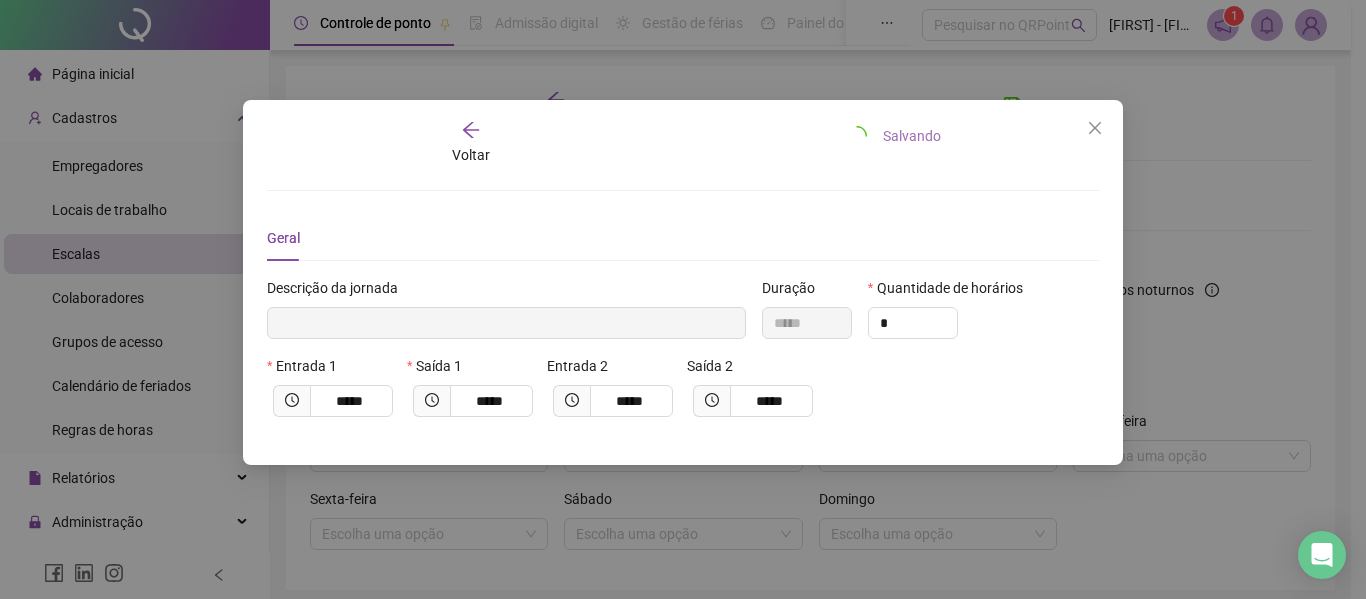 type 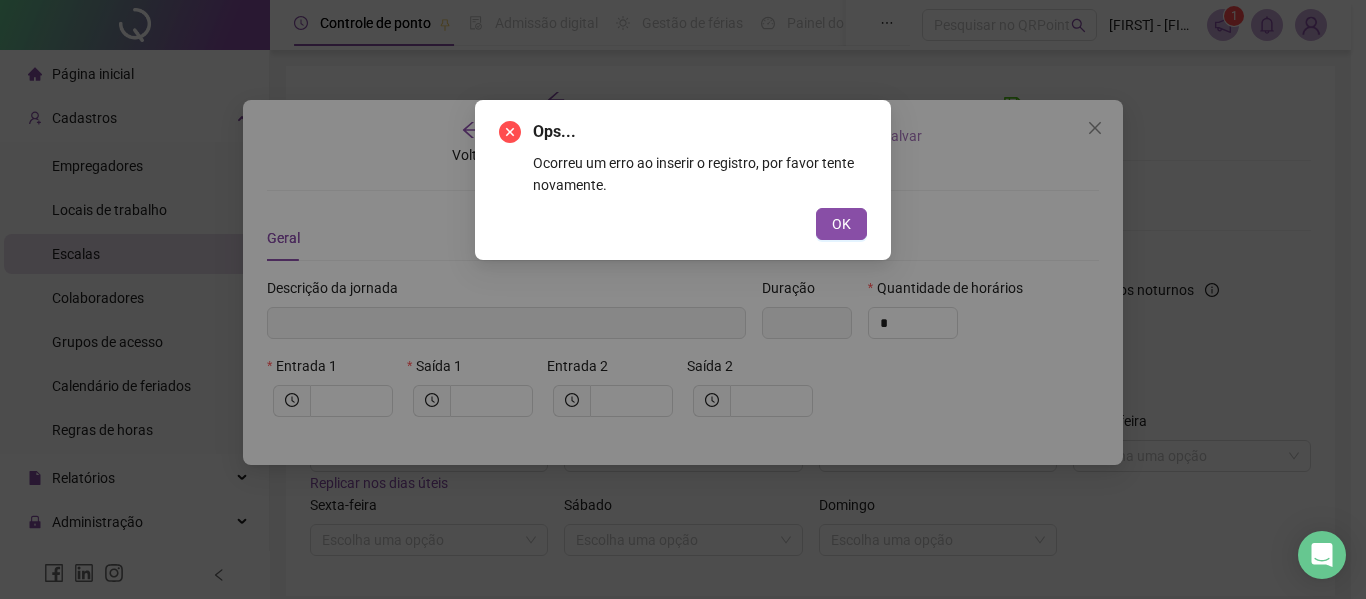 drag, startPoint x: 864, startPoint y: 239, endPoint x: 863, endPoint y: 253, distance: 14.035668 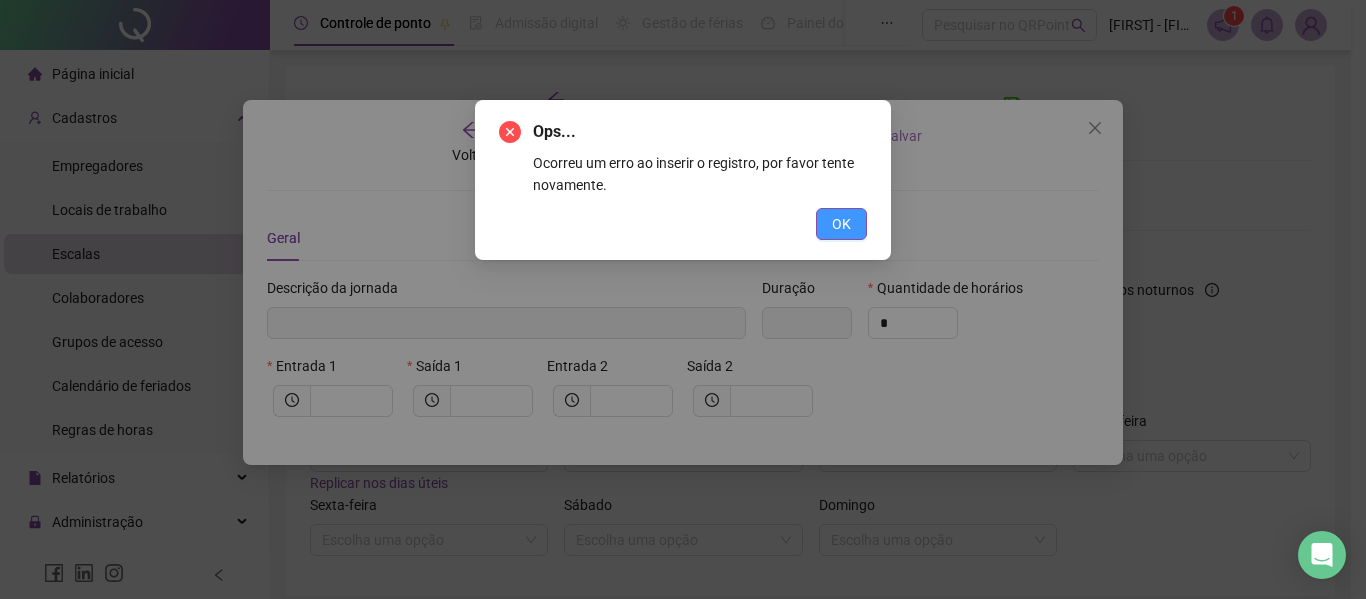 click on "OK" at bounding box center [841, 224] 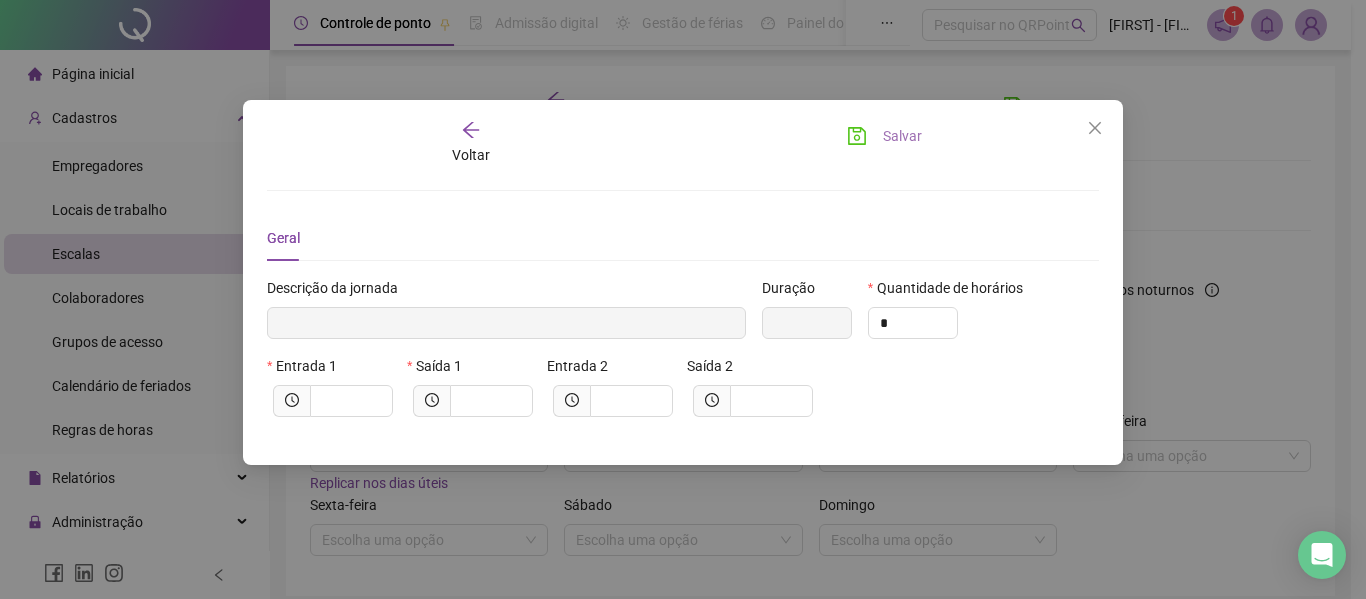 click 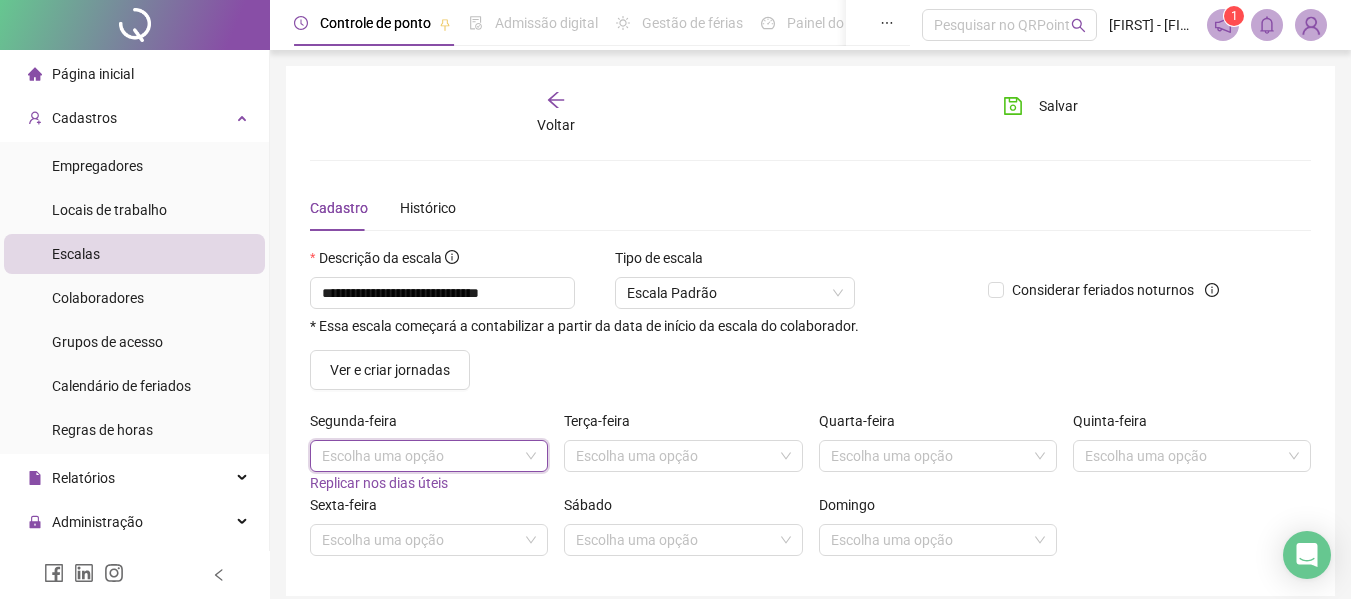 click at bounding box center [423, 456] 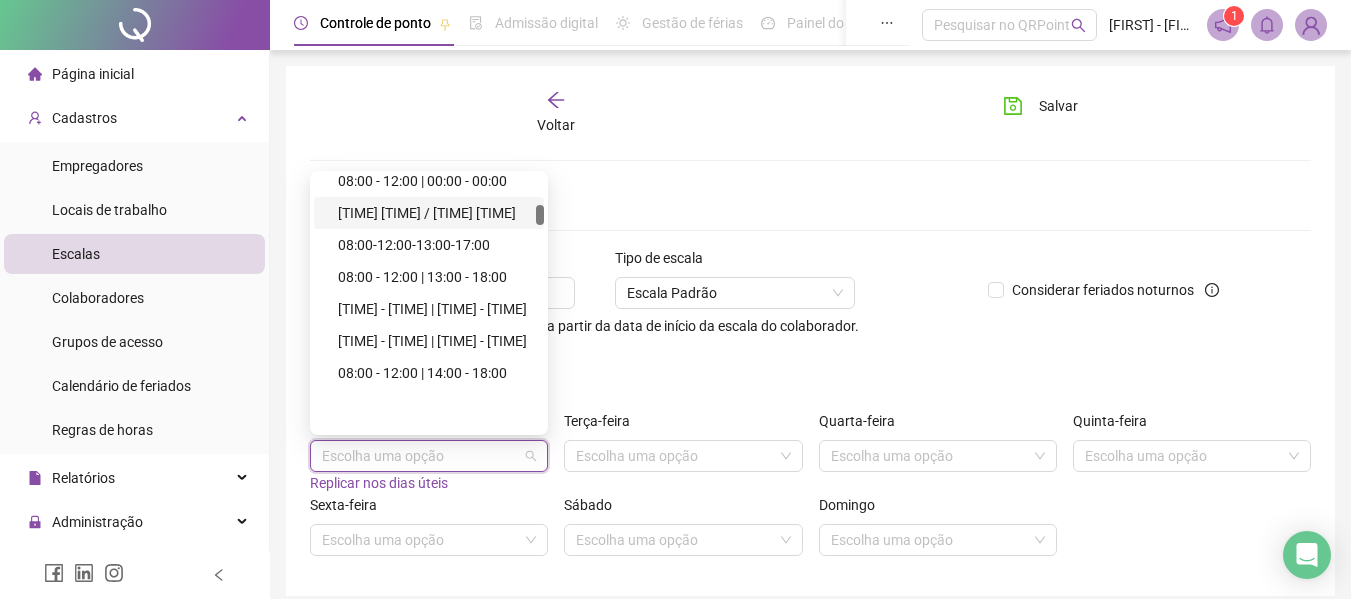 scroll, scrollTop: 400, scrollLeft: 0, axis: vertical 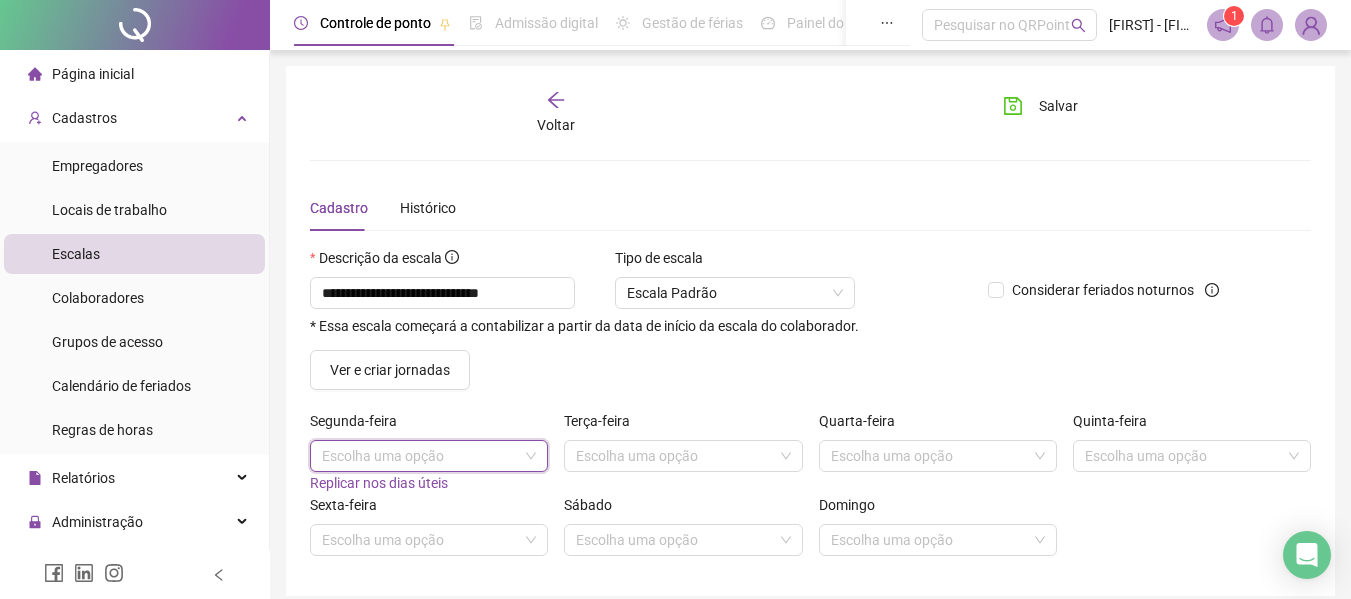 click on "Cadastro Histórico" at bounding box center [810, 208] 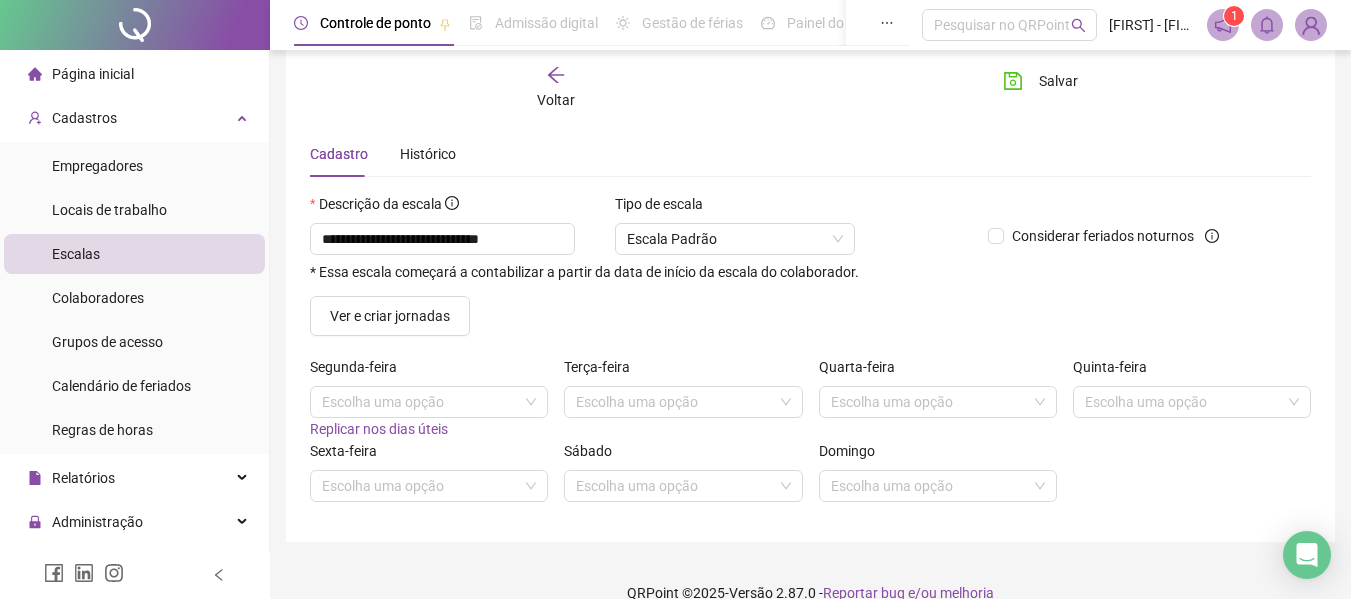 scroll, scrollTop: 83, scrollLeft: 0, axis: vertical 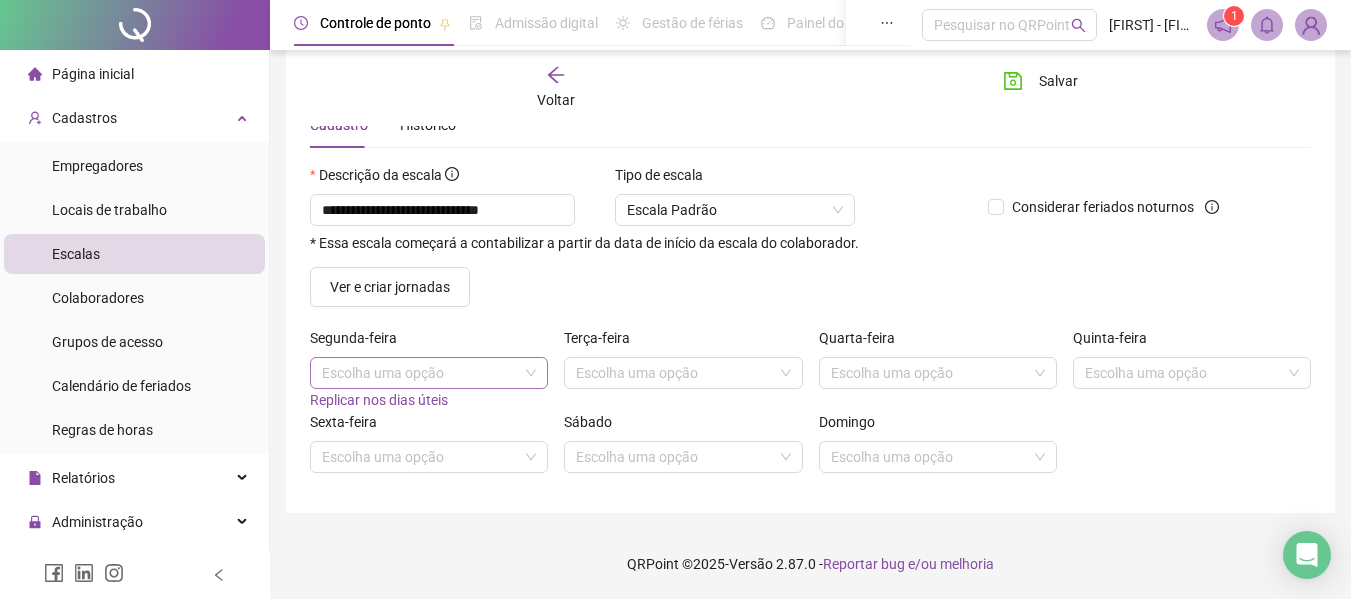 click at bounding box center [423, 373] 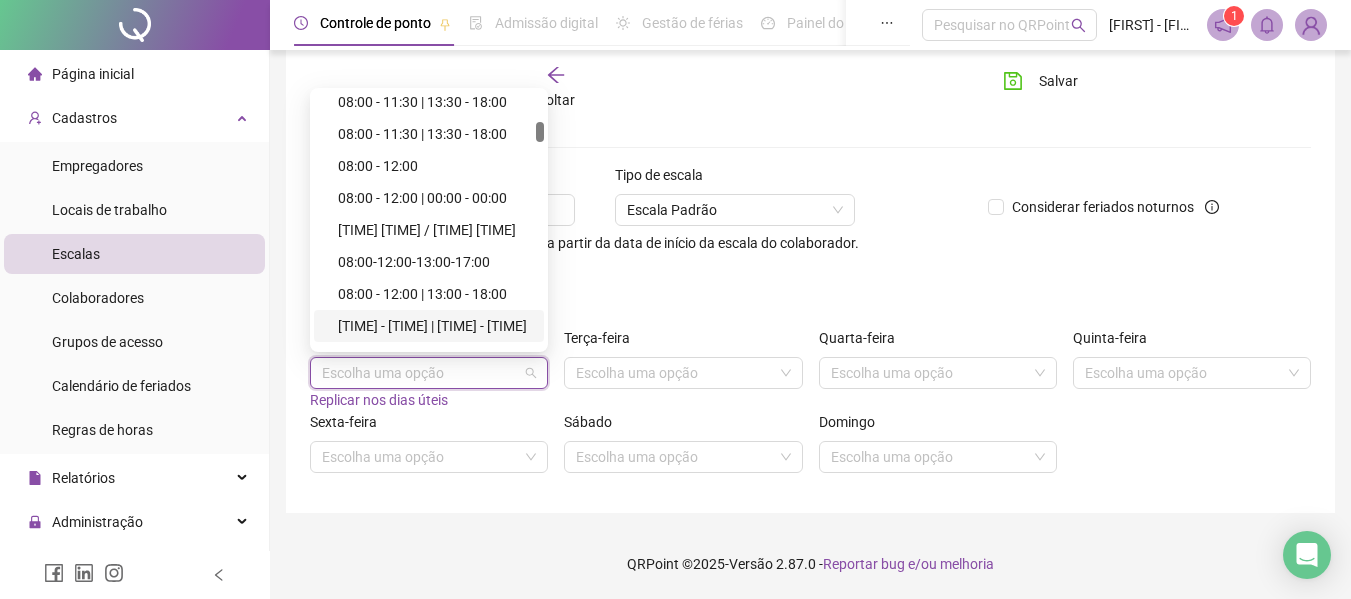 drag, startPoint x: 701, startPoint y: 304, endPoint x: 477, endPoint y: 267, distance: 227.03523 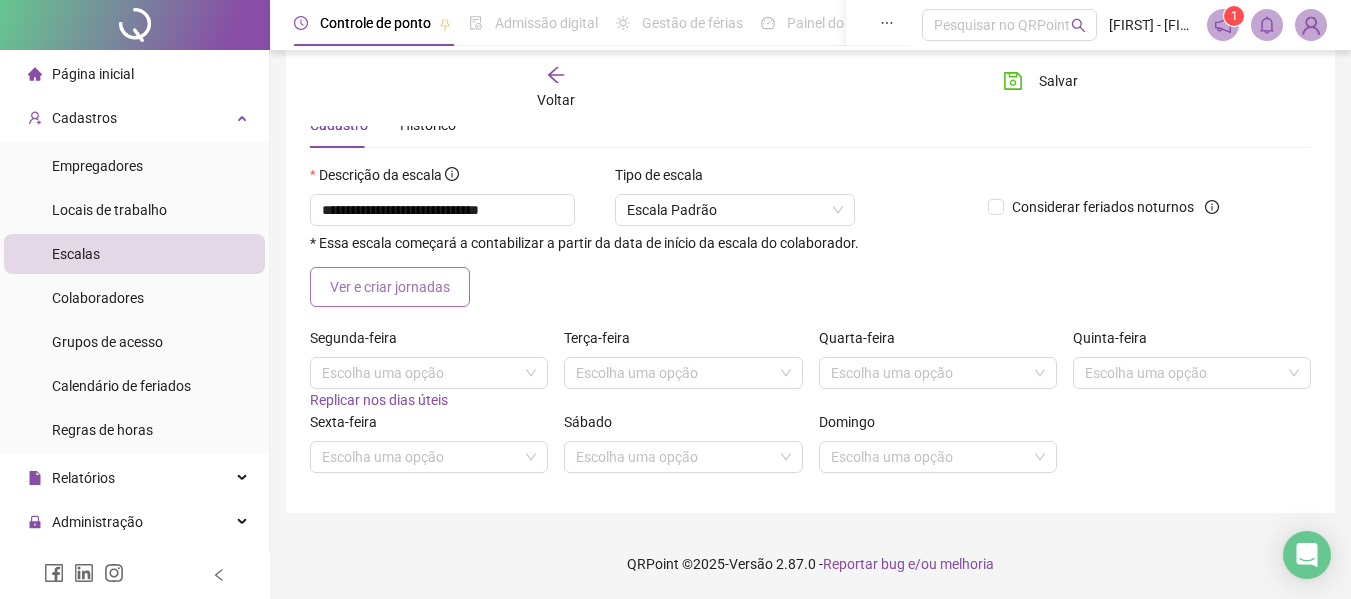 click on "Ver e criar jornadas" at bounding box center (390, 287) 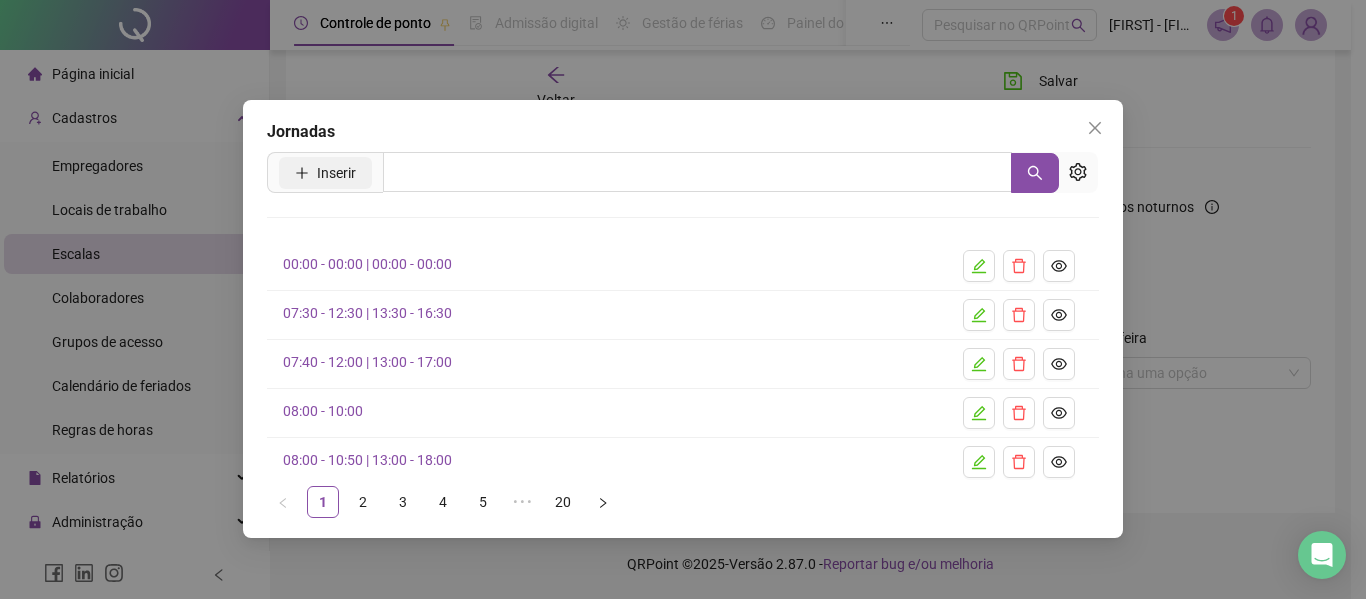 click on "Inserir" at bounding box center (336, 173) 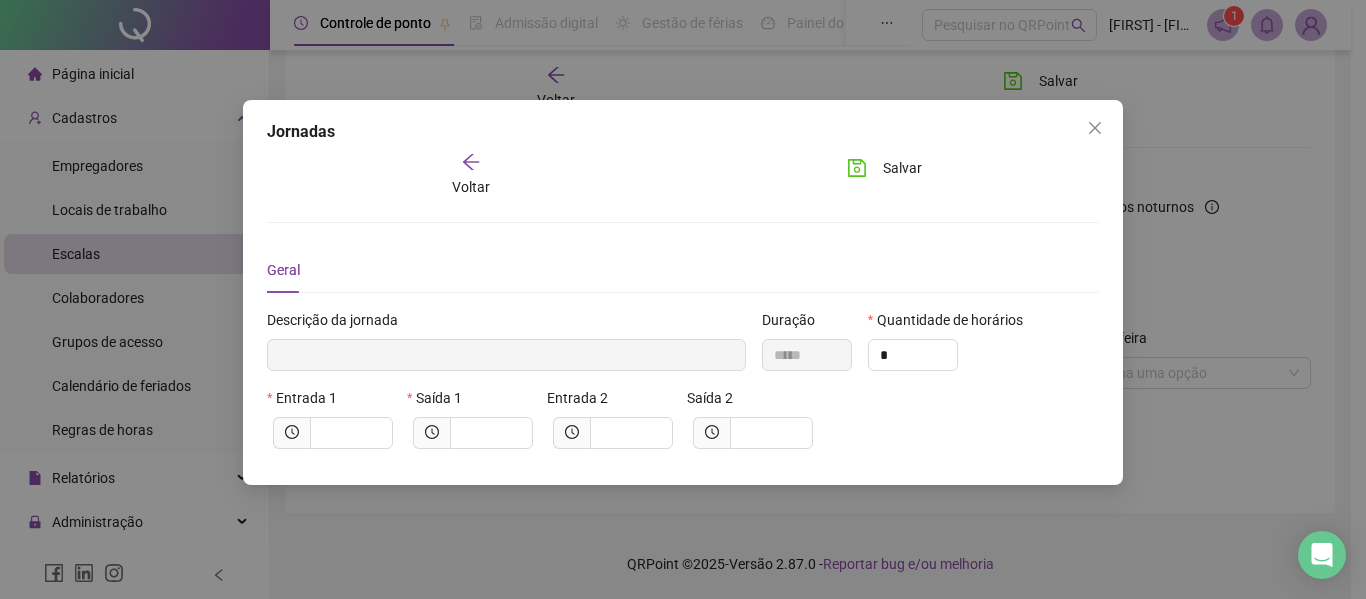 type 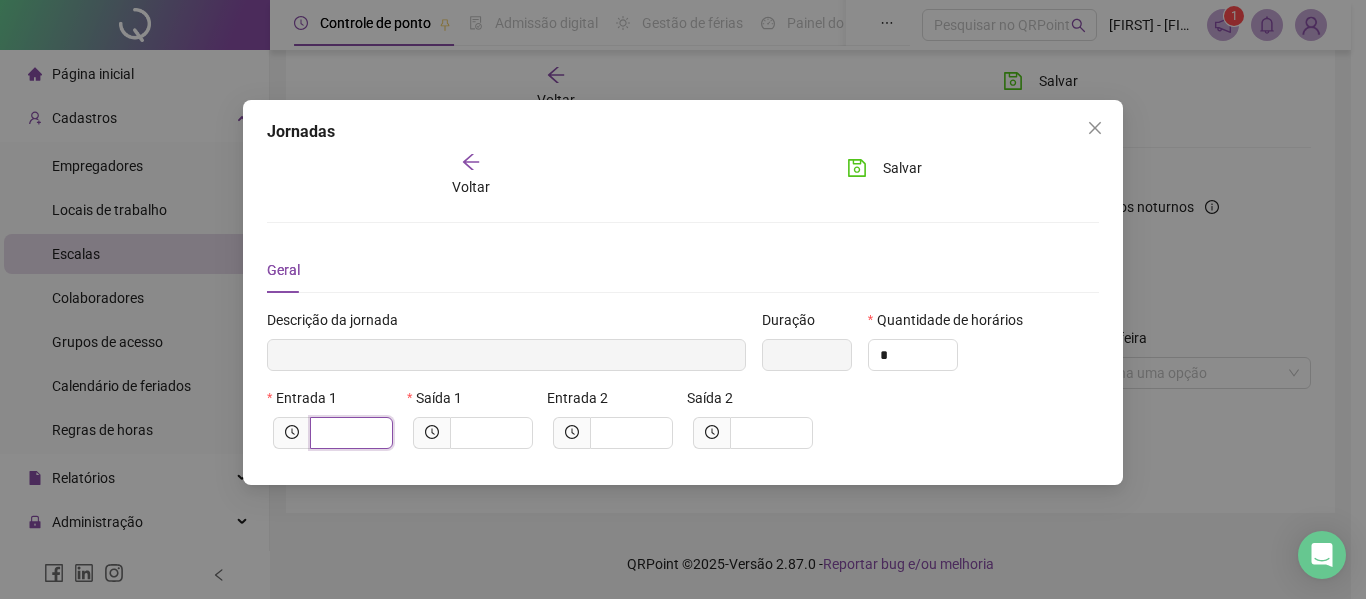 drag, startPoint x: 358, startPoint y: 434, endPoint x: 351, endPoint y: 424, distance: 12.206555 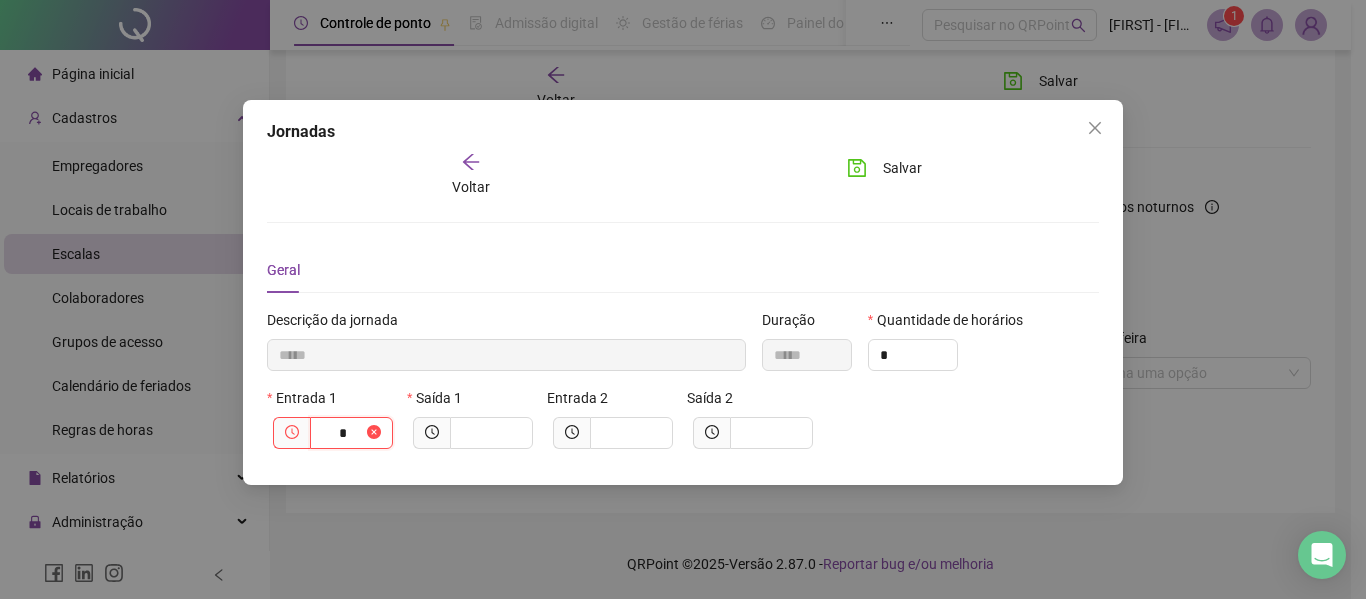 type on "******" 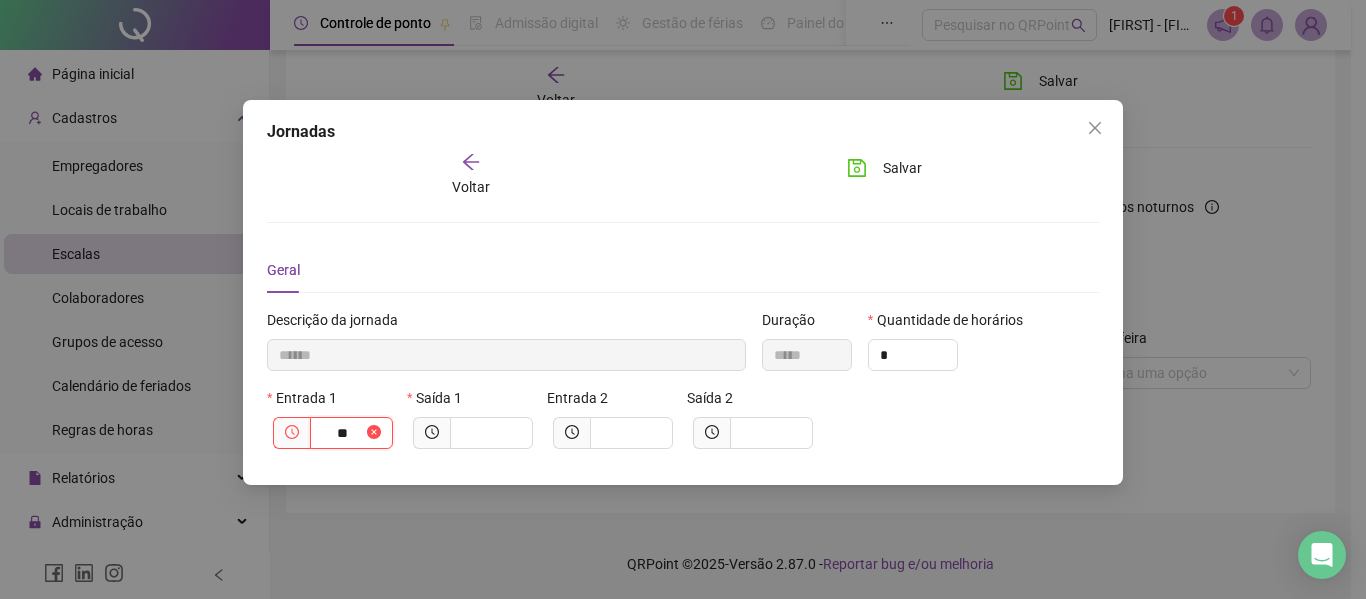 type on "********" 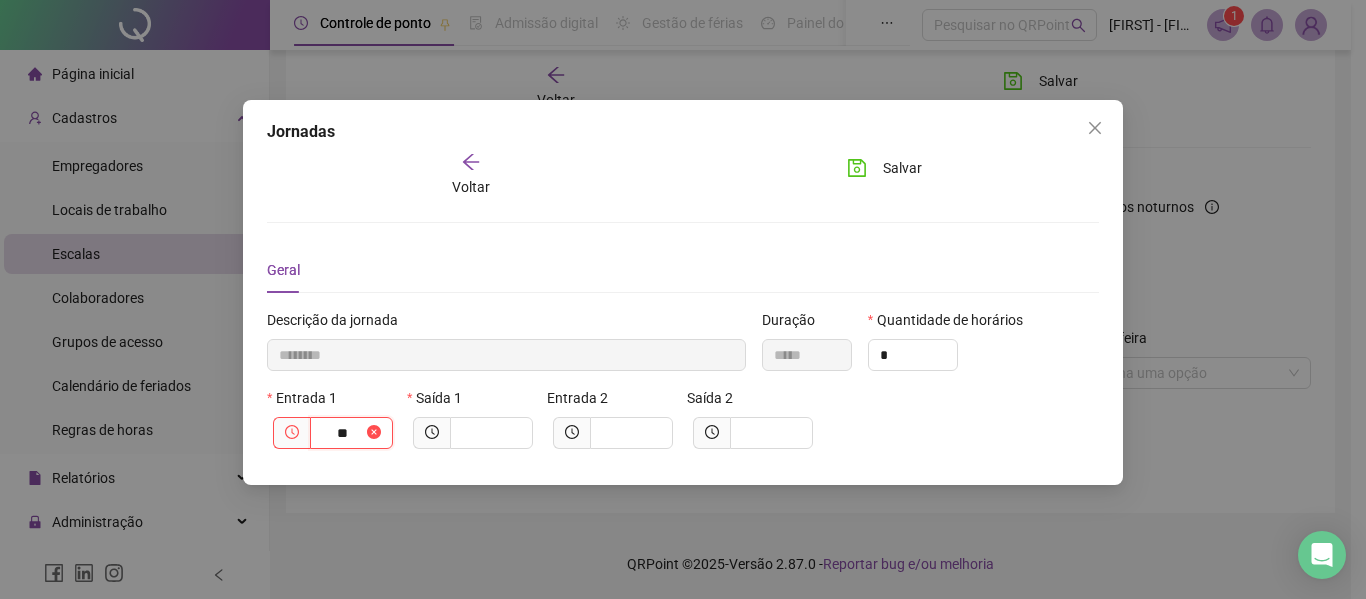 type on "****" 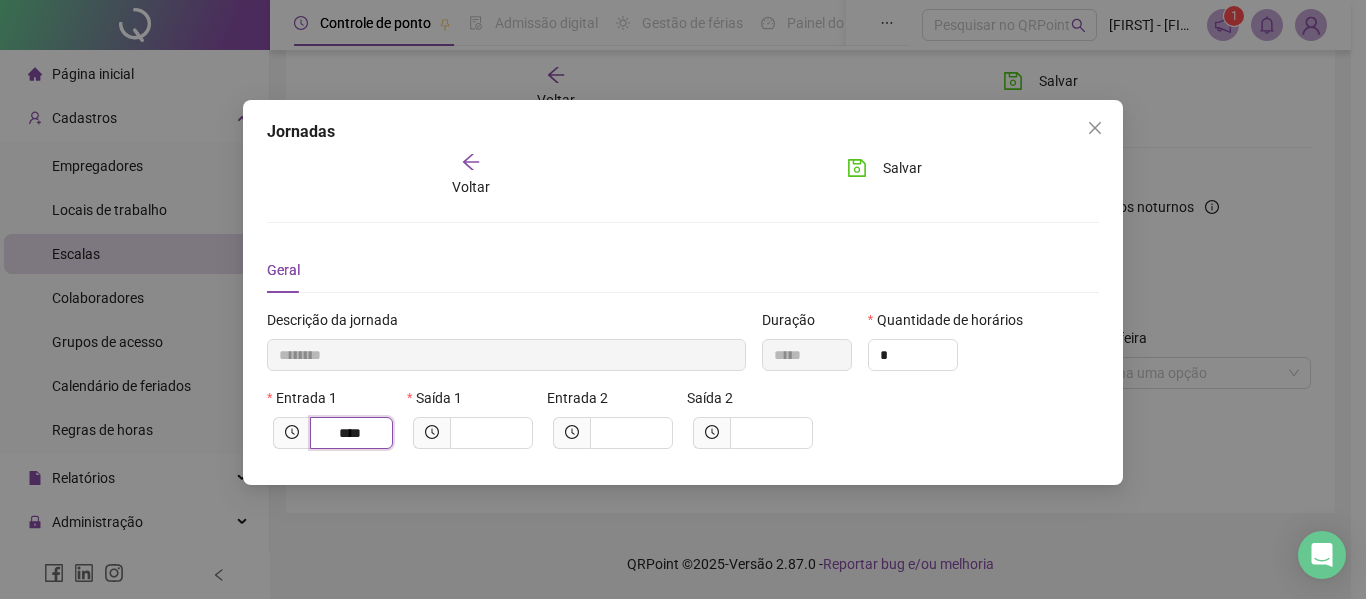 type on "*********" 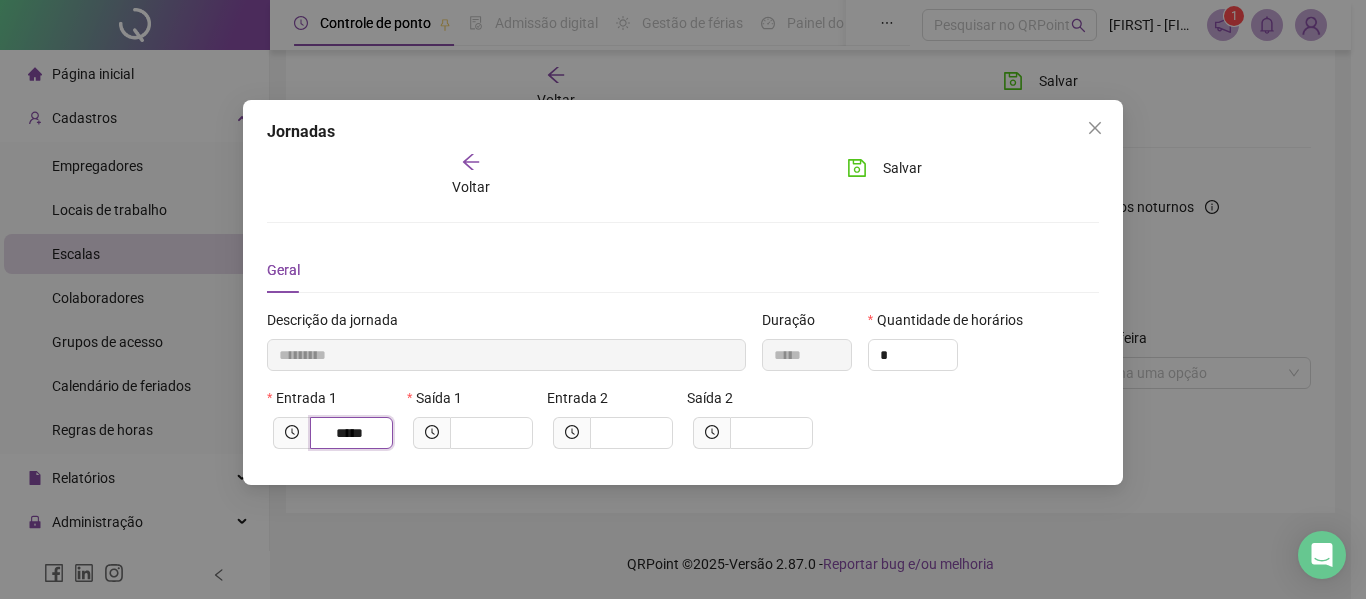 type on "*****" 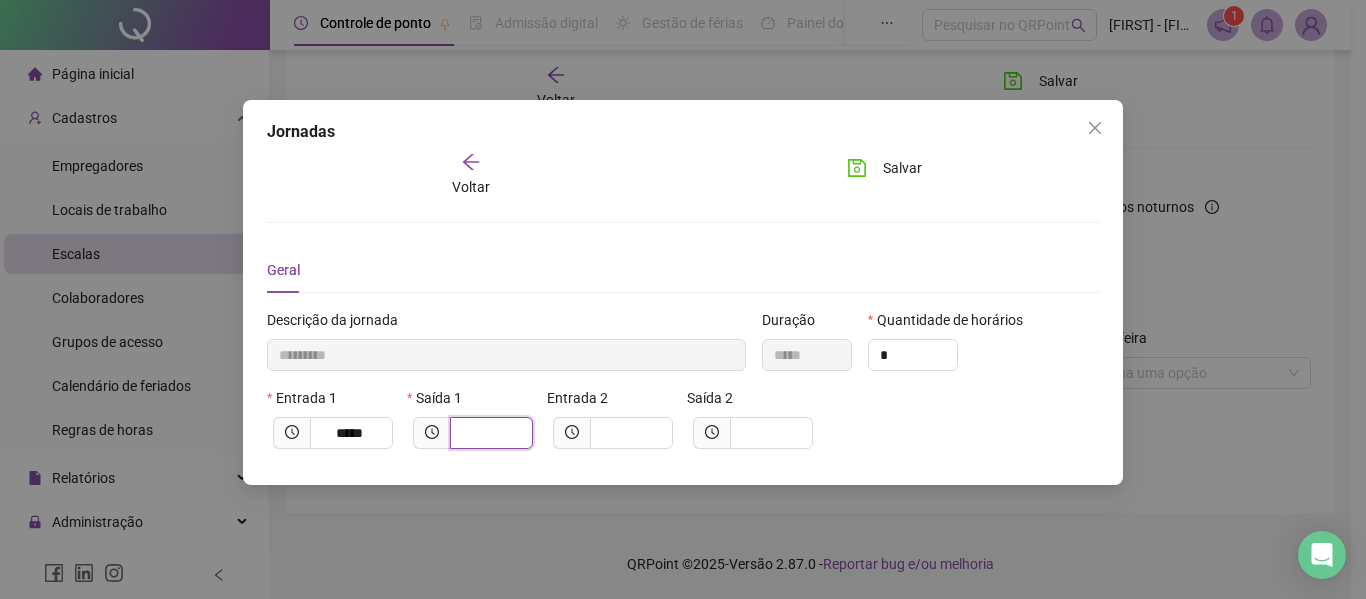 type on "*********" 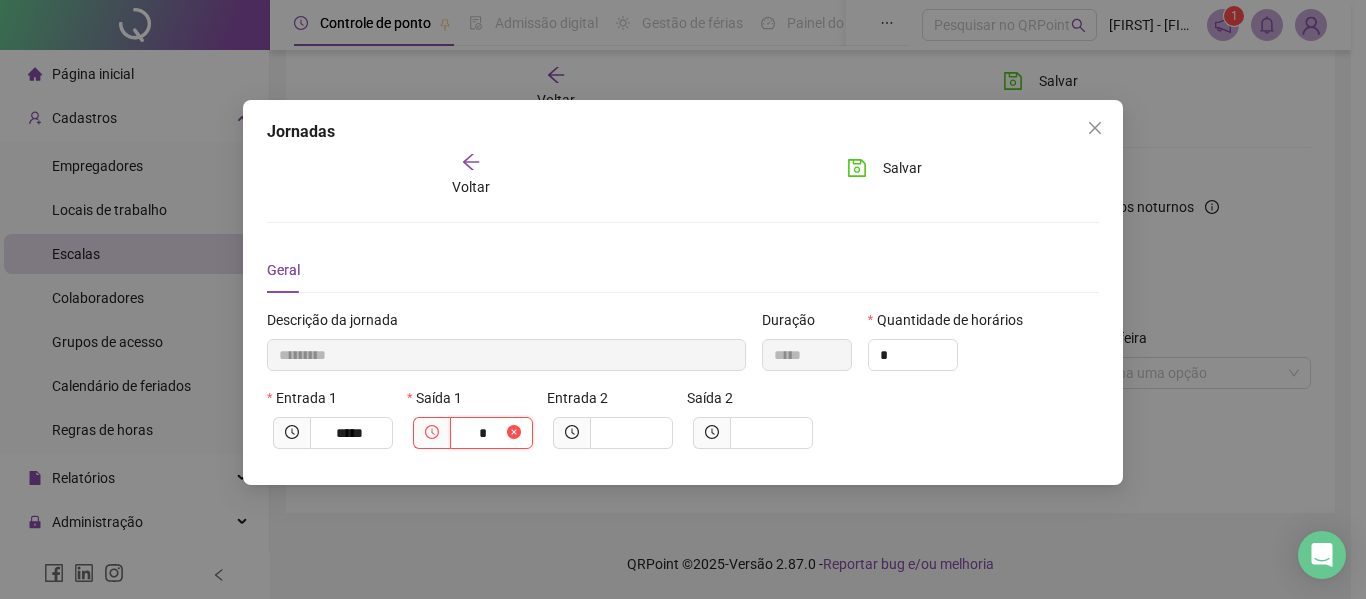 type on "**********" 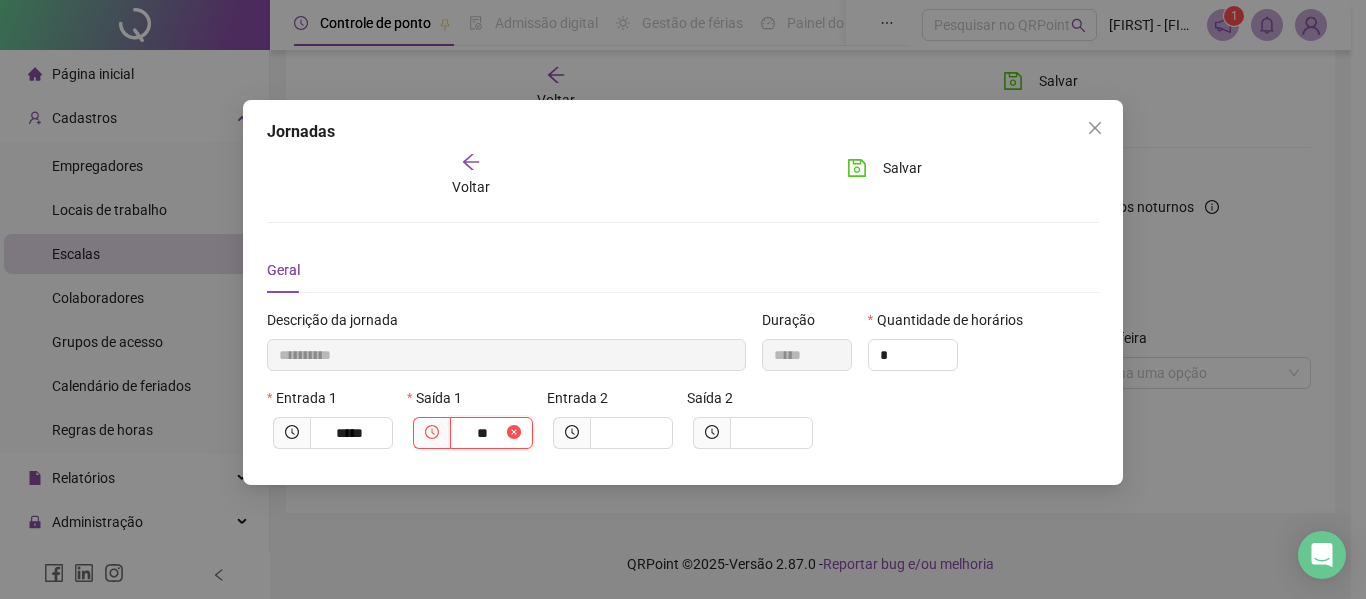 type on "**********" 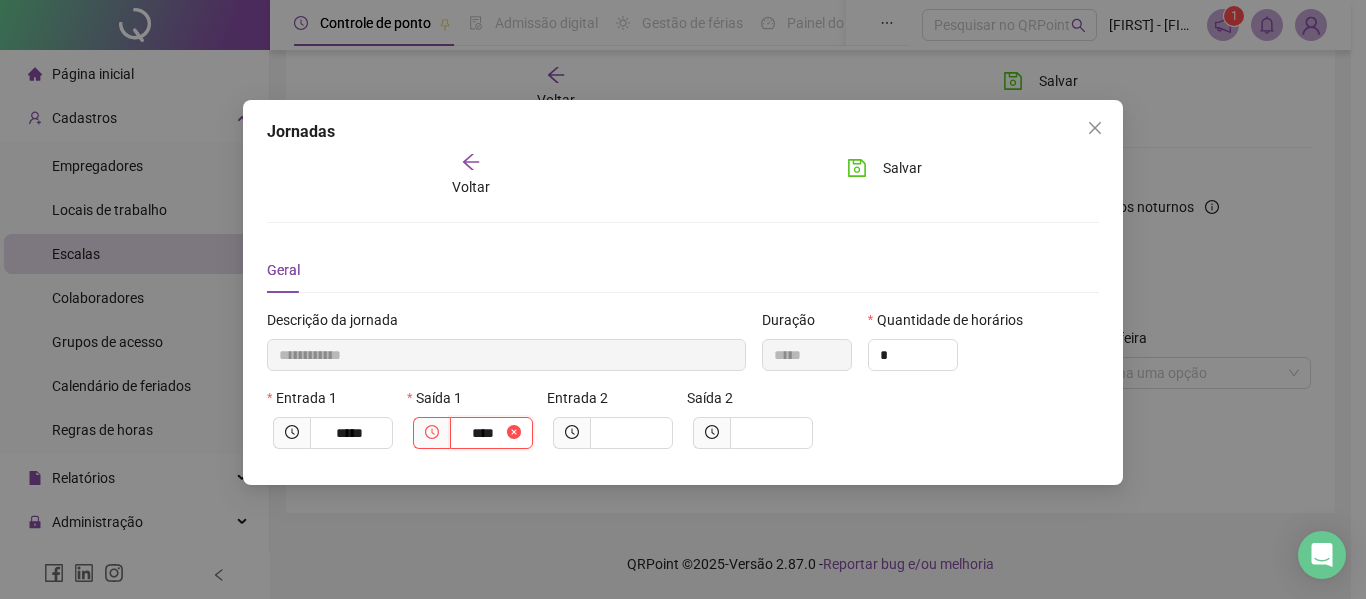 type on "**********" 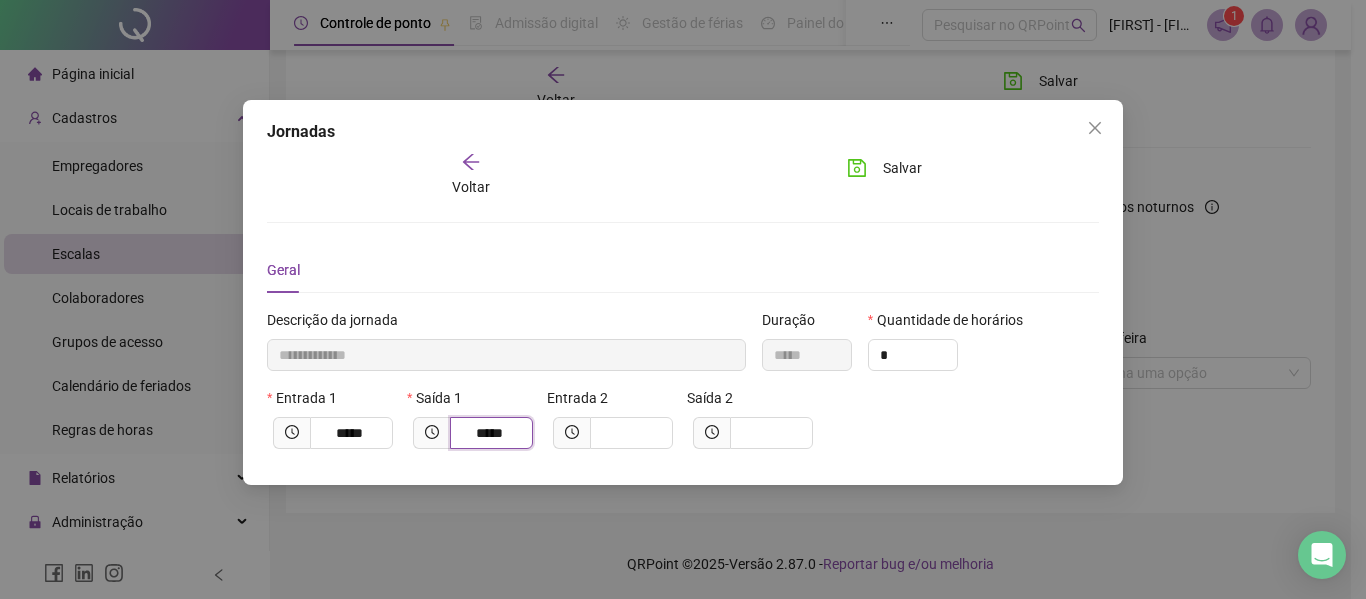 type on "*****" 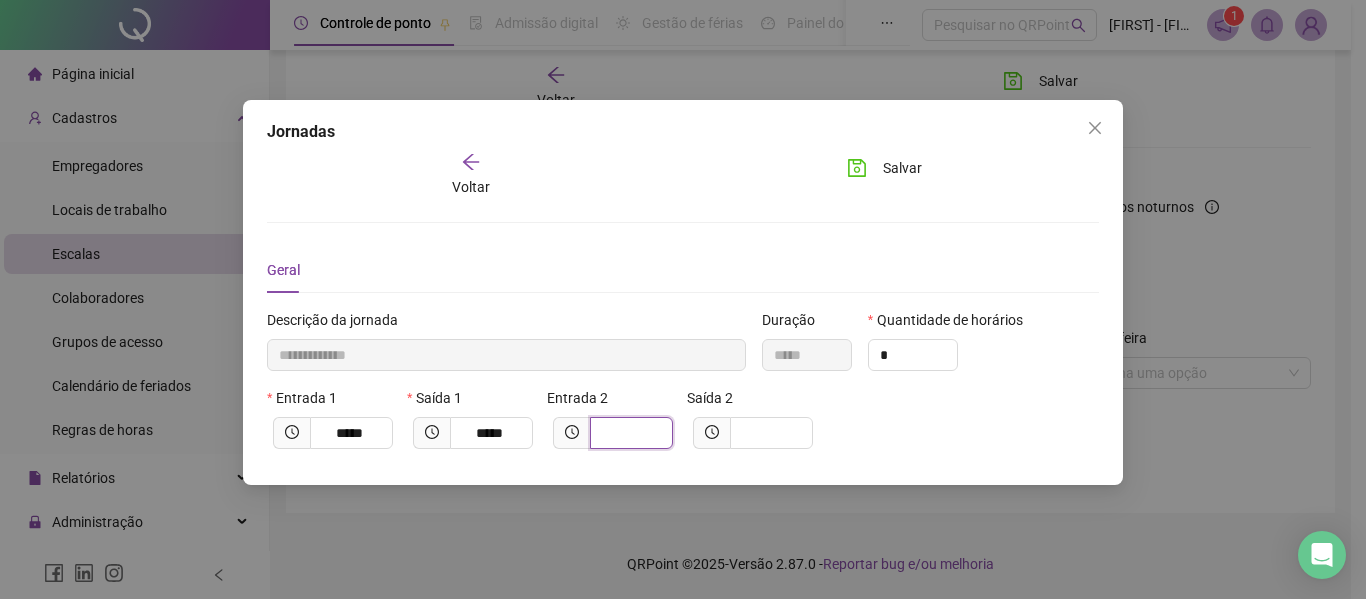 type on "**********" 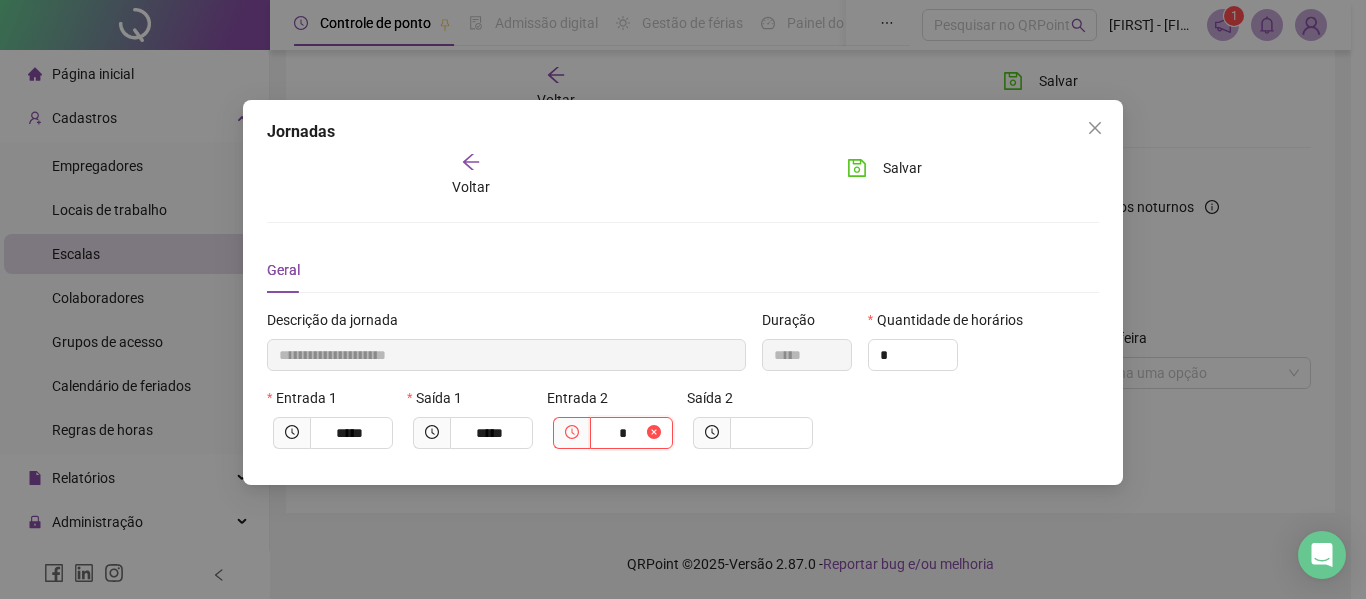 type on "**********" 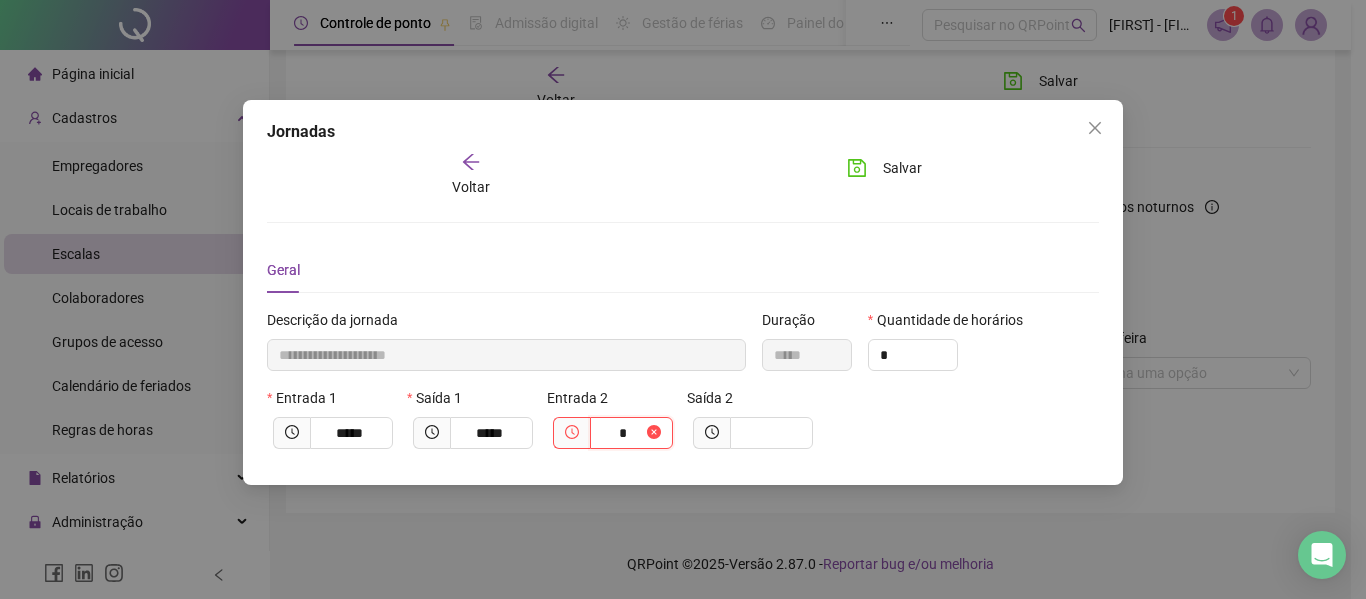 type on "**" 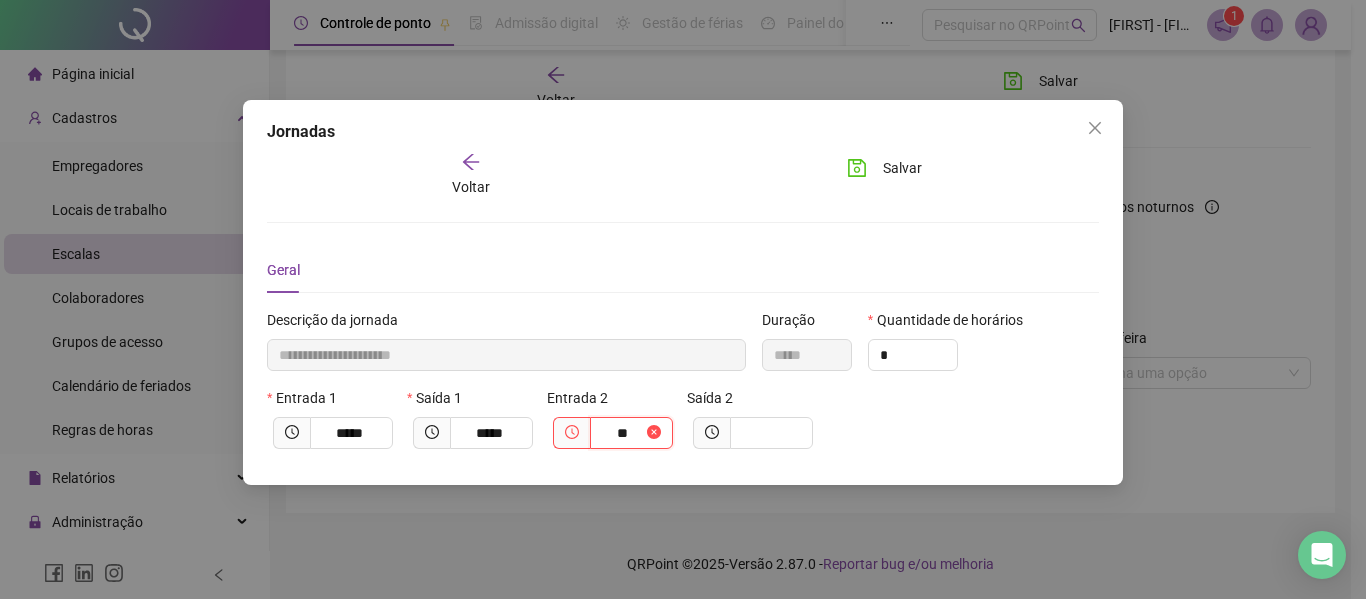 type on "**********" 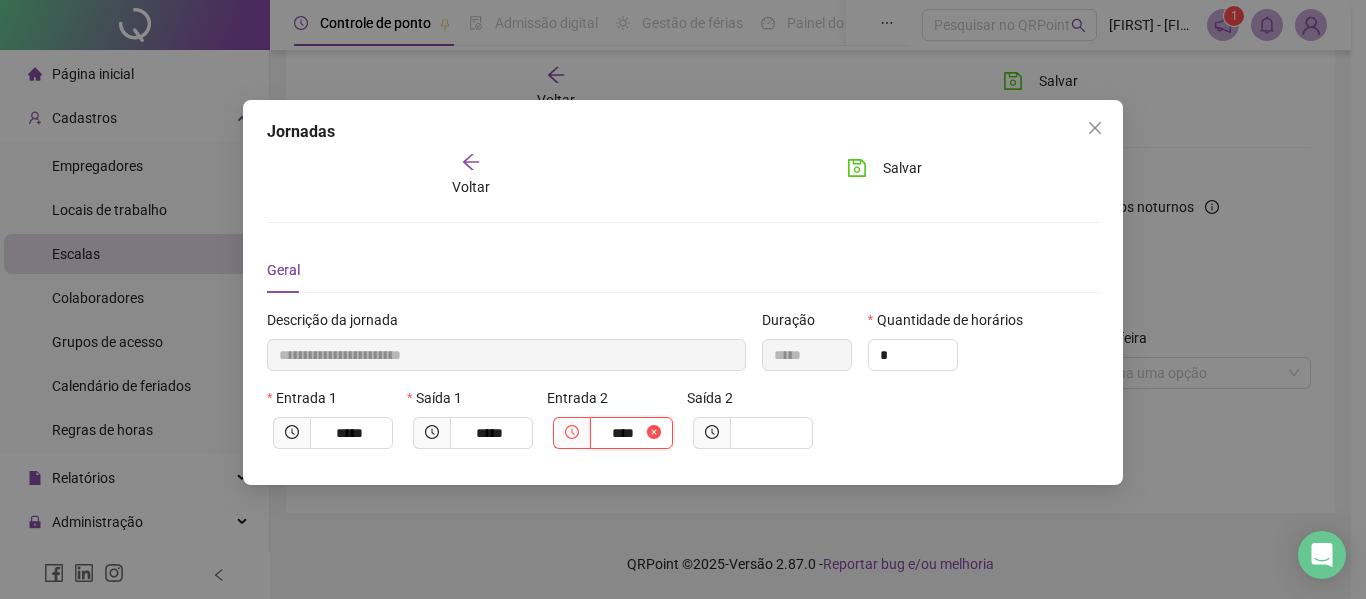 type on "**********" 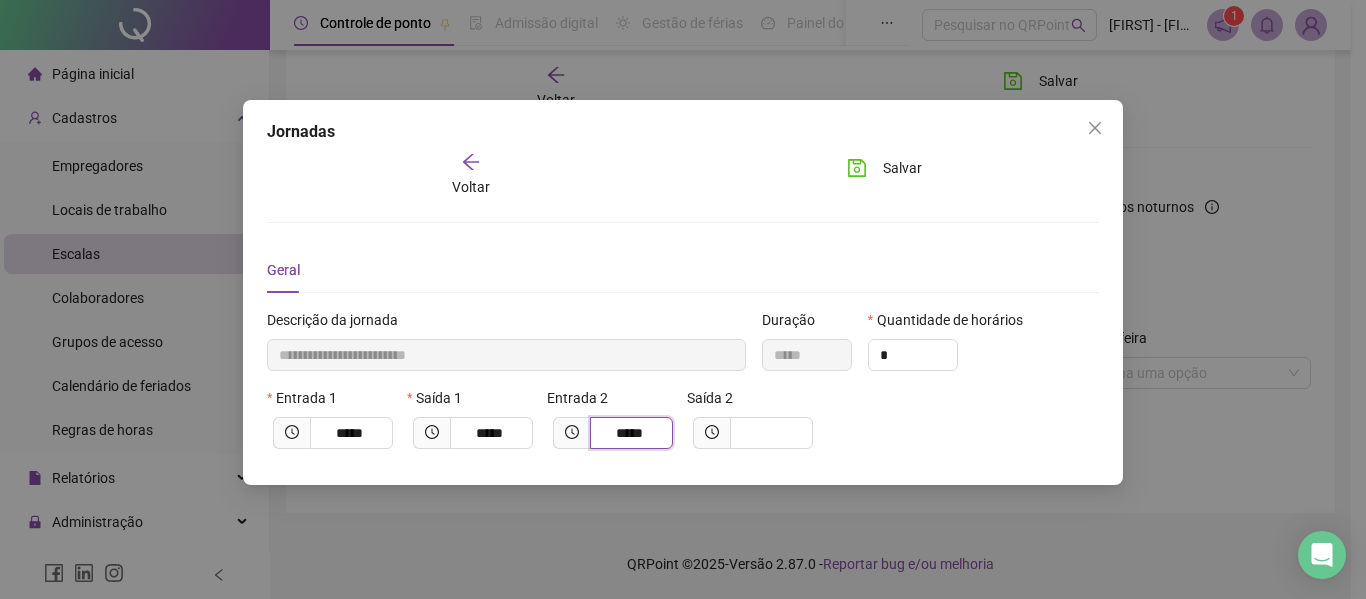 type on "*****" 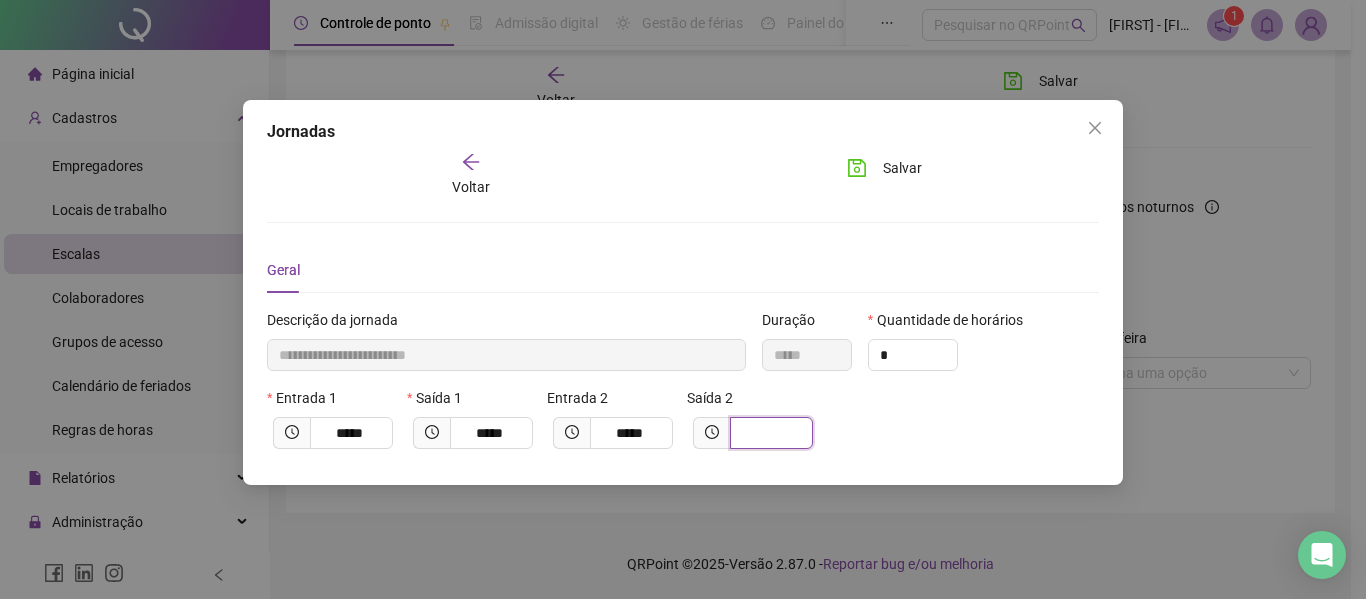 type on "**********" 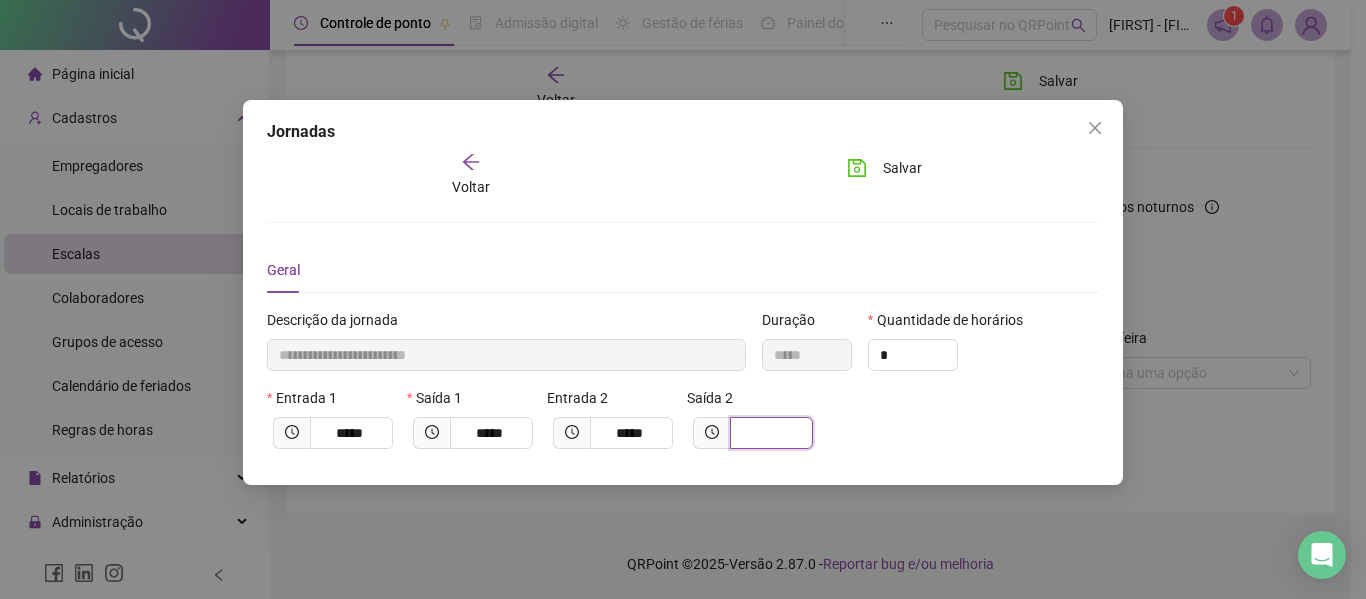 type on "*" 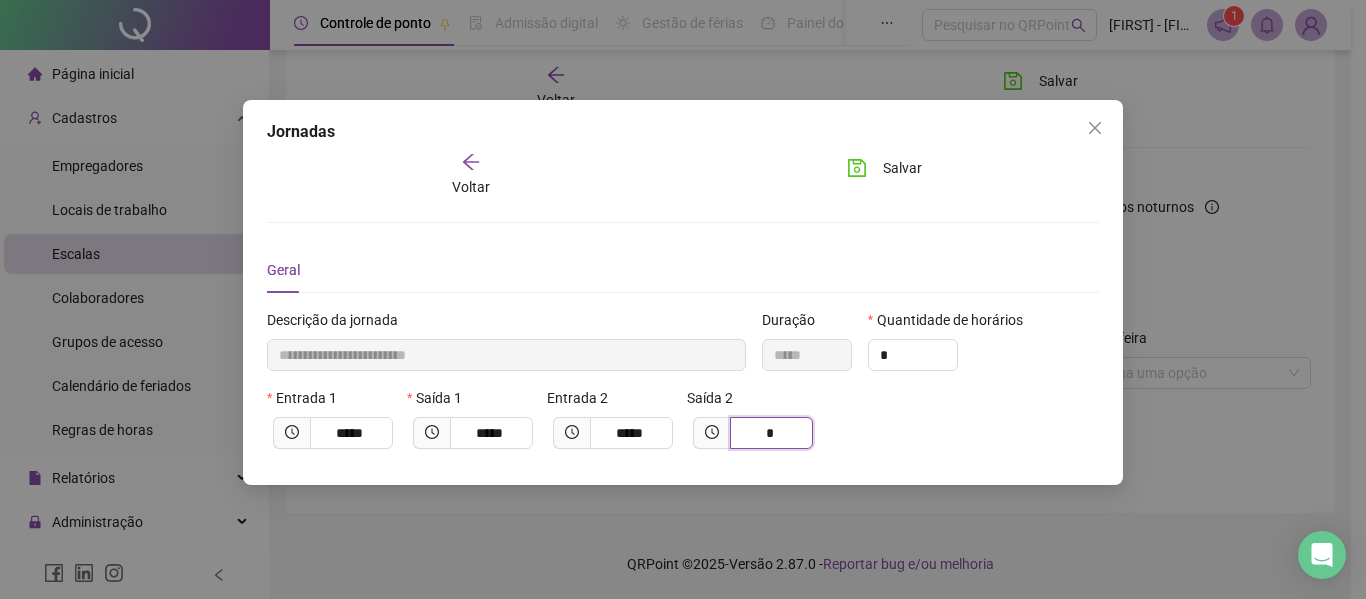 type on "**********" 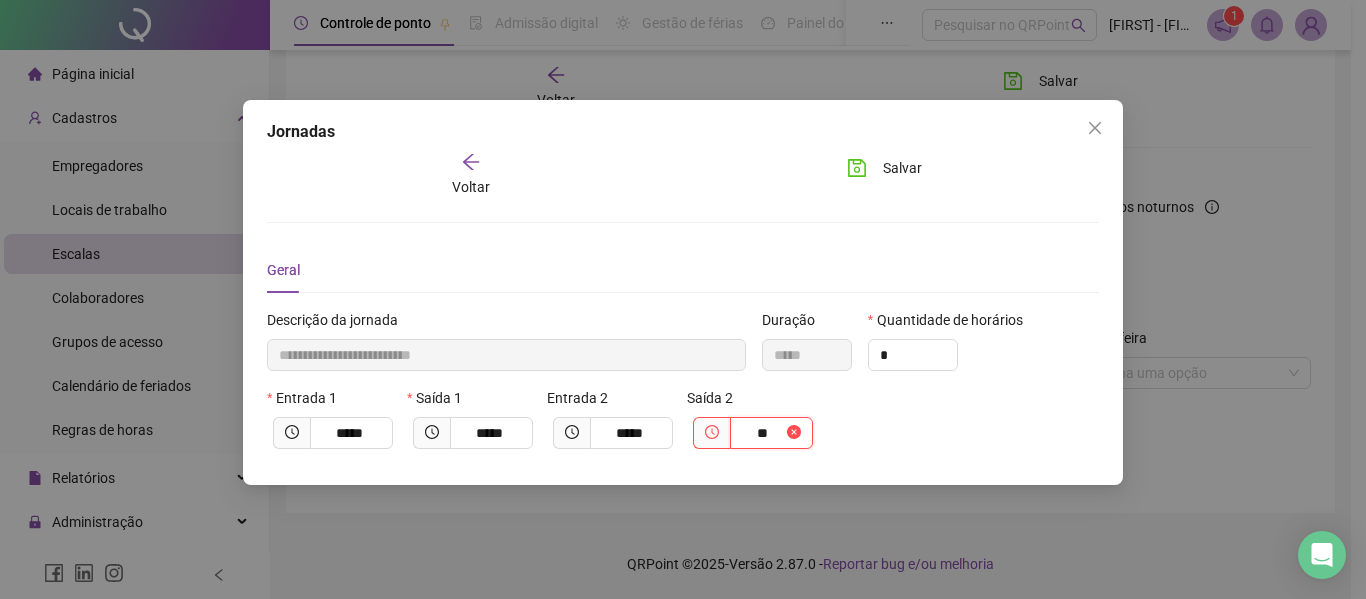 type on "**********" 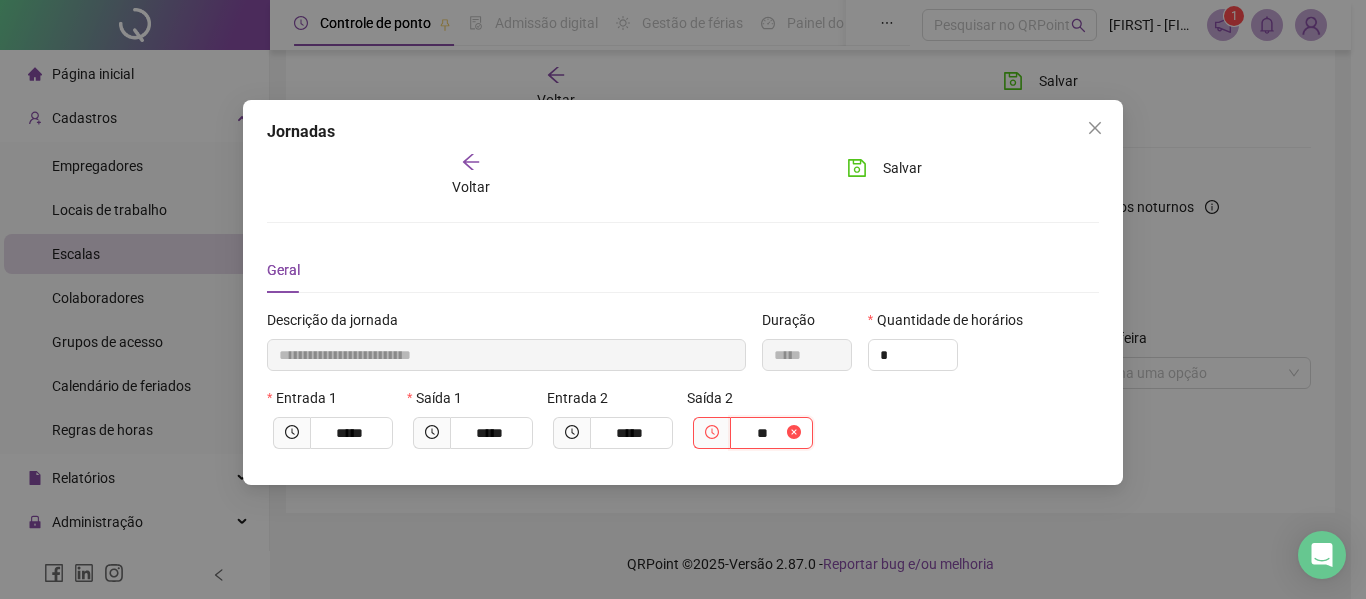 type on "*****" 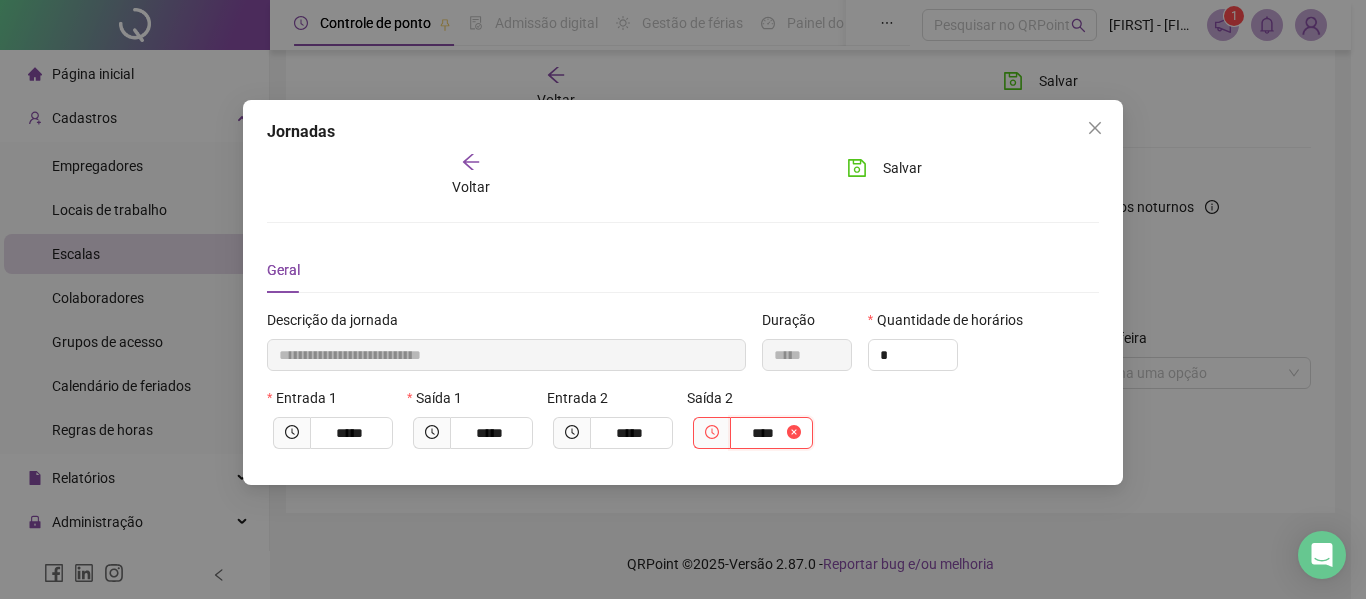 type on "**********" 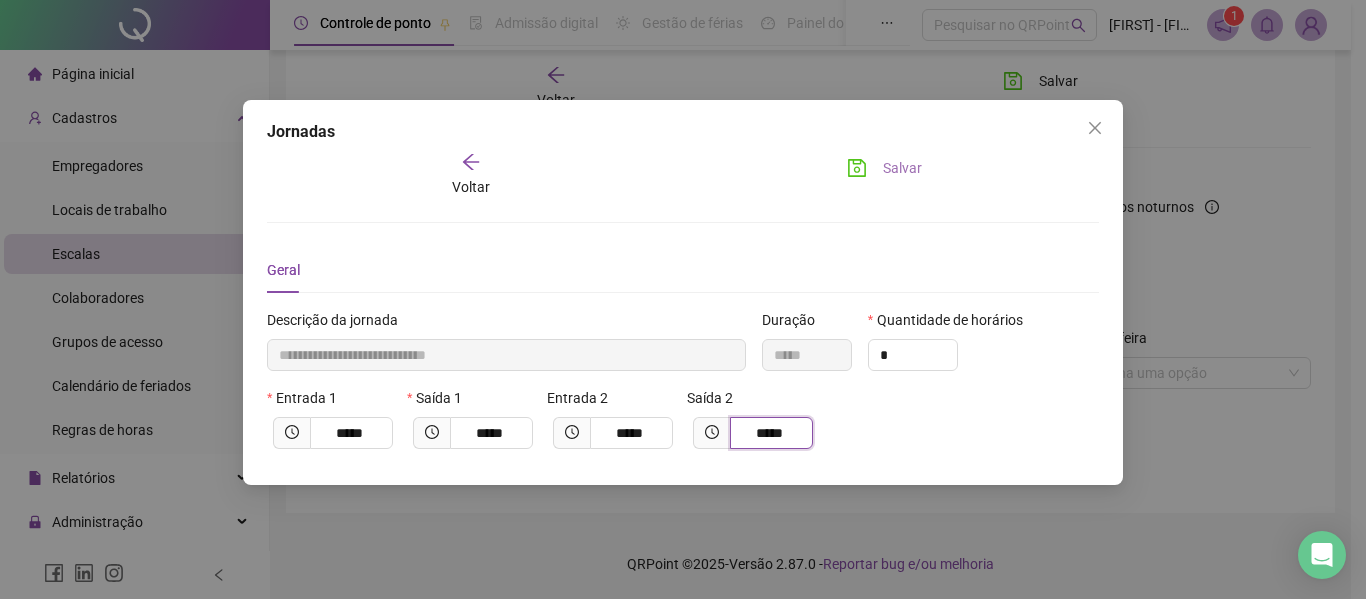 type on "*****" 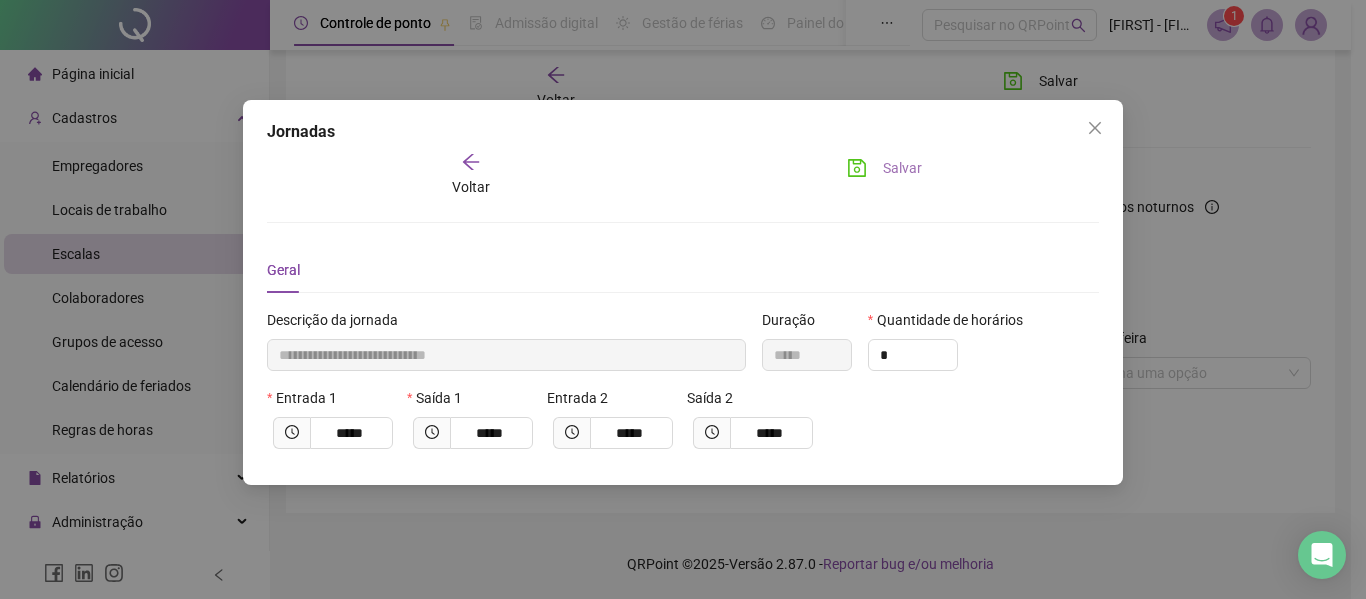 click 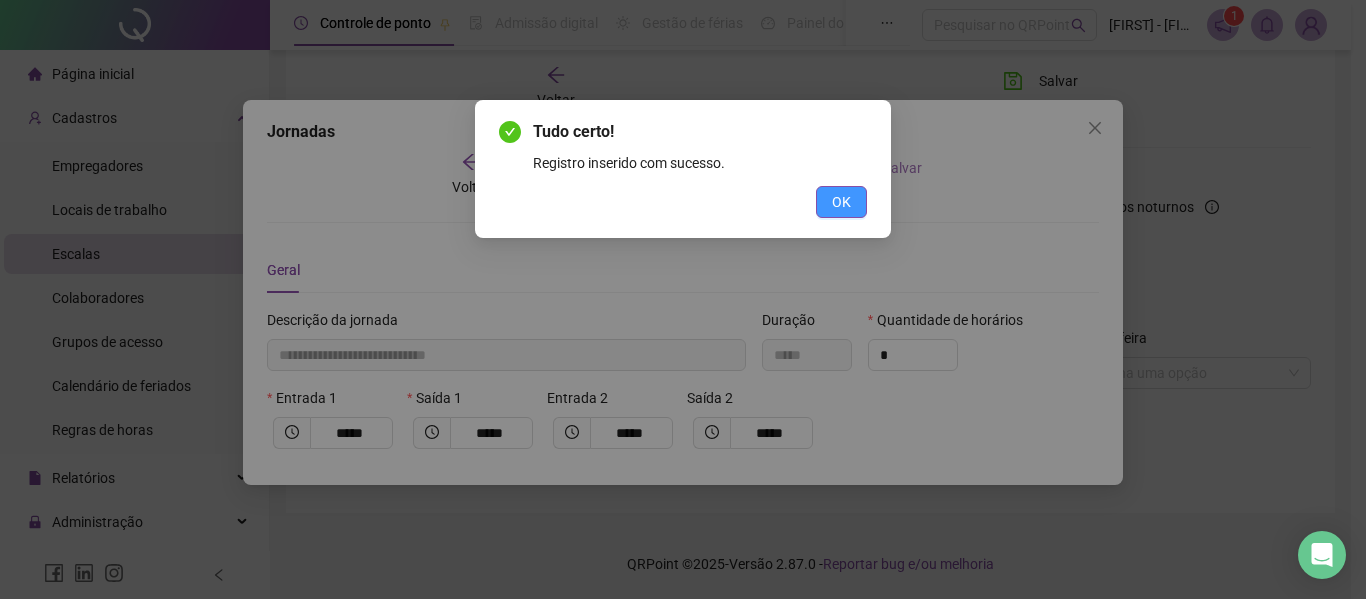 click on "OK" at bounding box center (841, 202) 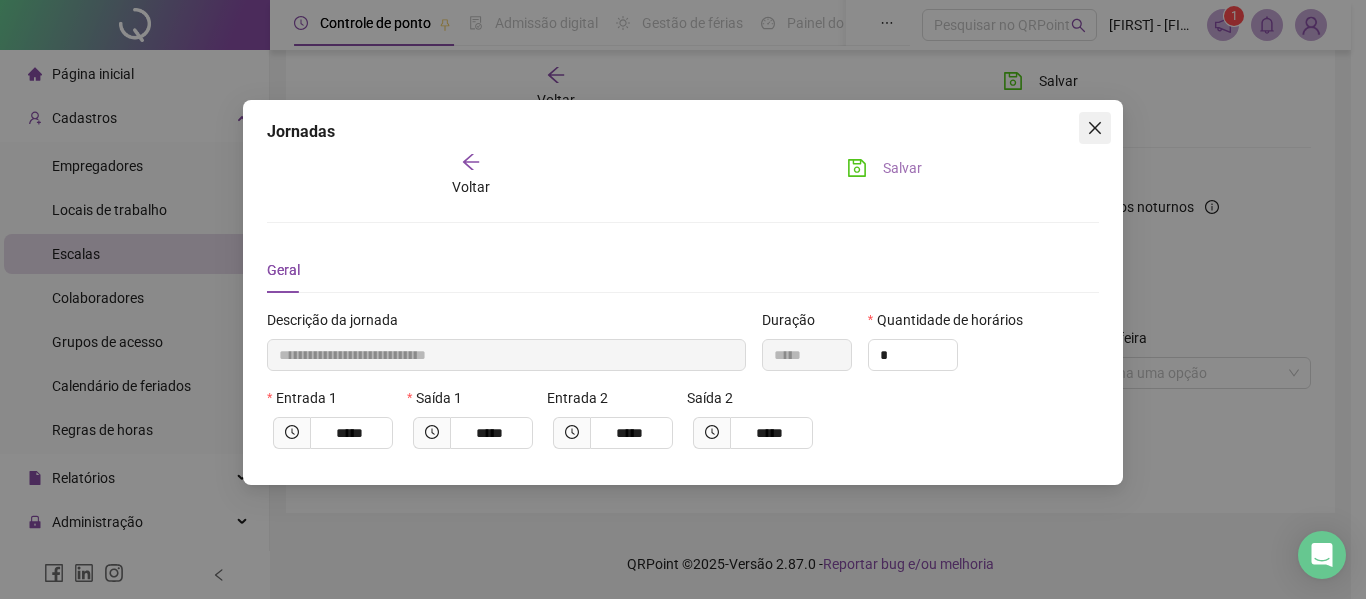 click at bounding box center (1095, 128) 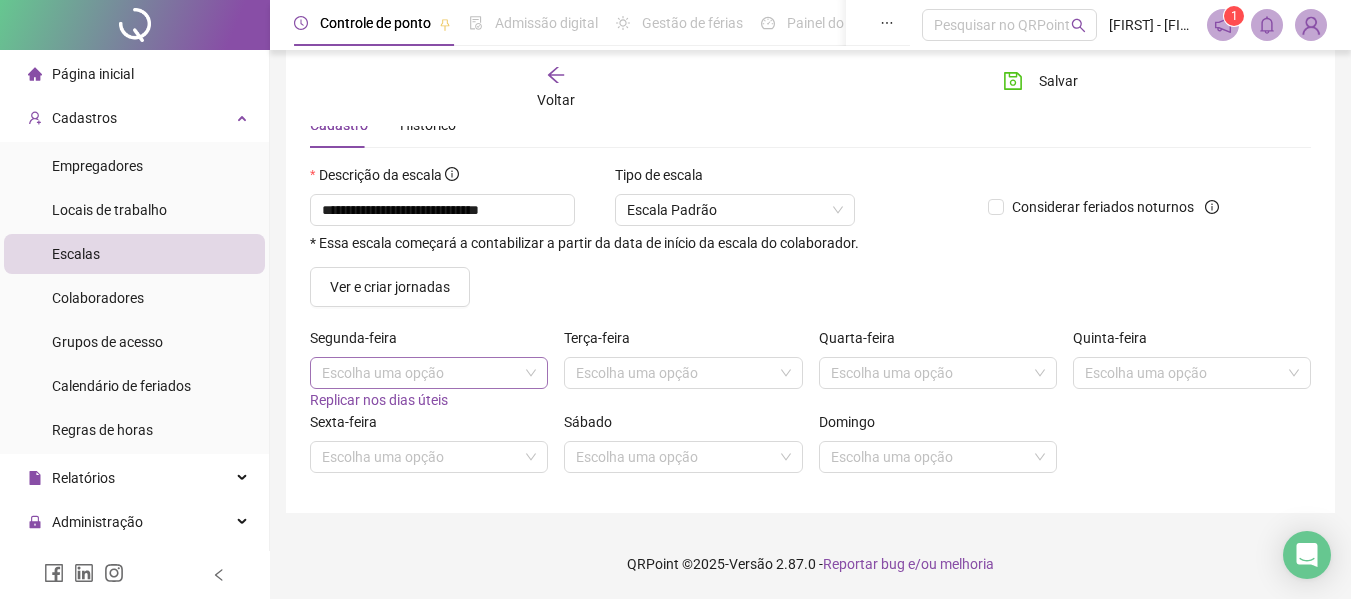 click at bounding box center (423, 373) 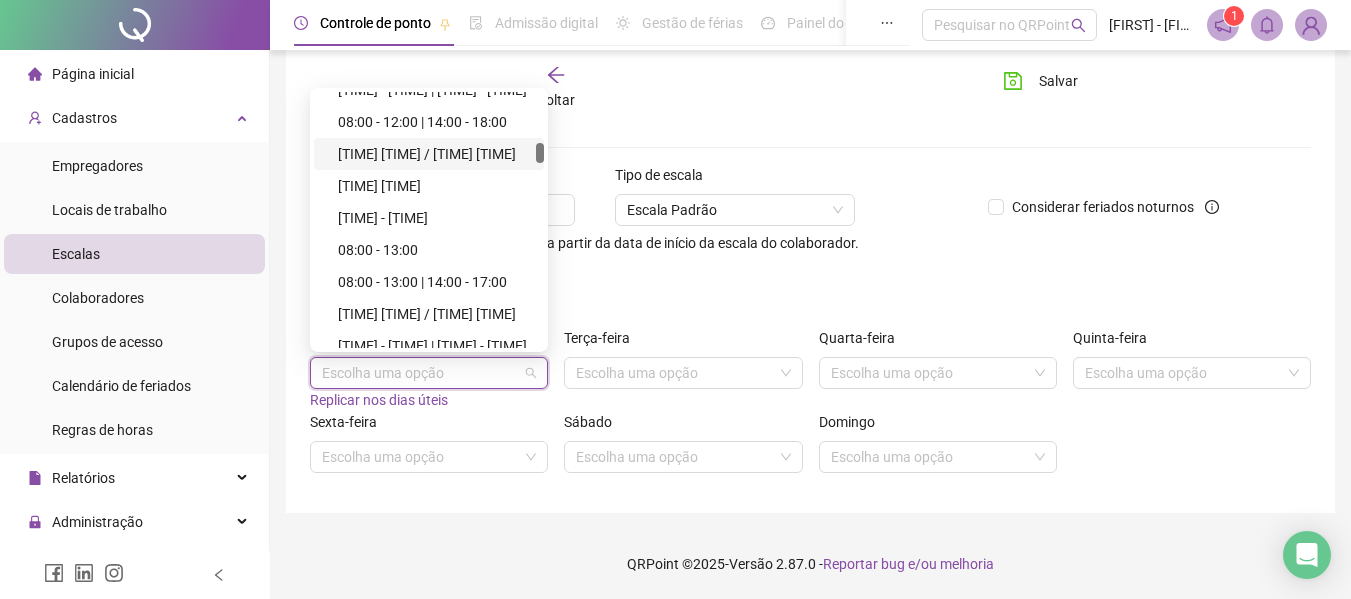 scroll, scrollTop: 500, scrollLeft: 0, axis: vertical 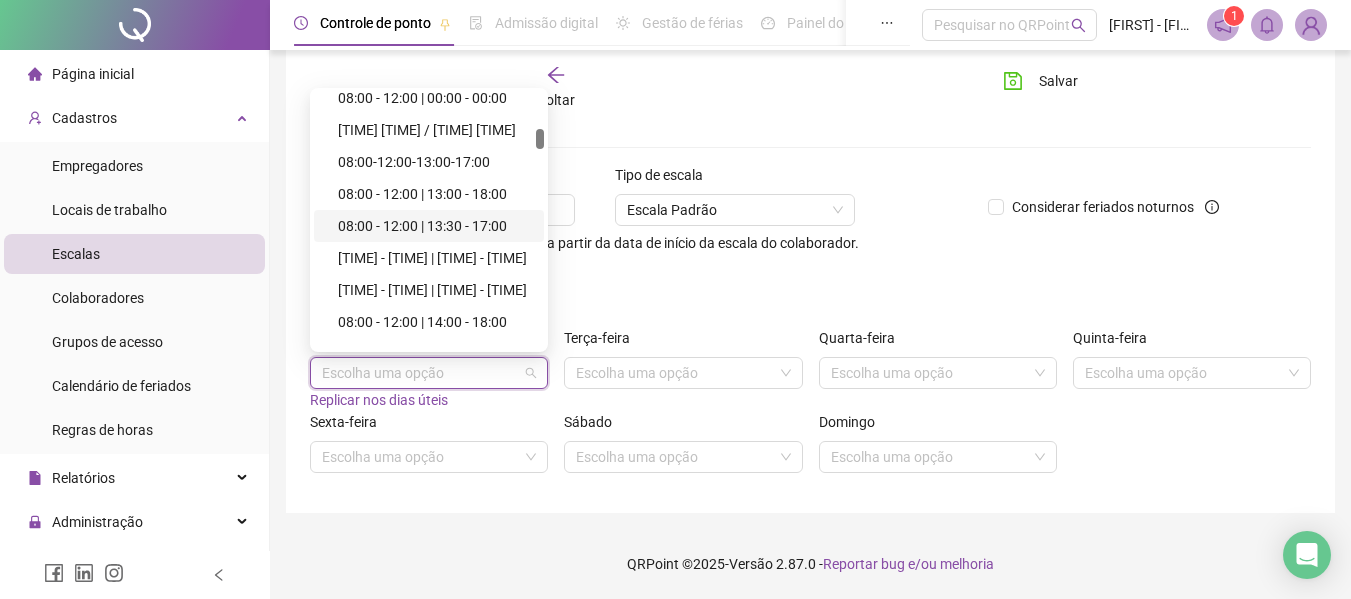 click on "08:00 - 12:00 | 13:30 - 17:00" at bounding box center (435, 226) 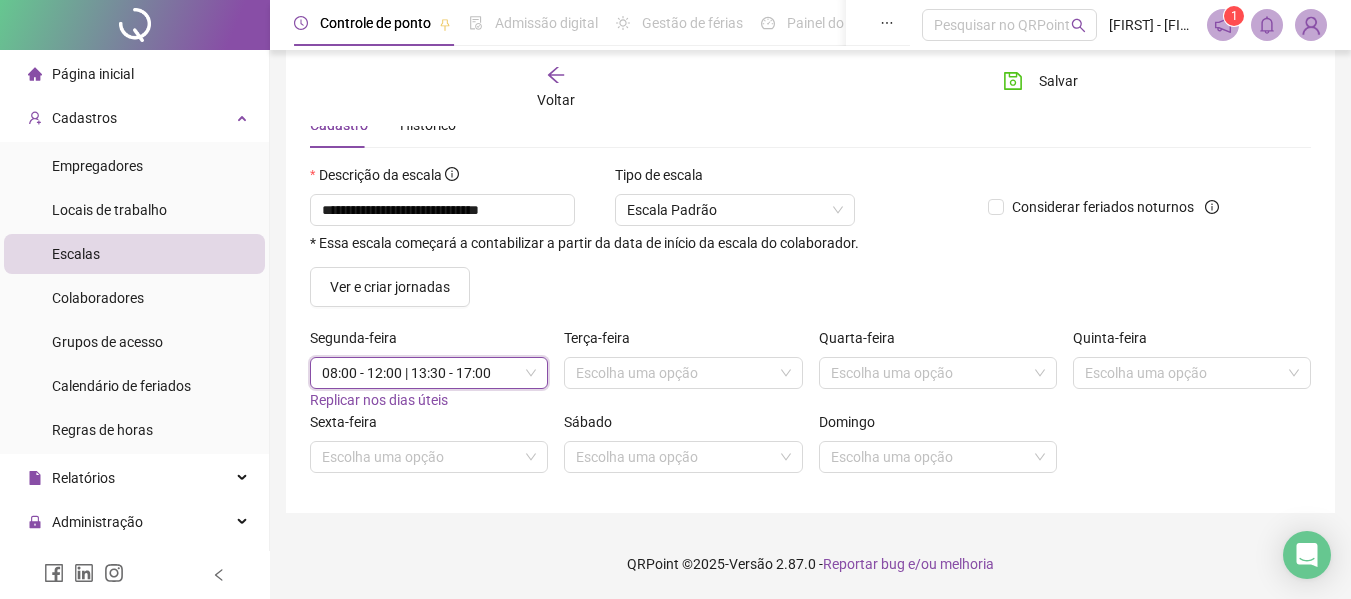 click on "Replicar nos dias úteis" at bounding box center [379, 400] 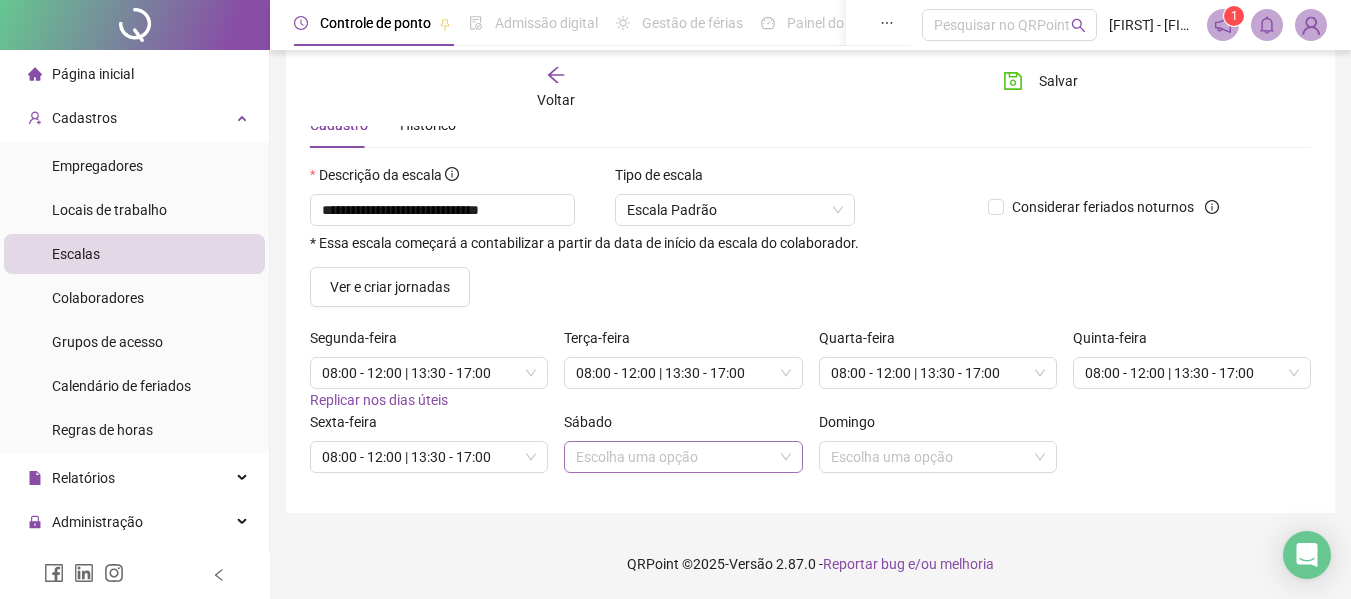 click at bounding box center (677, 457) 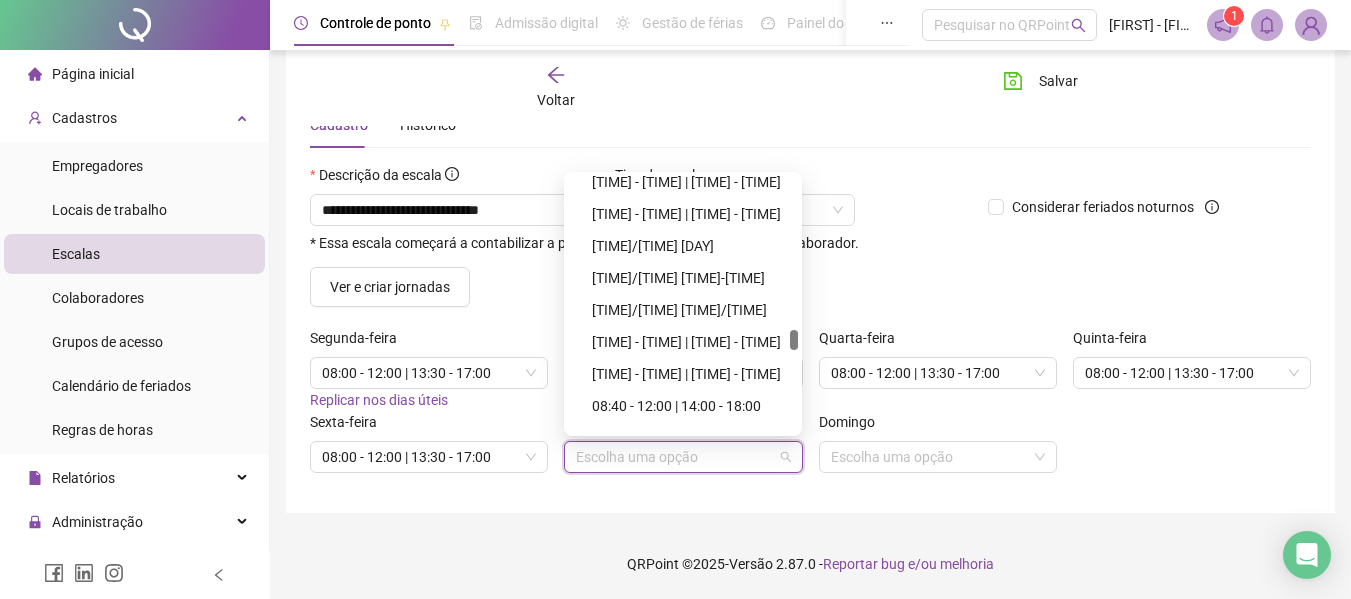 scroll, scrollTop: 2200, scrollLeft: 0, axis: vertical 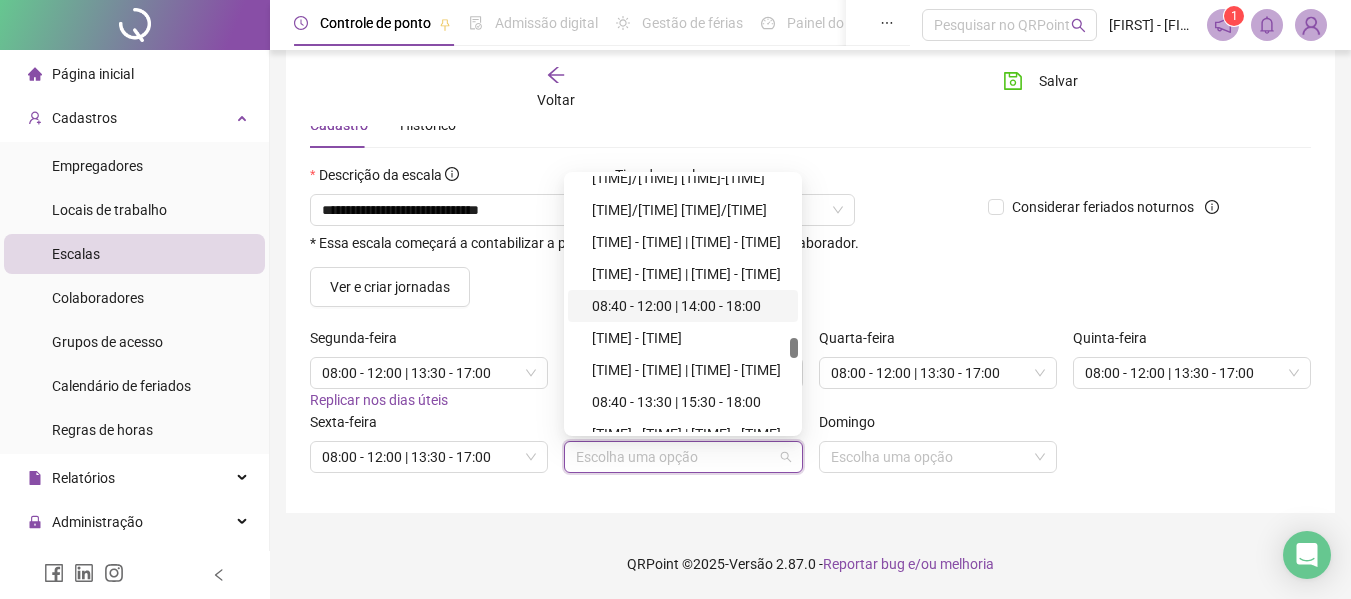 click on "08:40 - 12:00 | 14:00 - 18:00" at bounding box center [683, 306] 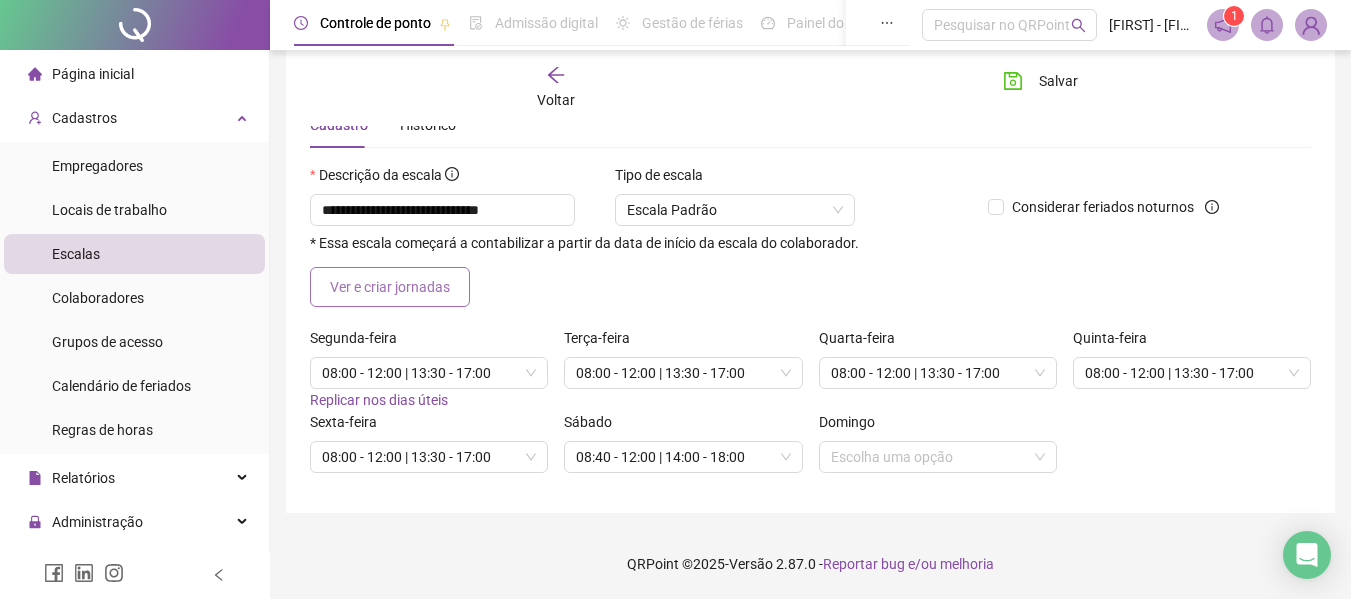 click on "Ver e criar jornadas" at bounding box center [390, 287] 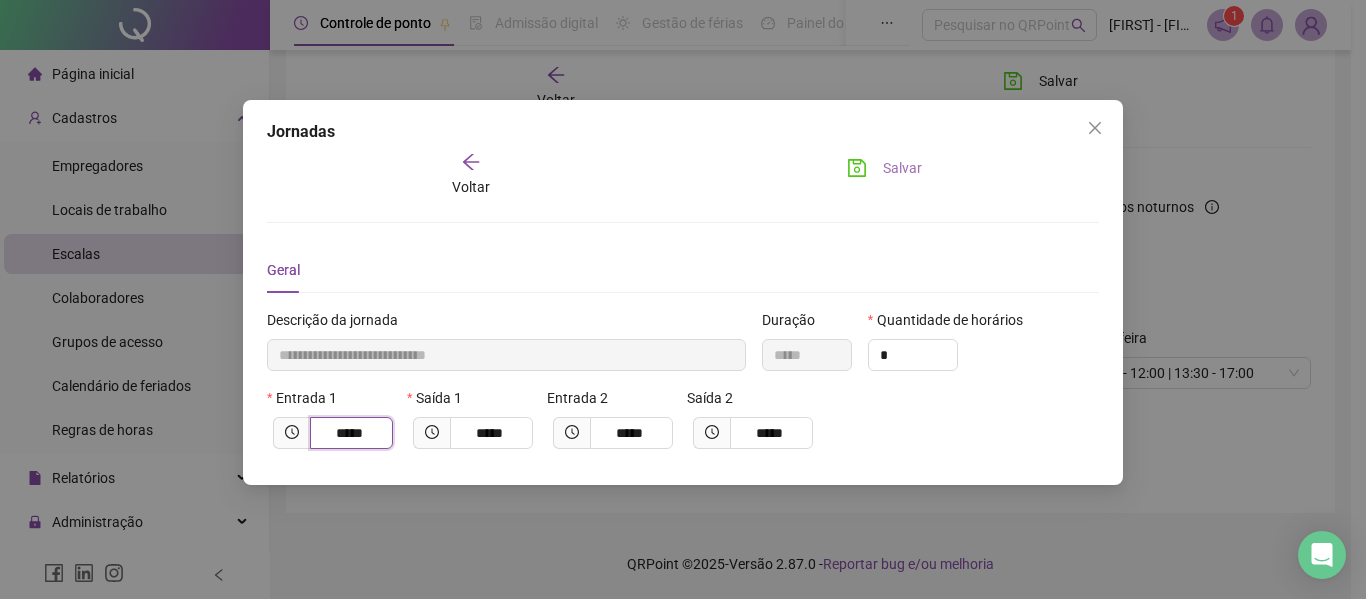 click on "*****" at bounding box center (349, 433) 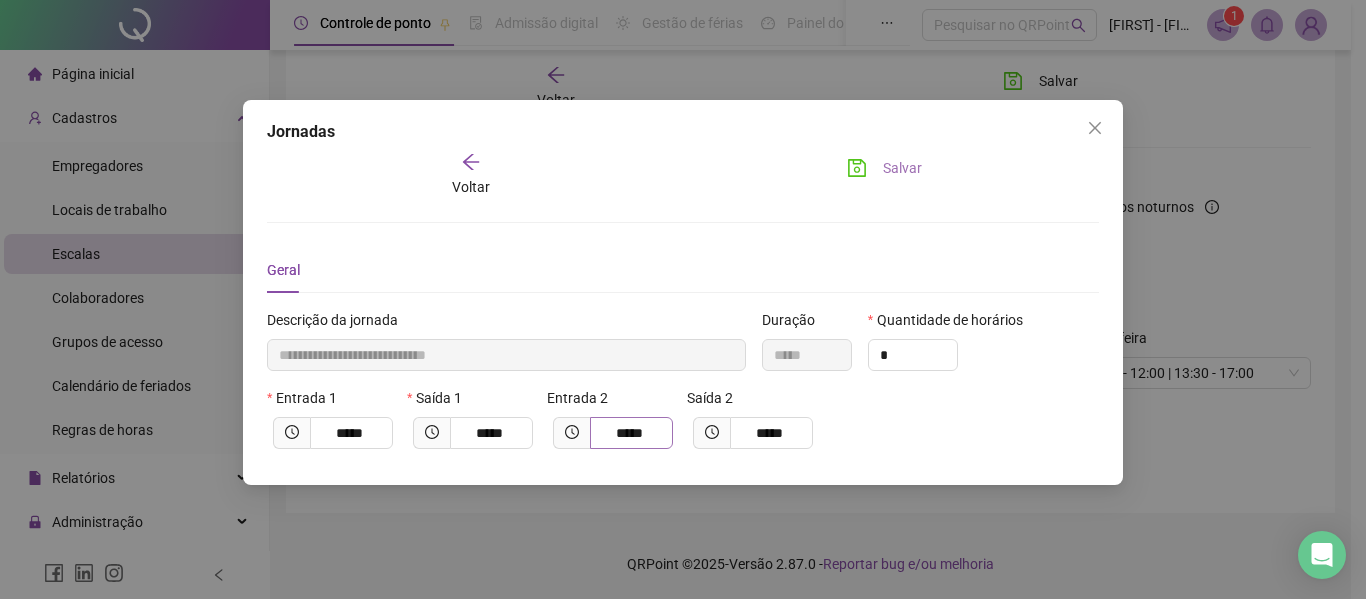 click on "*****" at bounding box center (631, 433) 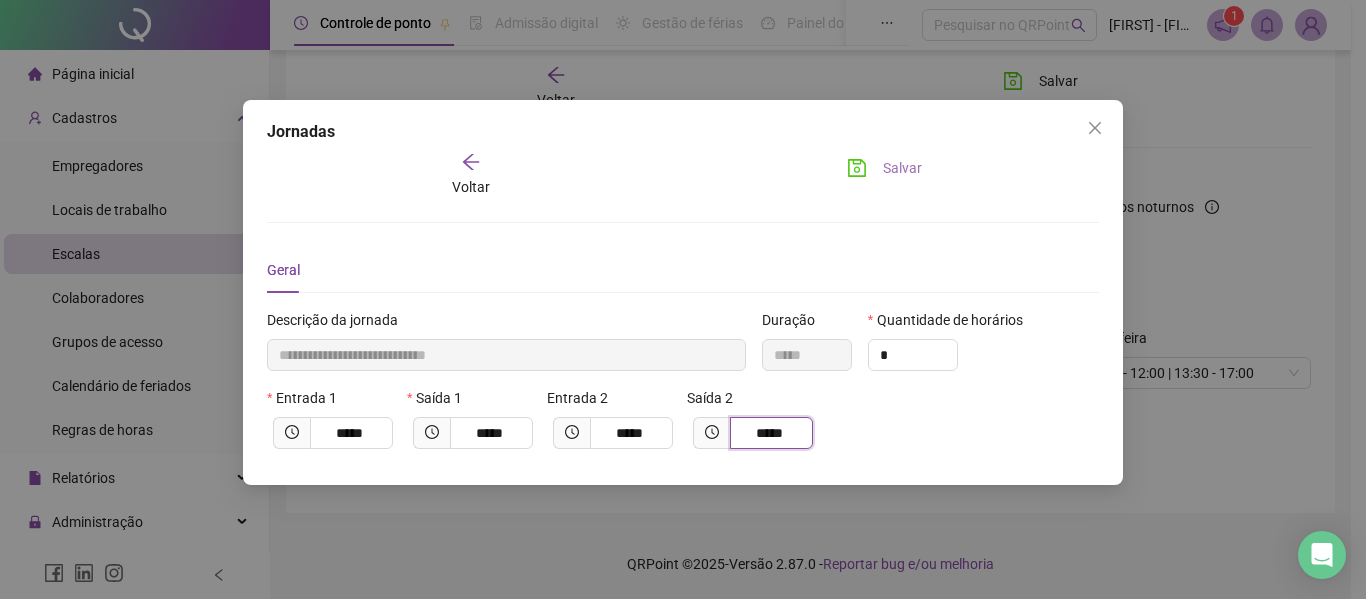 click on "*****" at bounding box center (769, 433) 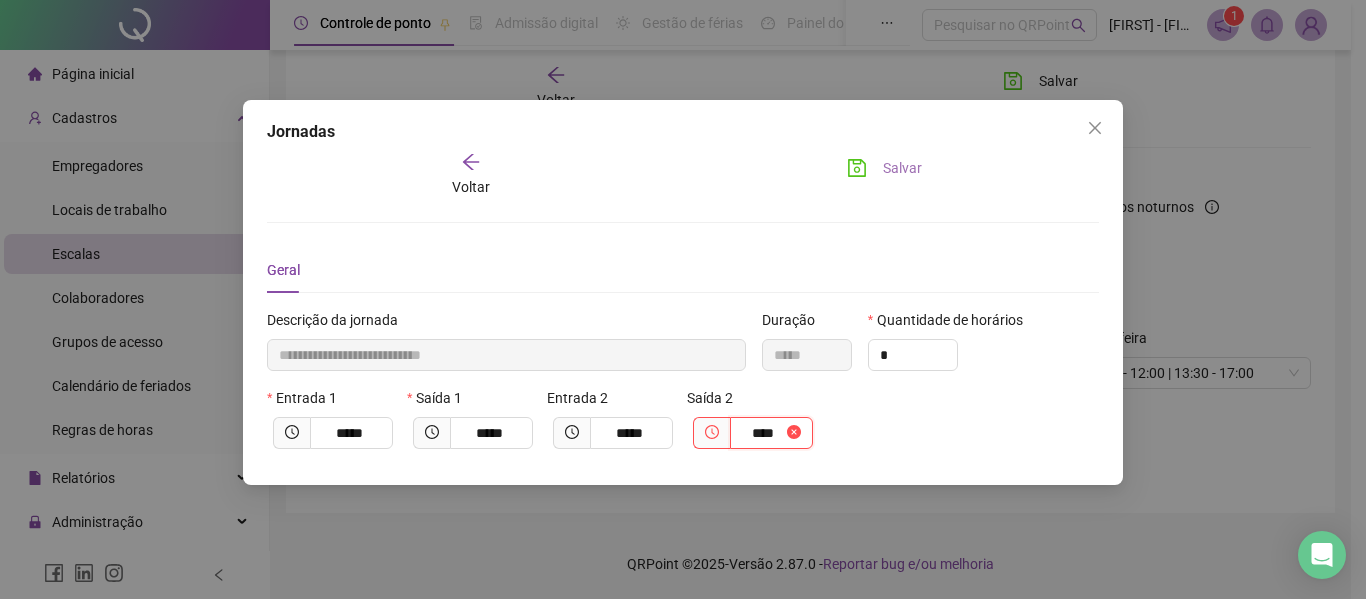 type on "**" 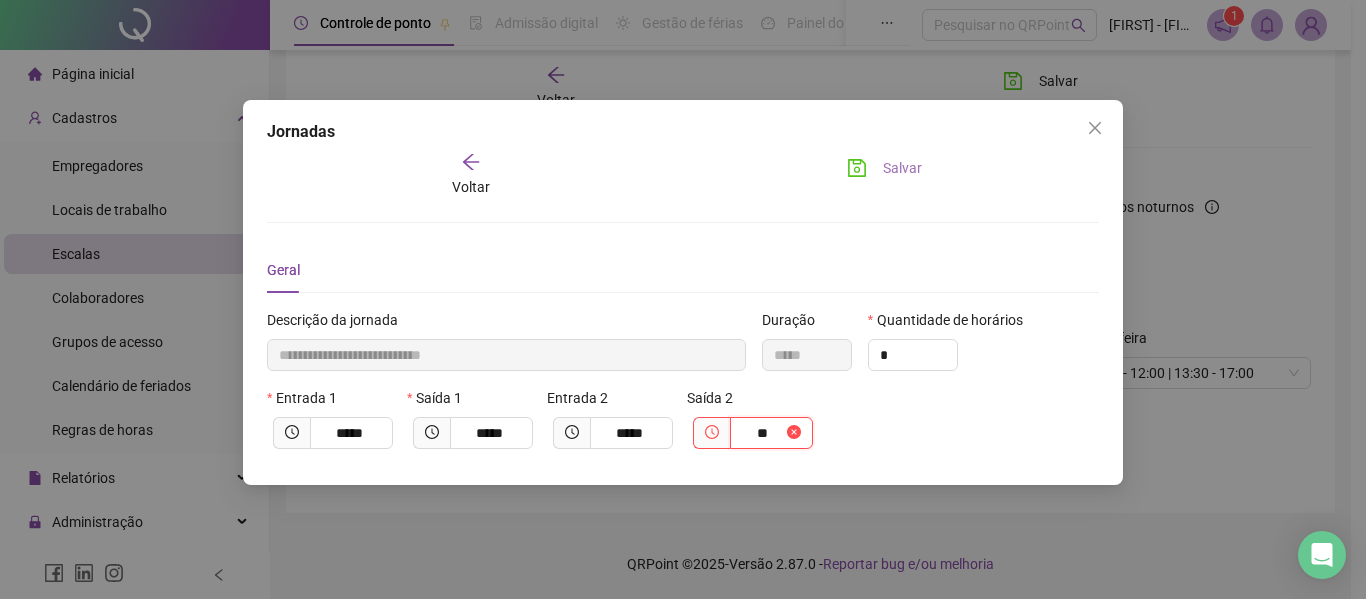 type on "**********" 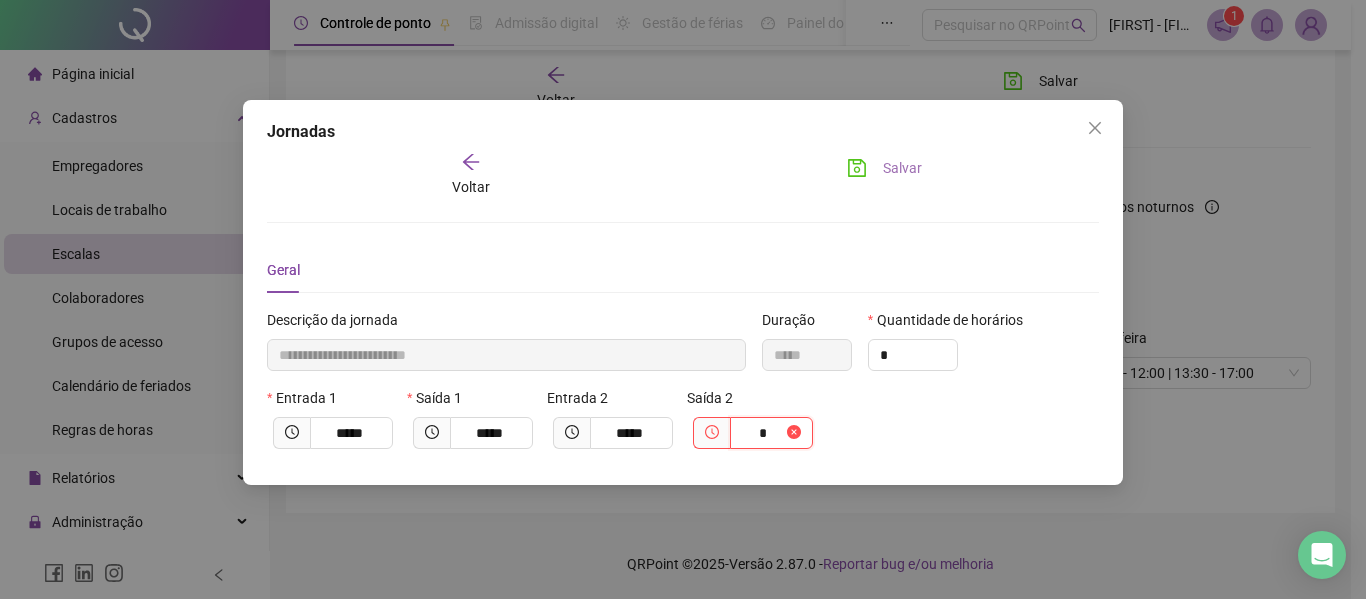 type on "**********" 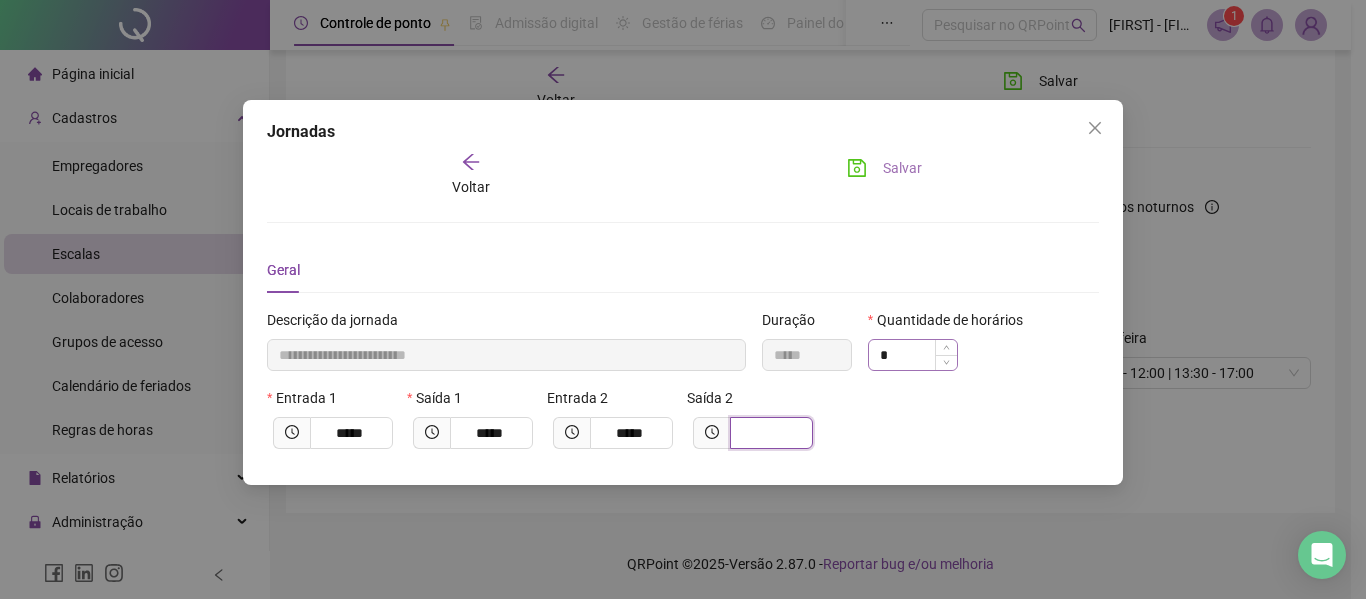 type 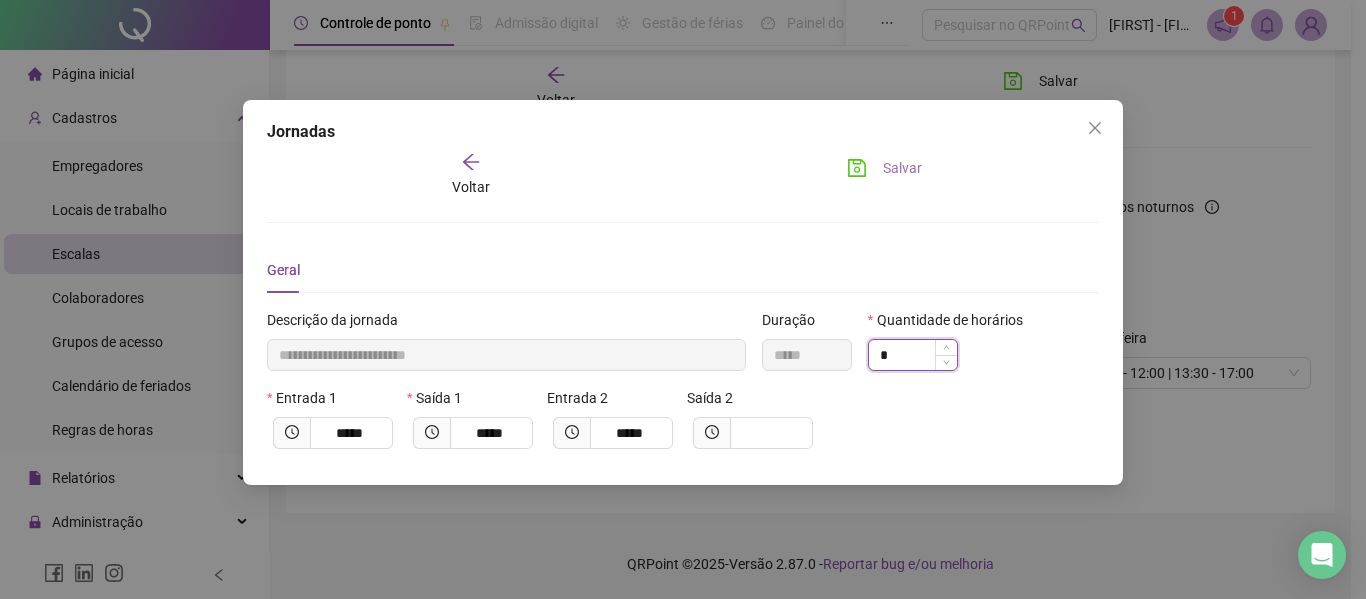 click on "*" at bounding box center (913, 355) 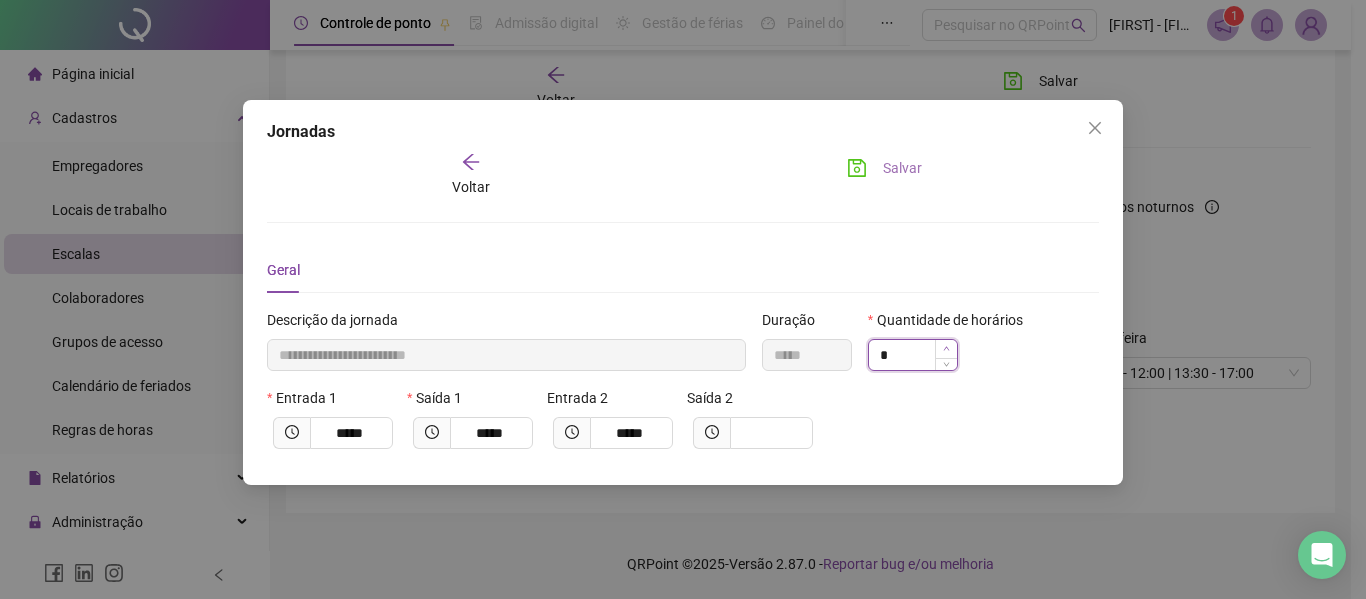 type on "**********" 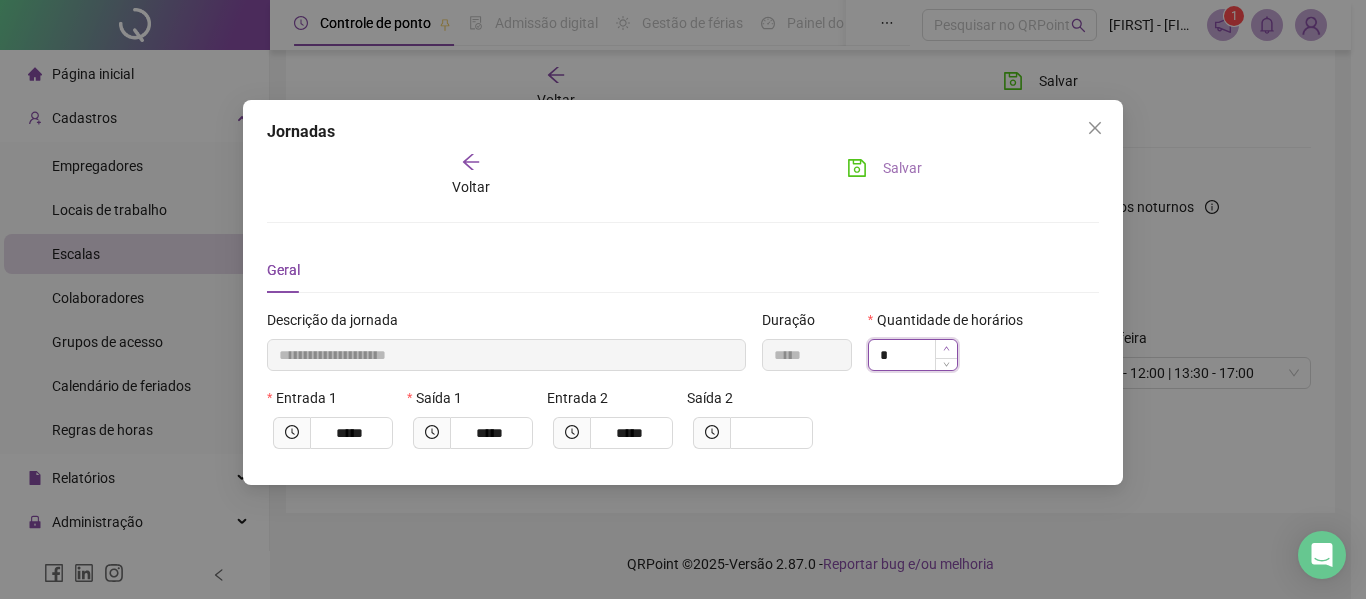 click at bounding box center (946, 349) 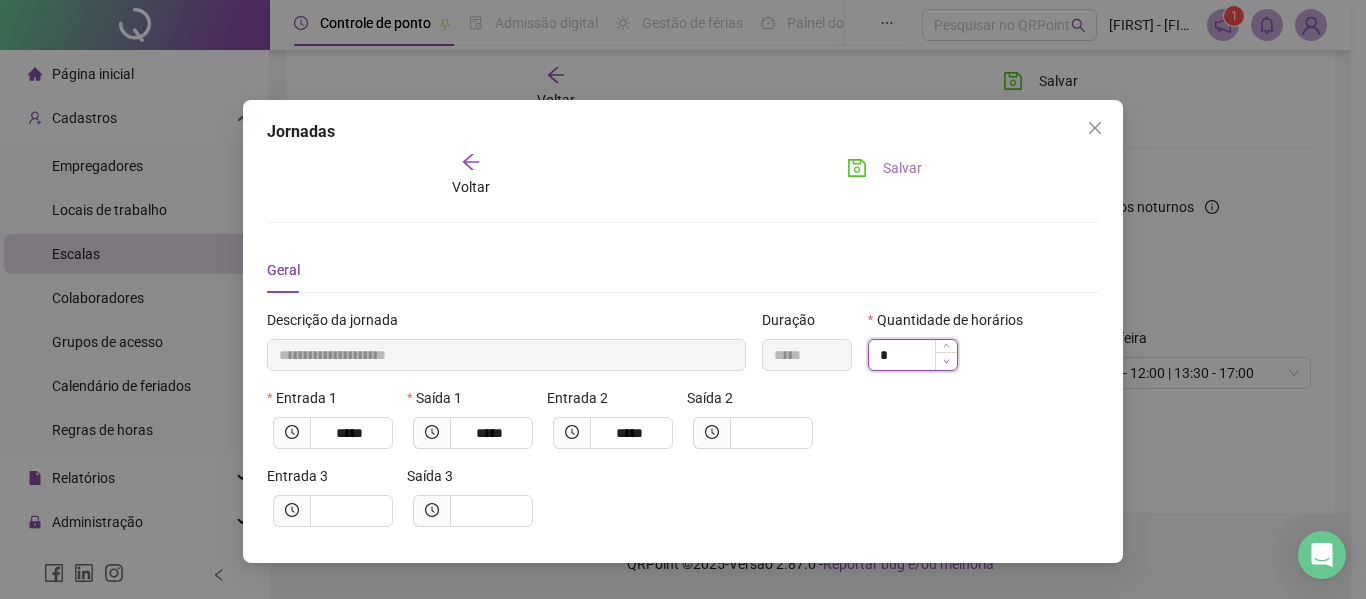 type on "**********" 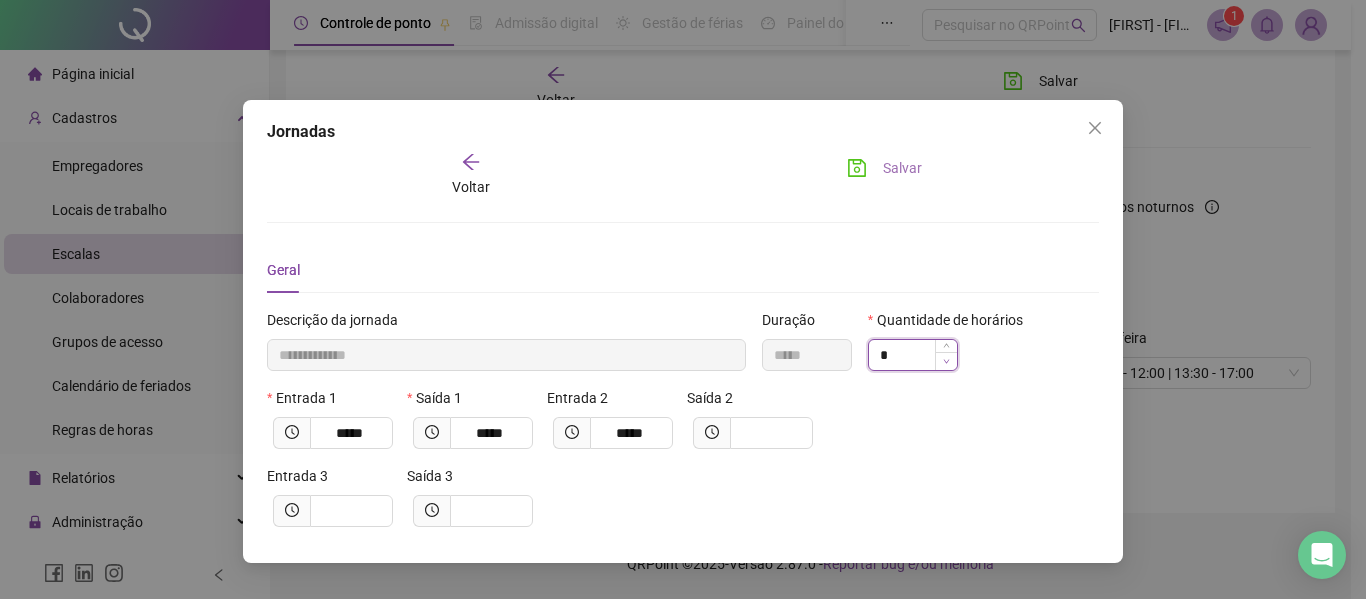 click 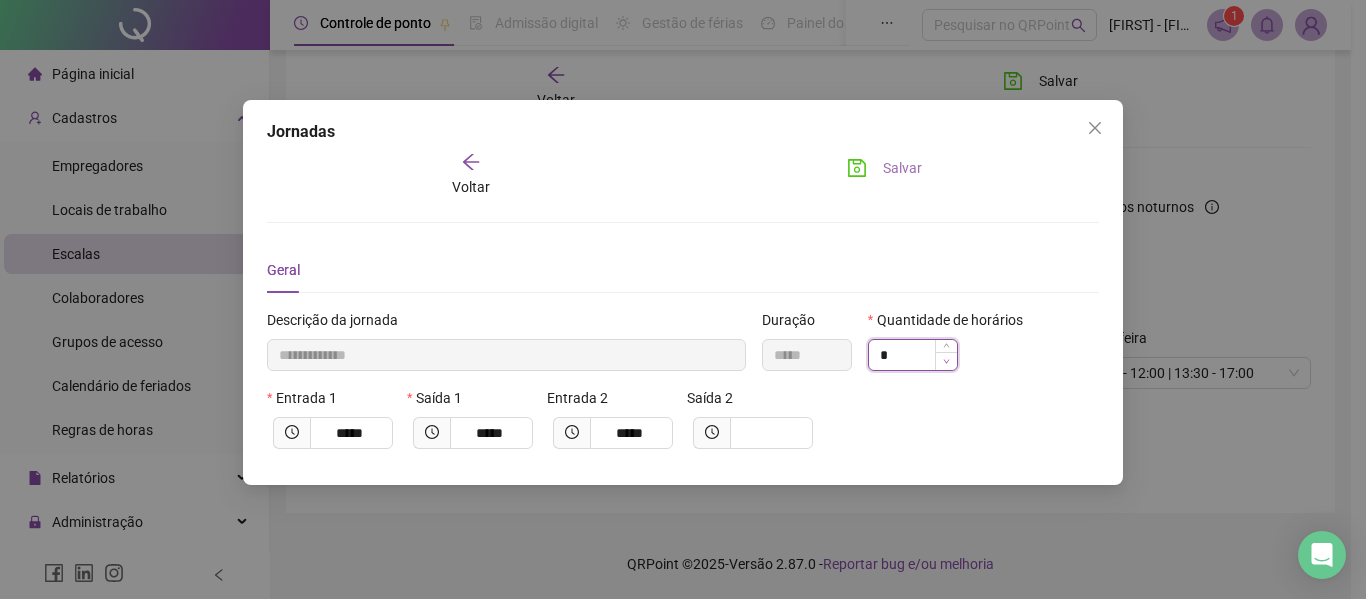 click 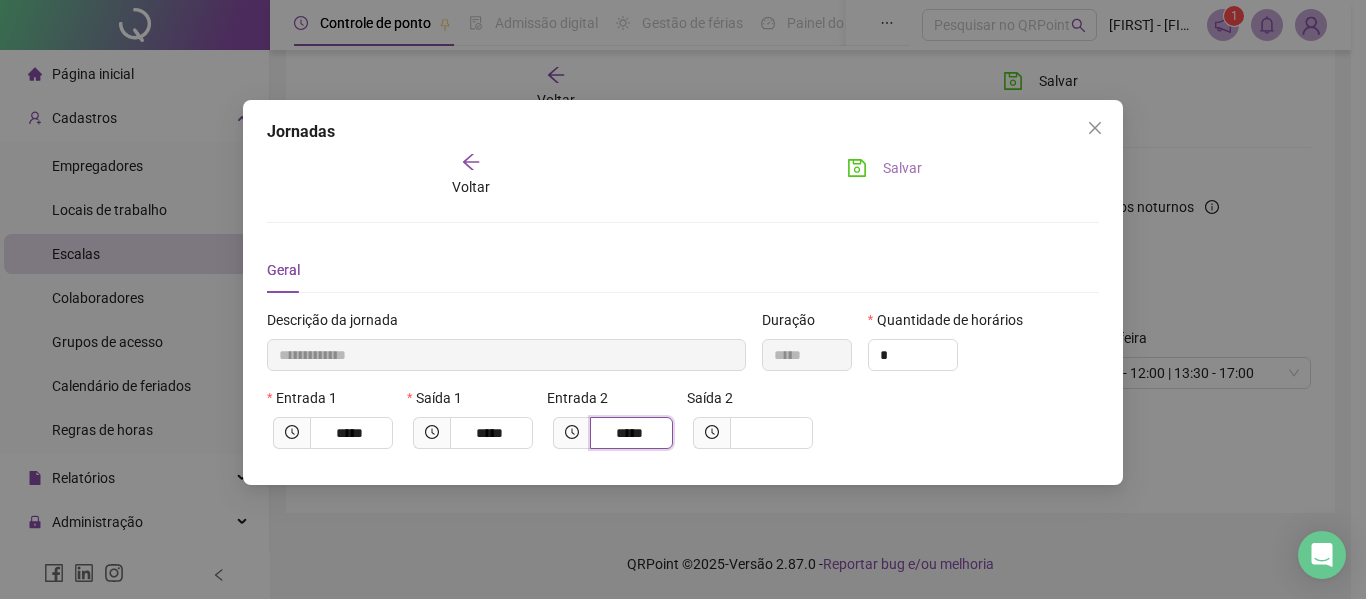 click on "*****" at bounding box center (629, 433) 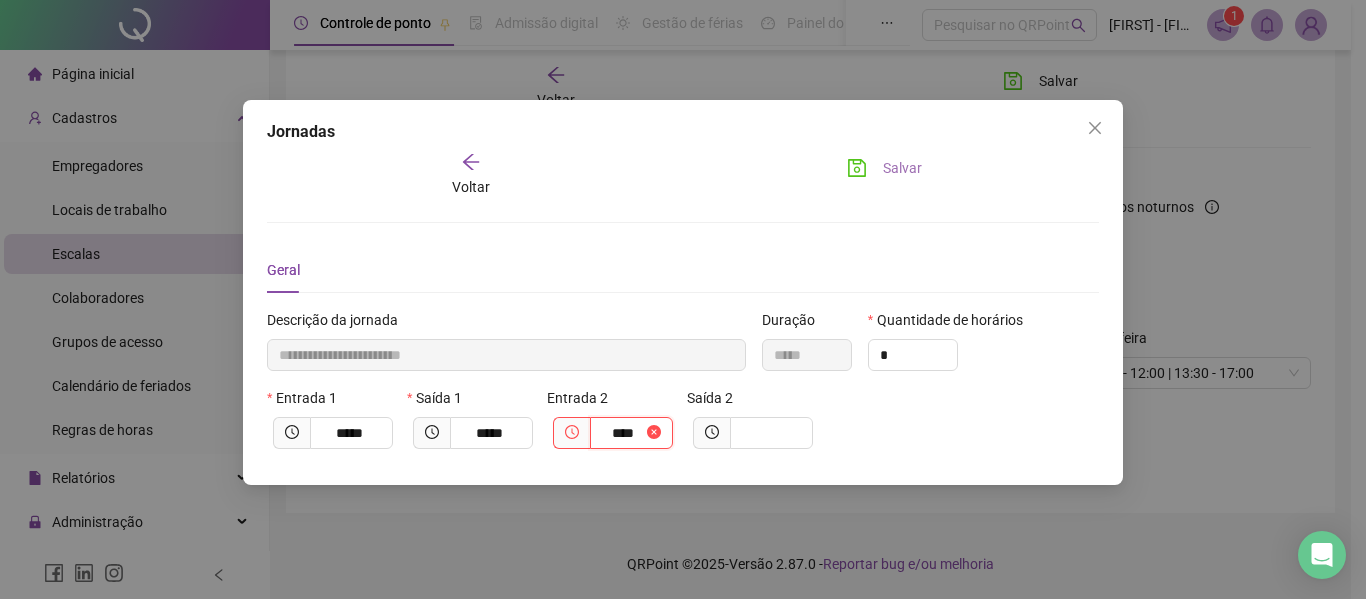 type on "**********" 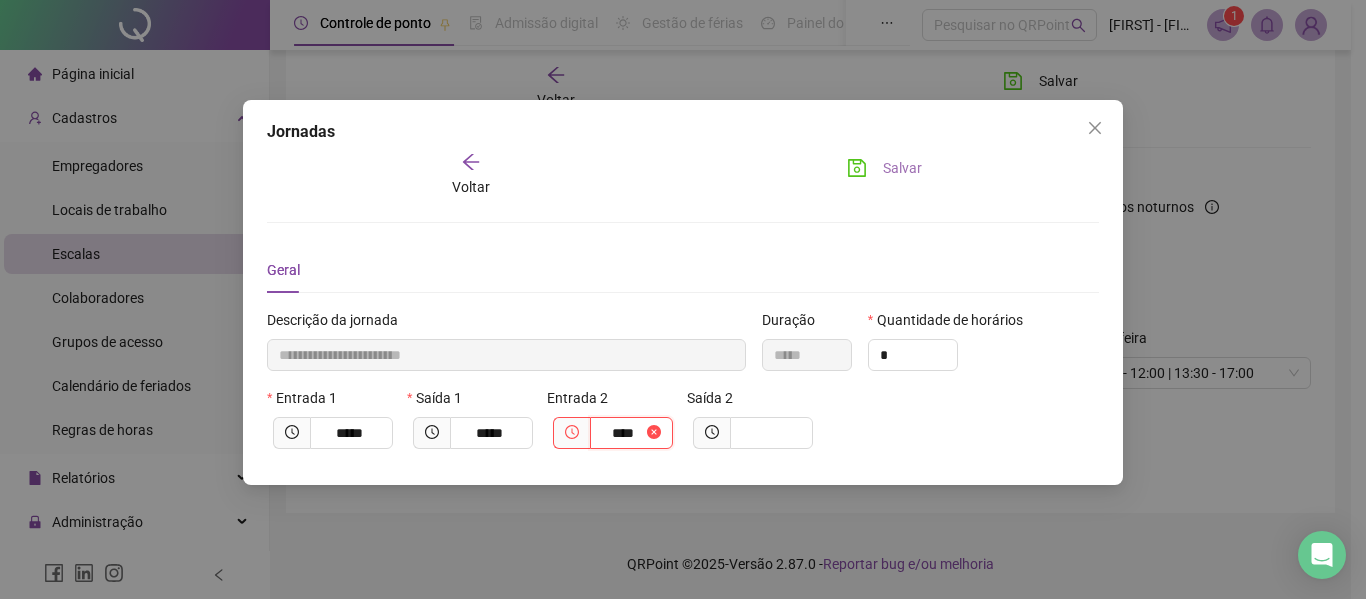 type on "**" 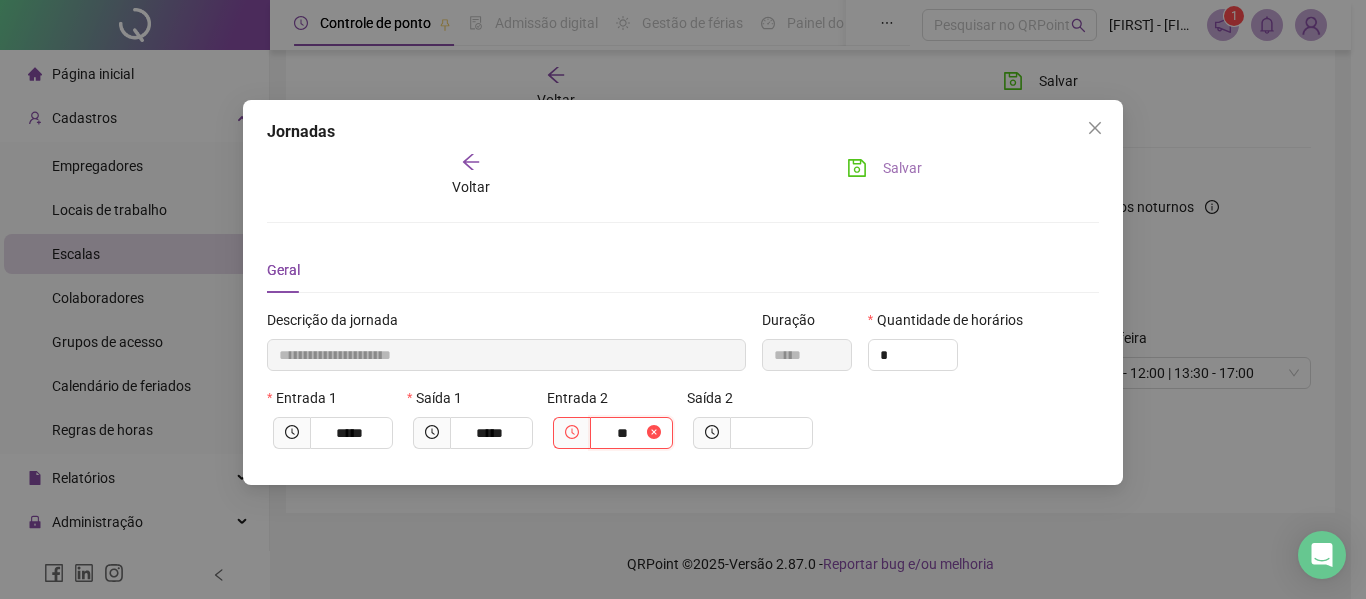 type on "**********" 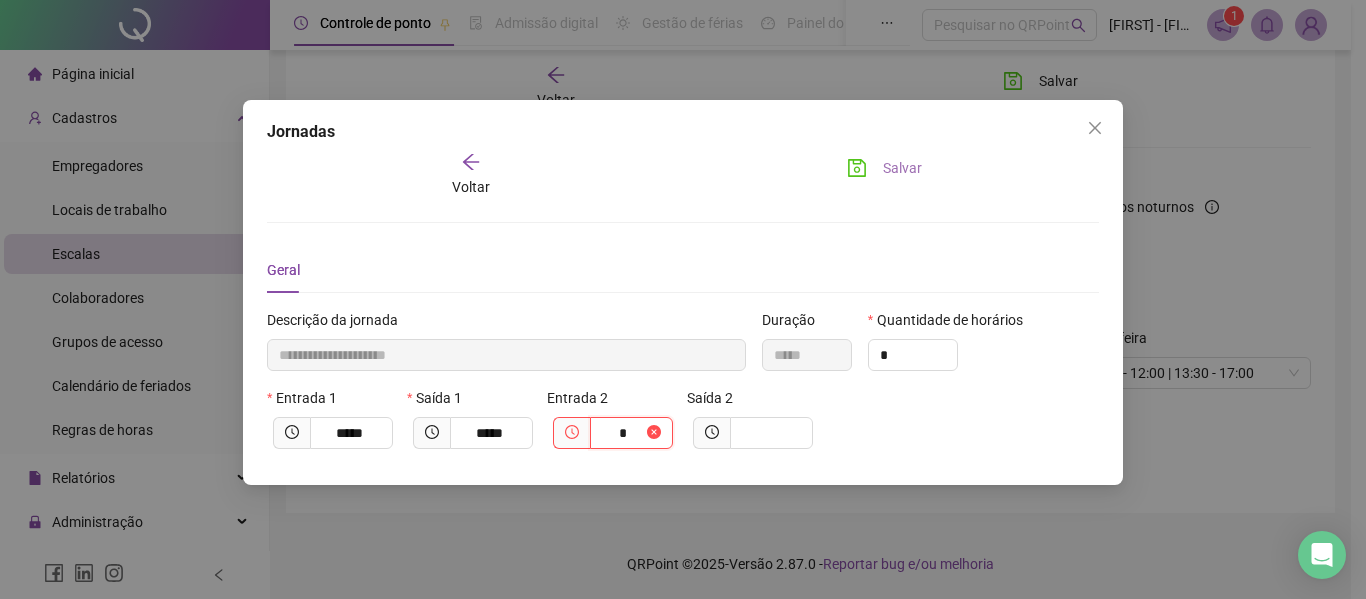 type on "**********" 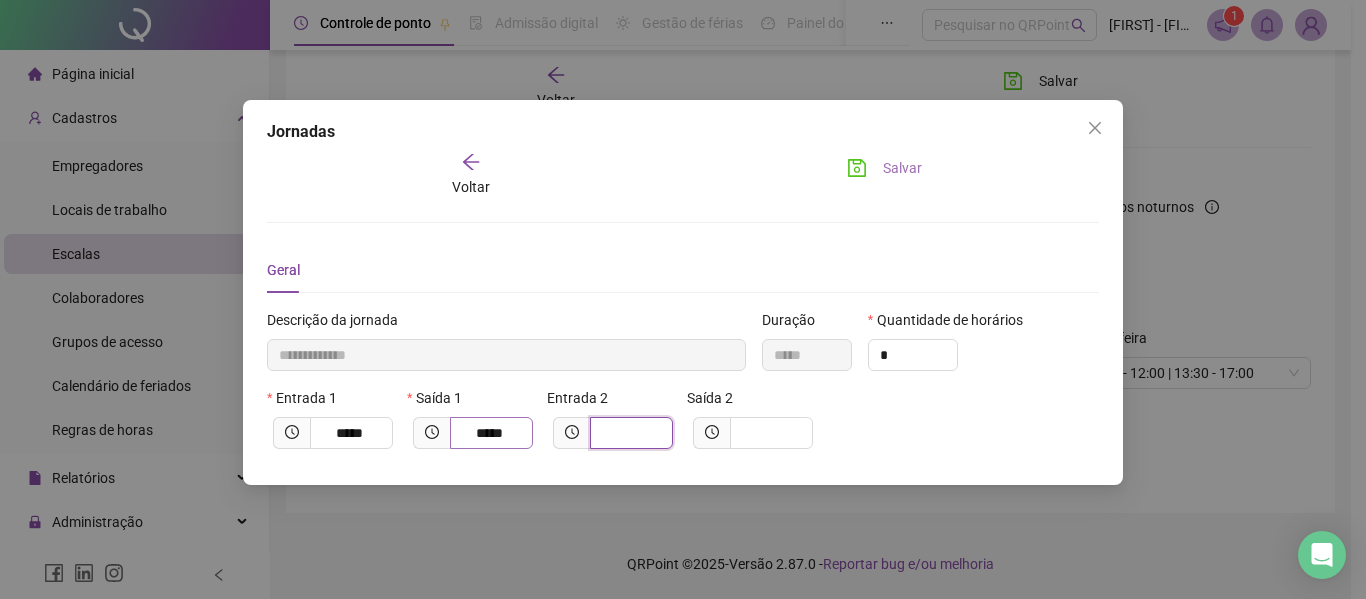 type 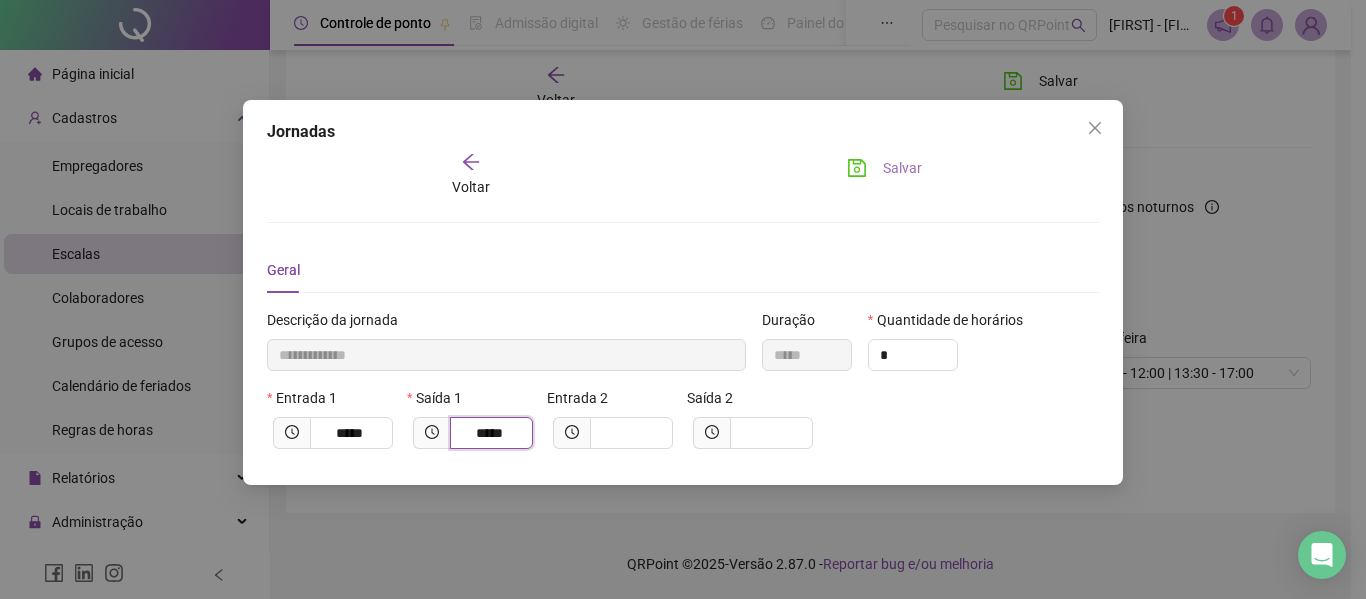 click on "*****" at bounding box center [489, 433] 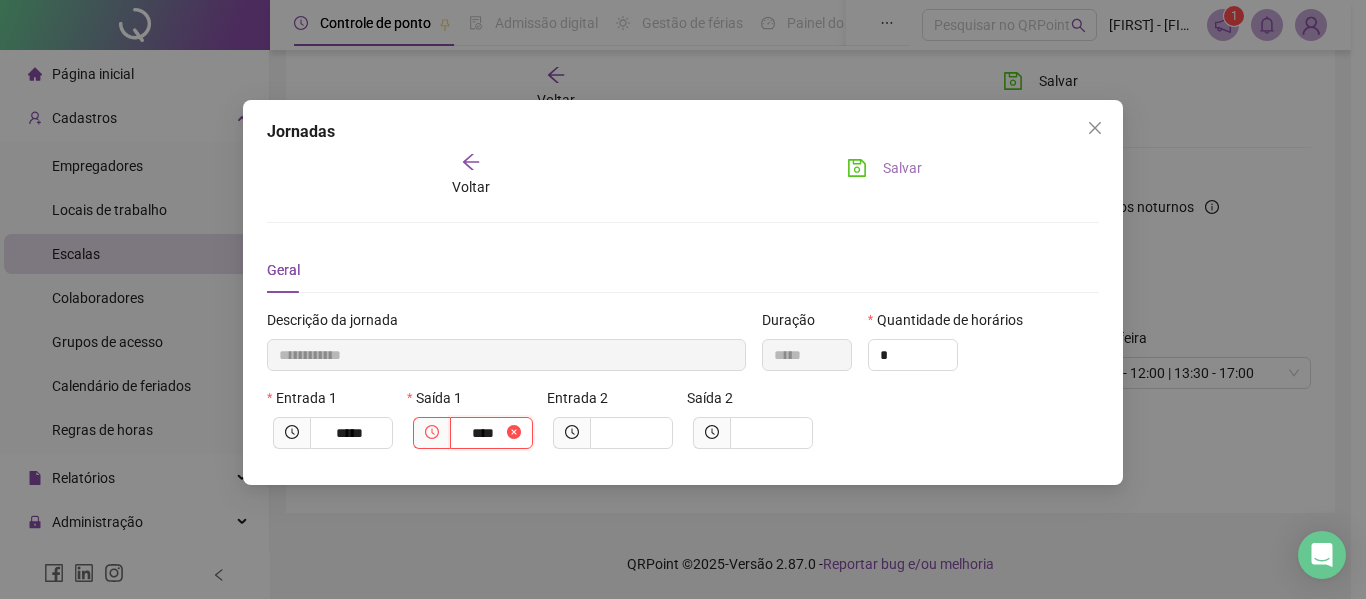 type on "**********" 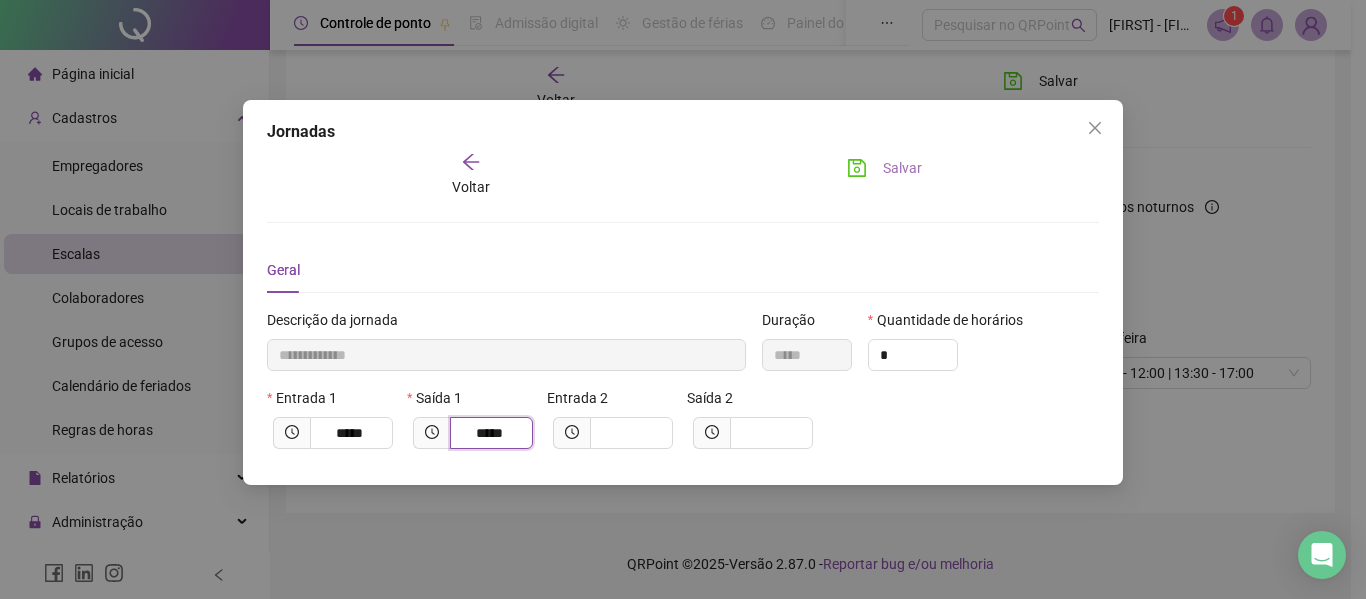 type on "**********" 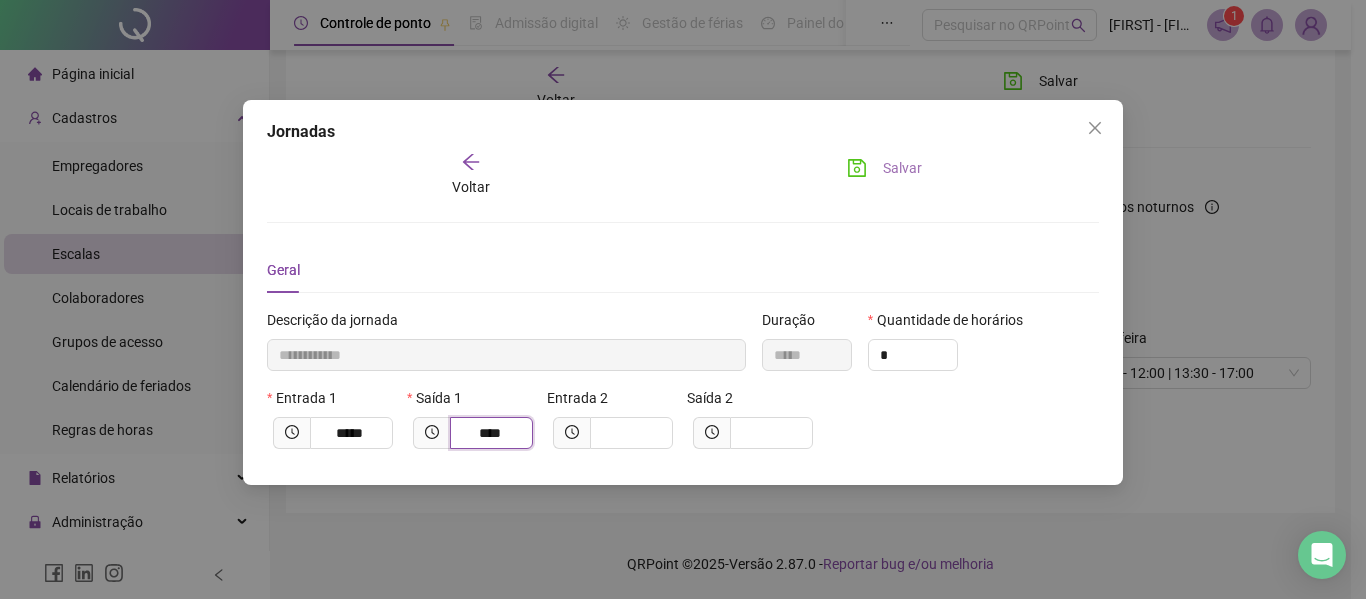 type on "**********" 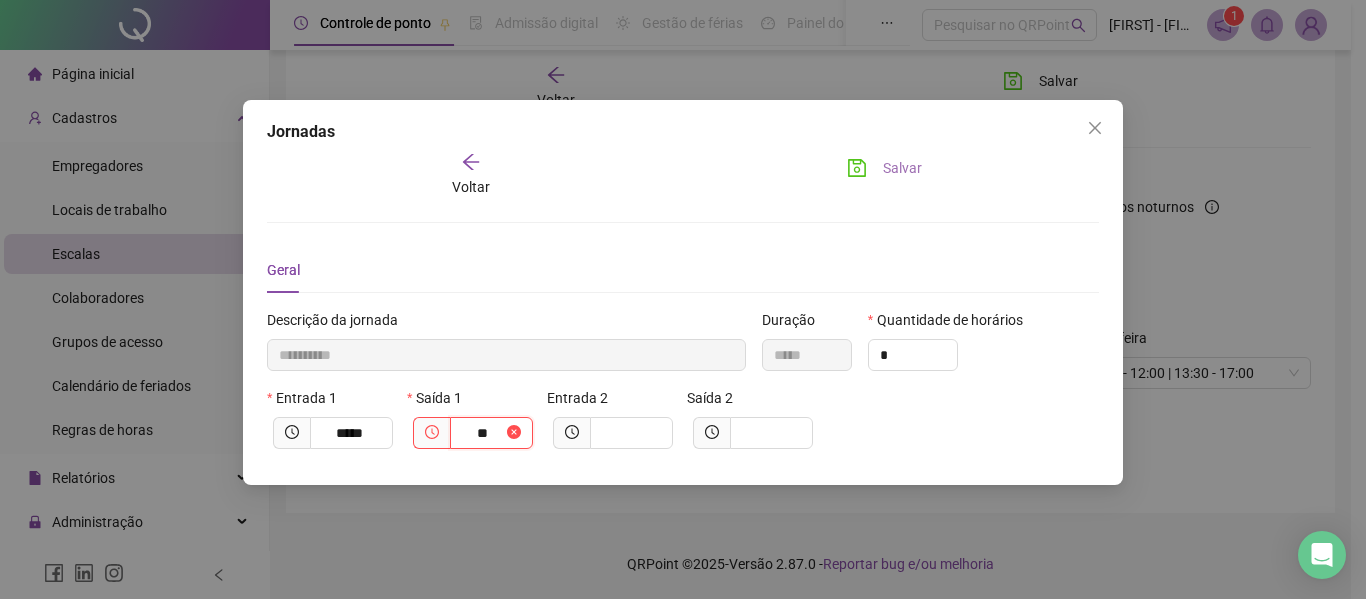 type on "*********" 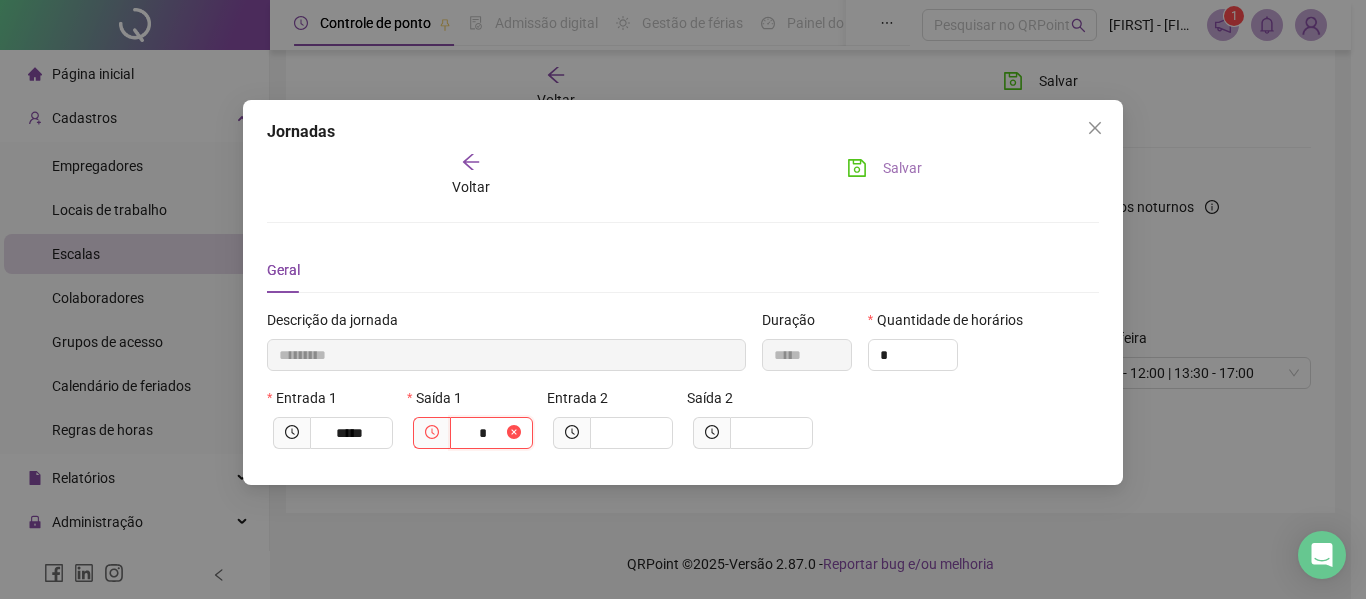 type on "**********" 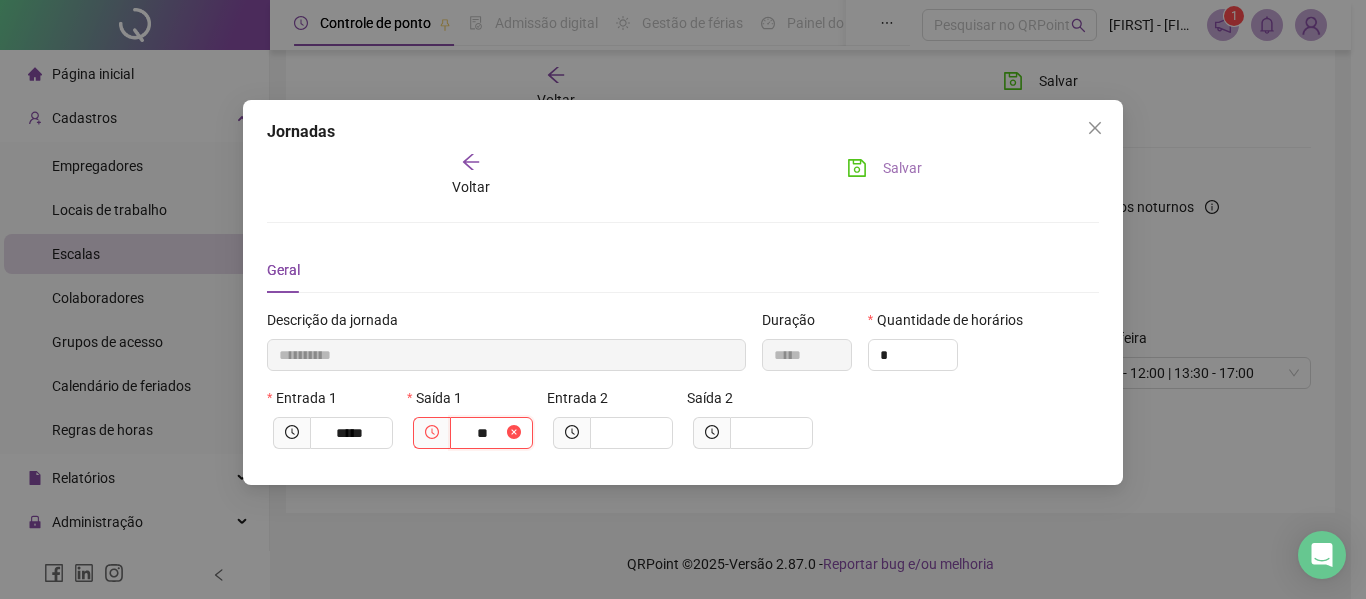 type on "**********" 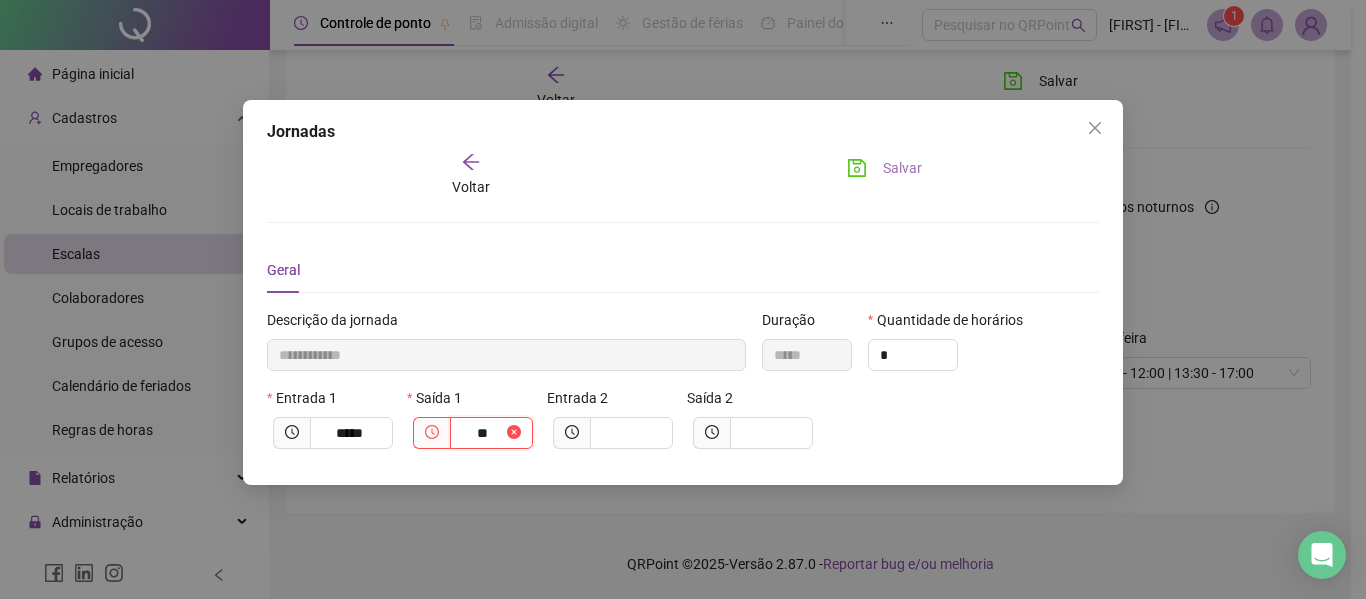 type on "*****" 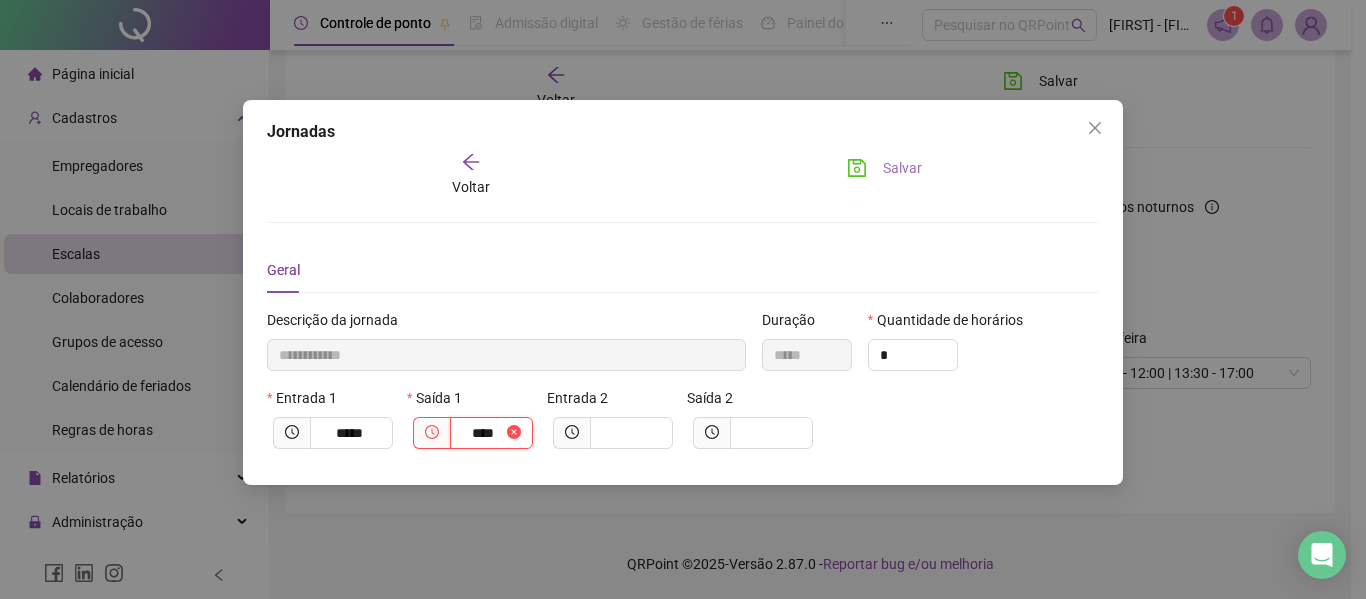 type on "**********" 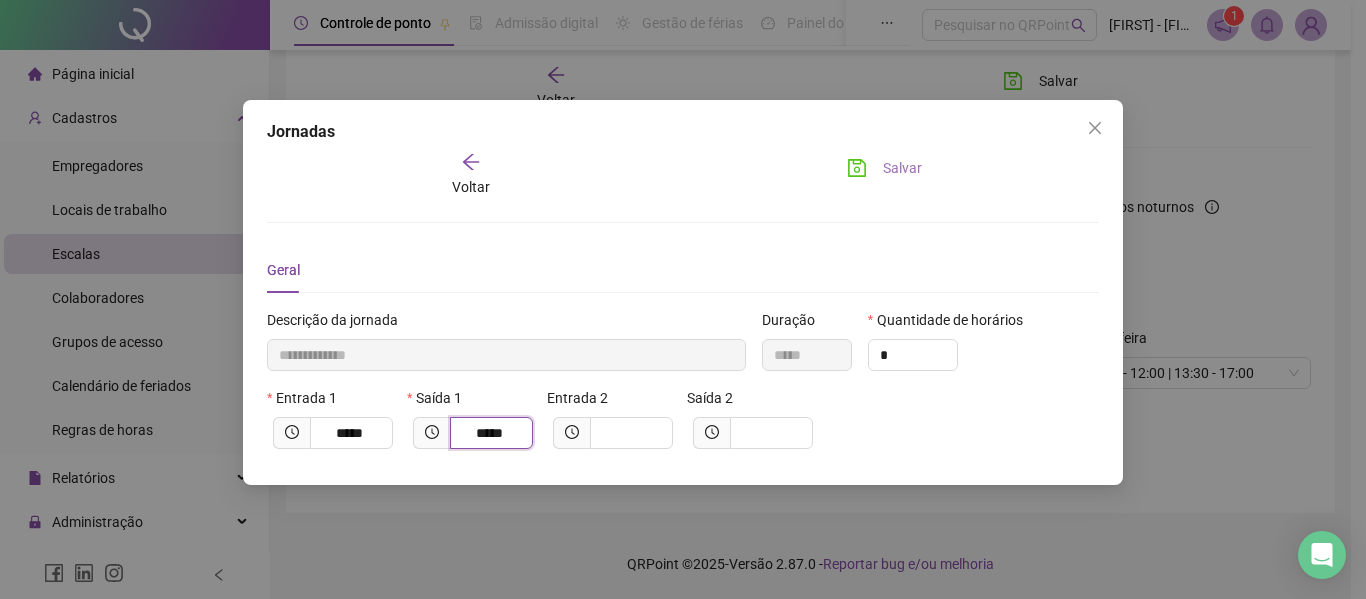 type on "*****" 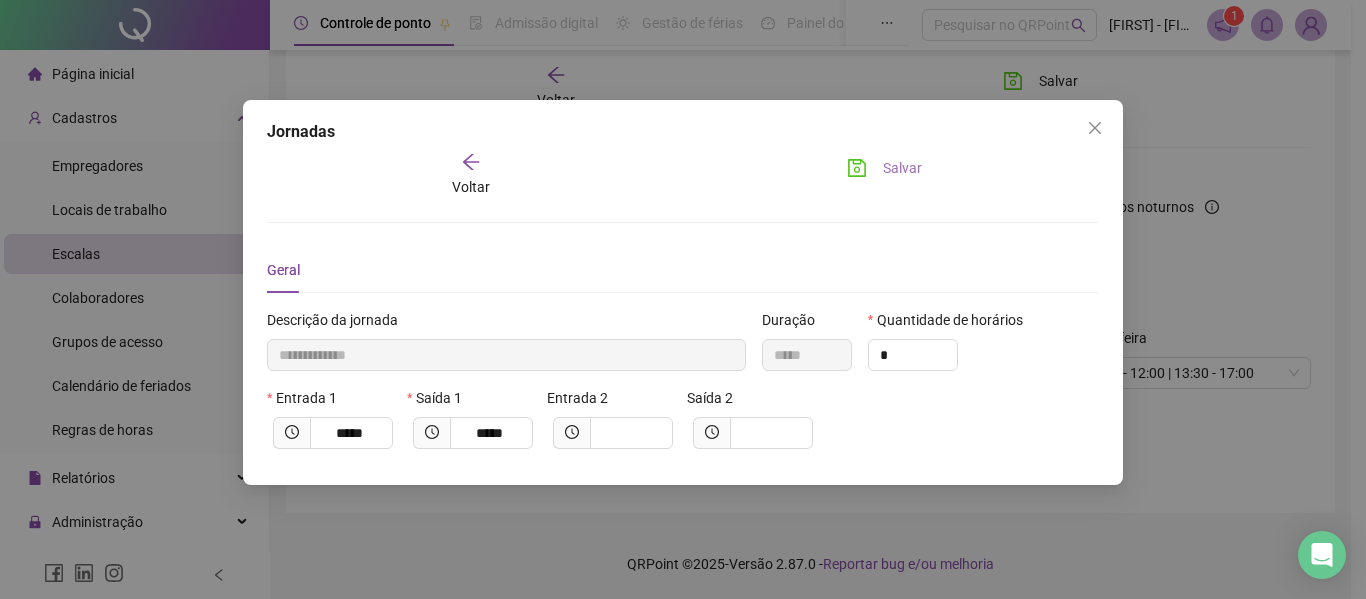click 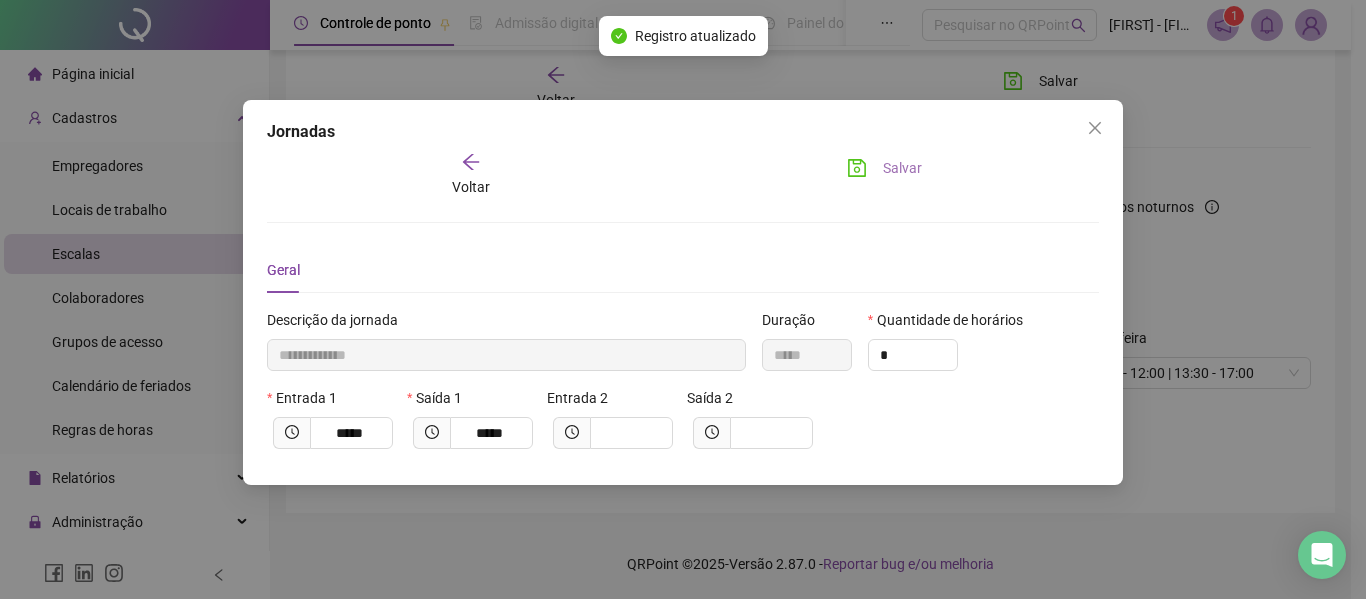 click on "**********" at bounding box center [683, 292] 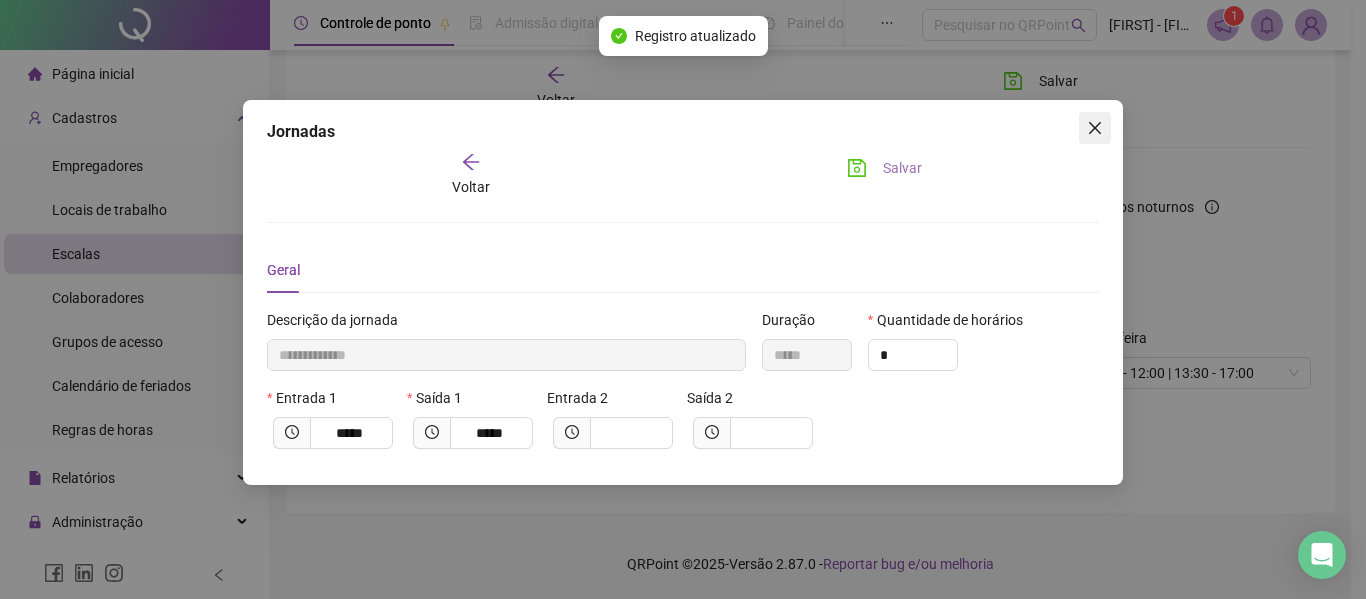 click at bounding box center (1095, 128) 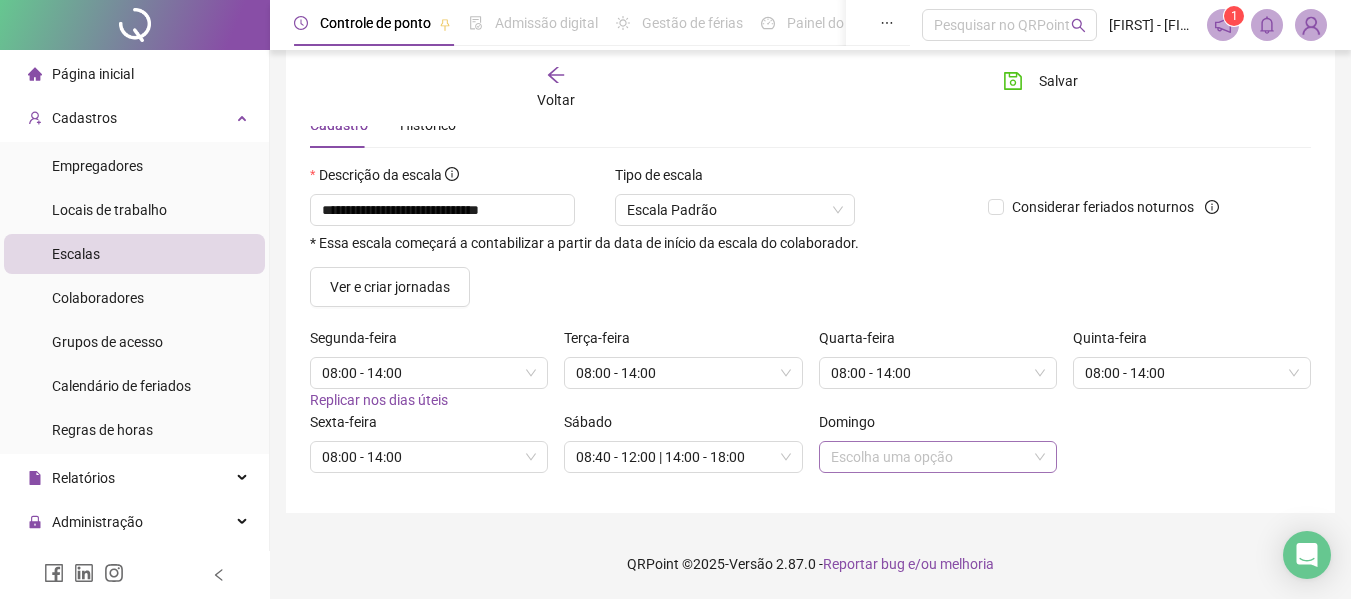 click at bounding box center (932, 457) 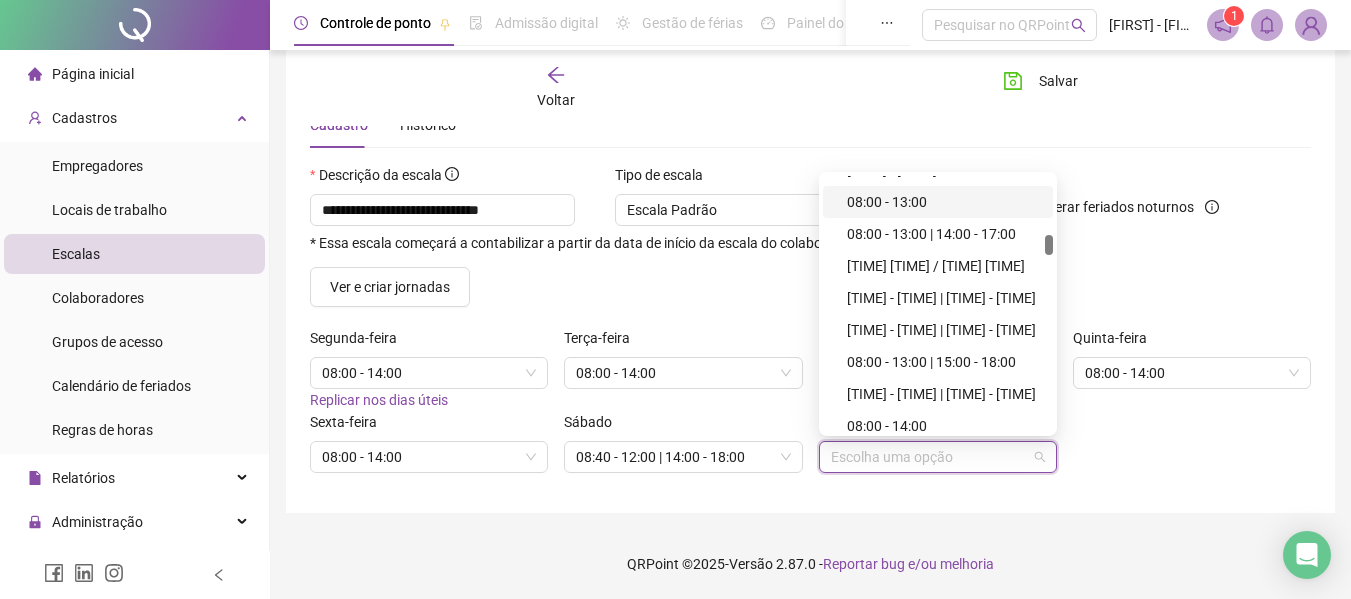 scroll, scrollTop: 900, scrollLeft: 0, axis: vertical 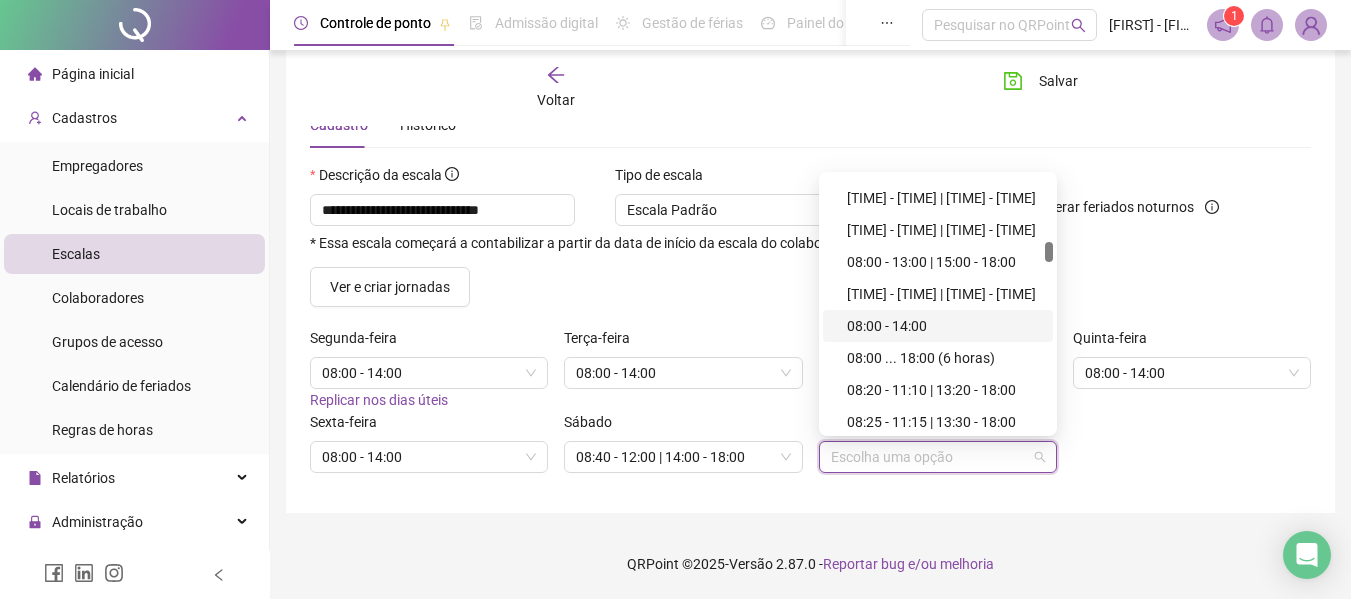click on "08:00 - 14:00" at bounding box center [944, 326] 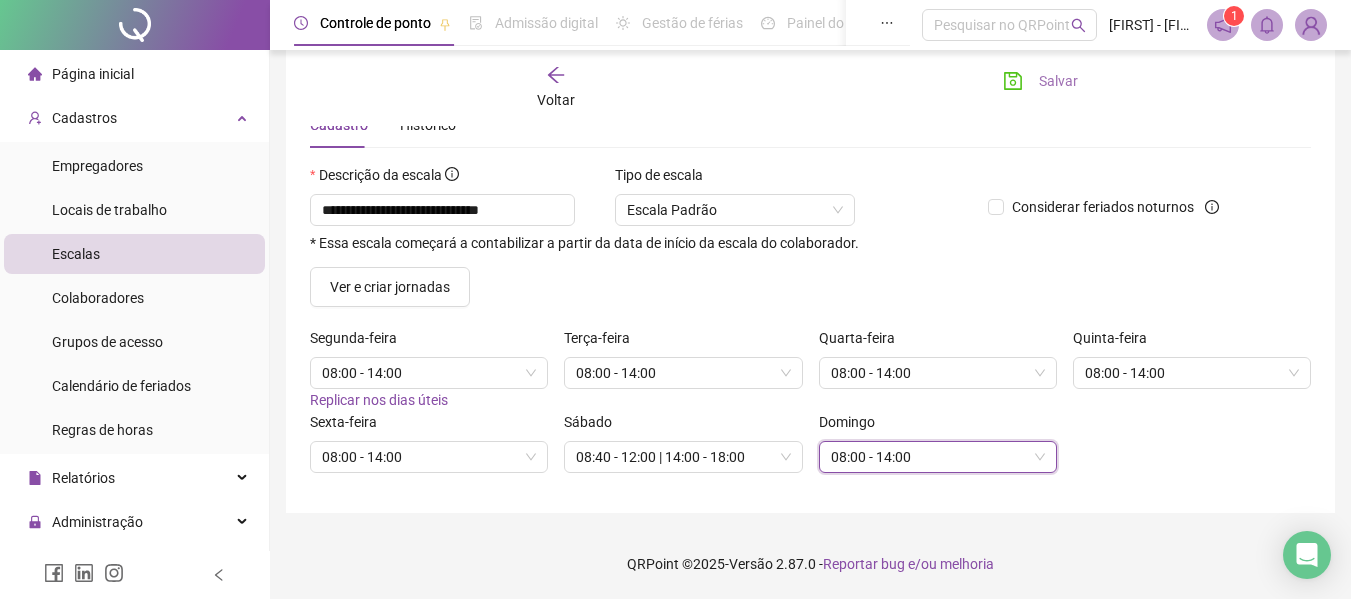 click 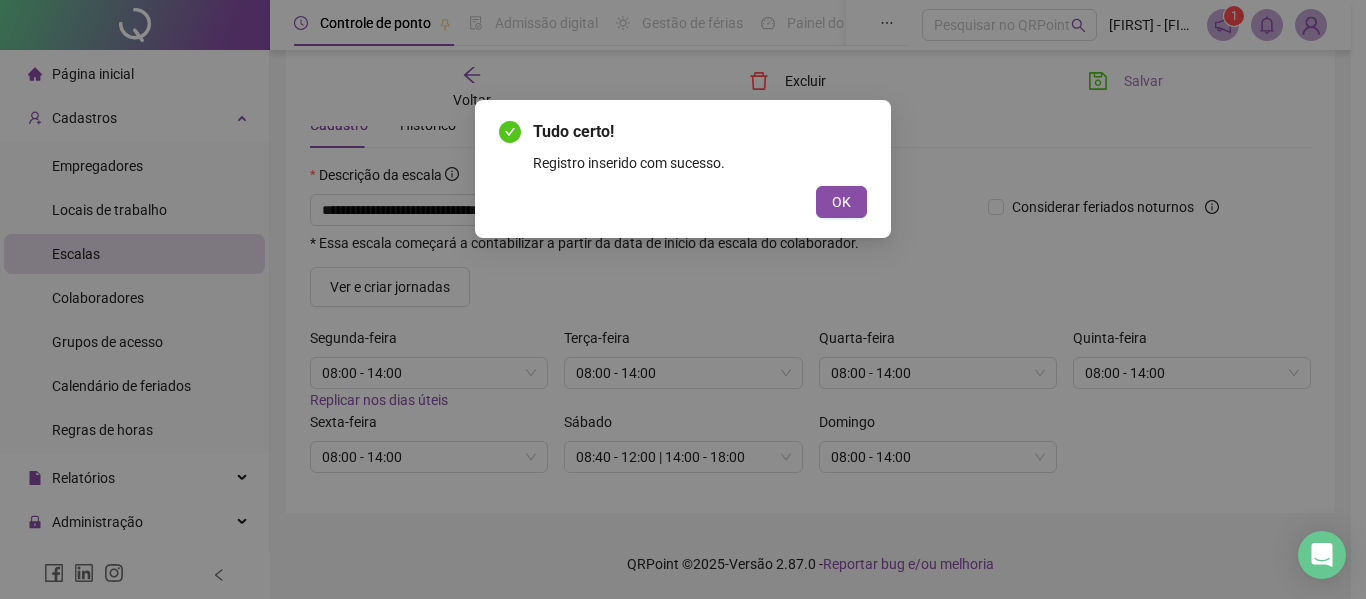 type 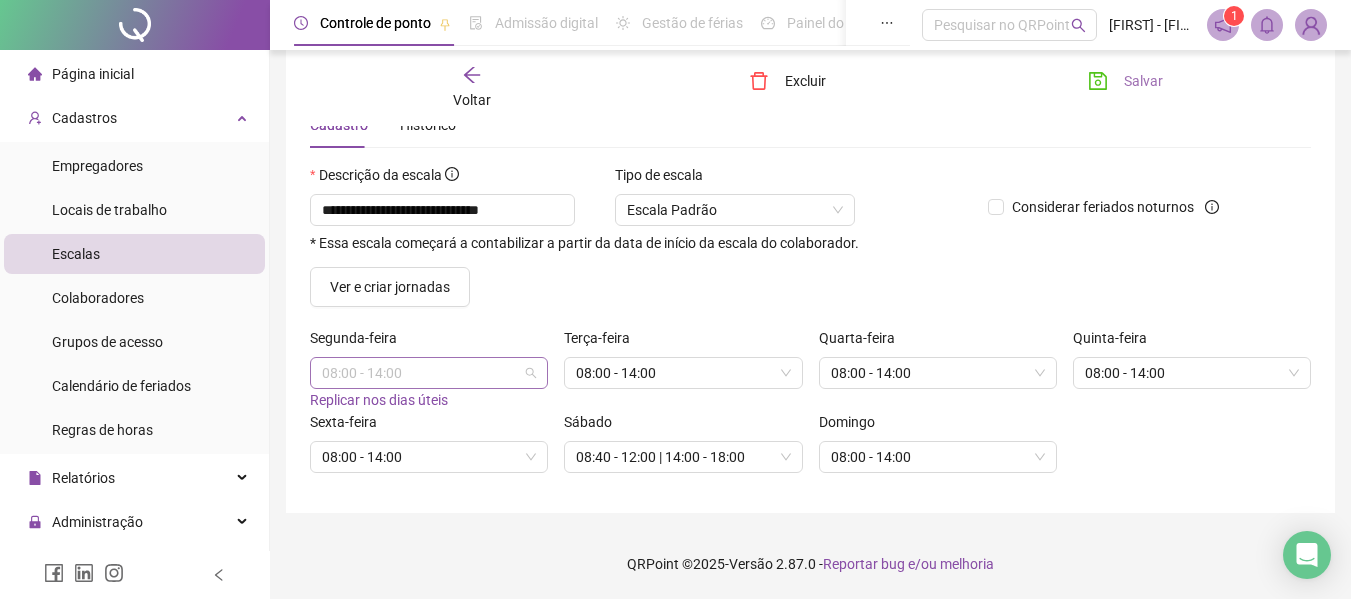 click on "08:00 - 14:00" at bounding box center (429, 373) 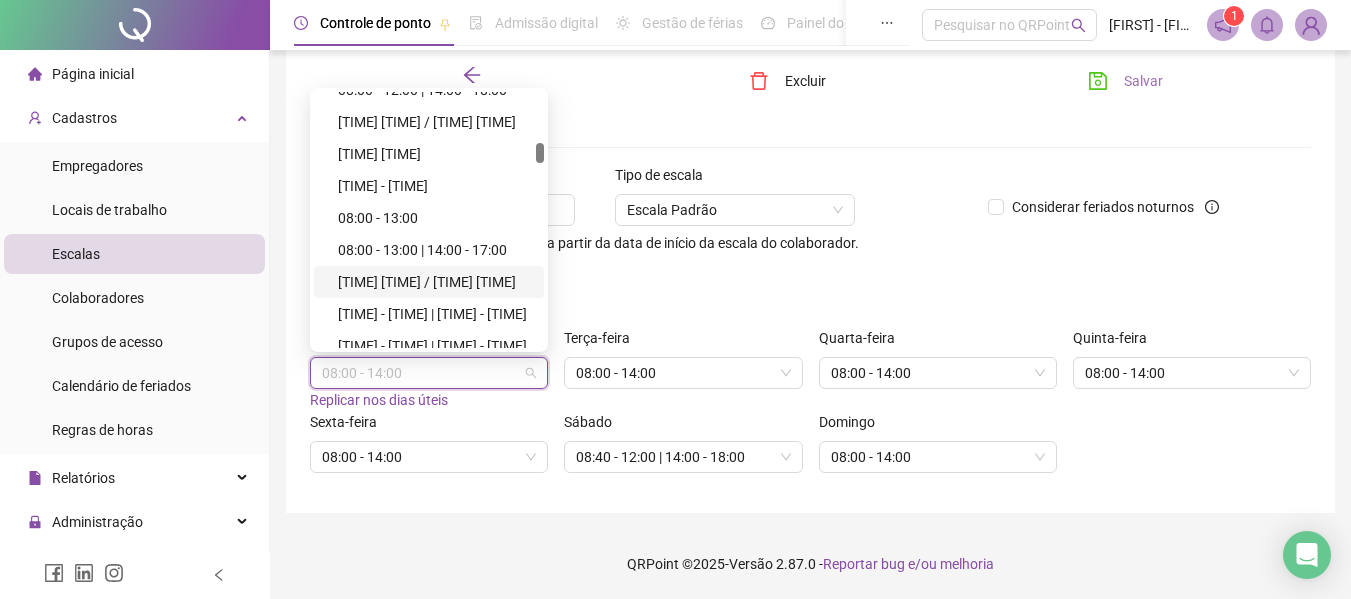 scroll, scrollTop: 600, scrollLeft: 0, axis: vertical 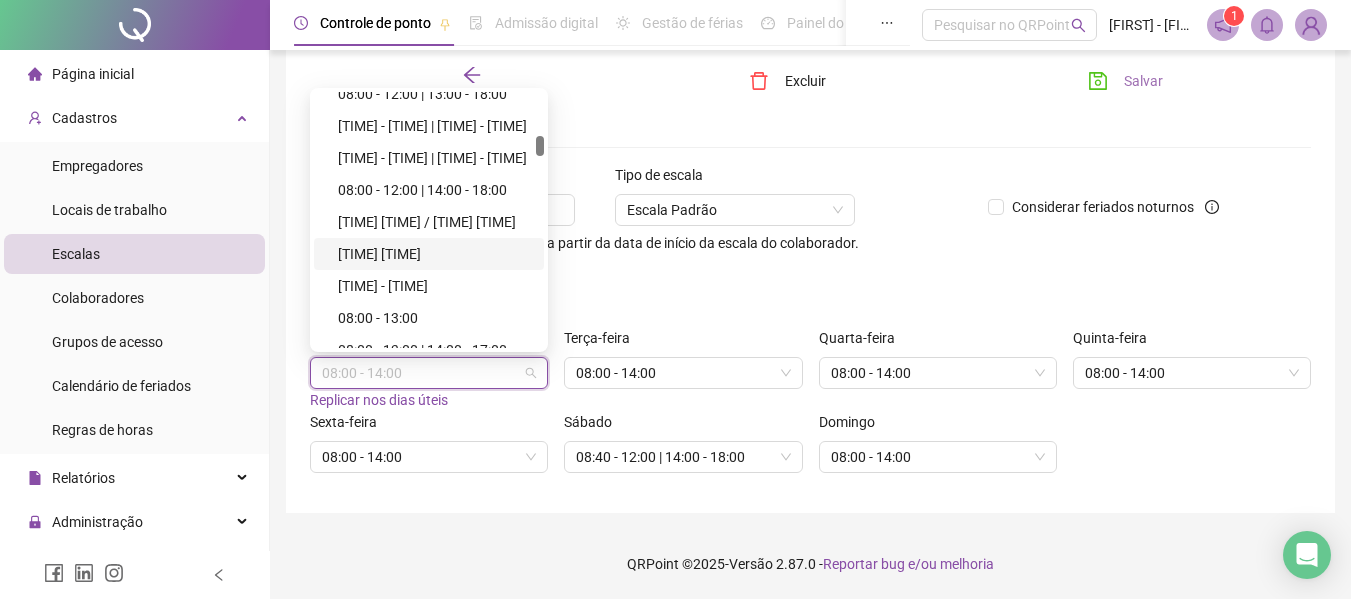 click on "Ver e criar jornadas" at bounding box center [810, 287] 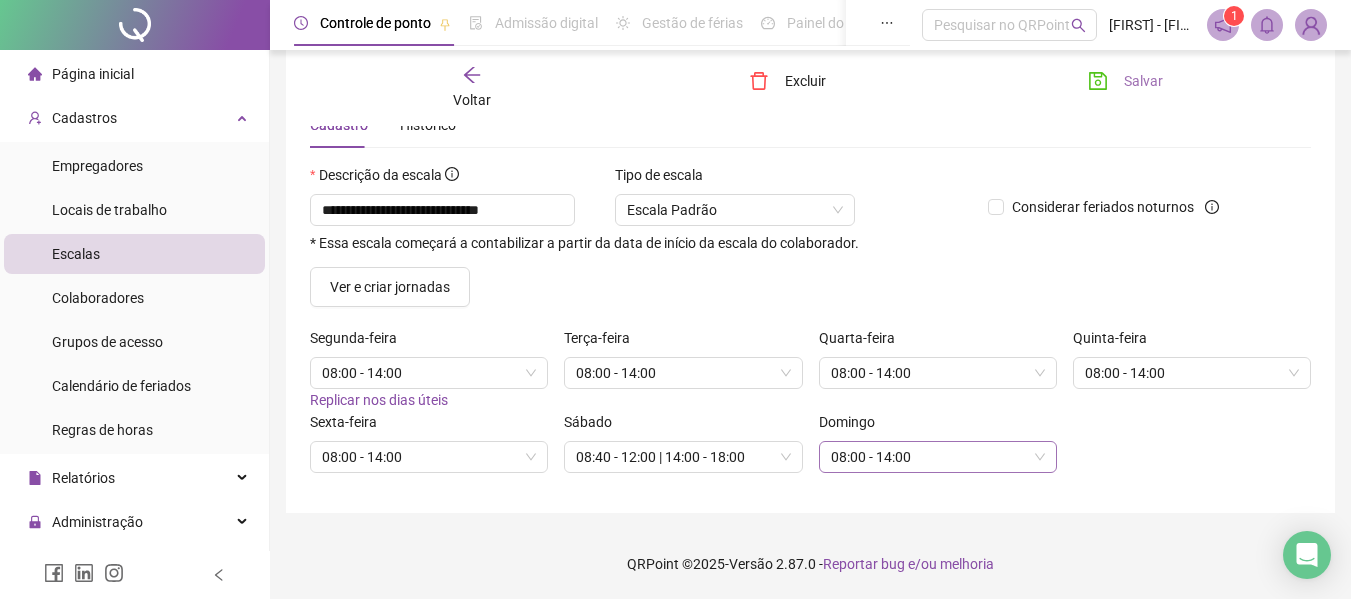 click on "08:00 - 14:00" at bounding box center [938, 457] 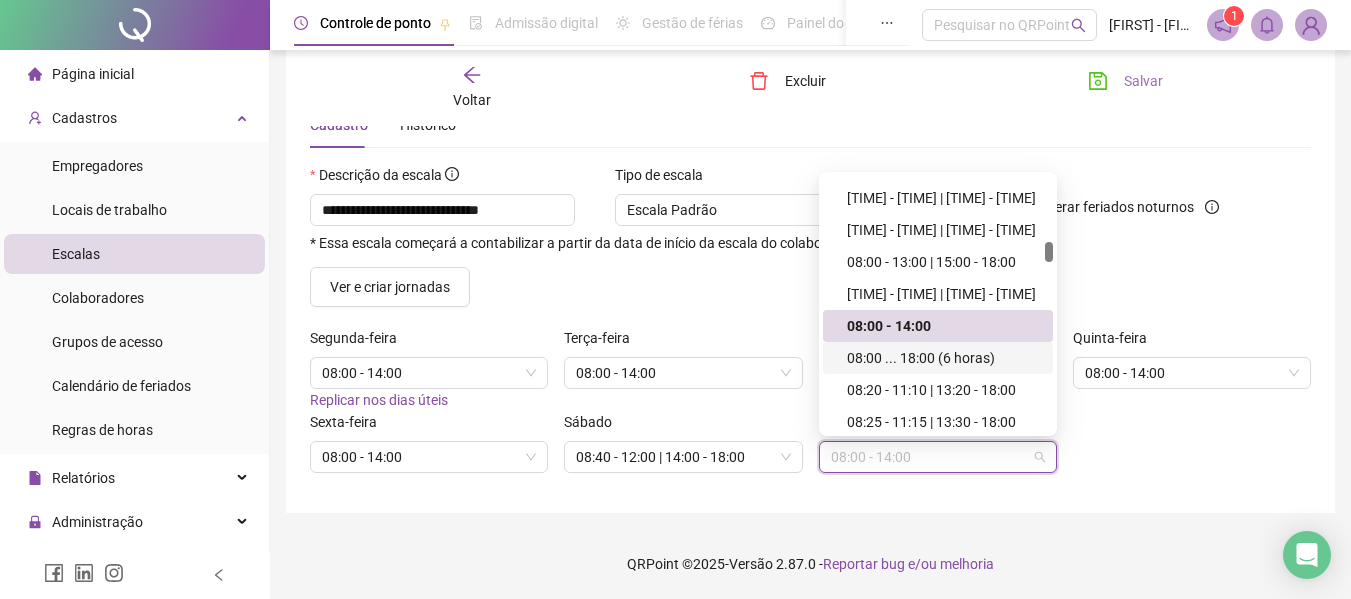 type on "*" 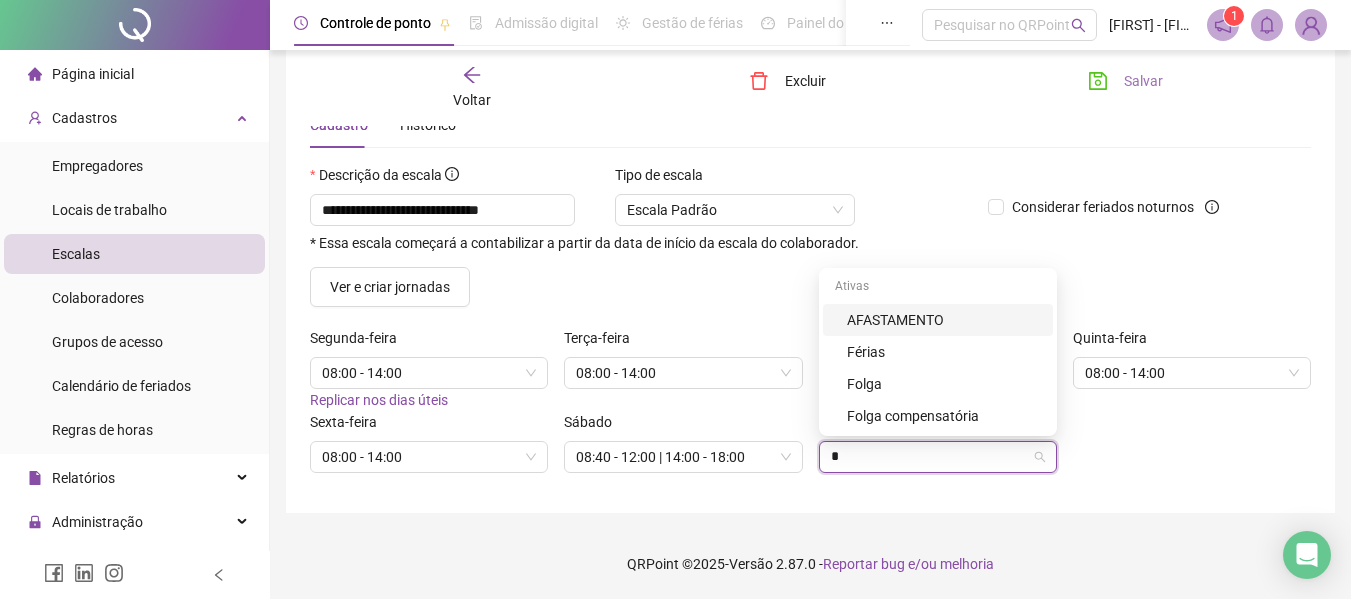 scroll, scrollTop: 0, scrollLeft: 0, axis: both 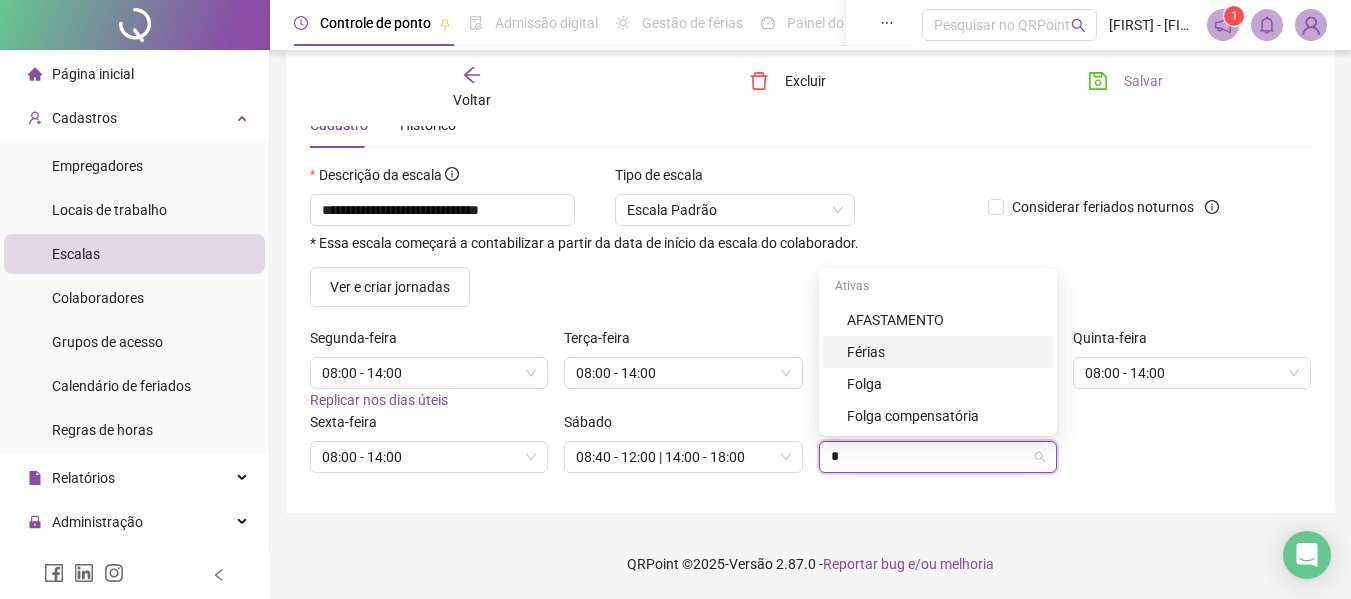 click on "Folga" at bounding box center [938, 384] 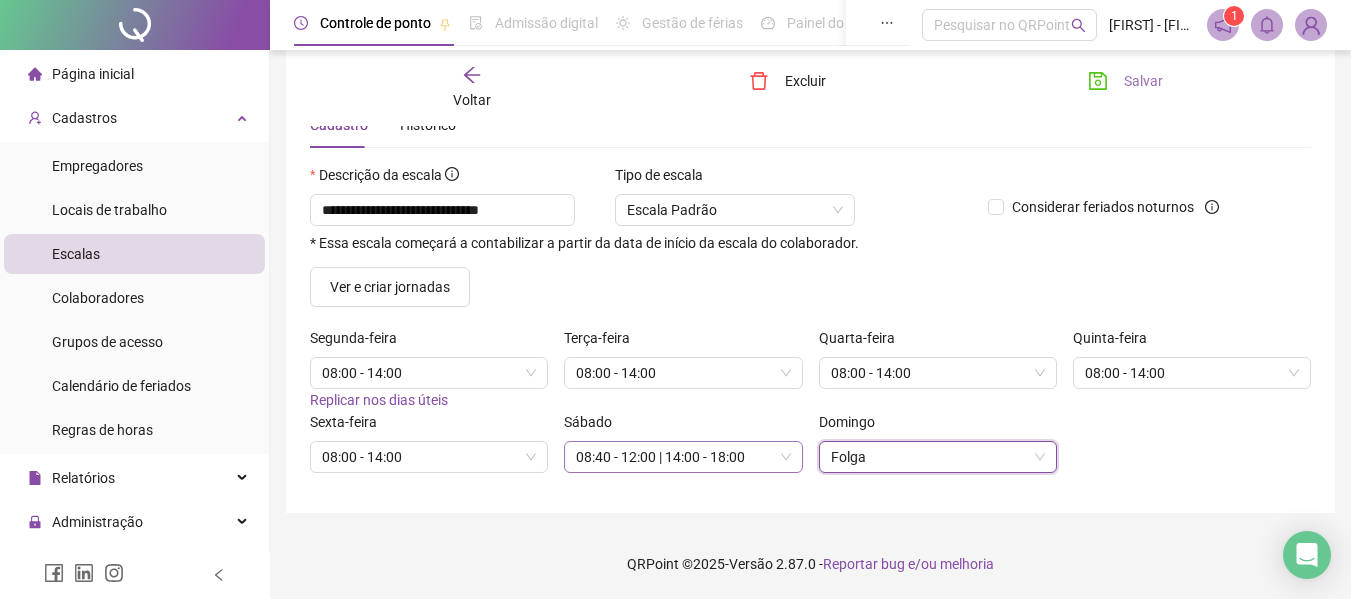 click on "08:40 - 12:00 | 14:00 - 18:00" at bounding box center [683, 457] 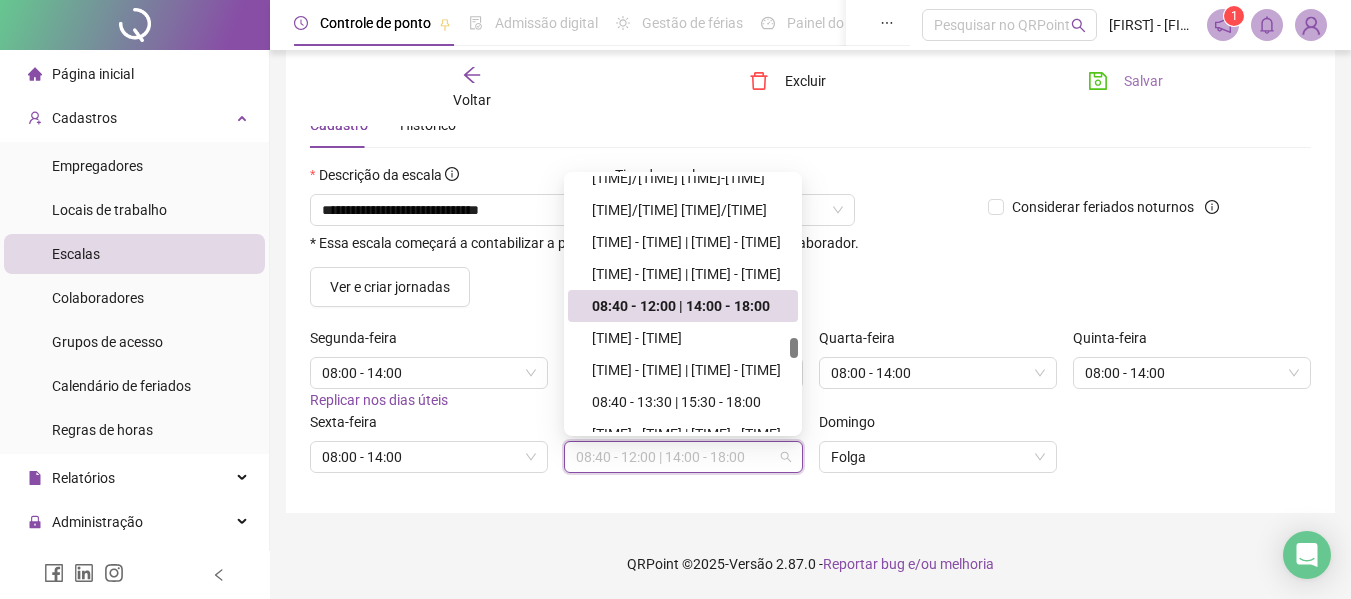 click on "**********" at bounding box center [810, 248] 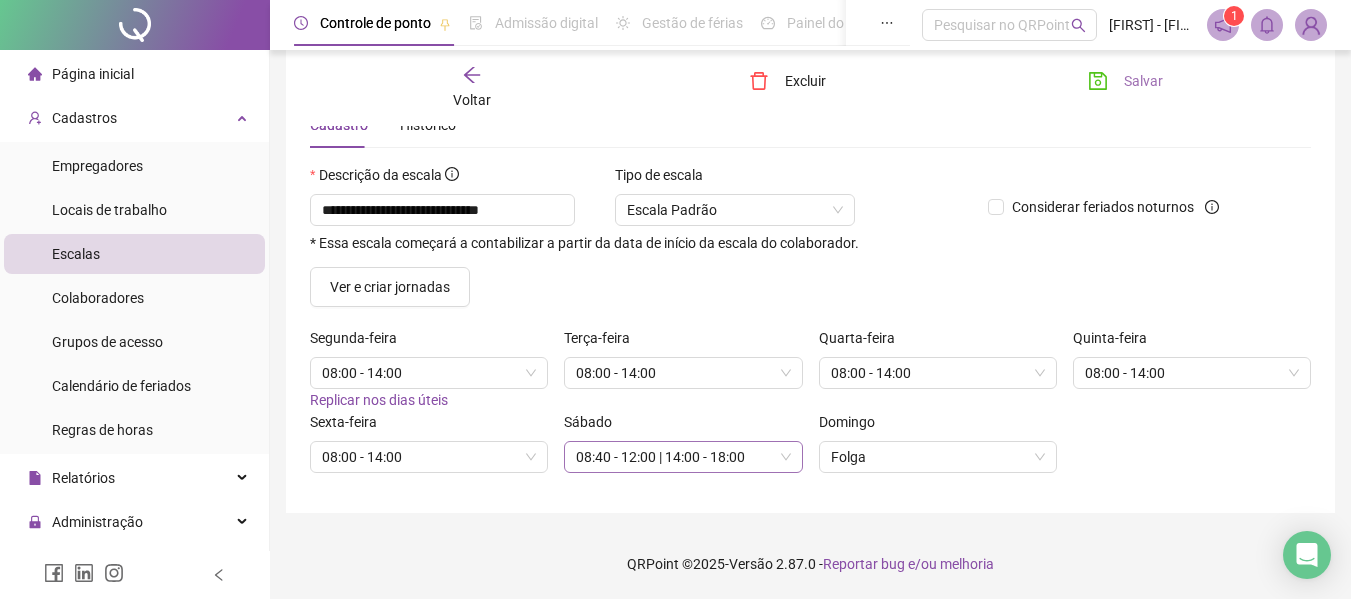 click on "08:40 - 12:00 | 14:00 - 18:00" at bounding box center (683, 457) 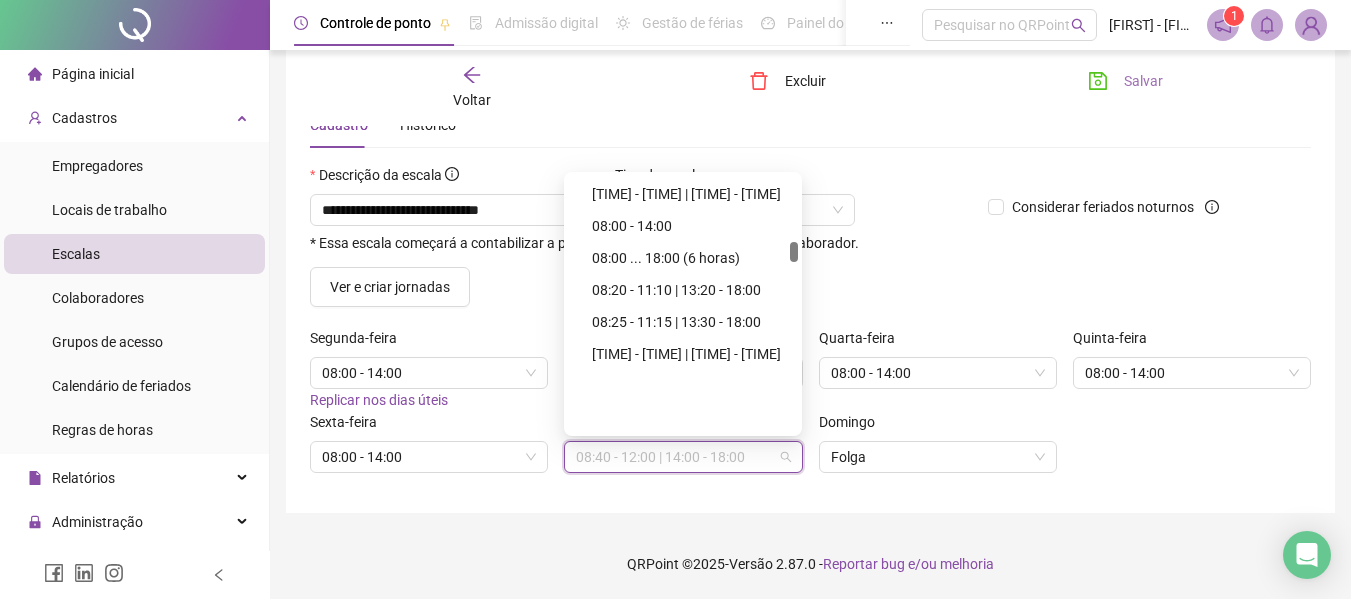 scroll, scrollTop: 900, scrollLeft: 0, axis: vertical 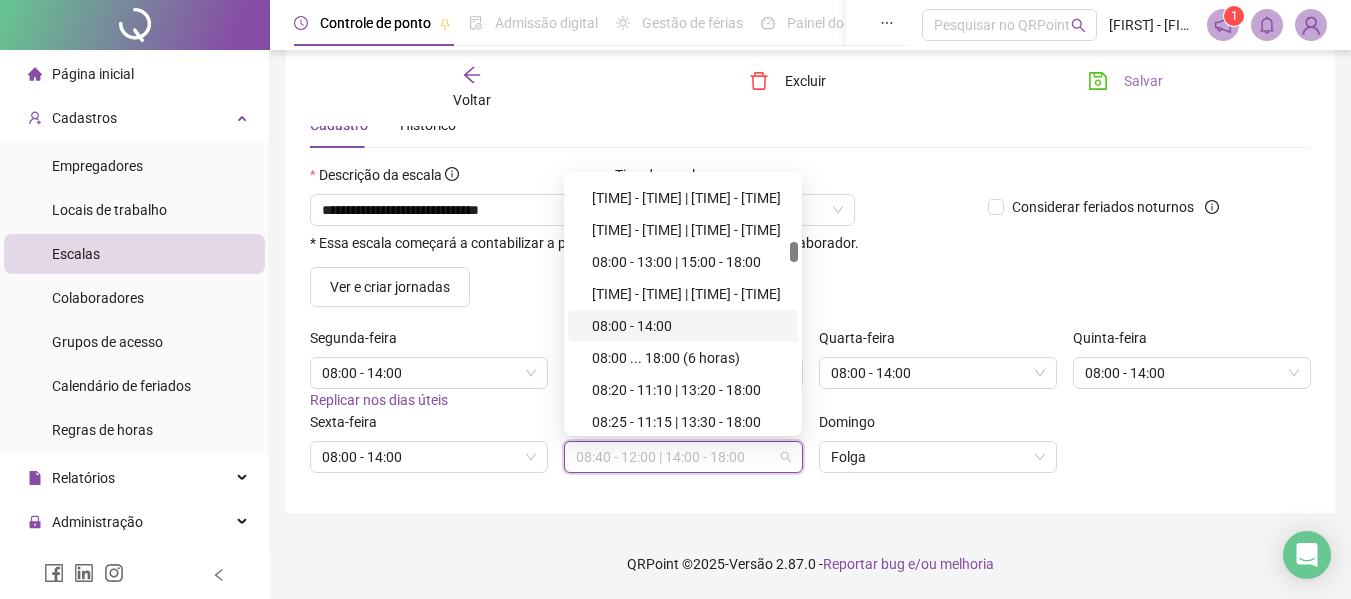 click on "08:00 - 14:00" at bounding box center [689, 326] 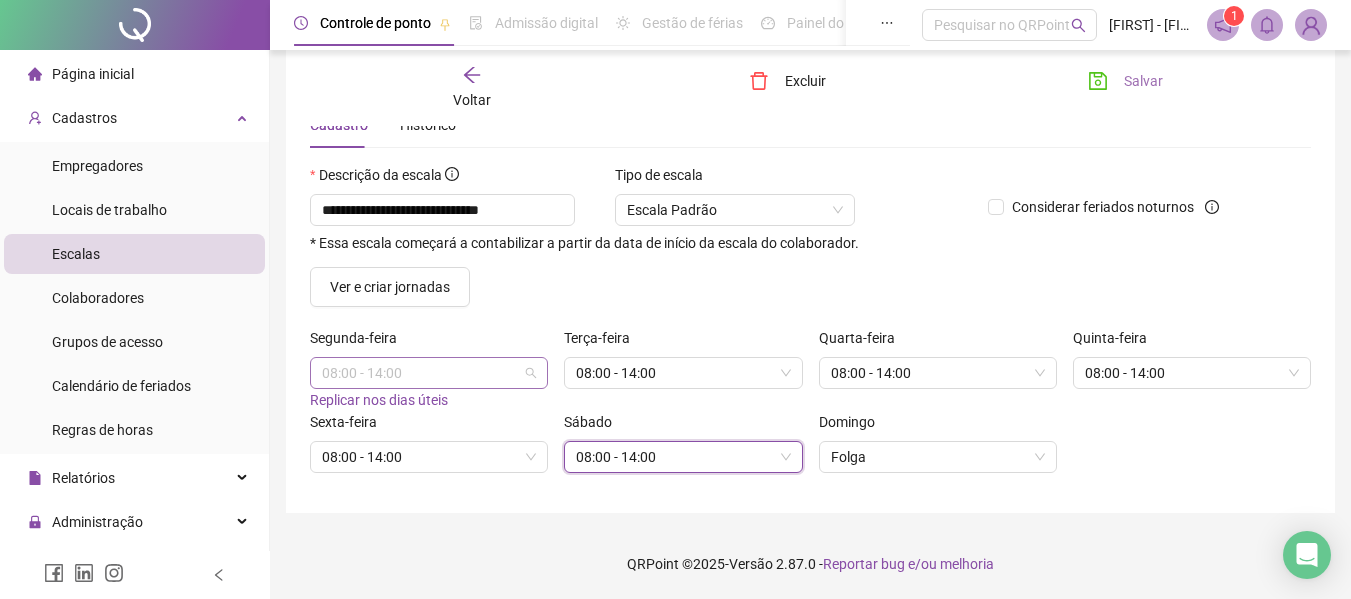 click on "08:00 - 14:00" at bounding box center [429, 373] 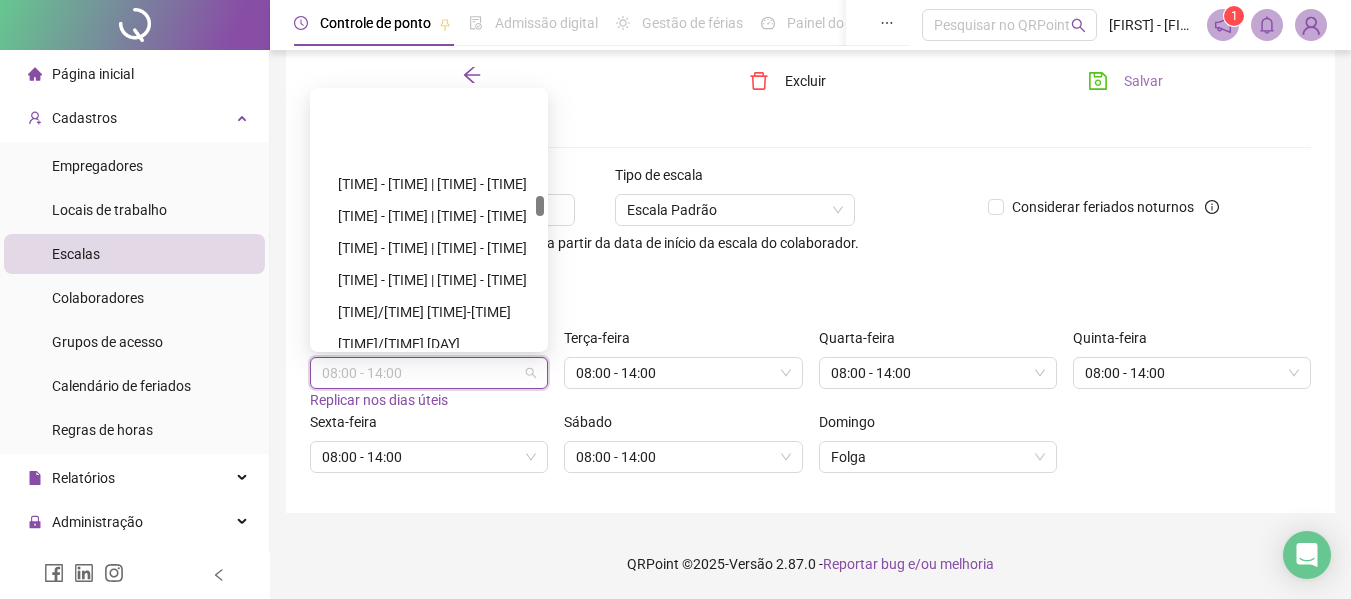 scroll, scrollTop: 1410, scrollLeft: 0, axis: vertical 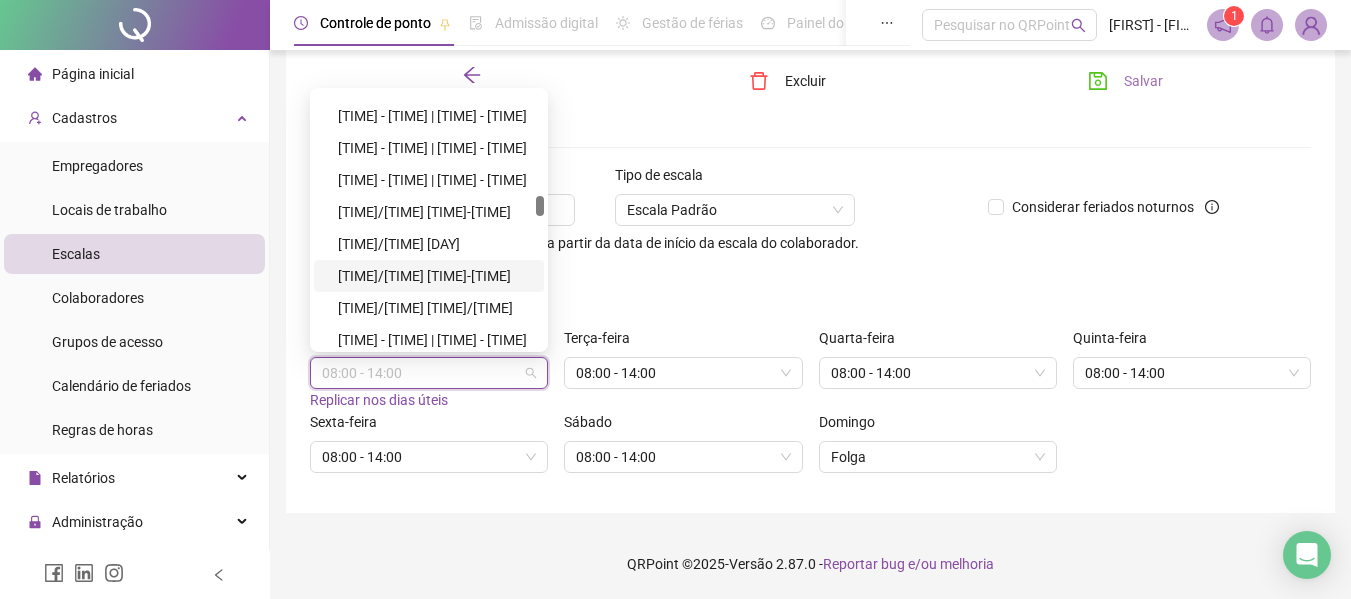 click on "Ver e criar jornadas" at bounding box center (810, 287) 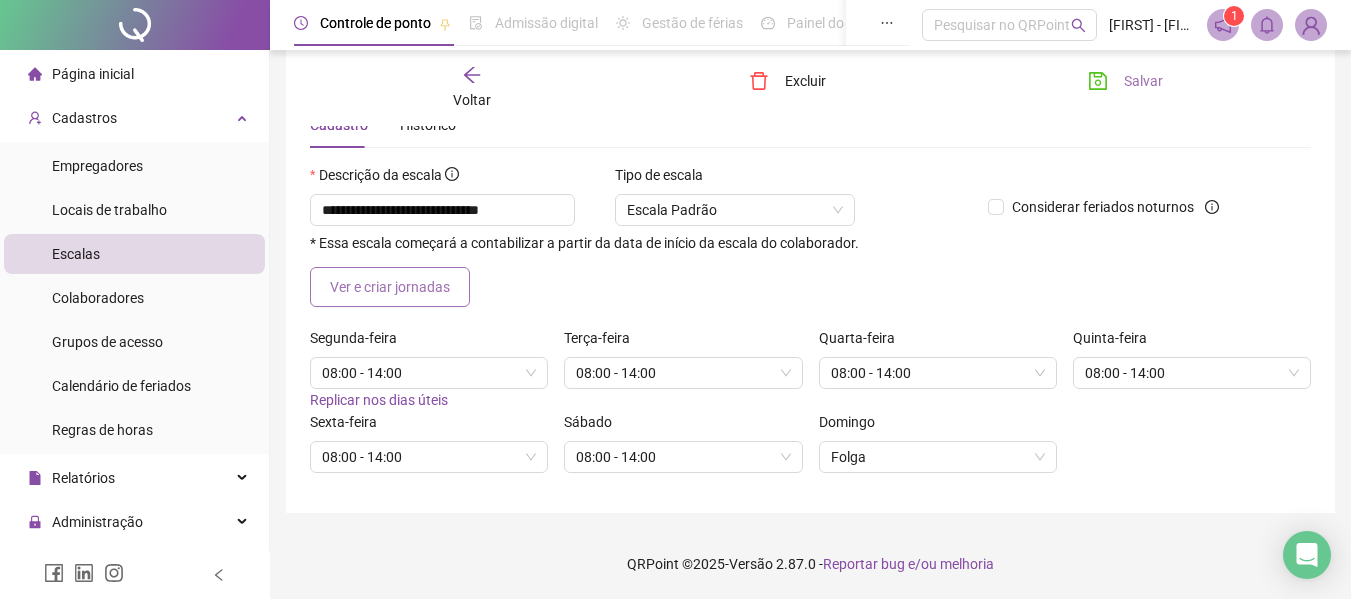 click on "Ver e criar jornadas" at bounding box center (390, 287) 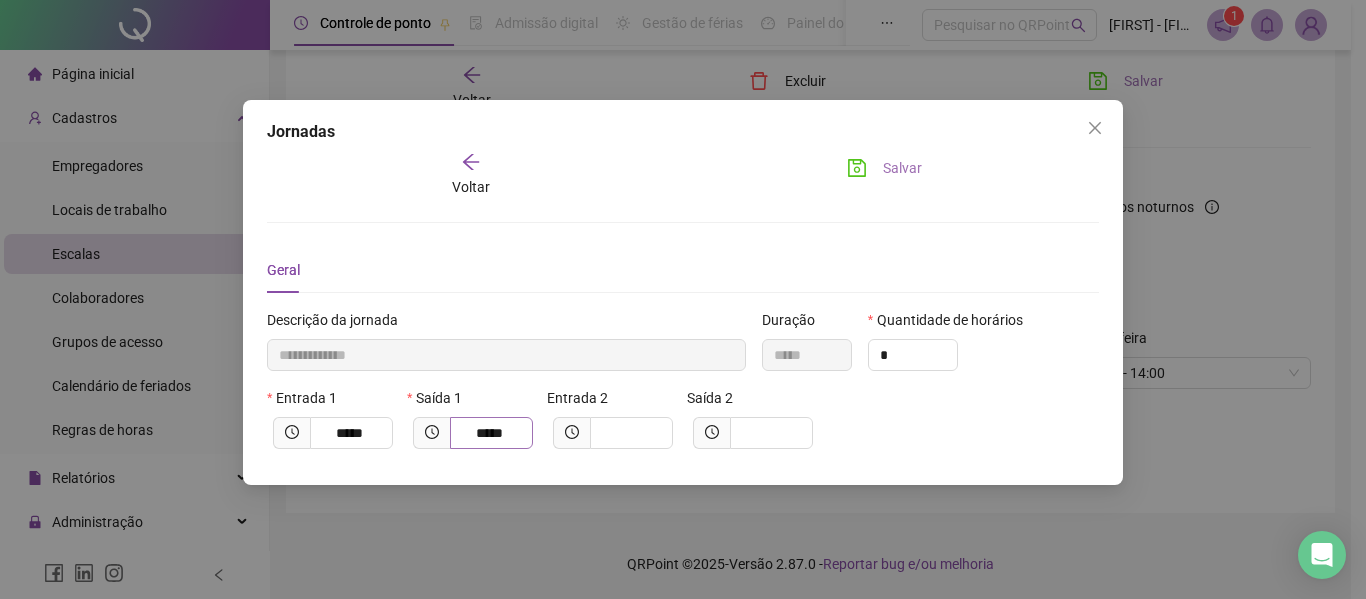 click on "*****" at bounding box center [491, 433] 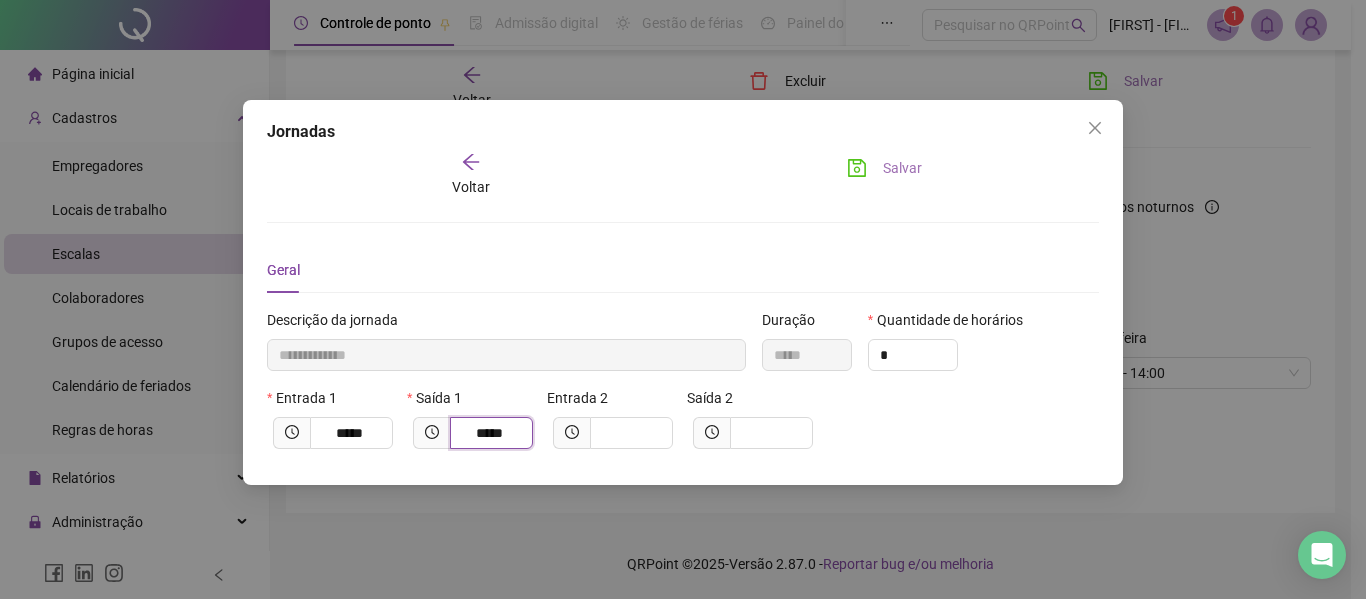 type on "**********" 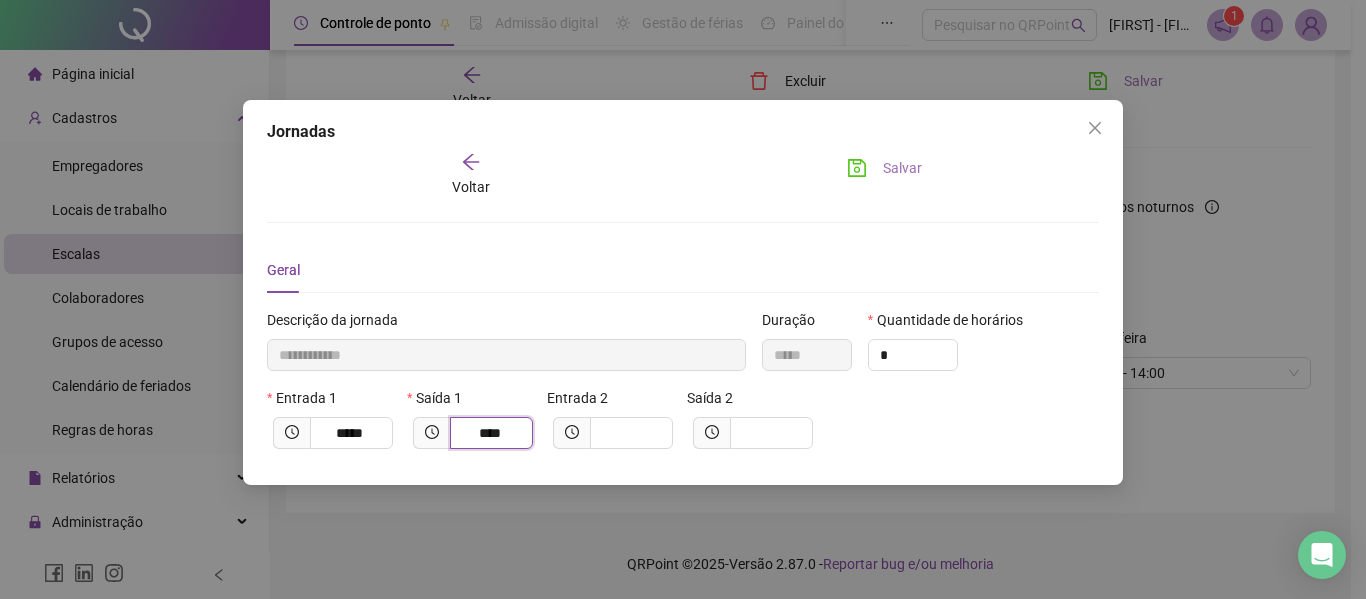 type on "**********" 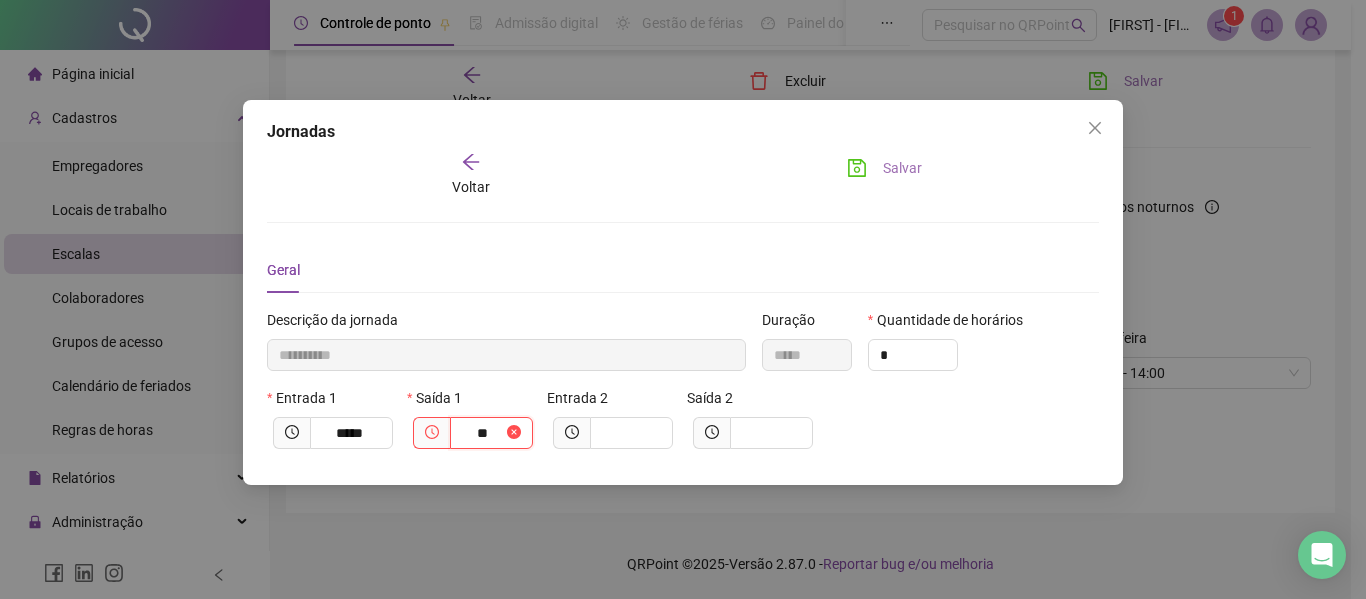 type on "*********" 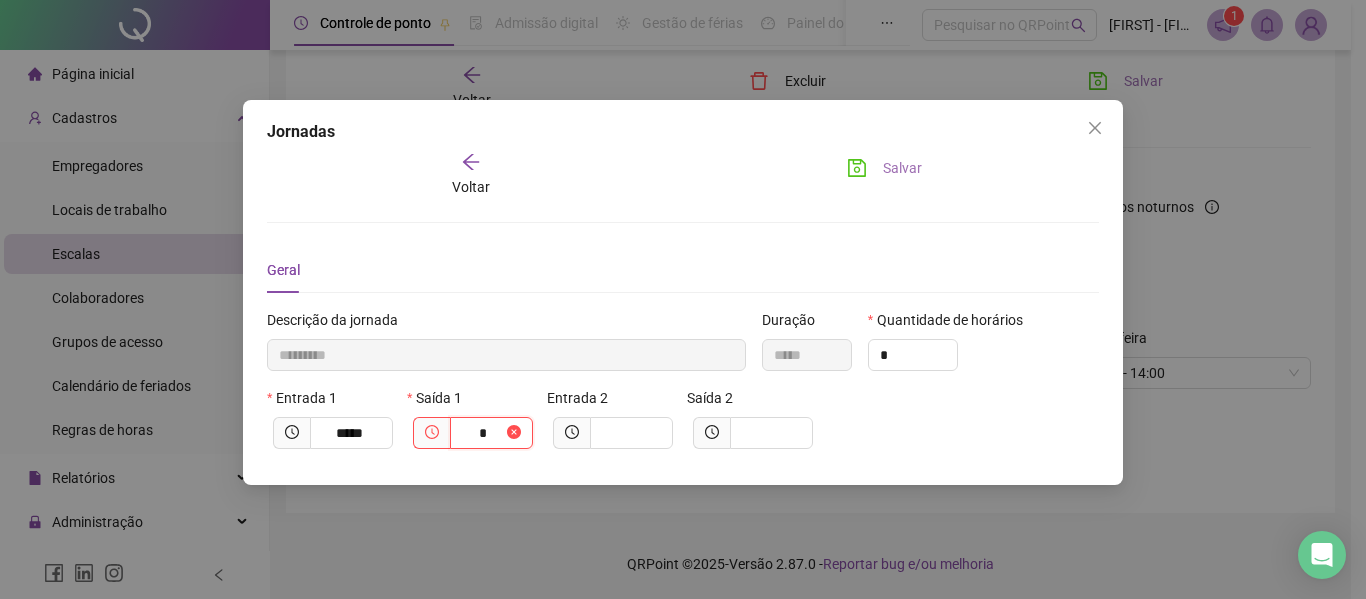 type on "*********" 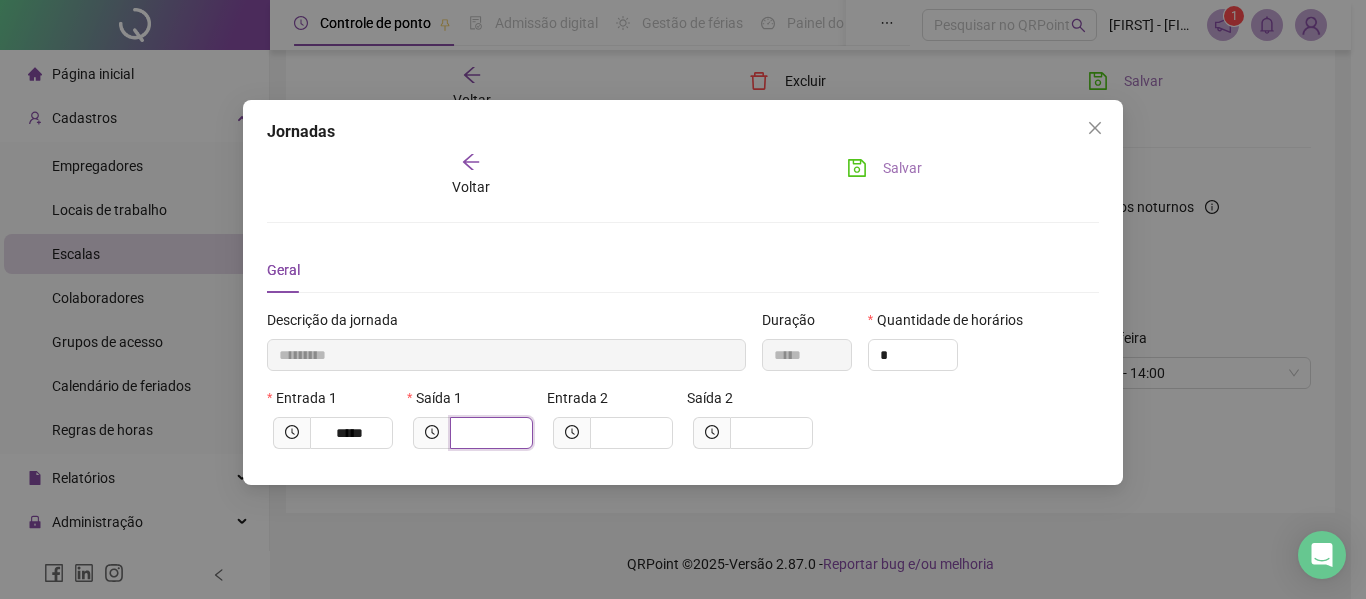 type on "*********" 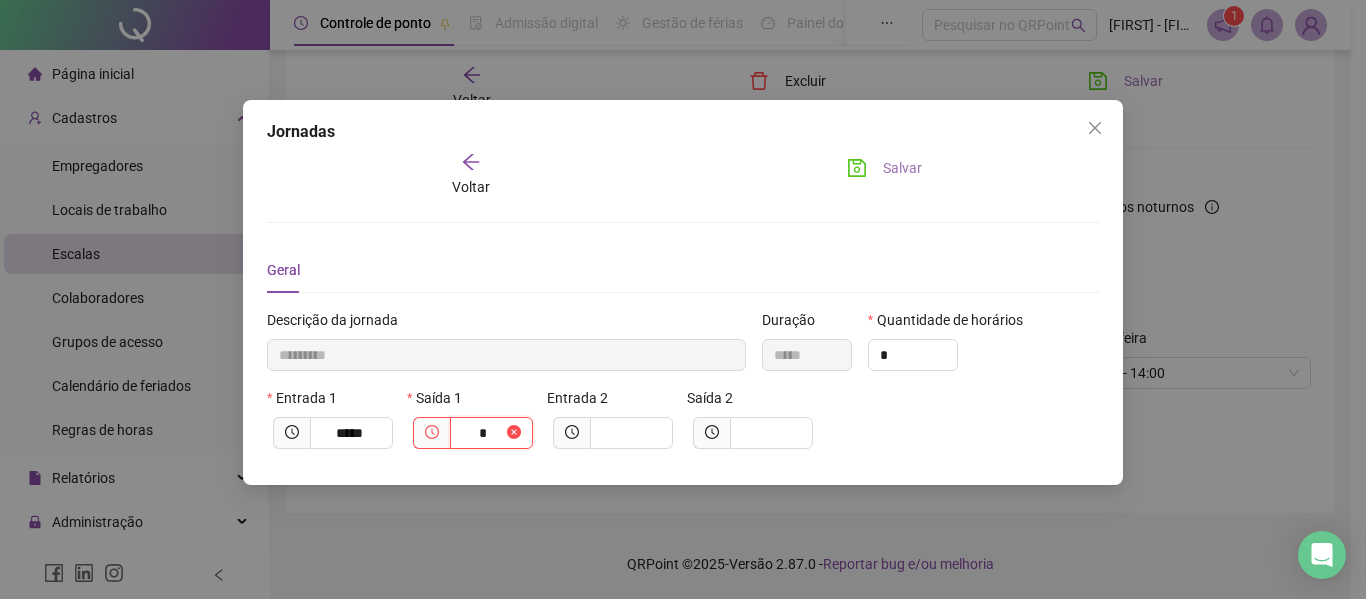 type 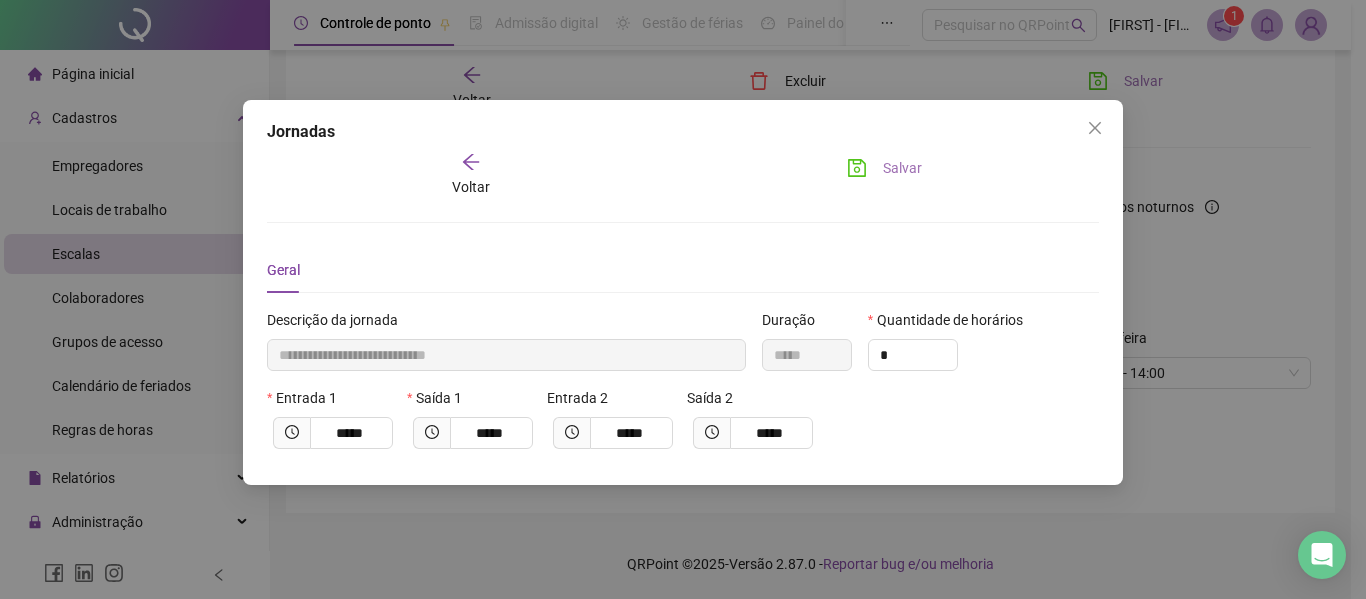 click 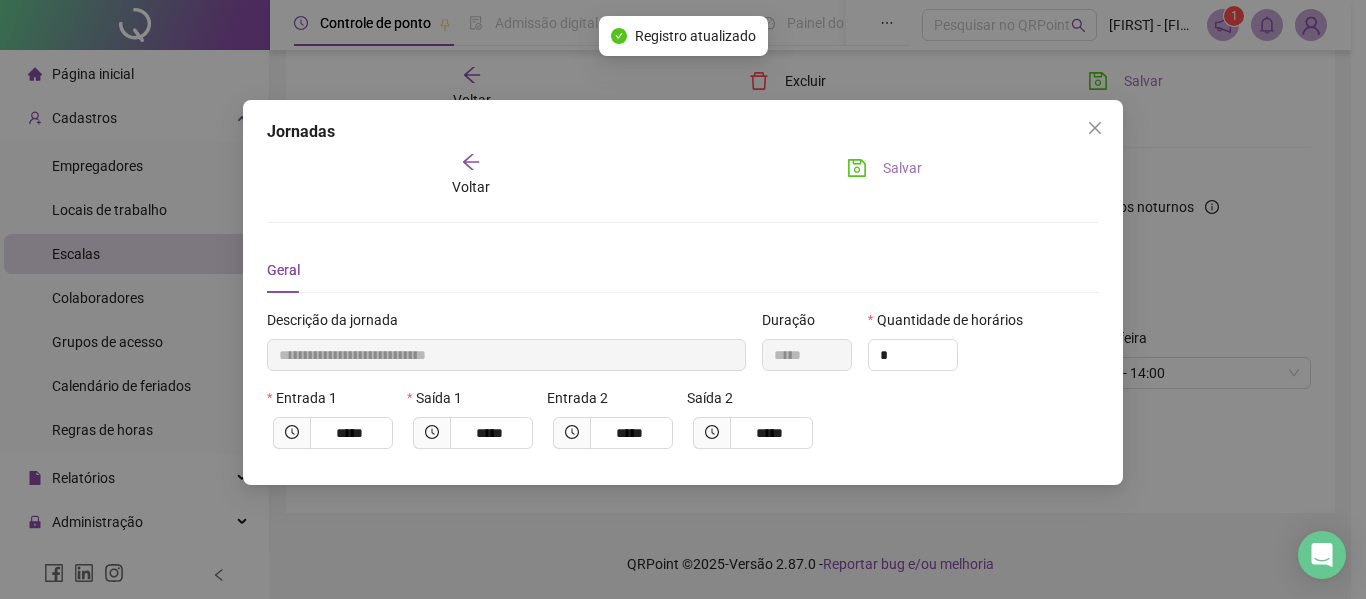 drag, startPoint x: 1089, startPoint y: 126, endPoint x: 1053, endPoint y: 156, distance: 46.8615 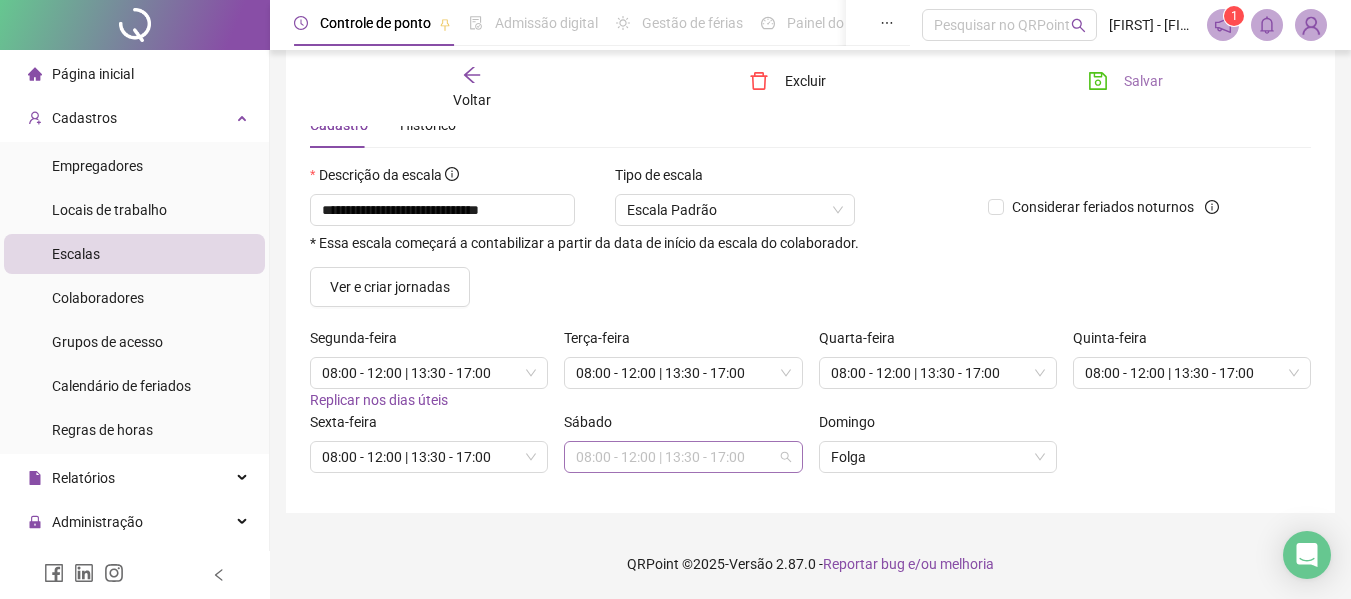 click on "08:00 - 12:00 | 13:30 - 17:00" at bounding box center (683, 457) 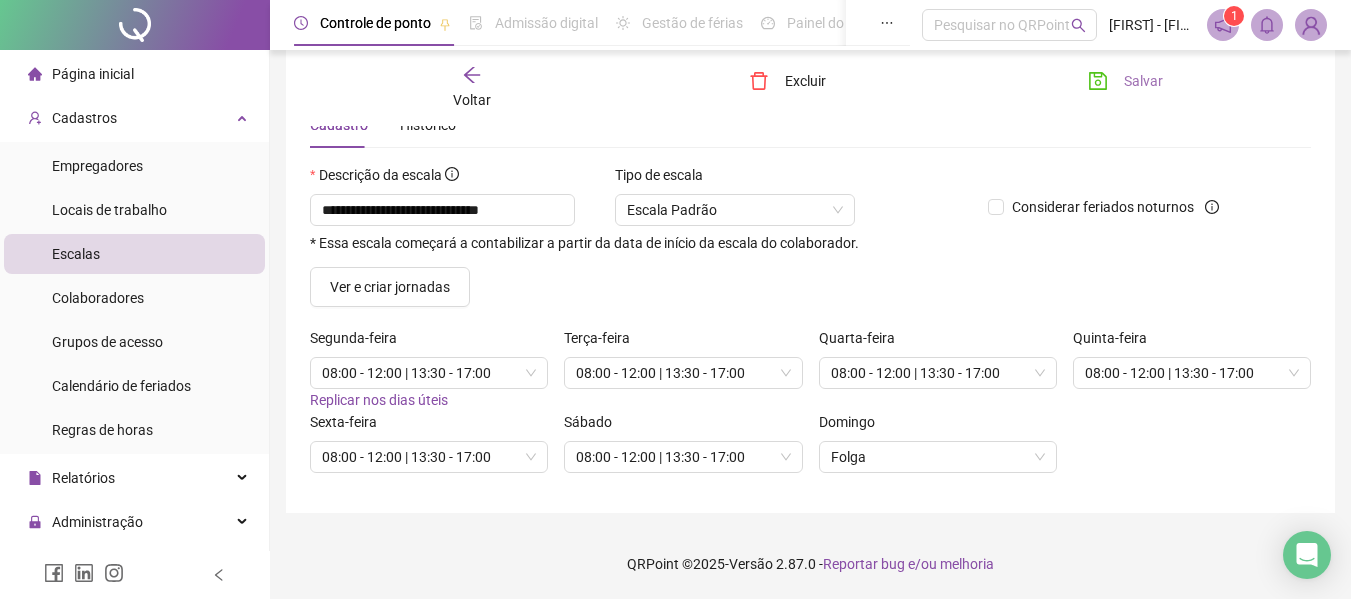 click on "**********" at bounding box center [810, 258] 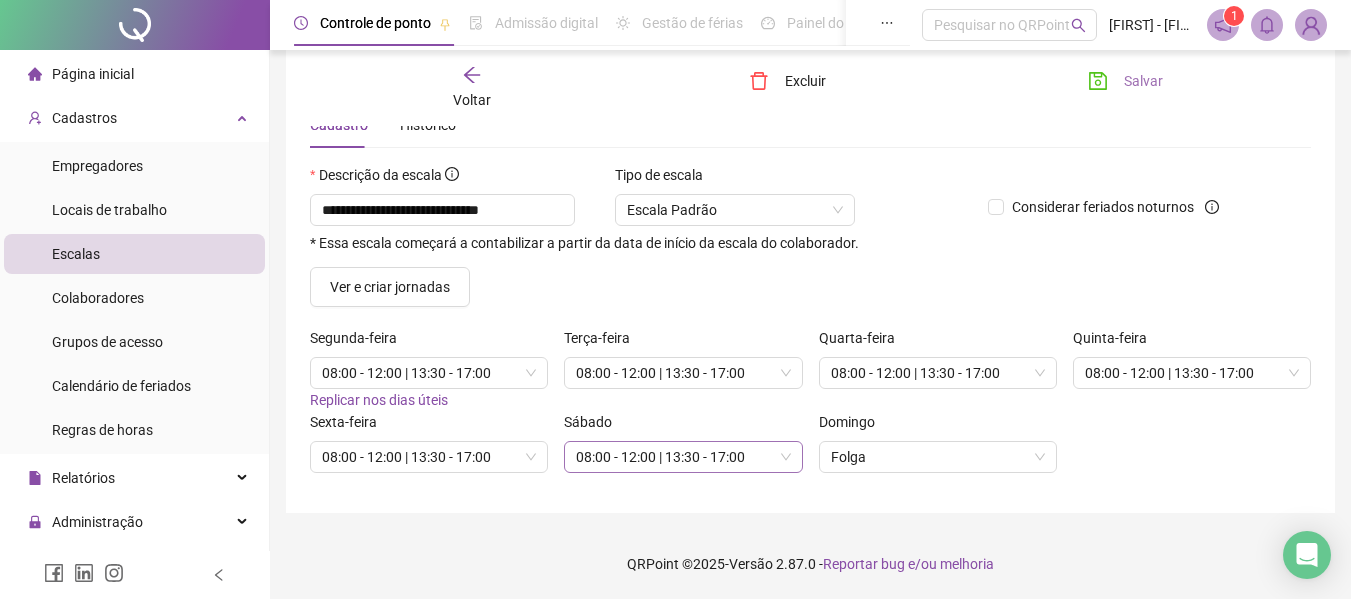 click on "08:00 - 12:00 | 13:30 - 17:00" at bounding box center (683, 457) 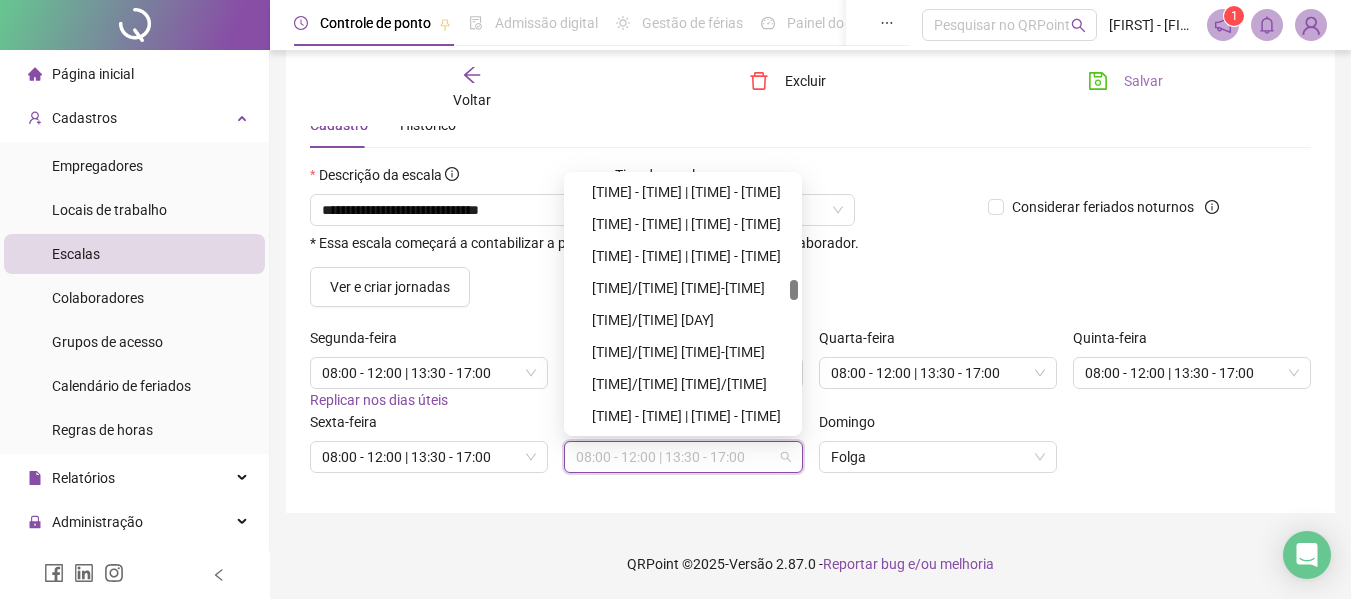 scroll, scrollTop: 1618, scrollLeft: 0, axis: vertical 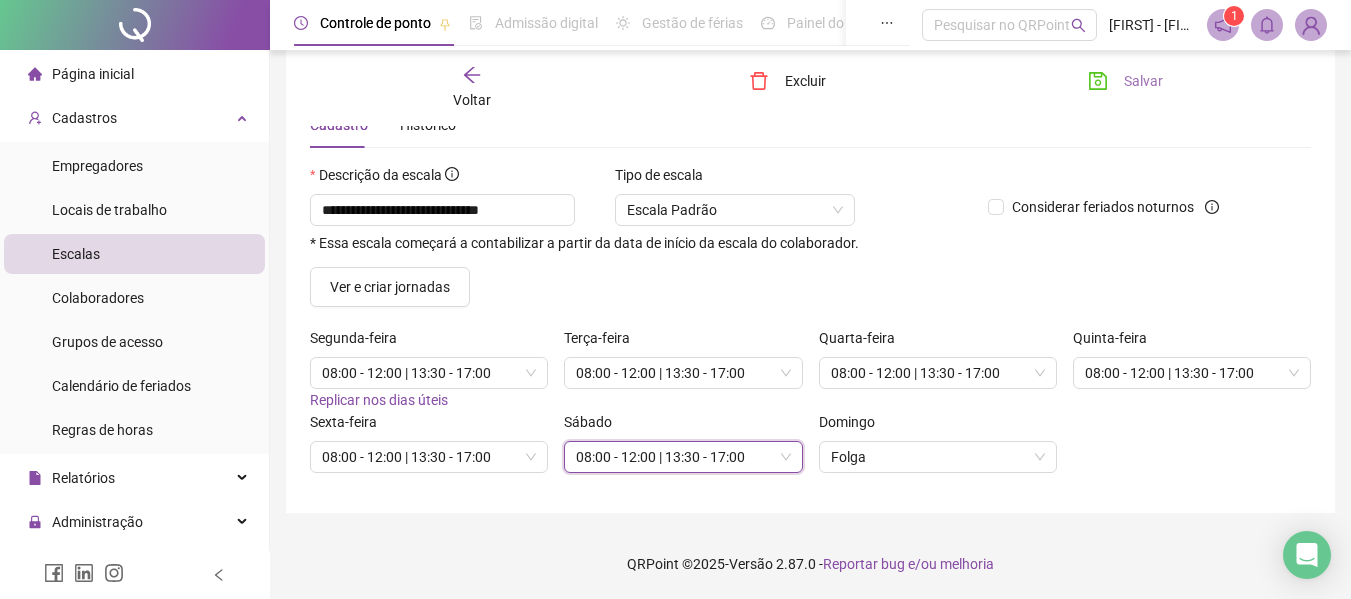 click on "**********" at bounding box center [810, 248] 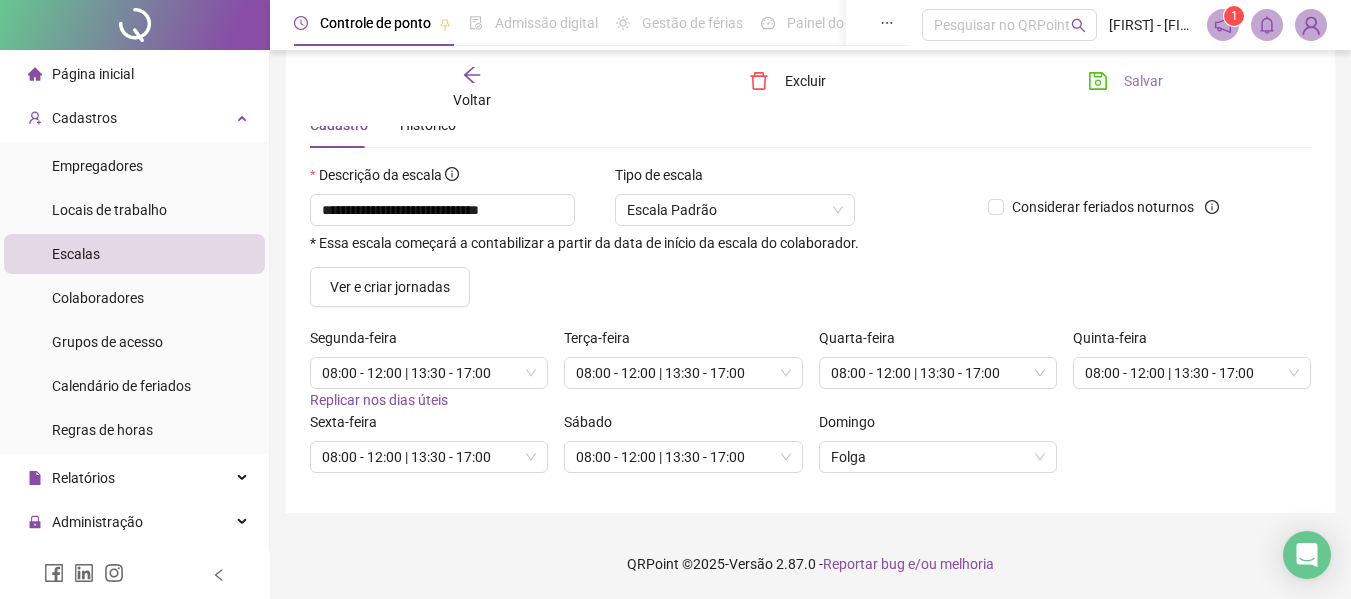 click 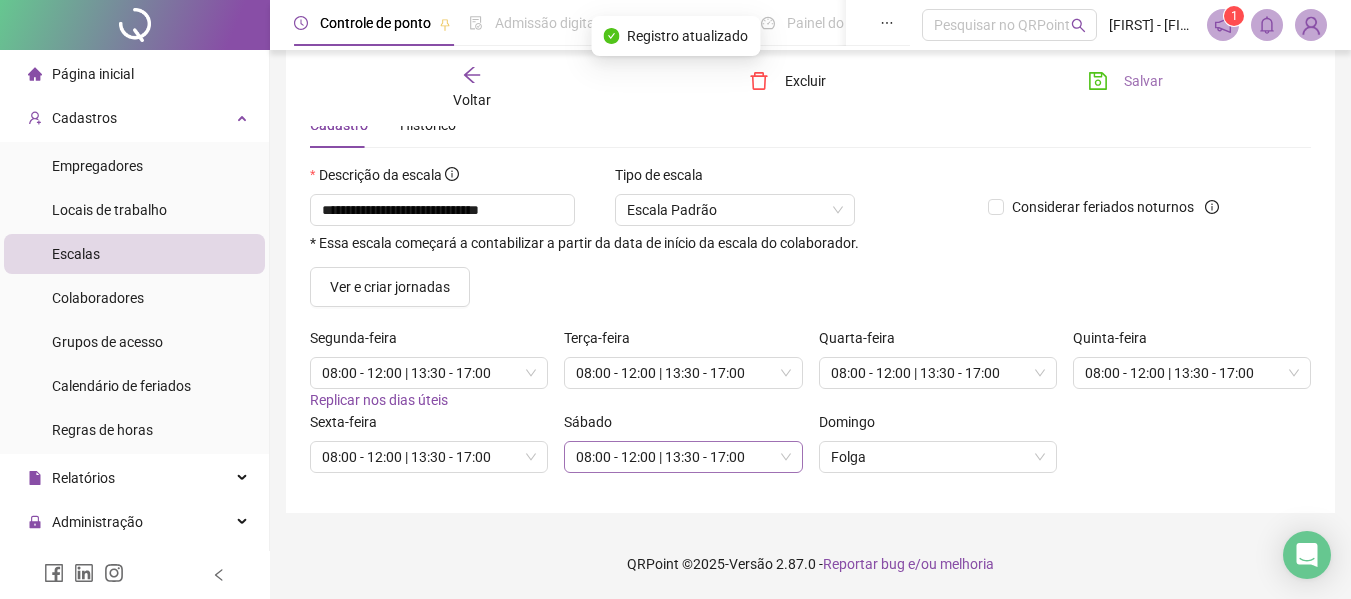click on "08:00 - 12:00 | 13:30 - 17:00" at bounding box center [683, 457] 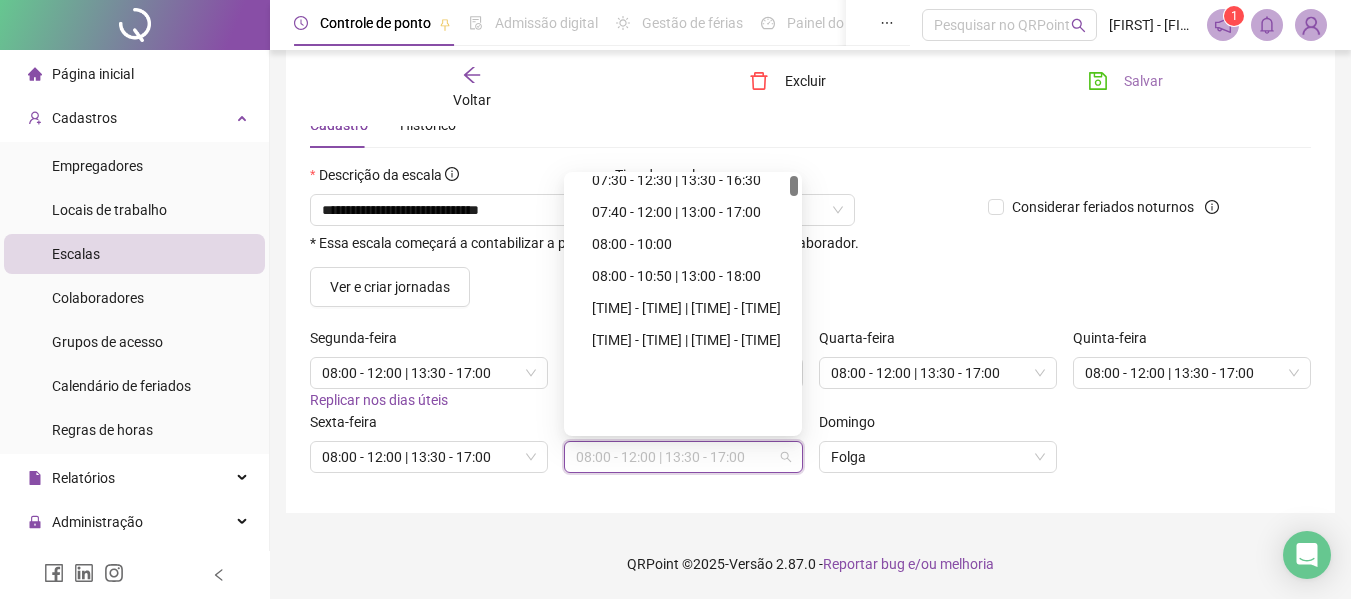 scroll, scrollTop: 0, scrollLeft: 0, axis: both 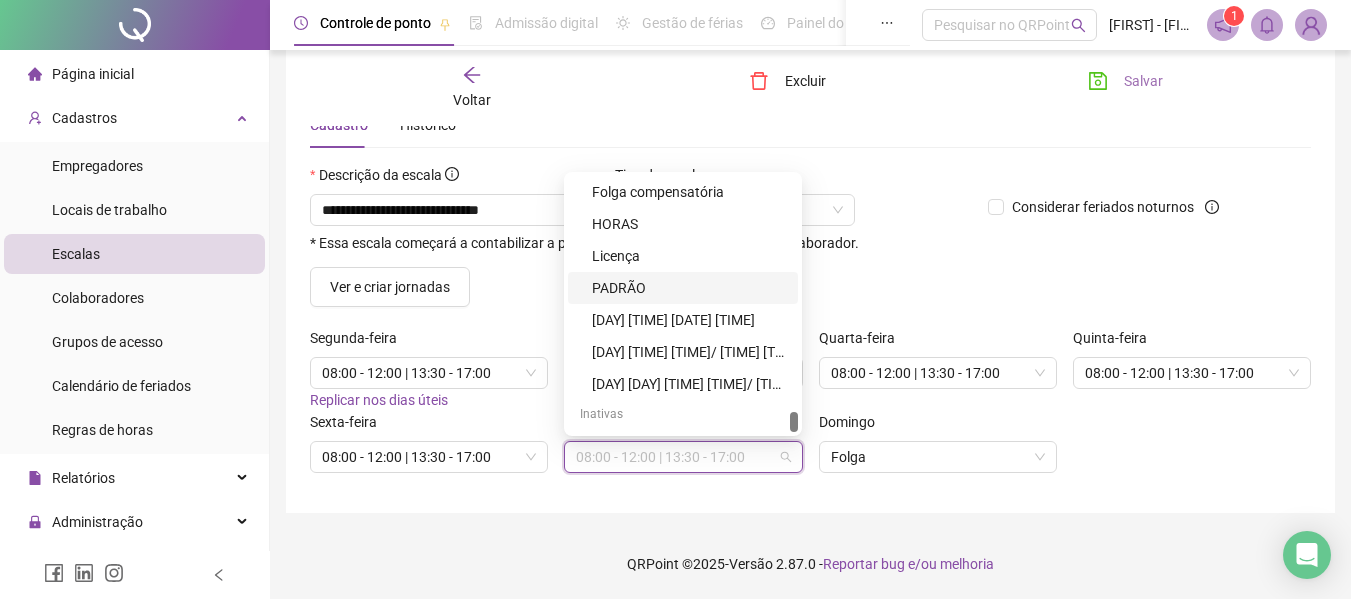 click on "Ver e criar jornadas" at bounding box center (810, 287) 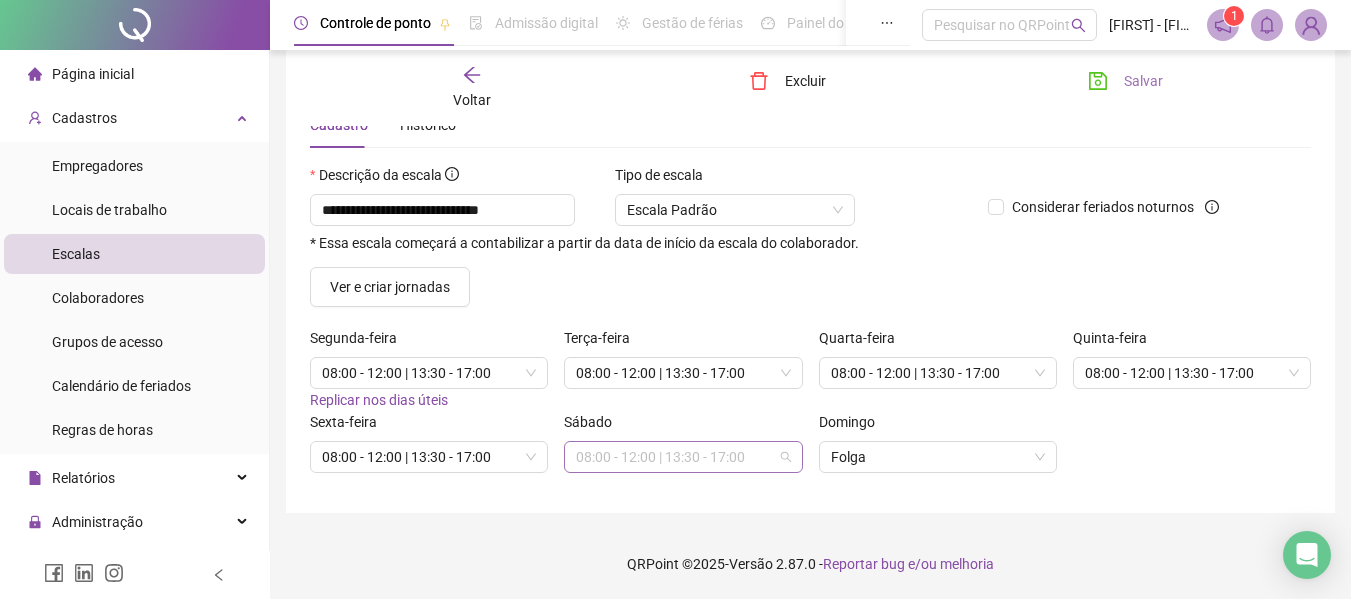 click on "08:00 - 12:00 | 13:30 - 17:00" at bounding box center (683, 457) 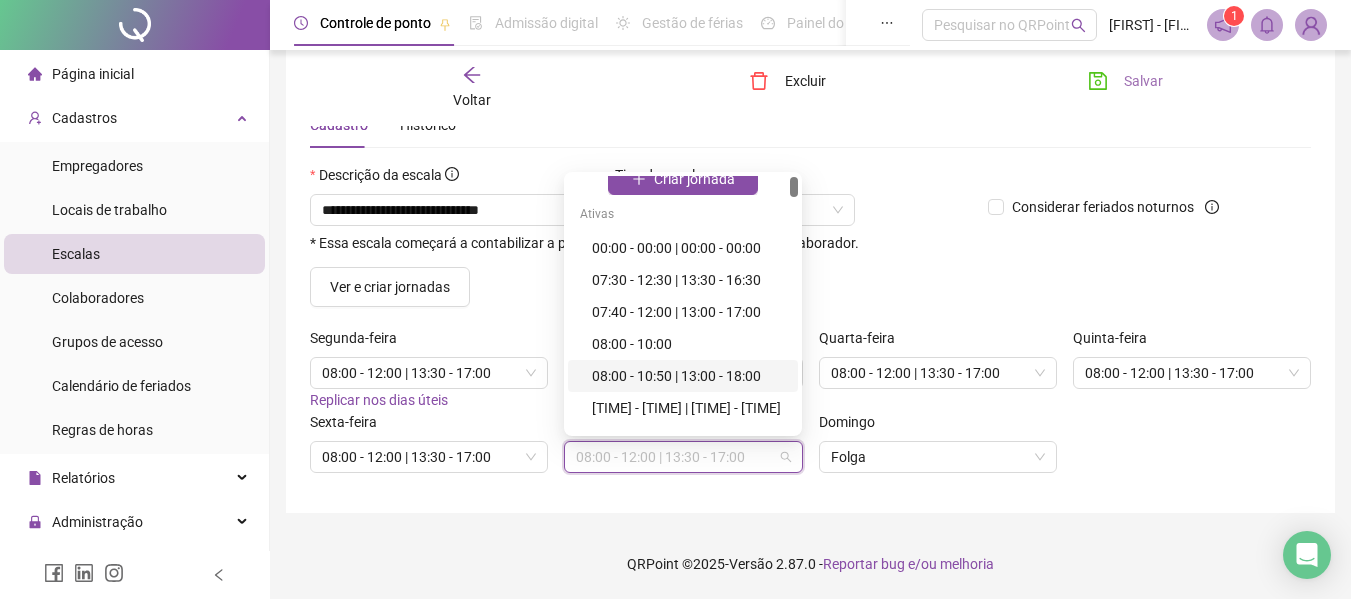 scroll, scrollTop: 0, scrollLeft: 0, axis: both 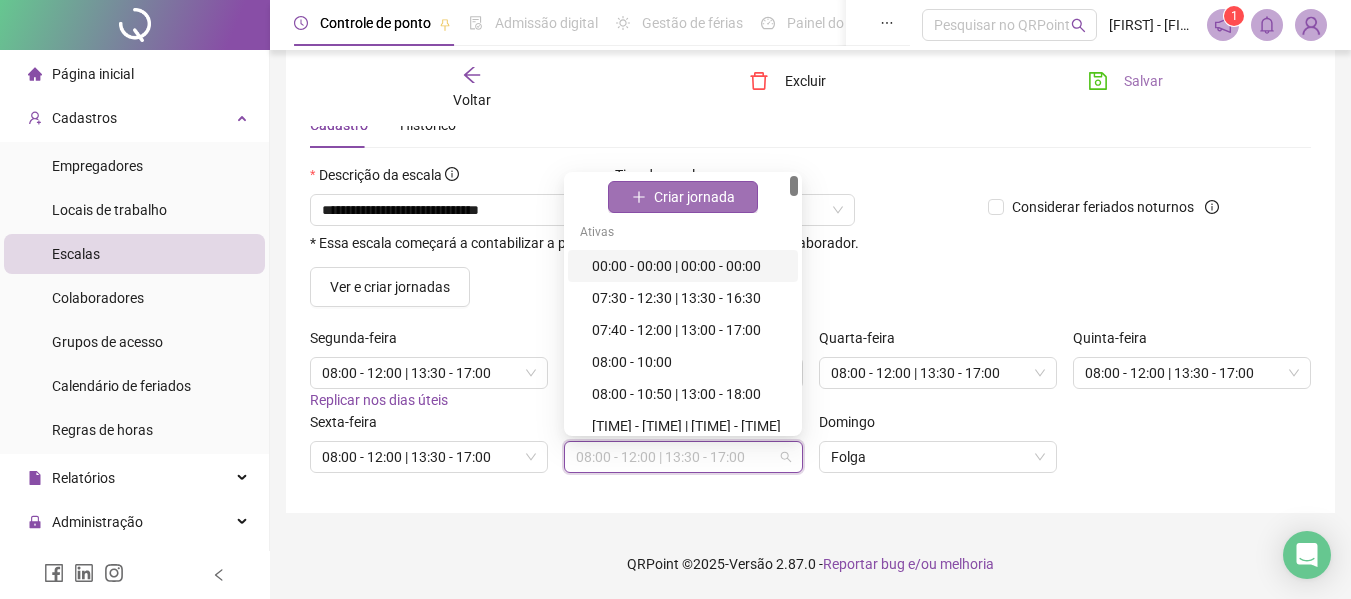 click on "Criar jornada" at bounding box center (694, 197) 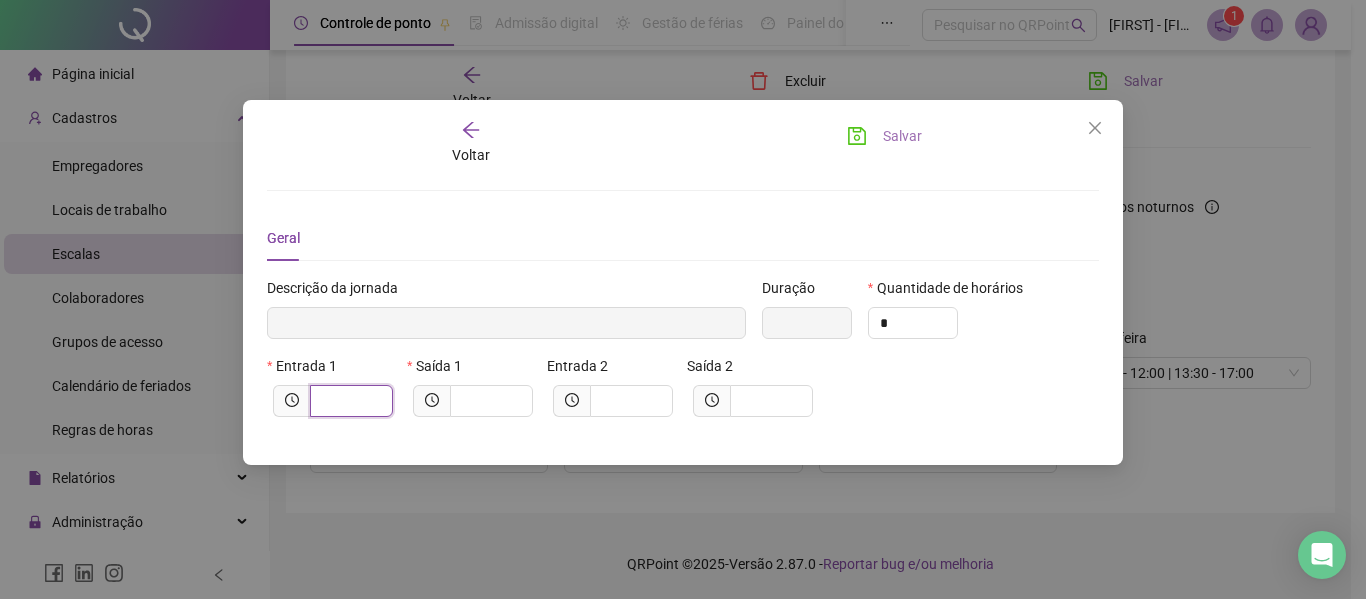 click at bounding box center [349, 401] 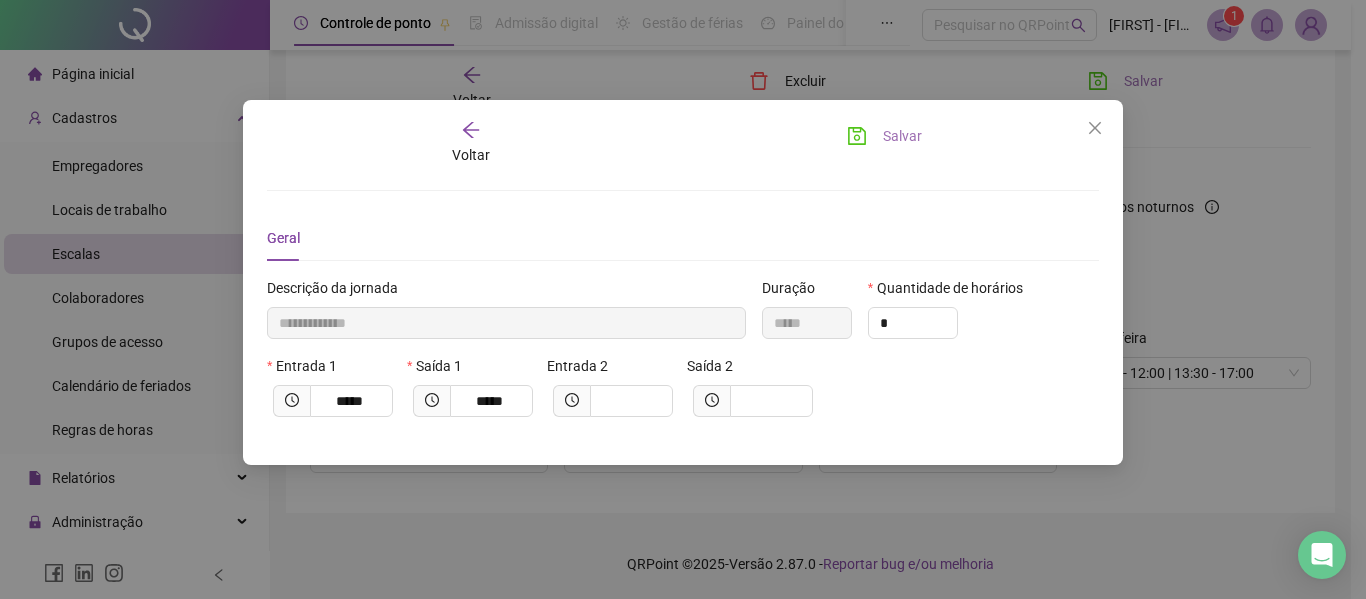 click 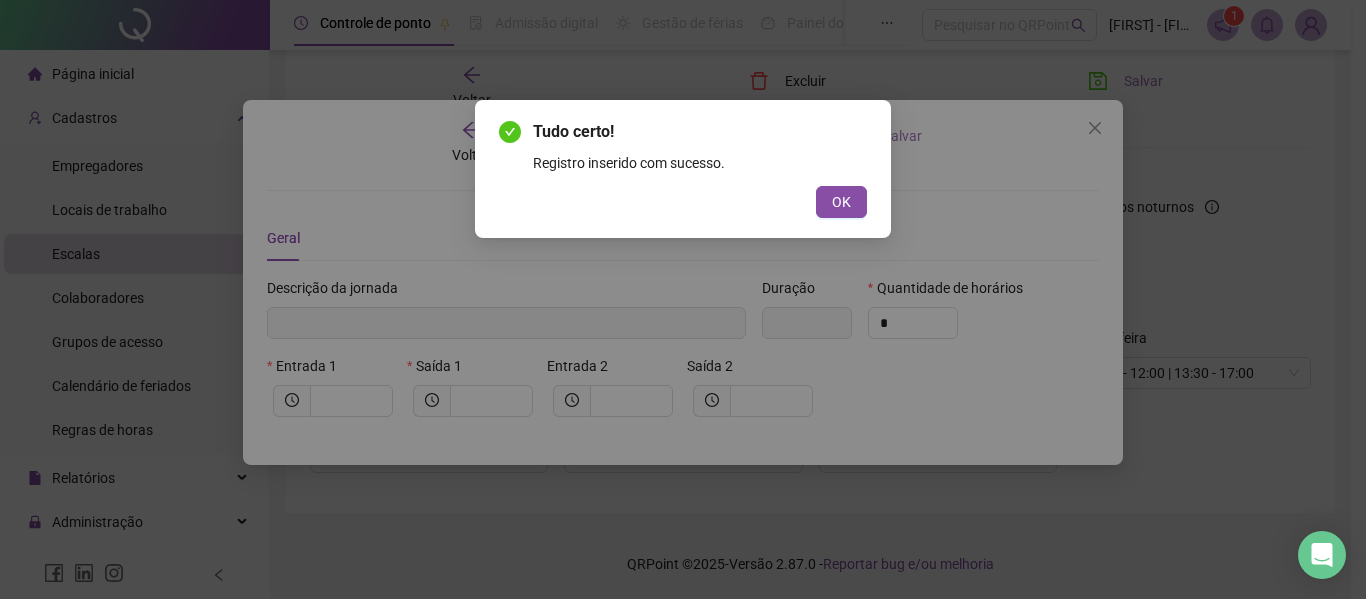 click on "OK" at bounding box center [841, 202] 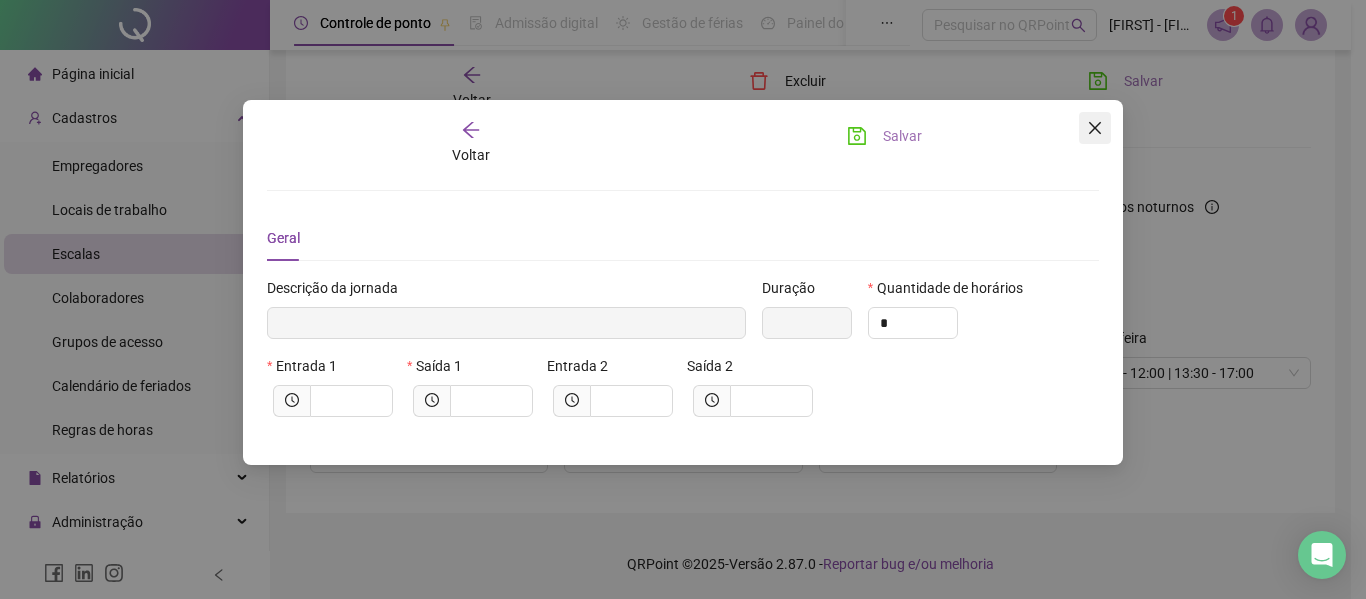 click at bounding box center (1095, 128) 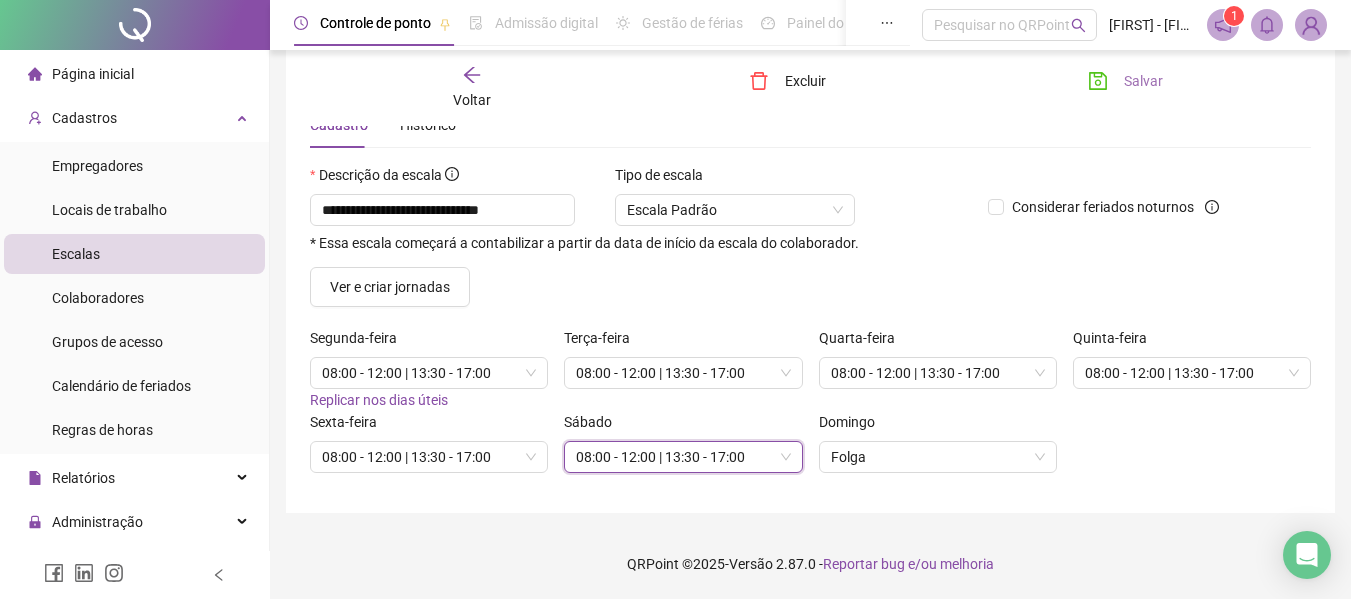 click on "08:00 - 12:00 | 13:30 - 17:00" at bounding box center (683, 457) 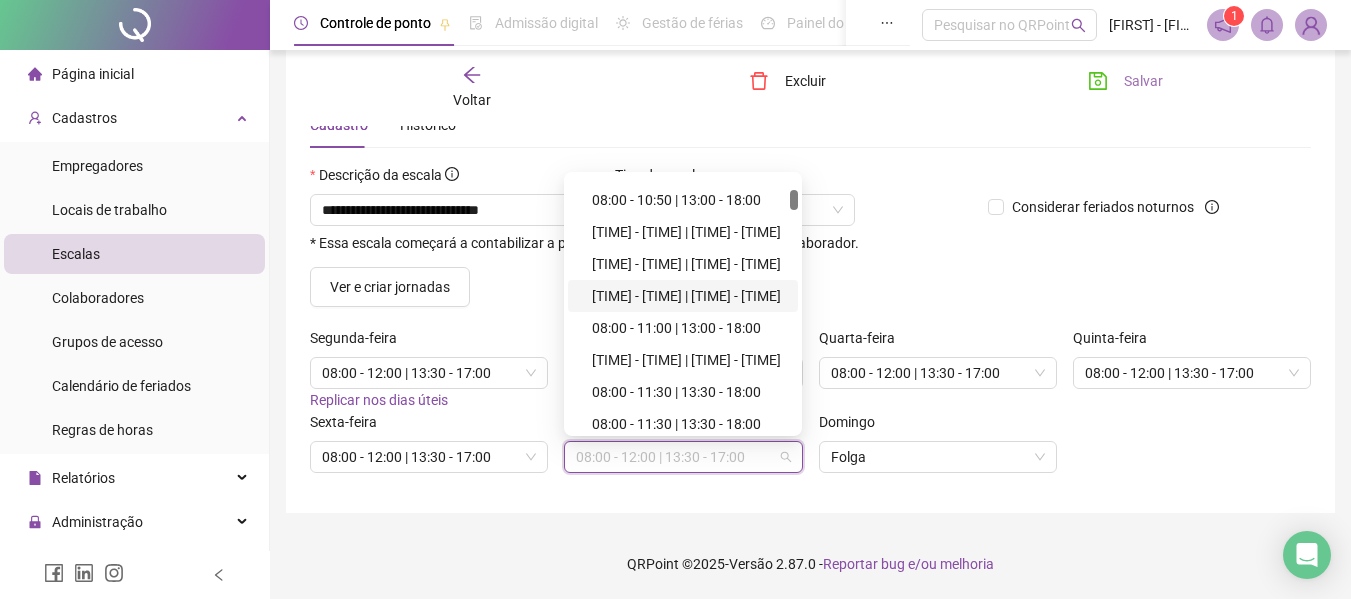 scroll, scrollTop: 0, scrollLeft: 0, axis: both 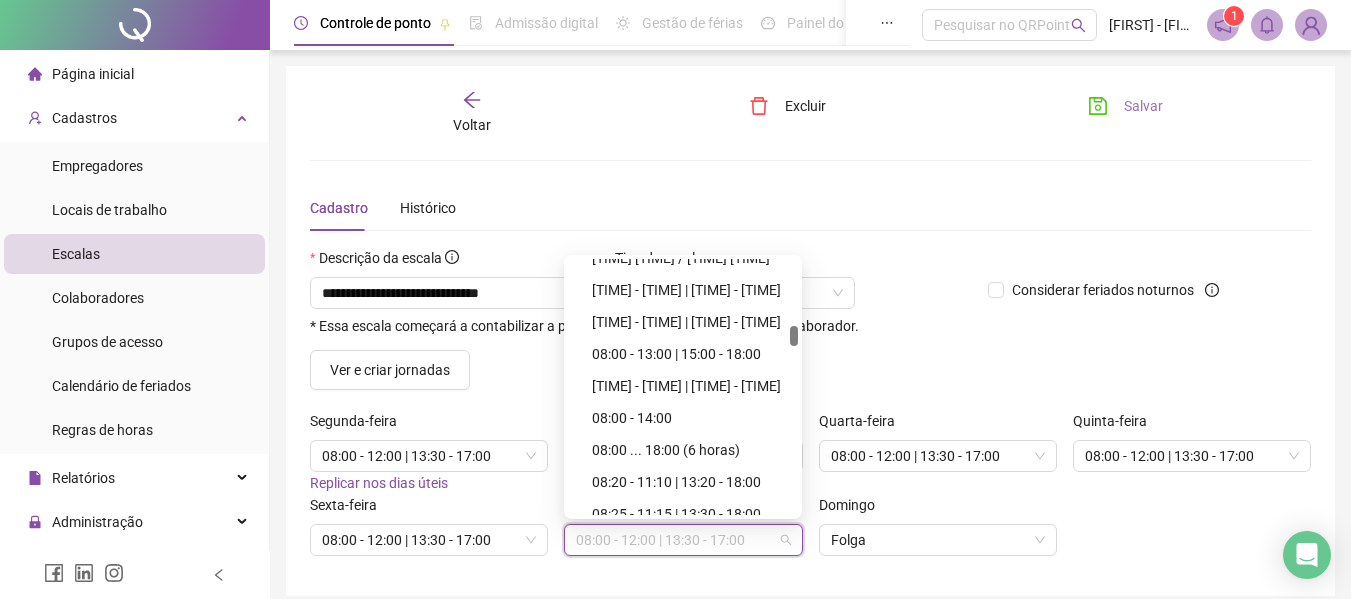 drag, startPoint x: 796, startPoint y: 301, endPoint x: 791, endPoint y: 339, distance: 38.327538 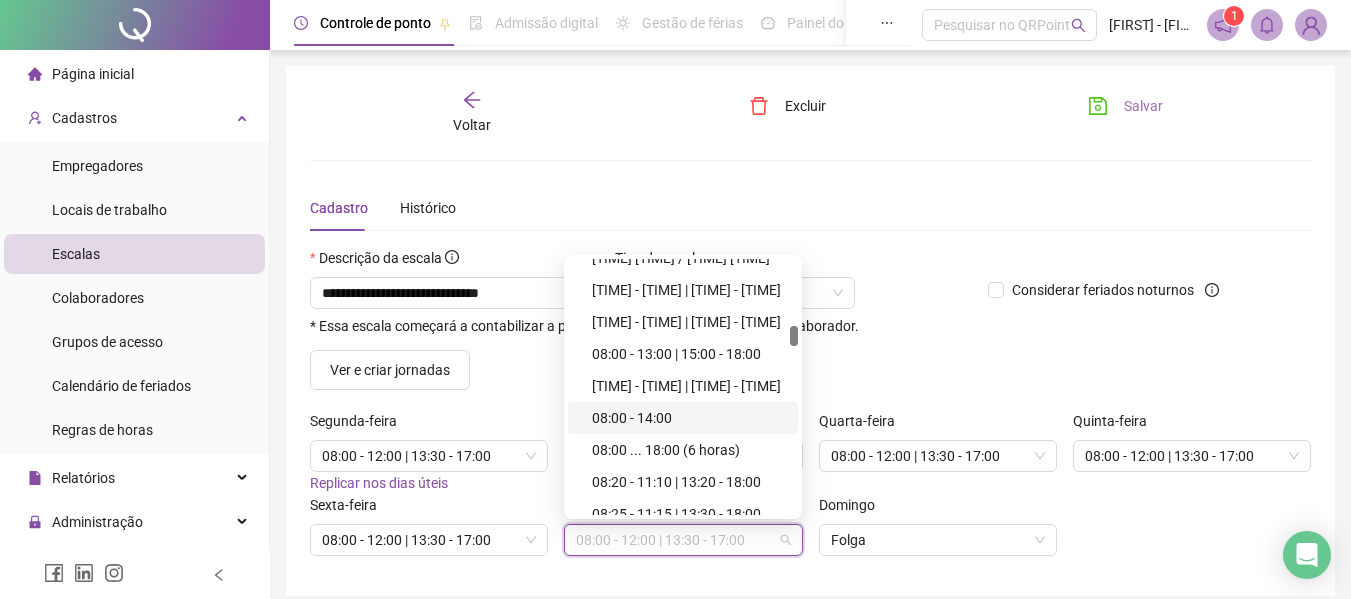 click on "08:00 - 14:00" at bounding box center (689, 418) 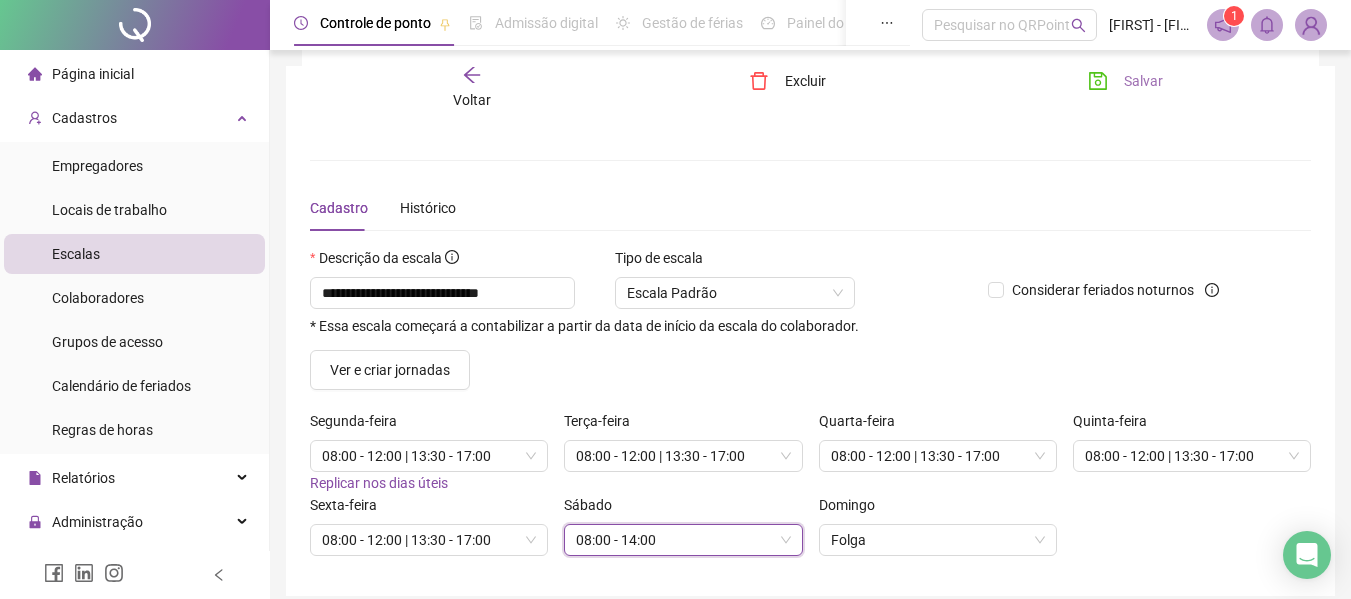scroll, scrollTop: 83, scrollLeft: 0, axis: vertical 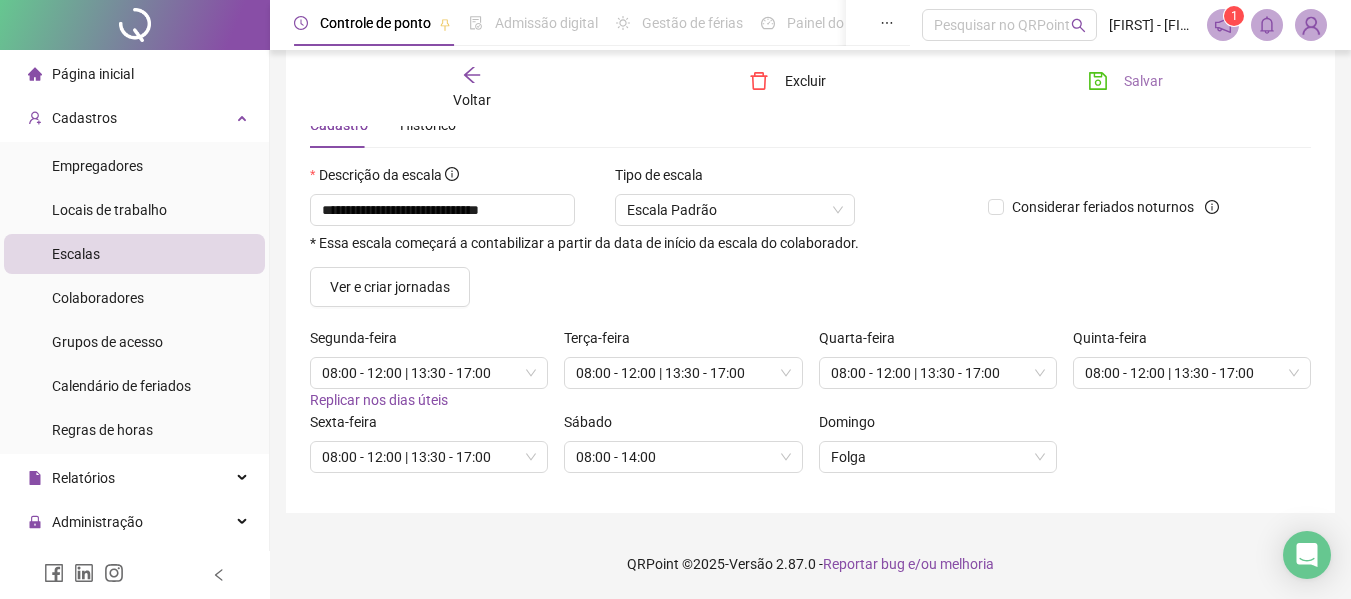 click 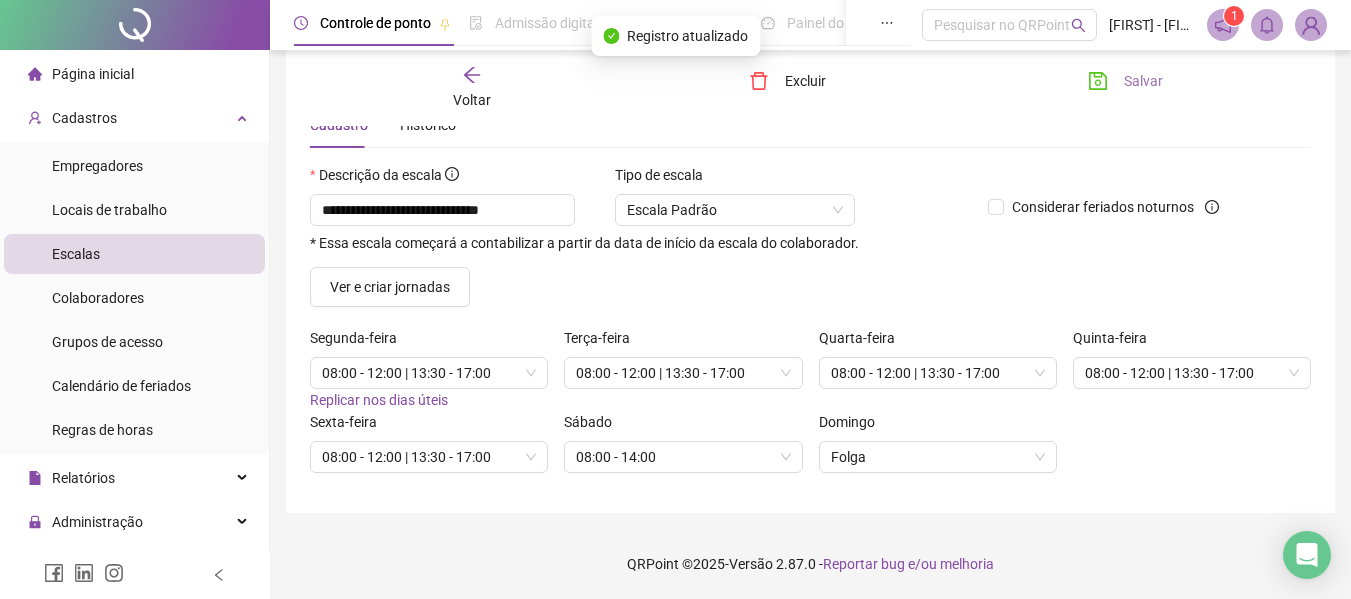 click 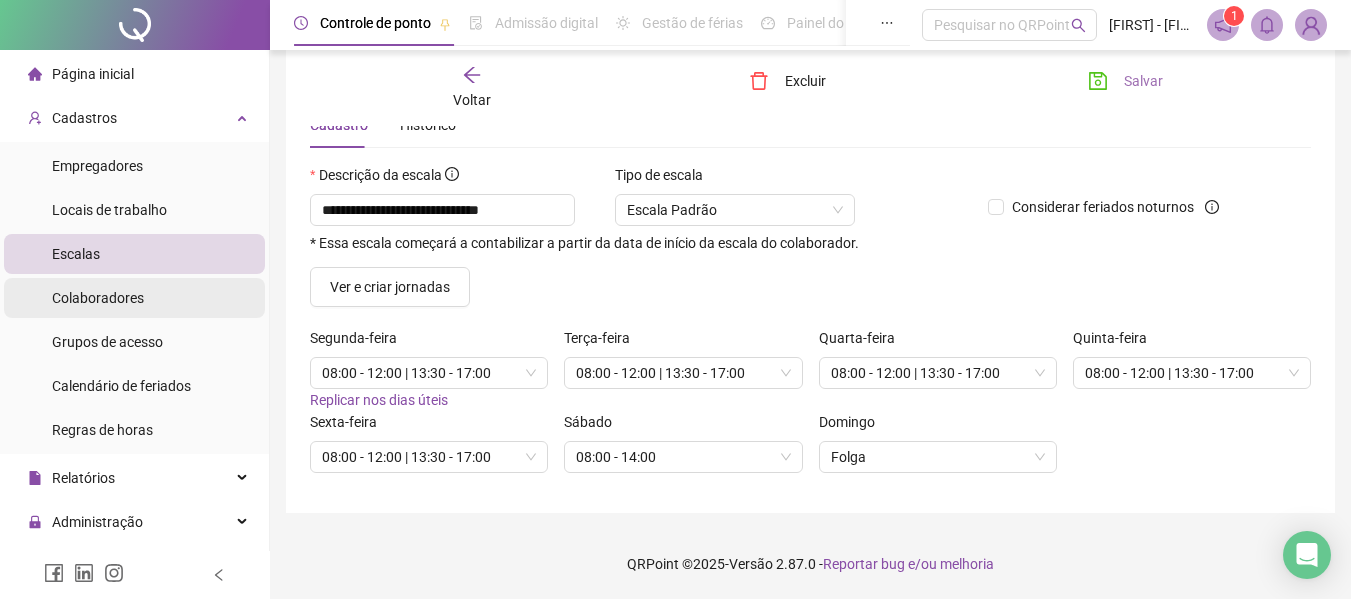 click on "Colaboradores" at bounding box center (98, 298) 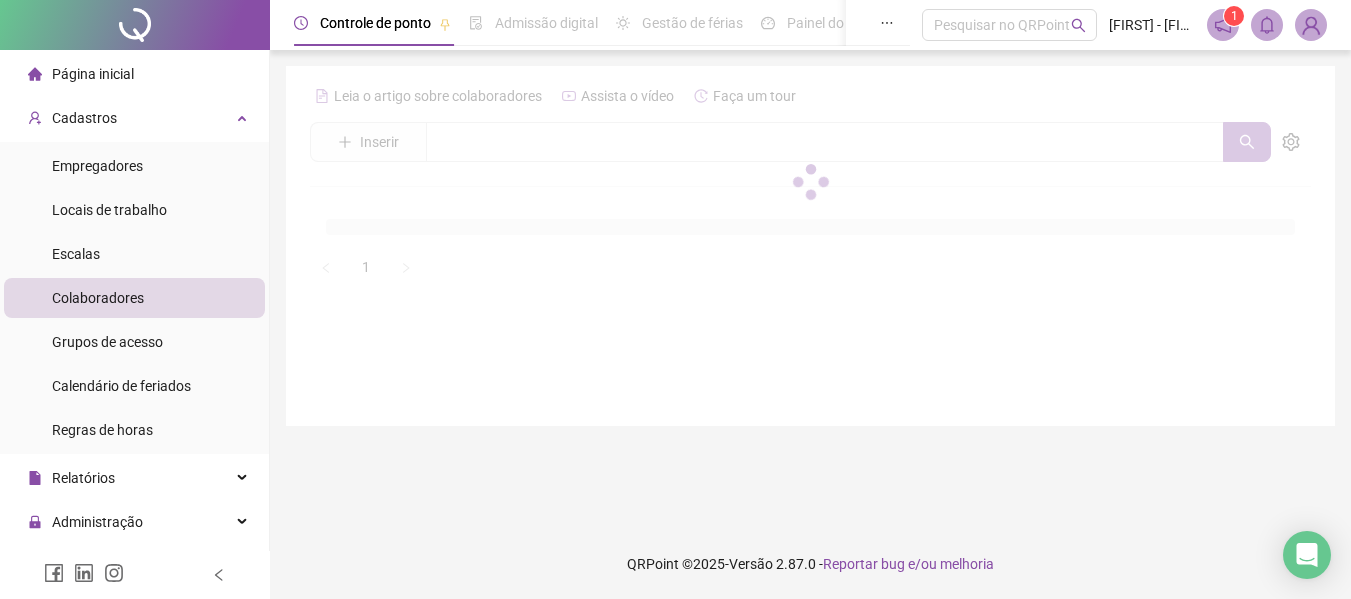 scroll, scrollTop: 0, scrollLeft: 0, axis: both 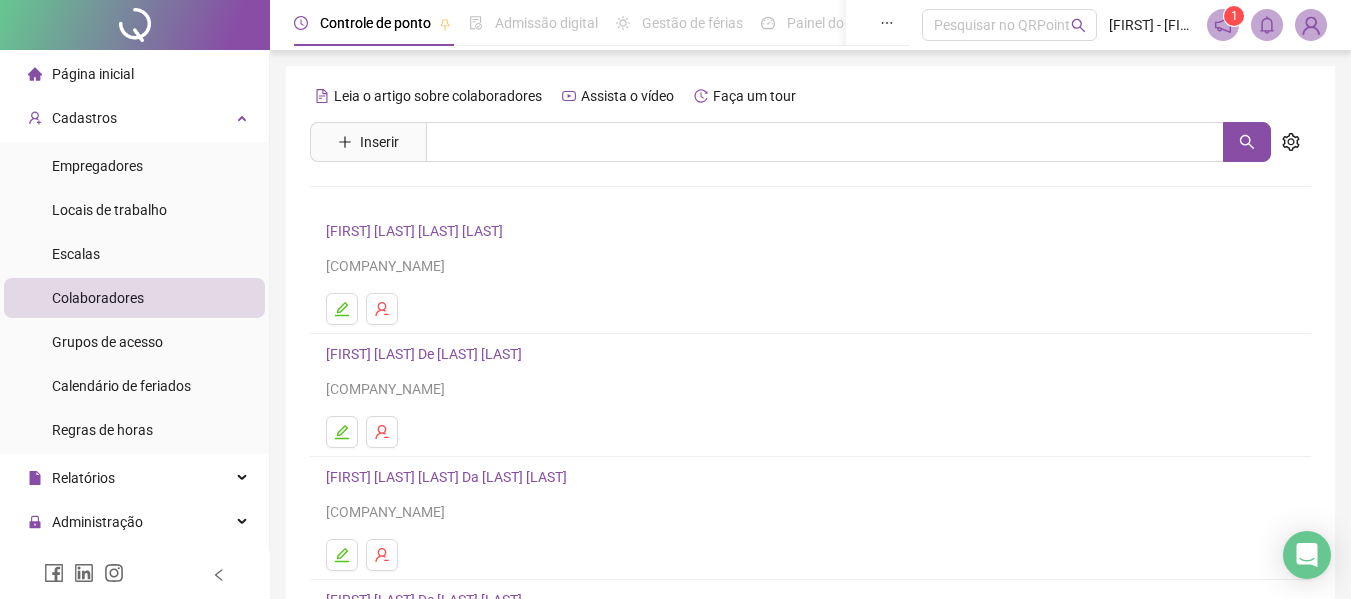 click on "[FIRST] [MIDDLE] [LAST] [LAST]" at bounding box center [427, 354] 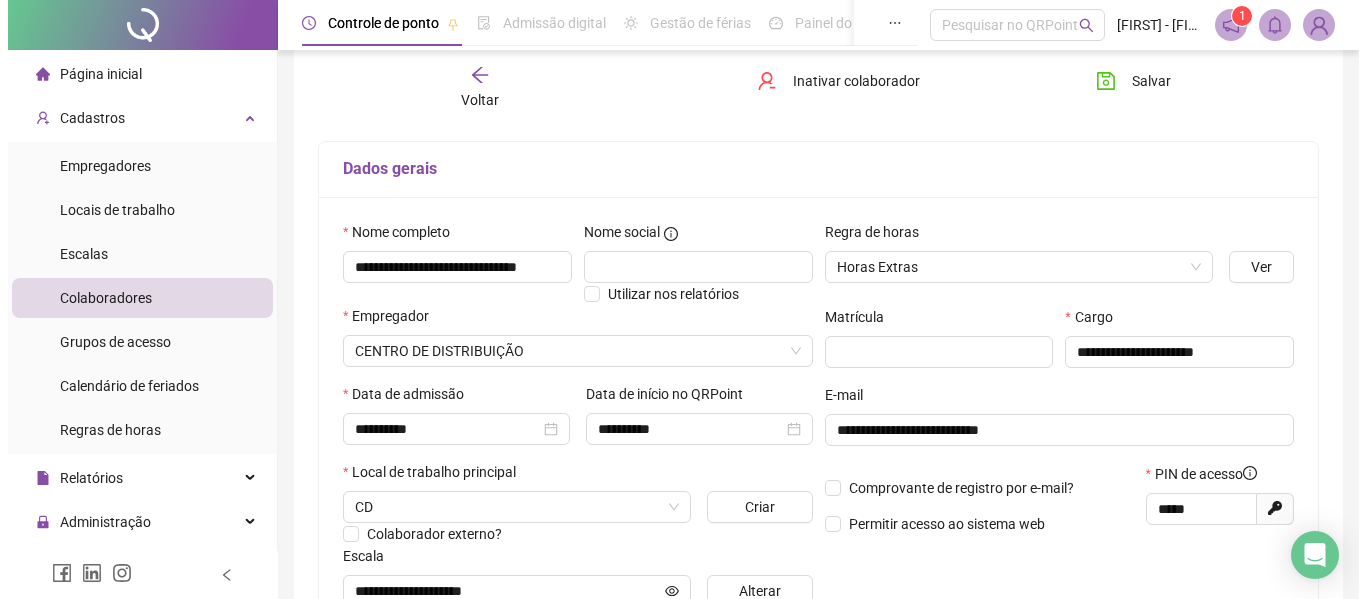 scroll, scrollTop: 300, scrollLeft: 0, axis: vertical 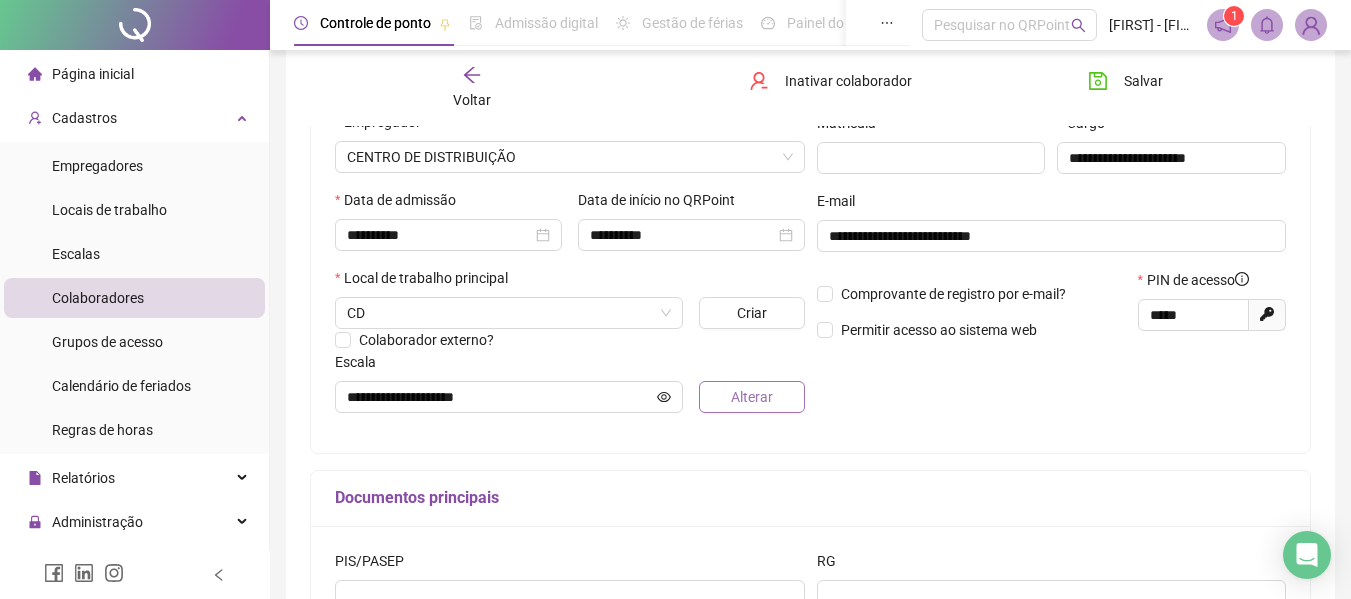 click on "Alterar" at bounding box center (751, 397) 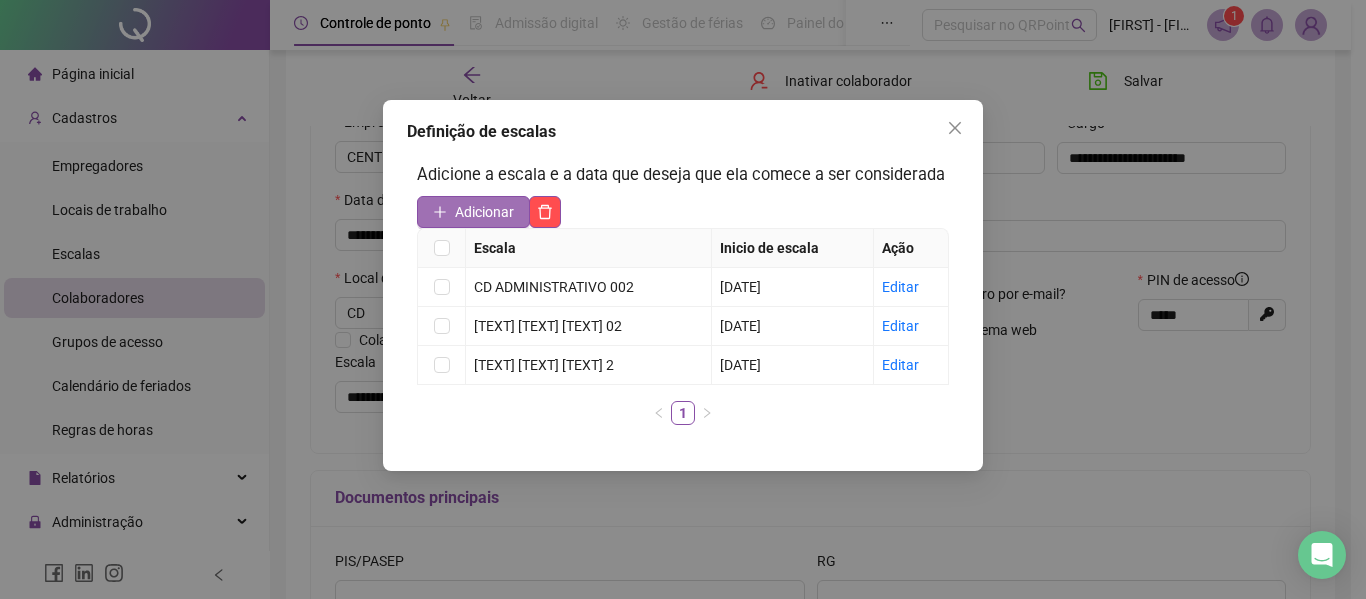 click on "Adicionar" at bounding box center [484, 212] 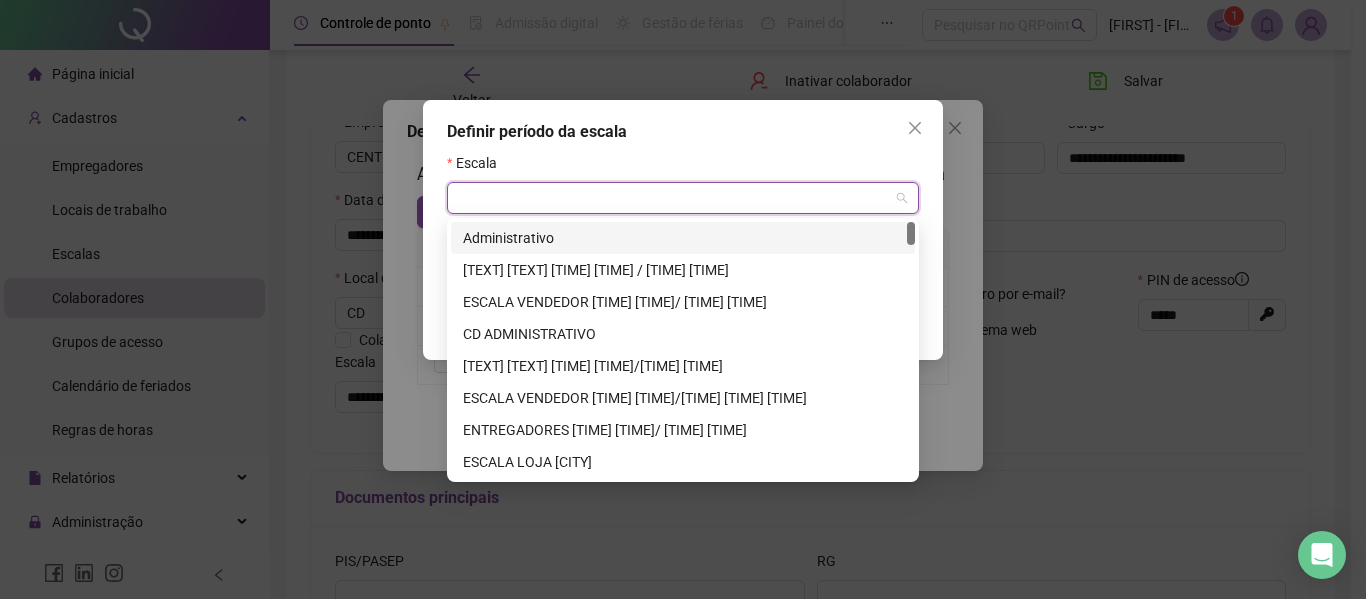 click at bounding box center [677, 198] 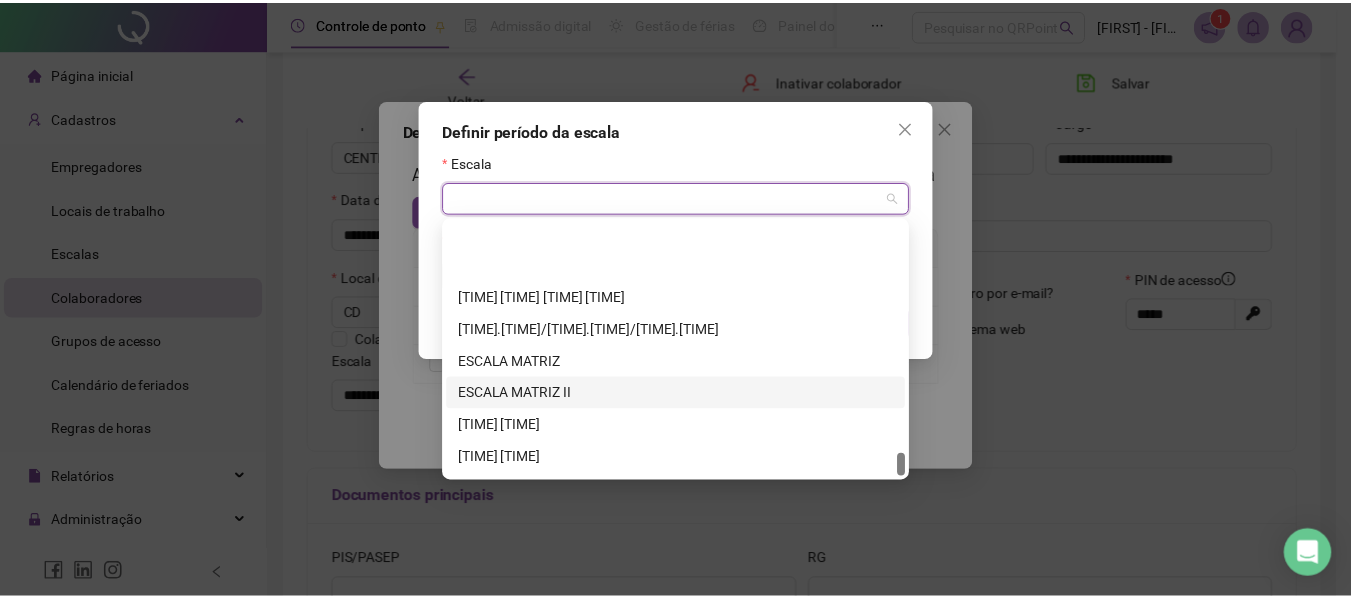 scroll, scrollTop: 2592, scrollLeft: 0, axis: vertical 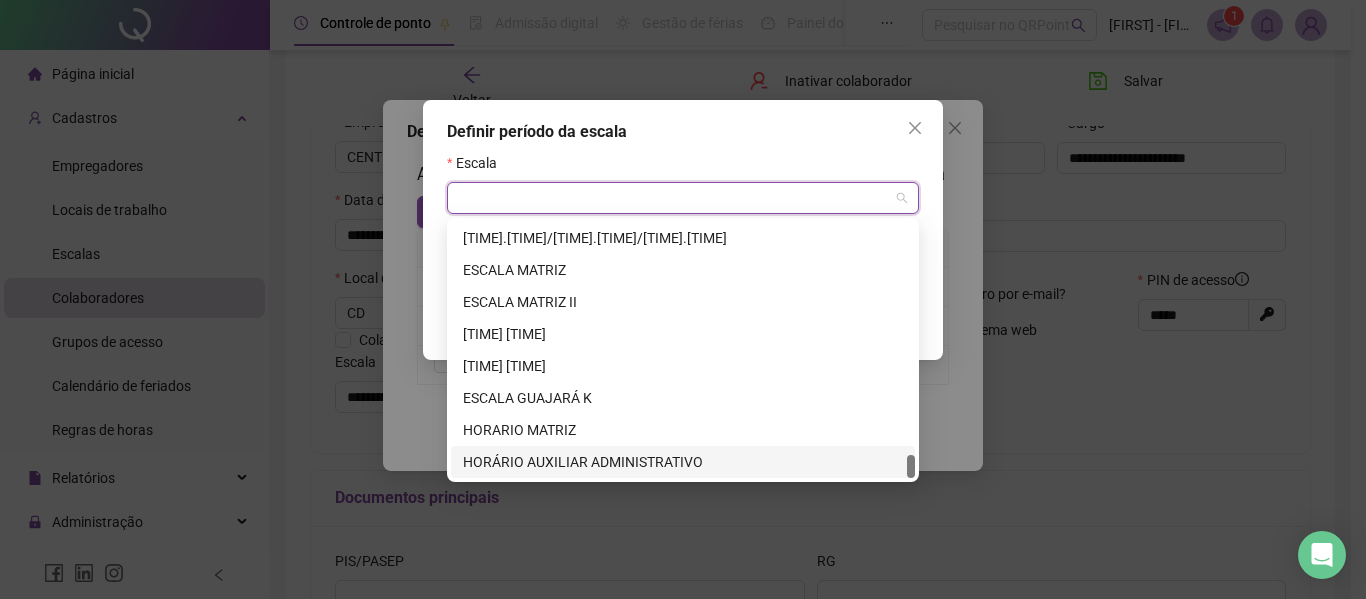 click on "HORÁRIO AUXILIAR ADMINISTRATIVO" at bounding box center (683, 462) 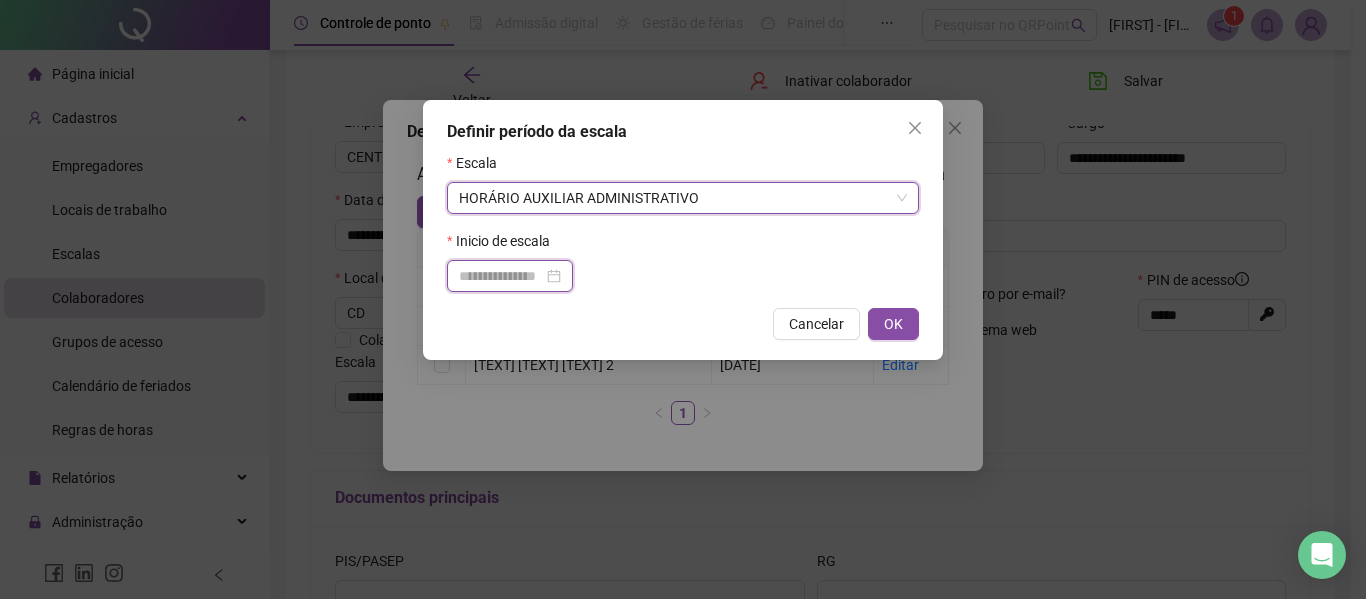 click at bounding box center (501, 276) 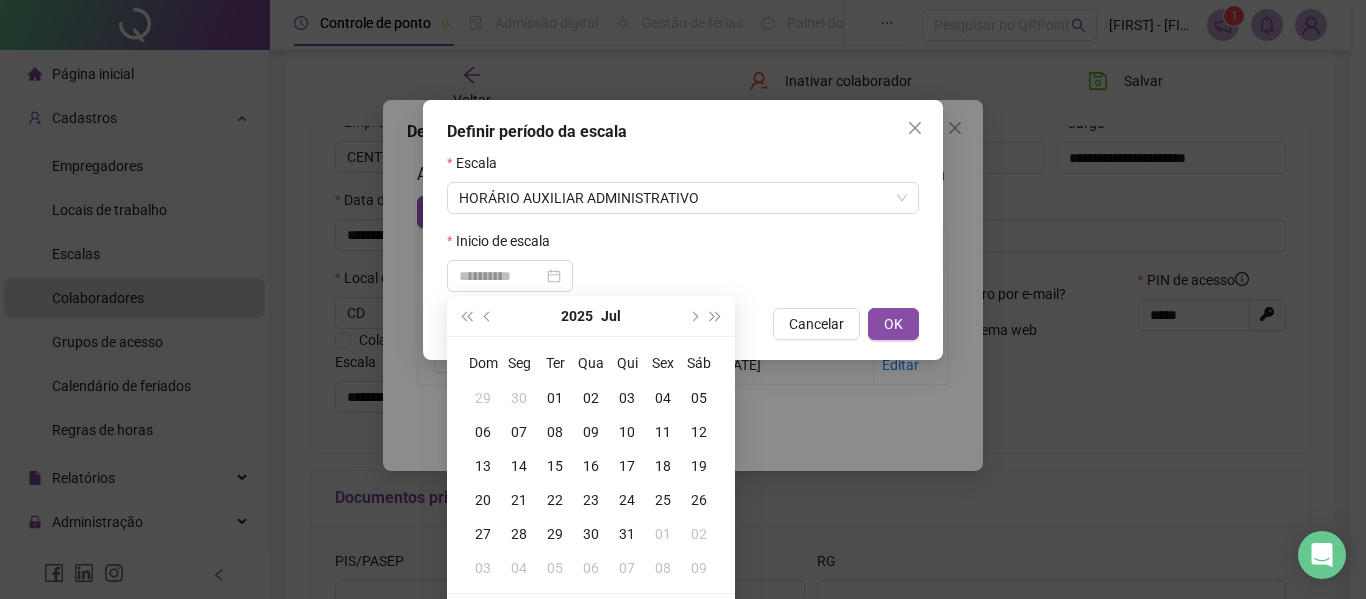 click on "14" at bounding box center (519, 466) 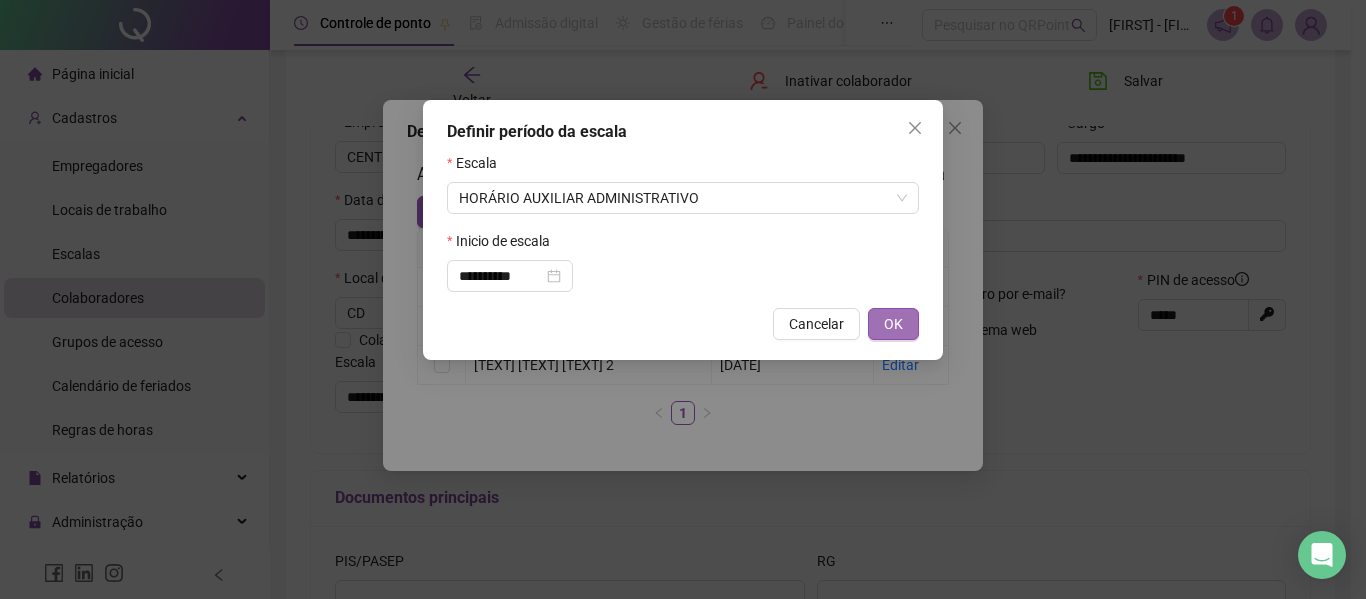 click on "OK" at bounding box center [893, 324] 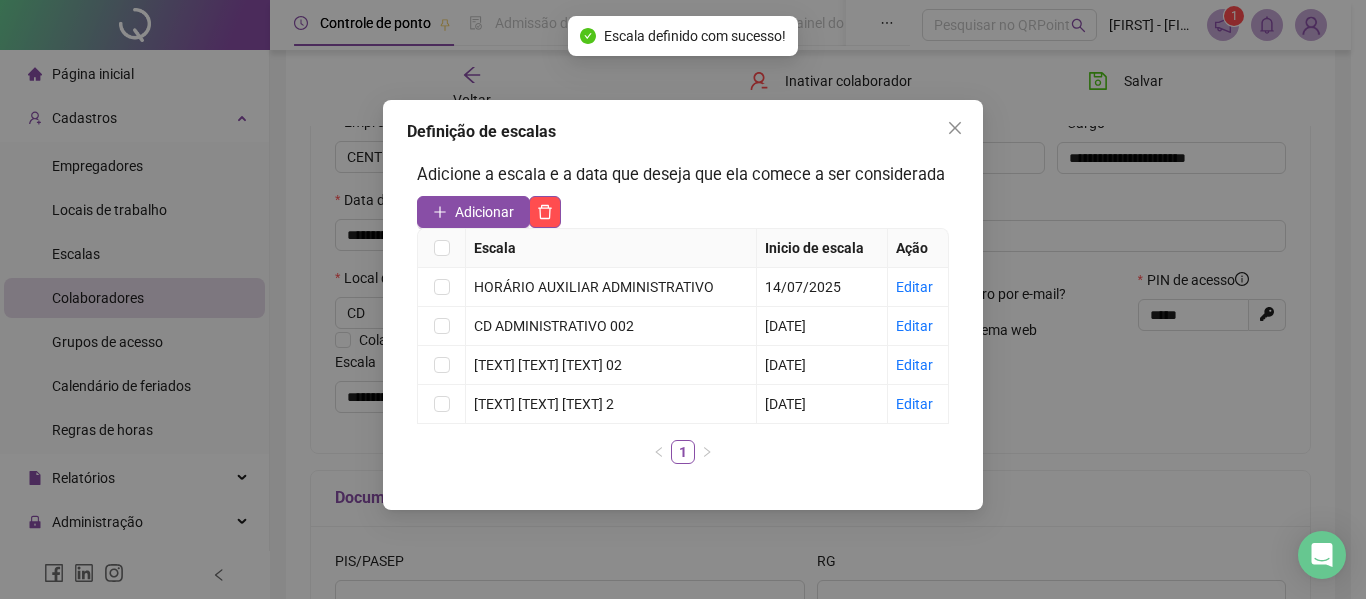click on "Adicione a escala e a data que deseja que ela comece a ser considerada Adicionar Escala Inicio de escala Ação         HORÁRIO AUXILIAR ADMINISTRATIVO   14/07/2025 Editar CD ADMINISTRATIVO 002   25/01/2025 Editar AUXILIAR ADMINISTRATIVO 02   01/03/2024 Editar AUXILIAR ADMINISTRATIVO 2   02/01/2024 Editar 1" at bounding box center (683, 321) 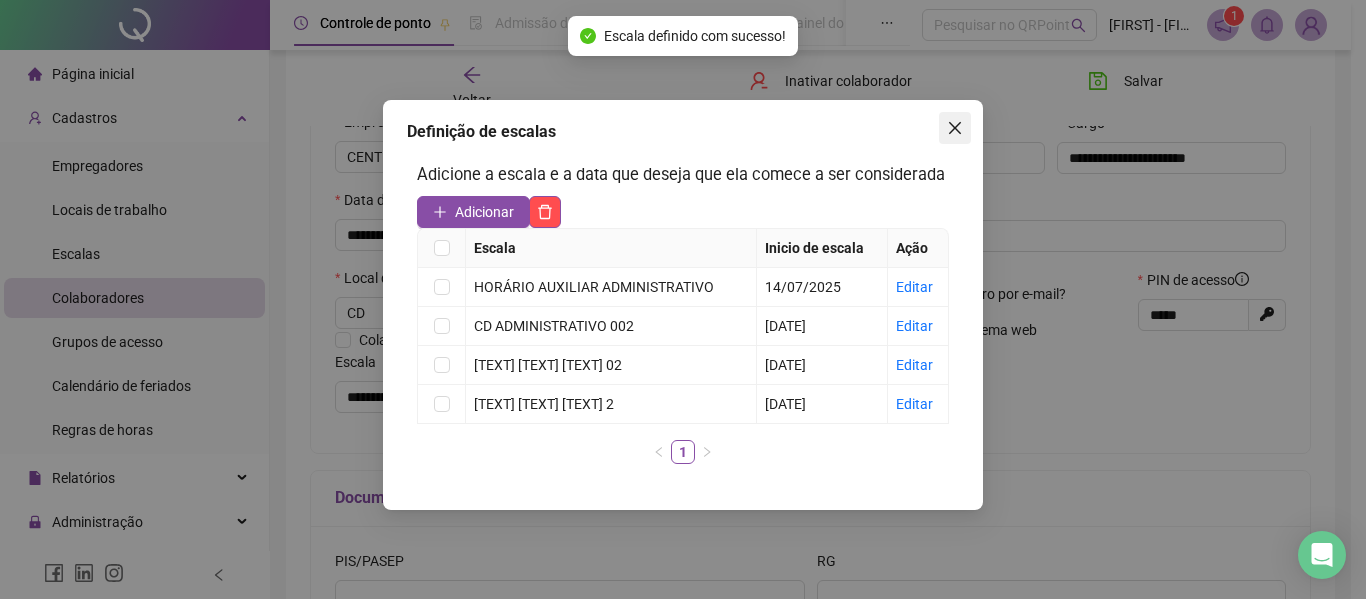 click at bounding box center [955, 128] 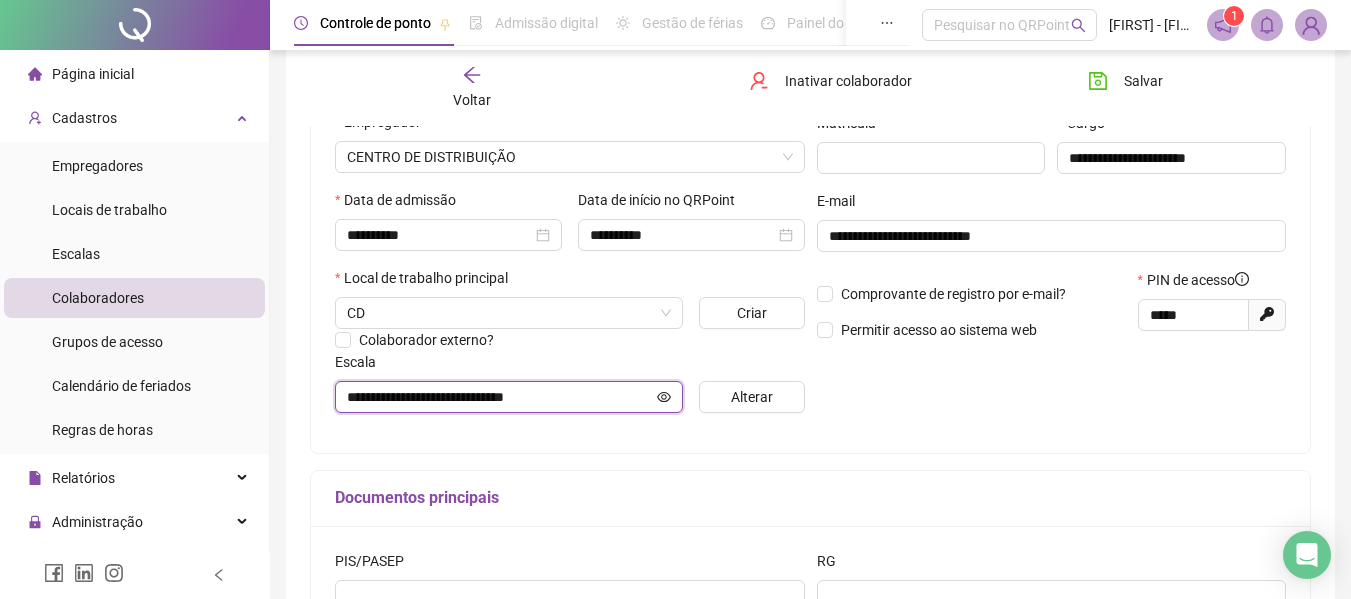 click 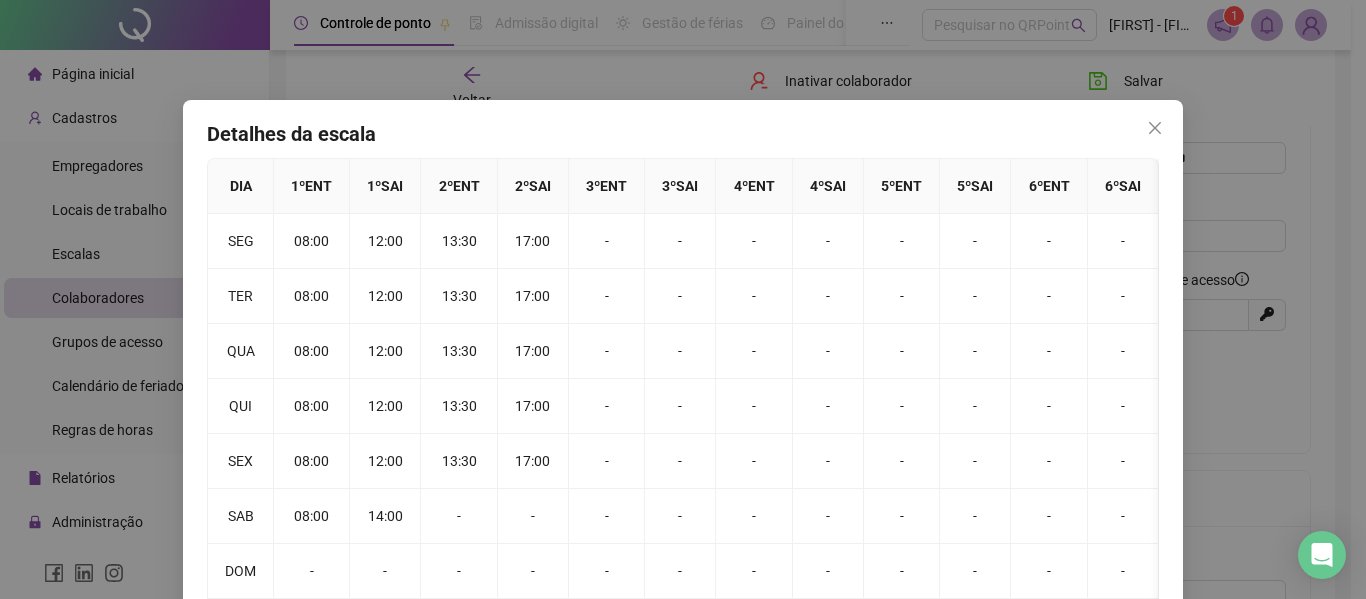 drag, startPoint x: 1128, startPoint y: 104, endPoint x: 1137, endPoint y: 118, distance: 16.643316 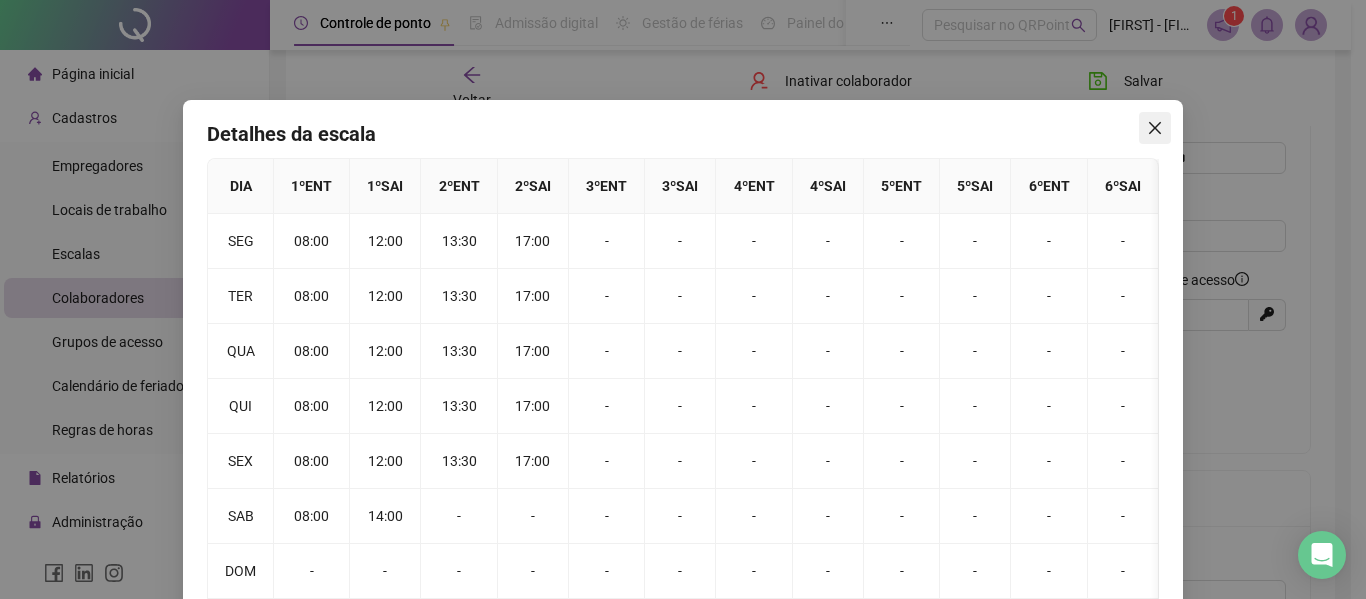 click at bounding box center (1155, 128) 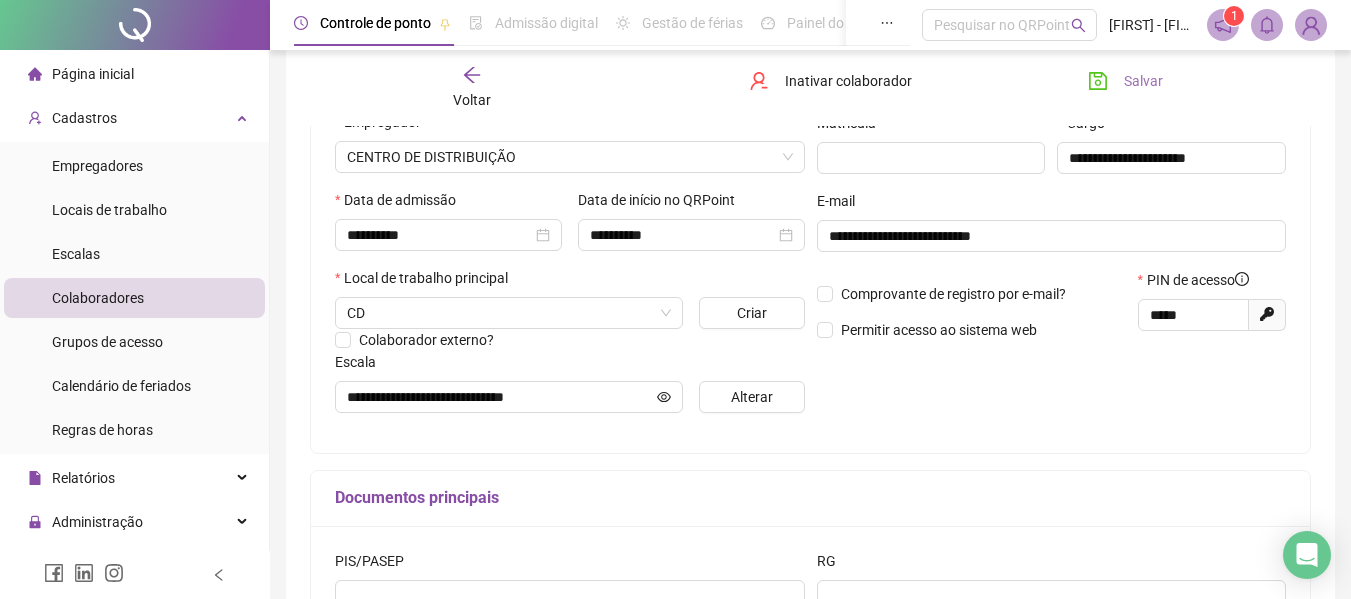click 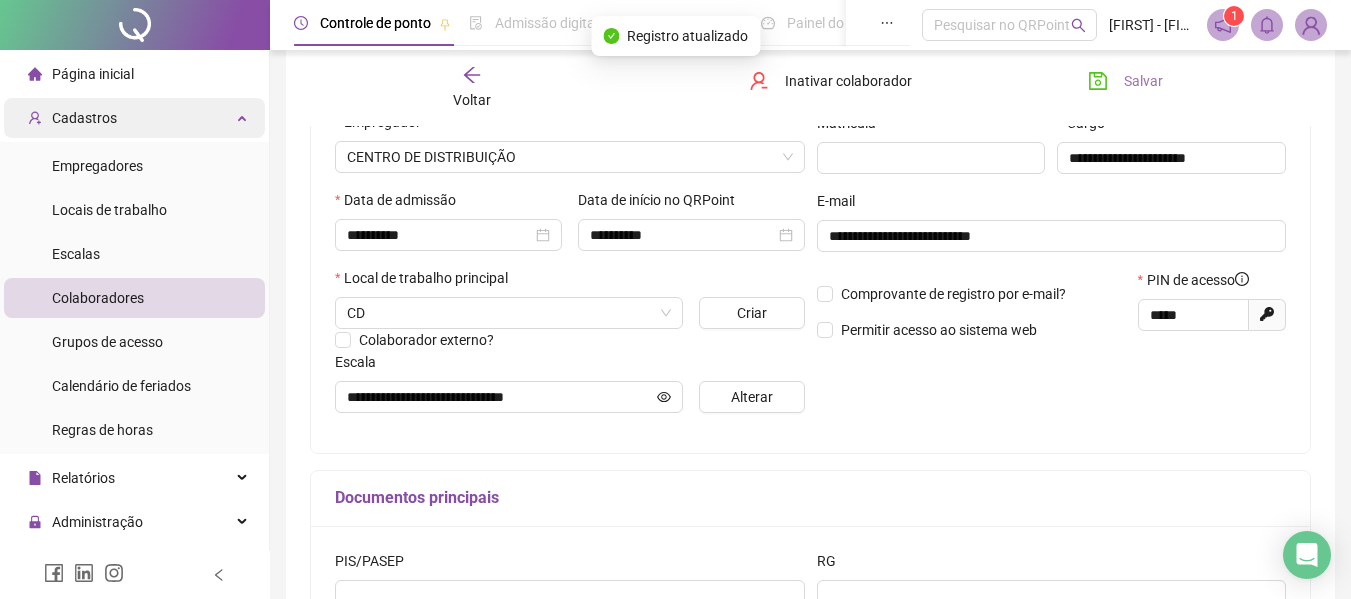 click on "Cadastros" at bounding box center [134, 118] 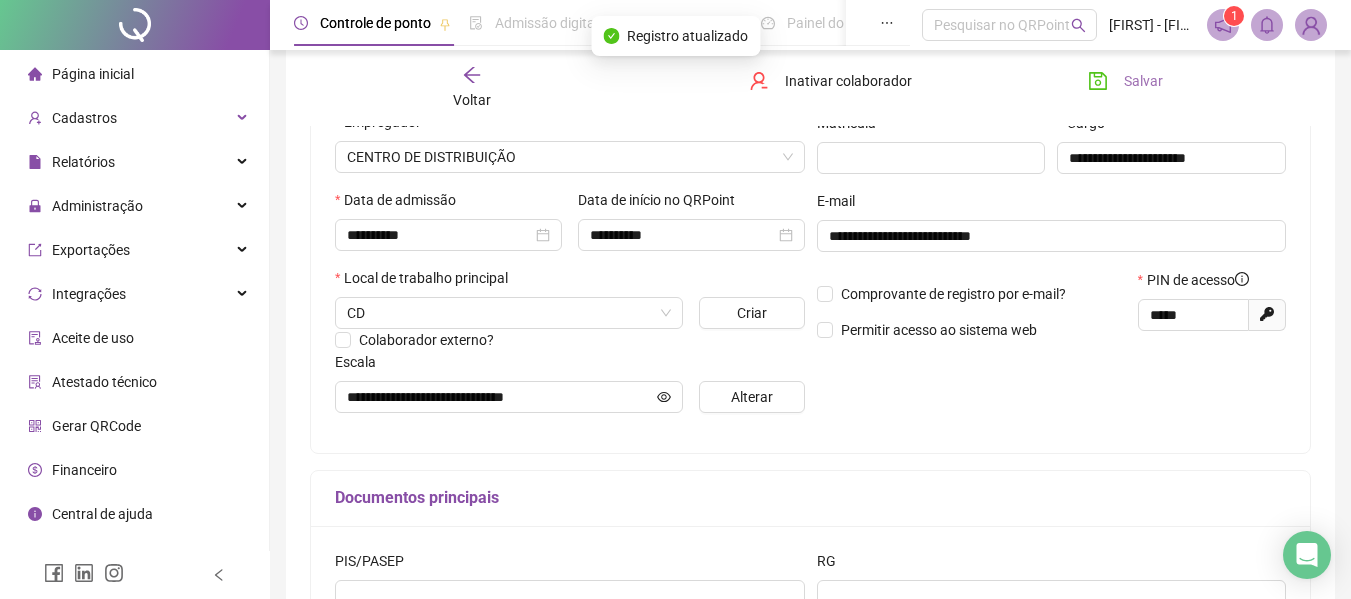 click on "Página inicial" at bounding box center (134, 74) 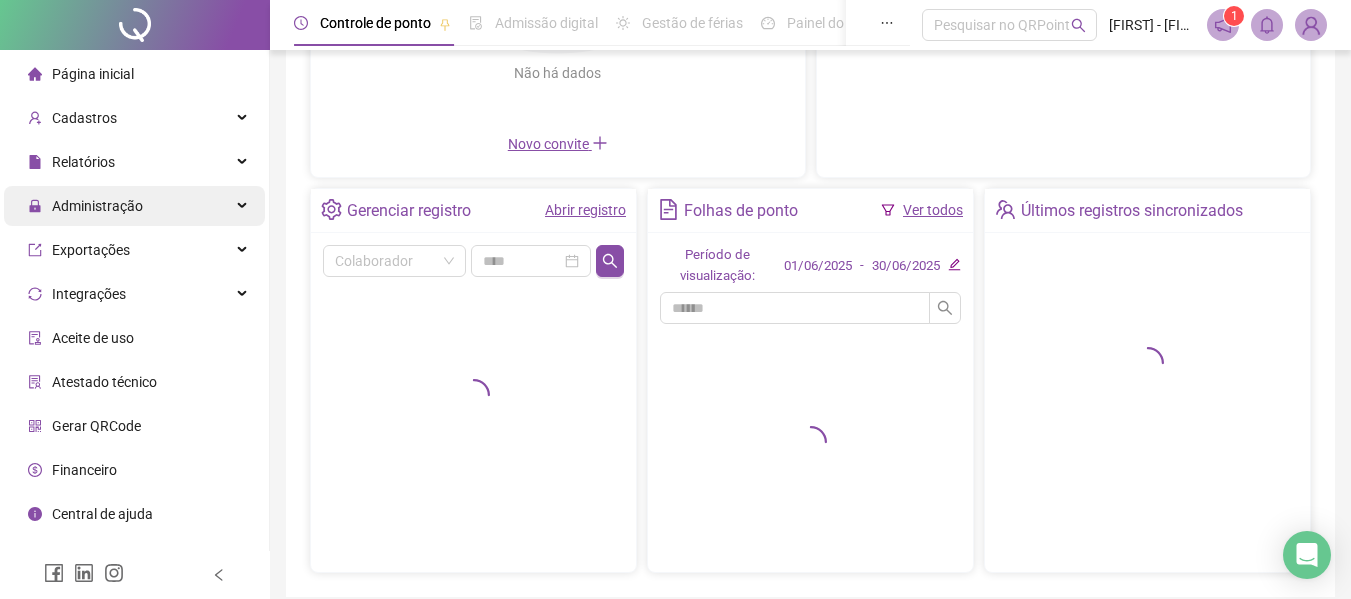 click on "Administração" at bounding box center (134, 206) 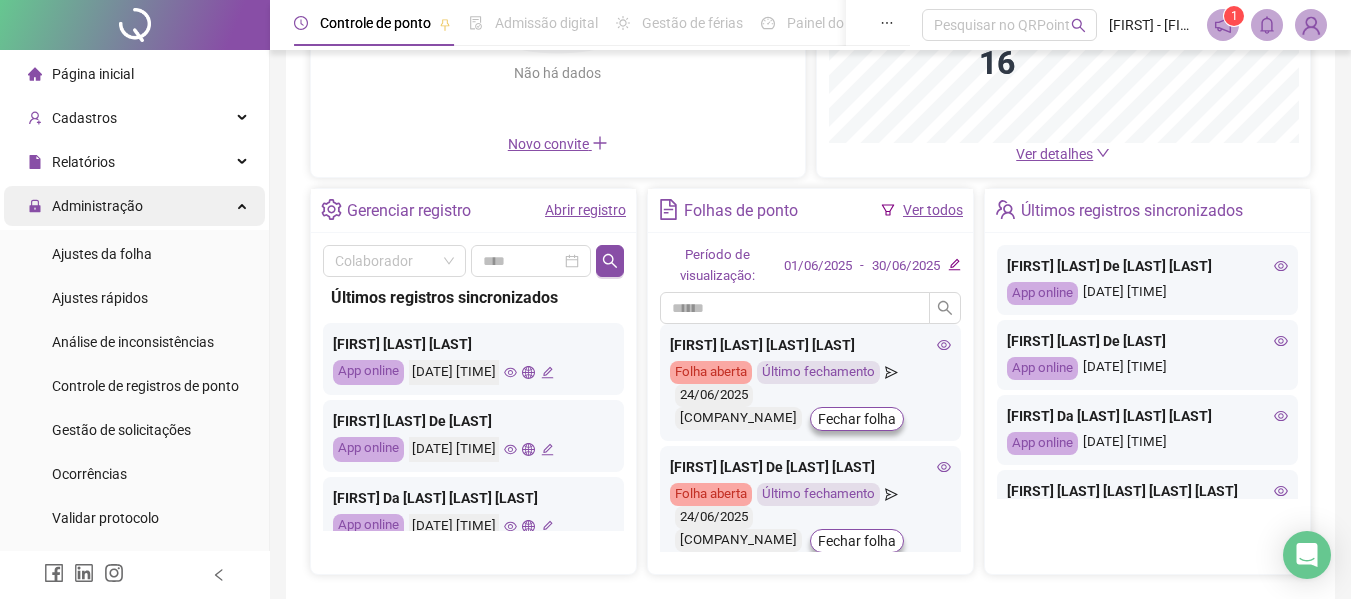 click on "Administração" at bounding box center (134, 206) 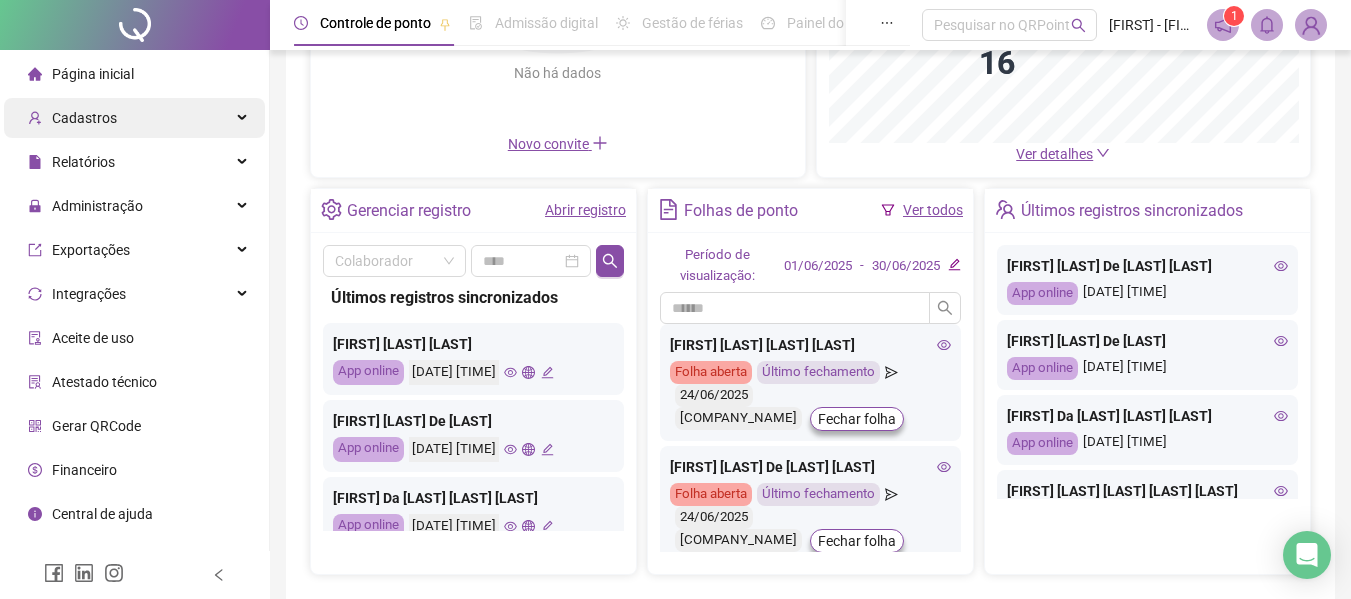 click on "Cadastros" at bounding box center [134, 118] 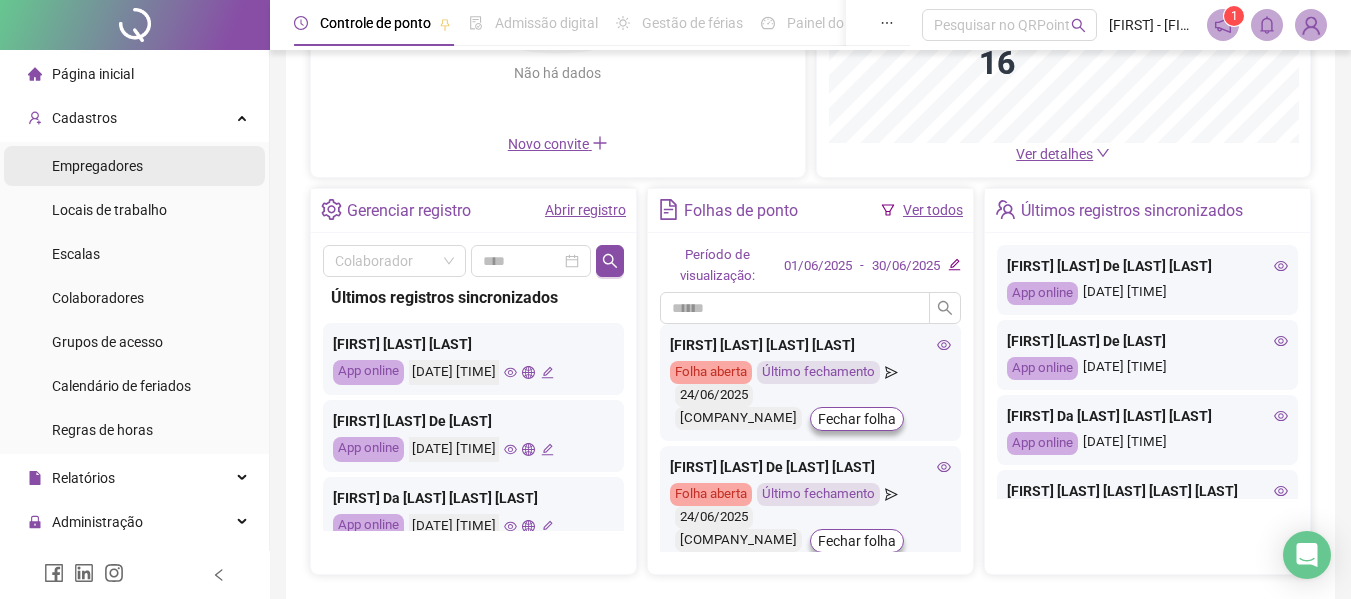 click on "Empregadores" at bounding box center (134, 166) 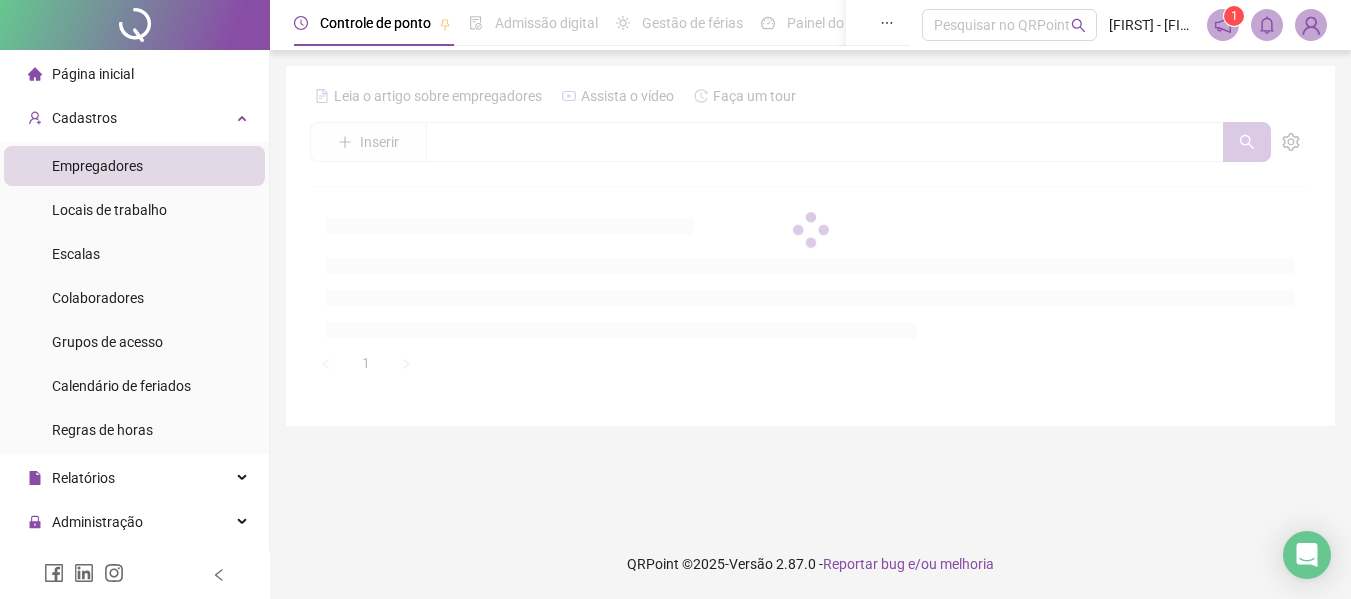 scroll, scrollTop: 0, scrollLeft: 0, axis: both 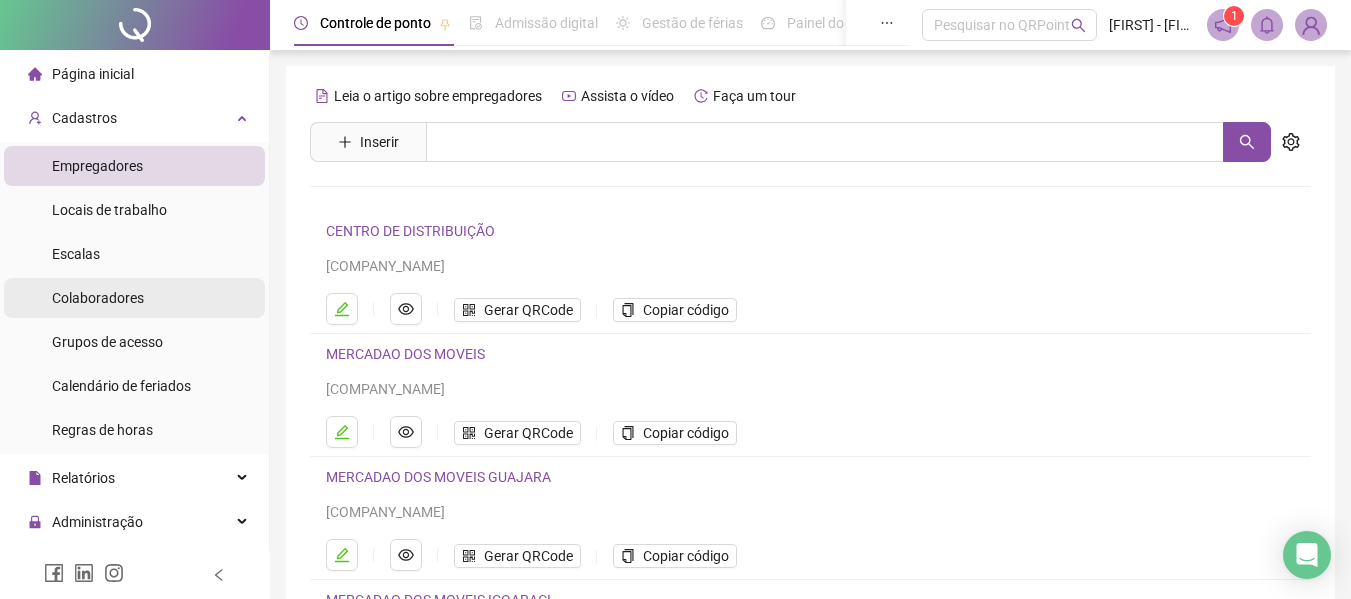 click on "Colaboradores" at bounding box center (98, 298) 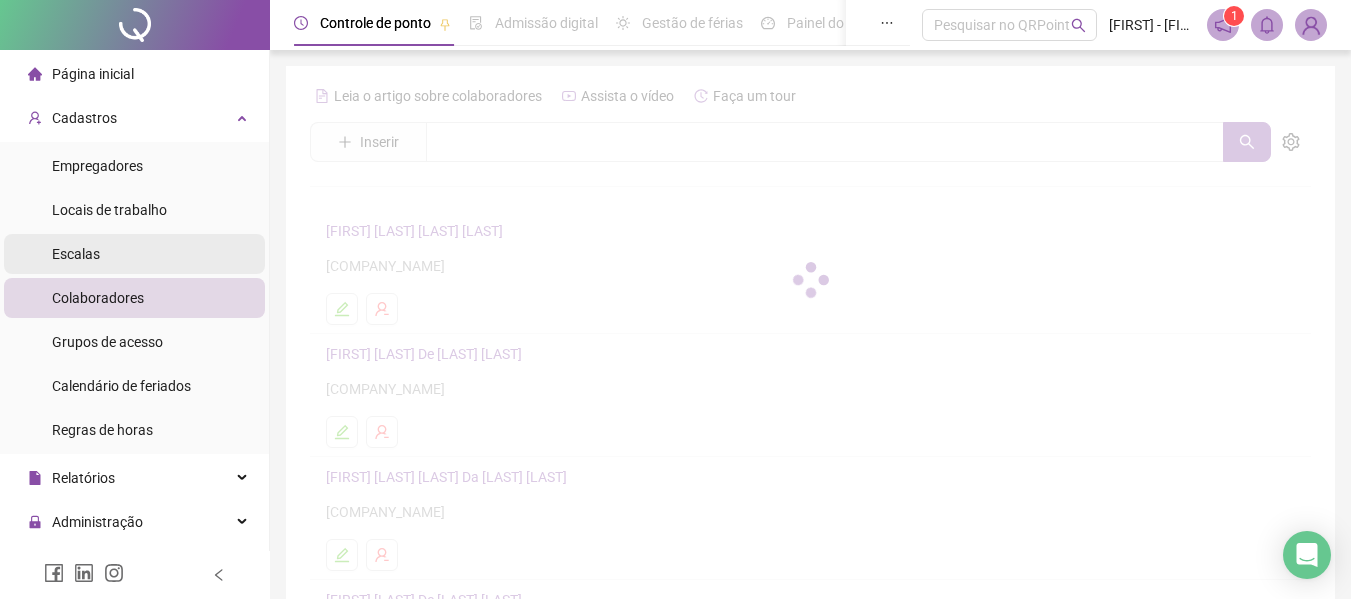 click on "Escalas" at bounding box center [134, 254] 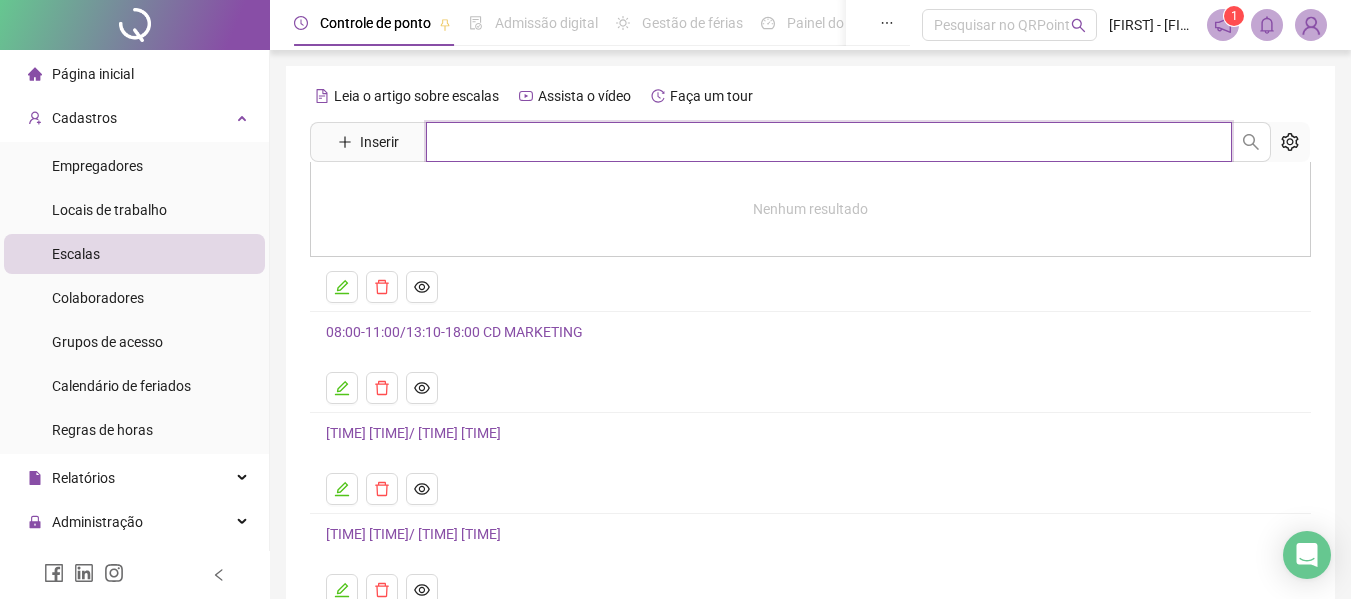 click at bounding box center (829, 142) 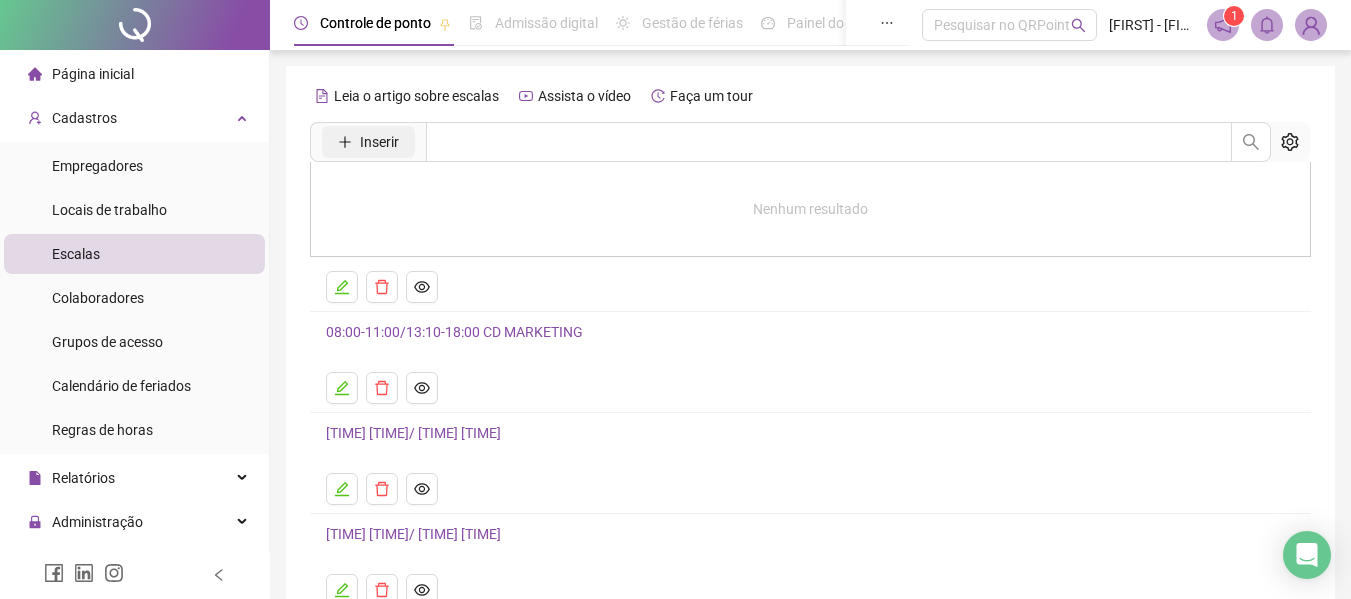 click on "Inserir" at bounding box center (379, 142) 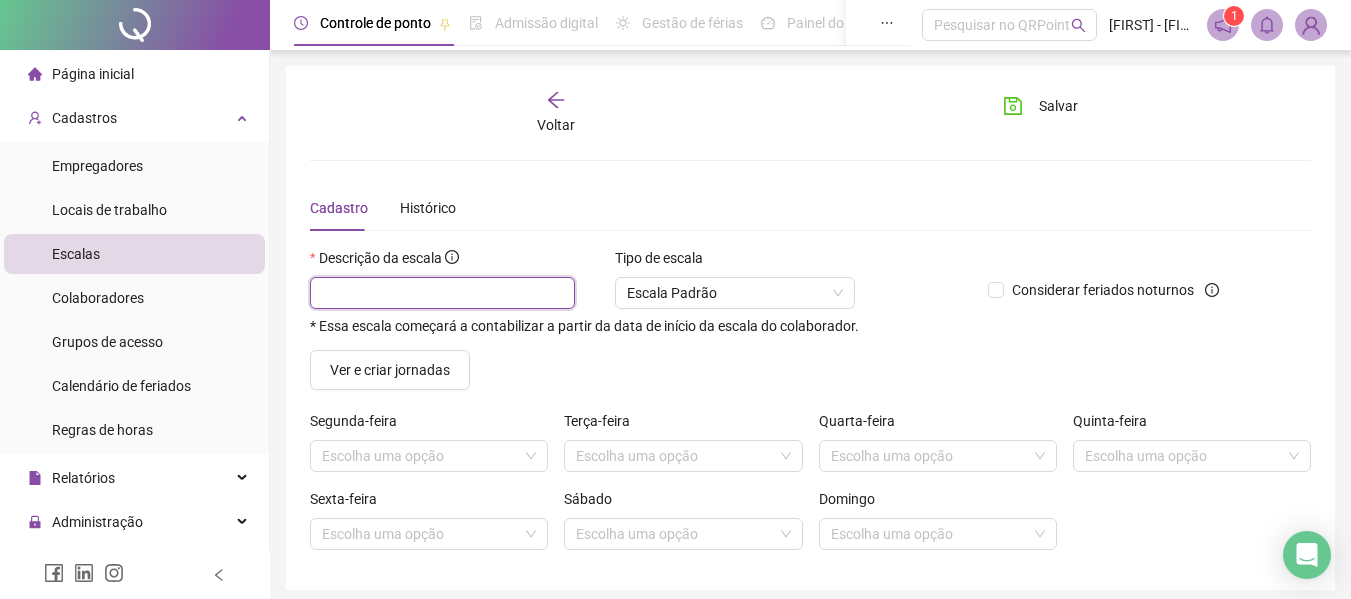 click at bounding box center (442, 293) 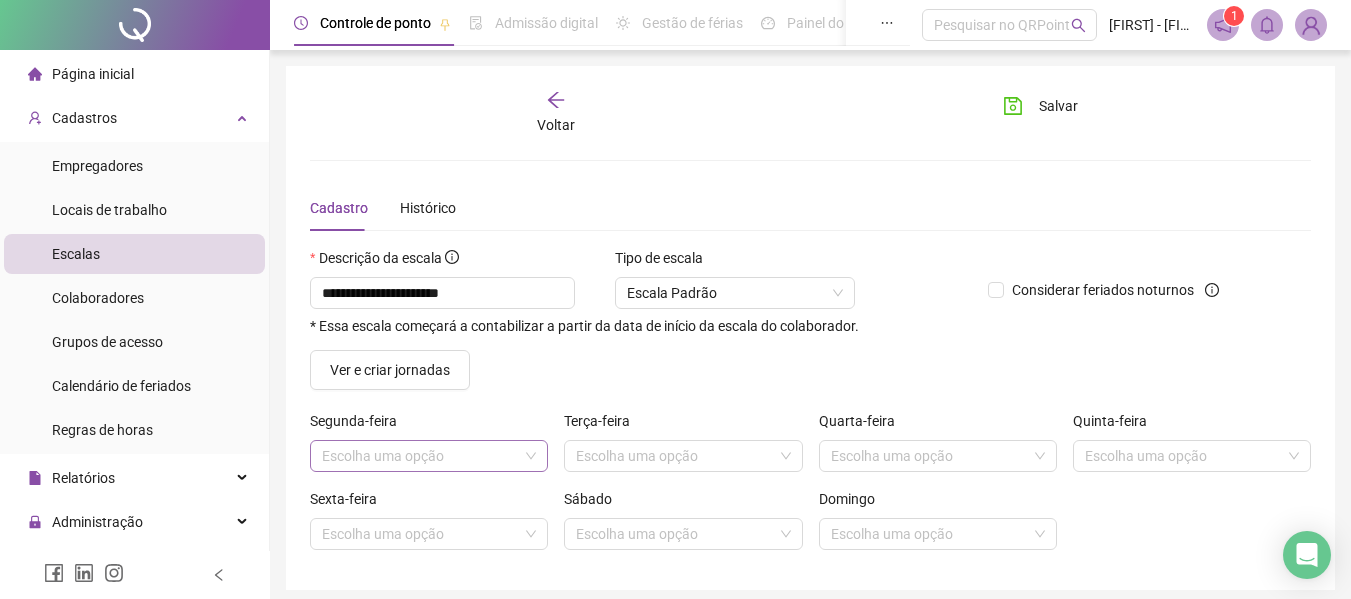 click at bounding box center (423, 456) 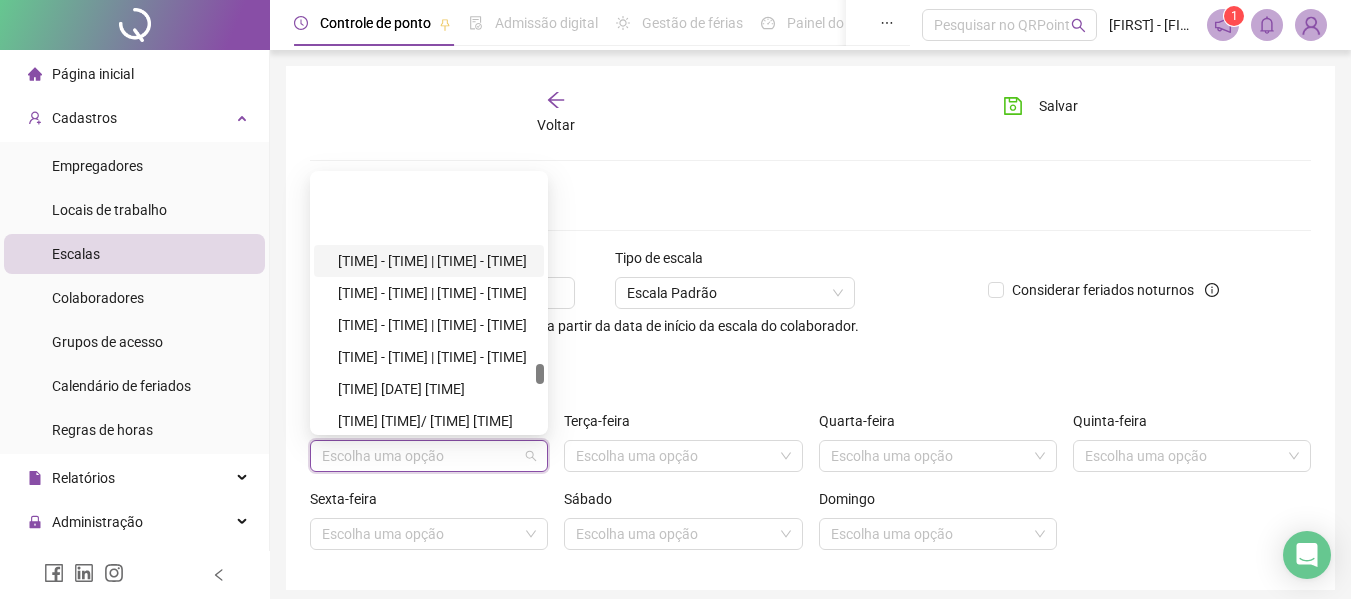 scroll, scrollTop: 2600, scrollLeft: 0, axis: vertical 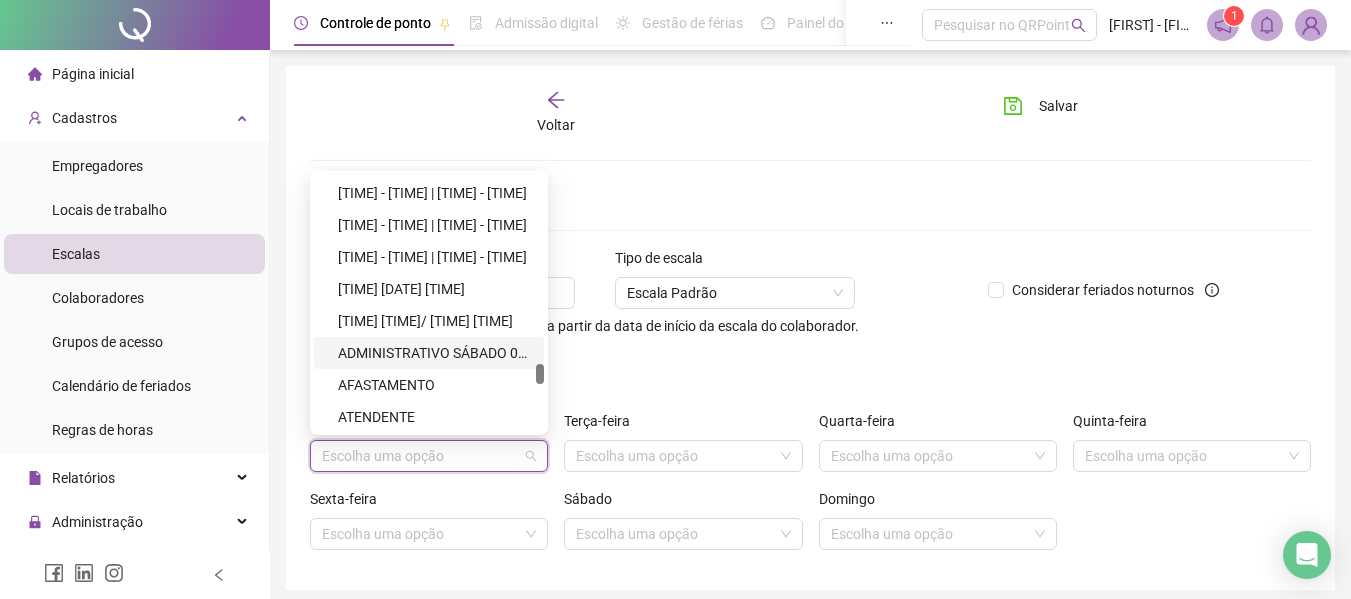 click on "Ver e criar jornadas" at bounding box center (810, 370) 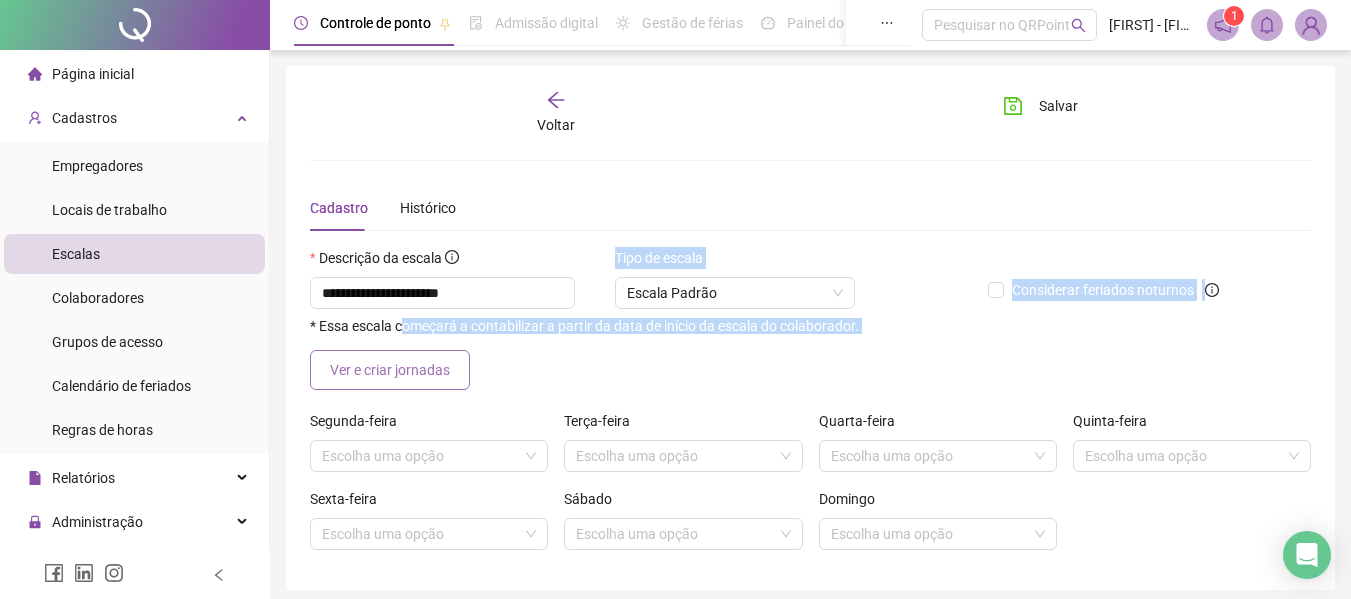 drag, startPoint x: 399, startPoint y: 345, endPoint x: 401, endPoint y: 355, distance: 10.198039 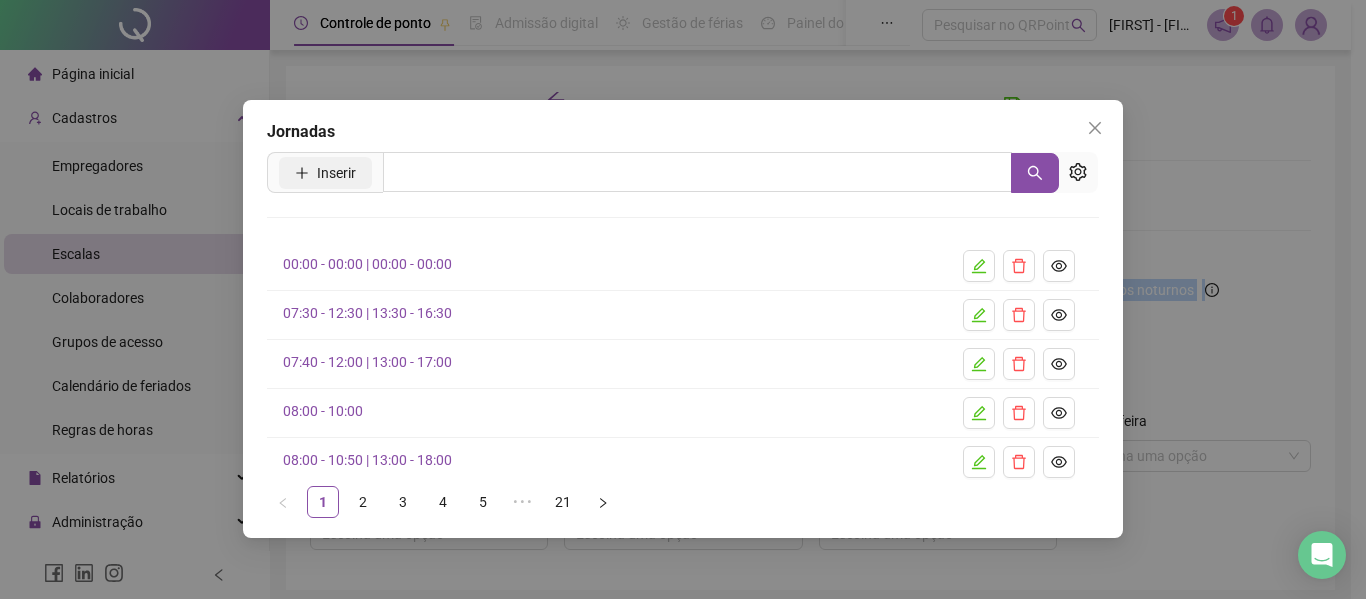 click on "Inserir" at bounding box center [336, 173] 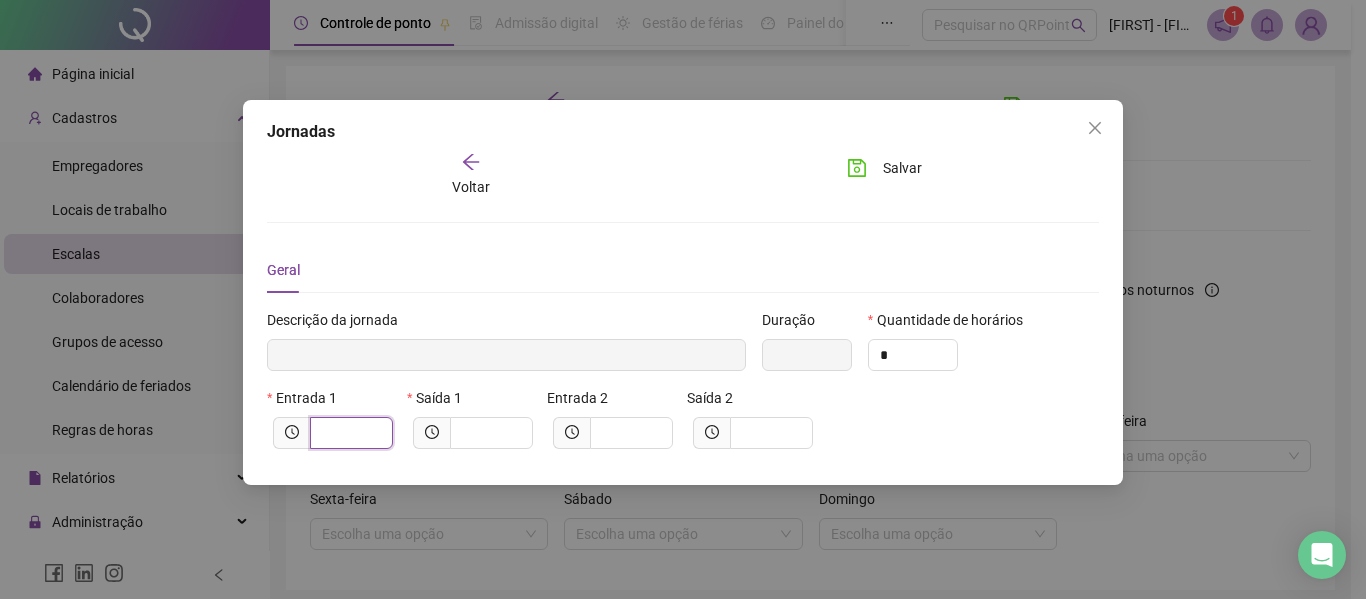 click at bounding box center (349, 433) 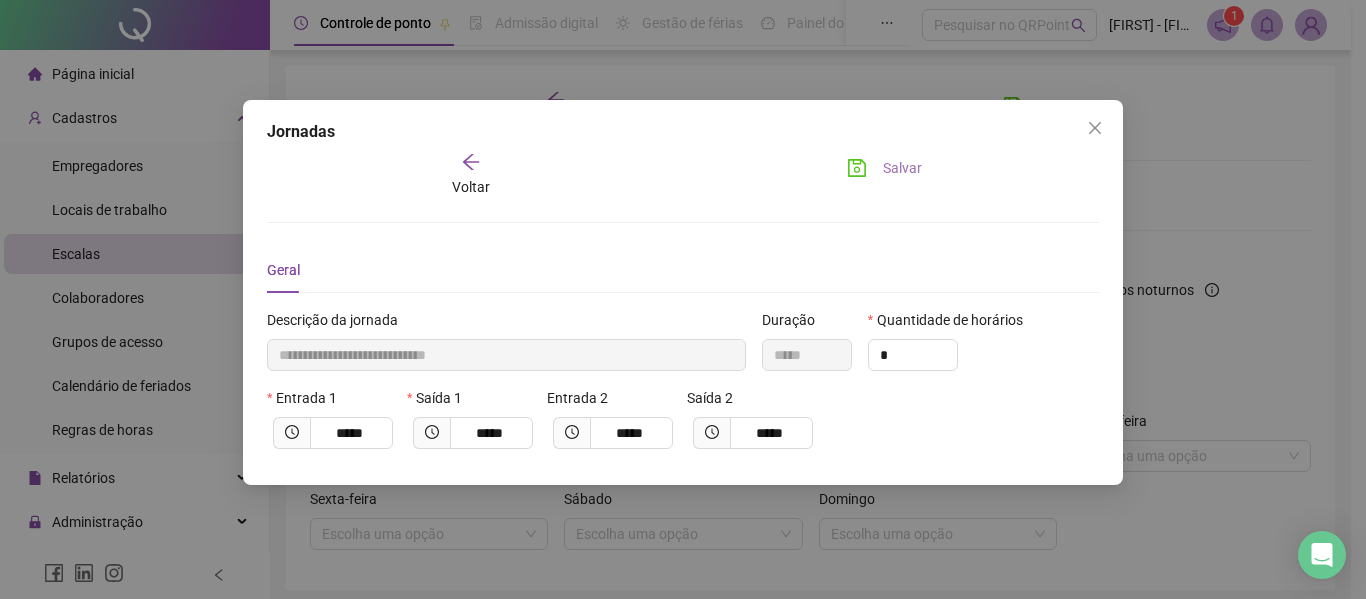 click 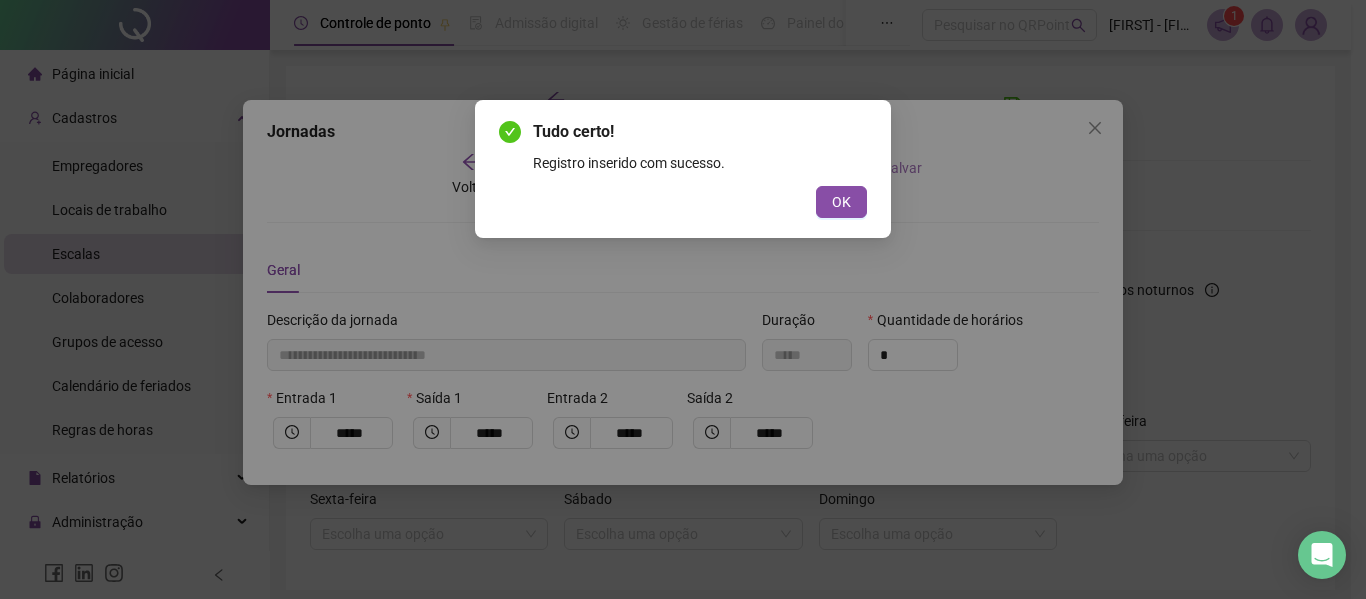 click on "OK" at bounding box center [841, 202] 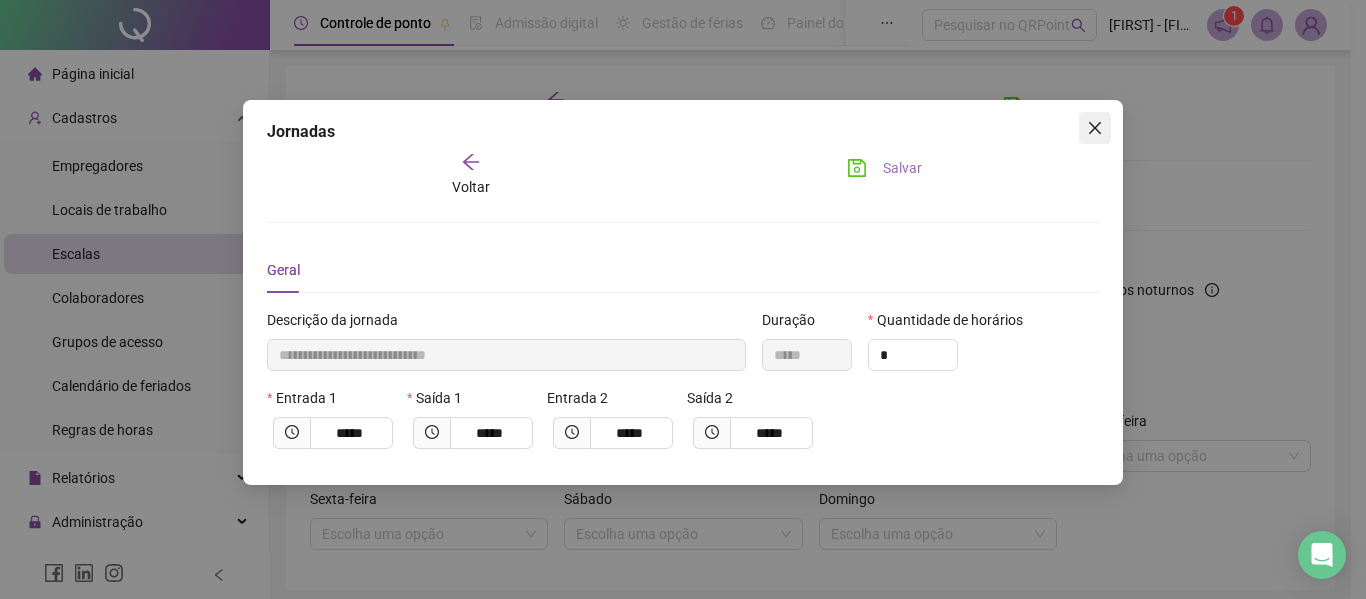 click at bounding box center (1095, 128) 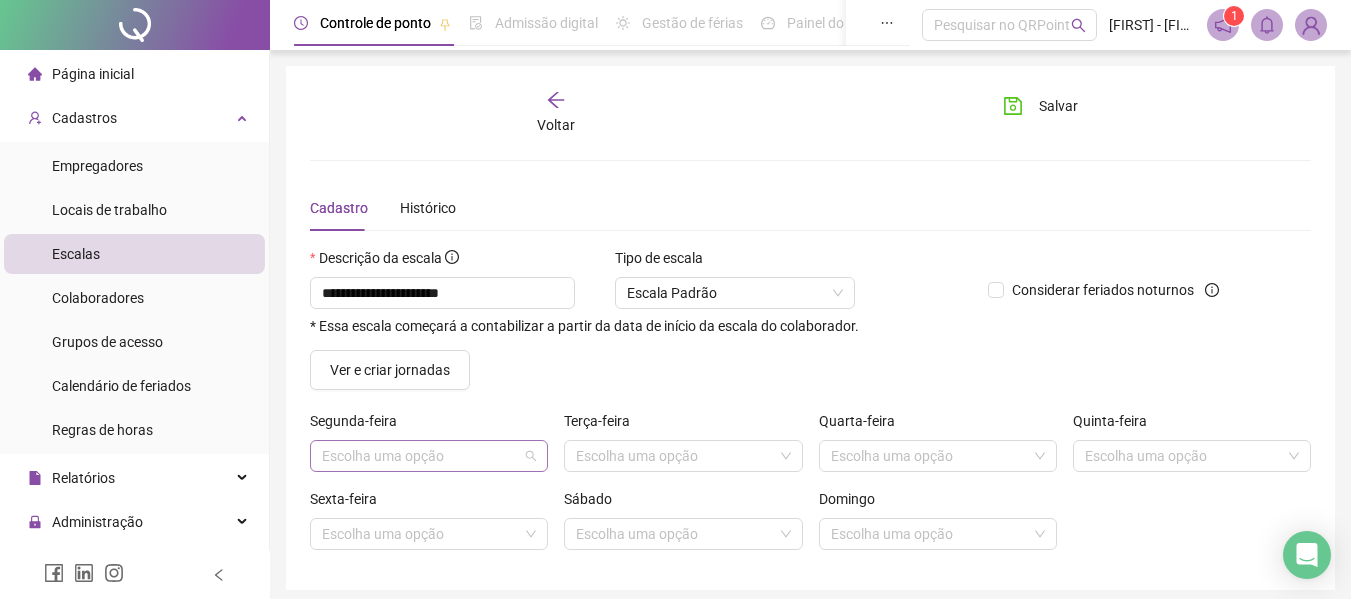 click at bounding box center (423, 456) 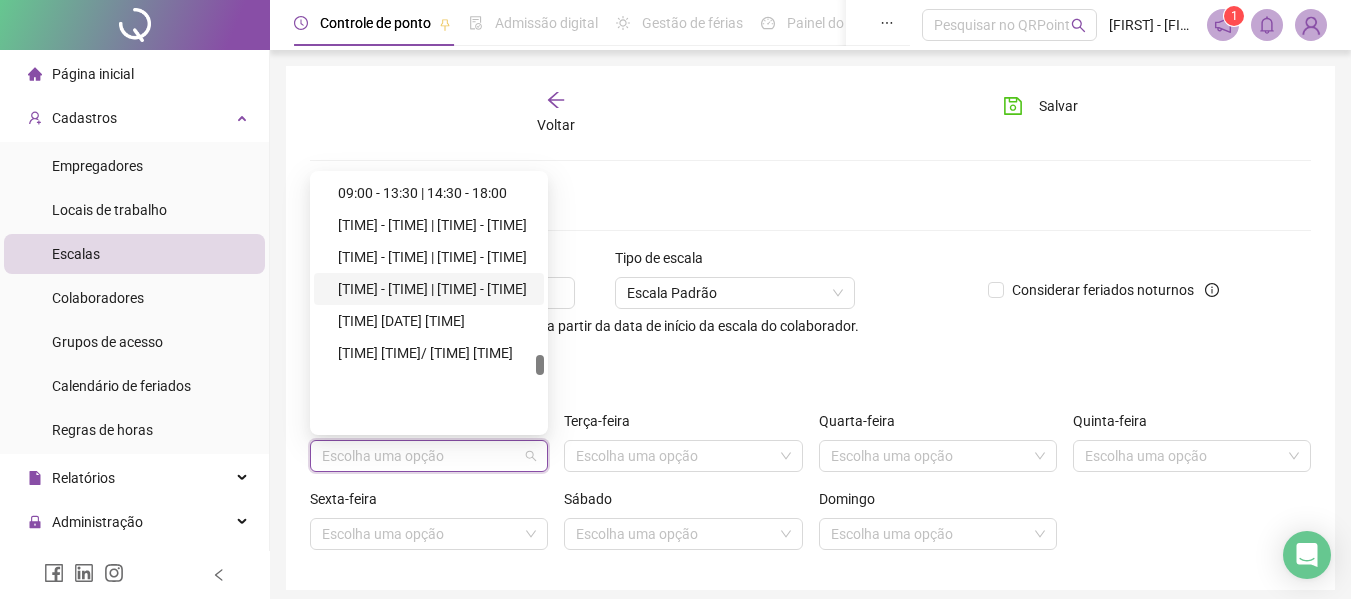 scroll, scrollTop: 2500, scrollLeft: 0, axis: vertical 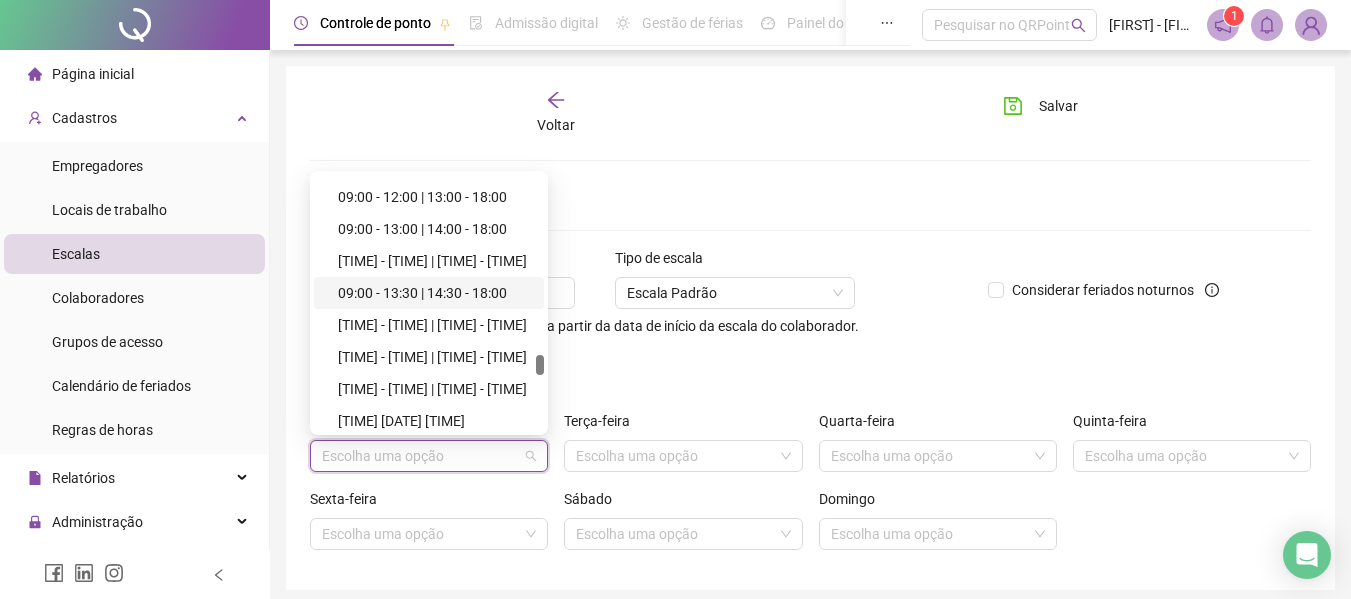click on "09:00 - 13:30 | 14:30 - 18:00" at bounding box center (435, 293) 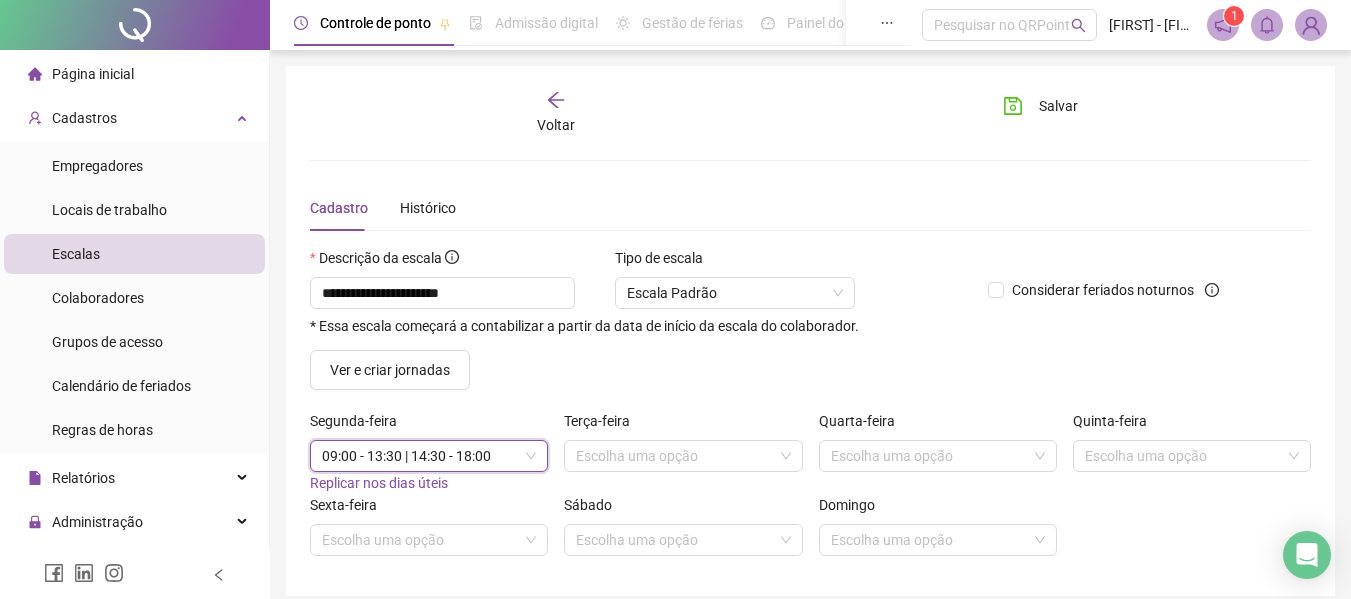 click on "Replicar nos dias úteis" at bounding box center [379, 483] 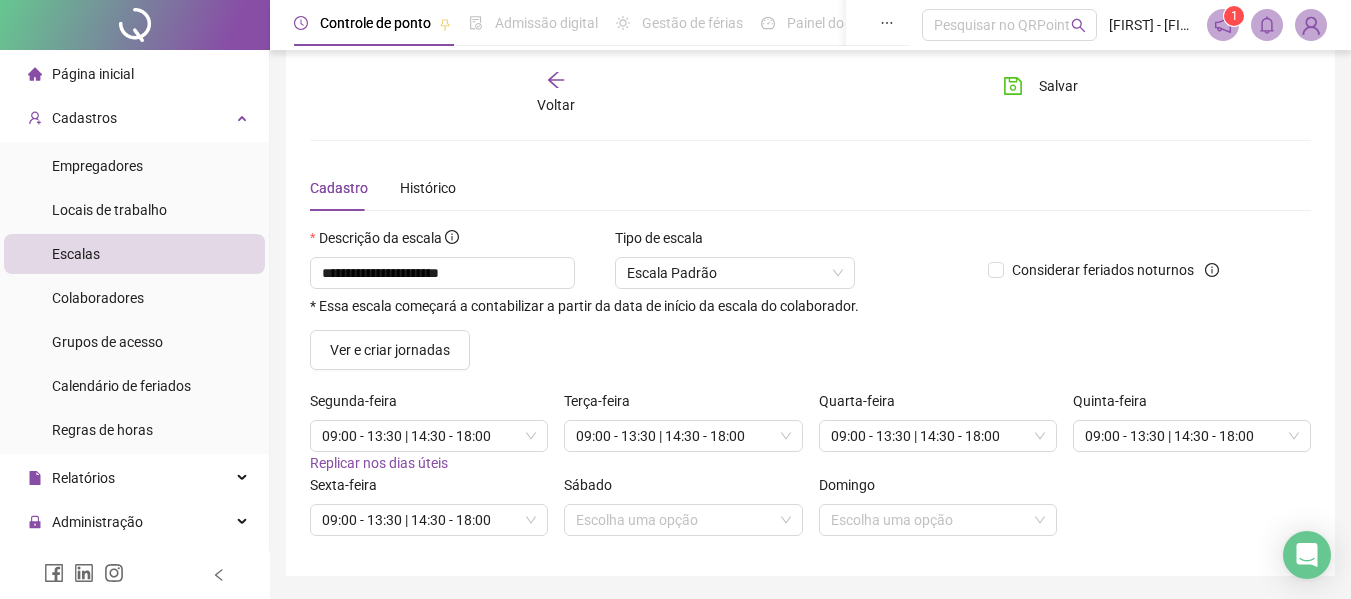 scroll, scrollTop: 83, scrollLeft: 0, axis: vertical 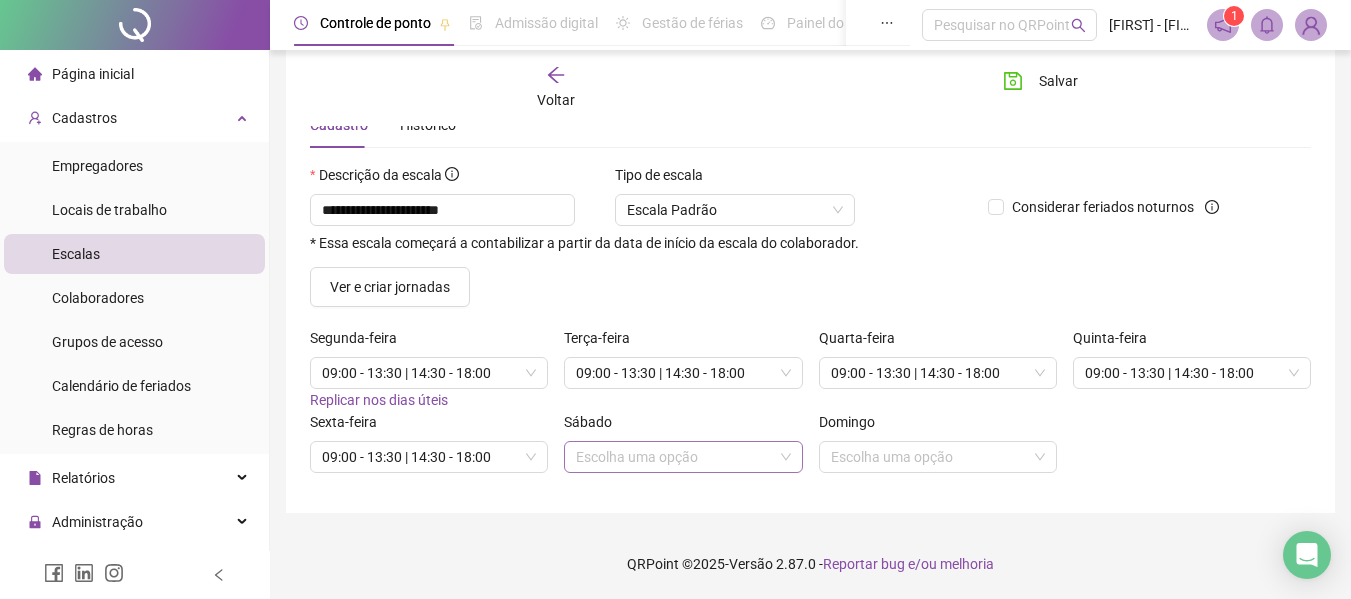 click at bounding box center [677, 457] 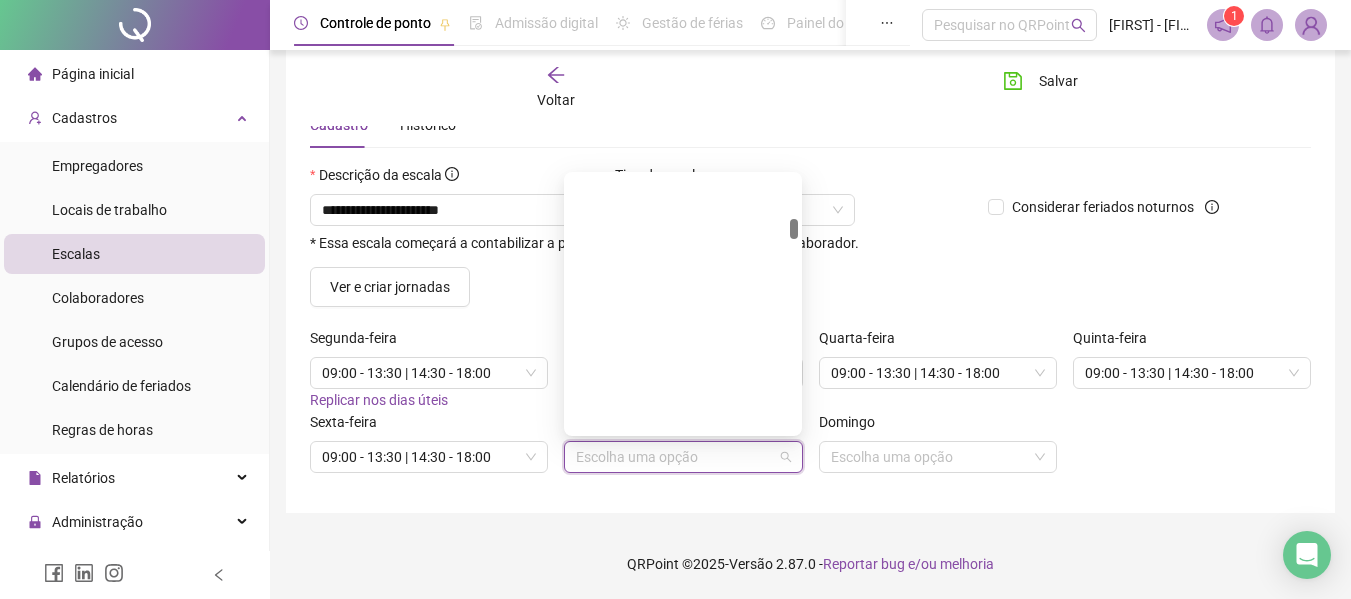 scroll, scrollTop: 200, scrollLeft: 0, axis: vertical 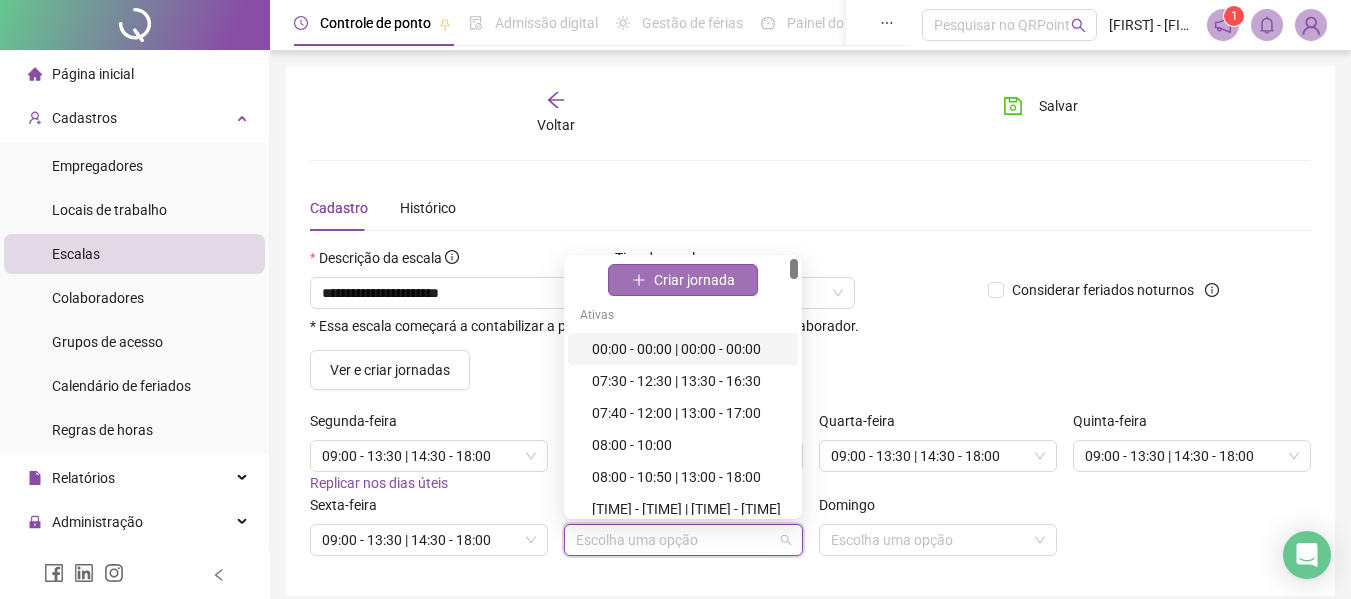 click on "Criar jornada" at bounding box center [683, 280] 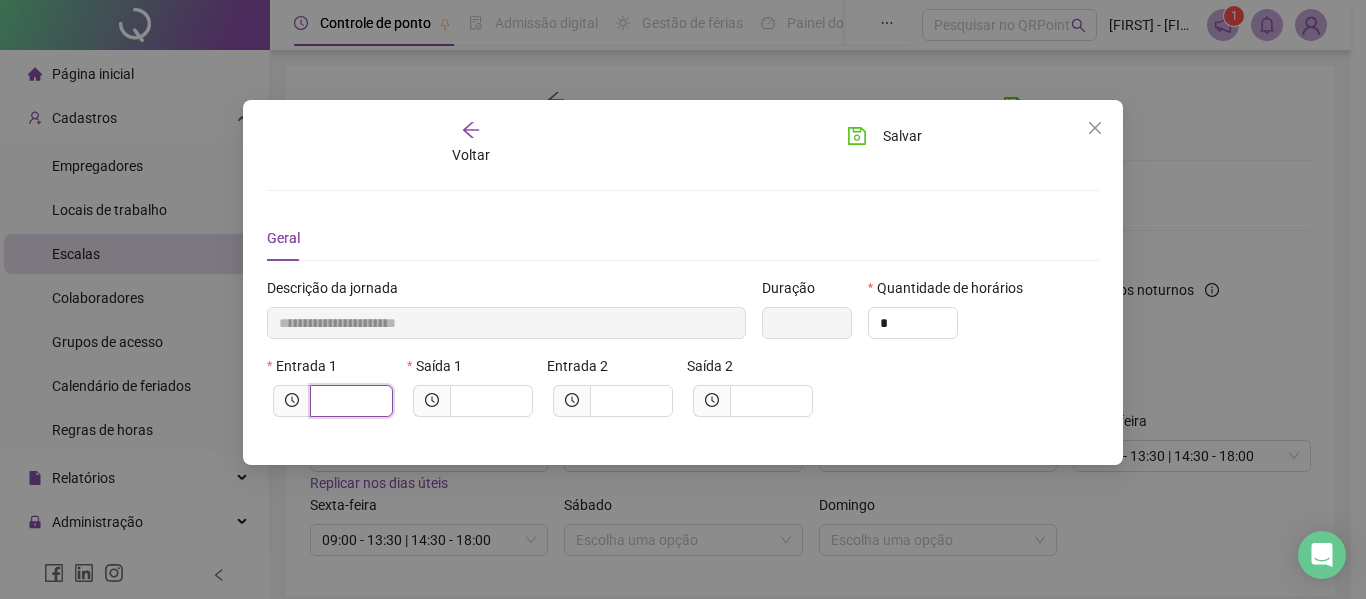 click at bounding box center (349, 401) 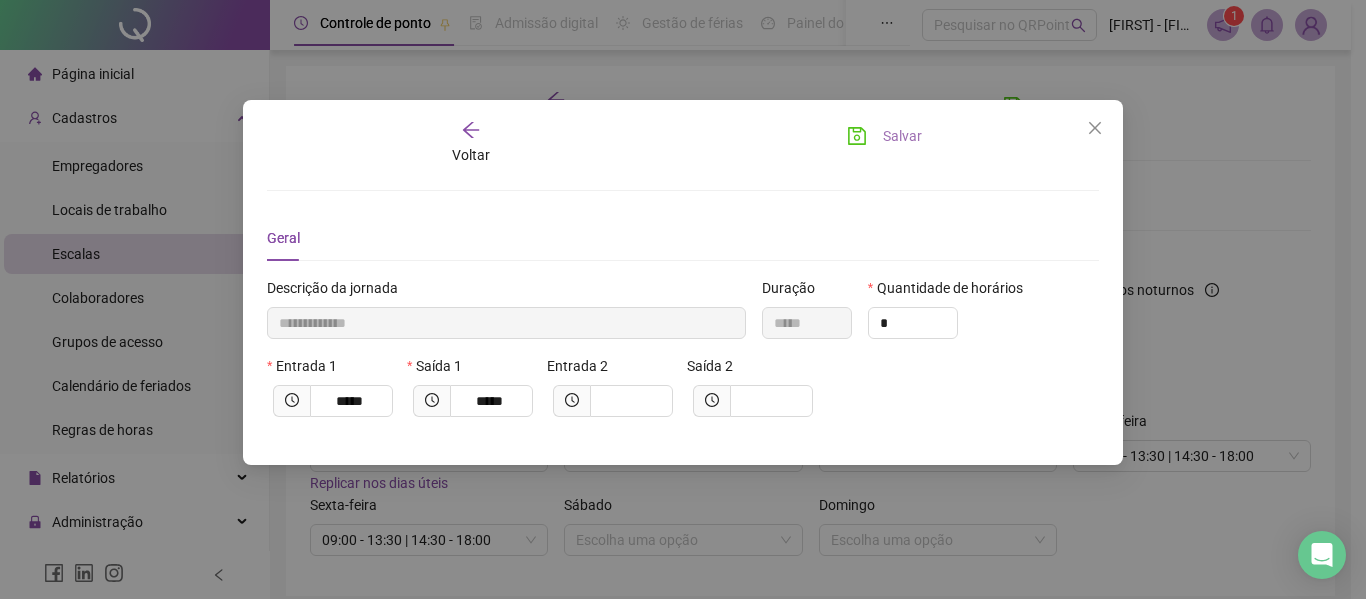 click 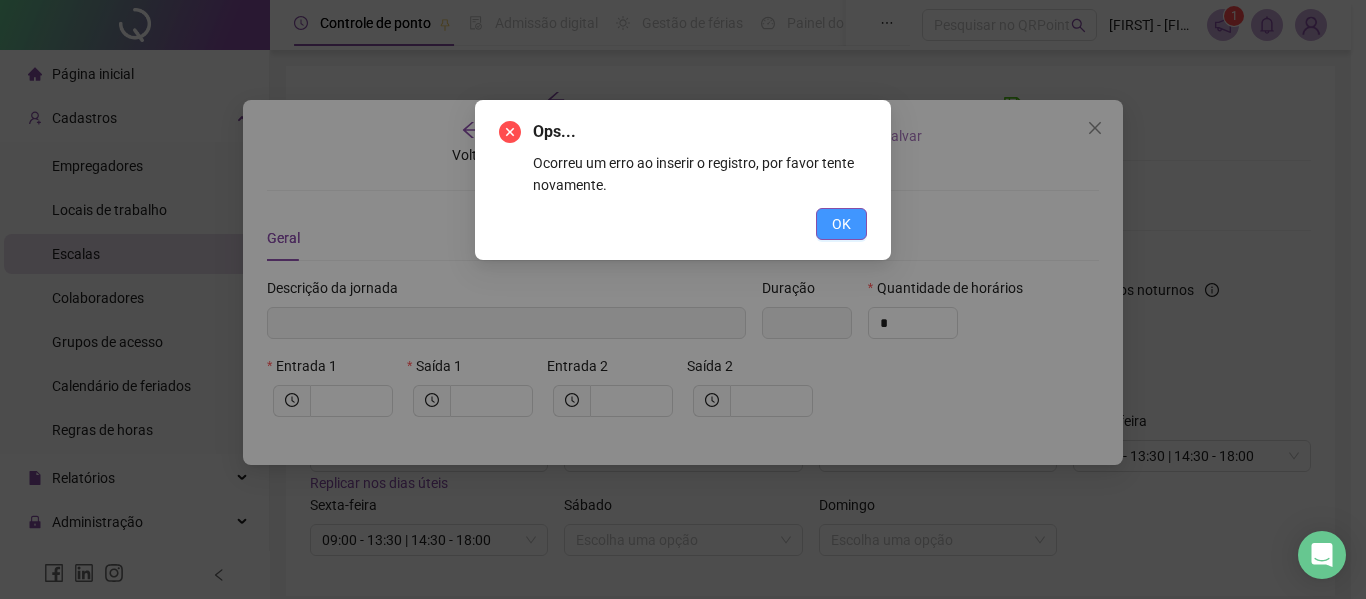 click on "OK" at bounding box center (841, 224) 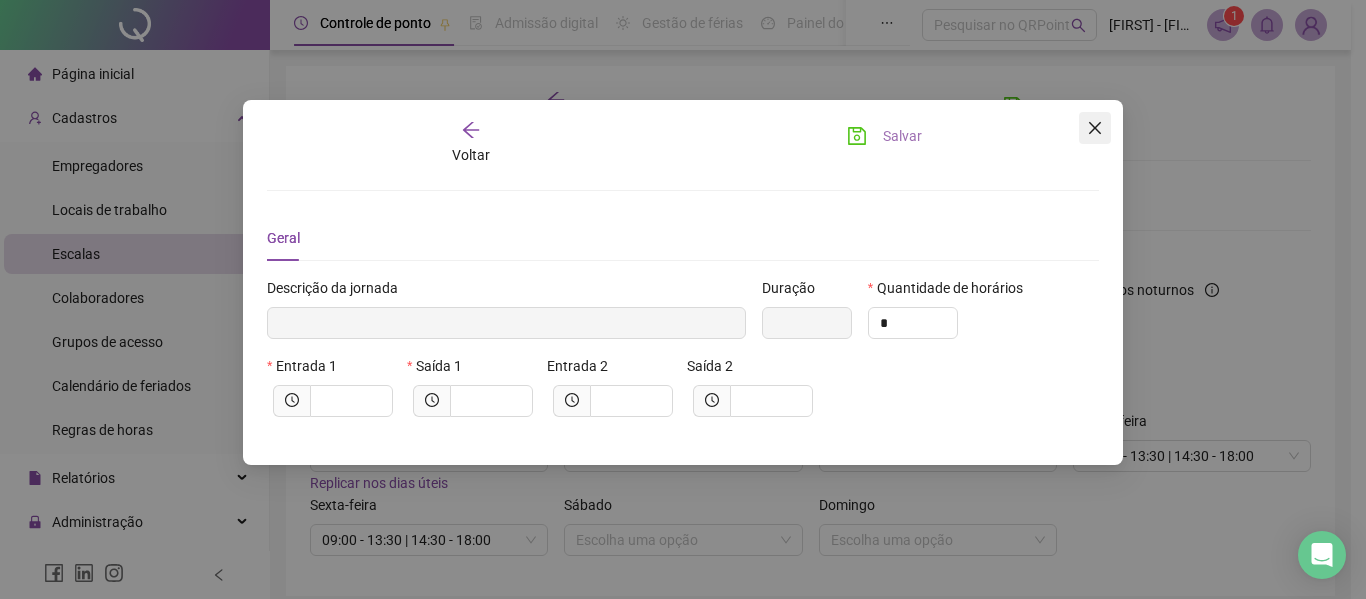 click 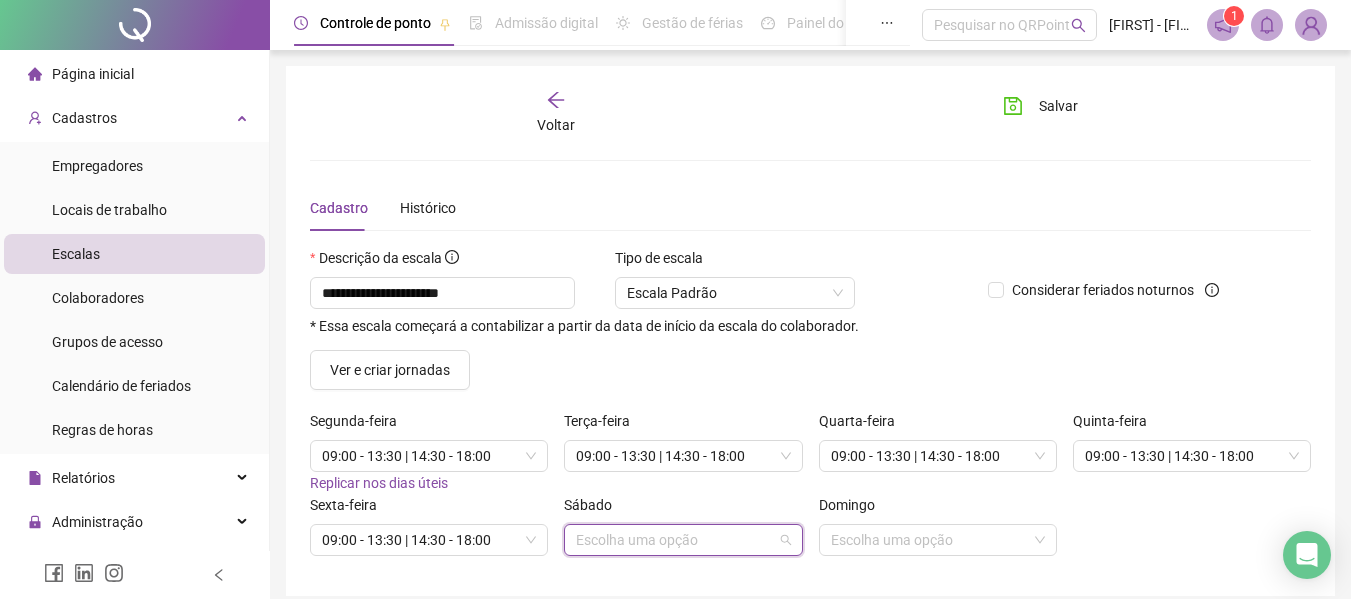 click at bounding box center (677, 540) 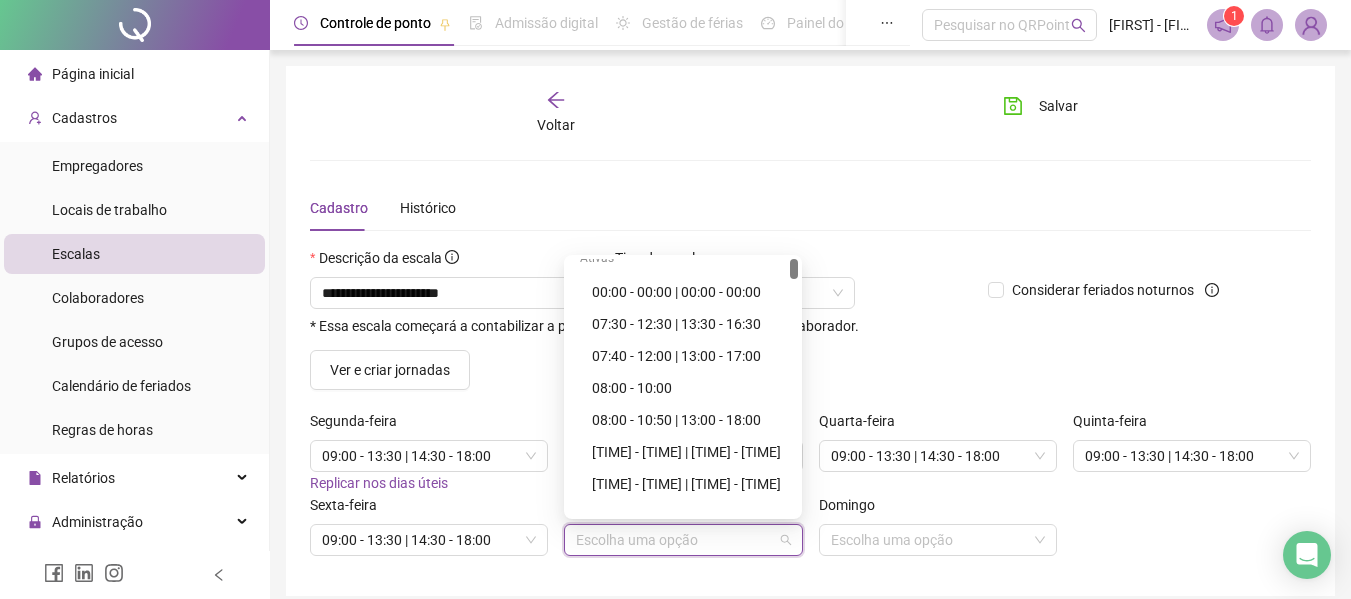 scroll, scrollTop: 0, scrollLeft: 0, axis: both 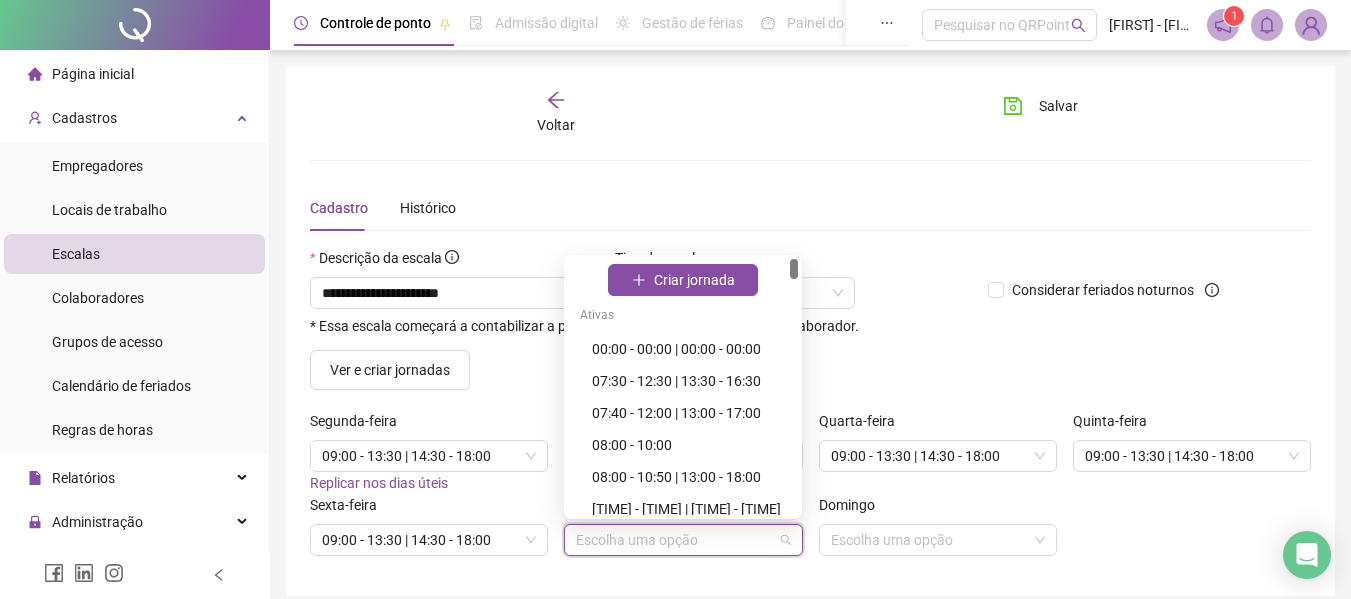drag, startPoint x: 795, startPoint y: 478, endPoint x: 787, endPoint y: 258, distance: 220.1454 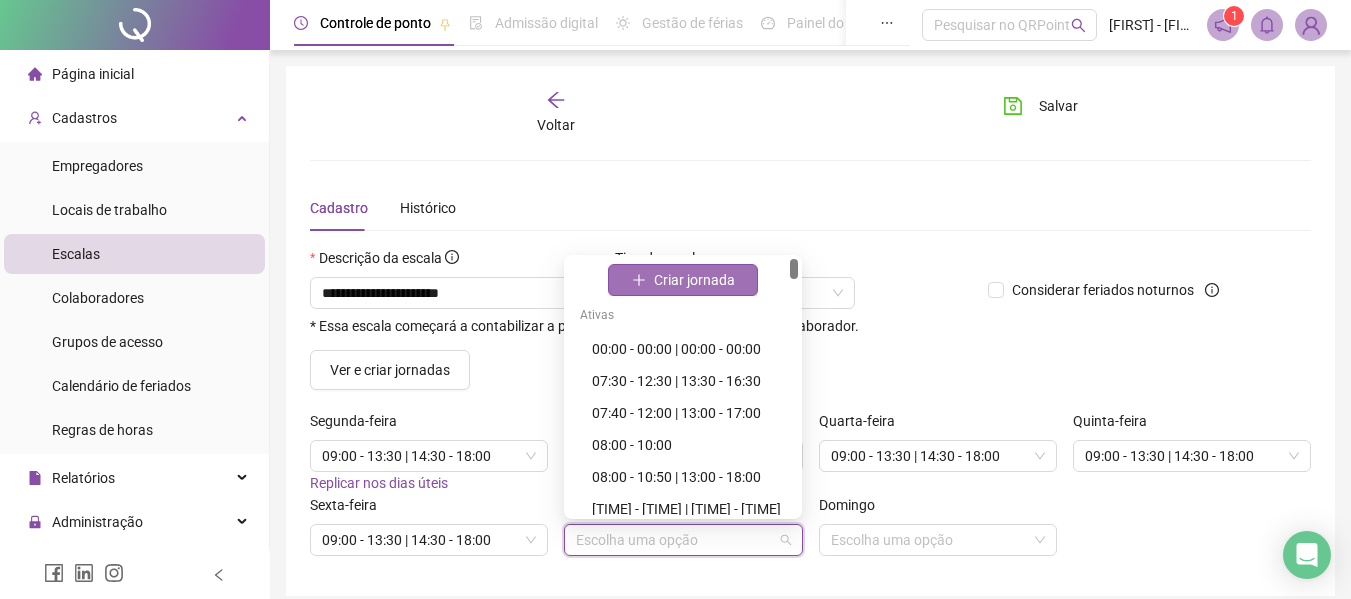 click on "Criar jornada" at bounding box center (683, 280) 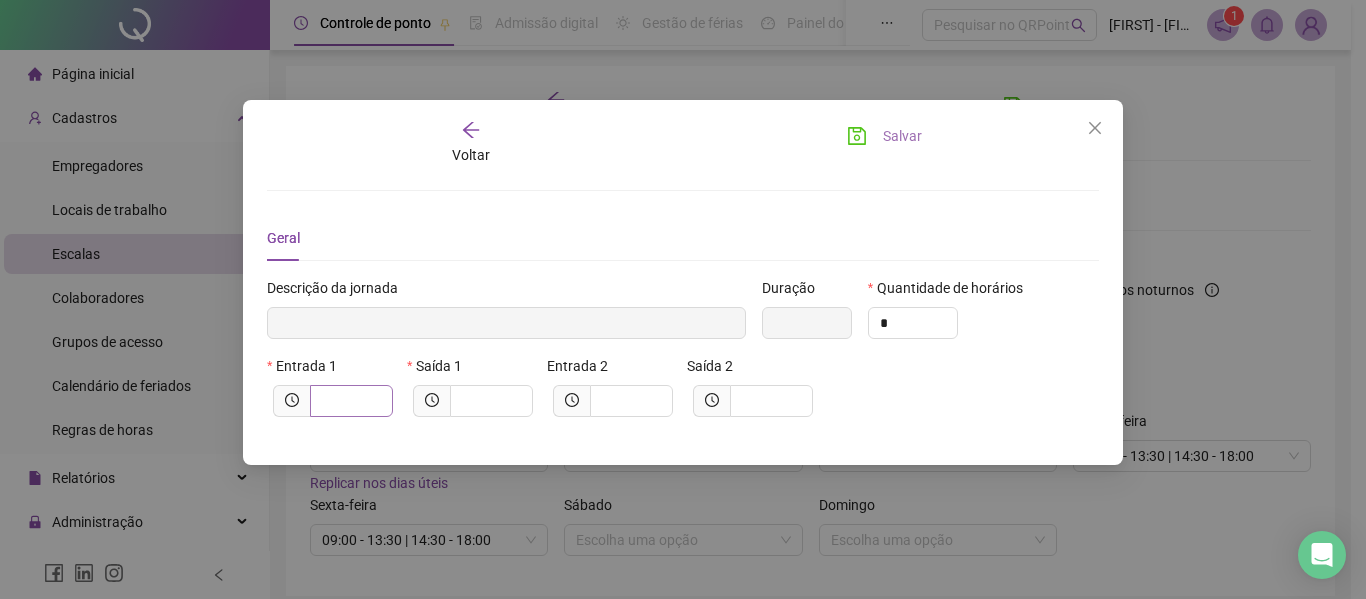click at bounding box center [351, 401] 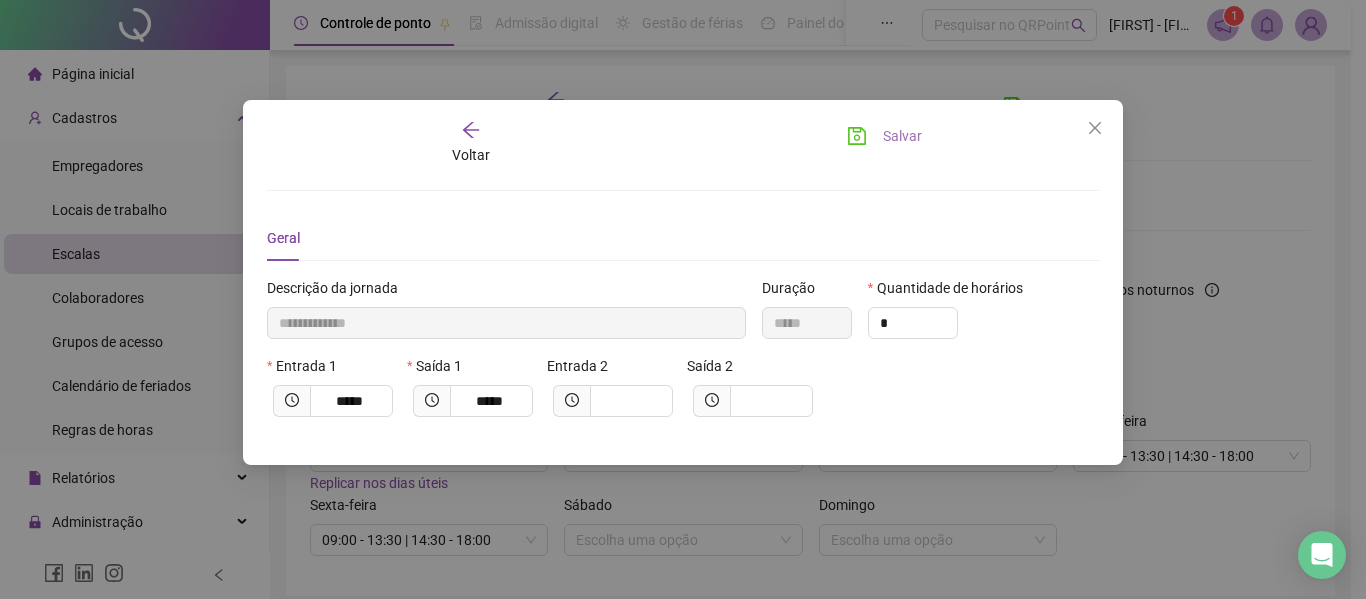 click on "Salvar" at bounding box center (884, 136) 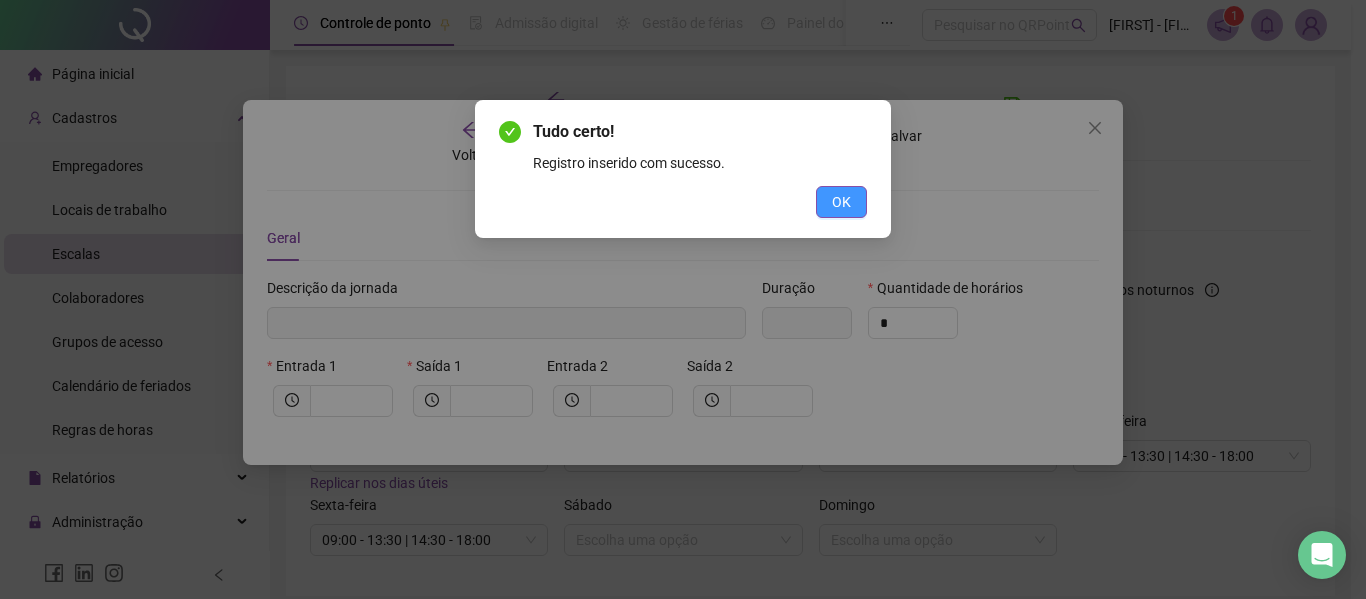 click on "OK" at bounding box center (841, 202) 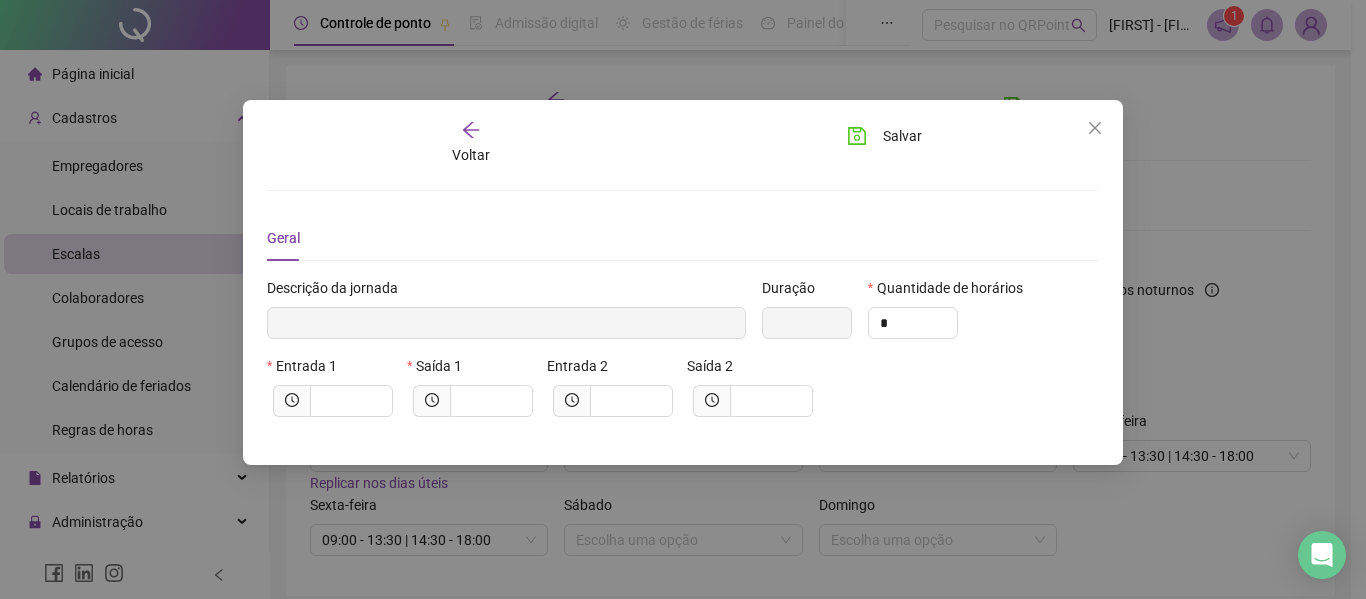click 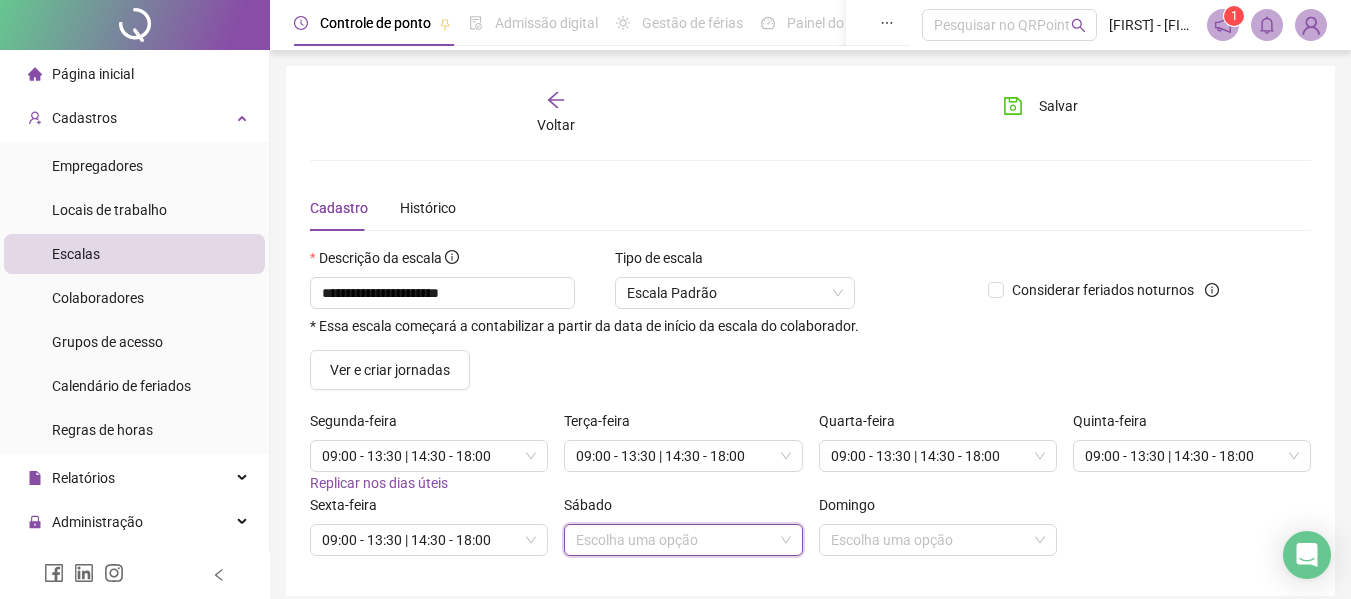 click at bounding box center [677, 540] 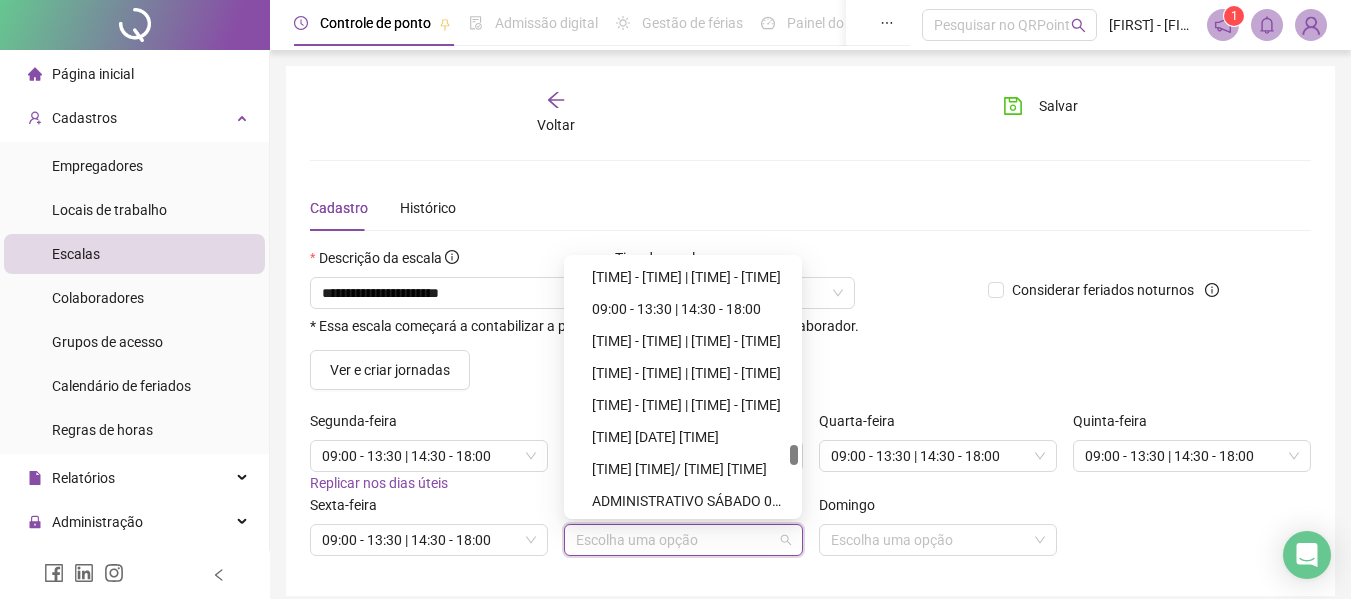 scroll, scrollTop: 2500, scrollLeft: 0, axis: vertical 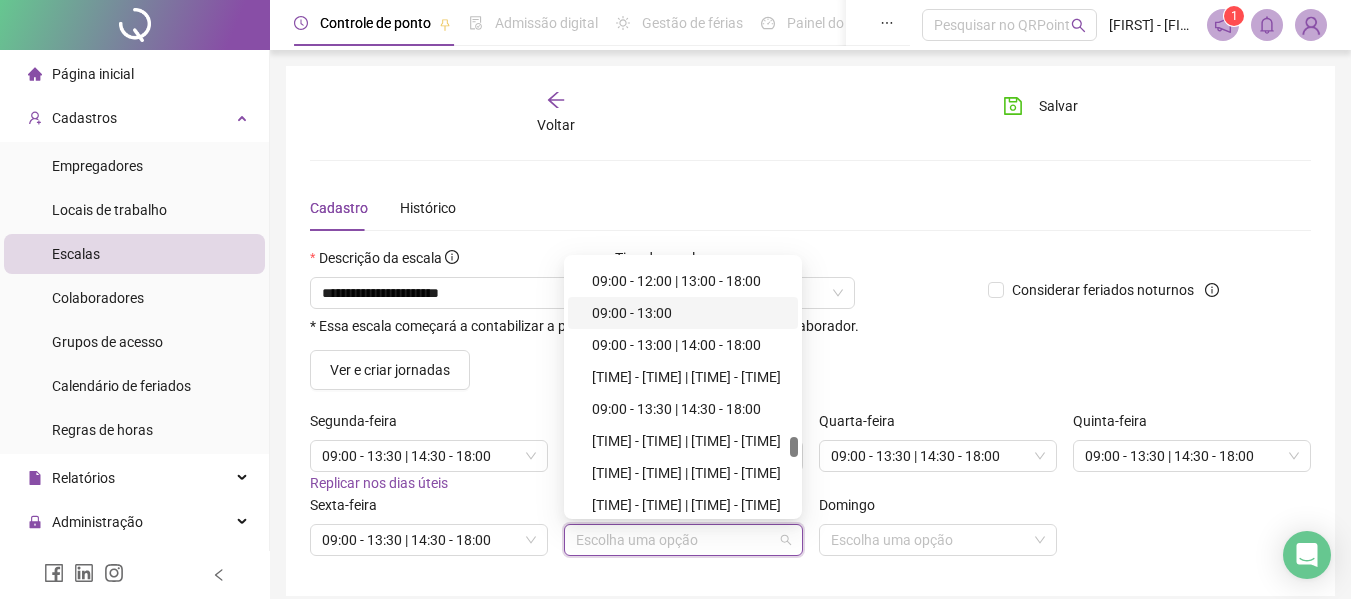 click on "09:00 - 13:00" at bounding box center [689, 313] 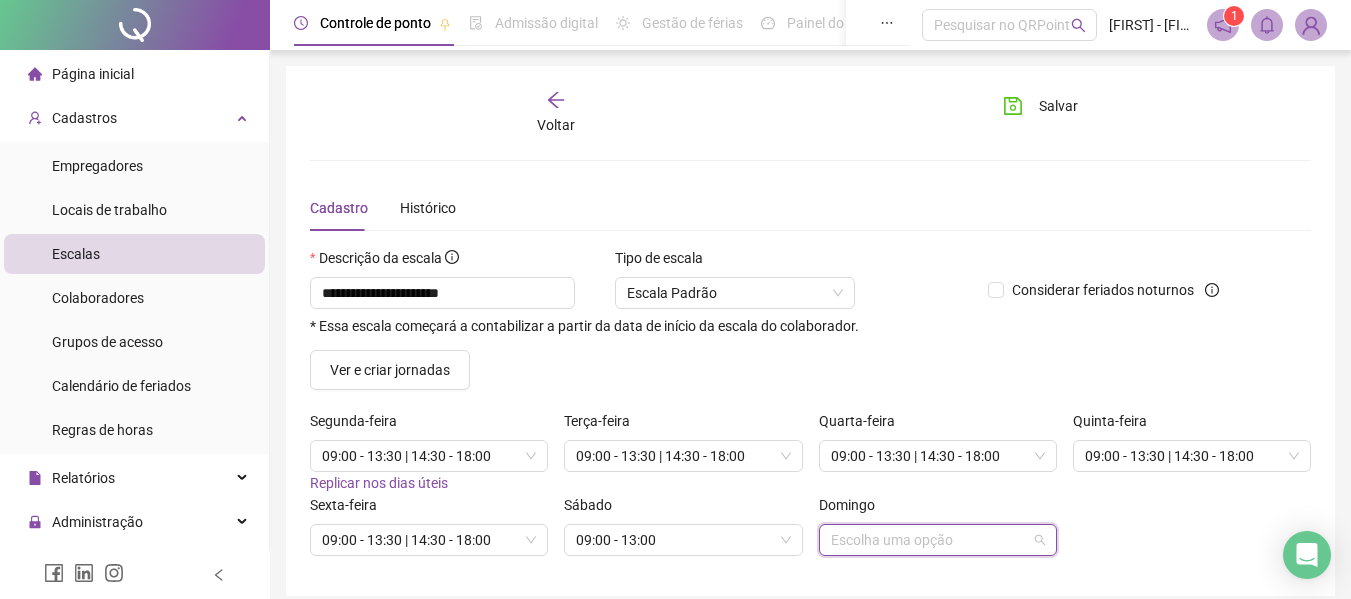 click at bounding box center (932, 540) 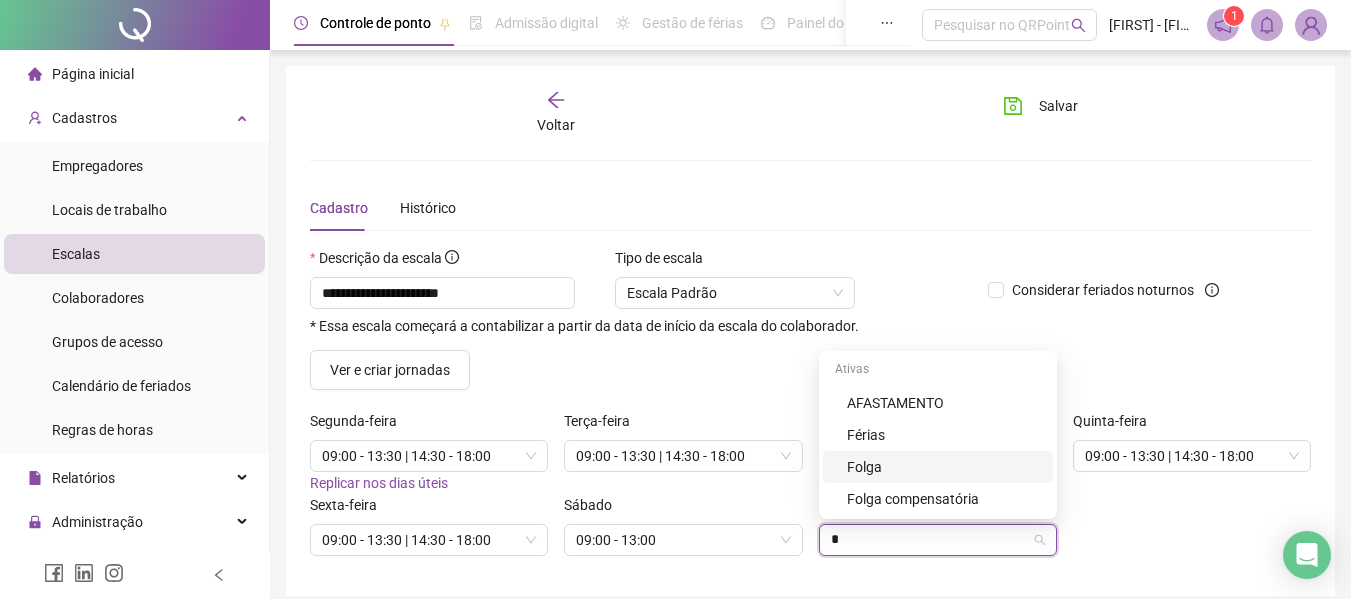 click on "Folga" at bounding box center [944, 467] 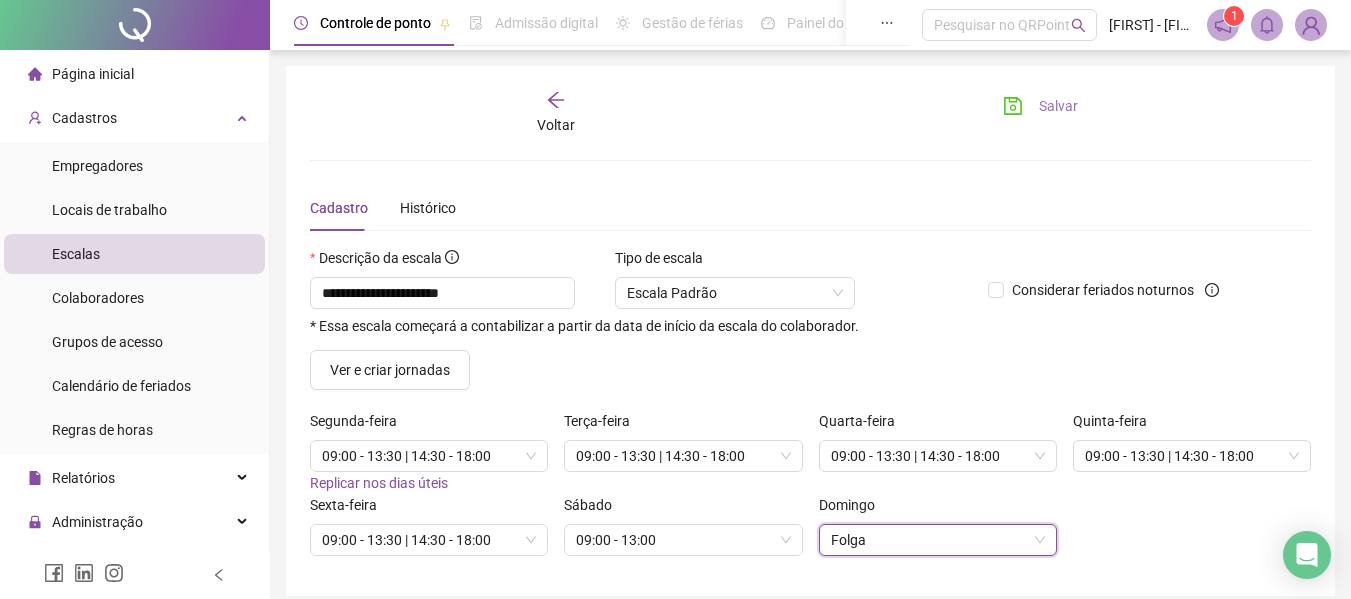 click 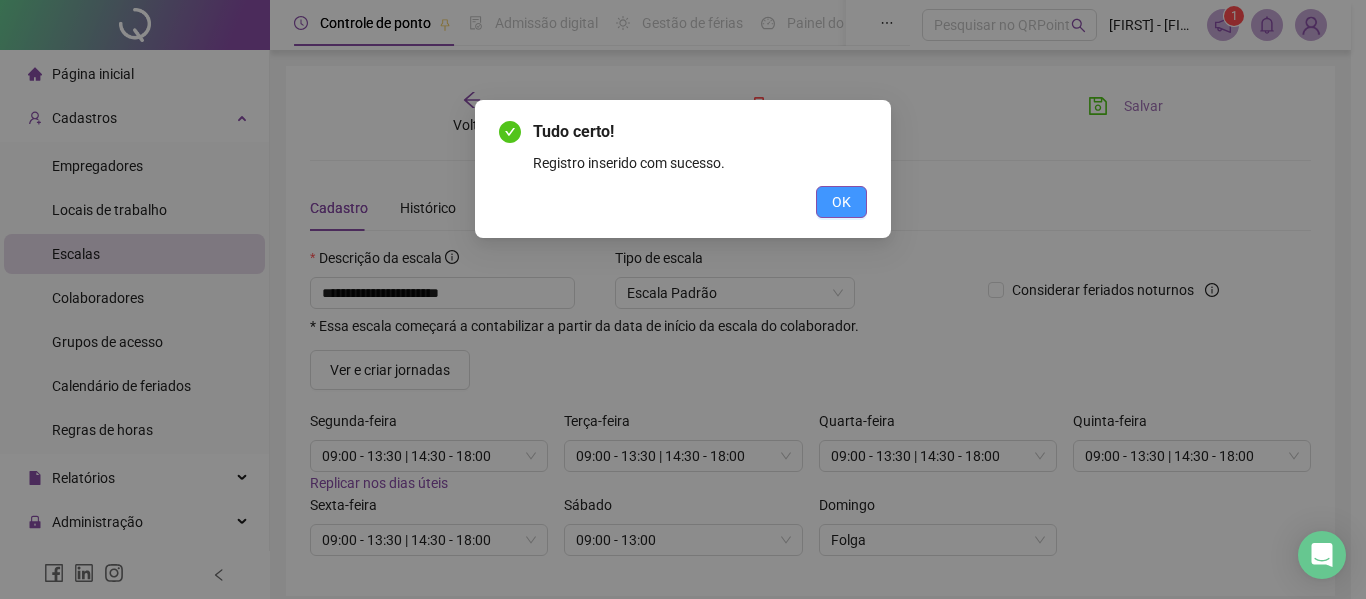 click on "OK" at bounding box center [841, 202] 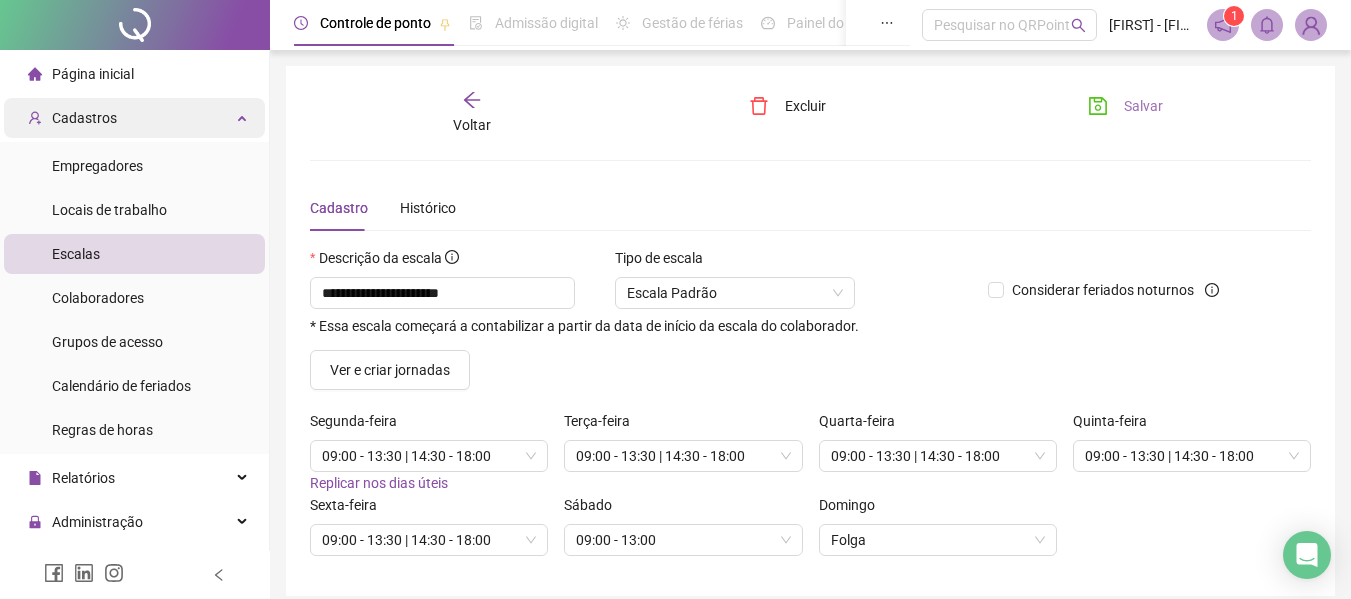 click on "Cadastros" at bounding box center [134, 118] 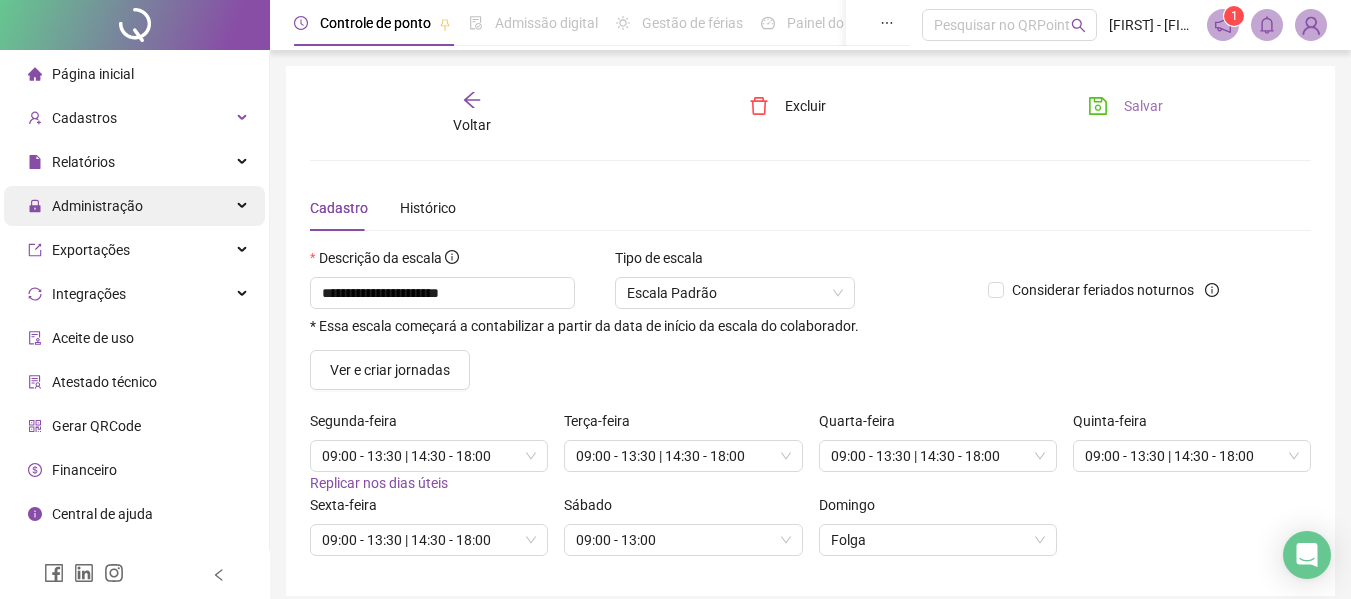click on "Administração" at bounding box center [134, 206] 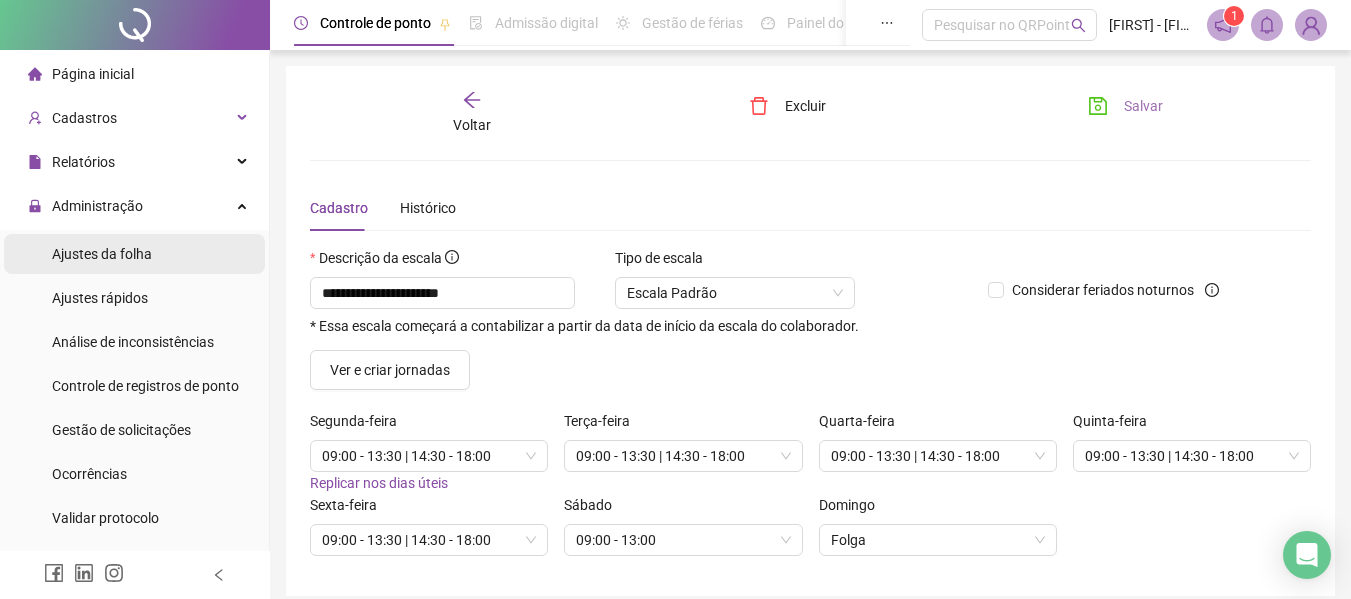 click on "Ajustes da folha" at bounding box center (134, 254) 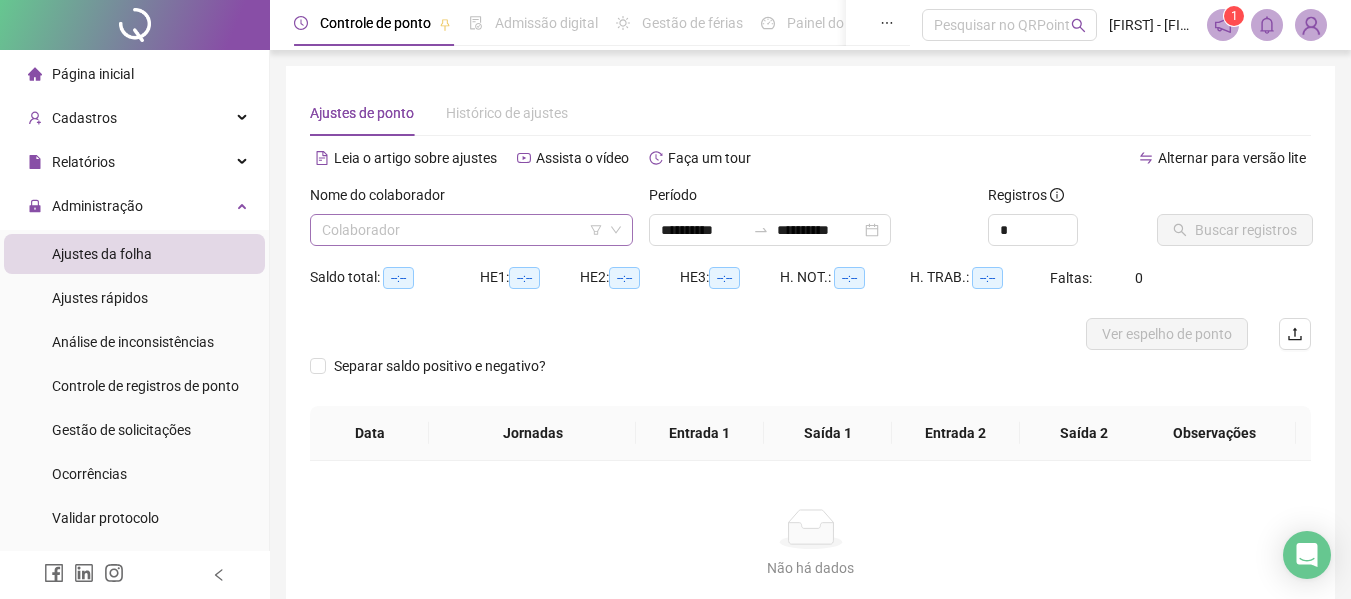 click at bounding box center (465, 230) 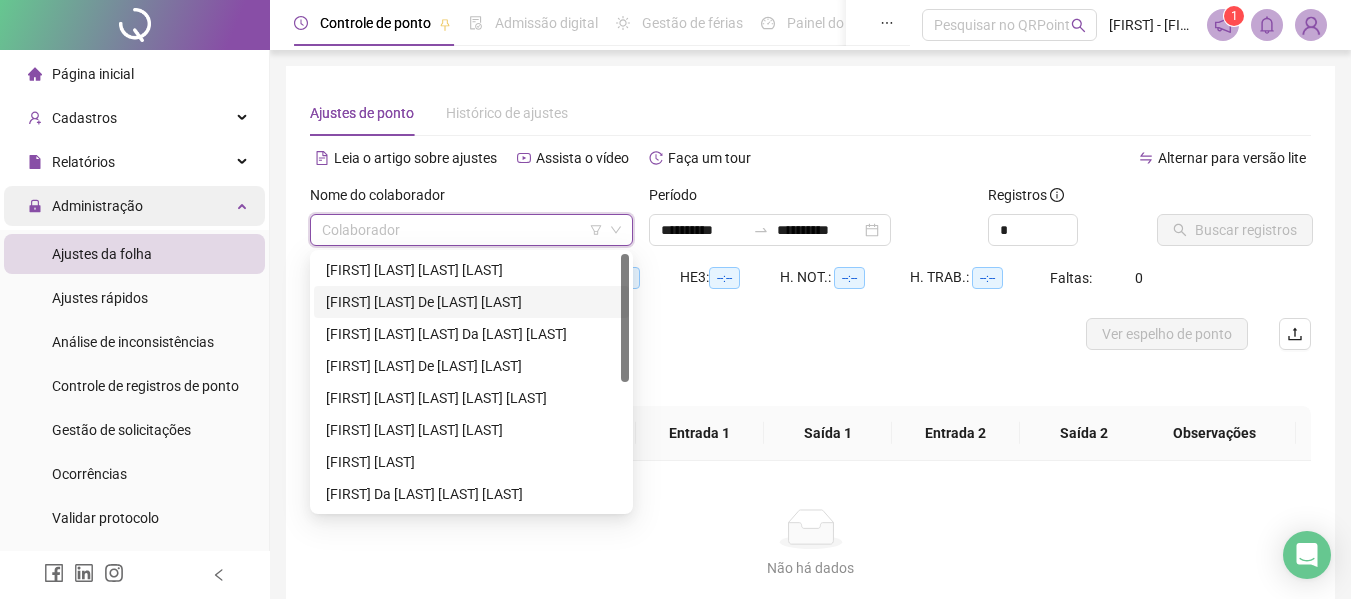 click on "Administração" at bounding box center [134, 206] 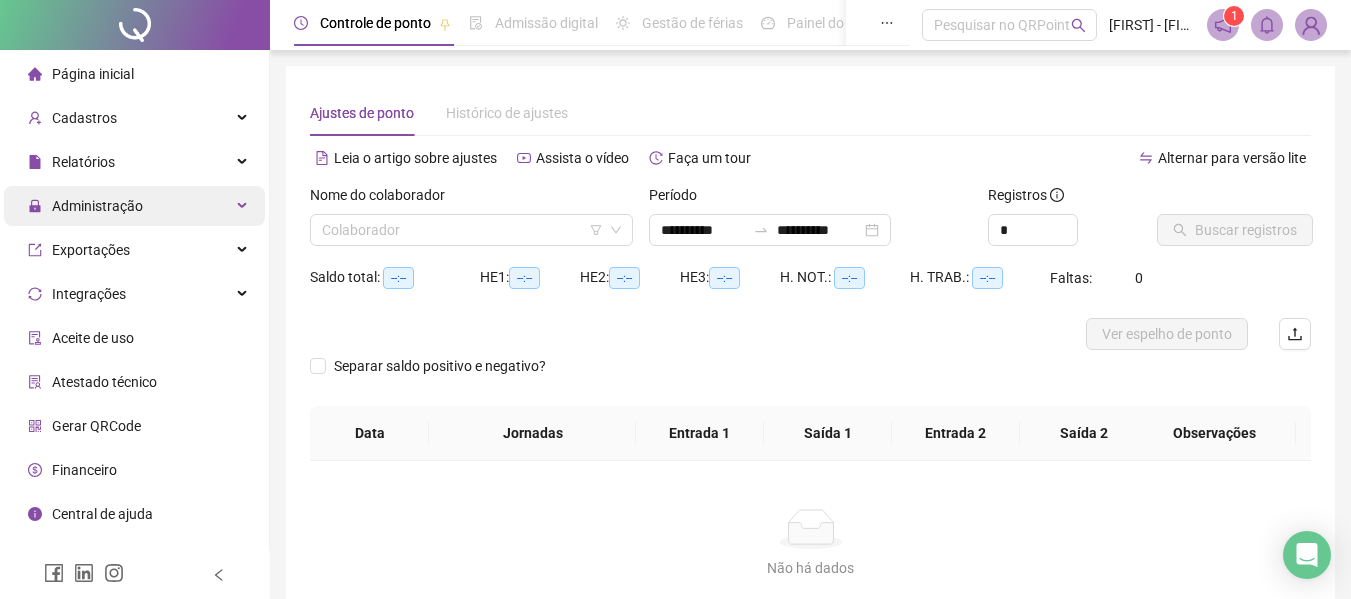click on "Administração" at bounding box center (85, 206) 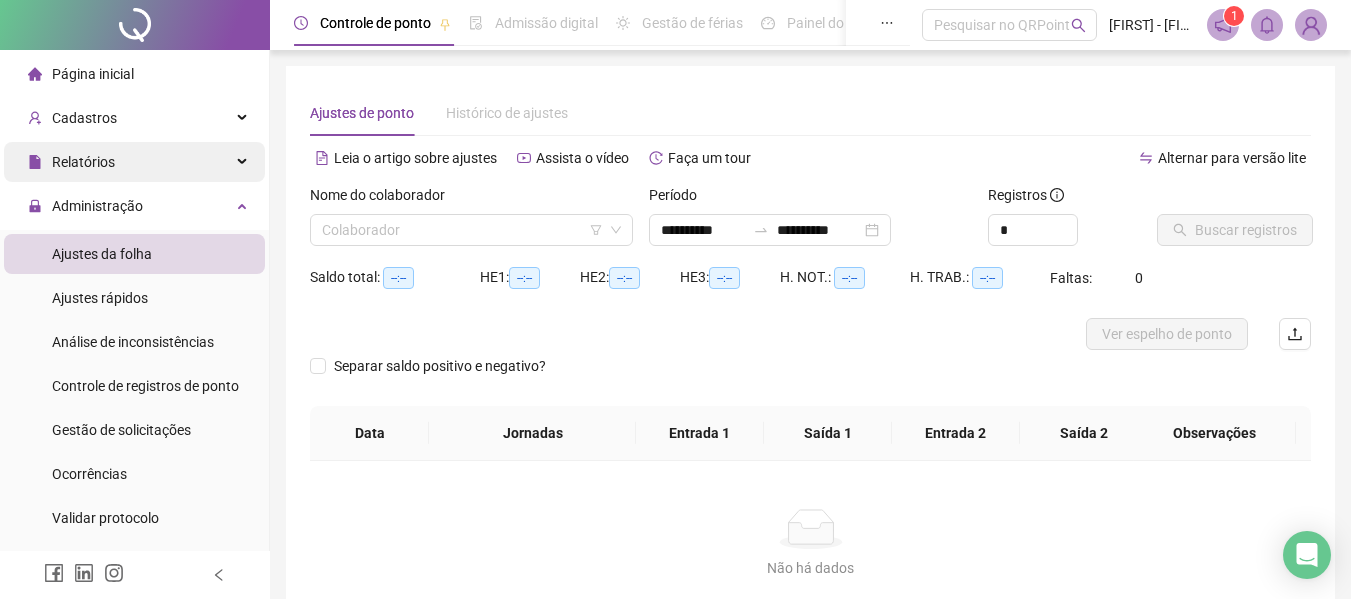 click on "Relatórios" at bounding box center (134, 162) 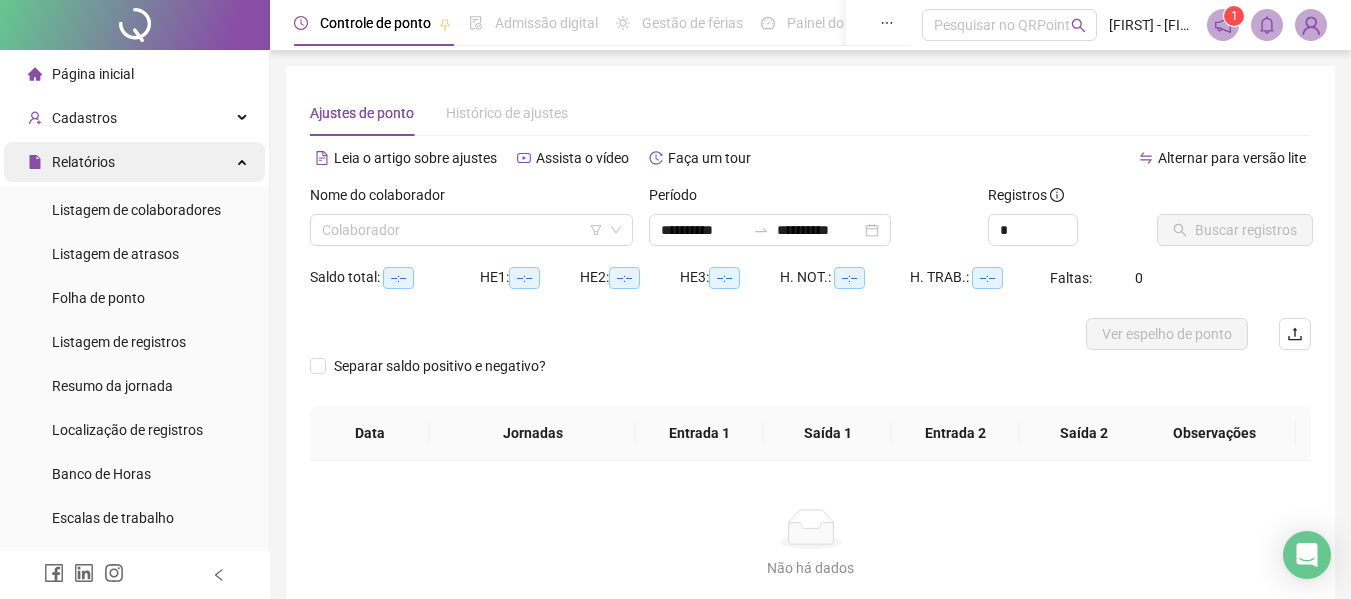 click on "Relatórios" at bounding box center (134, 162) 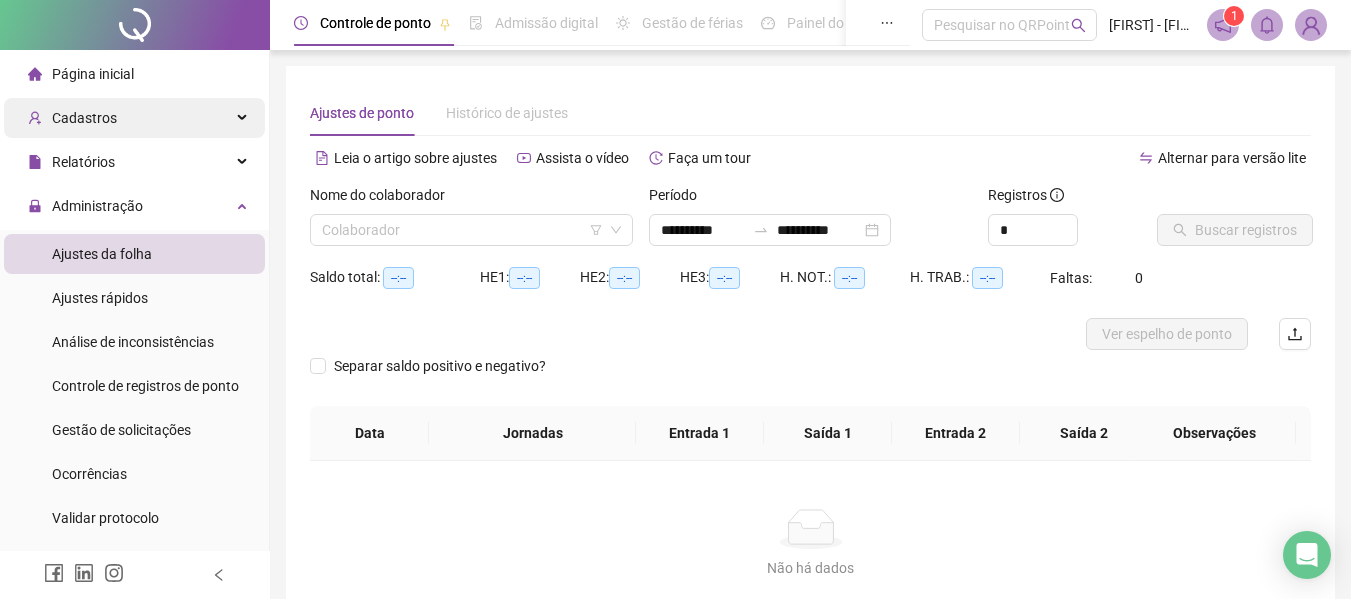 click on "Cadastros" at bounding box center [134, 118] 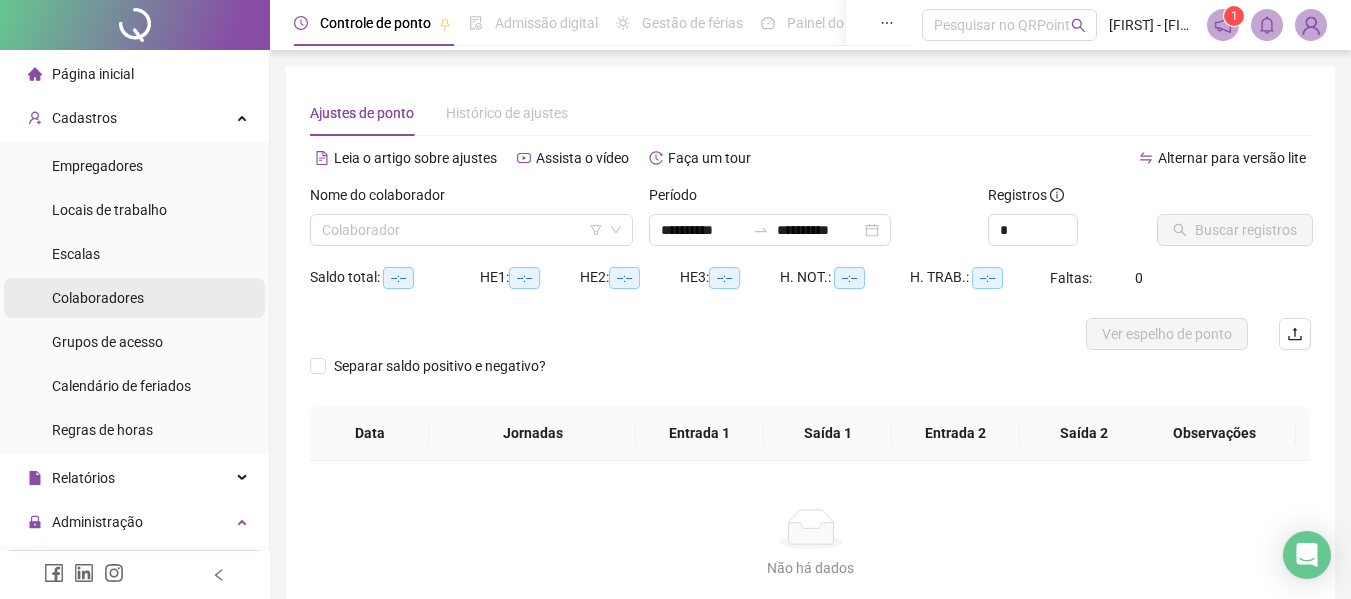 click on "Colaboradores" at bounding box center (98, 298) 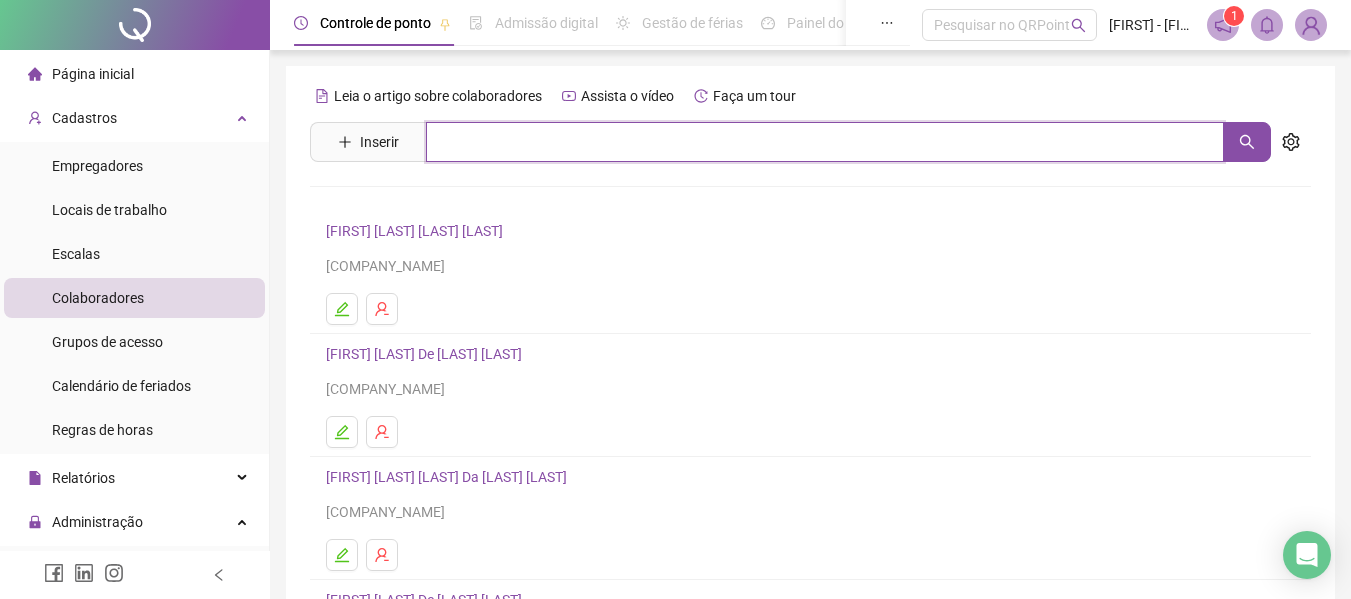 click at bounding box center [825, 142] 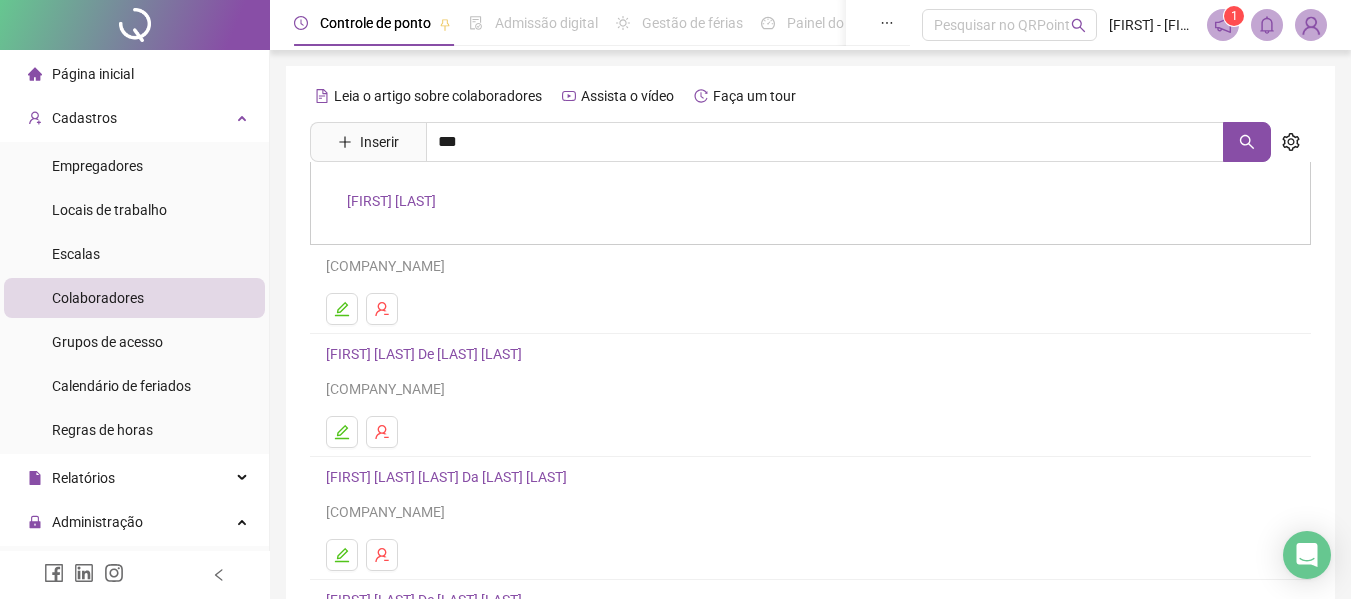click on "[FIRST] [LAST] [LAST]" at bounding box center (391, 201) 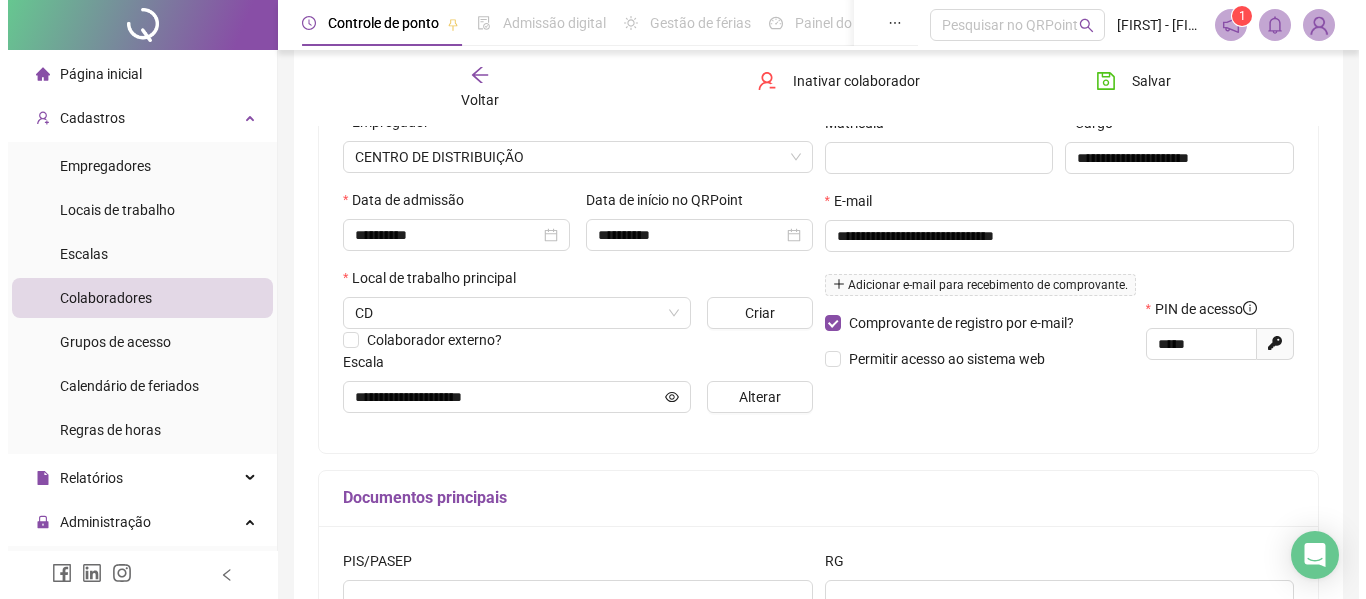 scroll, scrollTop: 400, scrollLeft: 0, axis: vertical 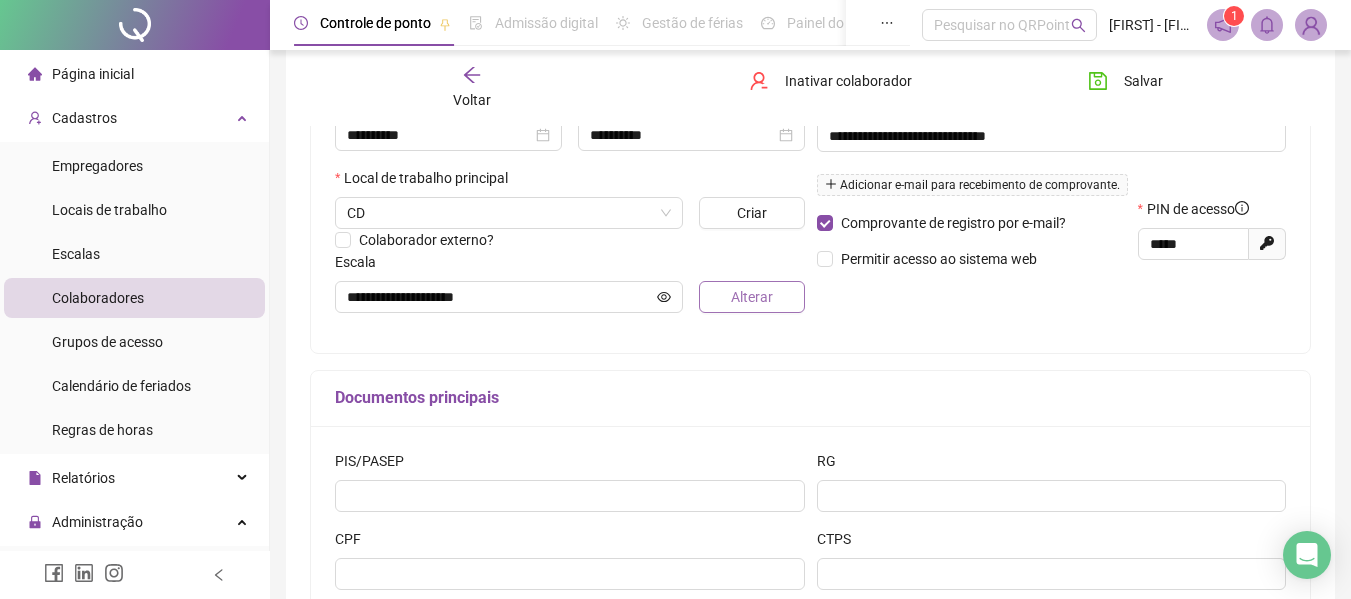 click on "Alterar" at bounding box center [752, 297] 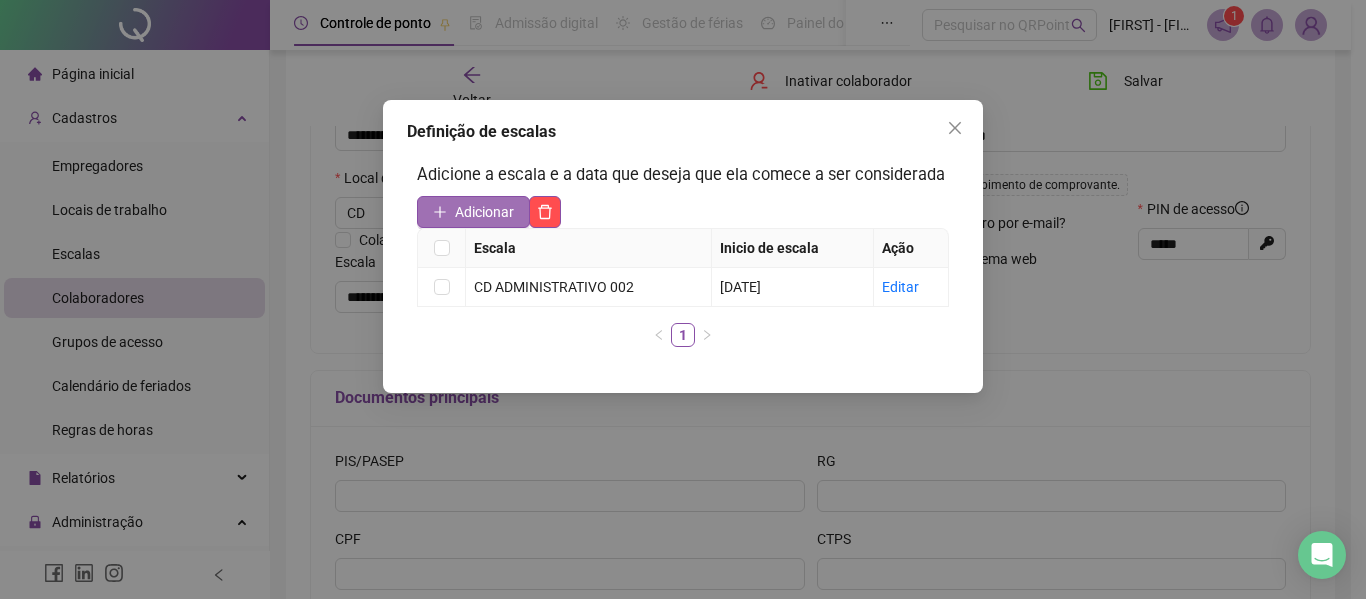 click on "Adicionar" at bounding box center (484, 212) 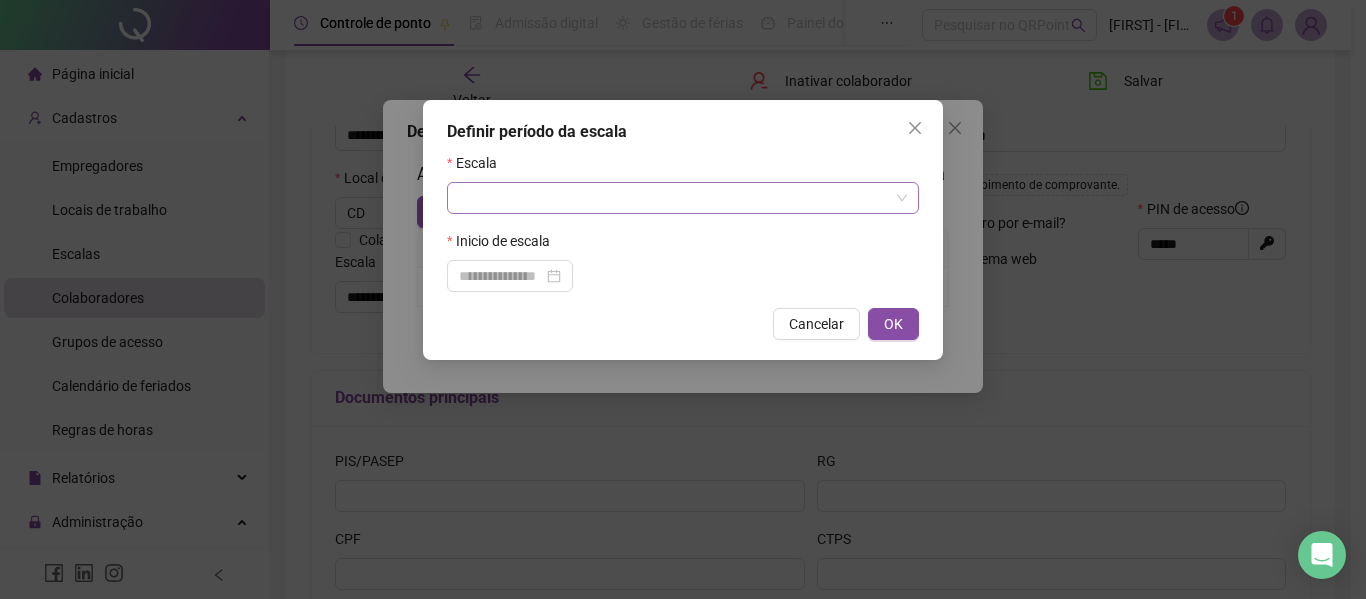 click at bounding box center [677, 198] 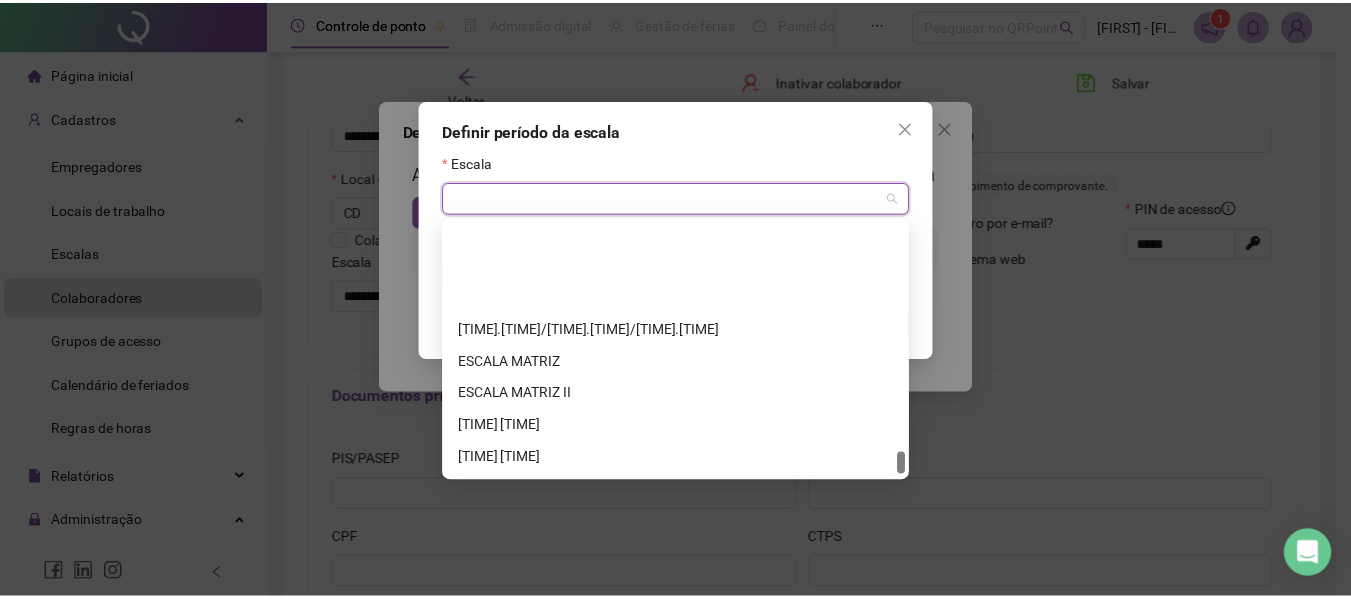 scroll, scrollTop: 2624, scrollLeft: 0, axis: vertical 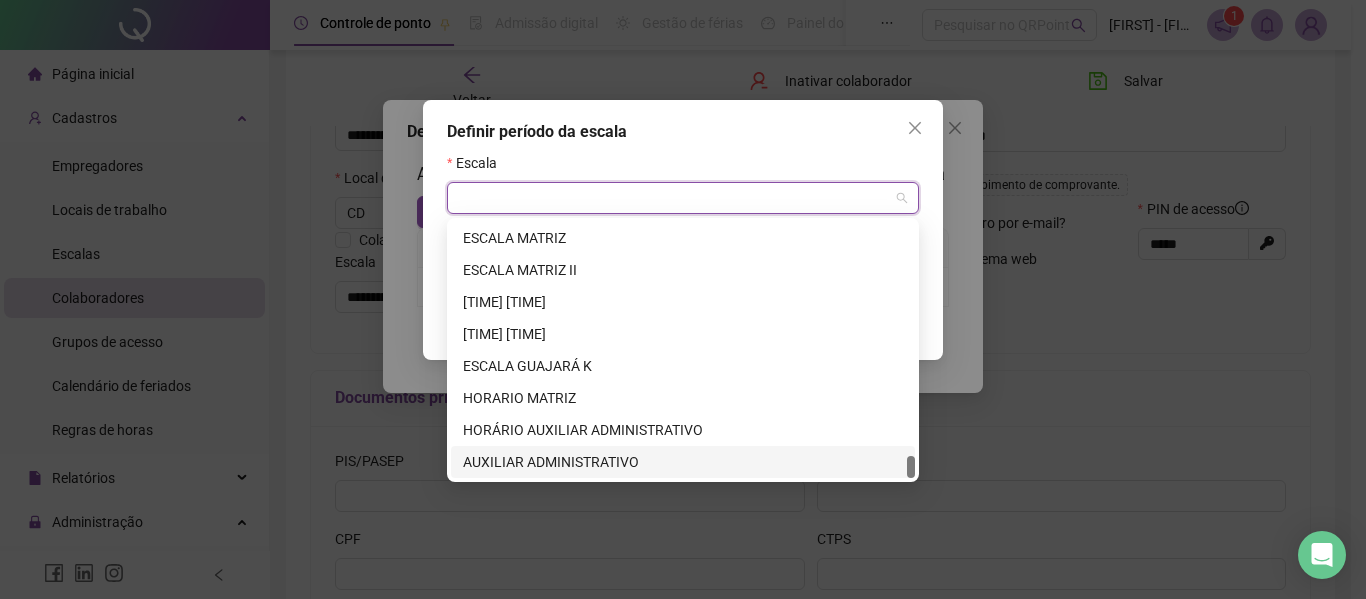 click on "AUXILIAR ADMINISTRATIVO" at bounding box center (683, 462) 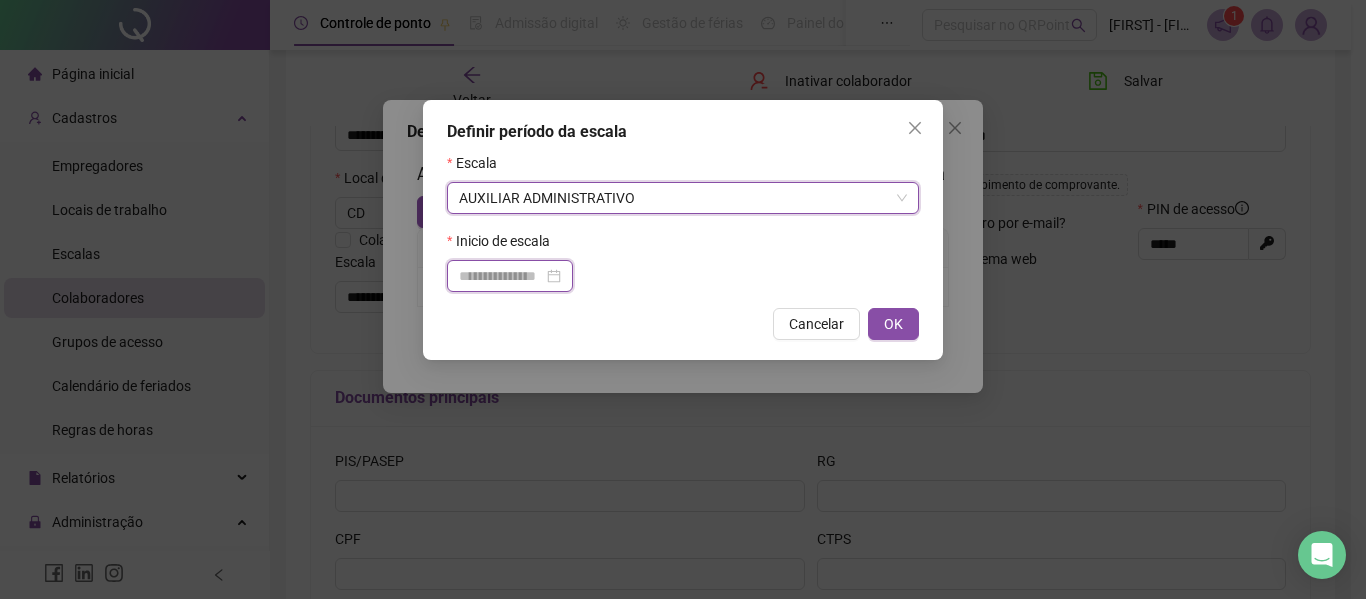 click at bounding box center [501, 276] 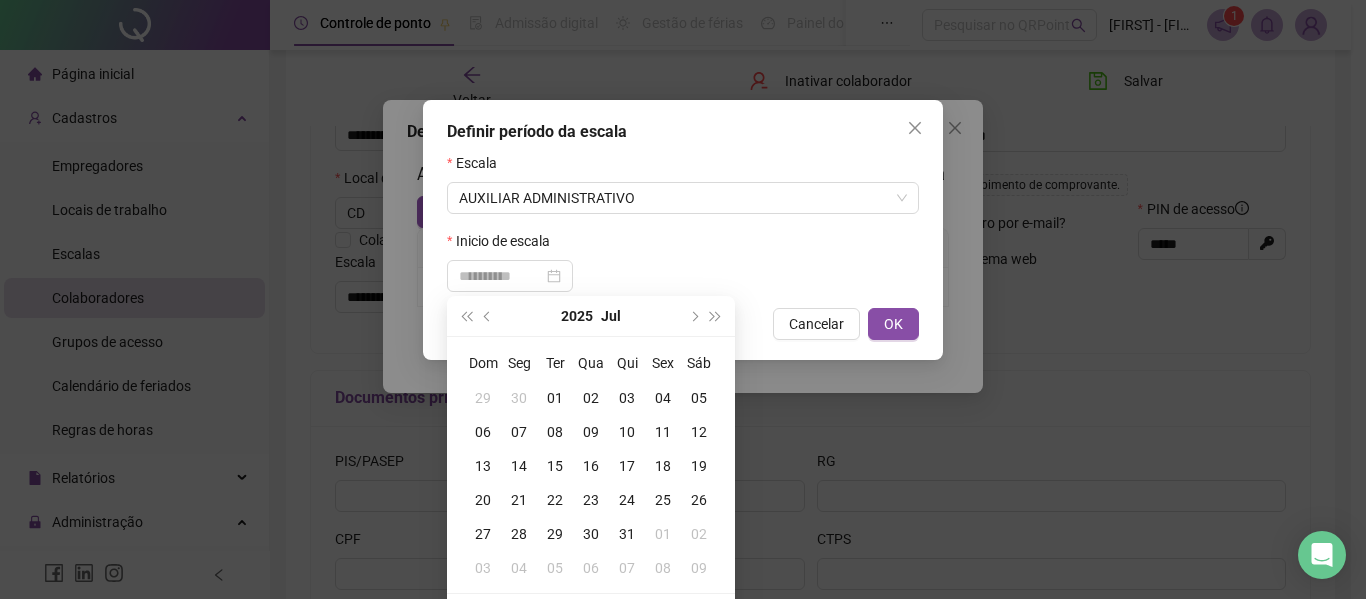 click on "14" at bounding box center (519, 466) 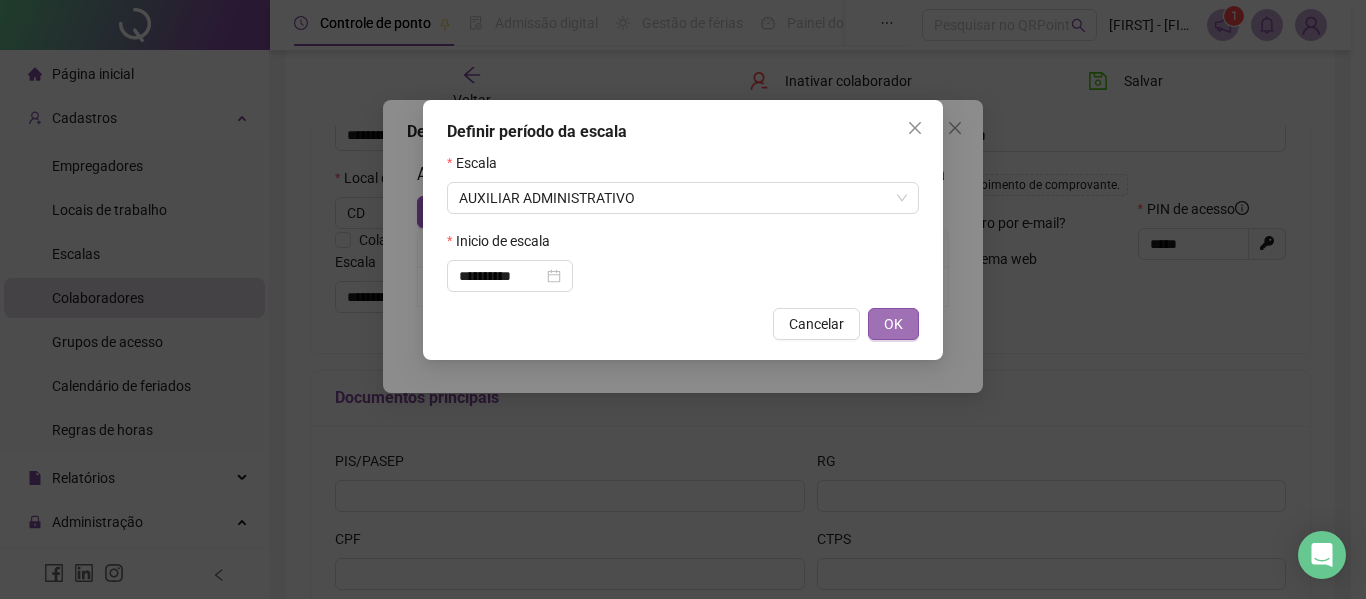 click on "OK" at bounding box center (893, 324) 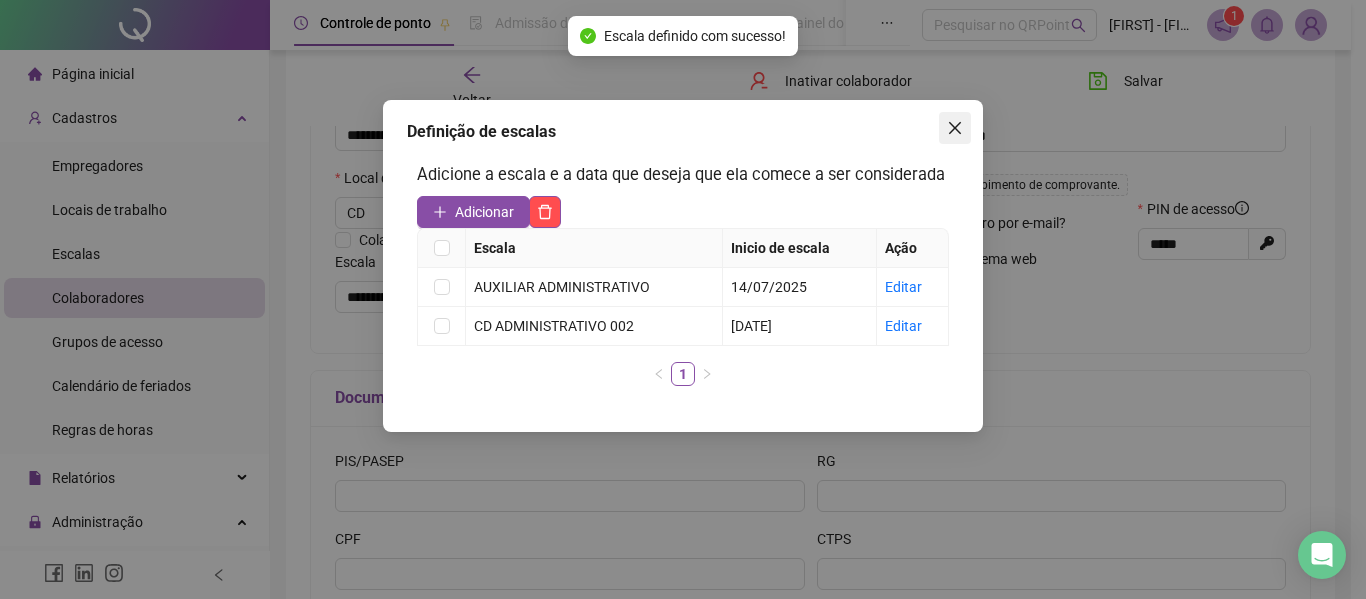 click at bounding box center [955, 128] 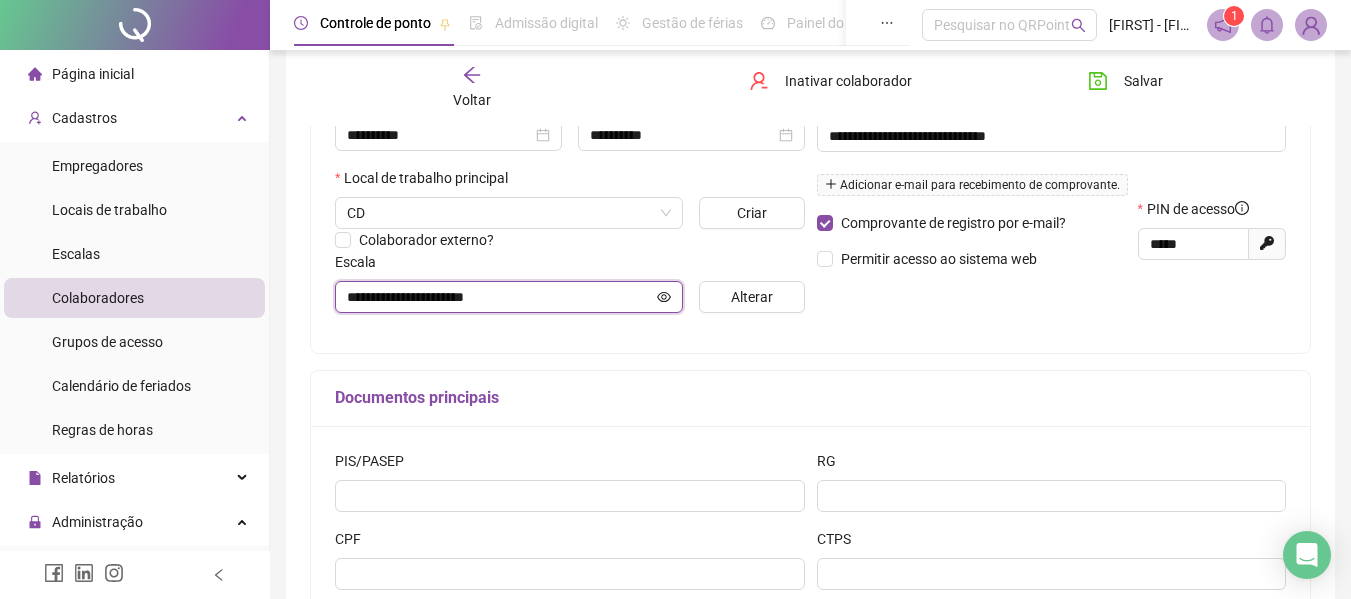 click 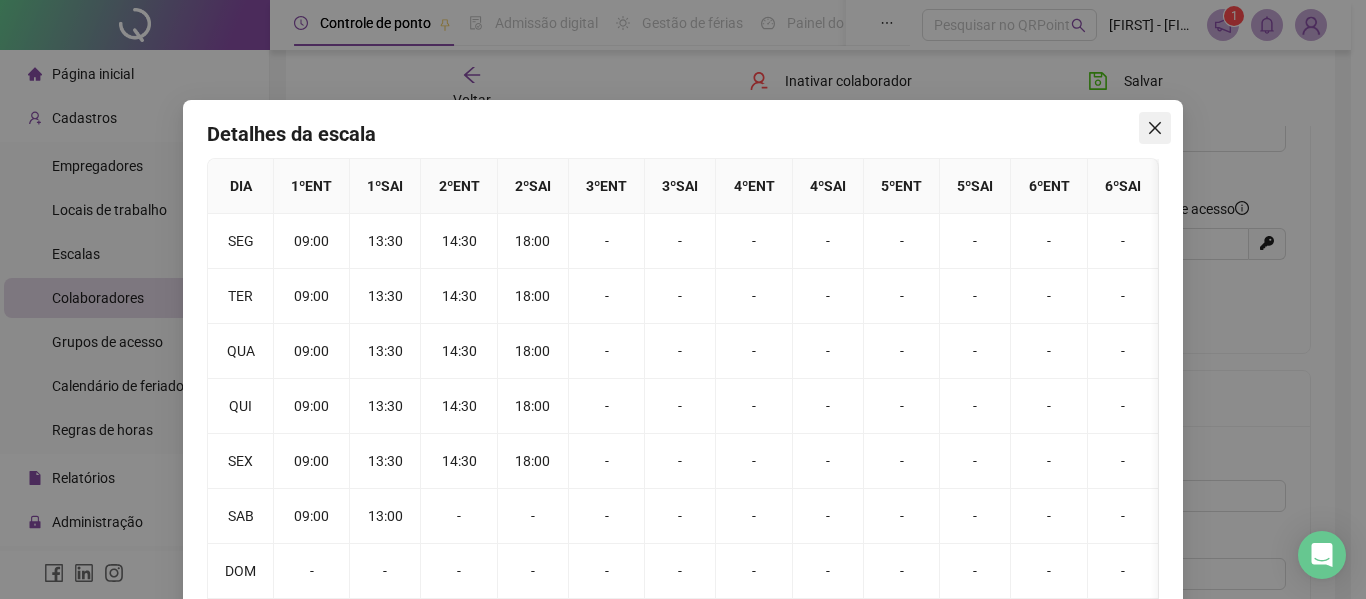 click at bounding box center (1155, 128) 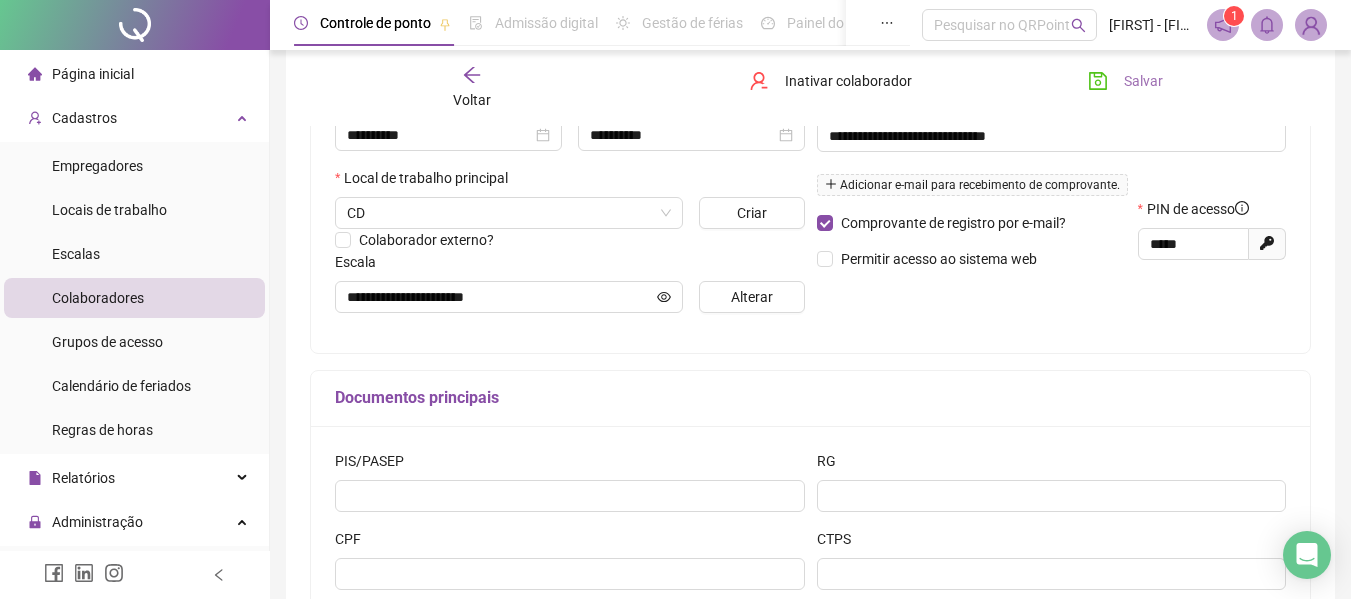 click 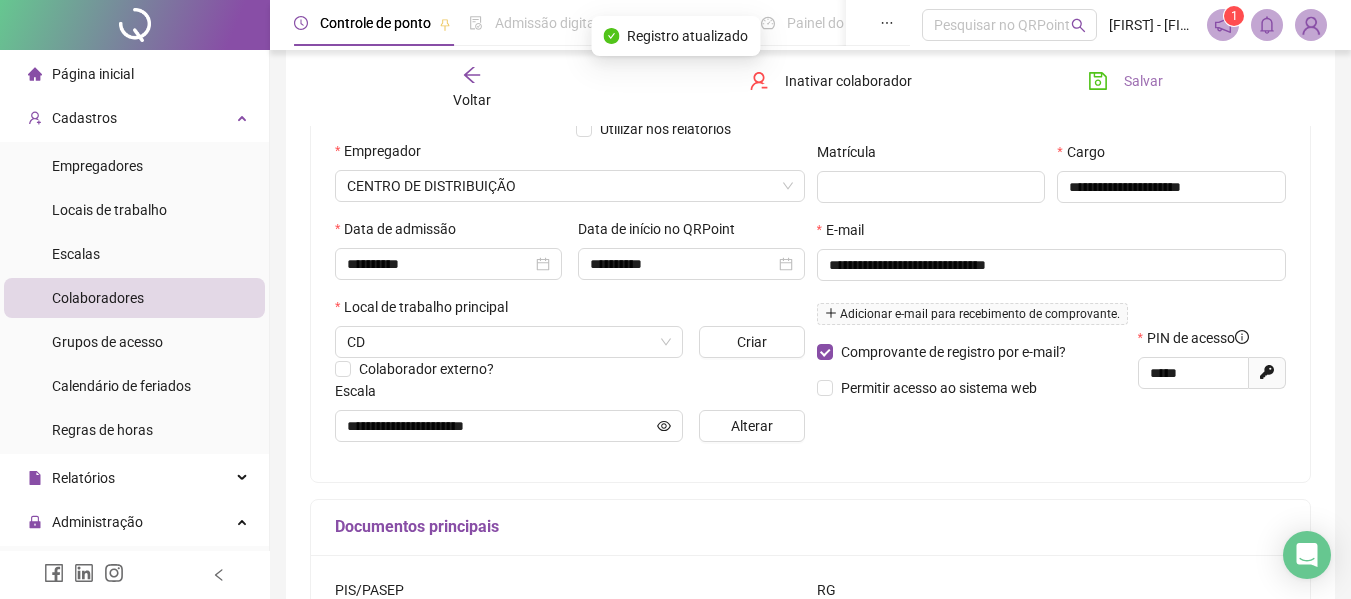 scroll, scrollTop: 0, scrollLeft: 0, axis: both 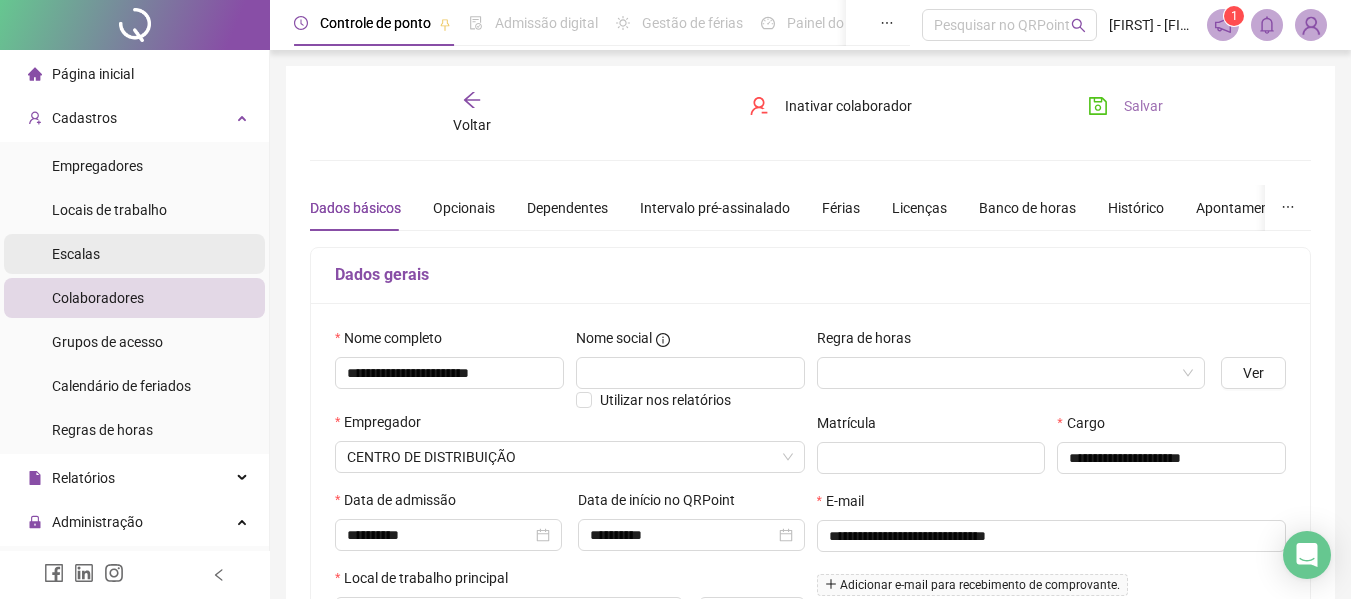 click on "Escalas" at bounding box center (134, 254) 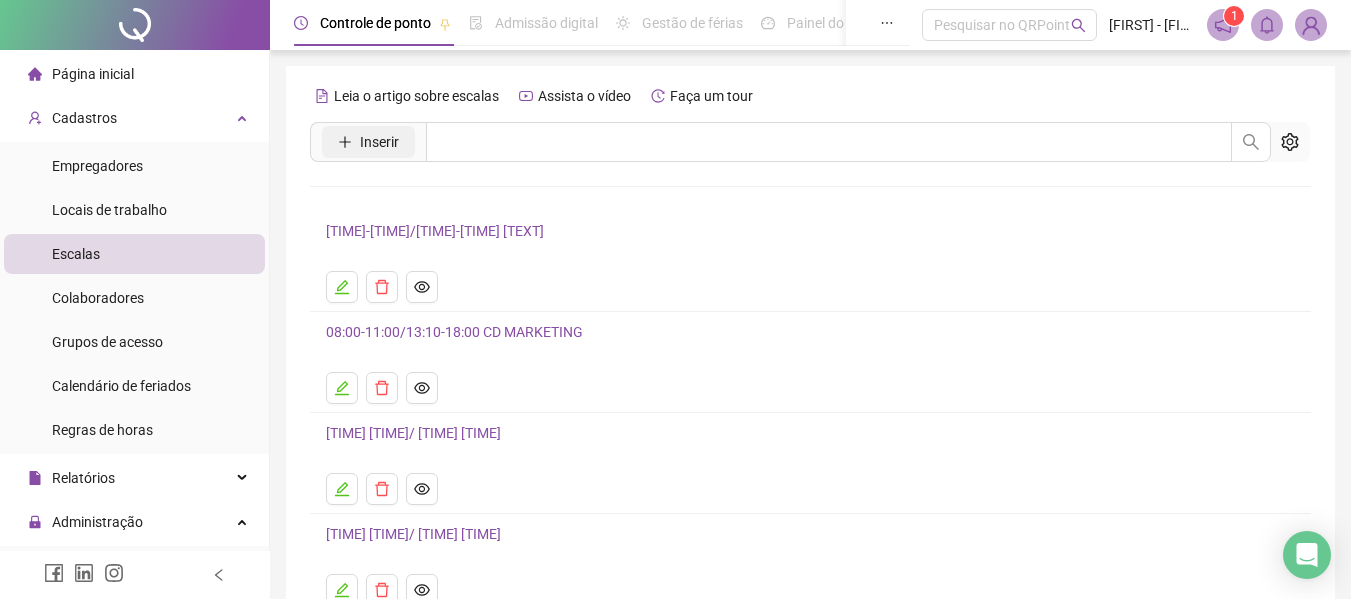 click on "Inserir" at bounding box center [379, 142] 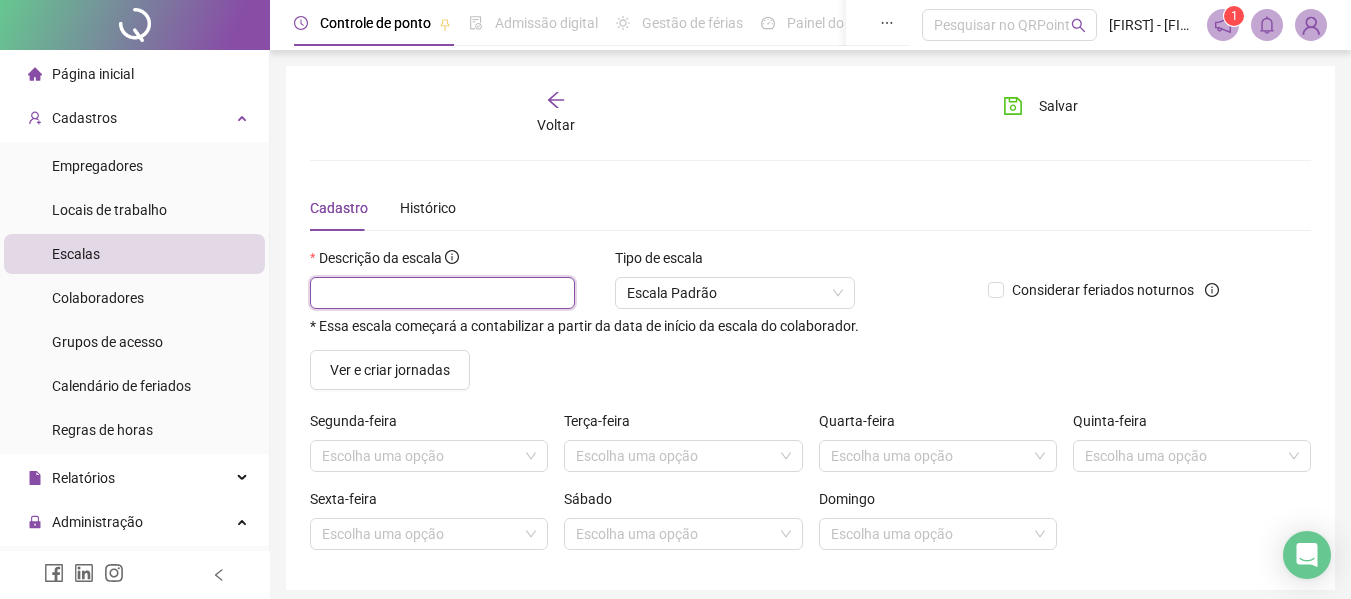 click at bounding box center [442, 293] 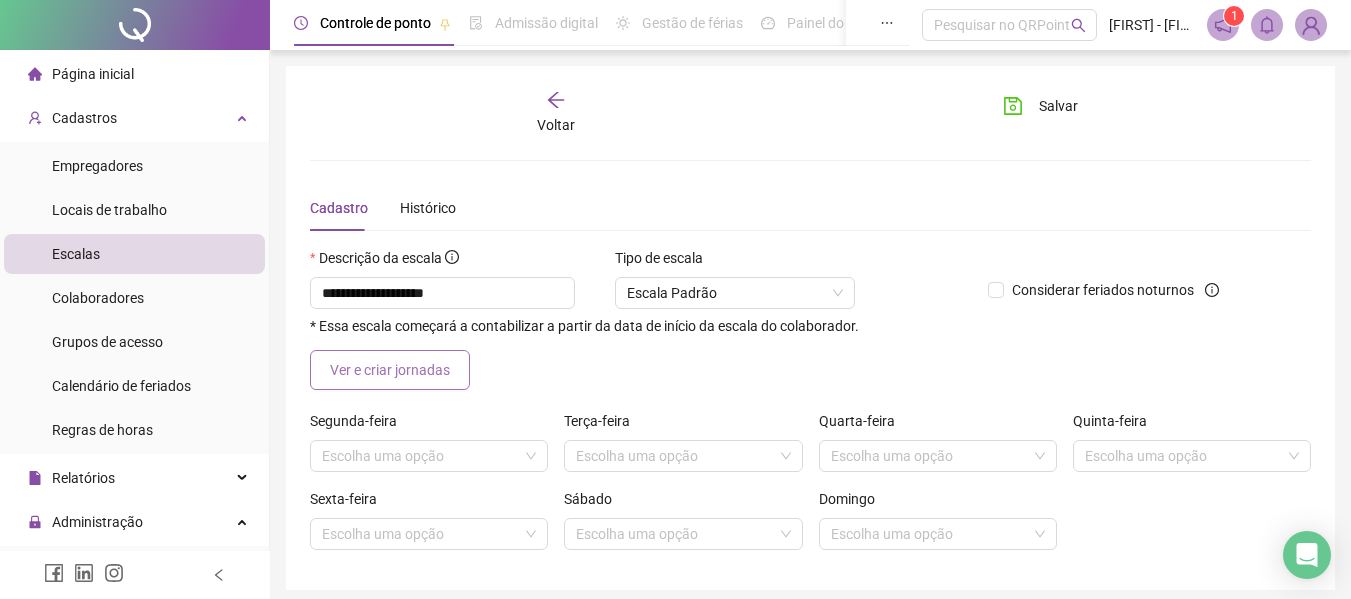 click on "Ver e criar jornadas" at bounding box center [390, 370] 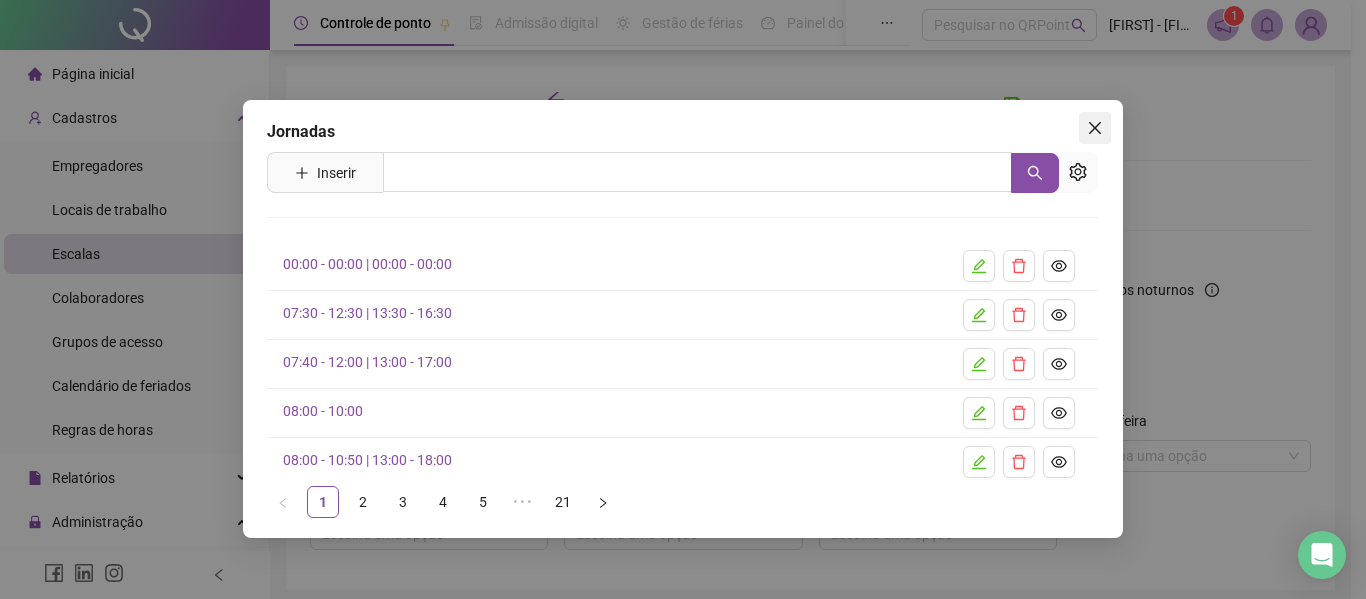 click 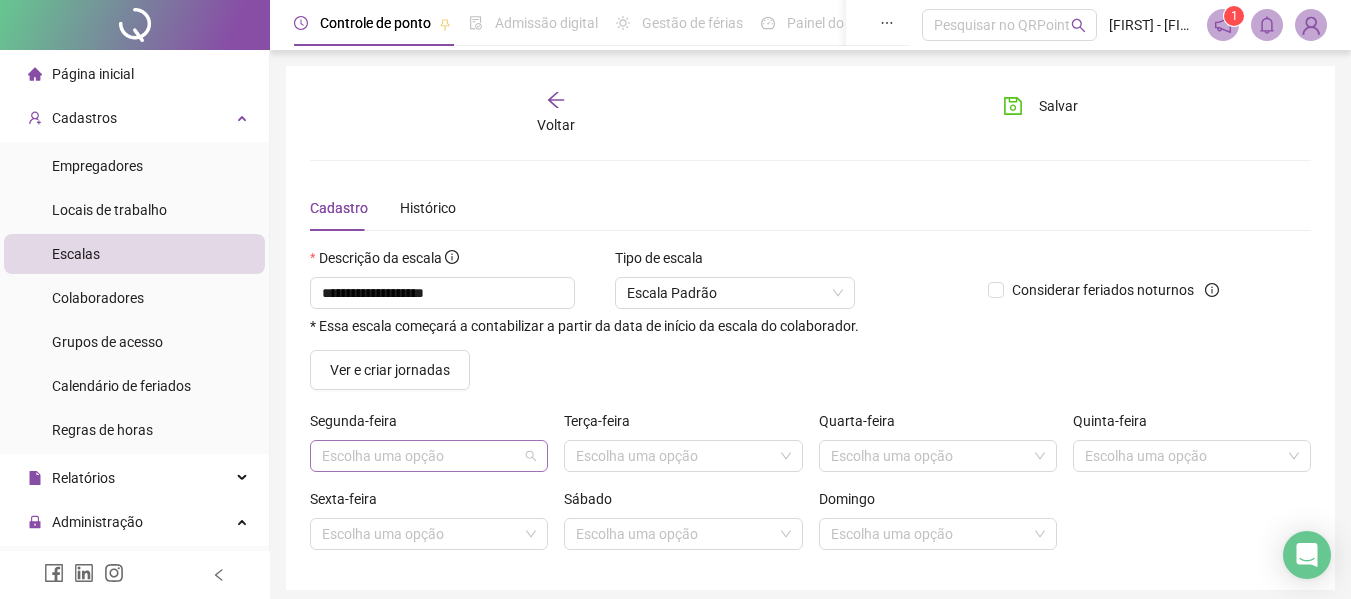 click at bounding box center [423, 456] 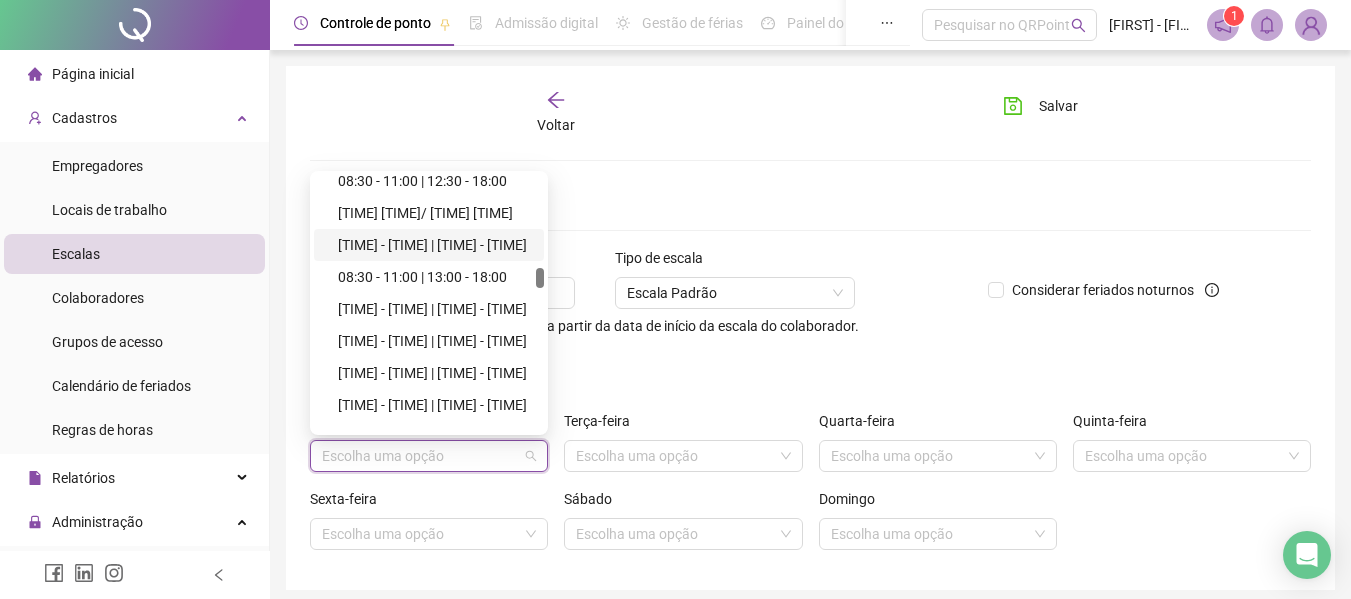 scroll, scrollTop: 1400, scrollLeft: 0, axis: vertical 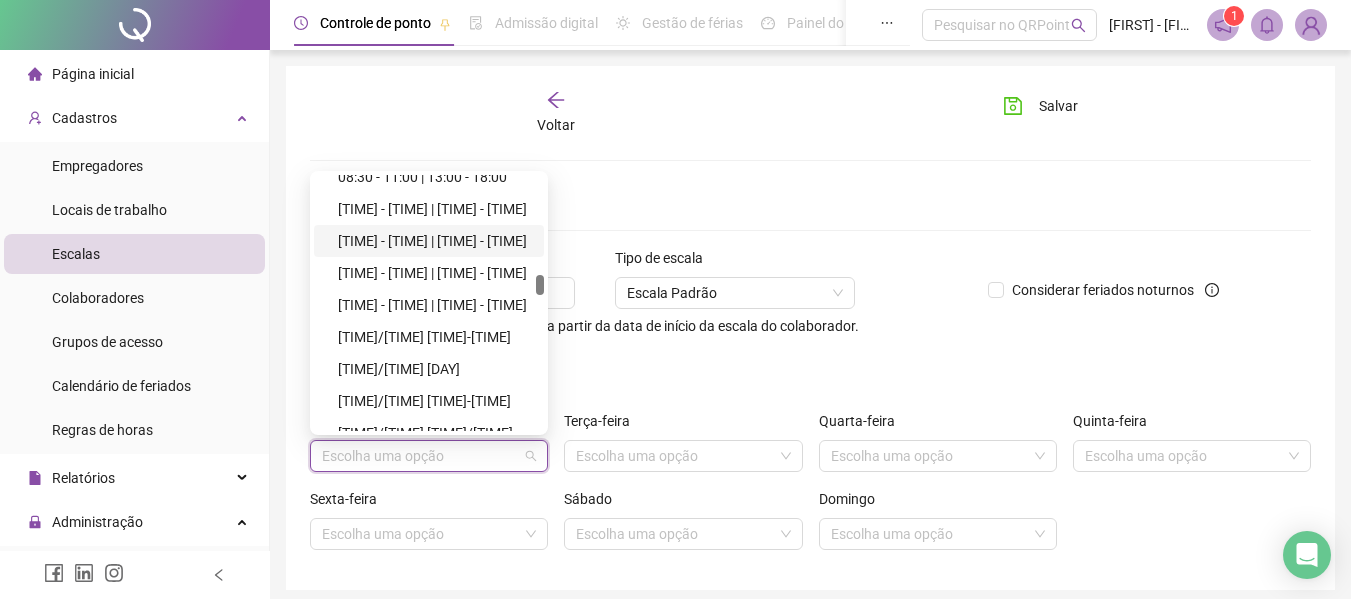click on "Descrição da escala" at bounding box center [641, 262] 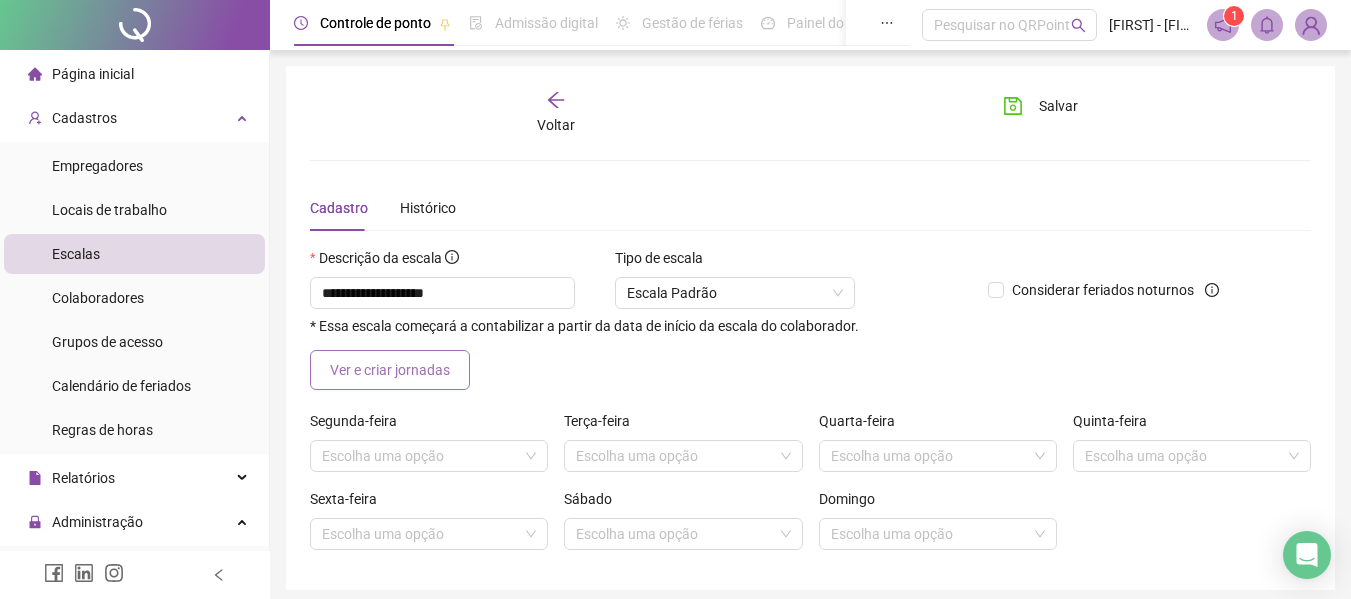 click on "Ver e criar jornadas" at bounding box center [390, 370] 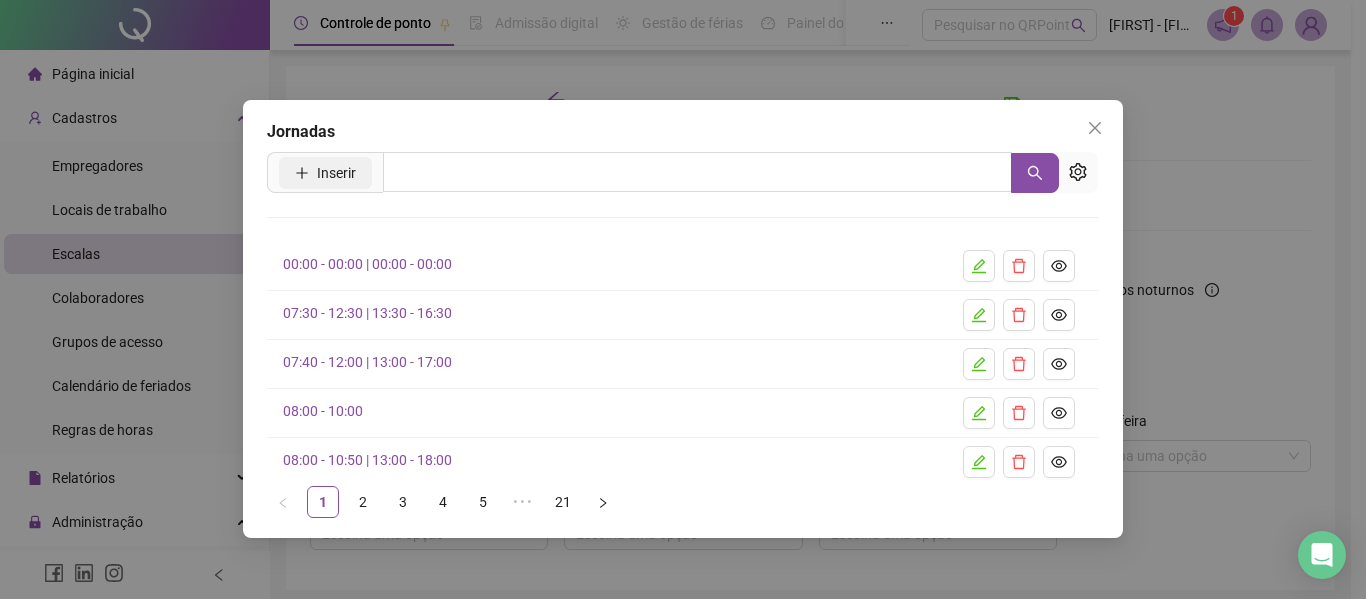 click on "Inserir" at bounding box center [336, 173] 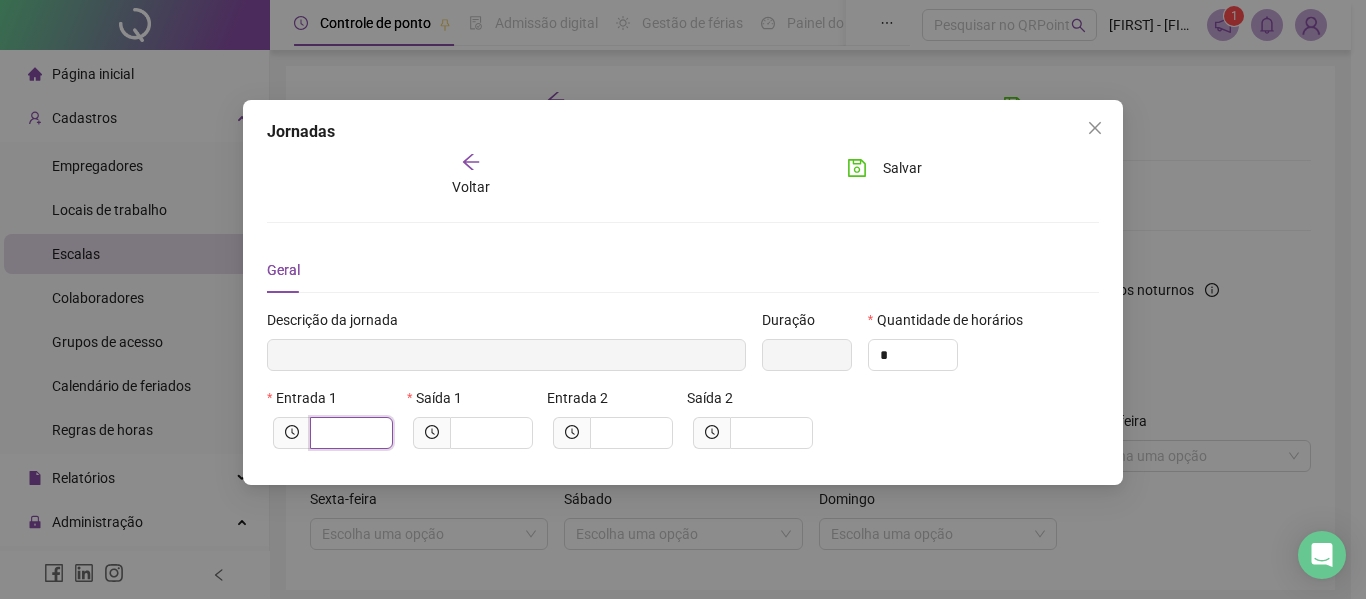 drag, startPoint x: 366, startPoint y: 441, endPoint x: 369, endPoint y: 425, distance: 16.27882 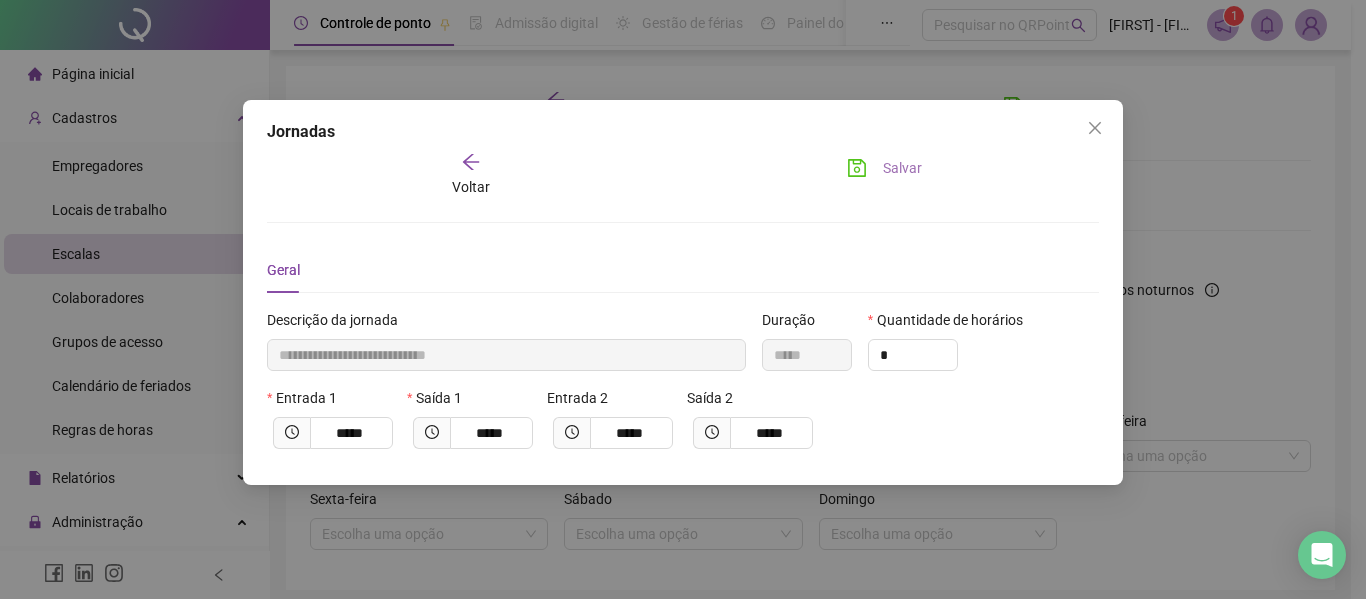 click 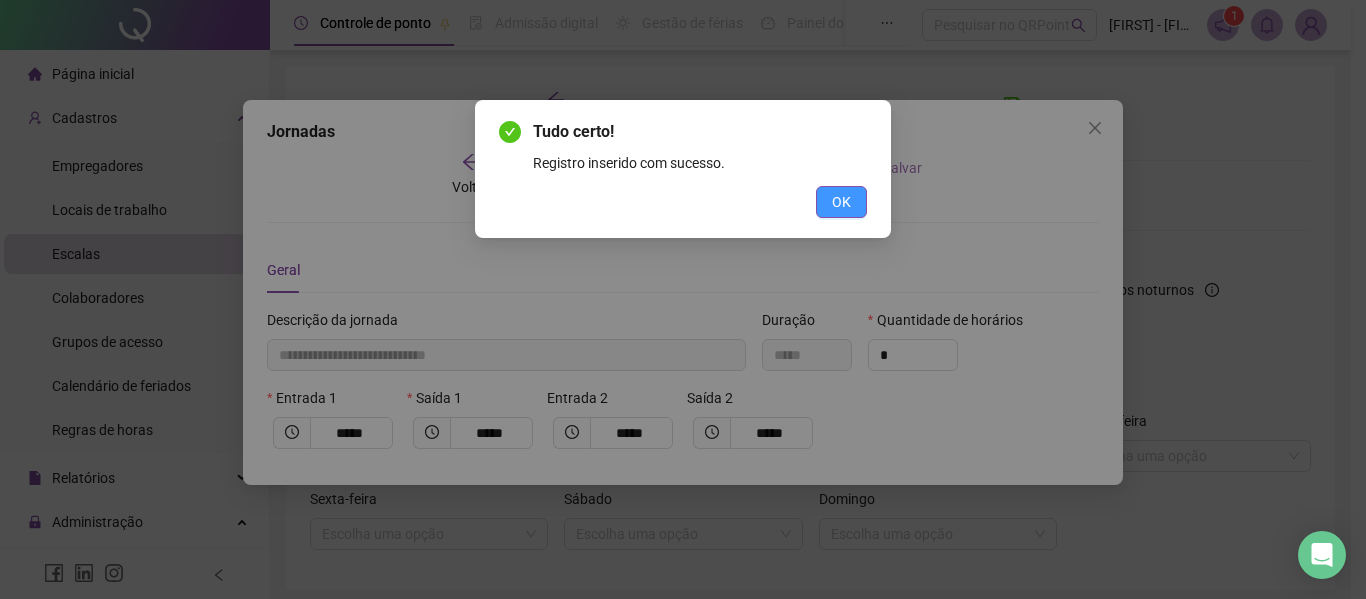 click on "OK" at bounding box center [841, 202] 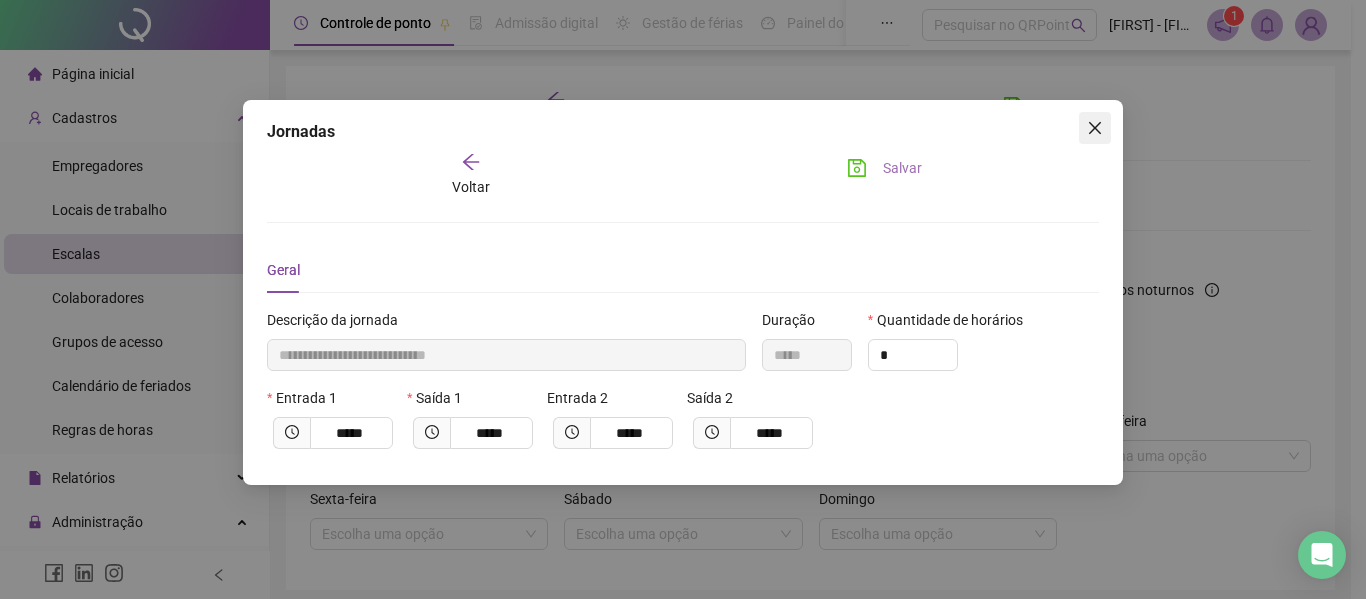 click 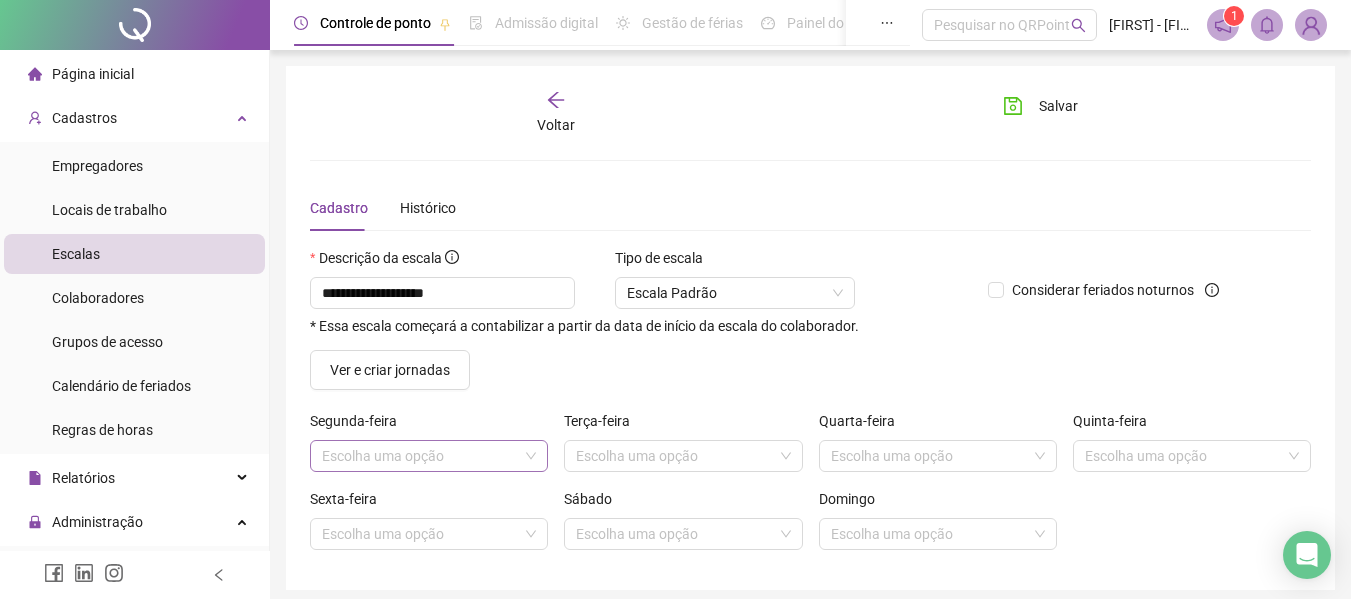 click at bounding box center [423, 456] 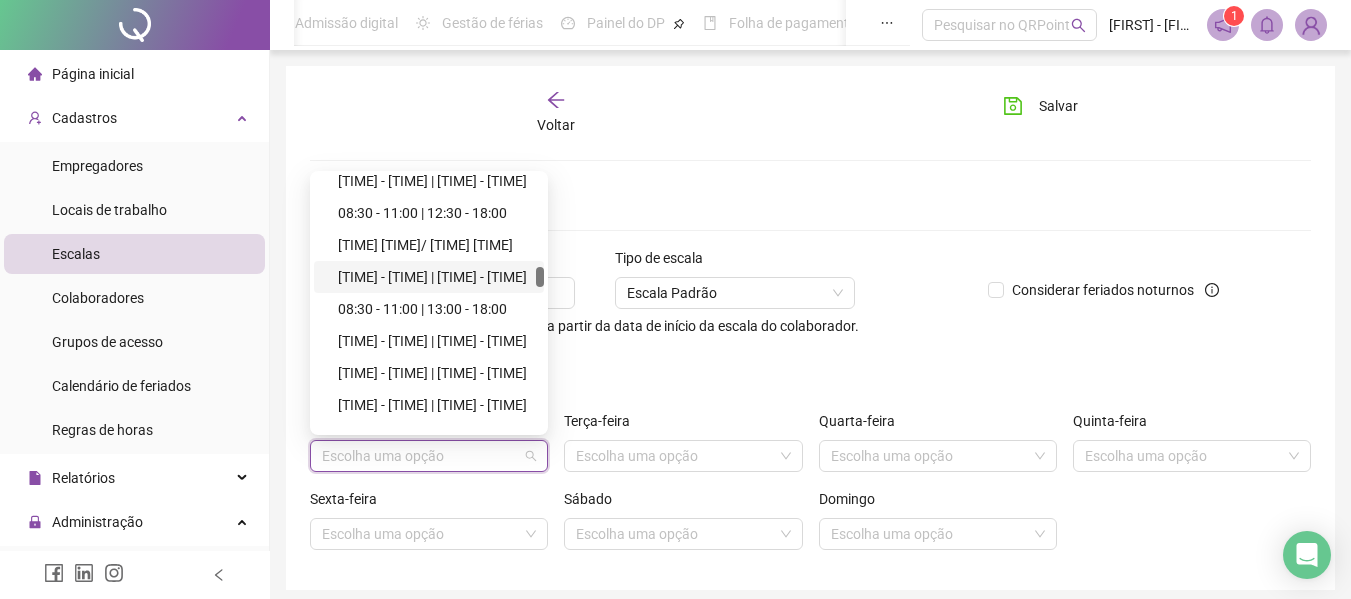 scroll, scrollTop: 1100, scrollLeft: 0, axis: vertical 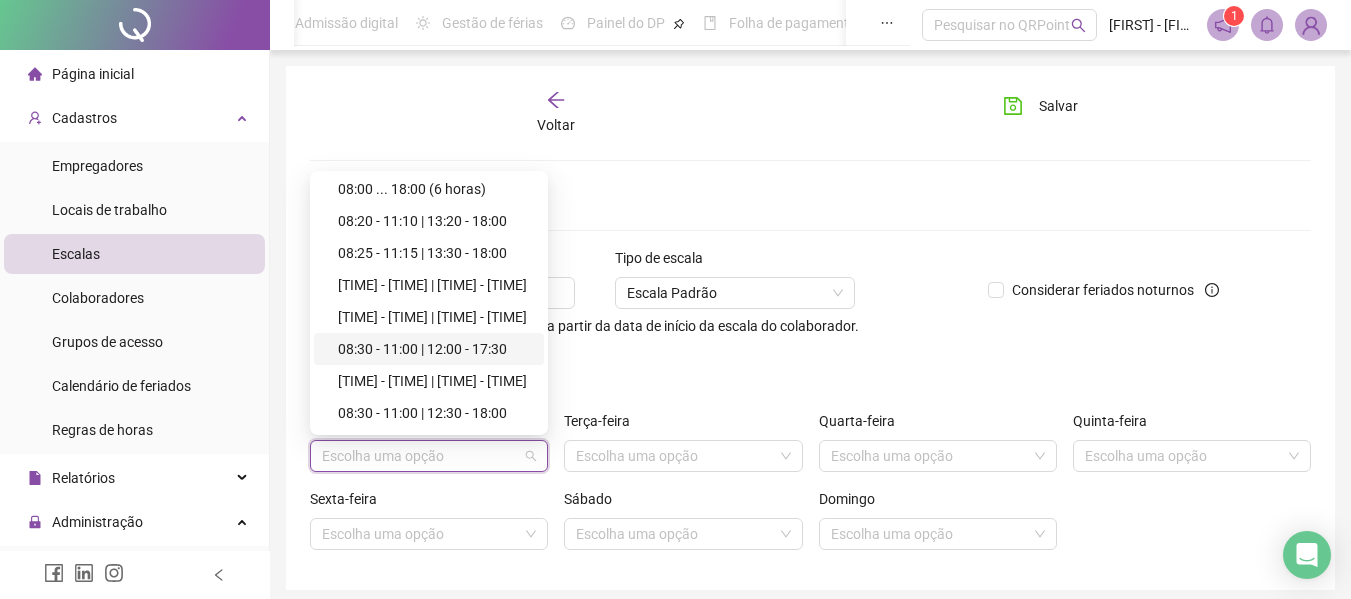 click on "08:30 - 11:00 | 12:00 - 17:30" at bounding box center [435, 349] 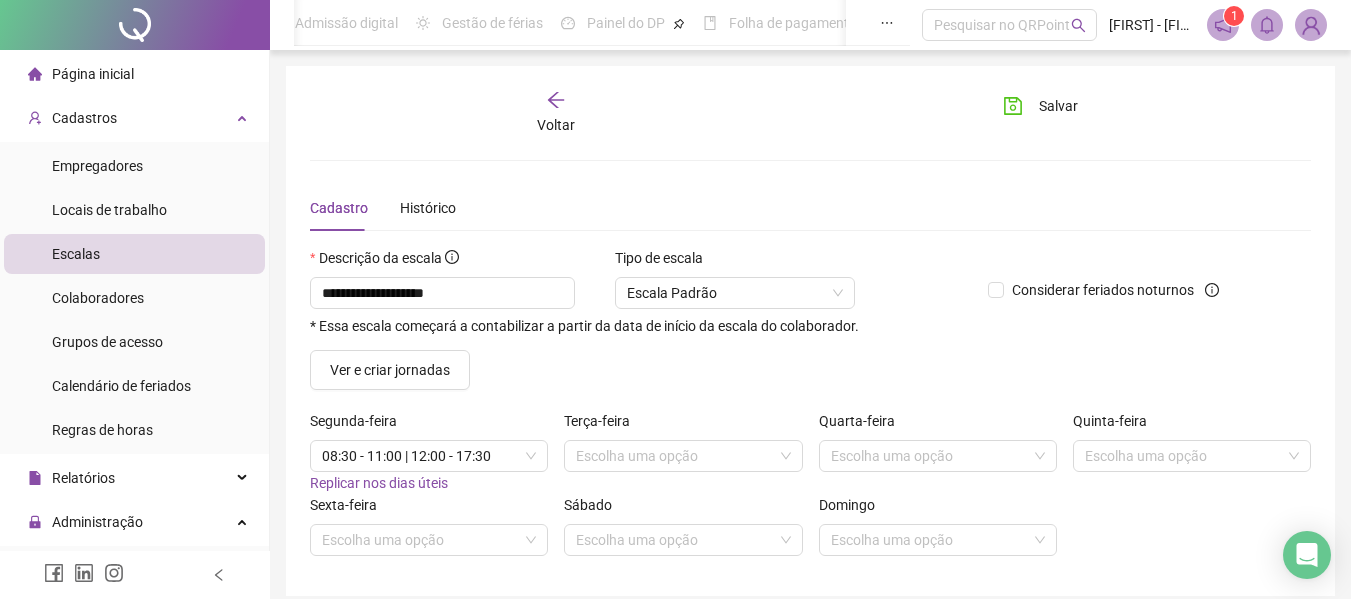 click on "Replicar nos dias úteis" at bounding box center [379, 483] 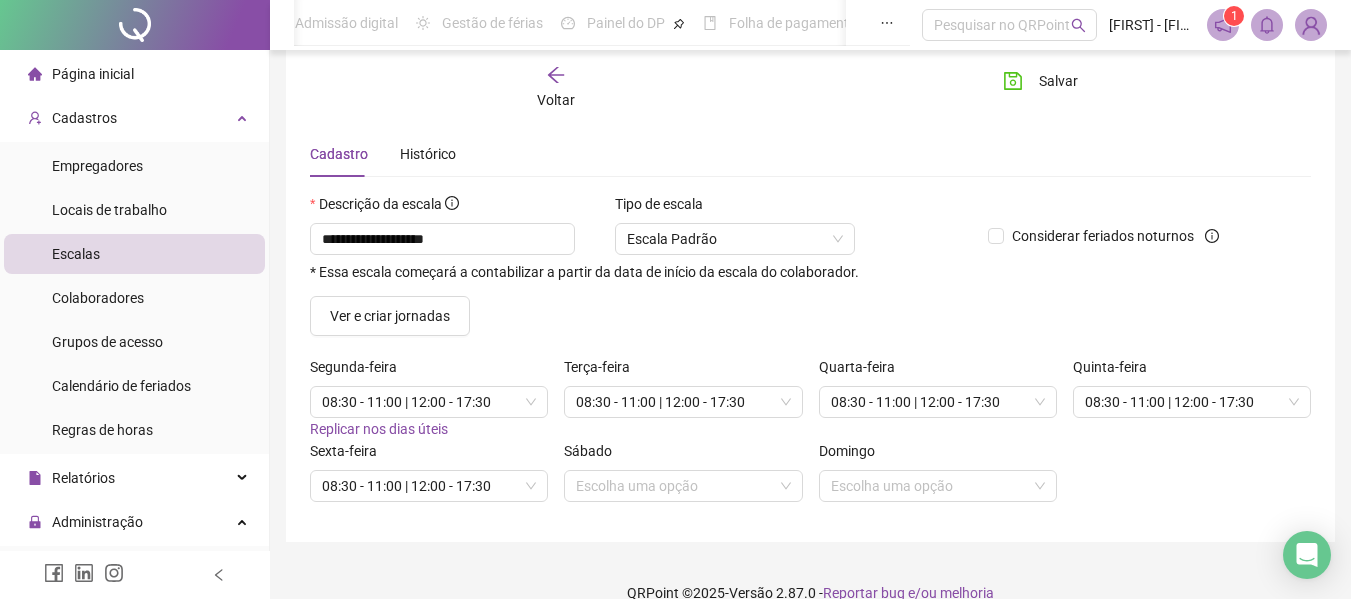 scroll, scrollTop: 83, scrollLeft: 0, axis: vertical 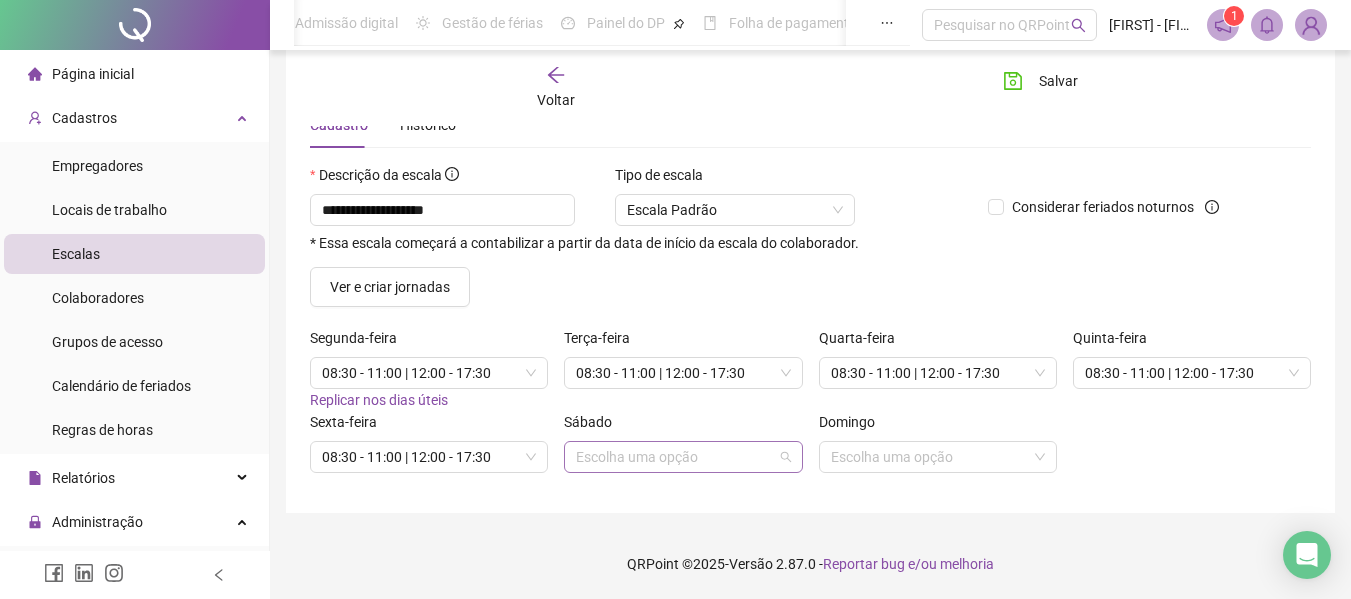 click at bounding box center [677, 457] 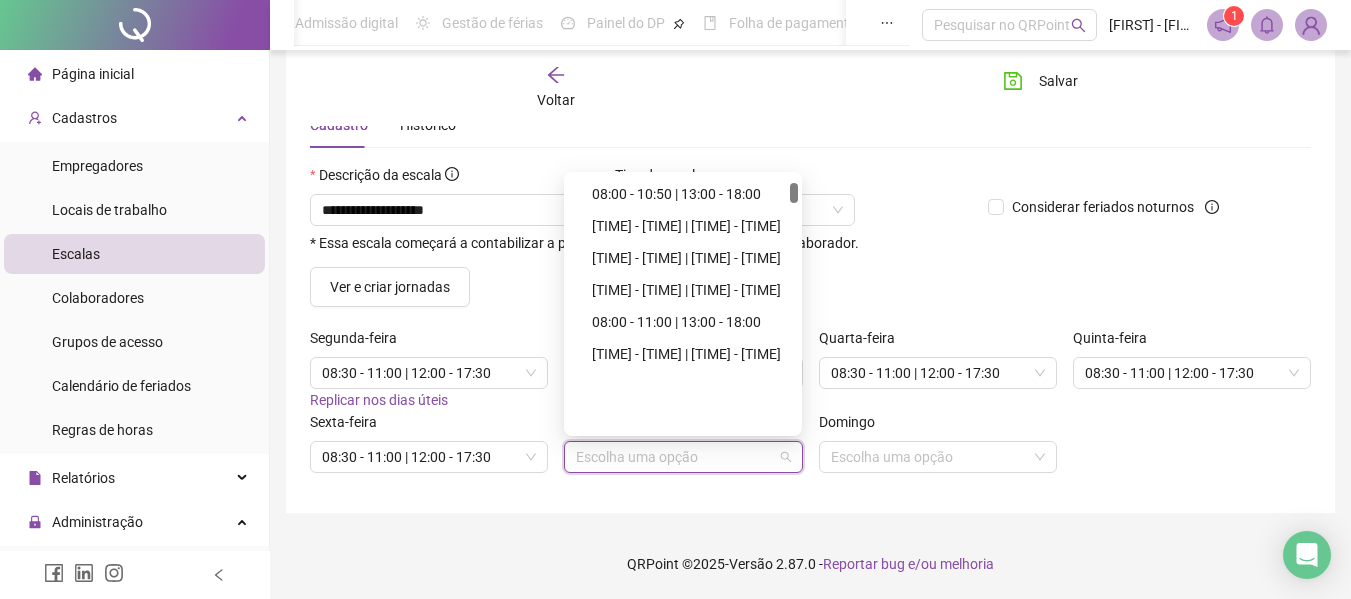 scroll, scrollTop: 0, scrollLeft: 0, axis: both 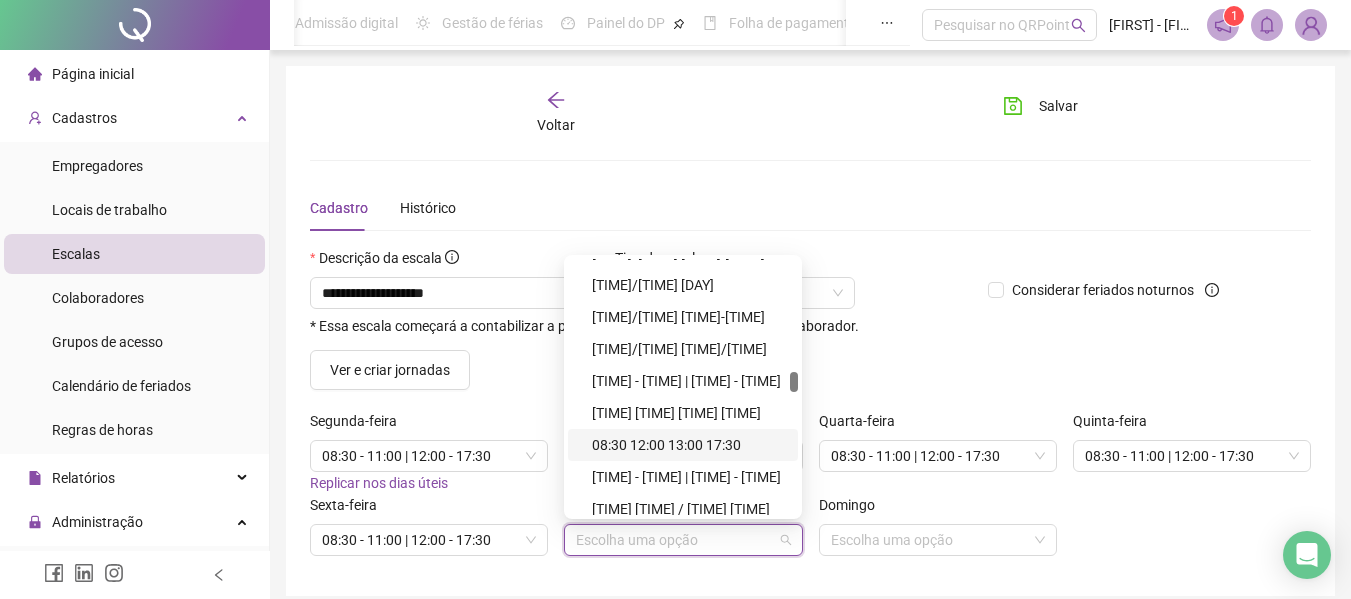 click on "Ver e criar jornadas" at bounding box center [810, 370] 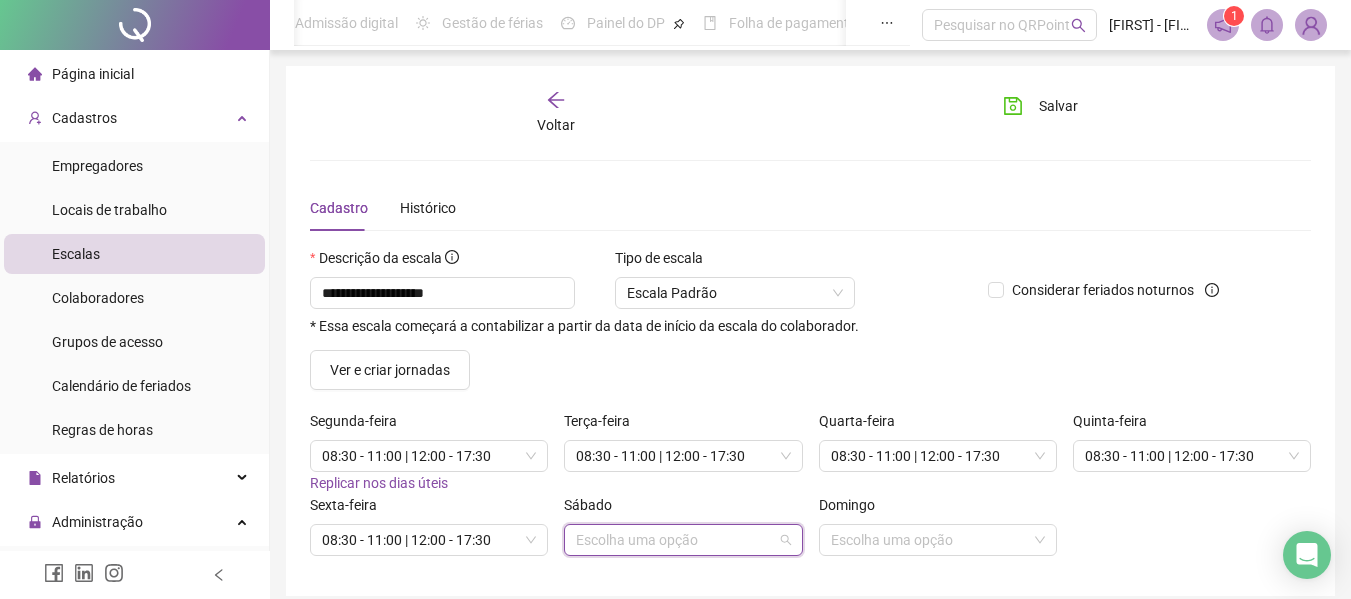 click at bounding box center [677, 540] 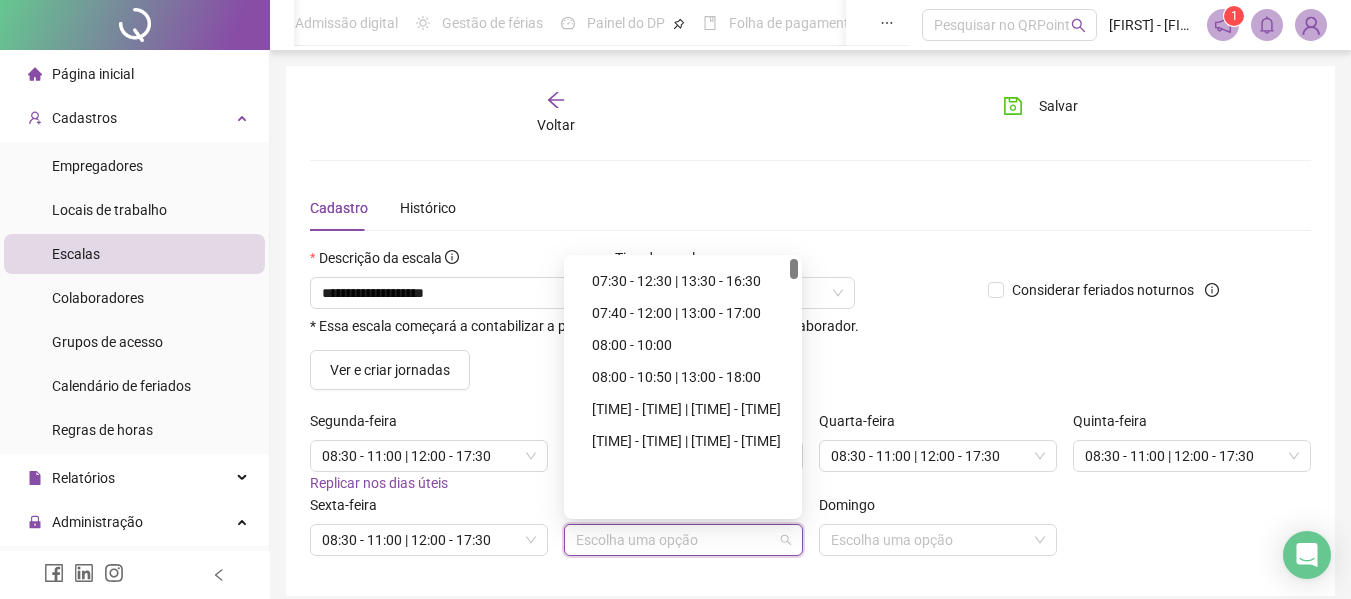 scroll, scrollTop: 0, scrollLeft: 0, axis: both 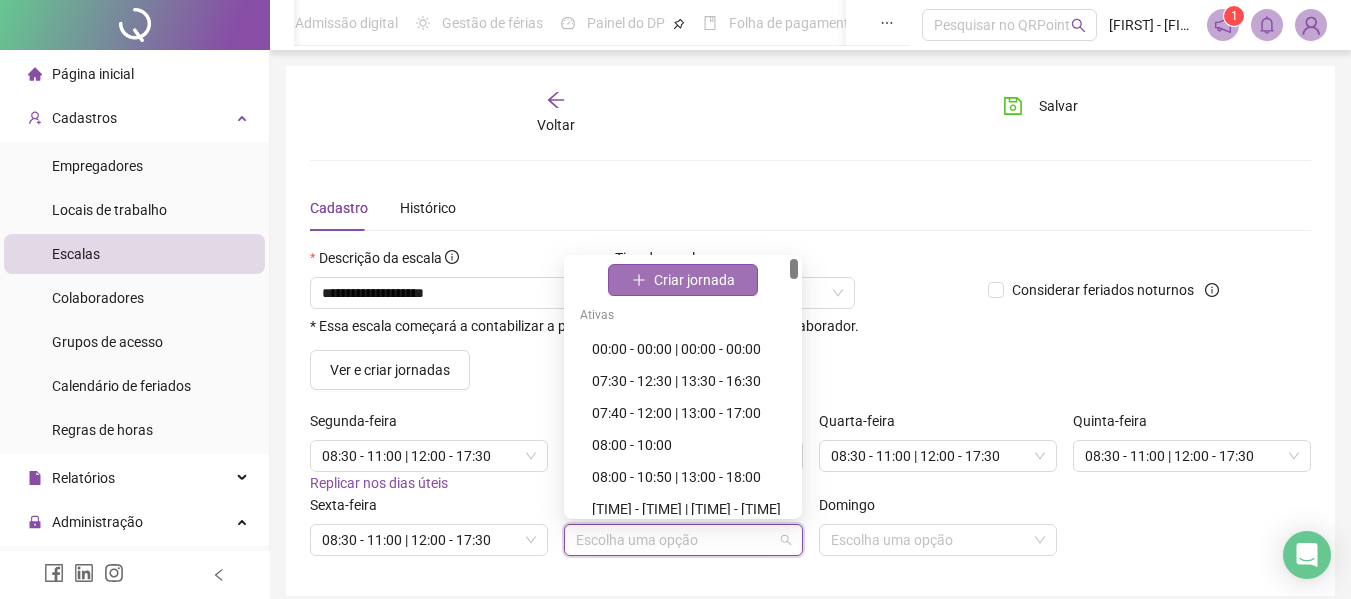 click on "Criar jornada" at bounding box center (683, 280) 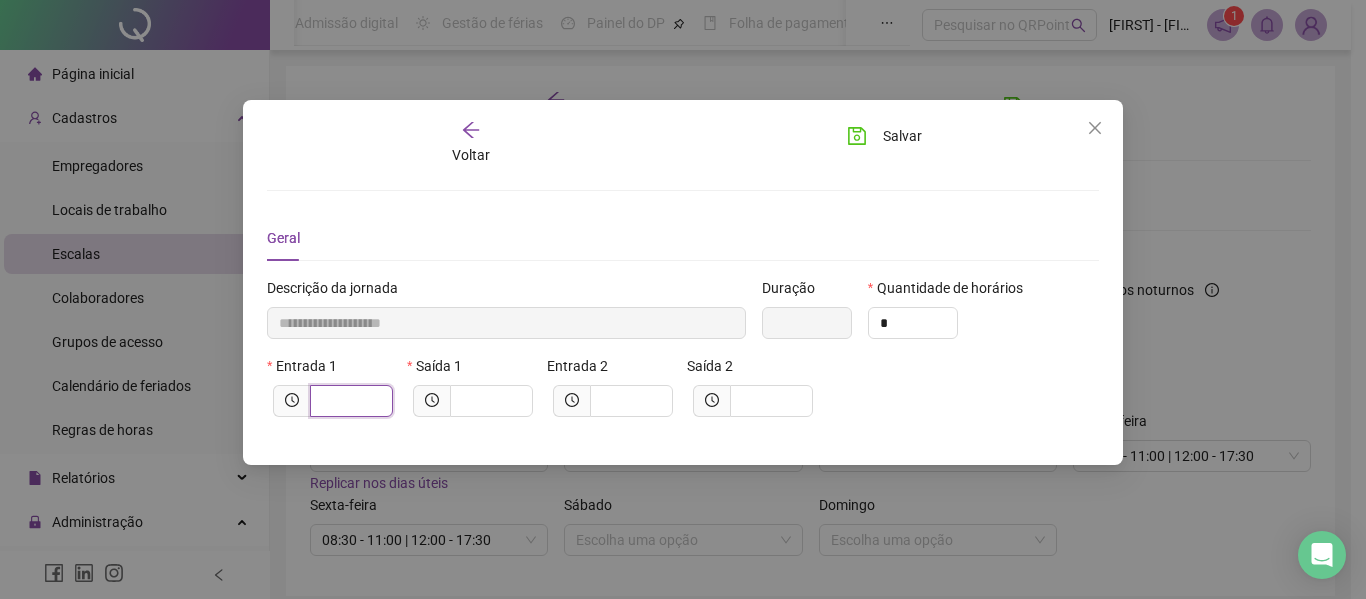 click at bounding box center [349, 401] 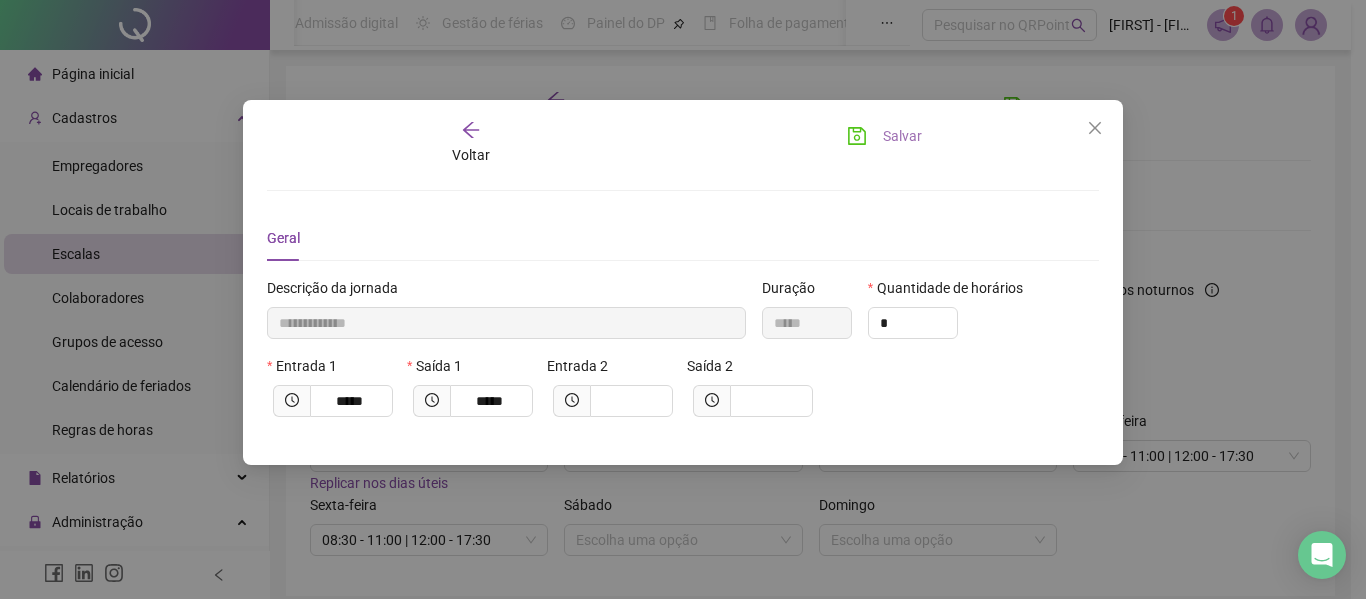 click 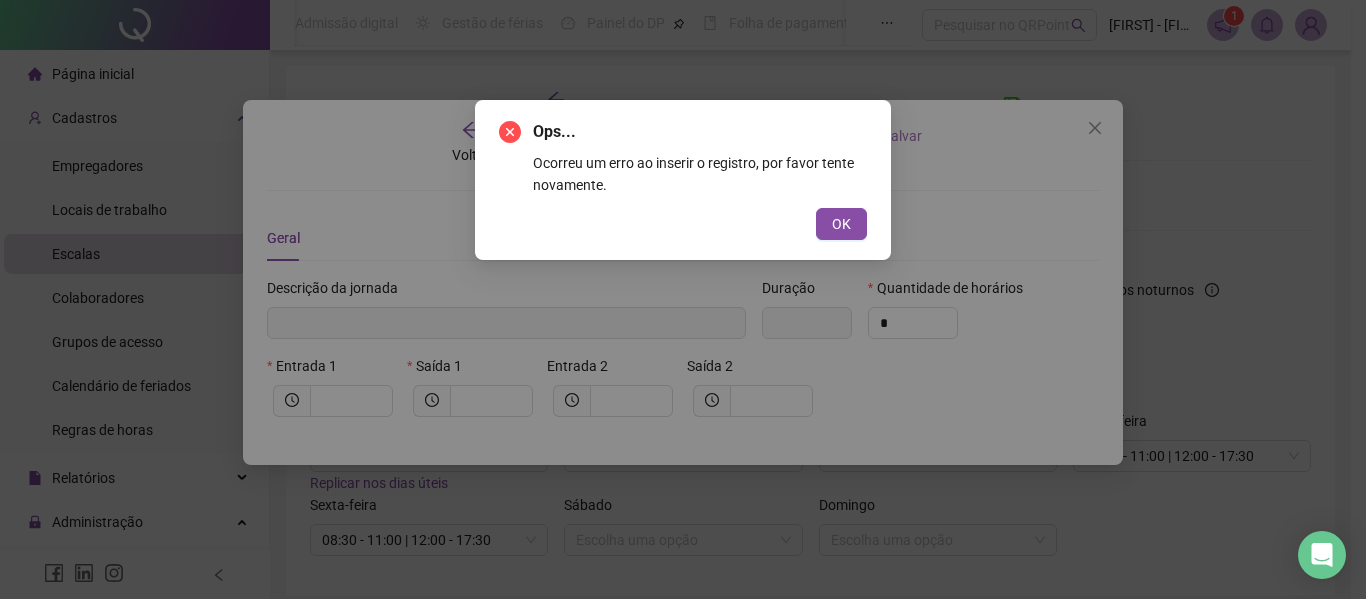 drag, startPoint x: 839, startPoint y: 219, endPoint x: 809, endPoint y: 255, distance: 46.8615 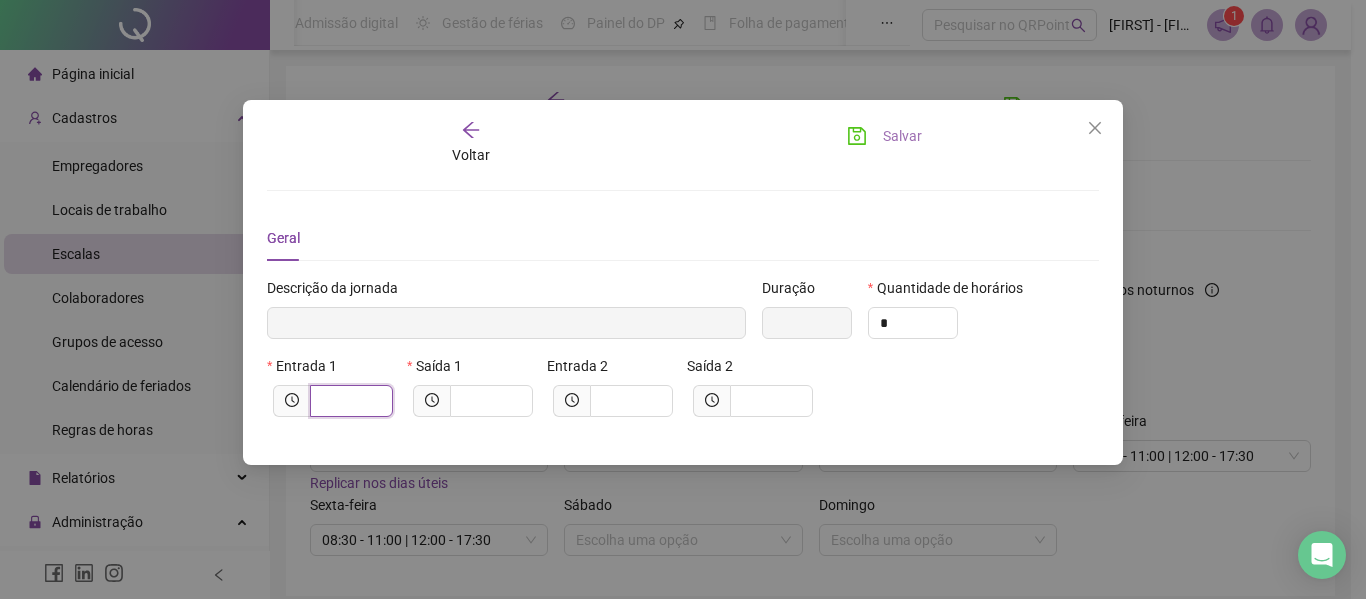 click at bounding box center [349, 401] 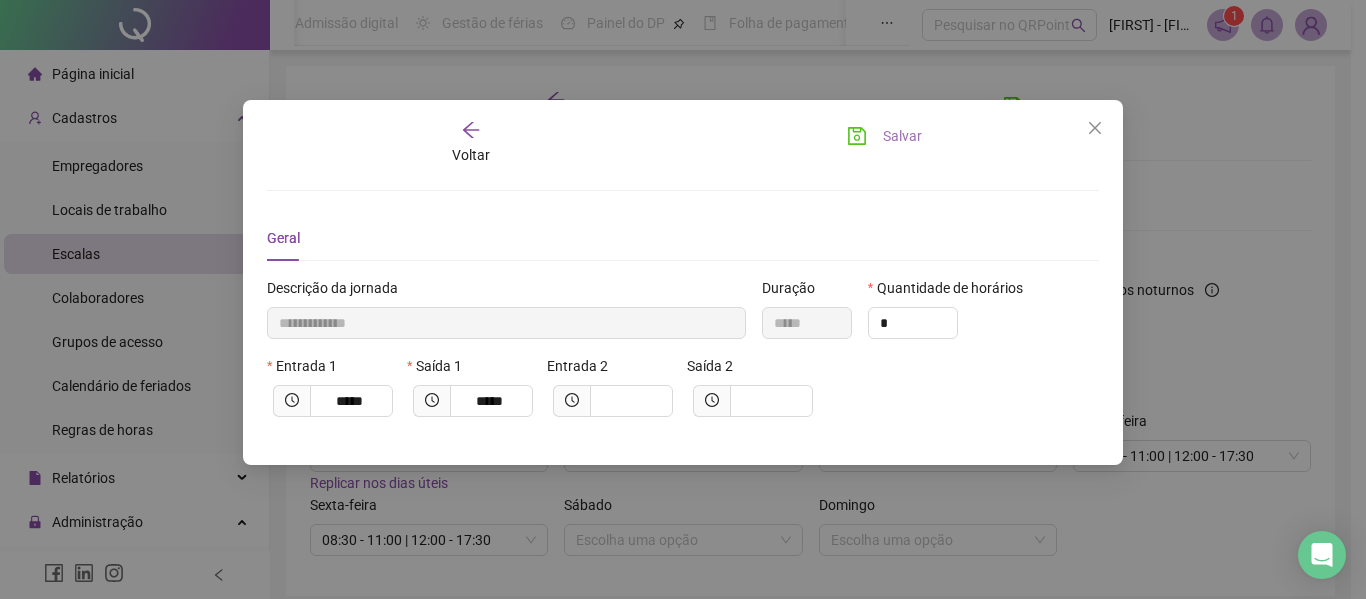 click 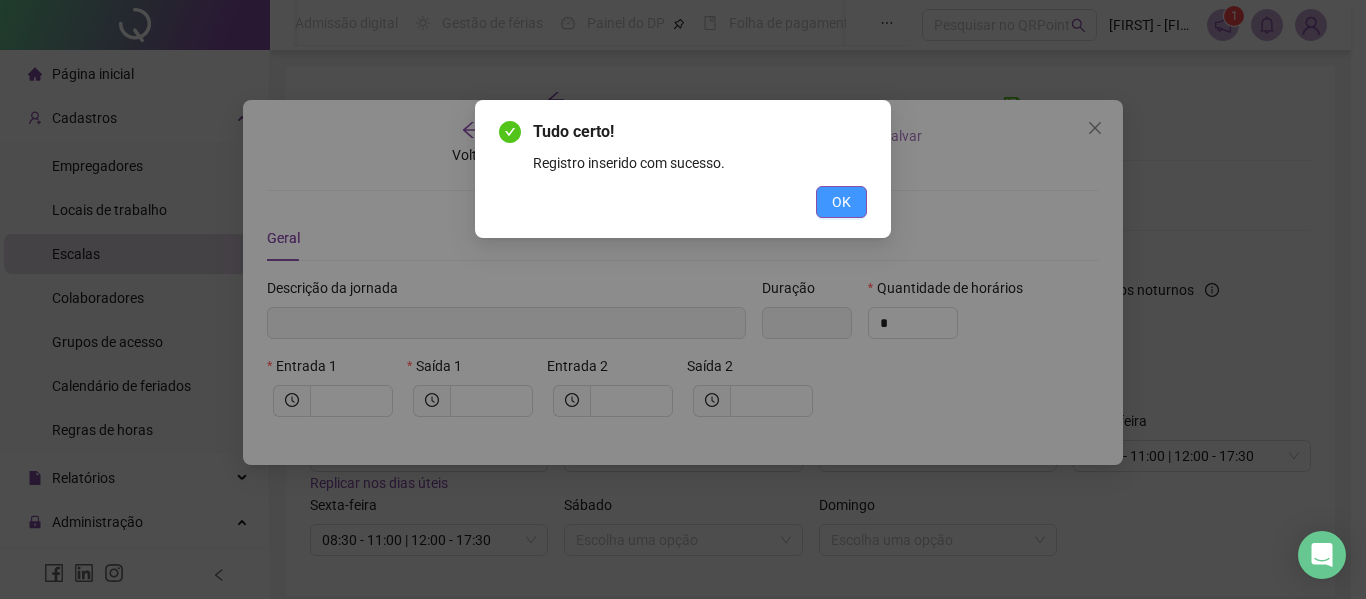 click on "OK" at bounding box center [841, 202] 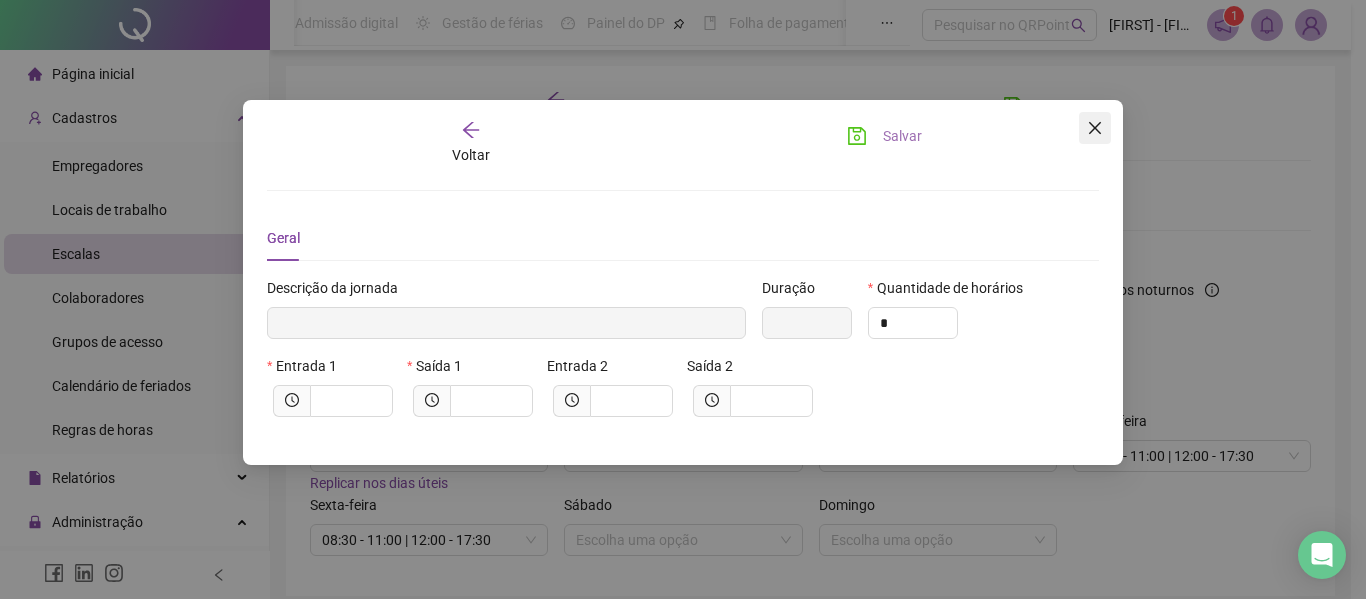 click at bounding box center (1095, 128) 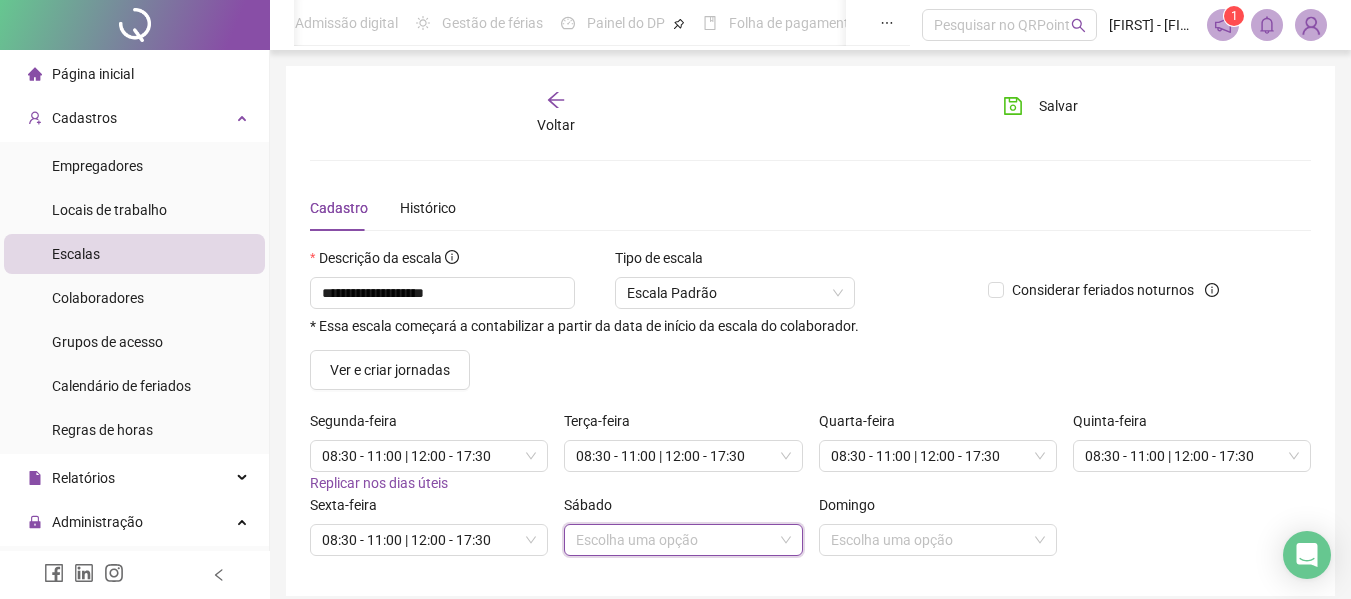 click at bounding box center (677, 540) 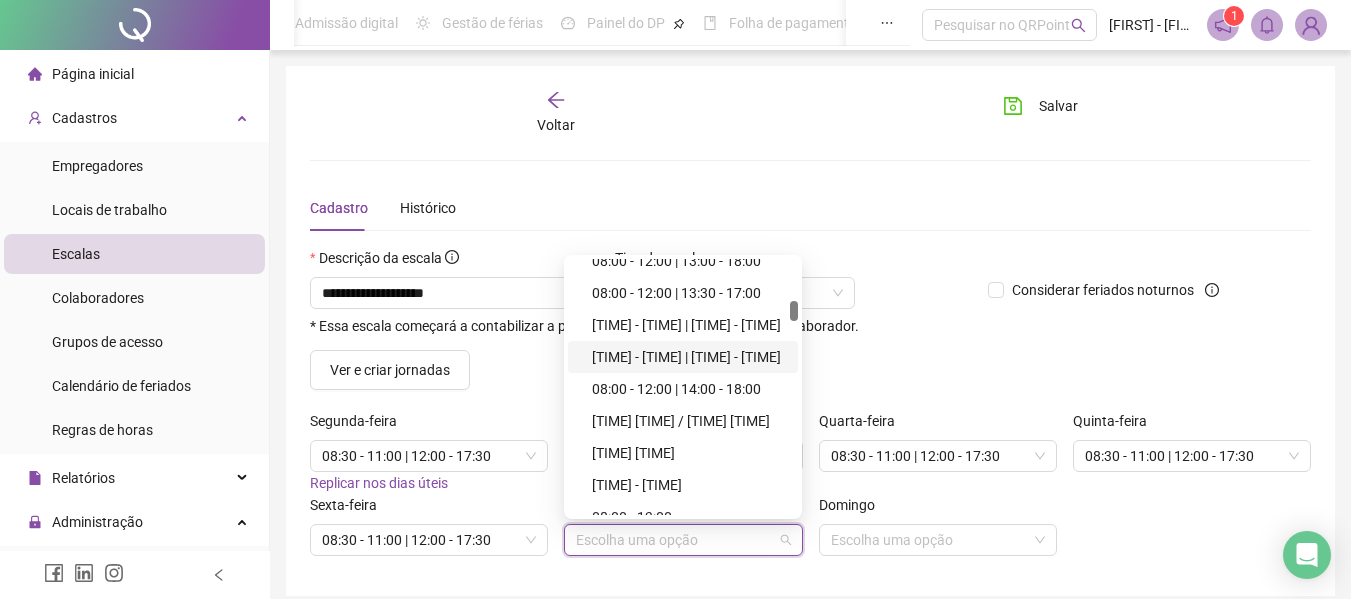 scroll, scrollTop: 700, scrollLeft: 0, axis: vertical 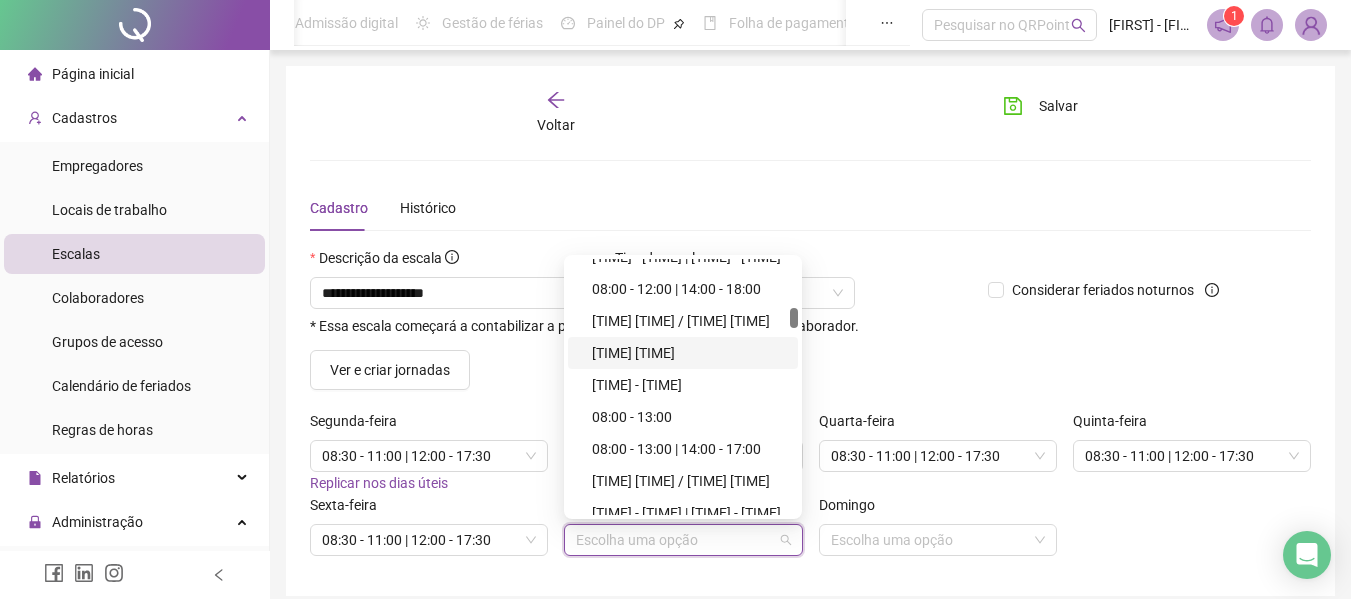 click on "08:00 12:30" at bounding box center [689, 353] 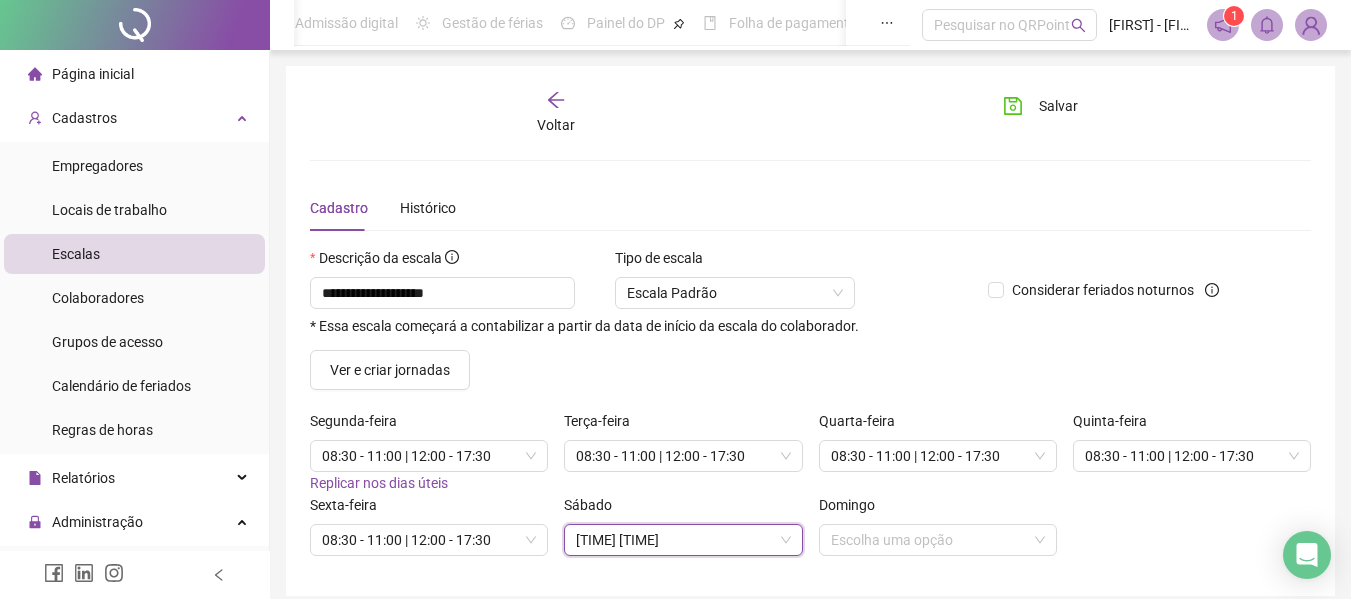 click on "08:00 12:30" at bounding box center (683, 540) 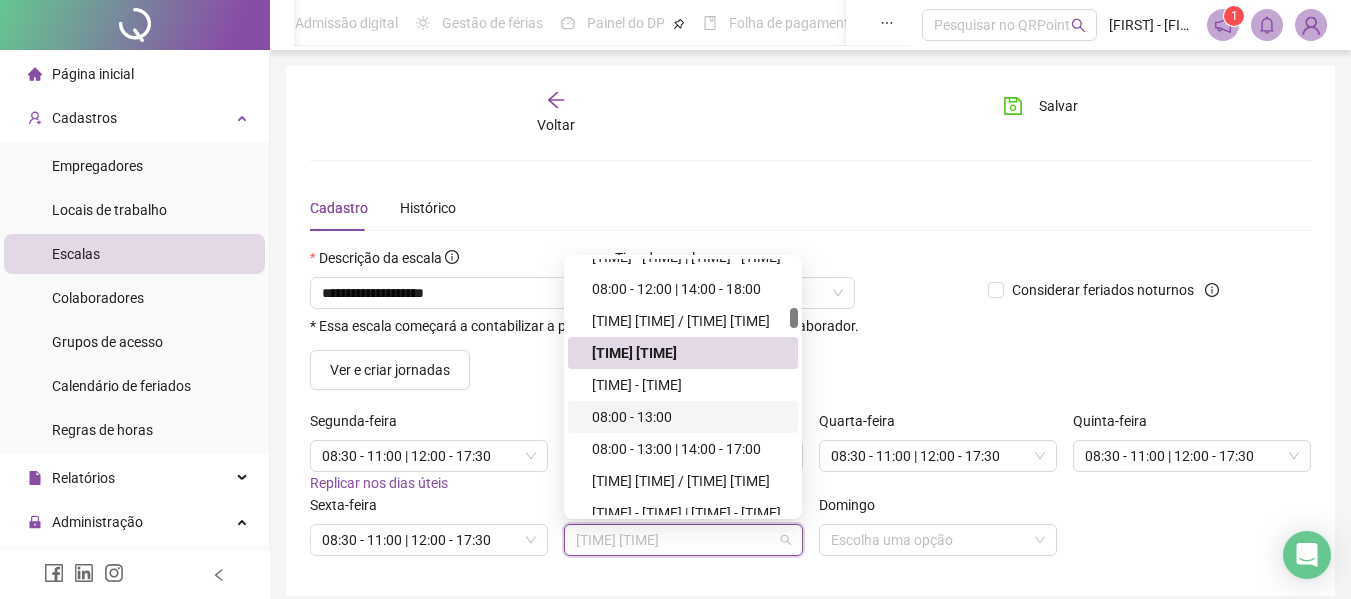 scroll, scrollTop: 800, scrollLeft: 0, axis: vertical 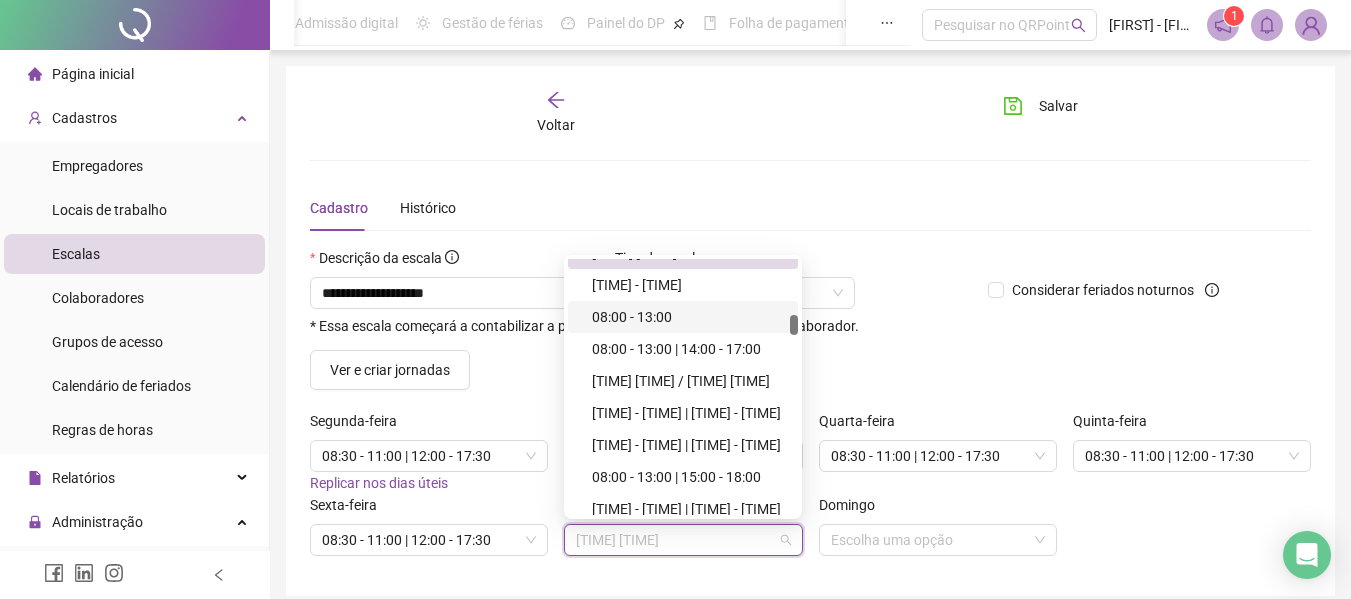 click on "Ver e criar jornadas" at bounding box center (810, 370) 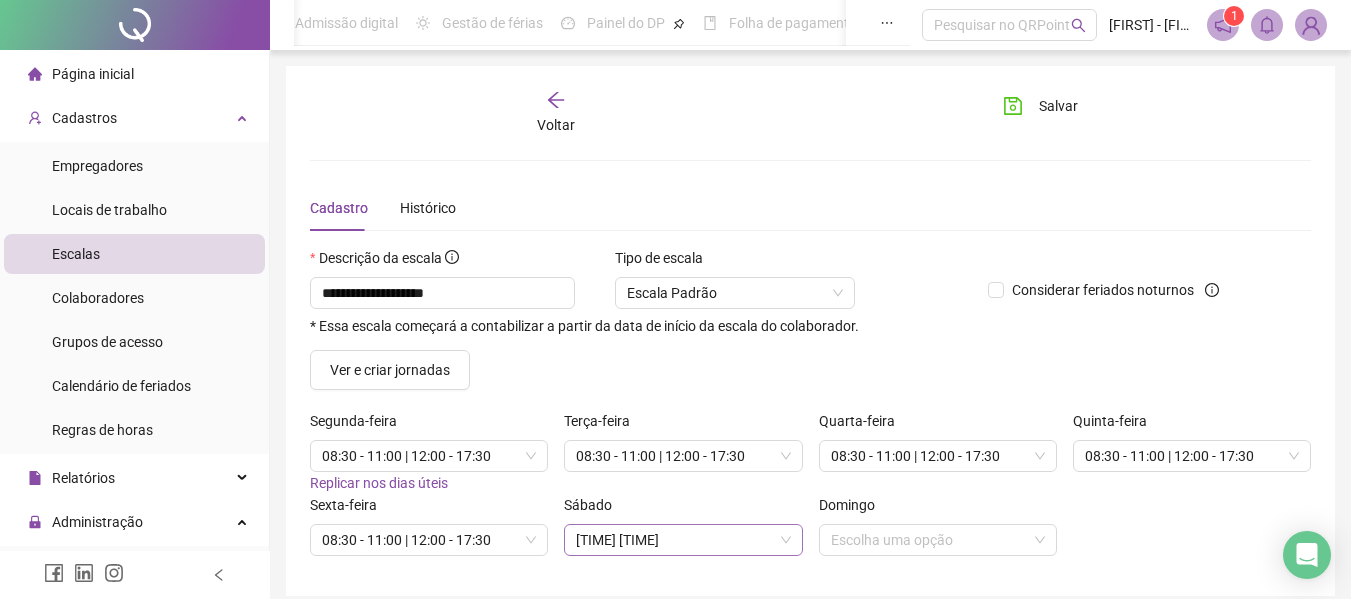 click on "08:00 12:30" at bounding box center [683, 540] 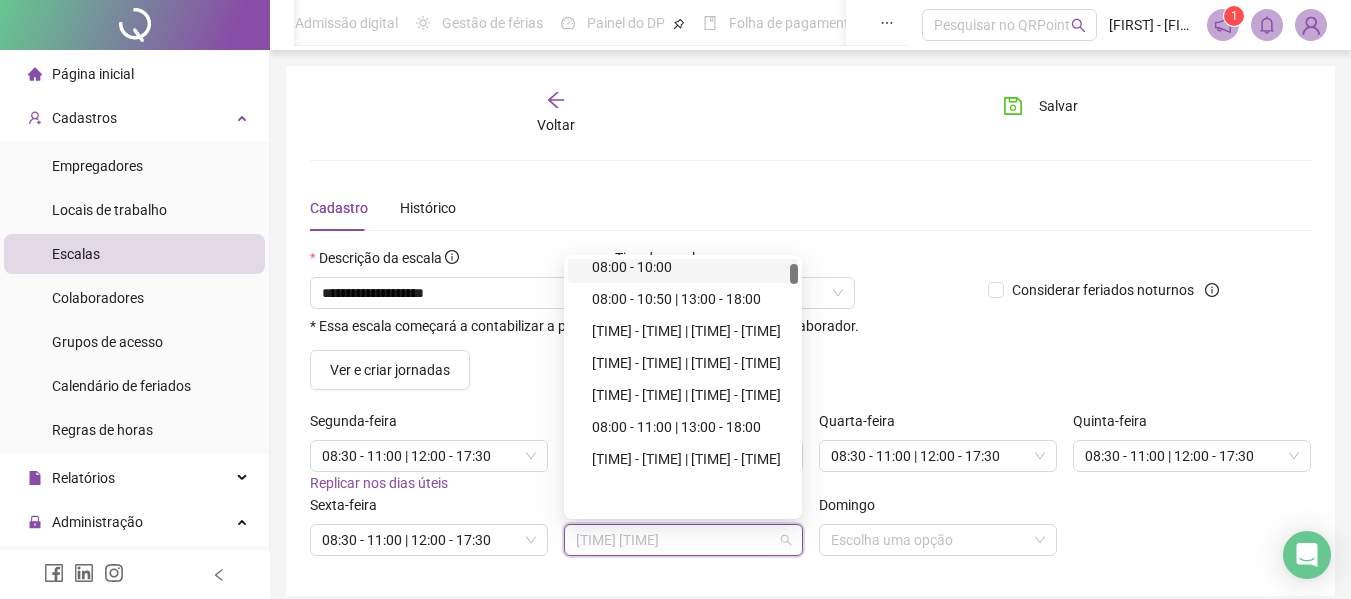 scroll, scrollTop: 0, scrollLeft: 0, axis: both 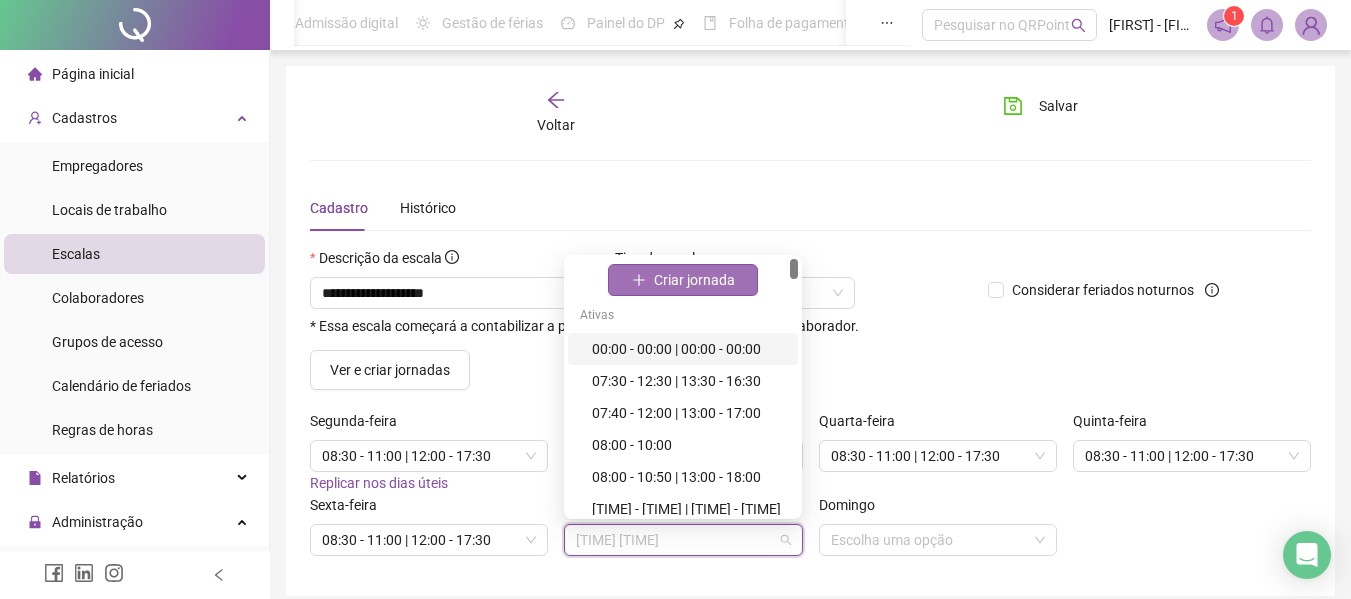 click on "Criar jornada" at bounding box center [694, 280] 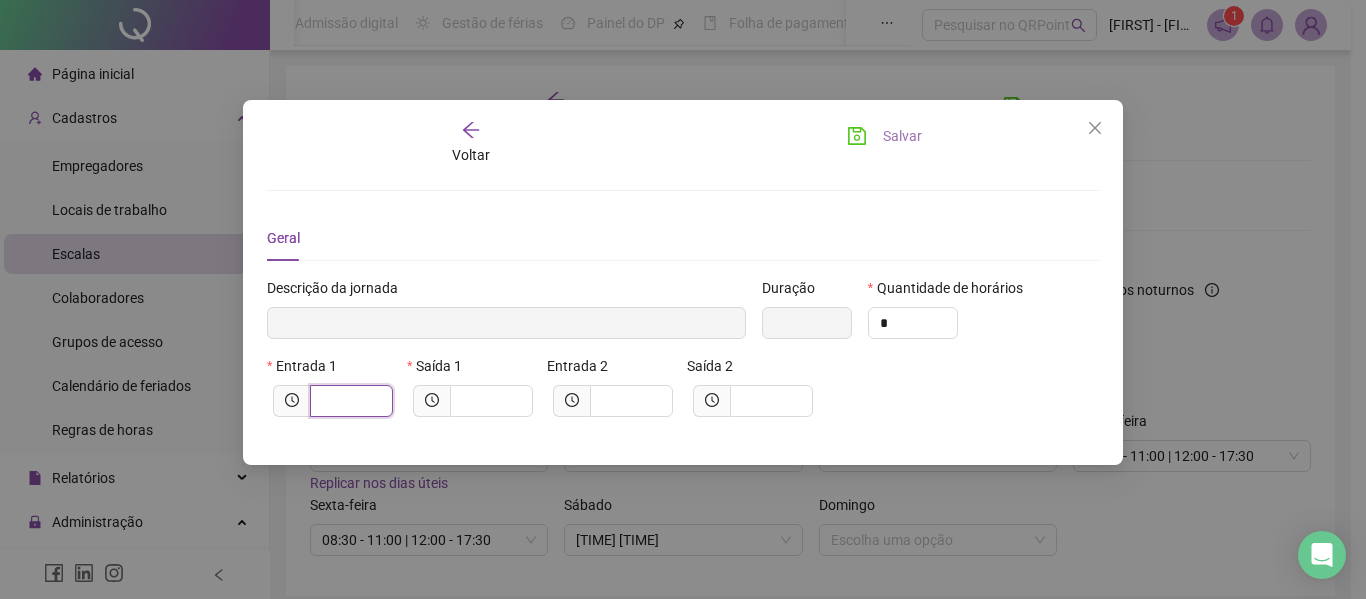 click at bounding box center [349, 401] 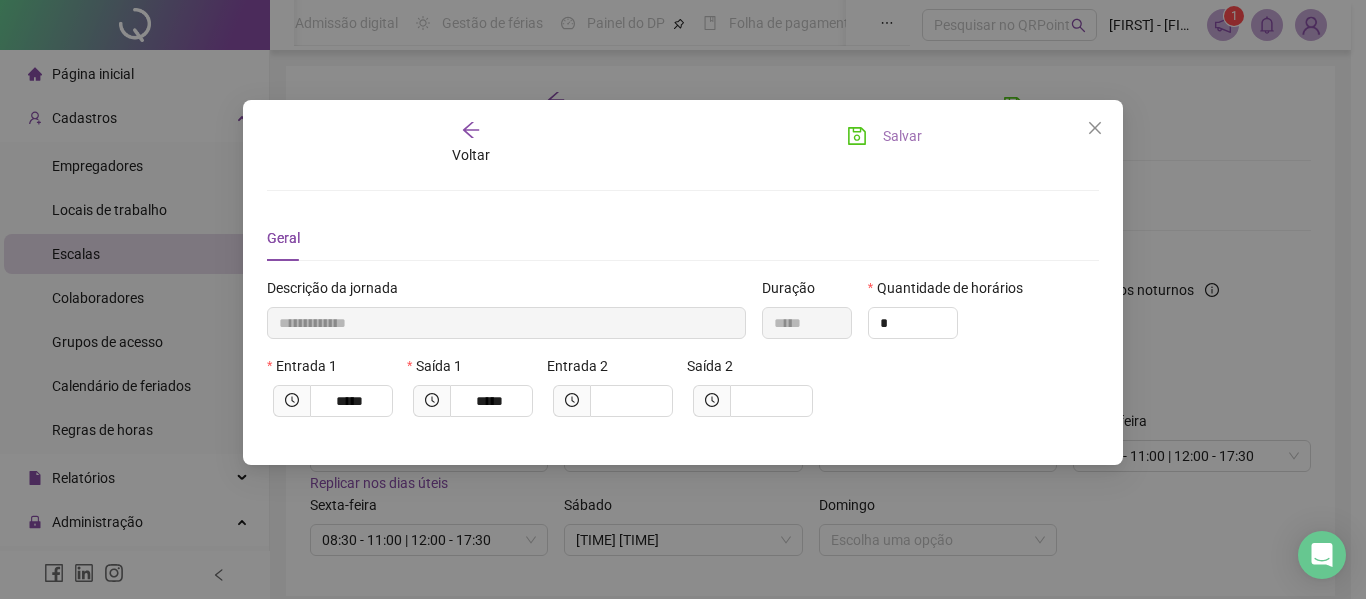 click 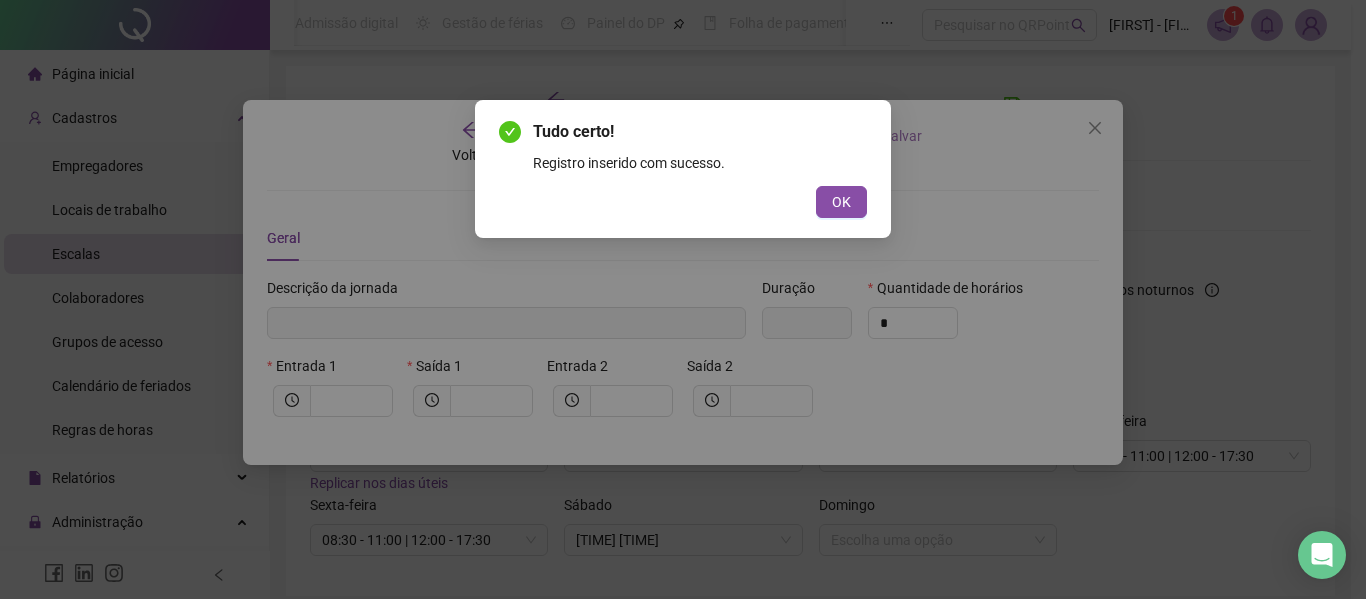 click on "Tudo certo! Registro inserido com sucesso. OK" at bounding box center (683, 169) 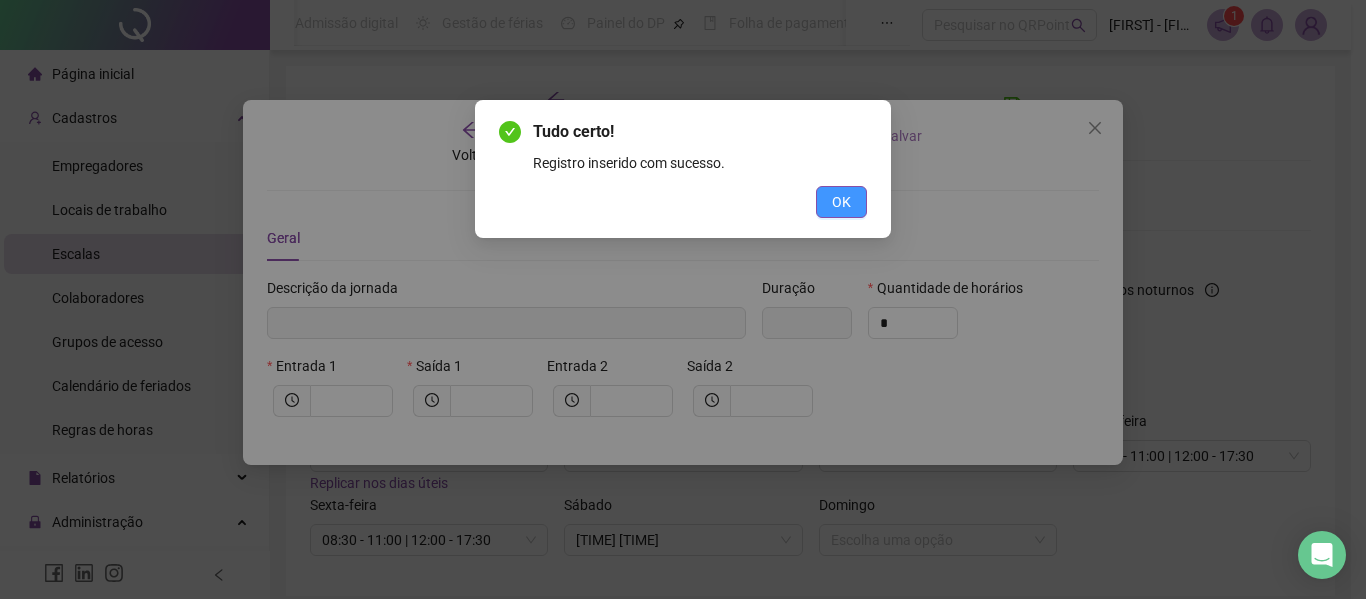 click on "OK" at bounding box center (841, 202) 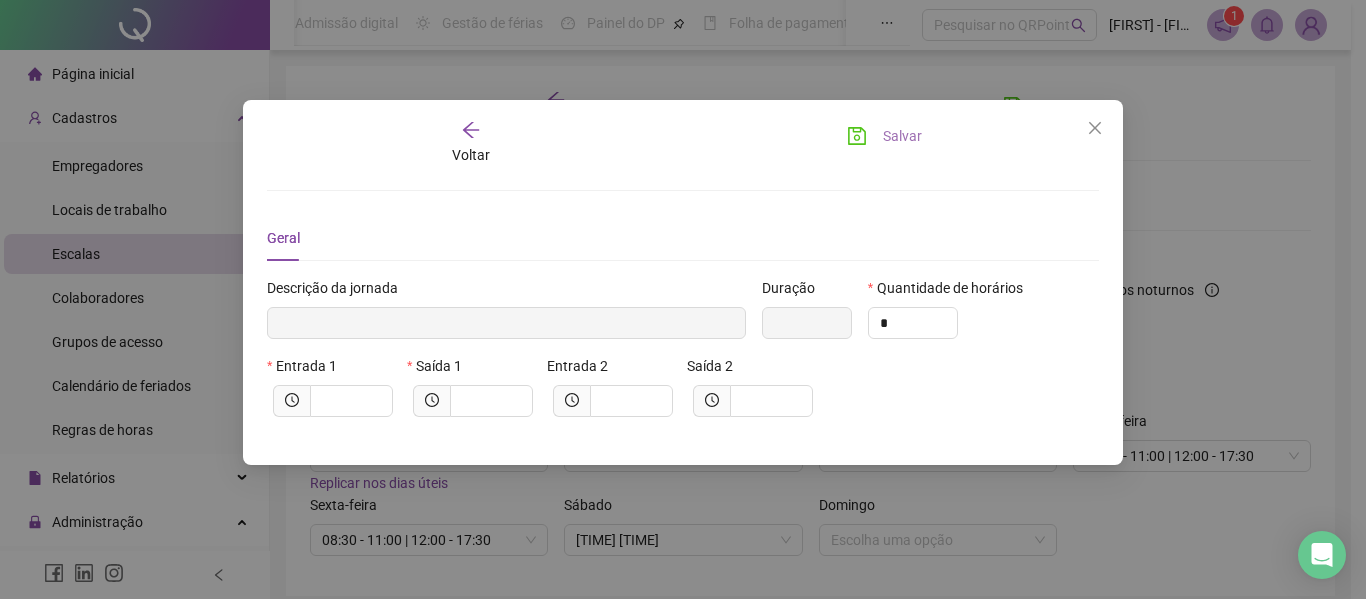 click 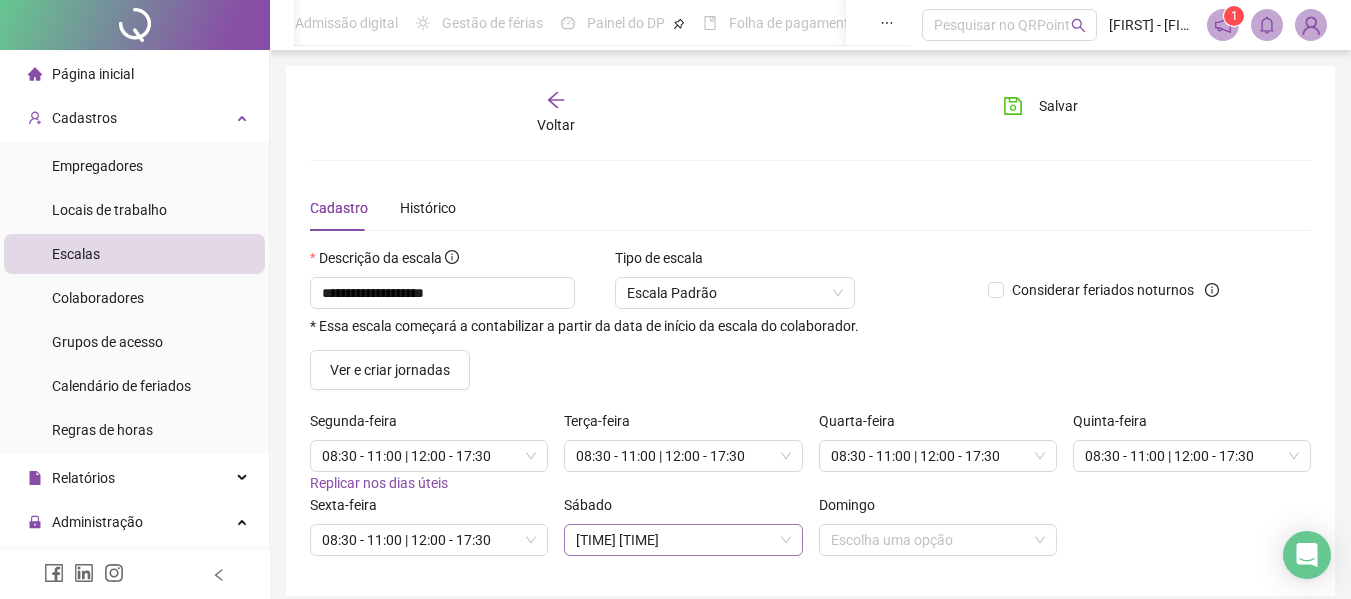 click on "Sábado 08:00 12:30" at bounding box center [683, 525] 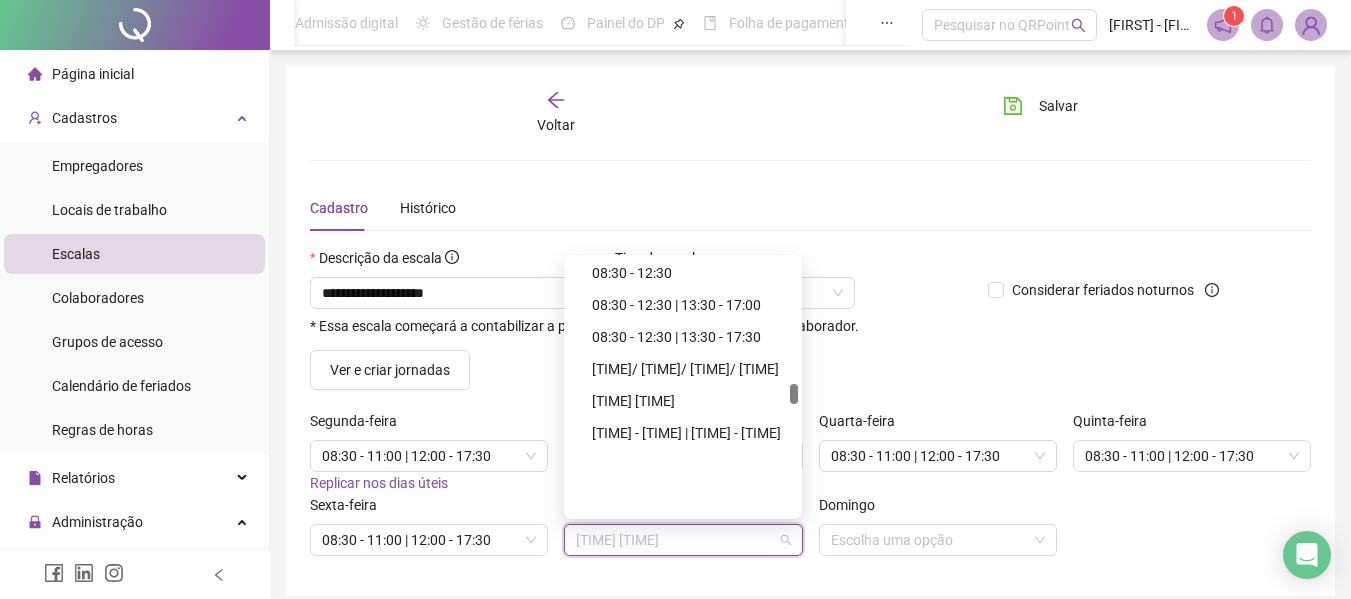 scroll, scrollTop: 1800, scrollLeft: 0, axis: vertical 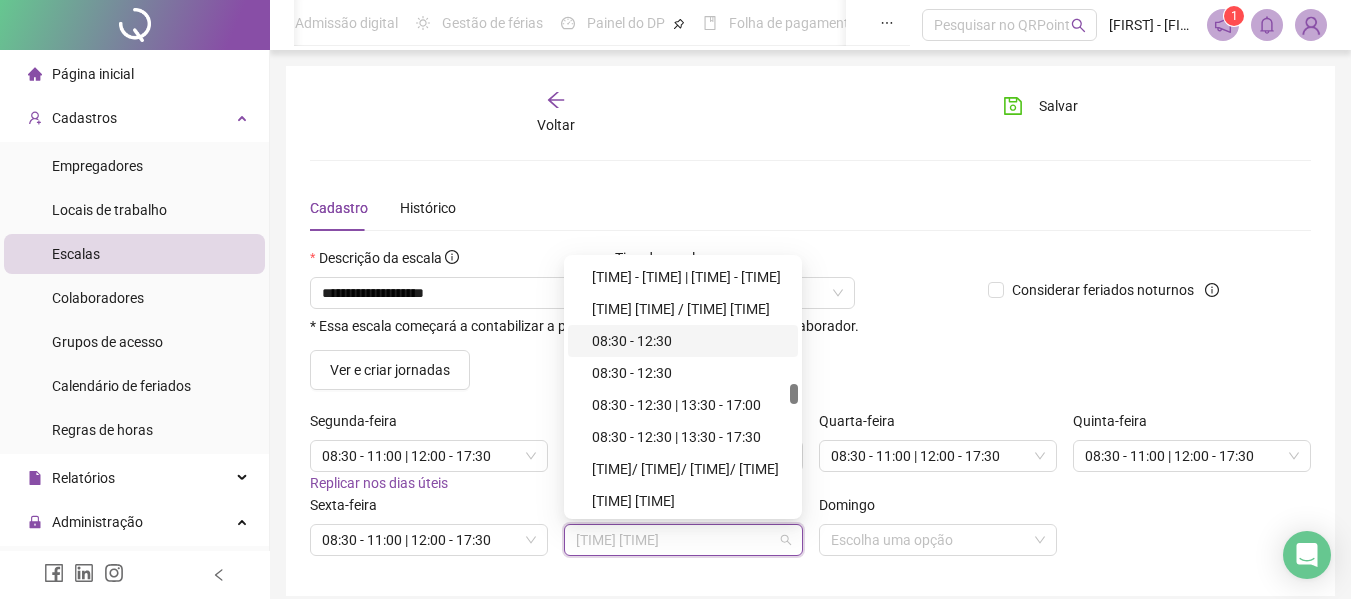 click on "08:30 - 12:30" at bounding box center (689, 341) 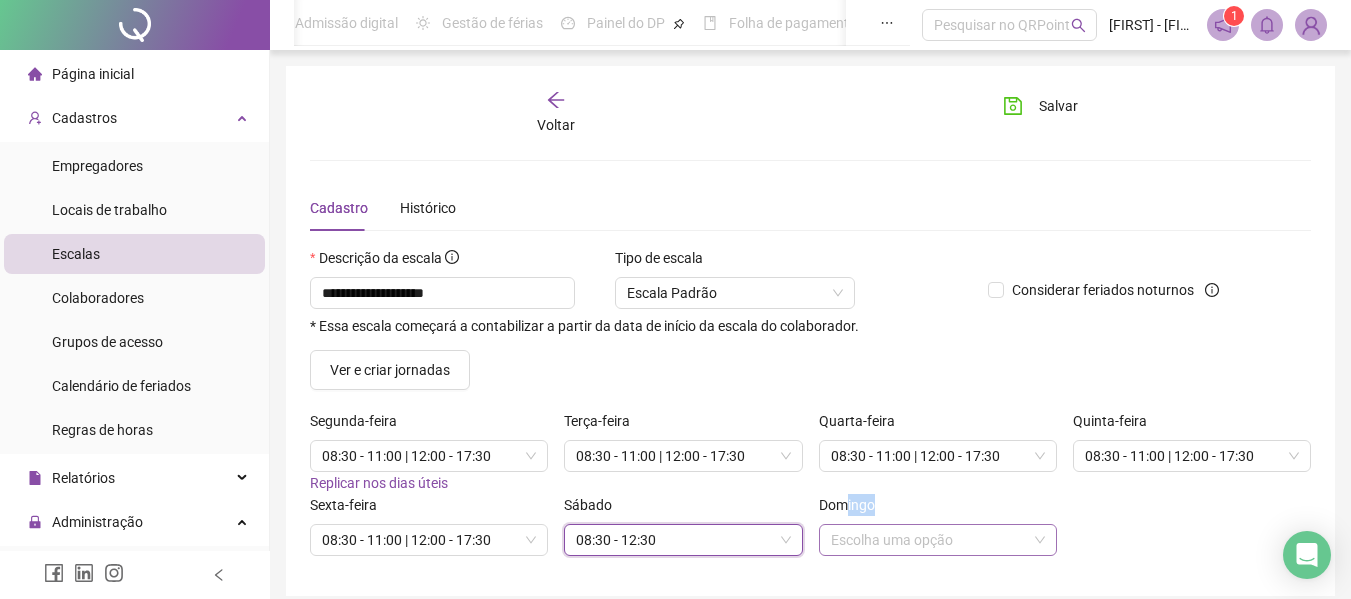 click on "Domingo Escolha uma opção" at bounding box center (938, 525) 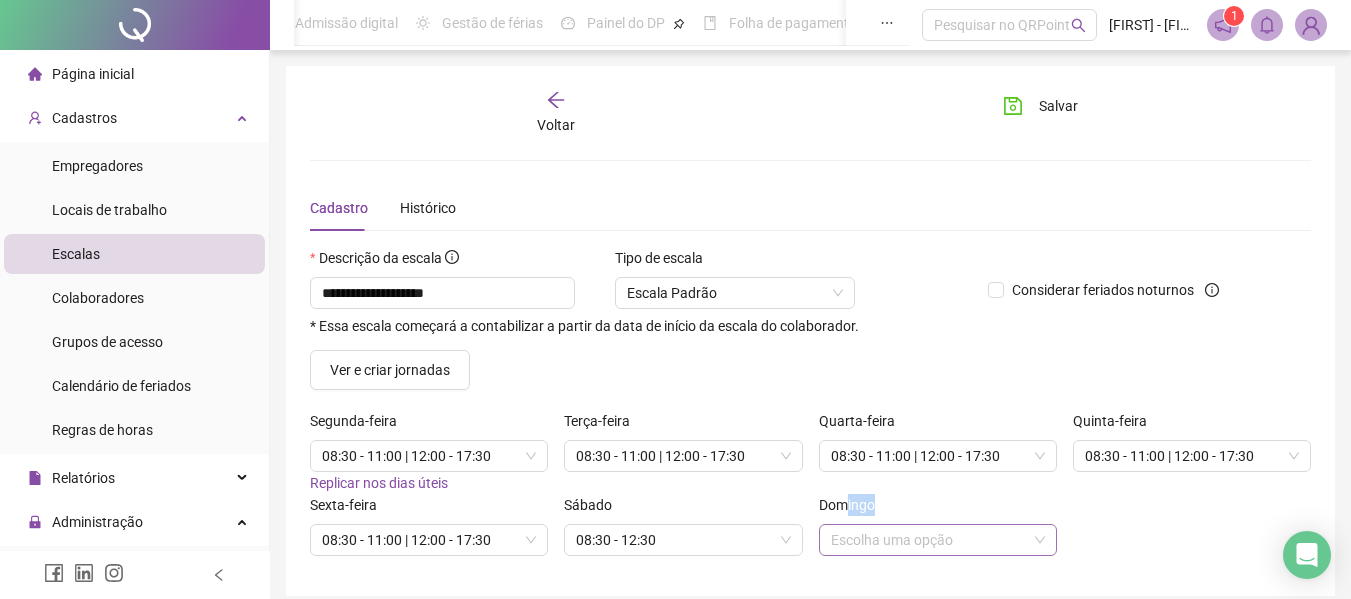 click at bounding box center [932, 540] 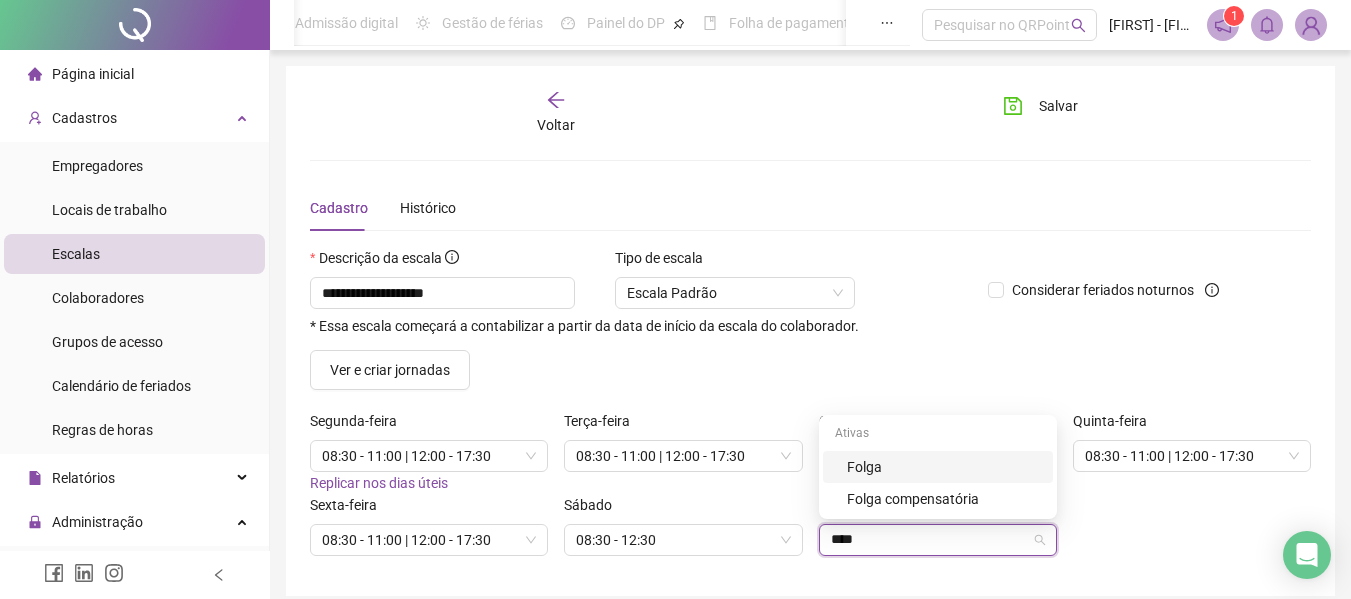 click on "Folga" at bounding box center (938, 467) 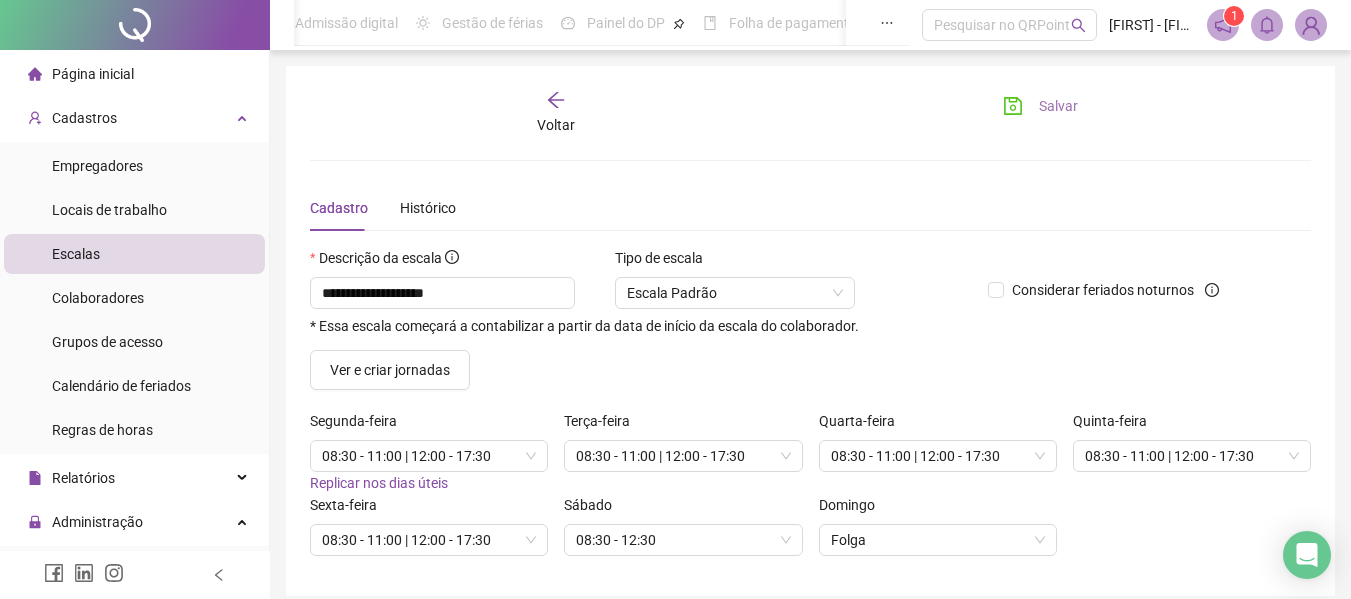 click on "Salvar" at bounding box center (1040, 106) 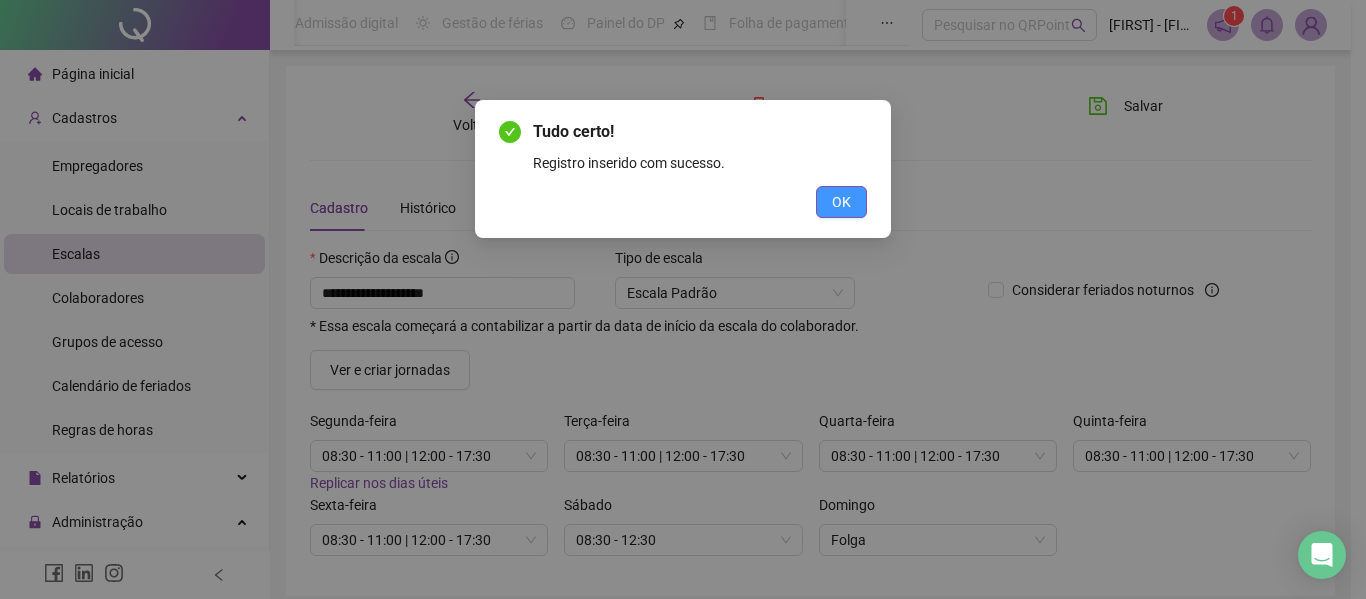 click on "OK" at bounding box center [841, 202] 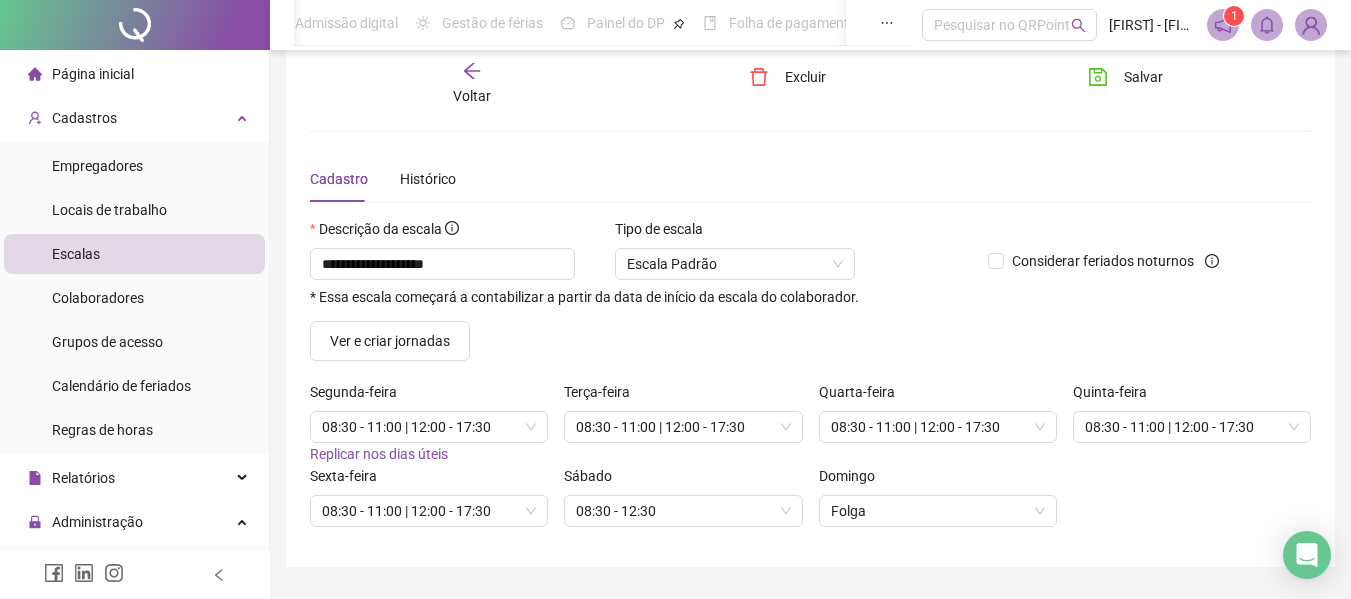 scroll, scrollTop: 0, scrollLeft: 0, axis: both 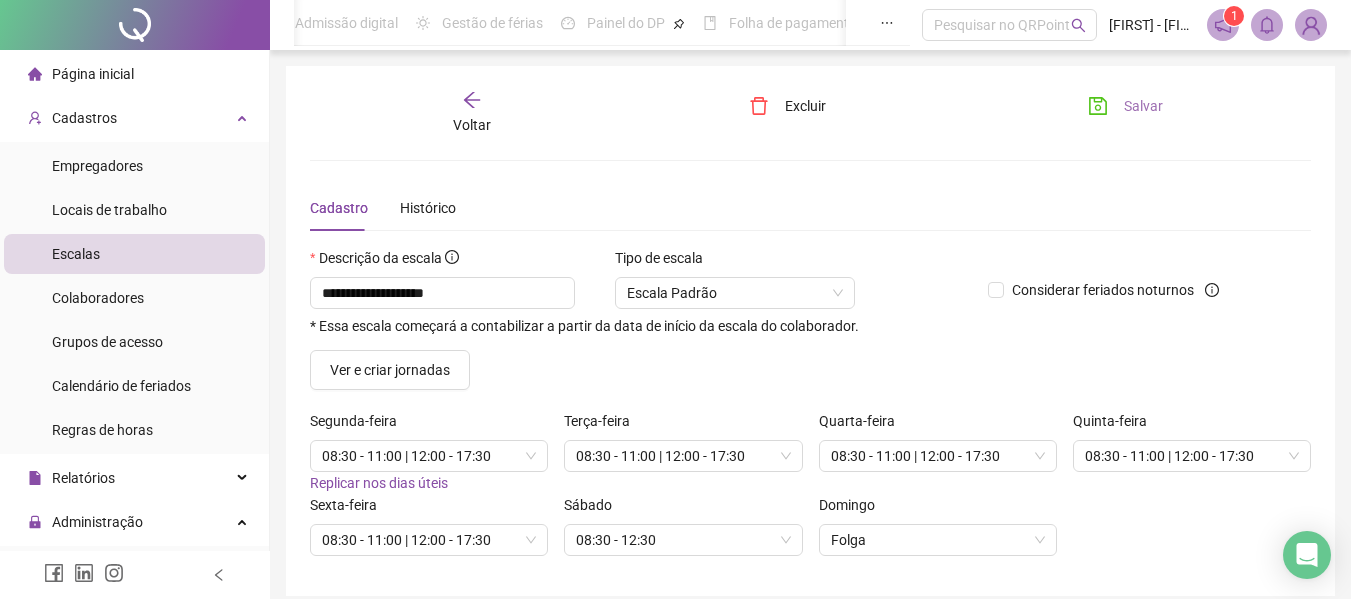 click 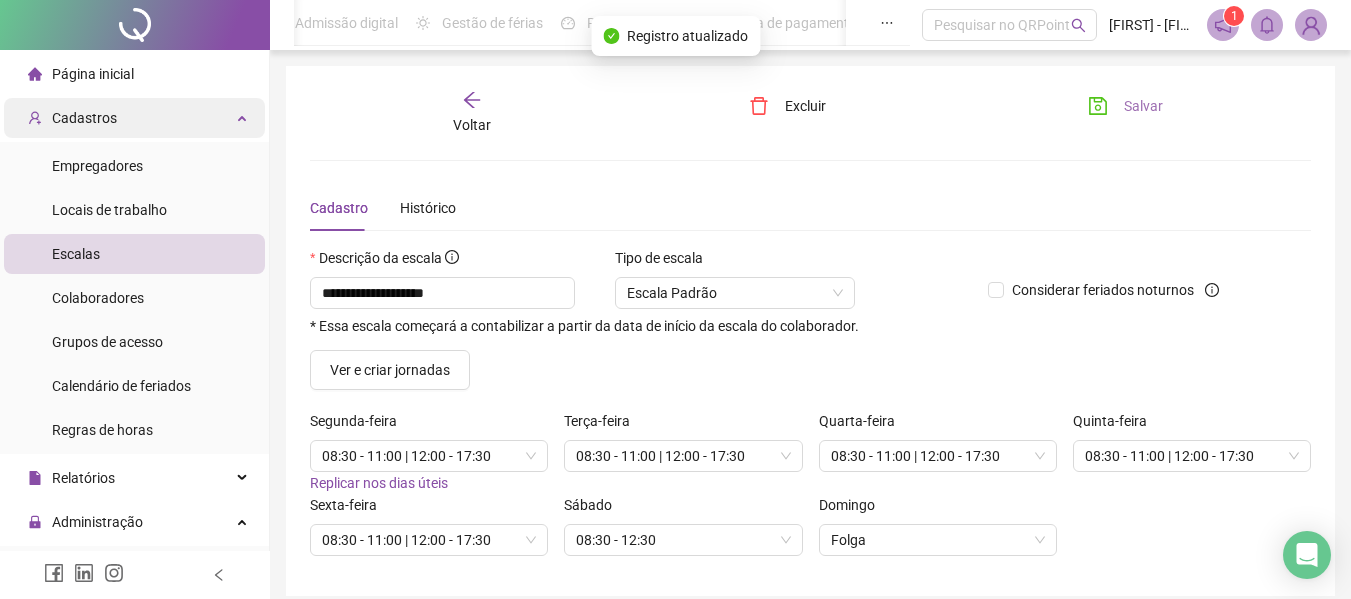click on "Cadastros" at bounding box center [134, 118] 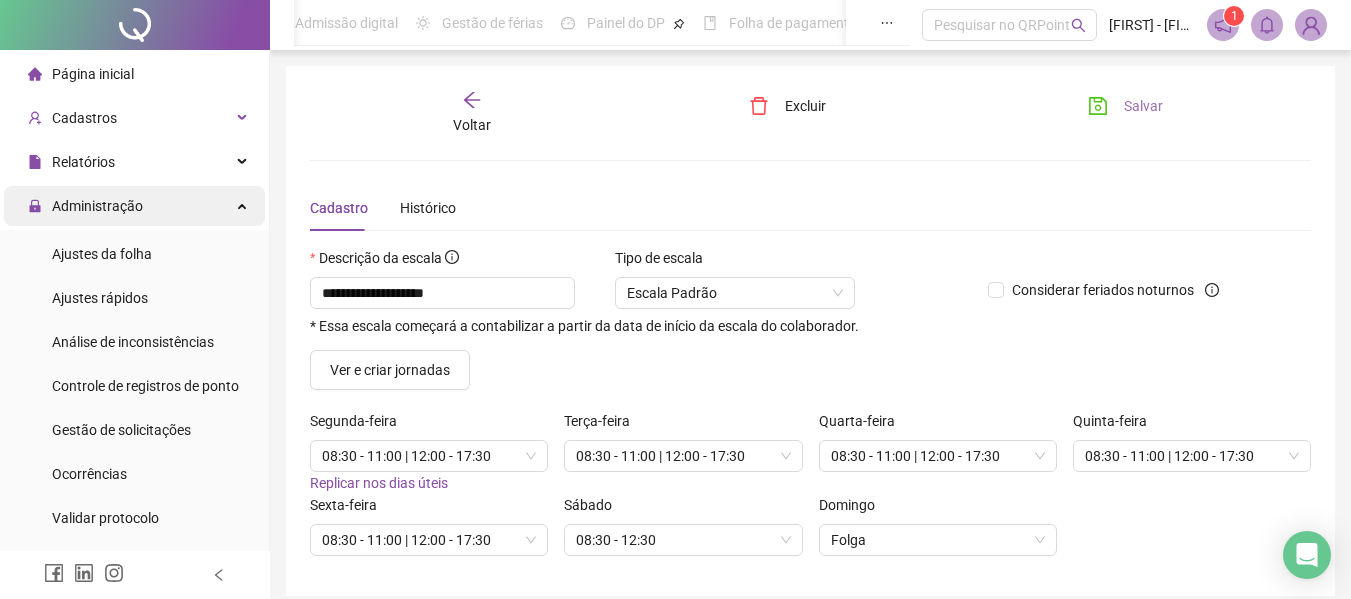 click on "Administração" at bounding box center (85, 206) 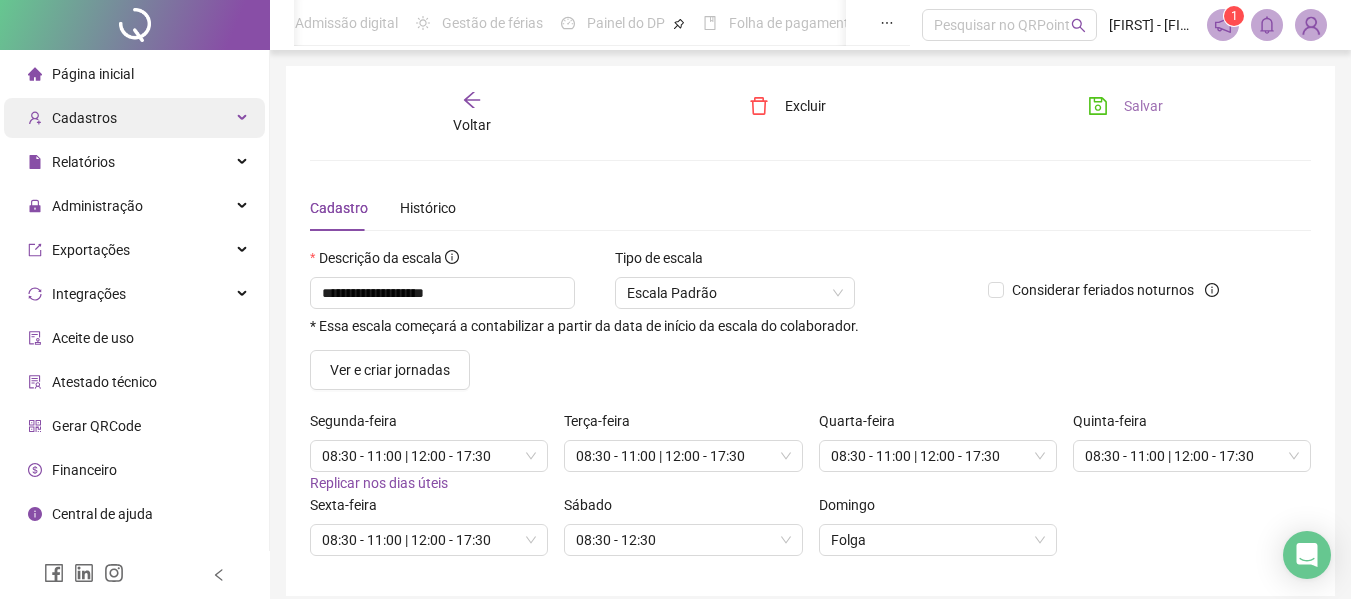 click on "Cadastros" at bounding box center (134, 118) 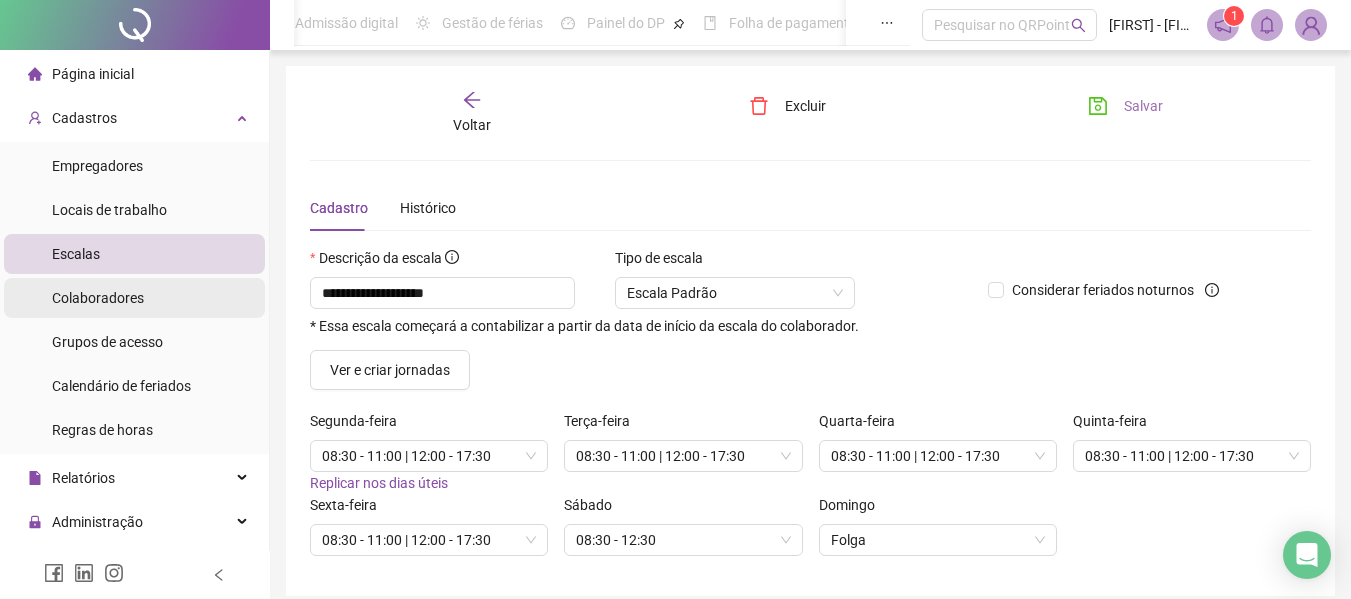 click on "Colaboradores" at bounding box center [134, 298] 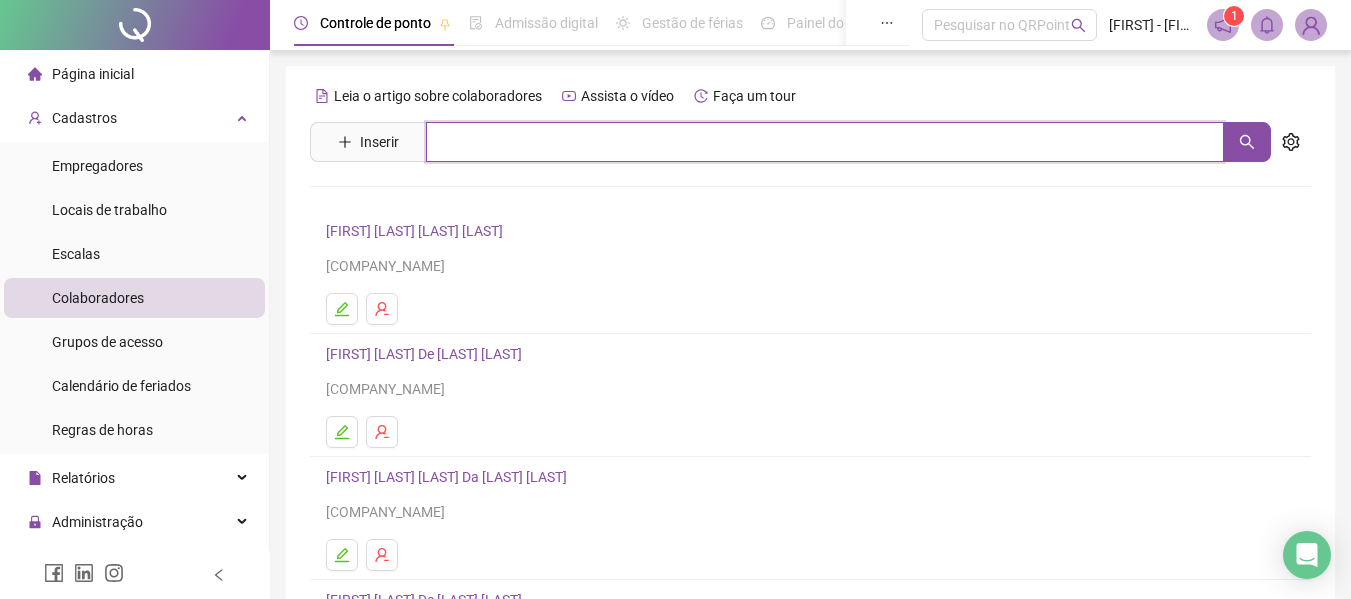 click at bounding box center [825, 142] 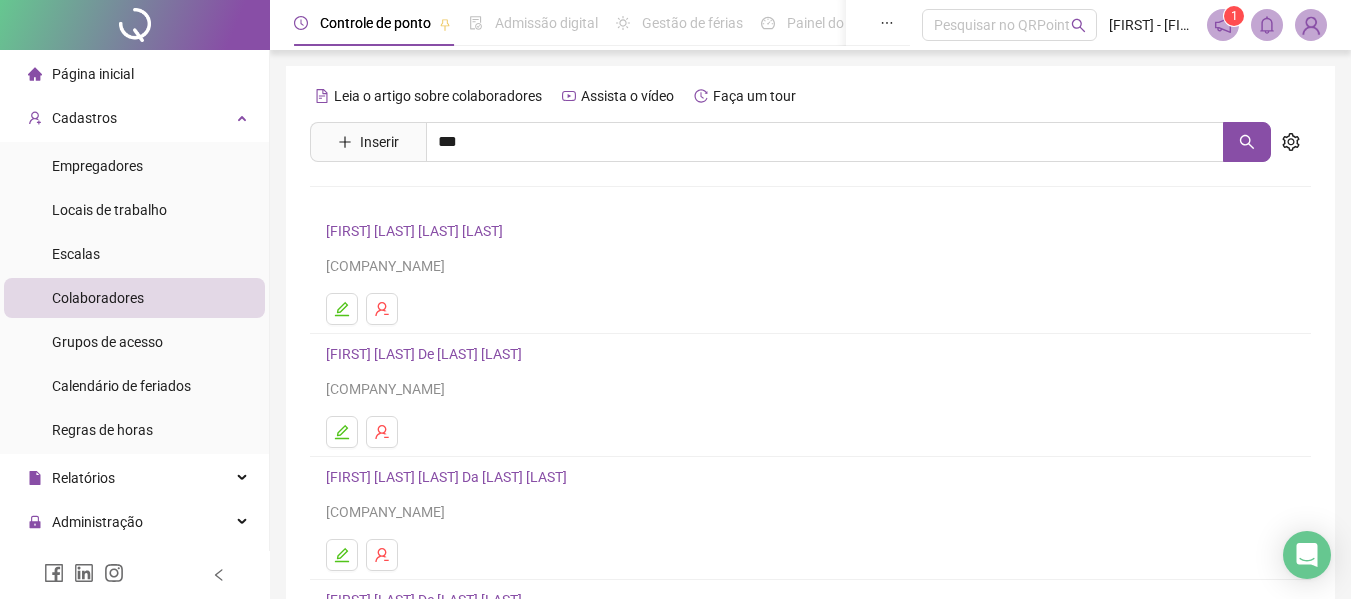 click on "[FIRST] [MIDDLE] [LAST] [LAST]" at bounding box center (810, 203) 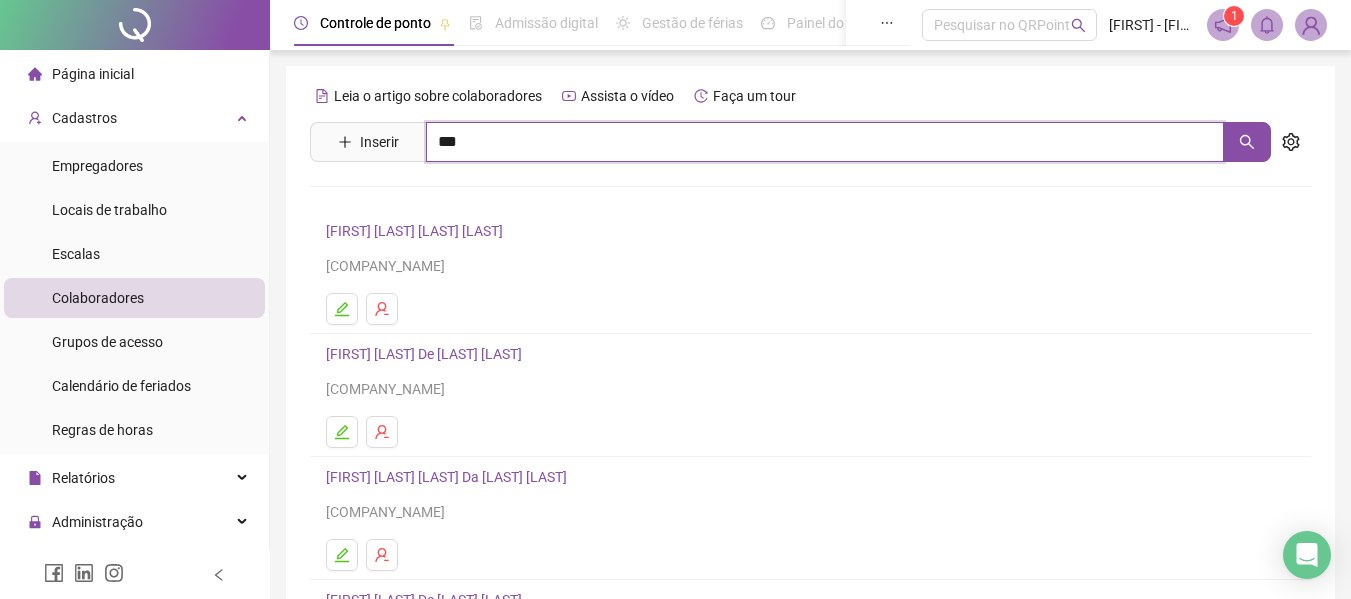 click on "***" at bounding box center (825, 142) 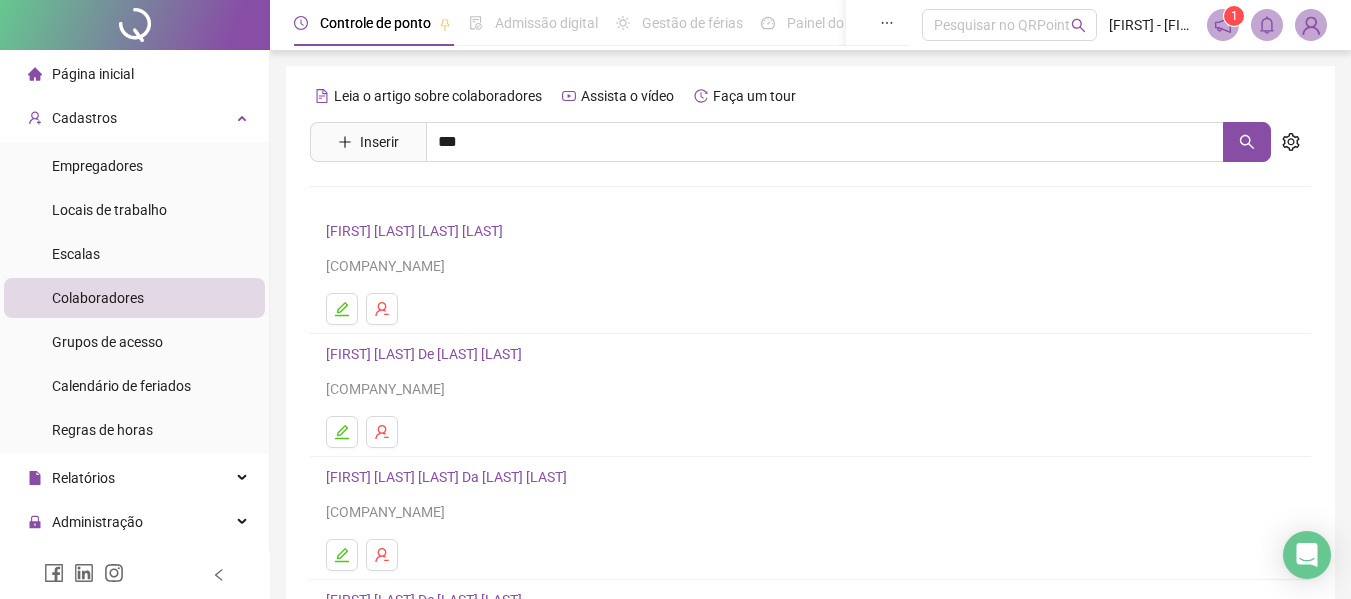 click on "[FIRST] [MIDDLE] [LAST] [LAST]" at bounding box center (435, 201) 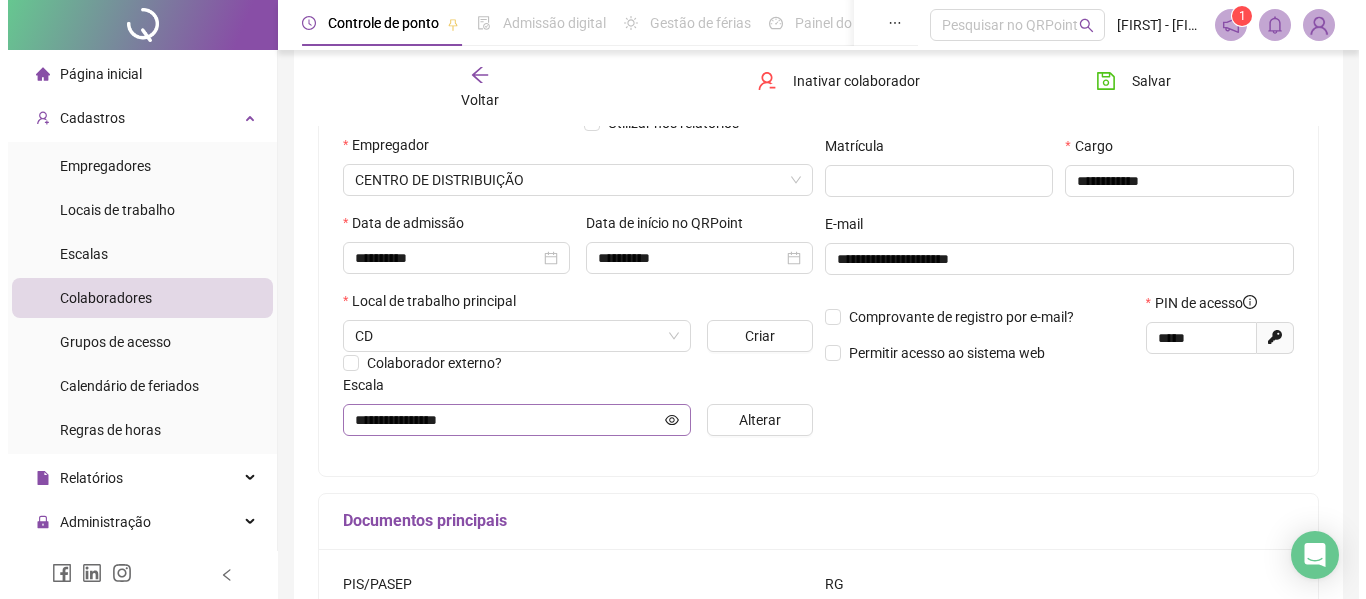 scroll, scrollTop: 300, scrollLeft: 0, axis: vertical 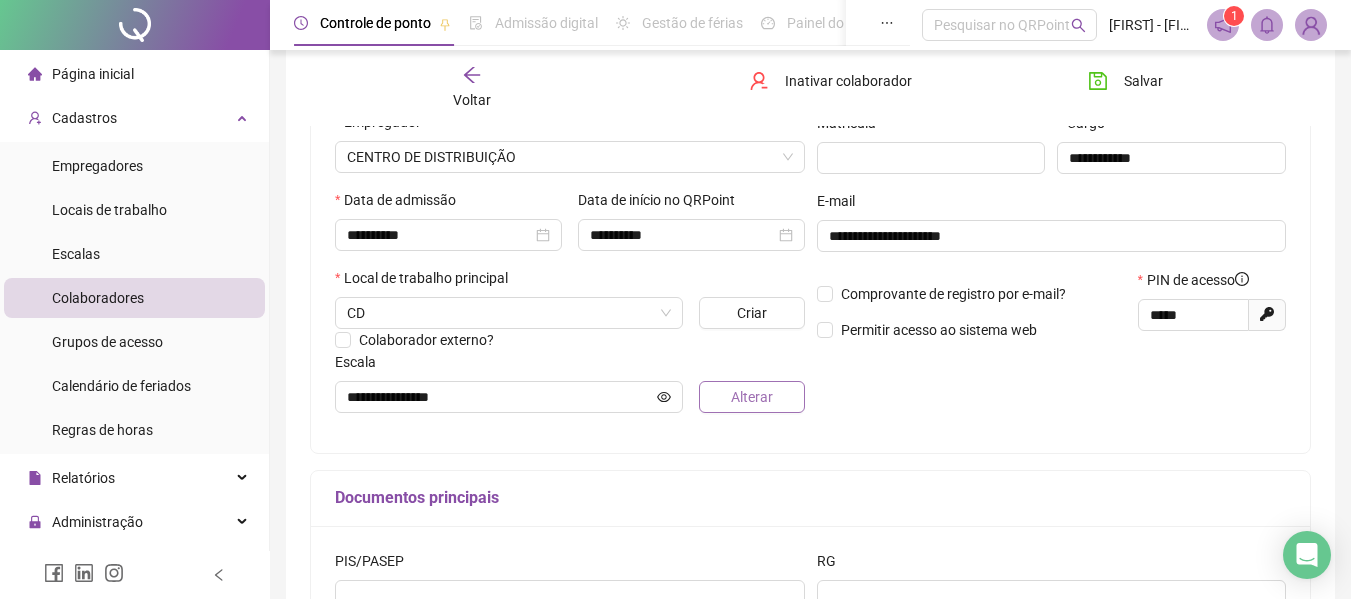click on "Alterar" at bounding box center (751, 397) 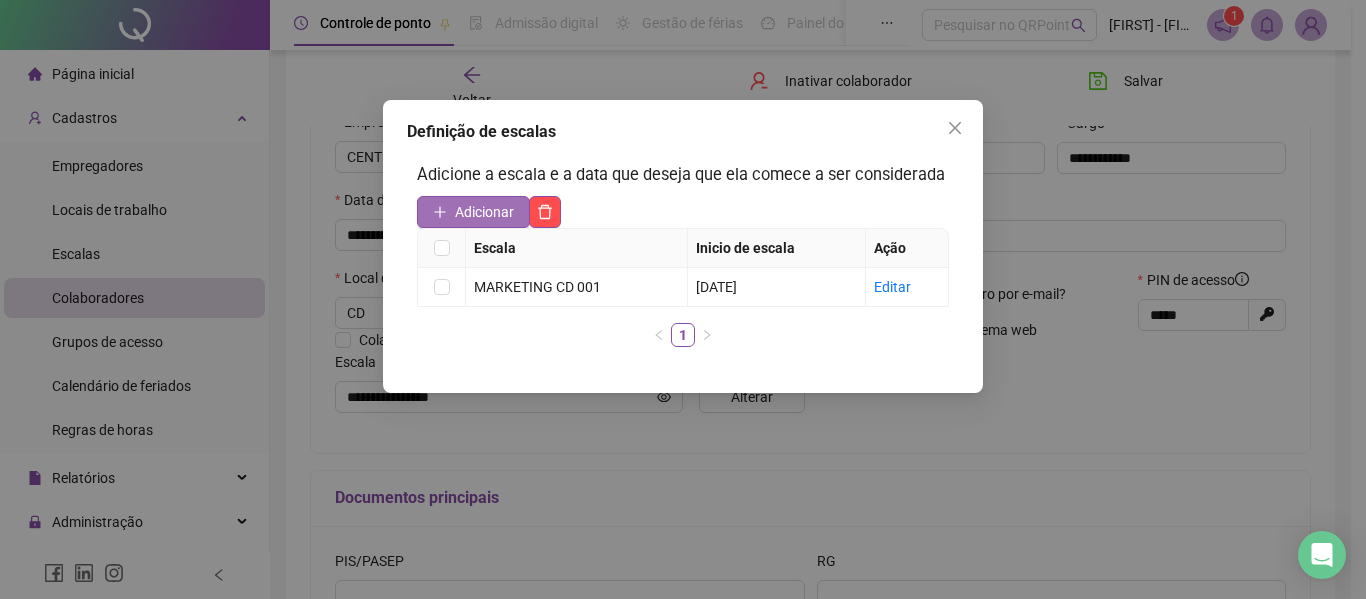 click on "Adicionar" at bounding box center (484, 212) 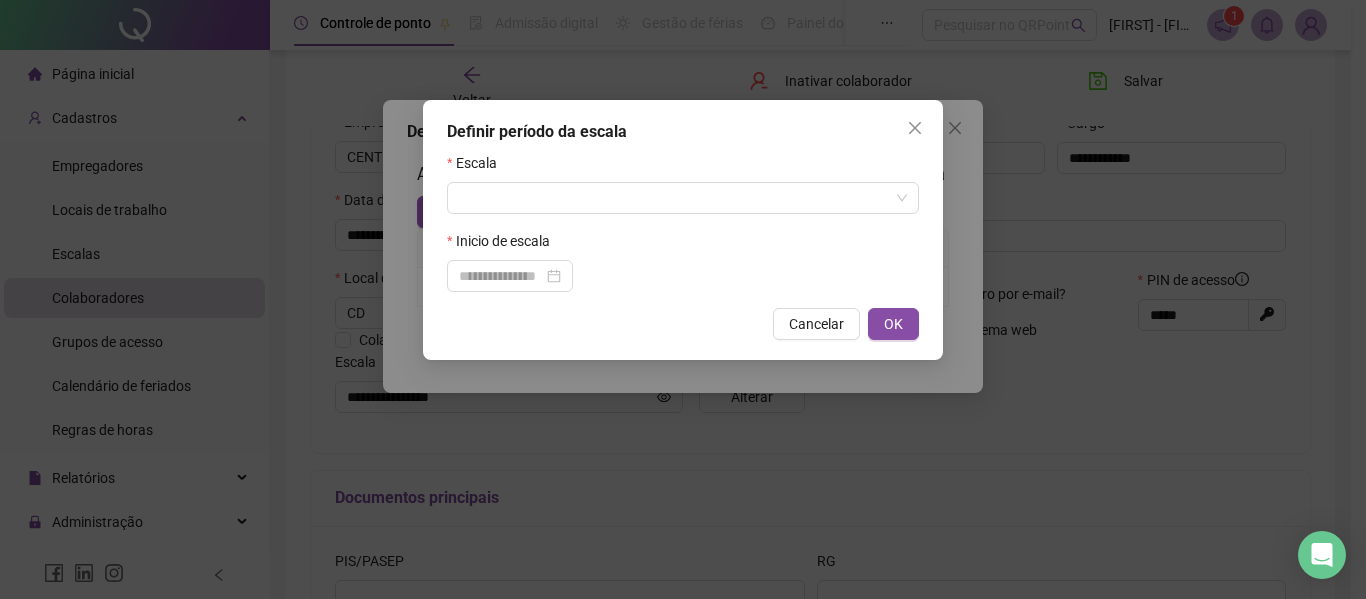 click on "Escala" at bounding box center [683, 167] 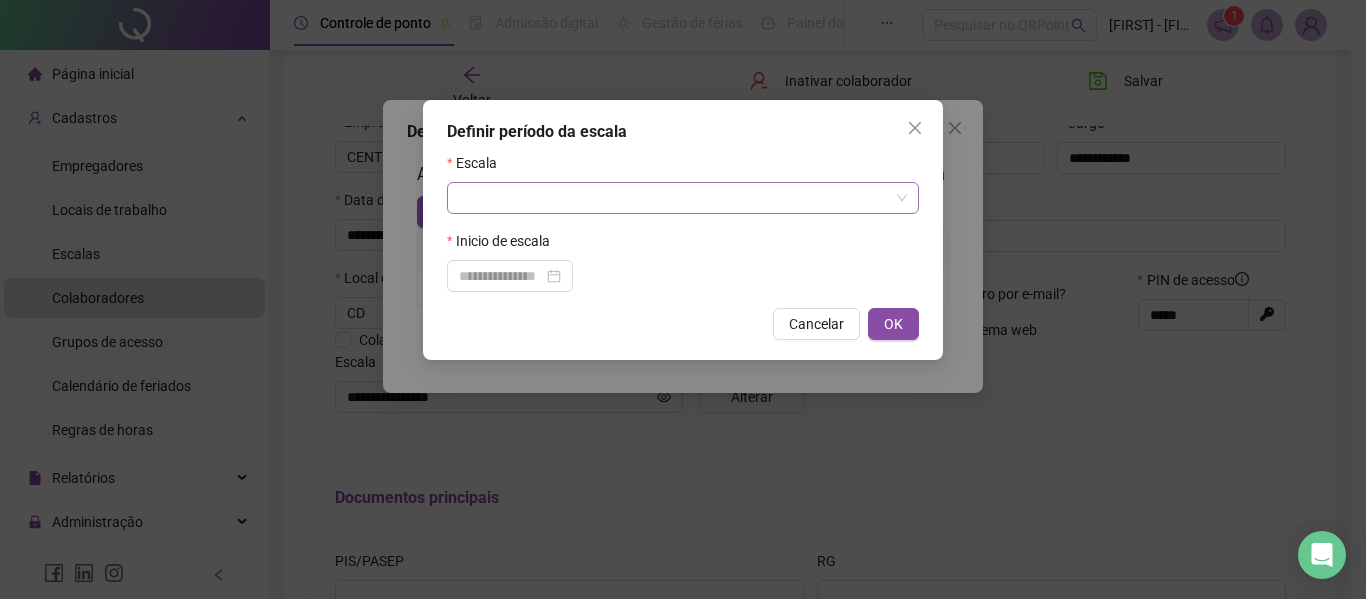 click at bounding box center [677, 198] 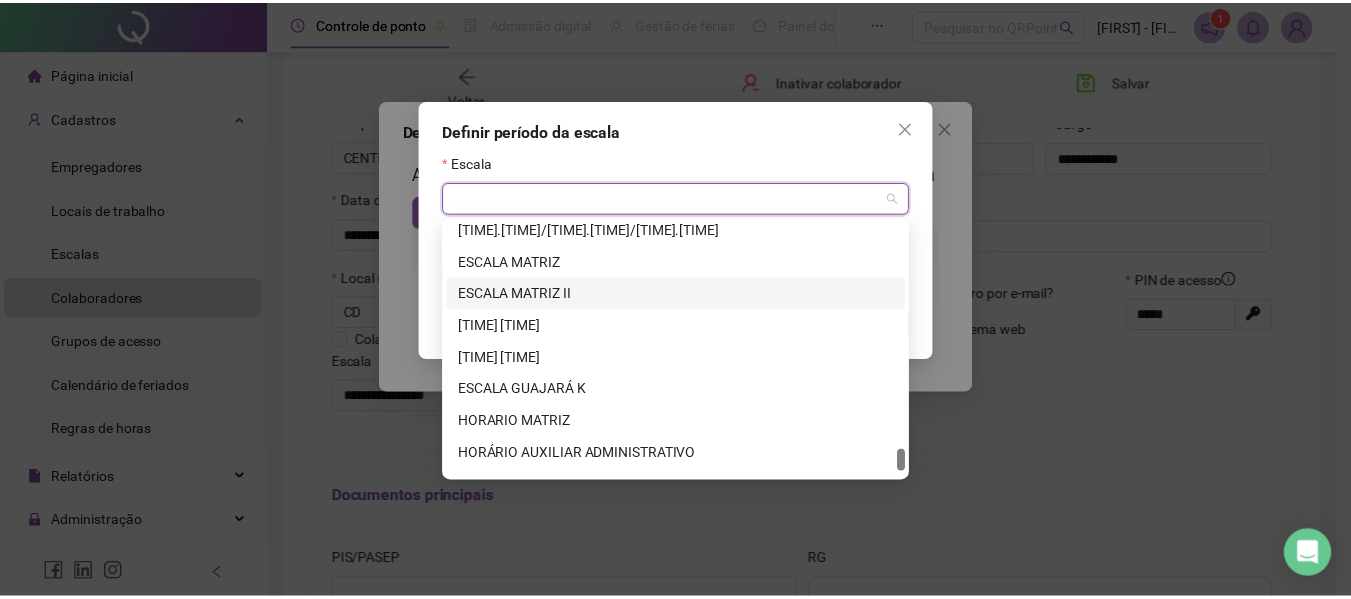 scroll, scrollTop: 2656, scrollLeft: 0, axis: vertical 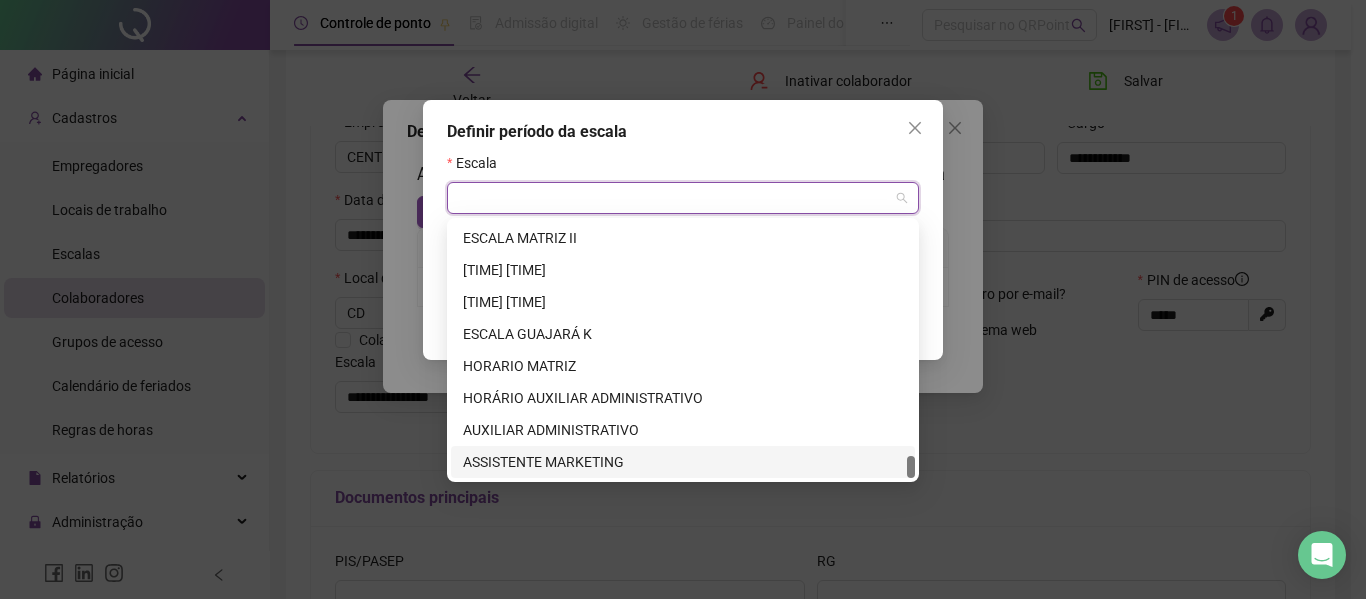 click on "ASSISTENTE MARKETING" at bounding box center [683, 462] 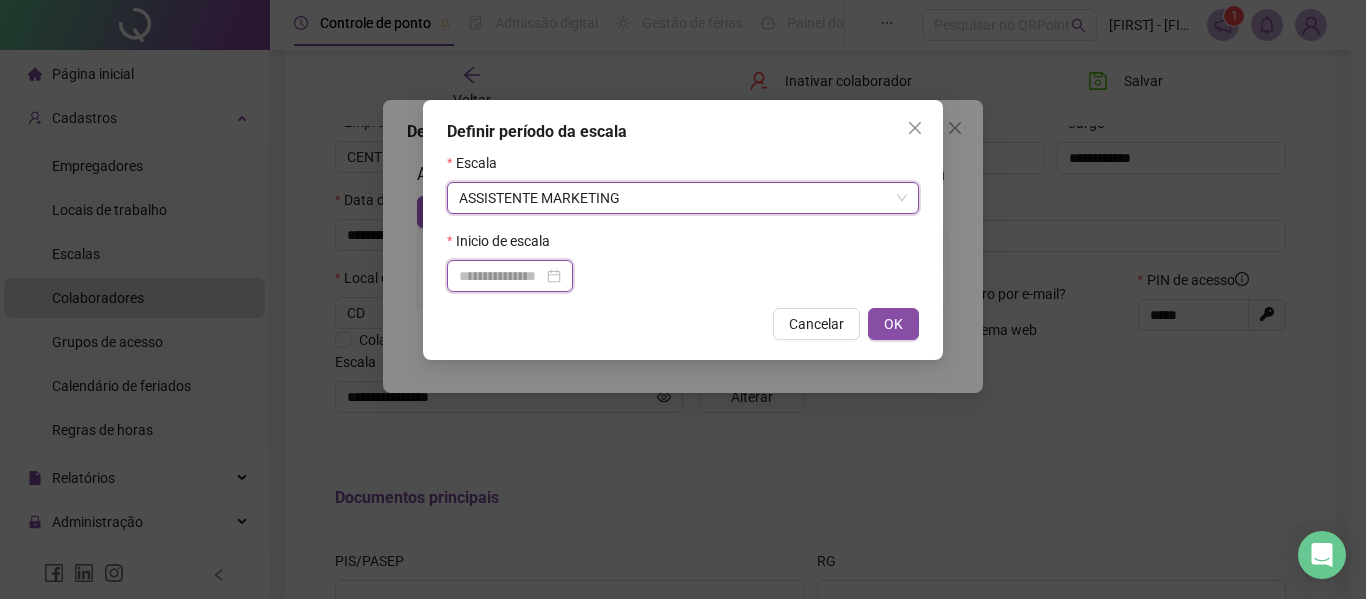 click at bounding box center [501, 276] 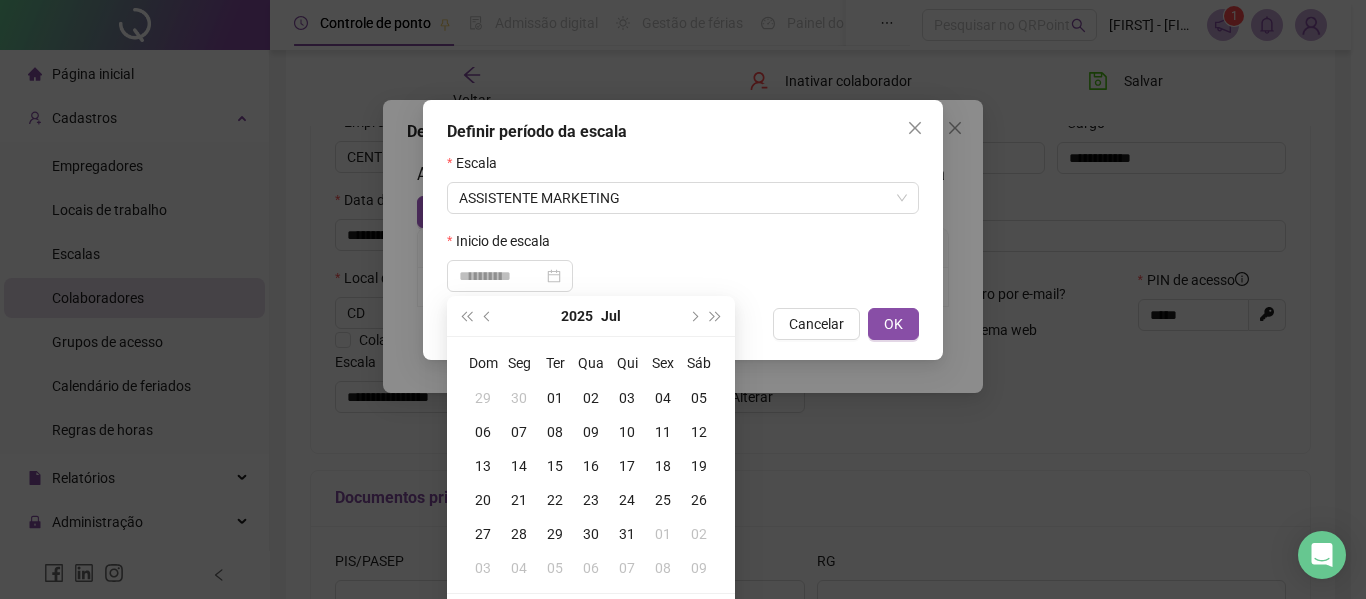 click on "14" at bounding box center (519, 466) 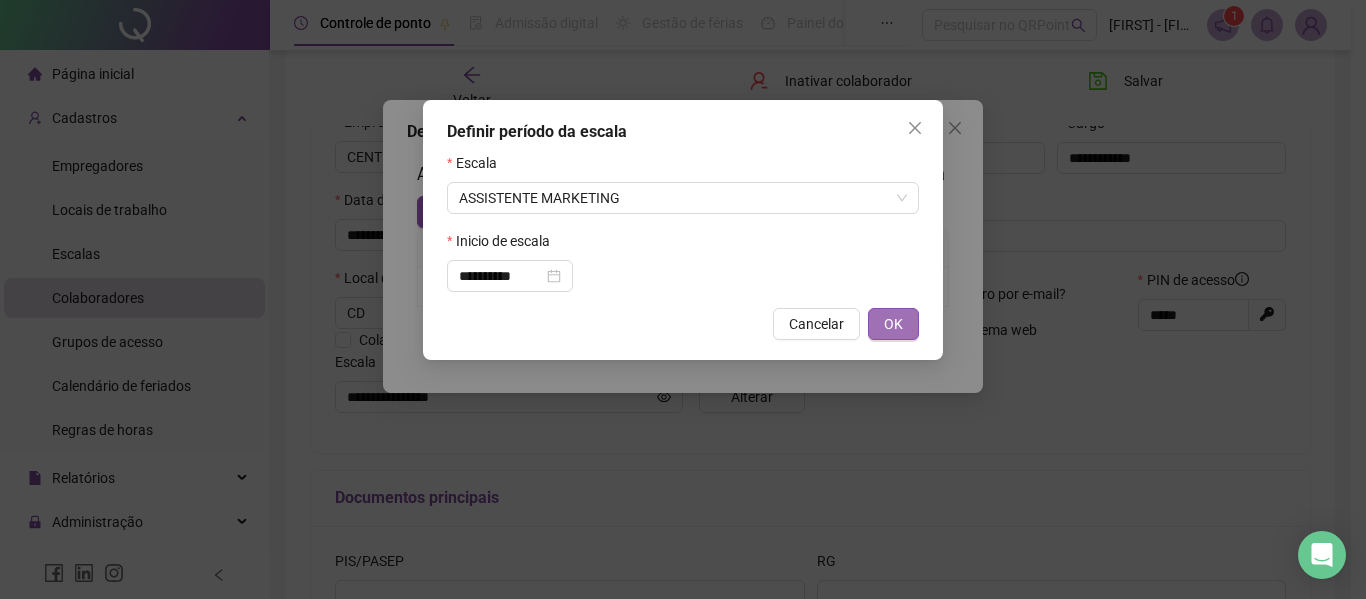 click on "OK" at bounding box center [893, 324] 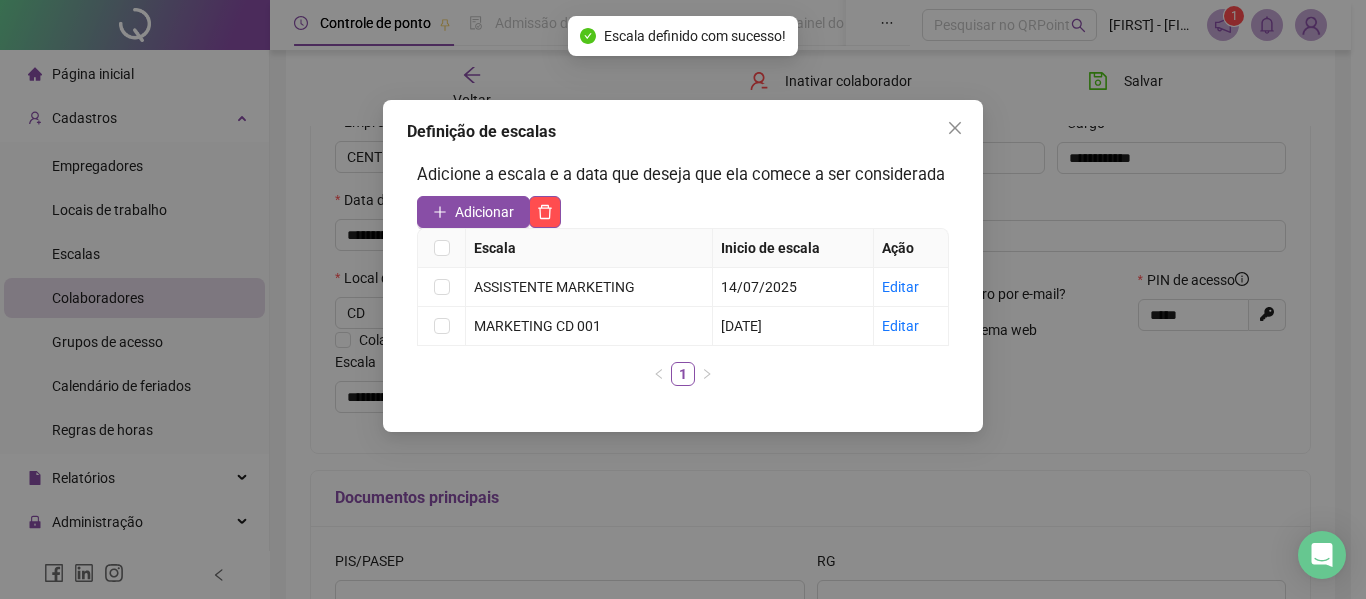 click at bounding box center (955, 128) 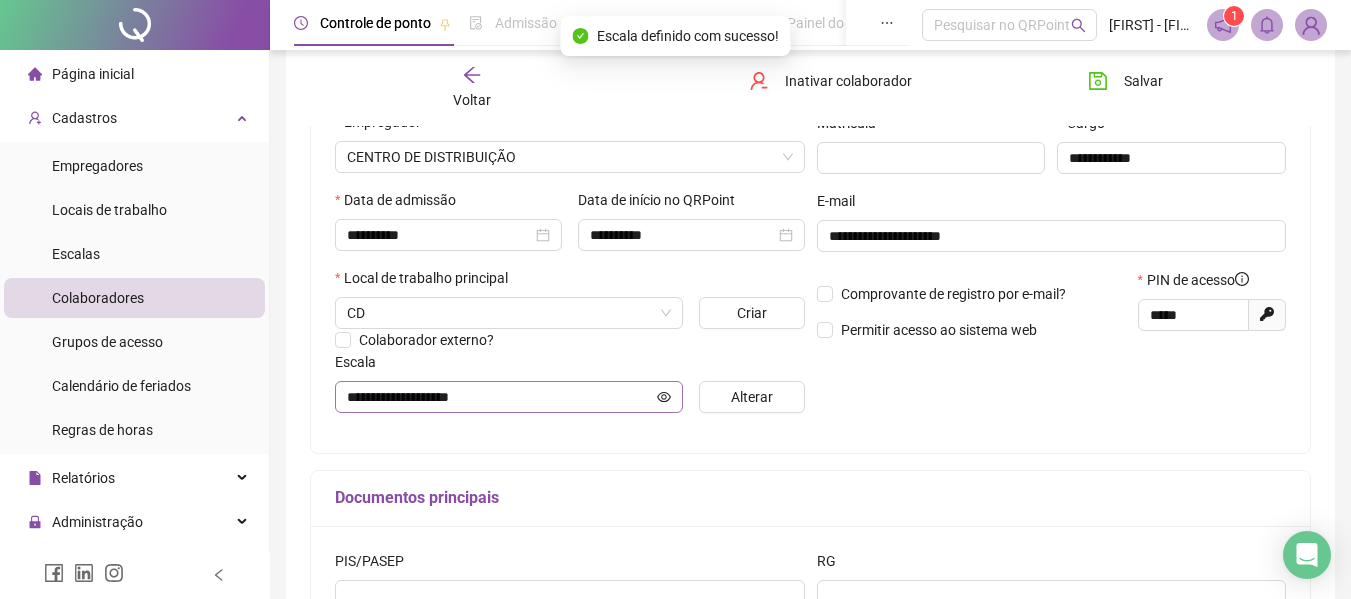 click at bounding box center [664, 397] 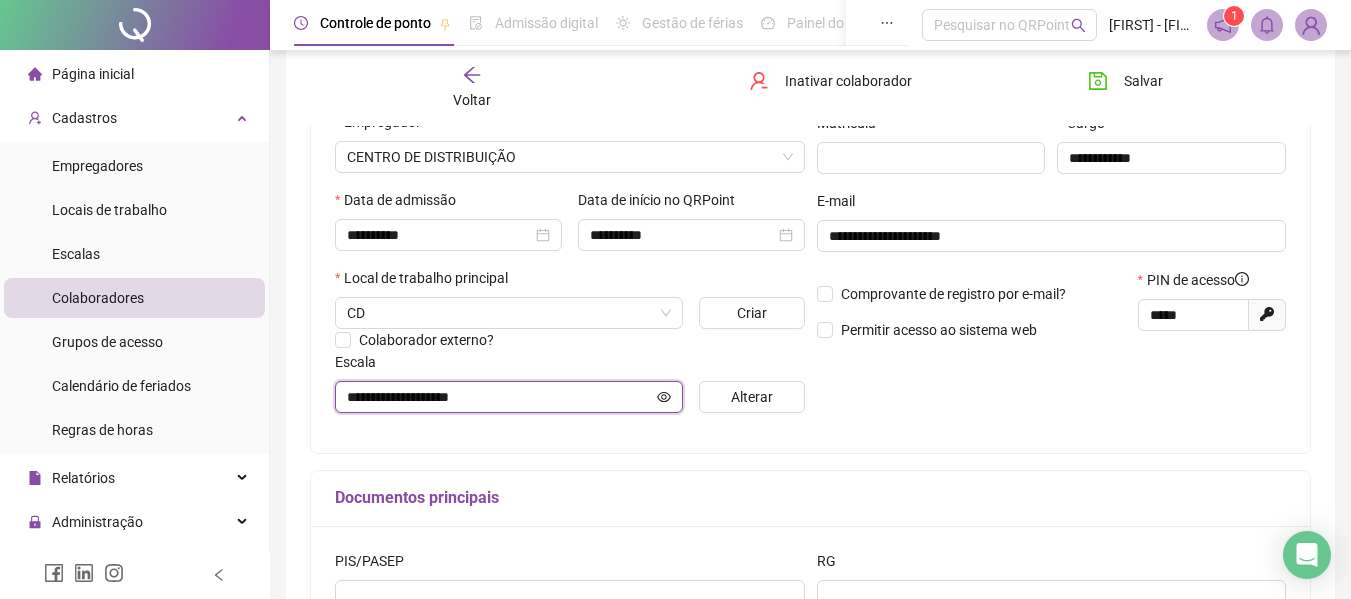 click 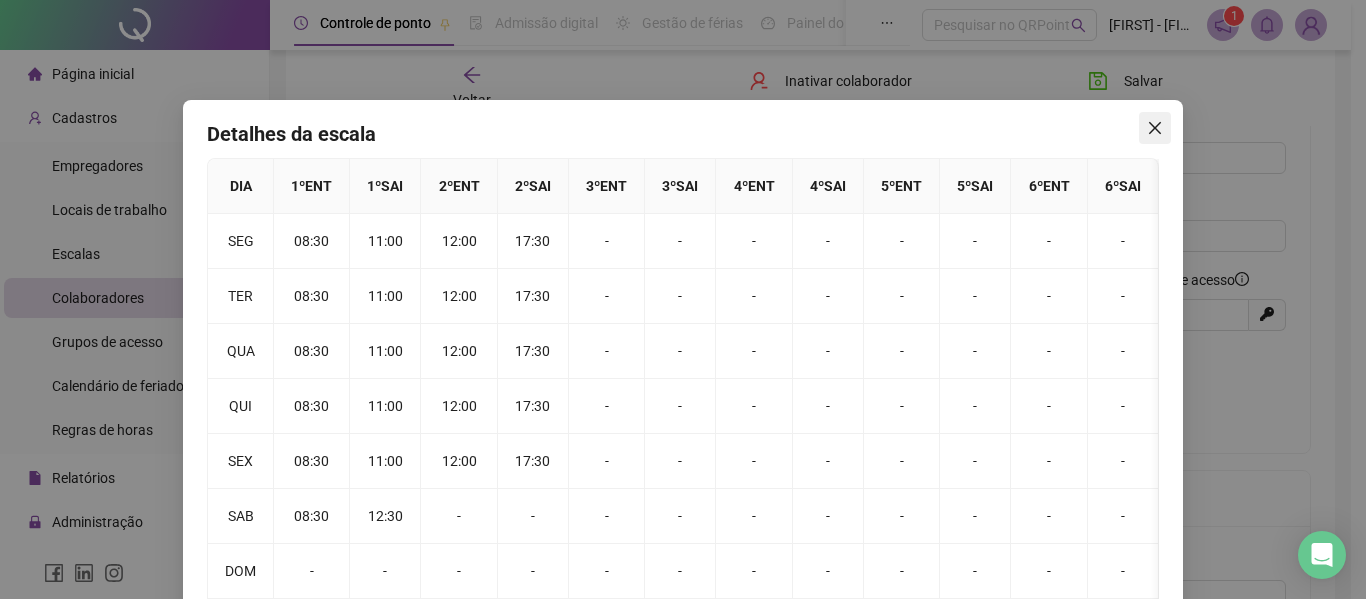 click at bounding box center (1155, 128) 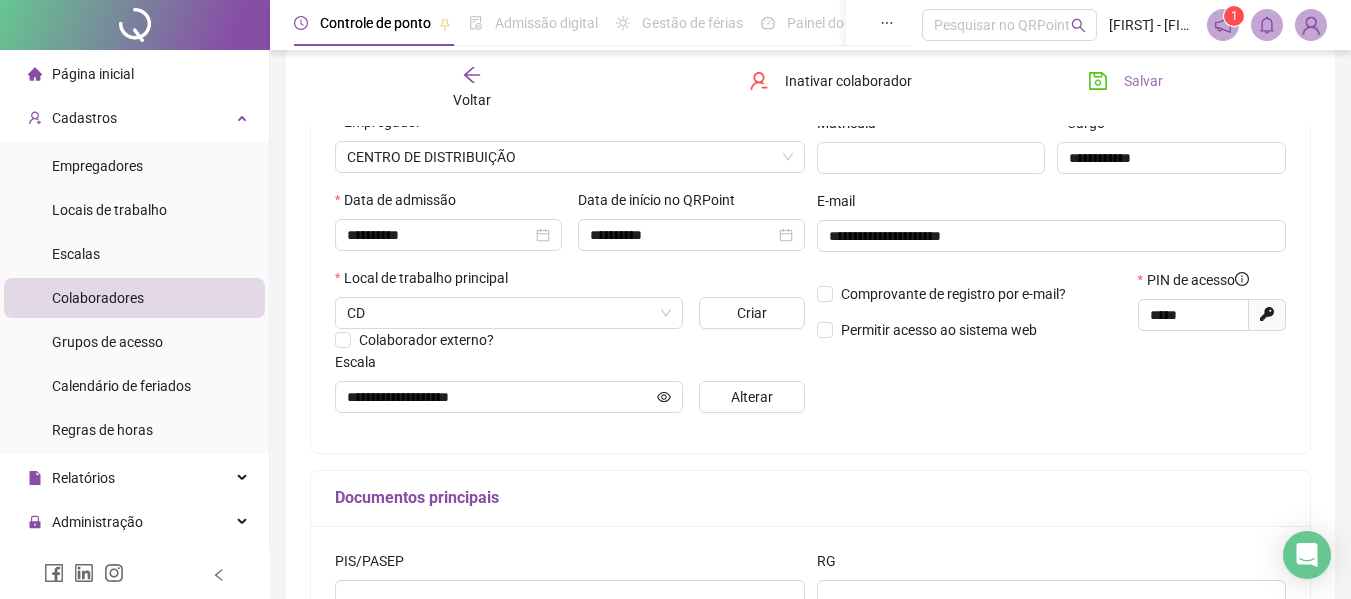 click 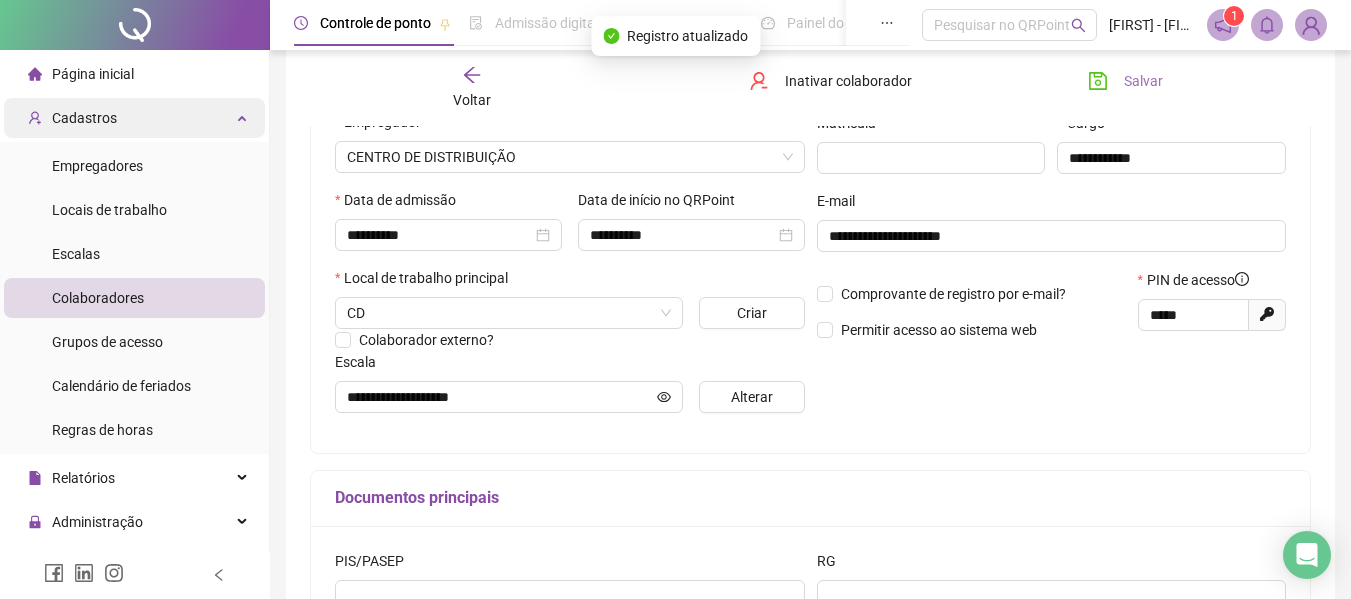 click on "Cadastros" at bounding box center (134, 118) 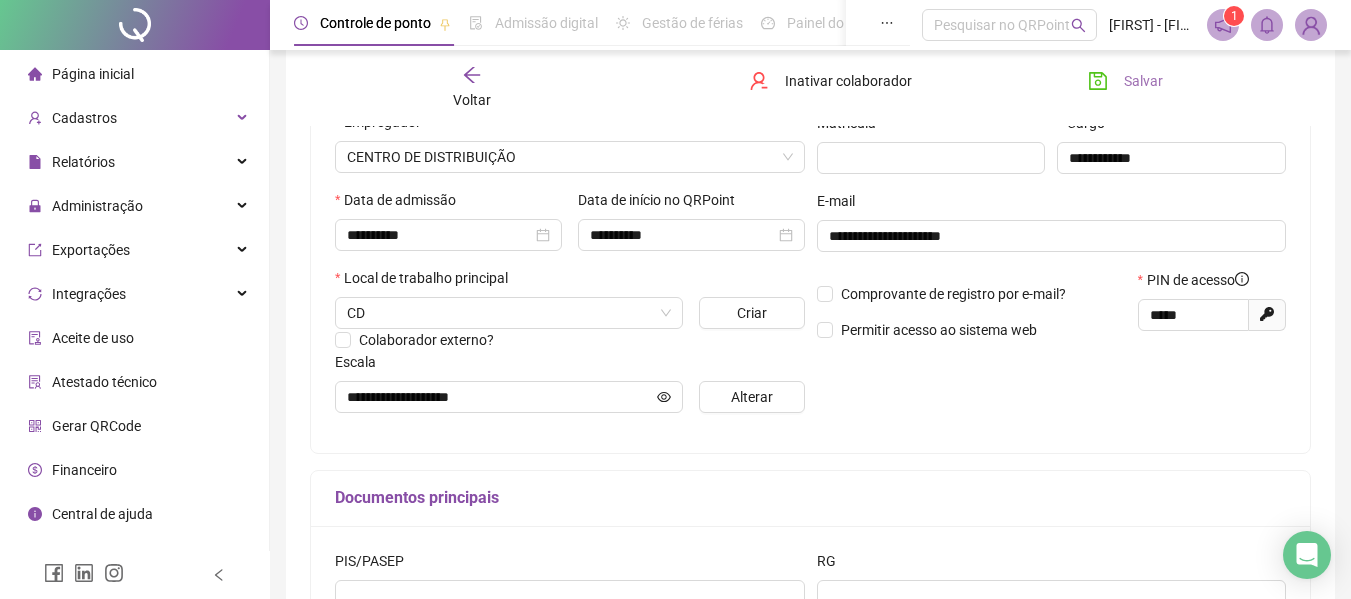 click 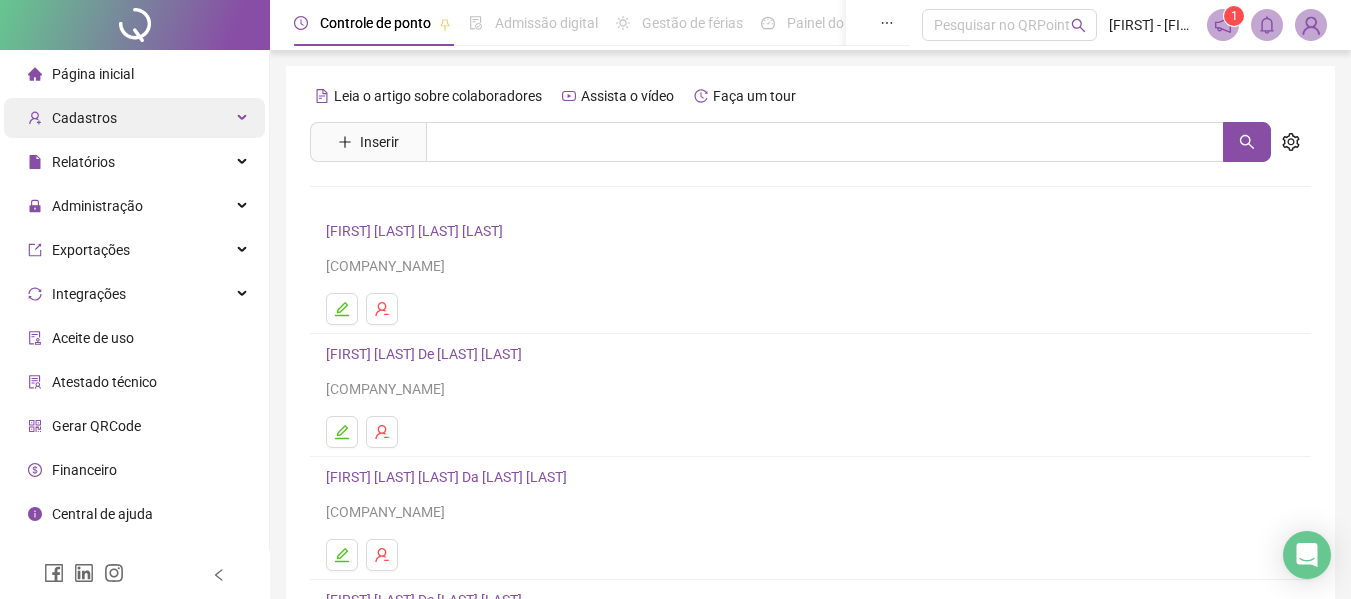 click on "Cadastros" at bounding box center [134, 118] 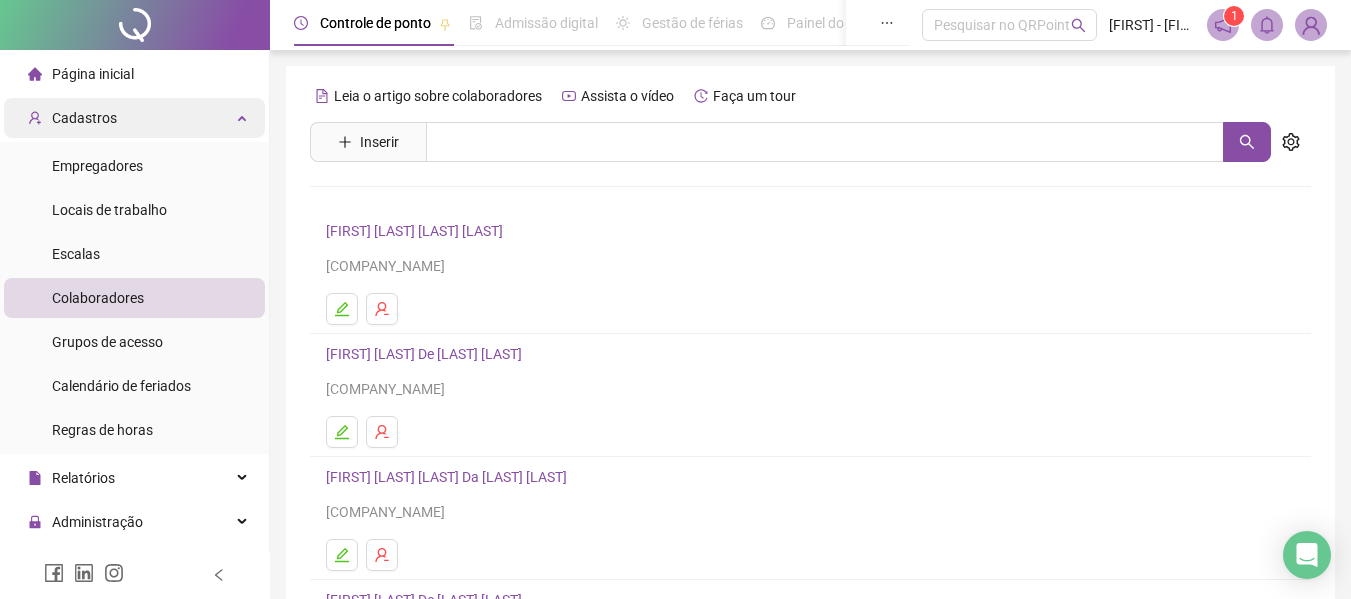 click on "Cadastros" at bounding box center (134, 118) 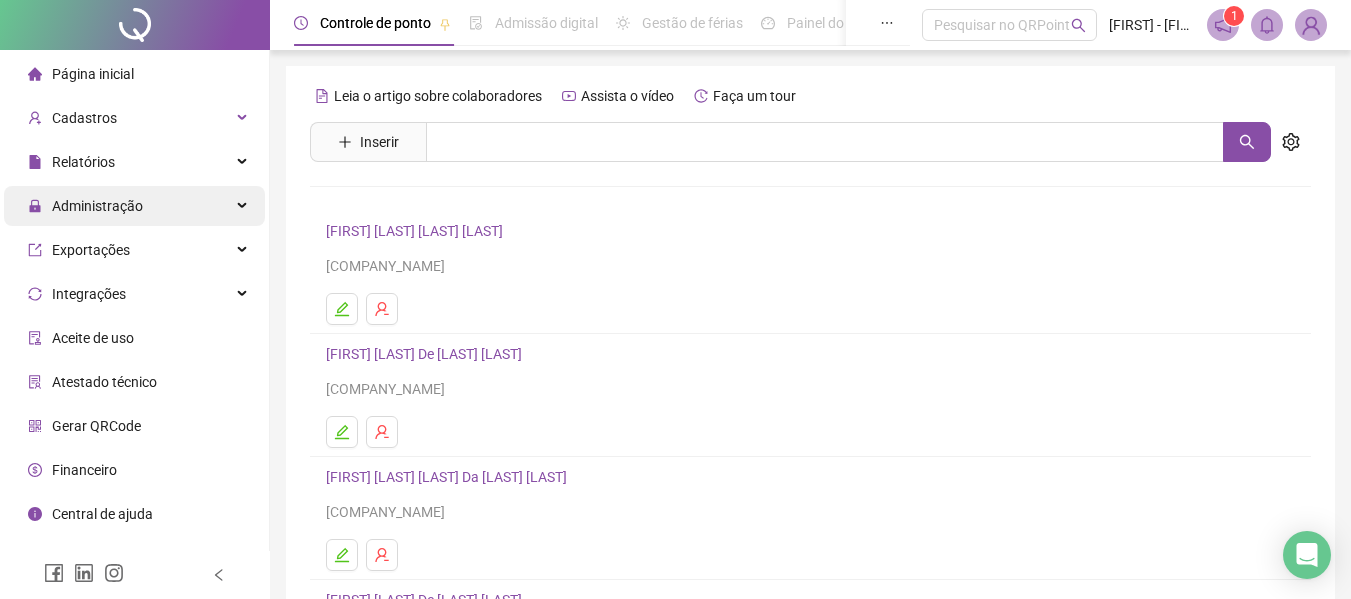 click on "Administração" at bounding box center (134, 206) 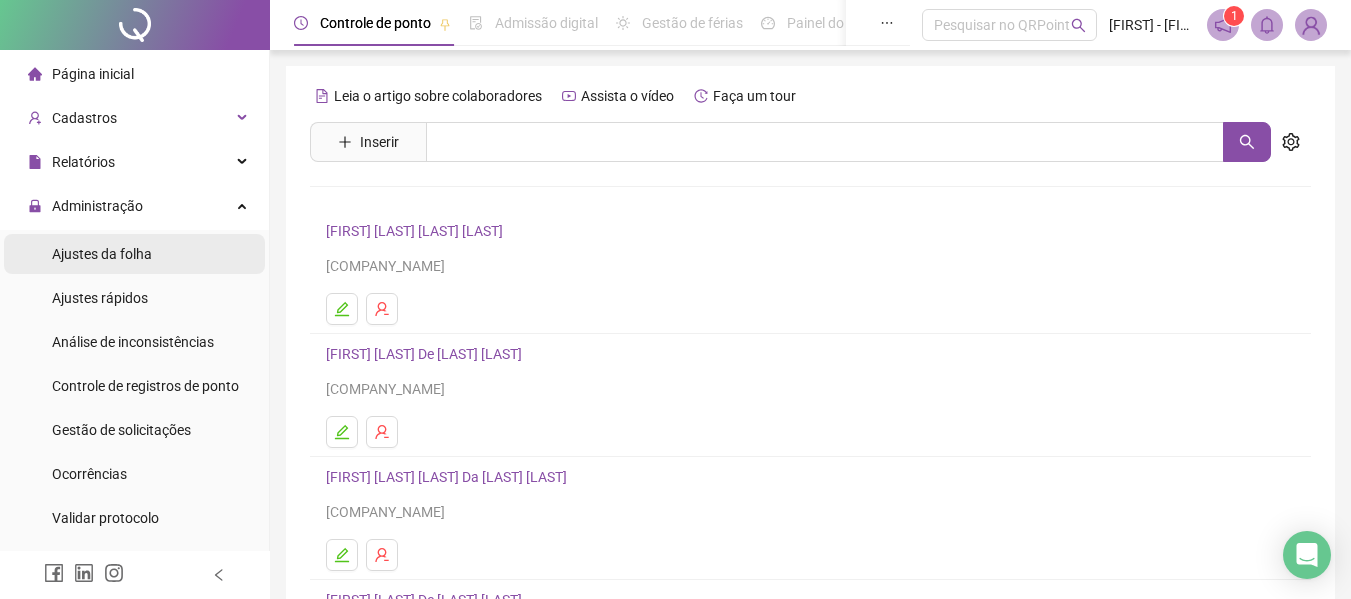 click on "Ajustes da folha" at bounding box center (134, 254) 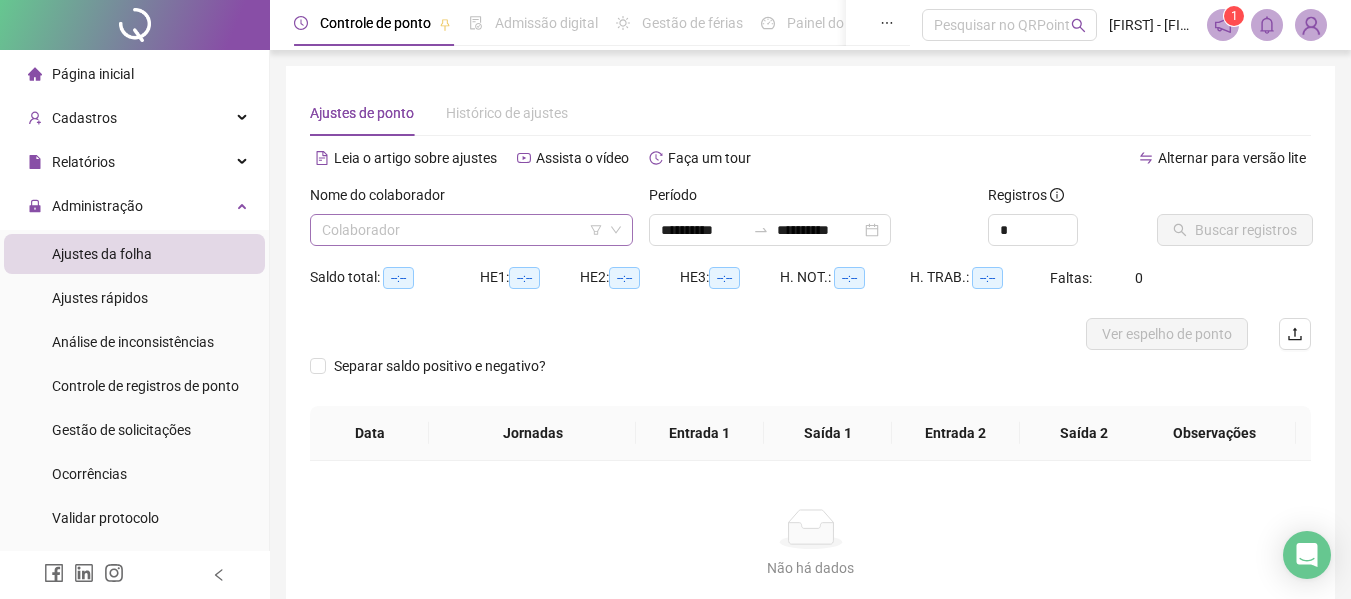click at bounding box center (465, 230) 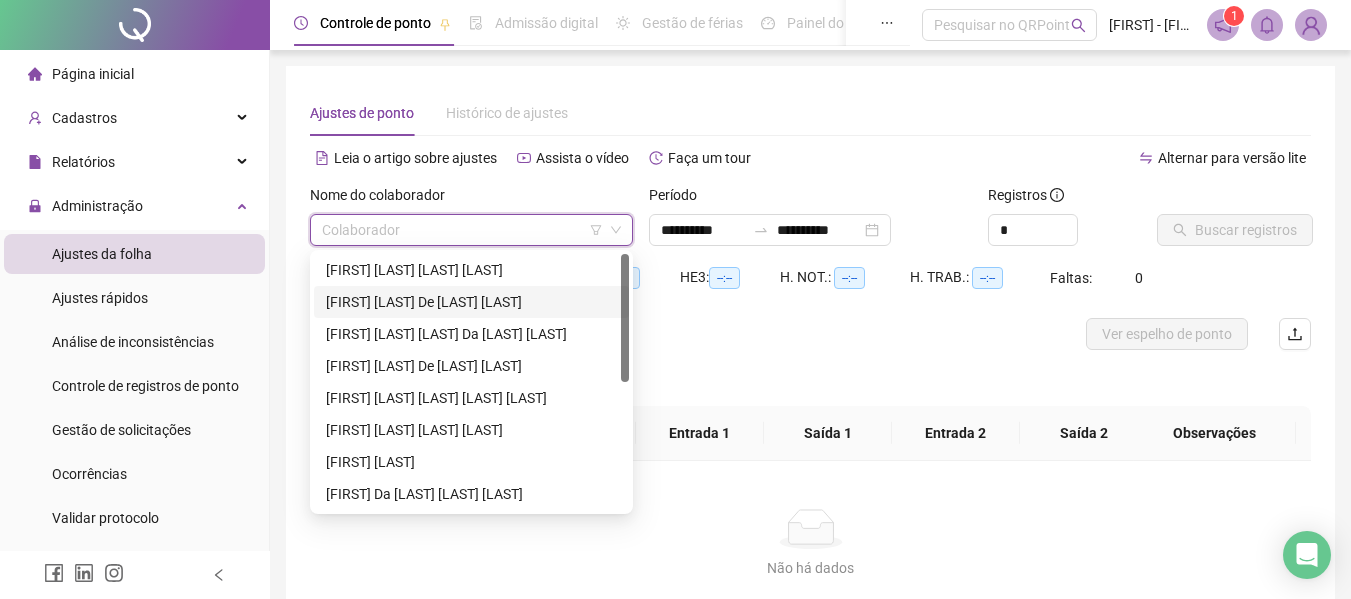 click on "[FIRST] [MIDDLE] [LAST] [LAST]" at bounding box center [471, 302] 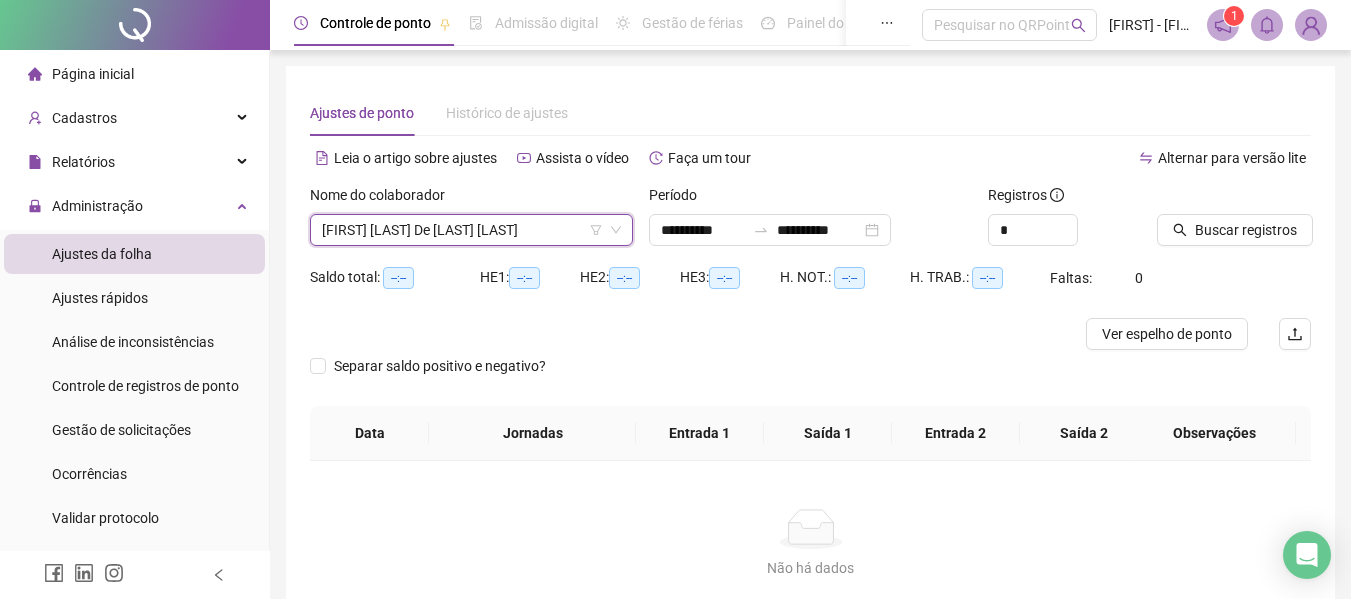click on "Nome do colaborador ADRIELY CRISTINE DE LIMA ARAUJO  ADRIELY CRISTINE DE LIMA ARAUJO" at bounding box center [471, 223] 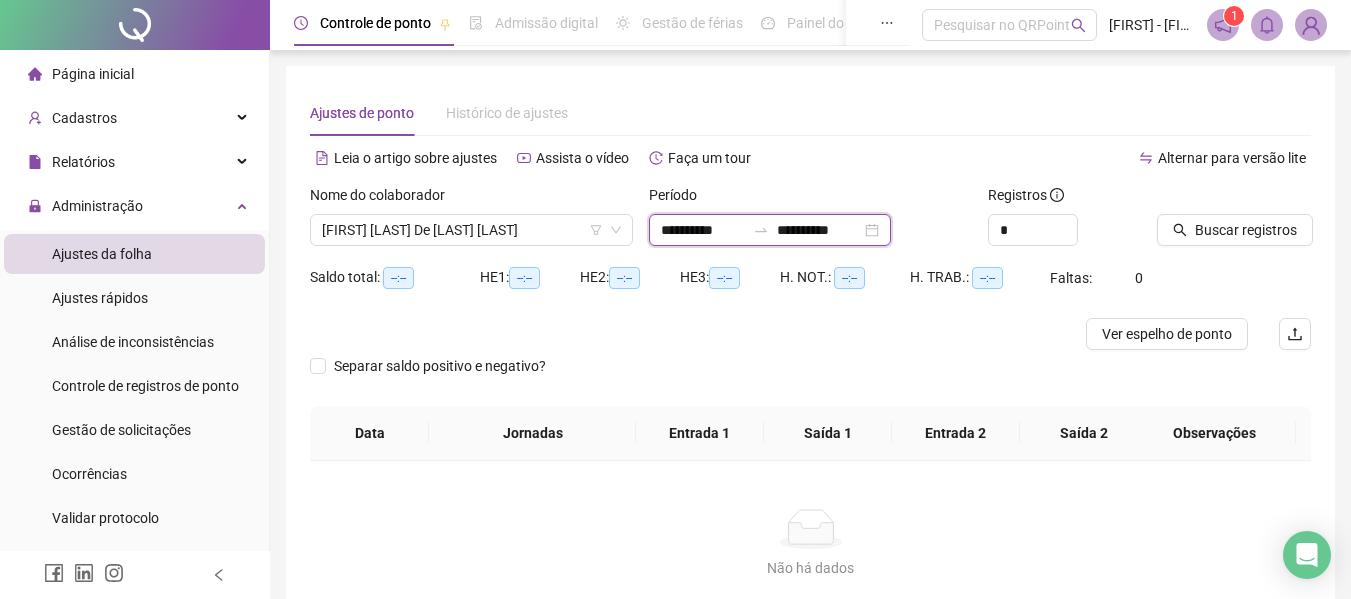 click on "**********" at bounding box center (703, 230) 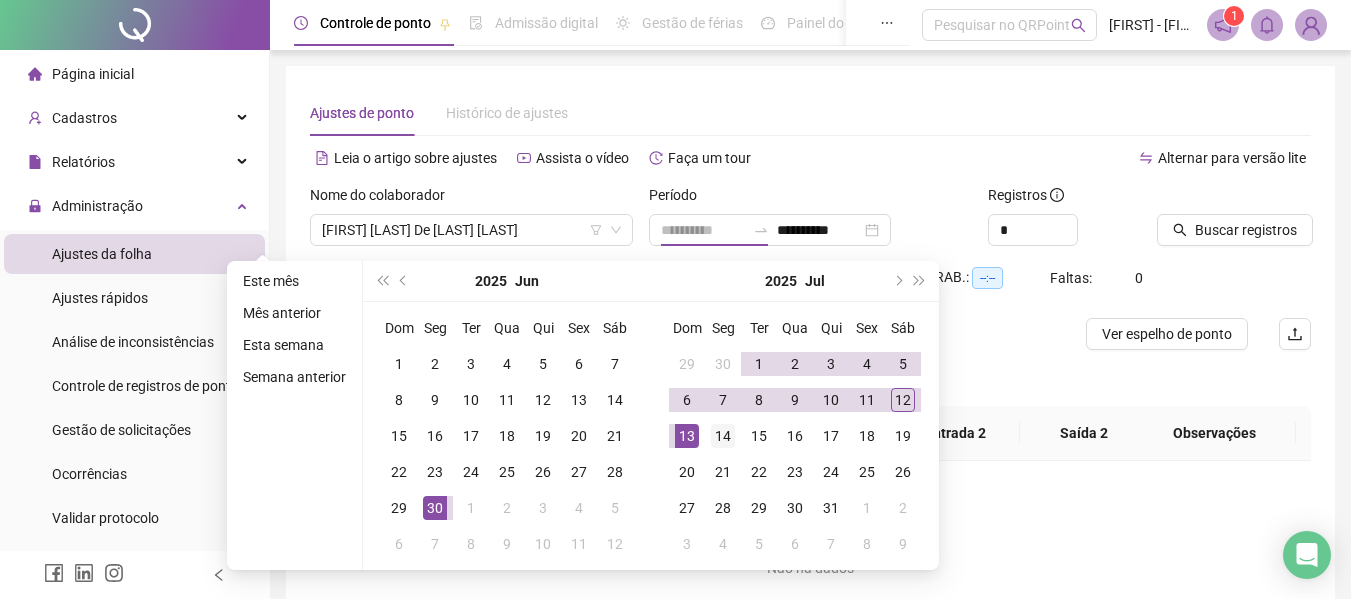 click on "14" at bounding box center [723, 436] 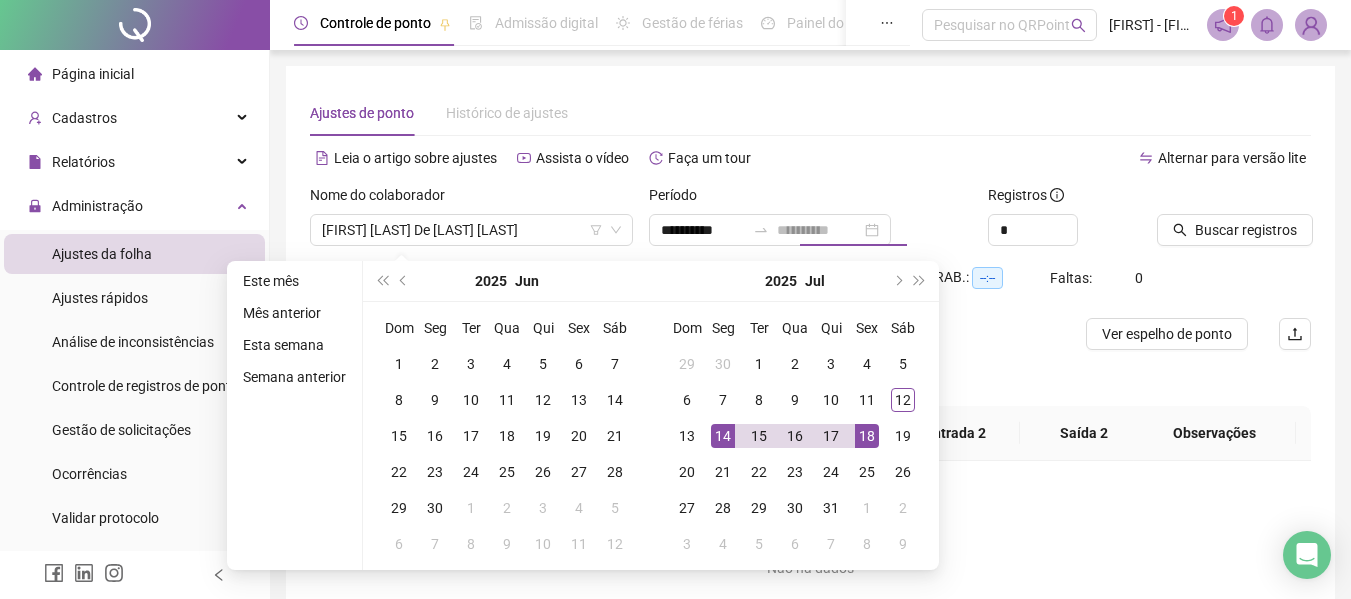 click on "18" at bounding box center (867, 436) 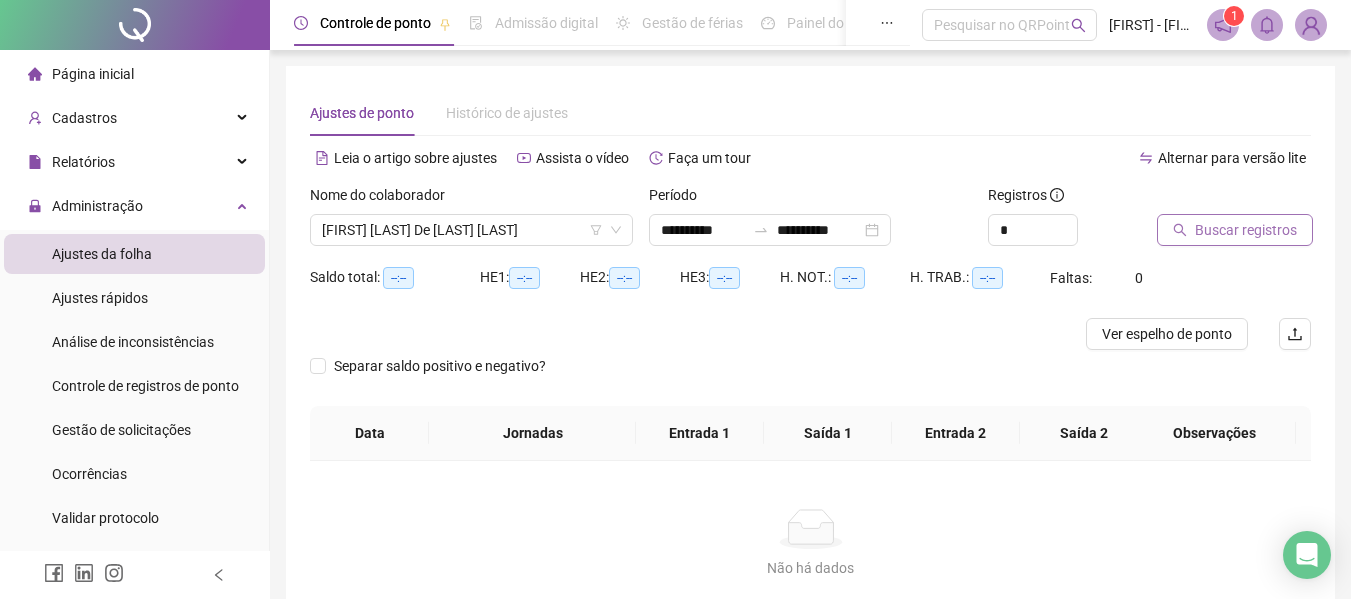 click on "Buscar registros" at bounding box center [1235, 230] 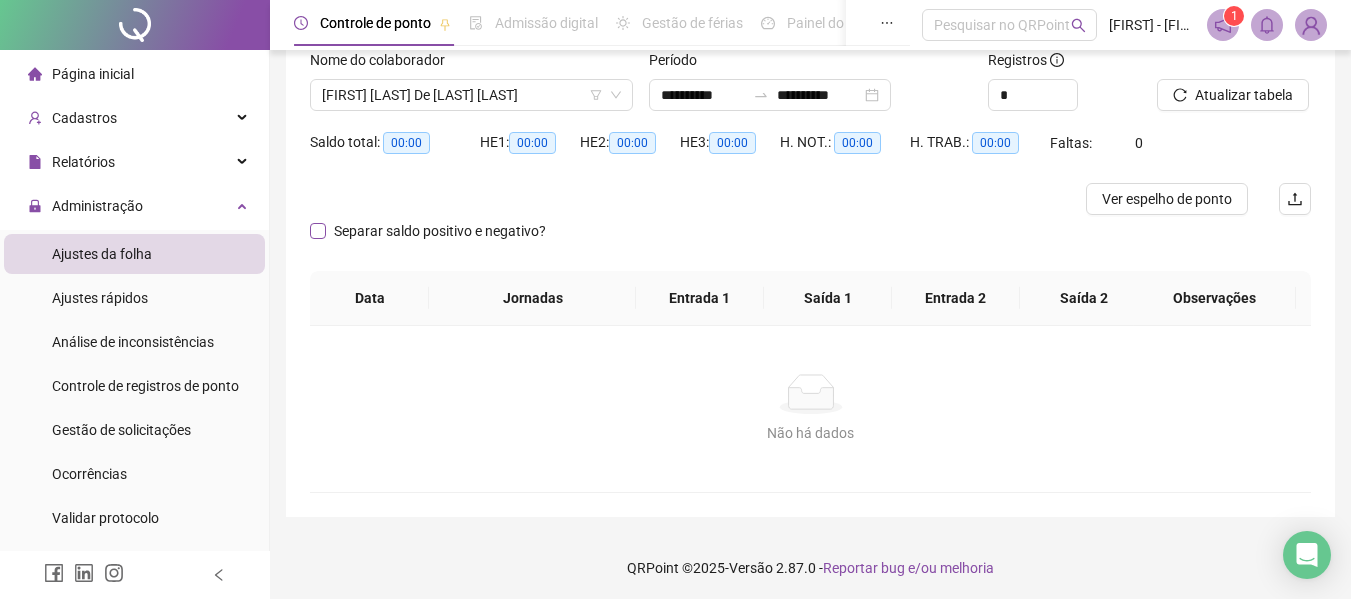 scroll, scrollTop: 139, scrollLeft: 0, axis: vertical 